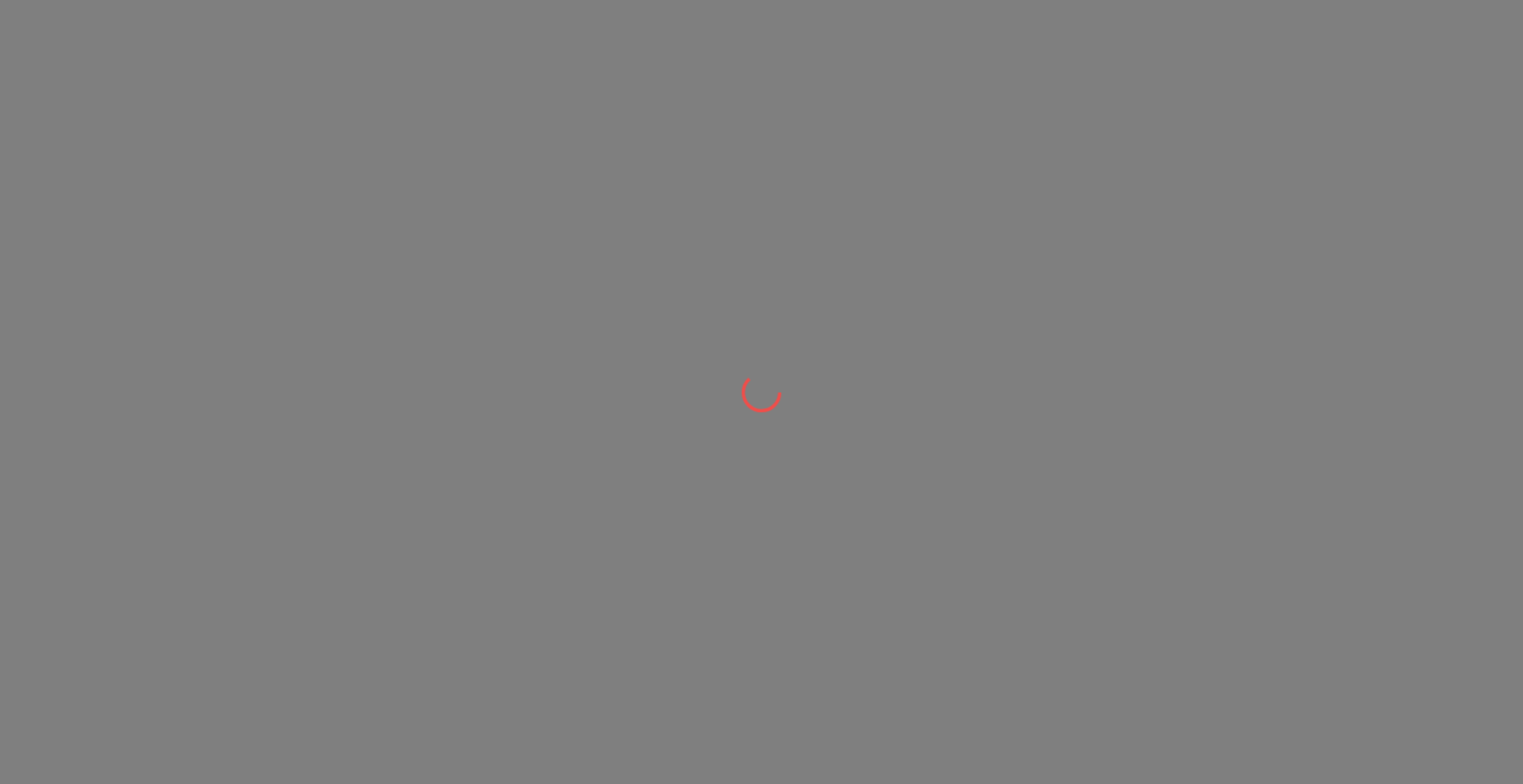 scroll, scrollTop: 0, scrollLeft: 0, axis: both 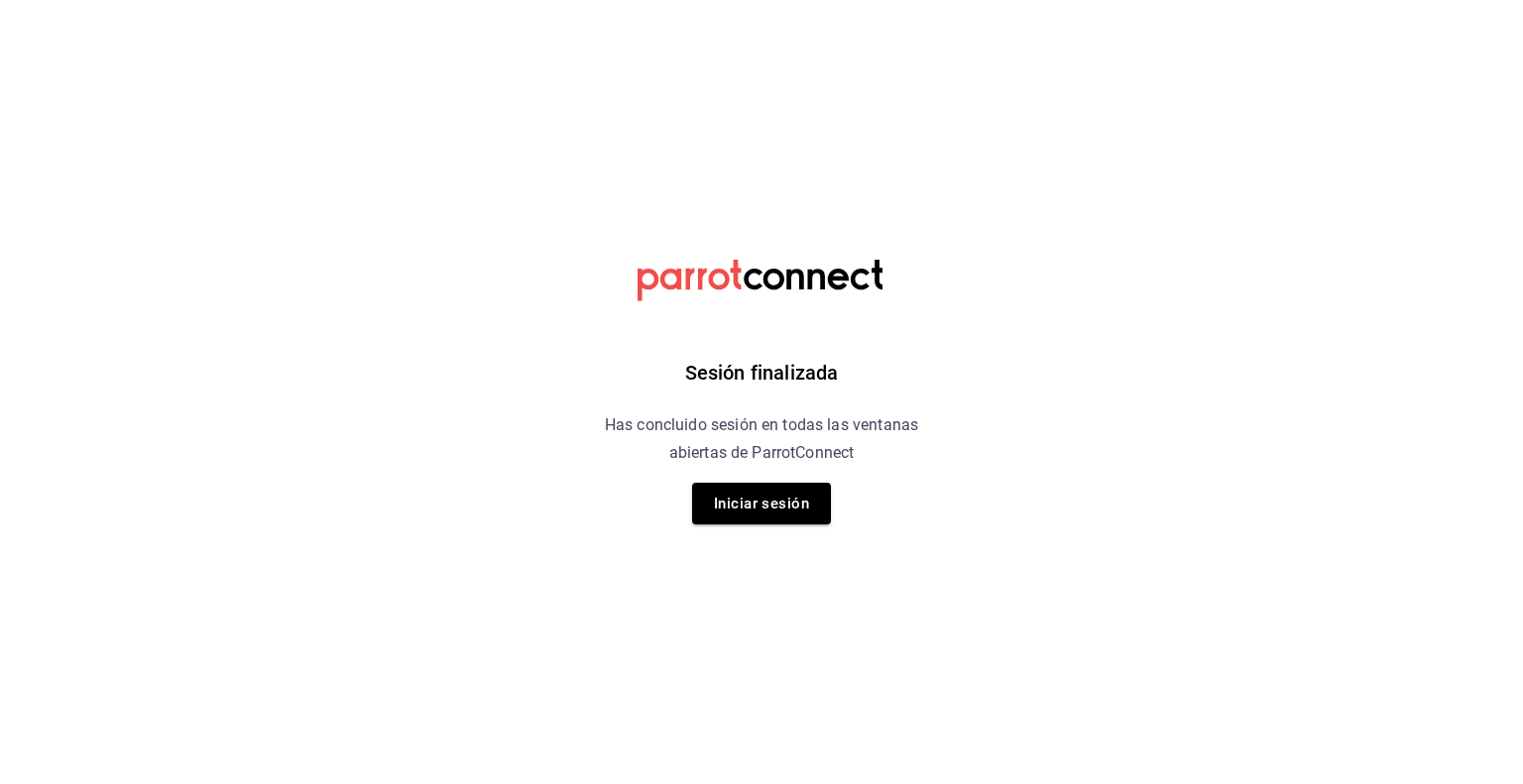 click on "Sesión finalizada Has concluido sesión en todas las ventanas abiertas de ParrotConnect Iniciar sesión" at bounding box center [762, 0] 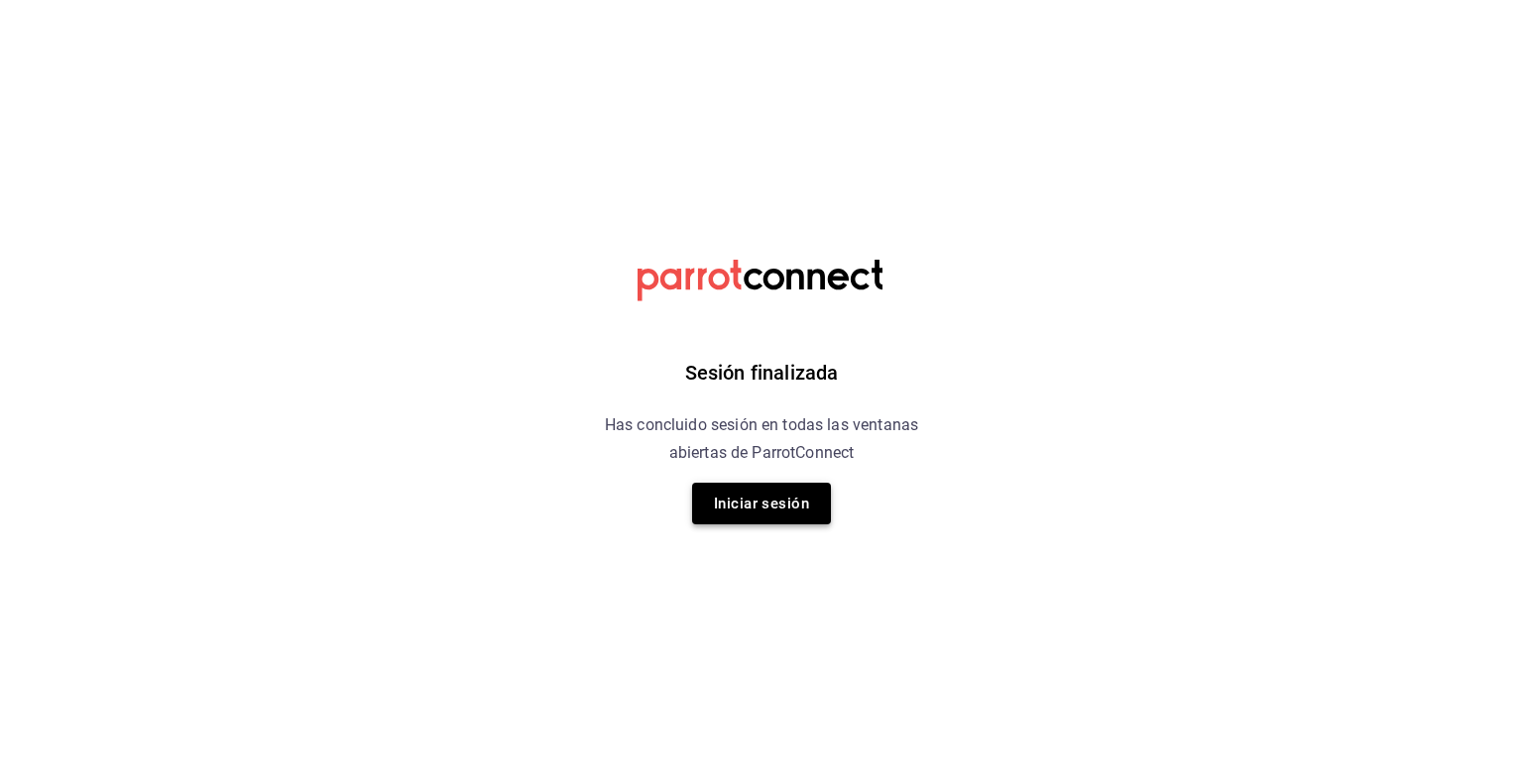 click on "Iniciar sesión" at bounding box center (762, 504) 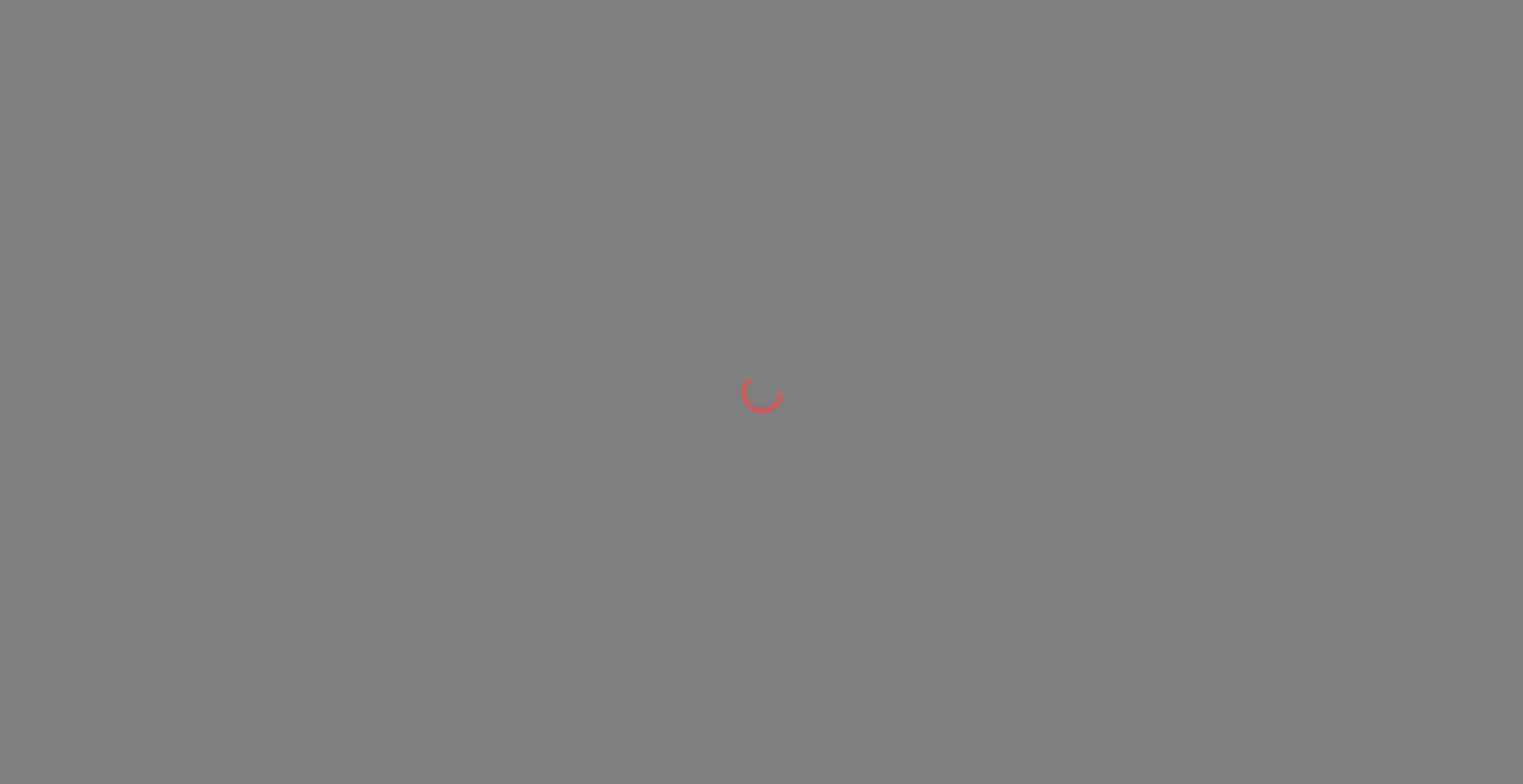 scroll, scrollTop: 0, scrollLeft: 0, axis: both 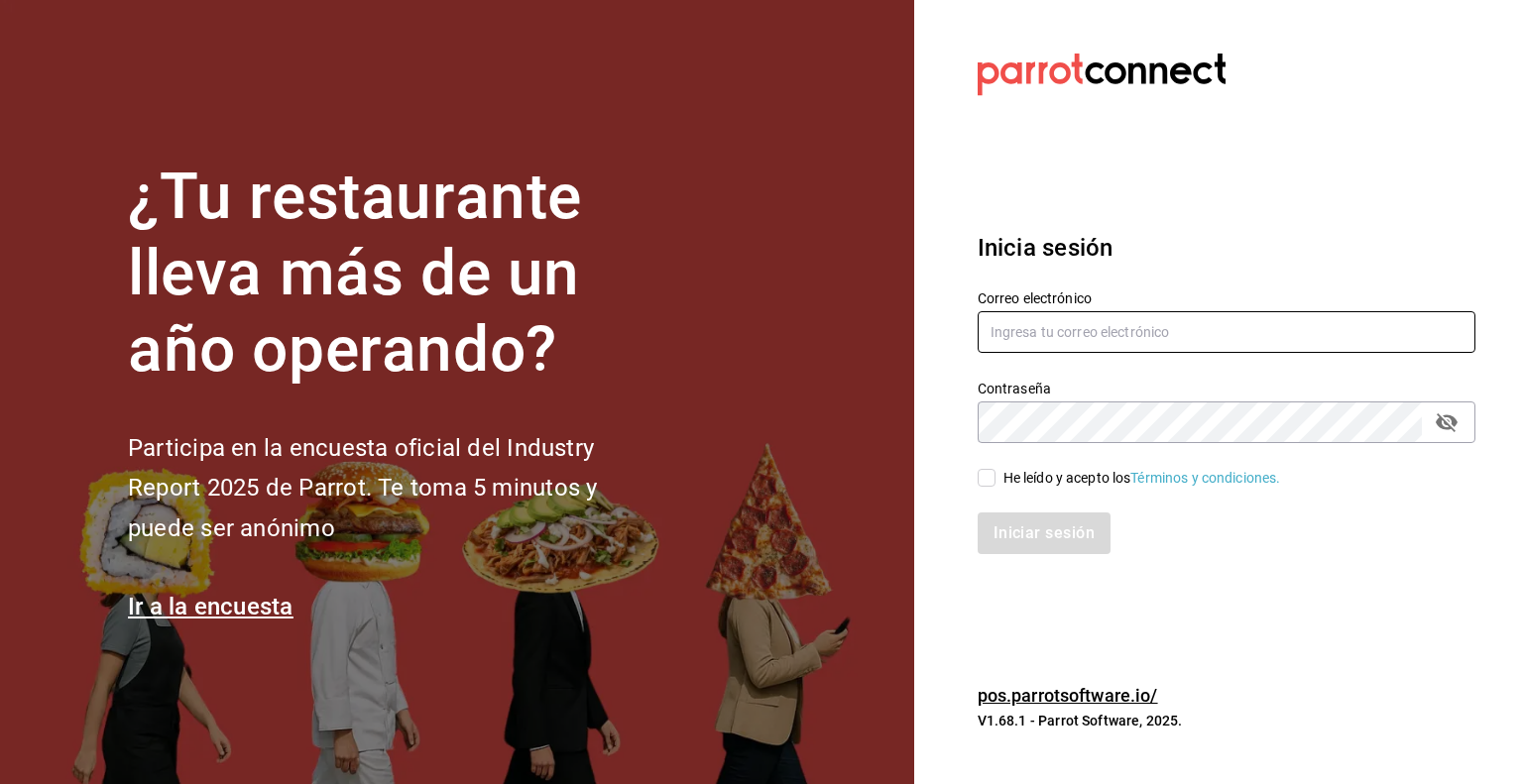 click at bounding box center (1227, 332) 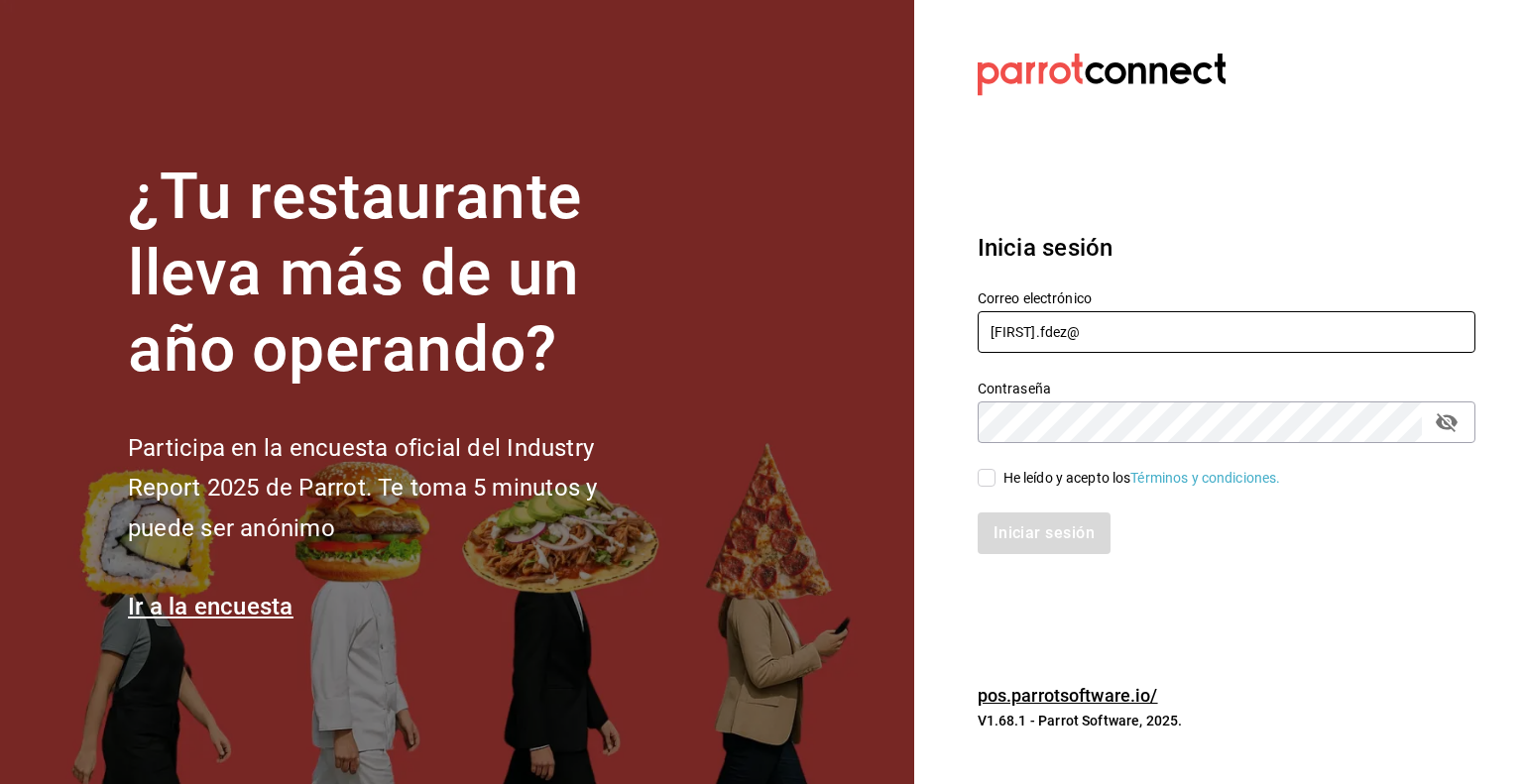 click on "kevinS.fdez@" at bounding box center [1227, 332] 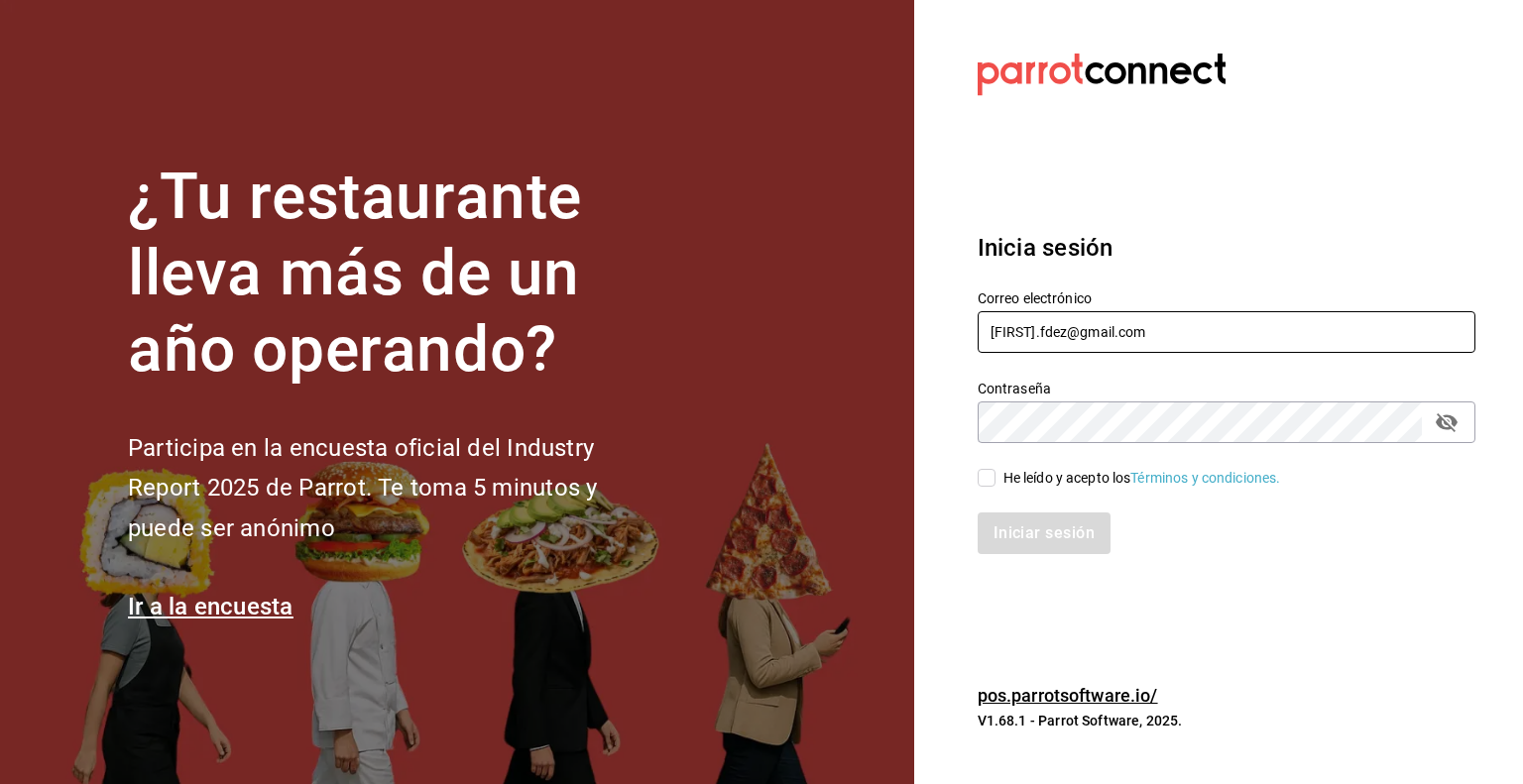 type on "kevinS.fdez@gmail.com" 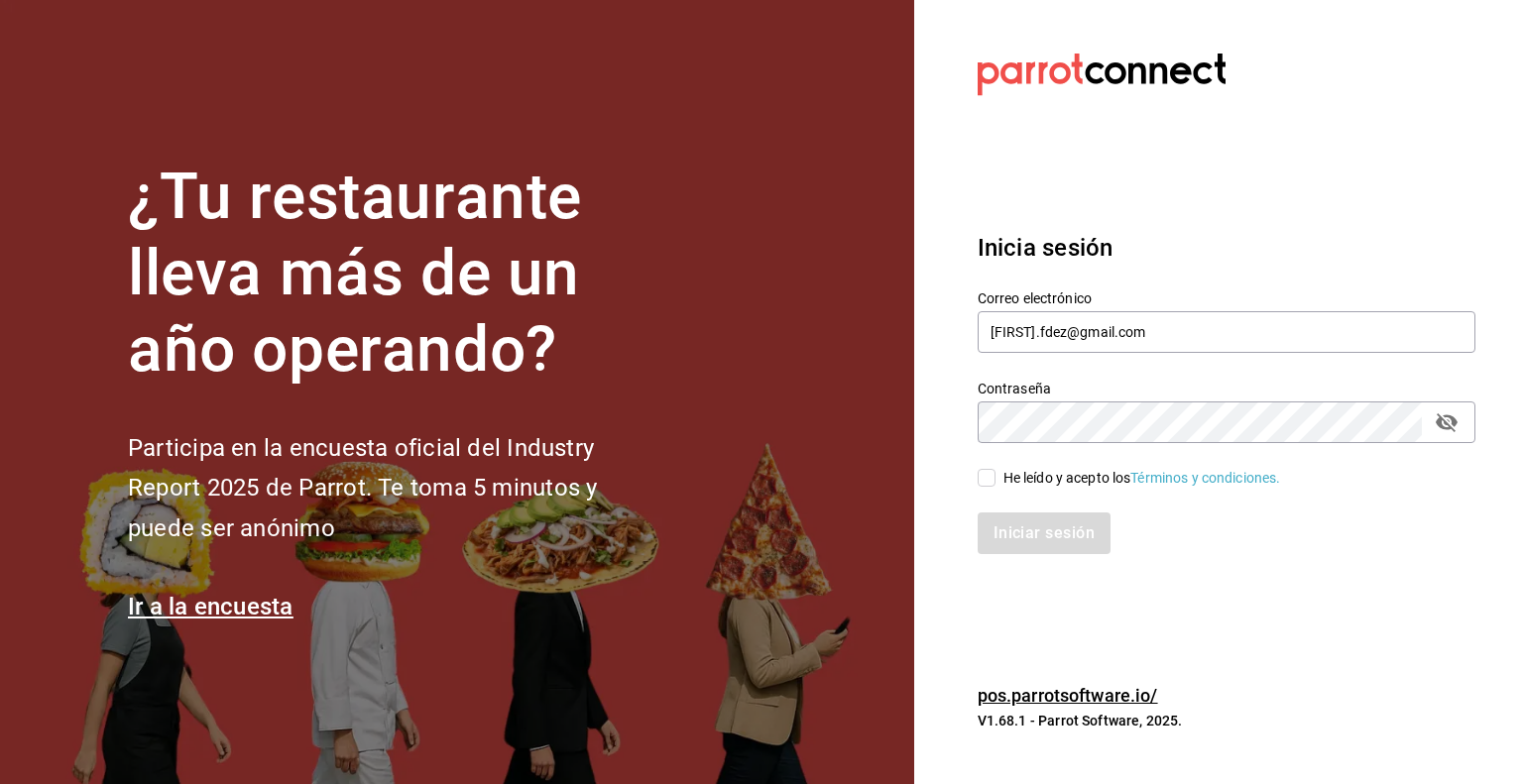 click 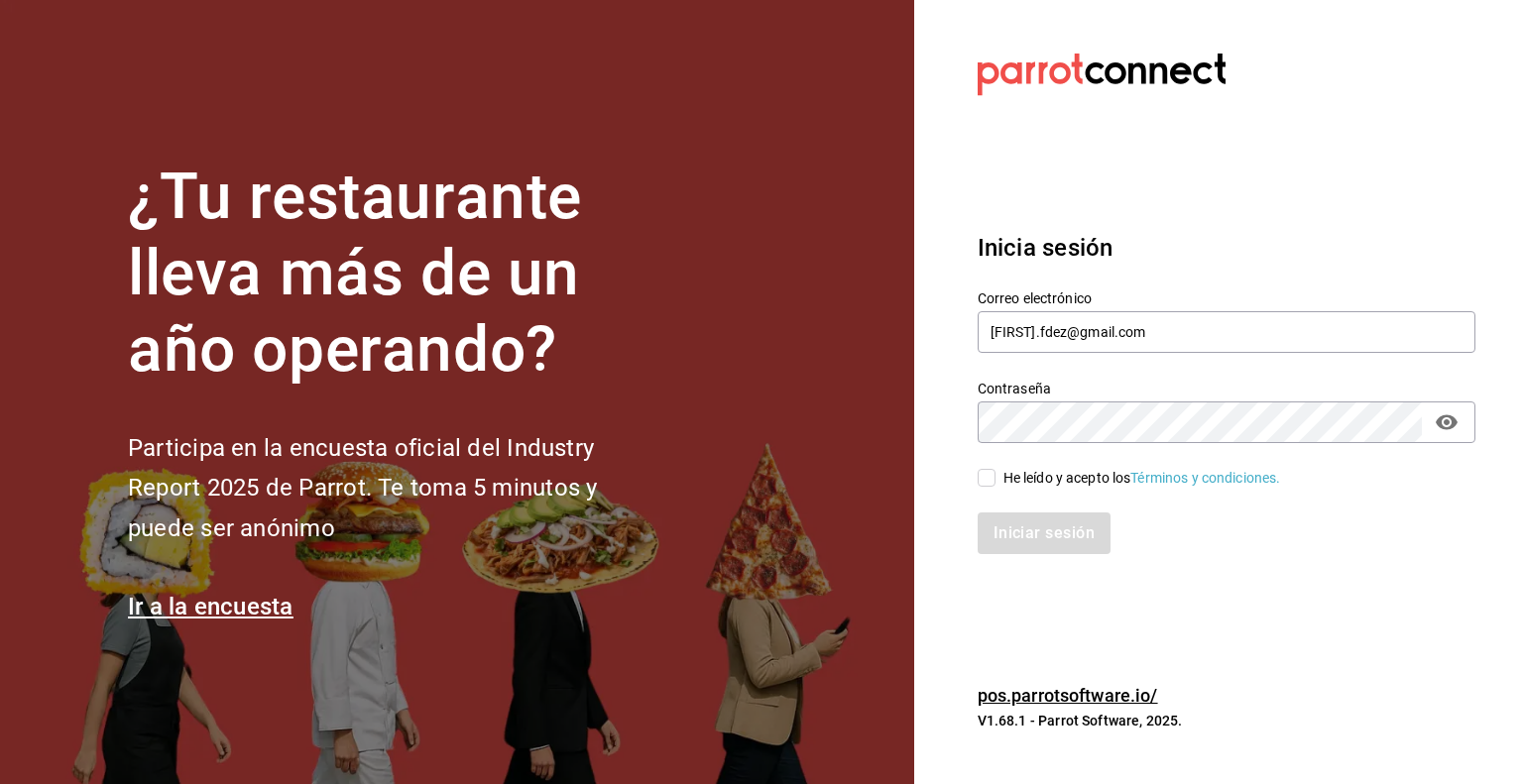 click on "He leído y acepto los  Términos y condiciones." at bounding box center [987, 478] 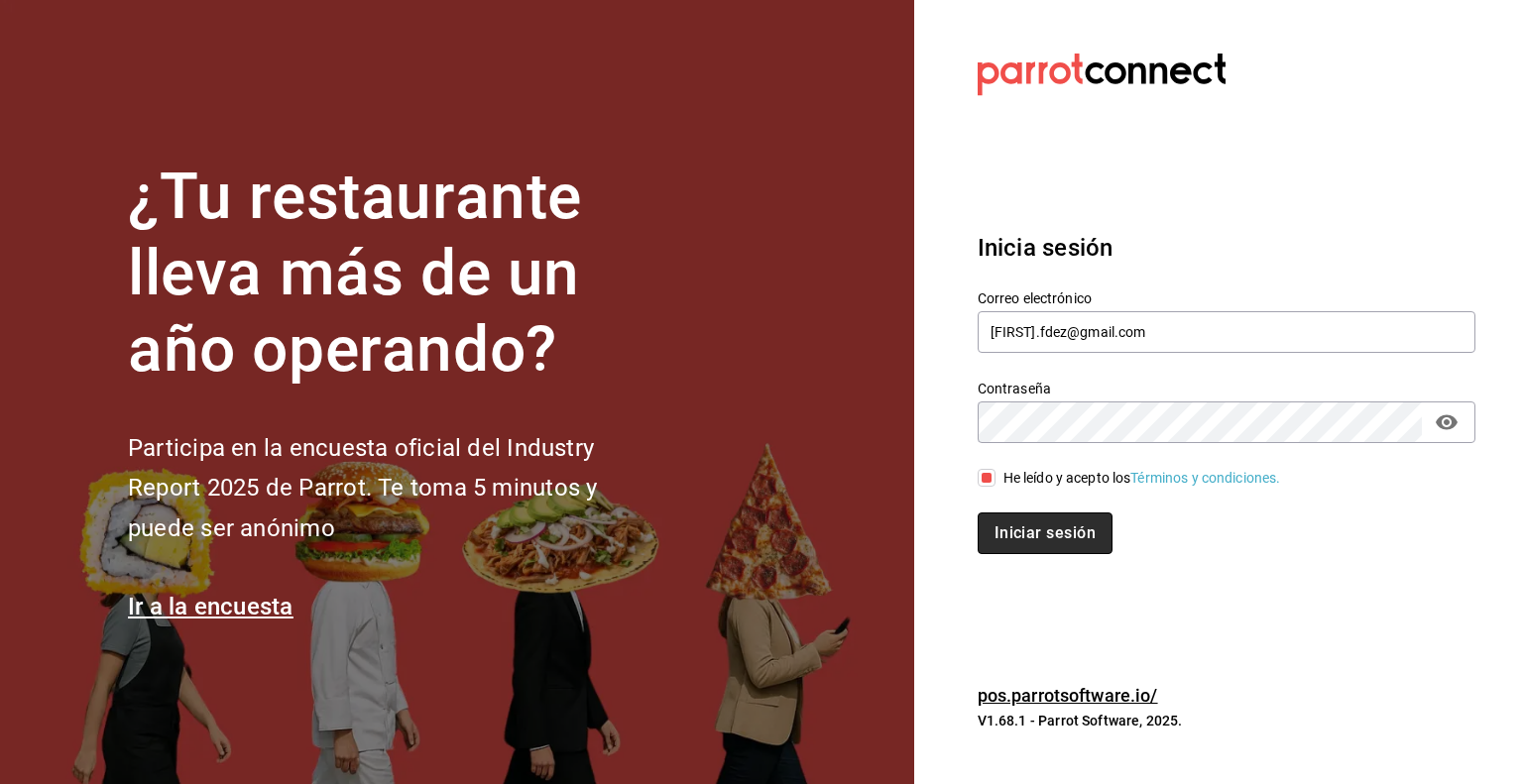 click on "Iniciar sesión" at bounding box center (1045, 533) 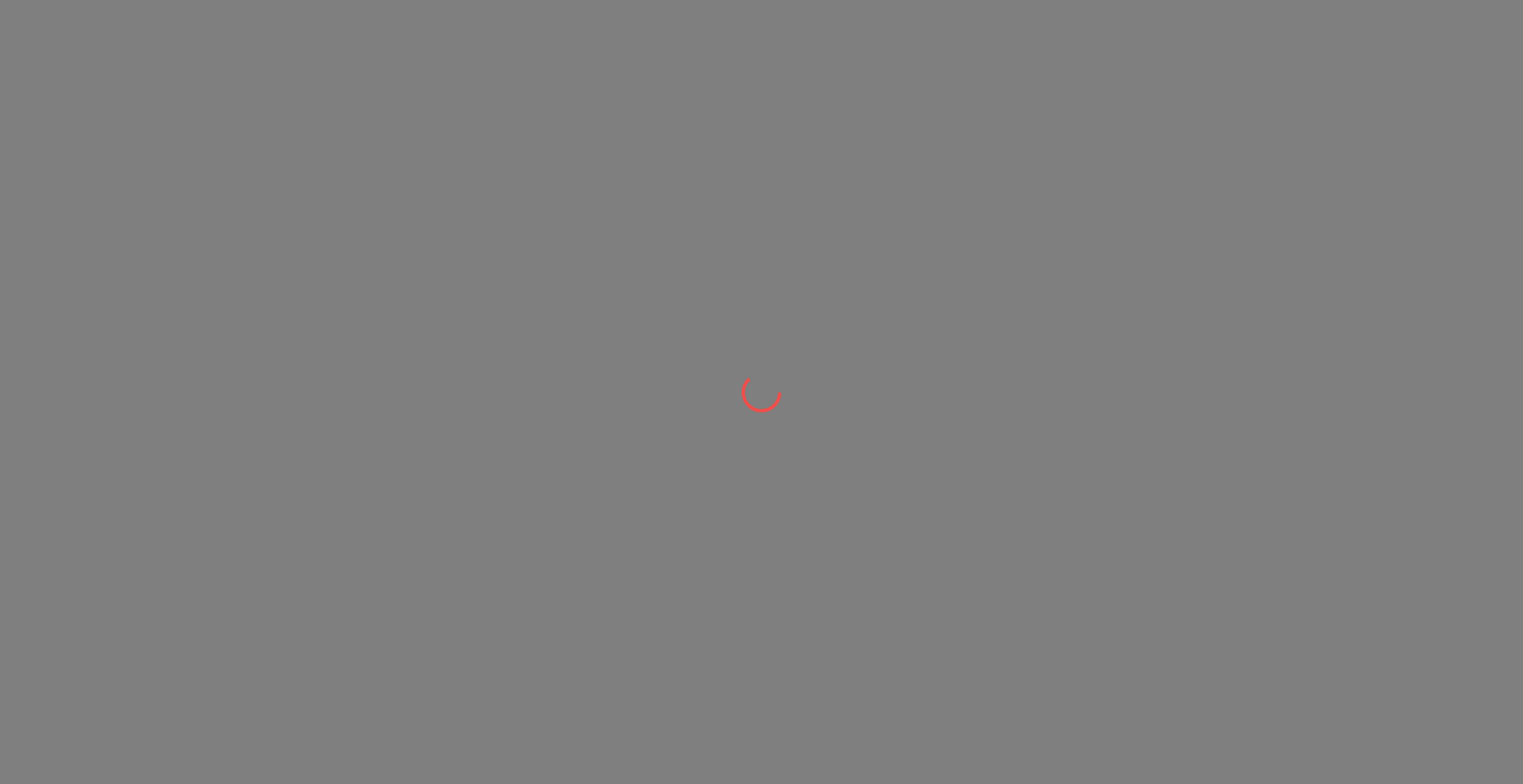 scroll, scrollTop: 0, scrollLeft: 0, axis: both 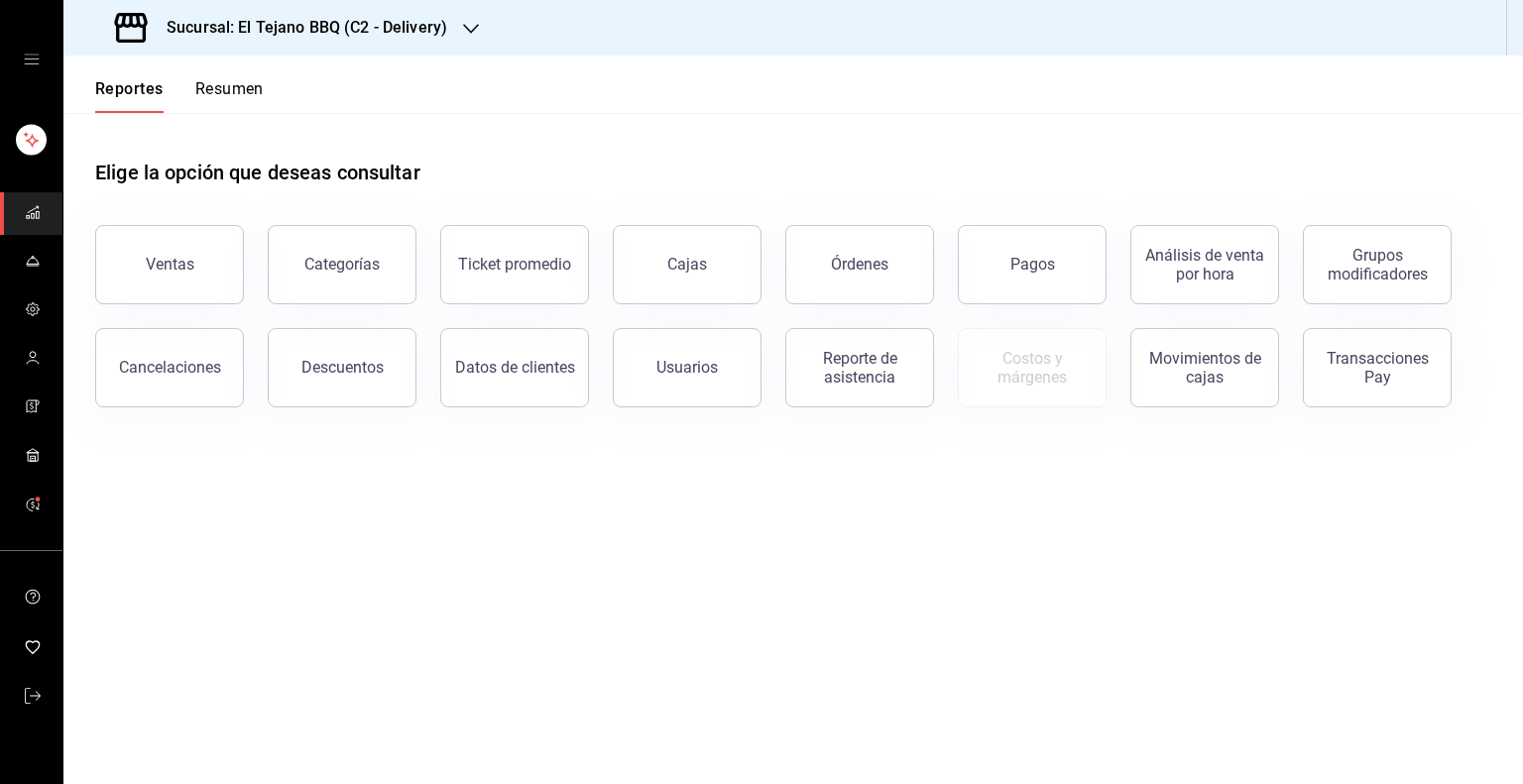 click on "Elige la opción que deseas consultar Ventas Categorías Ticket promedio Cajas Órdenes Pagos Análisis de venta por hora Grupos modificadores Cancelaciones Descuentos Datos de clientes Usuarios Reporte de asistencia Costos y márgenes Movimientos de cajas Transacciones Pay" at bounding box center (793, 448) 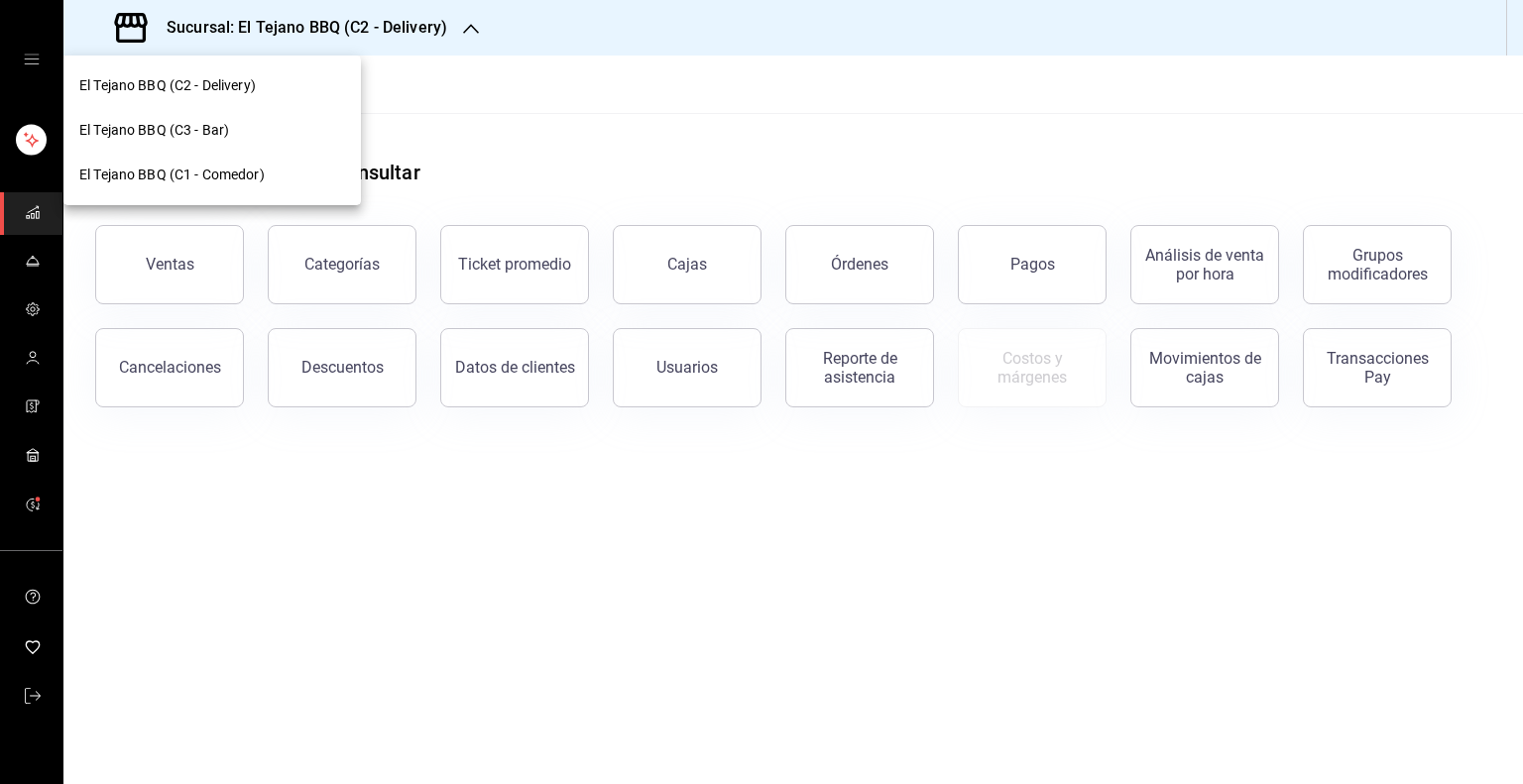 click on "El Tejano BBQ (C1 - Comedor)" at bounding box center (172, 174) 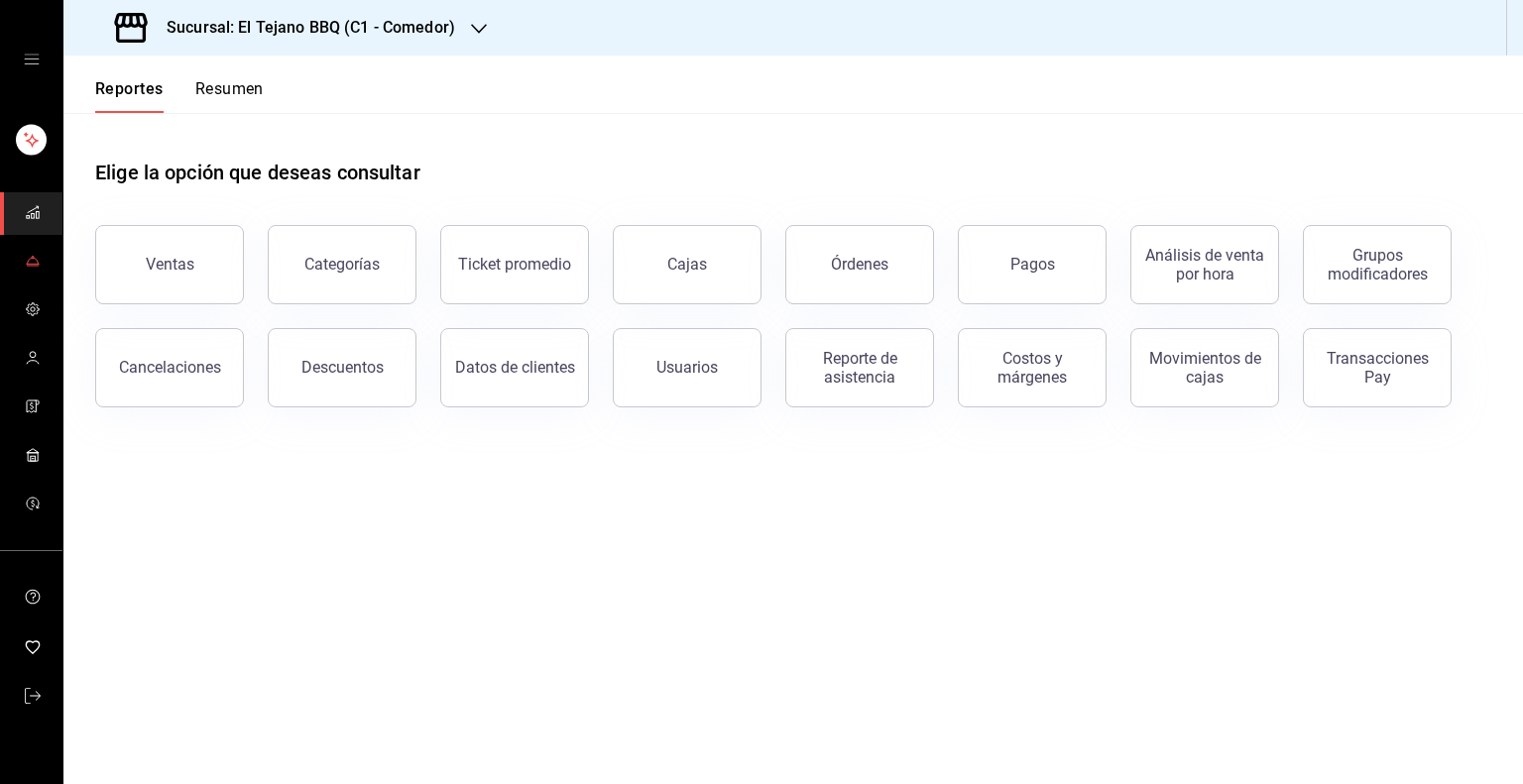 click 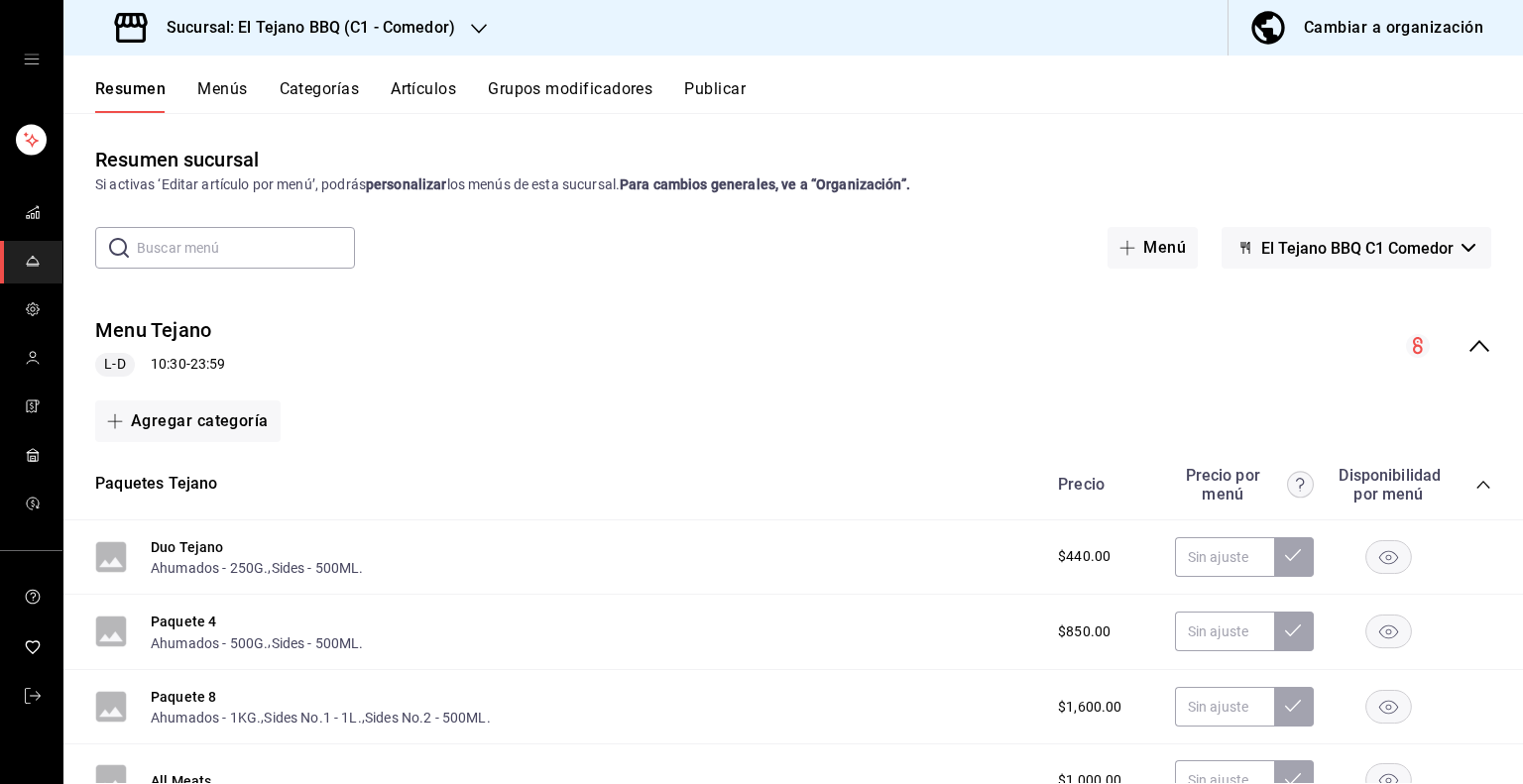 click on "Categorías" at bounding box center [319, 96] 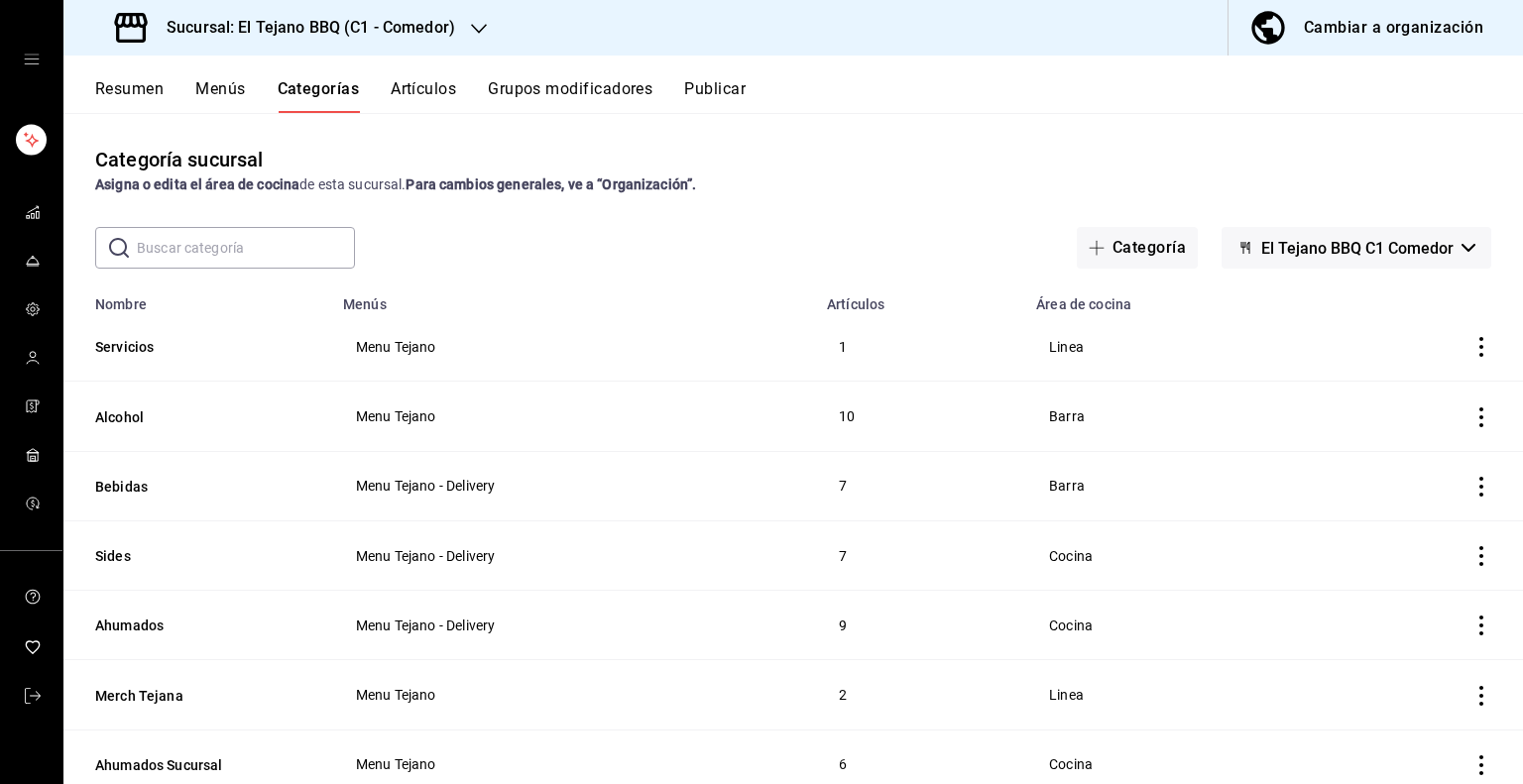 click on "Artículos" at bounding box center (423, 96) 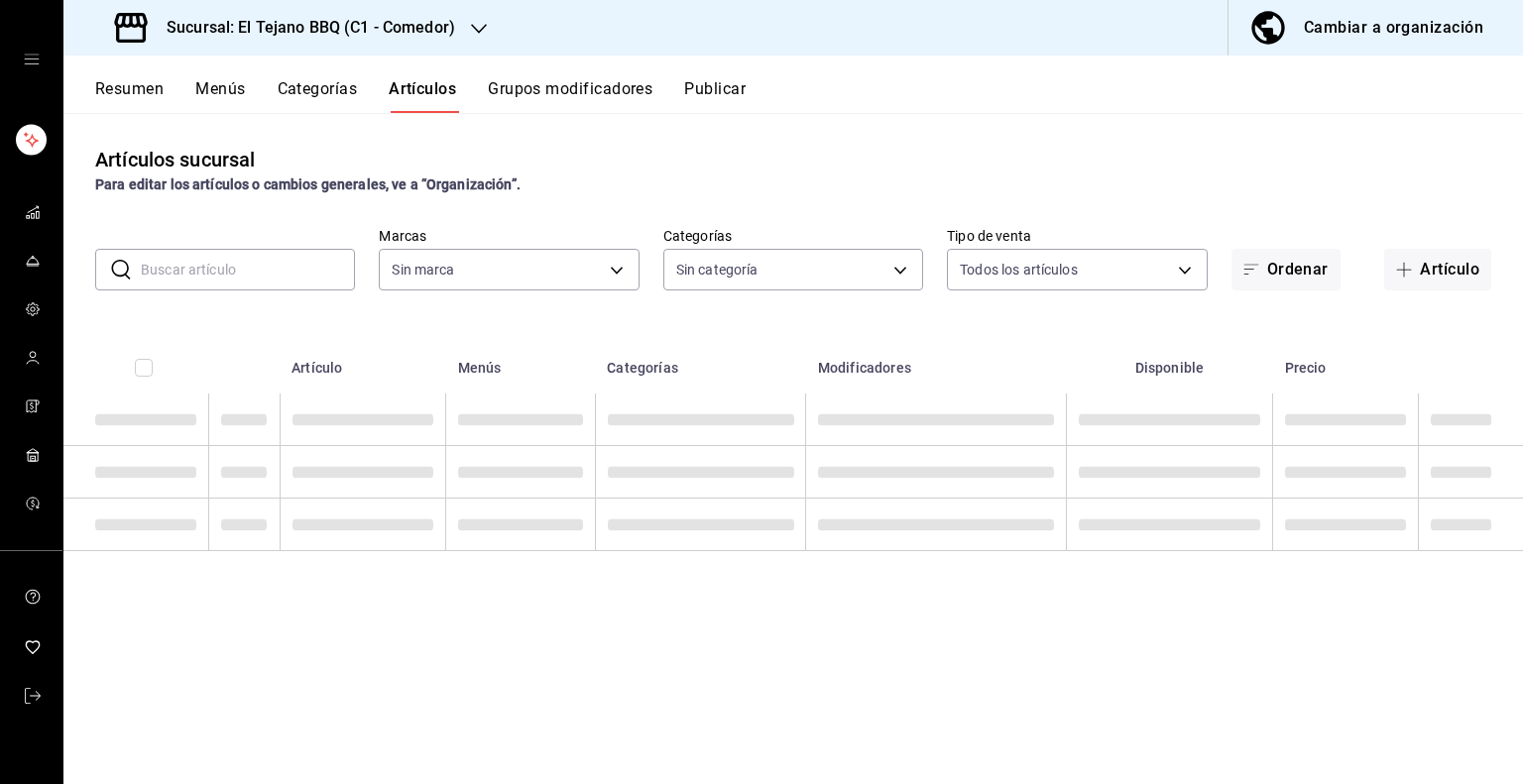 type on "c94772c4-3311-41c2-8861-4f79a687b49f" 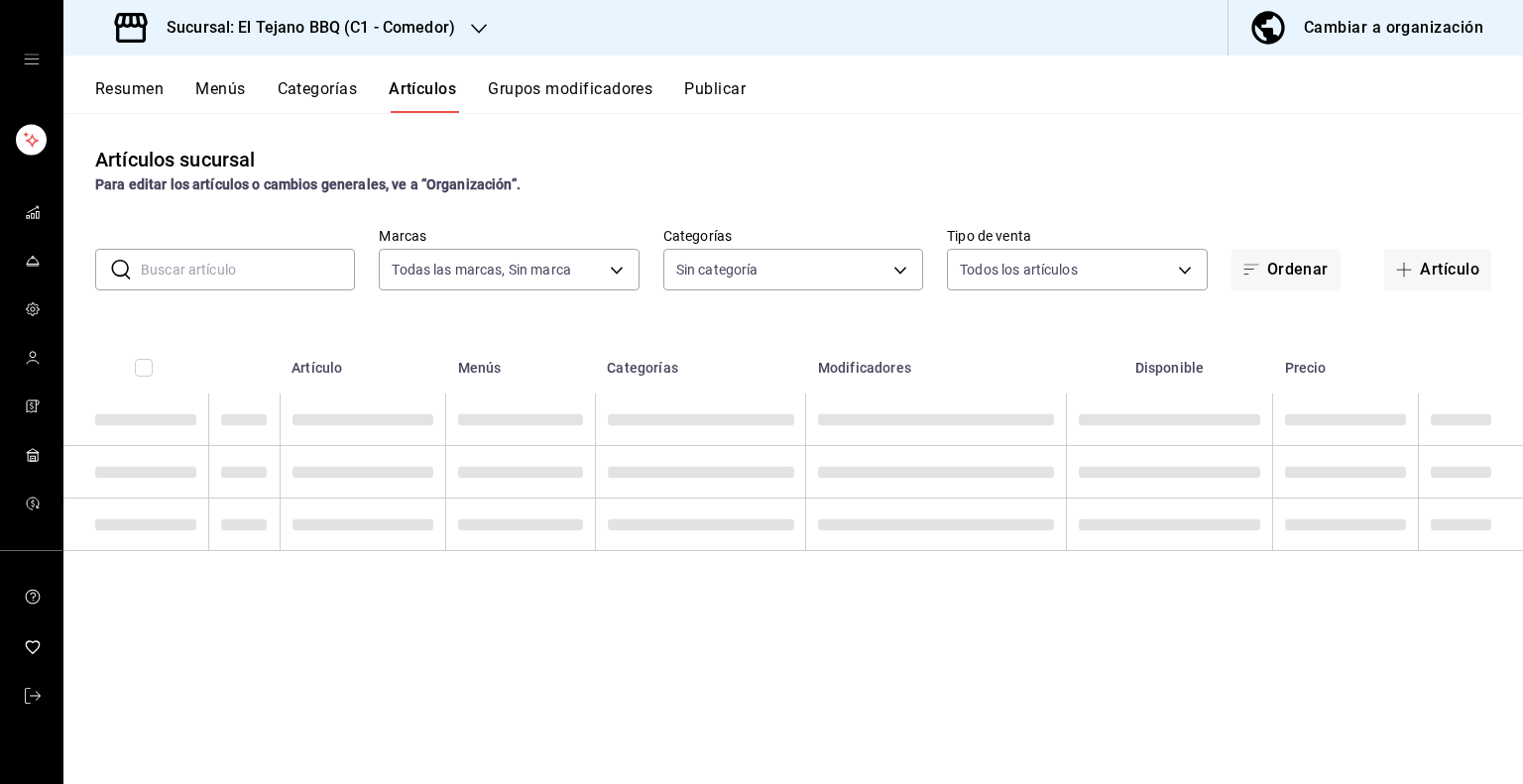 type on "57af246e-de73-4128-948d-d050dc8ab7ac,04c6f4db-21e5-4a41-a56a-df7f17e7c8b2,ed55ad21-fe16-4c7e-915d-f5deb9c85d83,a518b7fe-21b2-4cae-9ad2-2b7546b053b1,b0a32b83-47fa-4219-9f04-3efca590e476,5edd833b-177b-48b5-9b9f-fe90ebe69895,84290aed-c11f-4079-81fa-3fad344d300e,20fc63ba-f04d-4f68-bd7f-7e9bac27aaad,cb877825-eaff-4720-bf9a-6cb3a689421e,99cfa90e-c047-4fbf-9c20-87386596034a,add4832a-0bdc-440e-98d7-f8b102f80cf4,164def70-678b-4d40-8540-8c06281170e6,8e530fe0-aab5-4d39-ad05-75068d145a8c,60d55e4d-6119-4f1b-aaac-2c941a247372,69bd5906-138e-4467-9876-5c2401f788c7,80e777c8-4e60-4cd4-a81a-414c9994be80,80a810fb-c654-4b92-a9ae-a2d27d1a039d,e027d490-e430-4506-acba-7e9d83af3346,b0825c0a-fa73-4f21-8ab3-73242087def1,fa19c768-6d02-4adb-8a92-ad7b9897fea4,03ffaaf6-a15e-45a2-ac26-b642c6e8bb21,42e0cec6-bfef-4e6c-baba-68dc9881f450,f371df40-6c00-427c-b864-0fff015467bc,f9a8cc8a-1d10-4c1e-b748-017f86da3d22,f954f000-2528-4c25-908c-d9c881a5a71d,7b3ea972-2f43-4a28-89bd-e52e01dc9baa" 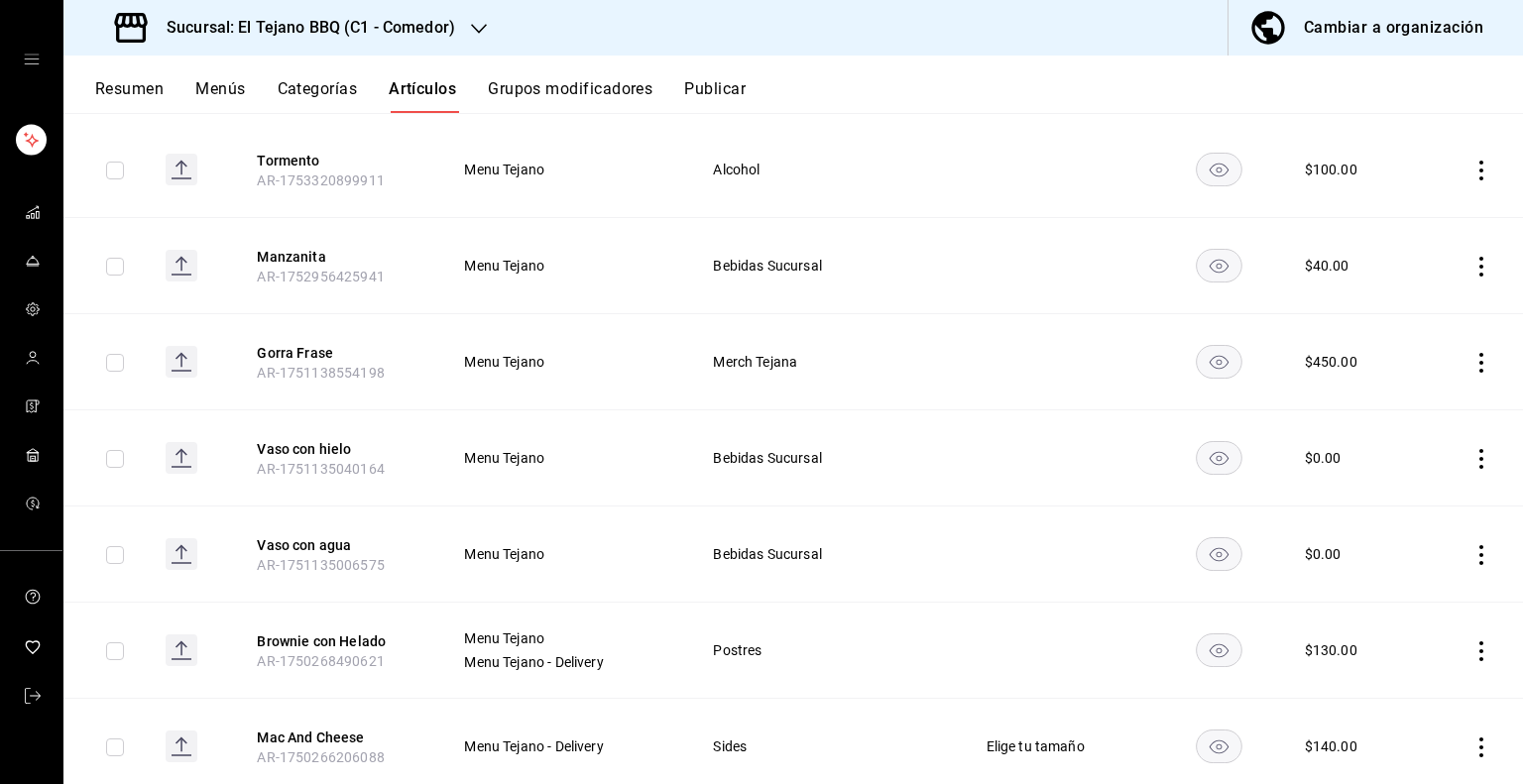 scroll, scrollTop: 0, scrollLeft: 0, axis: both 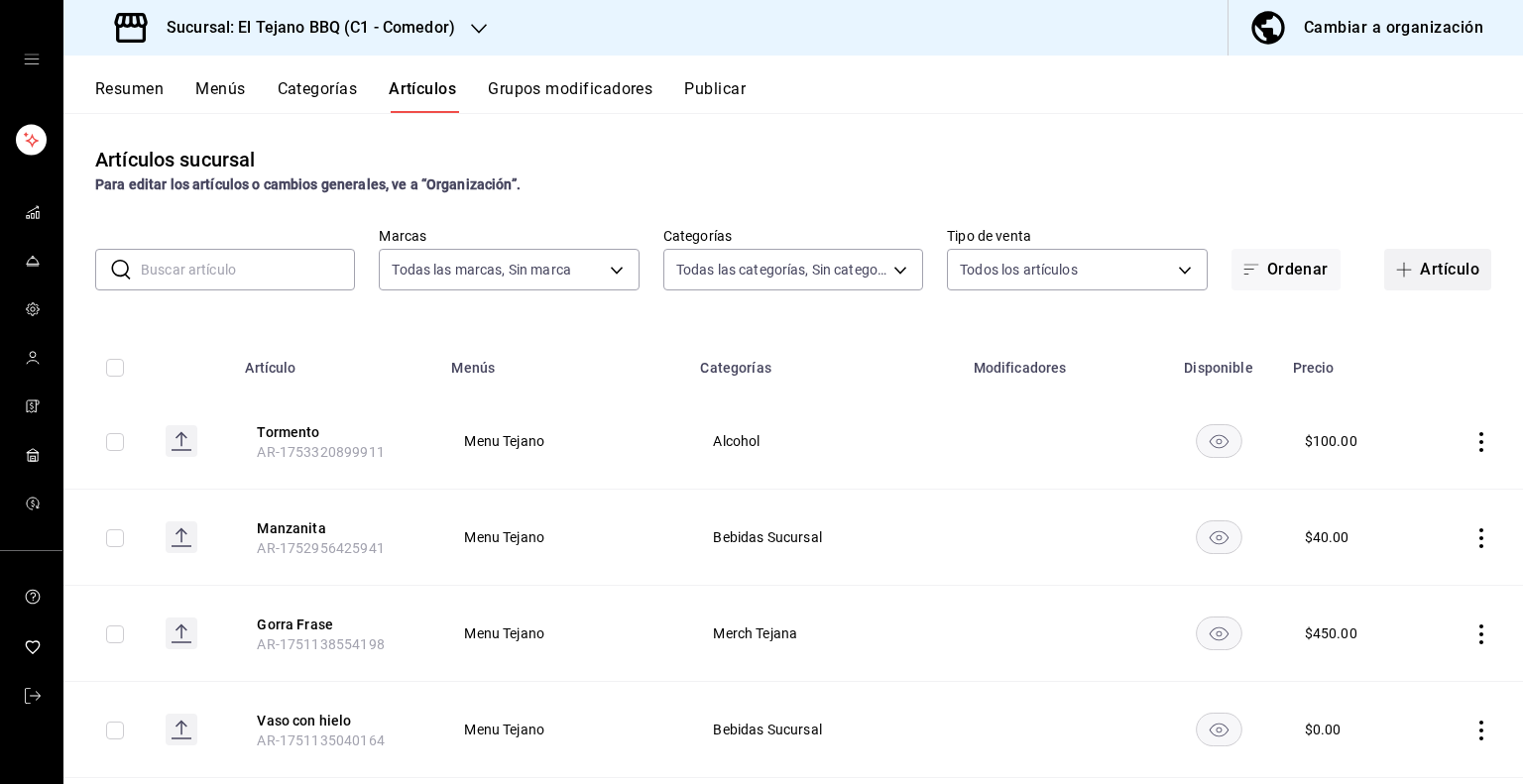 click on "Artículo" at bounding box center (1438, 270) 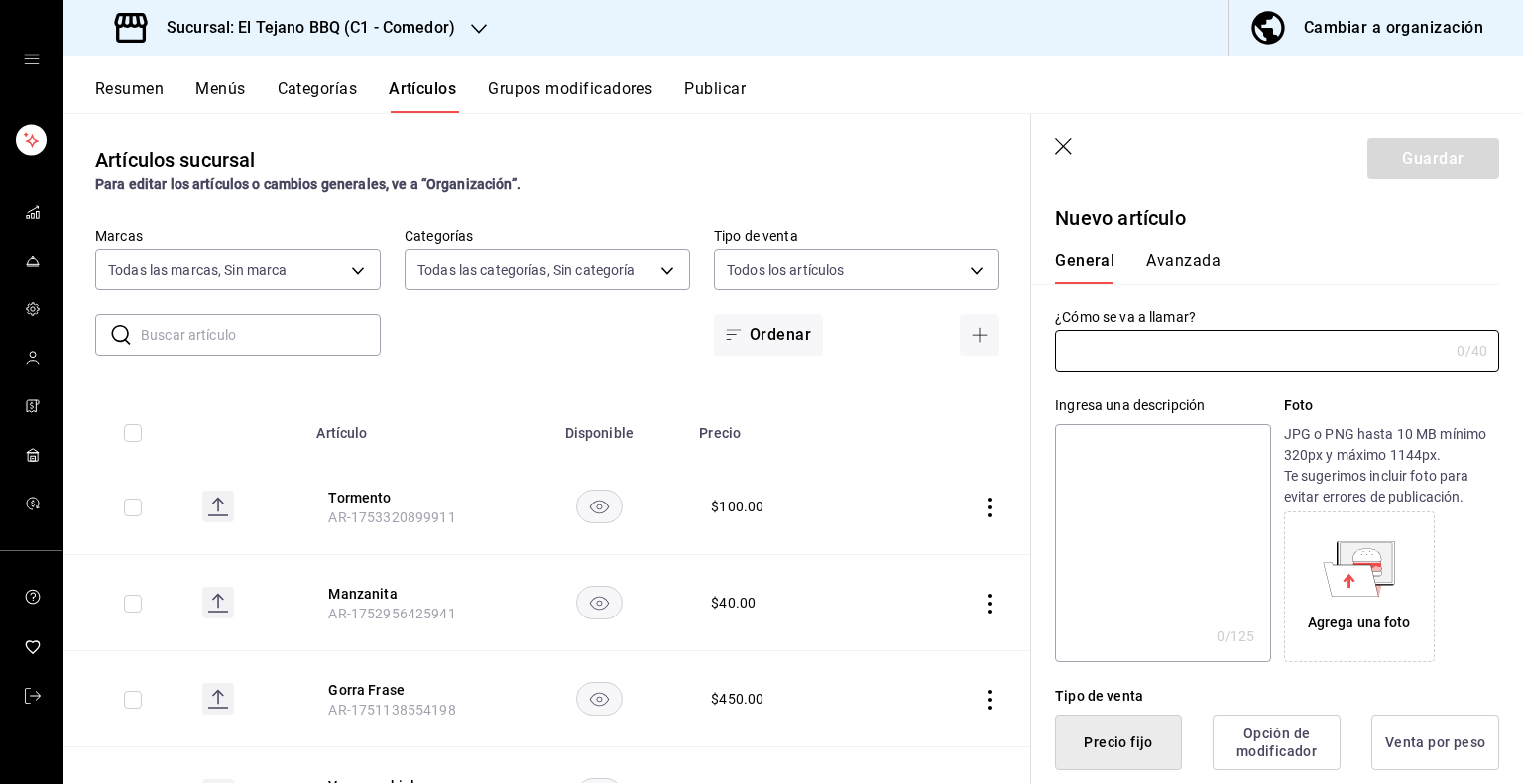 click on "Grupos modificadores" at bounding box center [570, 96] 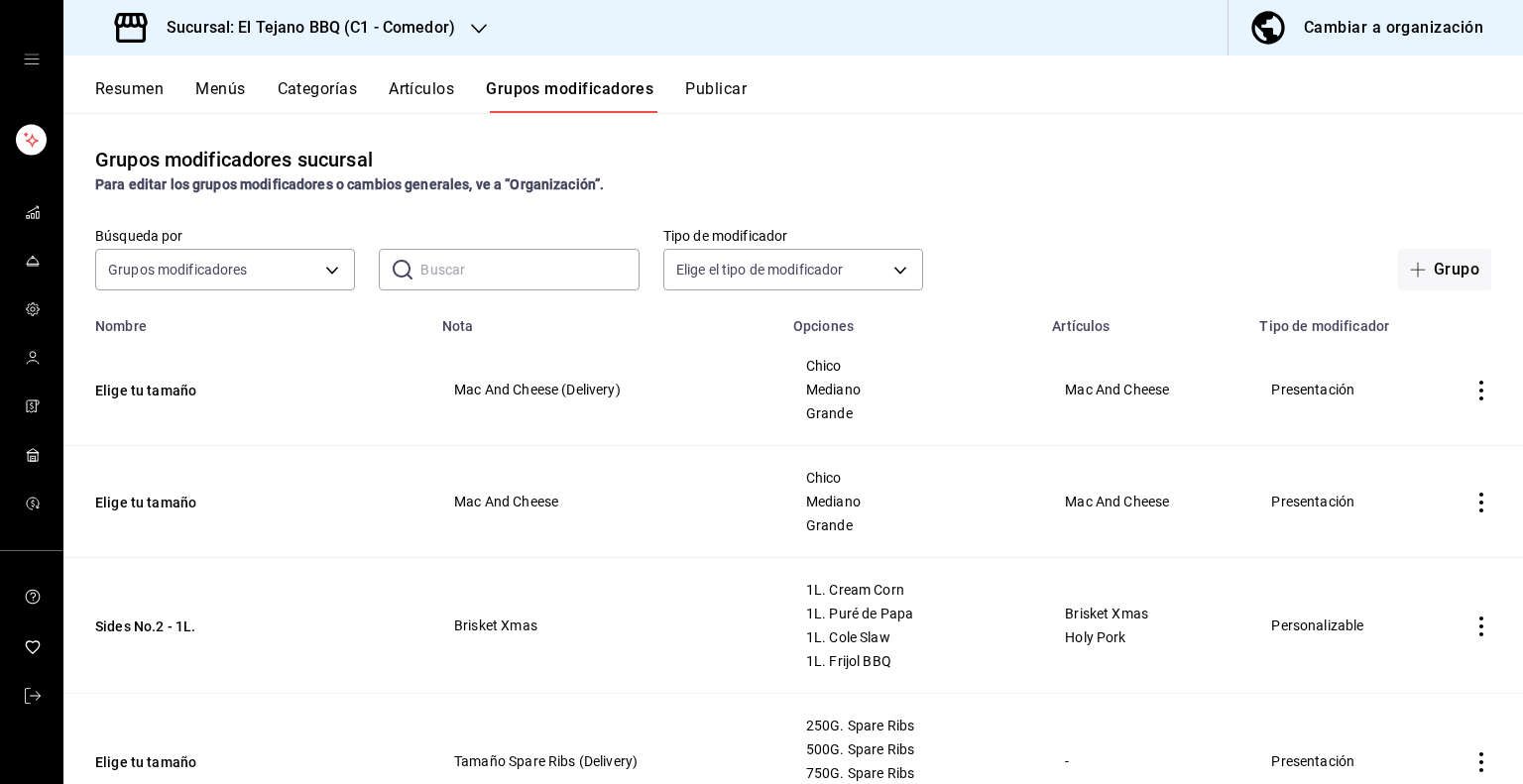 click on "Artículos" at bounding box center (421, 96) 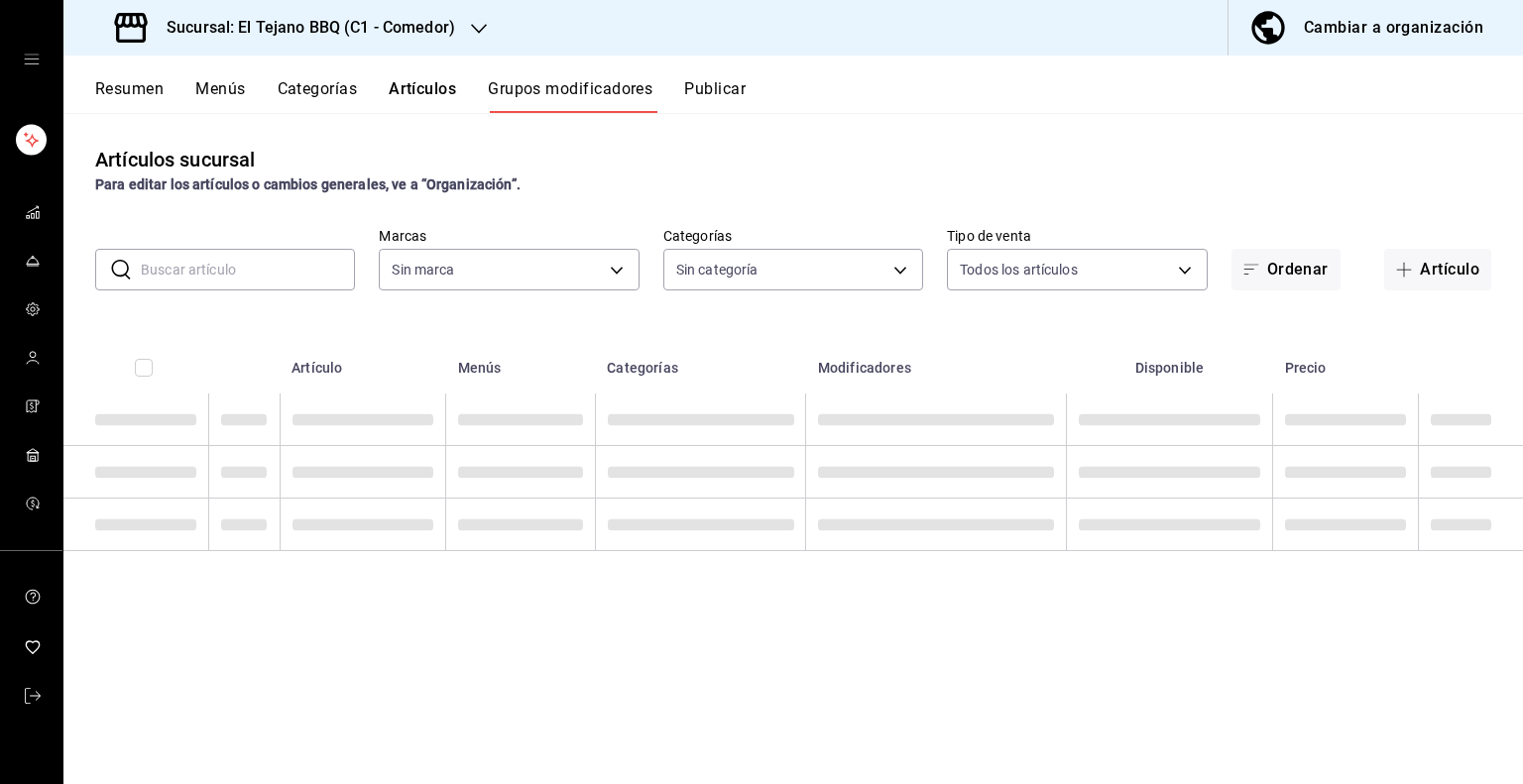 type on "c94772c4-3311-41c2-8861-4f79a687b49f" 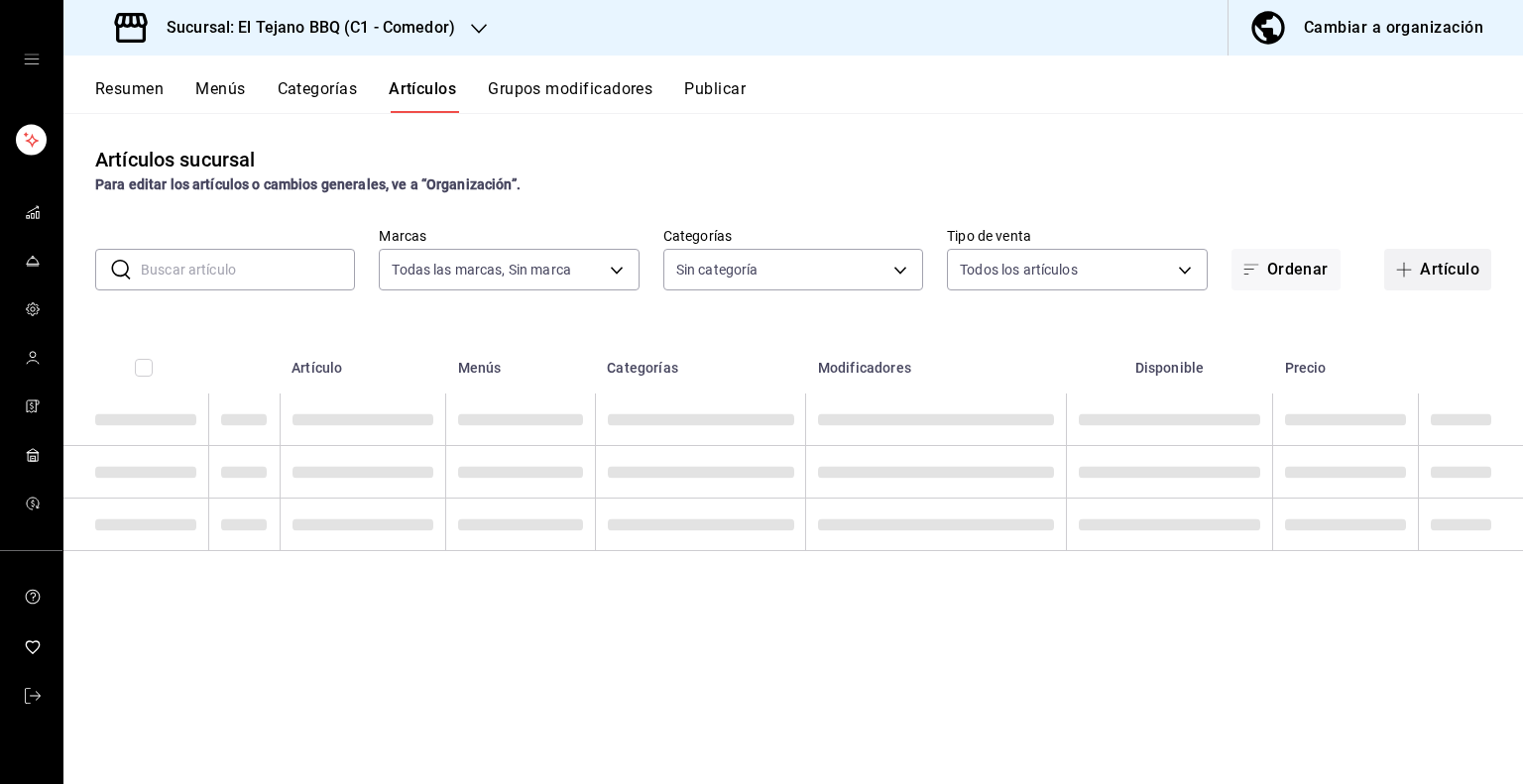 type on "c94772c4-3311-41c2-8861-4f79a687b49f" 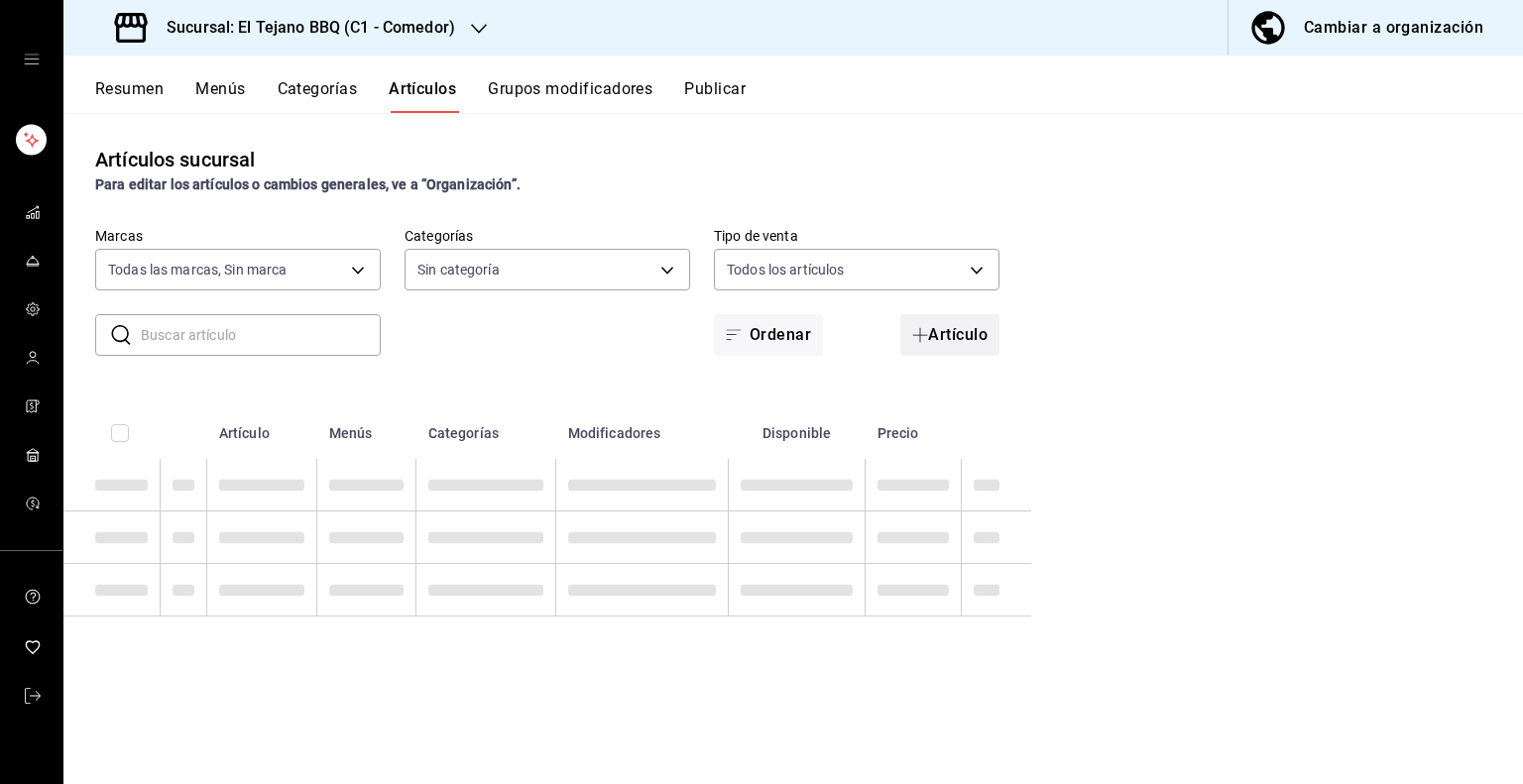 type on "57af246e-de73-4128-948d-d050dc8ab7ac,04c6f4db-21e5-4a41-a56a-df7f17e7c8b2,ed55ad21-fe16-4c7e-915d-f5deb9c85d83,a518b7fe-21b2-4cae-9ad2-2b7546b053b1,b0a32b83-47fa-4219-9f04-3efca590e476,5edd833b-177b-48b5-9b9f-fe90ebe69895,84290aed-c11f-4079-81fa-3fad344d300e,20fc63ba-f04d-4f68-bd7f-7e9bac27aaad,cb877825-eaff-4720-bf9a-6cb3a689421e,99cfa90e-c047-4fbf-9c20-87386596034a,add4832a-0bdc-440e-98d7-f8b102f80cf4,164def70-678b-4d40-8540-8c06281170e6,8e530fe0-aab5-4d39-ad05-75068d145a8c,60d55e4d-6119-4f1b-aaac-2c941a247372,69bd5906-138e-4467-9876-5c2401f788c7,80e777c8-4e60-4cd4-a81a-414c9994be80,80a810fb-c654-4b92-a9ae-a2d27d1a039d,e027d490-e430-4506-acba-7e9d83af3346,b0825c0a-fa73-4f21-8ab3-73242087def1,fa19c768-6d02-4adb-8a92-ad7b9897fea4,03ffaaf6-a15e-45a2-ac26-b642c6e8bb21,42e0cec6-bfef-4e6c-baba-68dc9881f450,f371df40-6c00-427c-b864-0fff015467bc,f9a8cc8a-1d10-4c1e-b748-017f86da3d22,f954f000-2528-4c25-908c-d9c881a5a71d,7b3ea972-2f43-4a28-89bd-e52e01dc9baa" 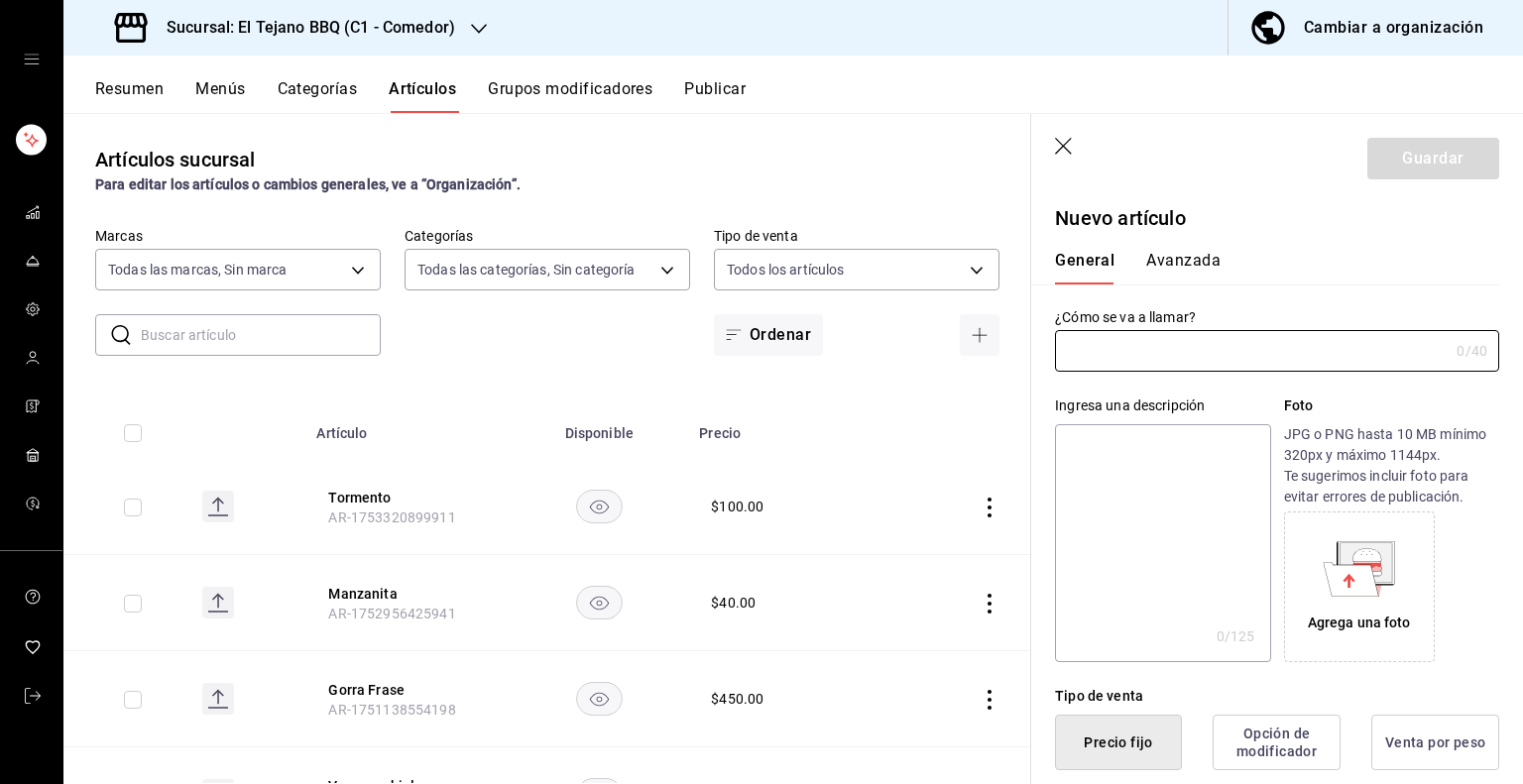 click on "Grupos modificadores" at bounding box center (570, 96) 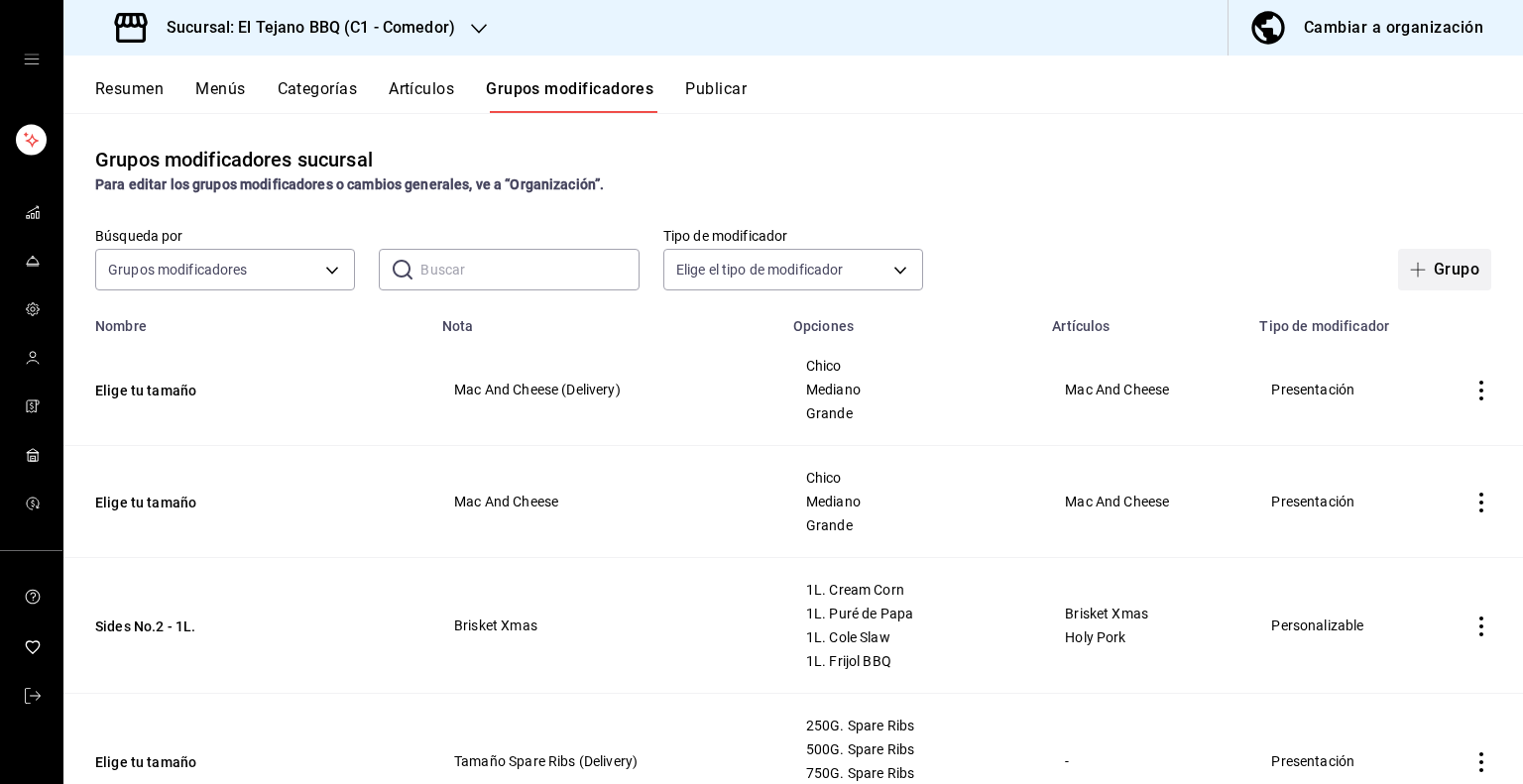 click on "Grupo" at bounding box center [1445, 270] 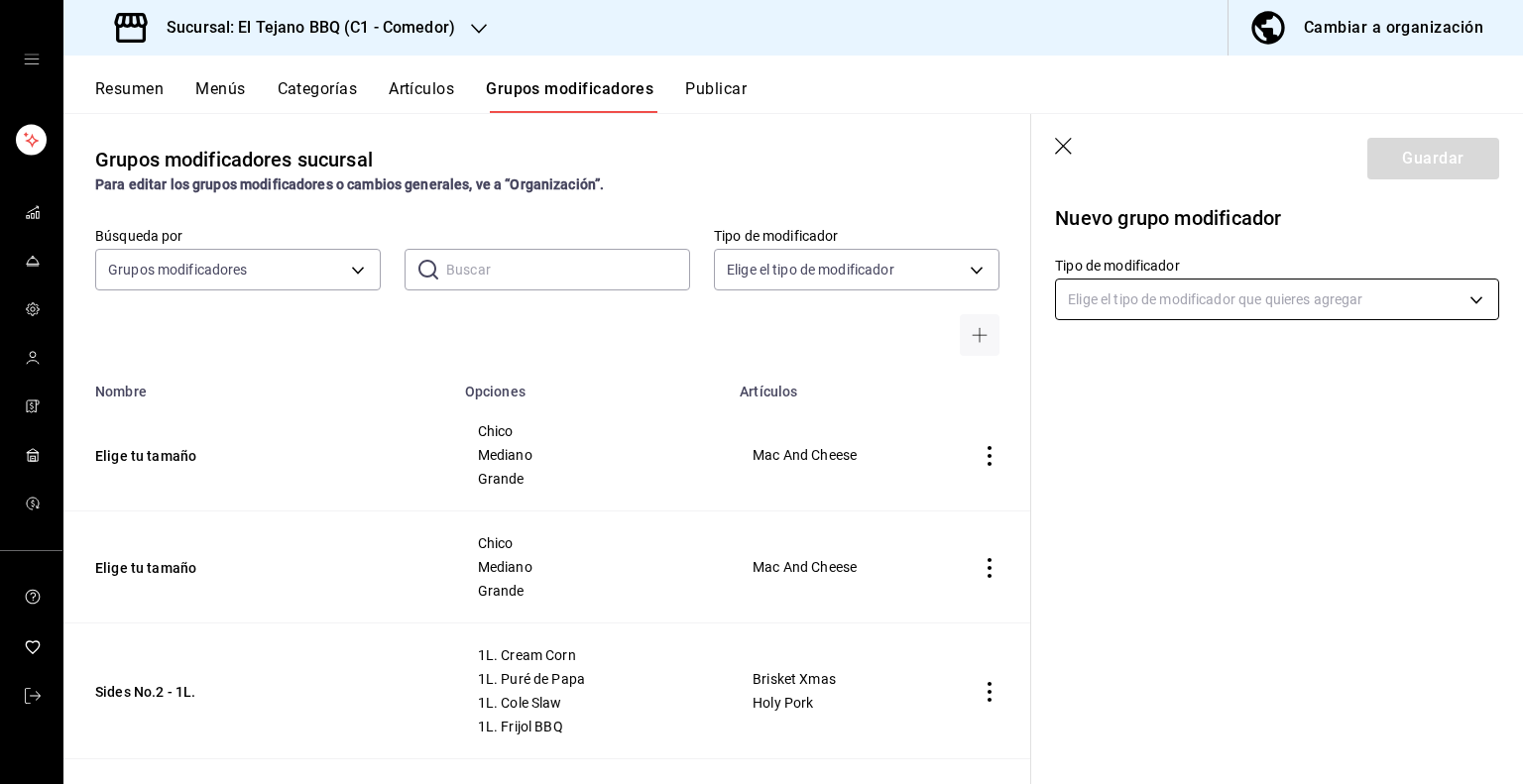 click on "Sucursal: El Tejano BBQ (C1 - Comedor) Cambiar a organización Resumen Menús Categorías Artículos Grupos modificadores Publicar Grupos modificadores sucursal Para editar los grupos modificadores o cambios generales, ve a “Organización”. Búsqueda por Grupos modificadores GROUP ​ ​ Tipo de modificador Elige el tipo de modificador Nombre Opciones Artículos Elige tu tamaño Chico Mediano Grande Mac And Cheese Elige tu tamaño Chico Mediano Grande Mac And Cheese Sides No.2 - 1L. 1L. Cream Corn 1L. Puré de Papa 1L. Cole Slaw 1L. Frijol BBQ Brisket Xmas Holy Pork Elige tu tamaño 250G. Spare Ribs 500G. Spare Ribs 750G. Spare Ribs 1KG. Spare Ribs - Acompaña tu orden con Coca Cola Sprite Mundet Agua Ver más... Picanha Ahumada Pork Belly Bites Spare Ribs Elige tus complementos Salsa BBQ Pepinillos Cebolla Crema Habanera Picanha Ahumada Pork Belly Bites Spare Ribs Ahumados - 500G. 500G. Pulled Pork 500G. Chop 500G. Spare Ribs 5 Salchichas Mixtas Ver más... - Ahumados - 1KG. 1KG. Pulled Pork 1KG. Chop -" at bounding box center (762, 392) 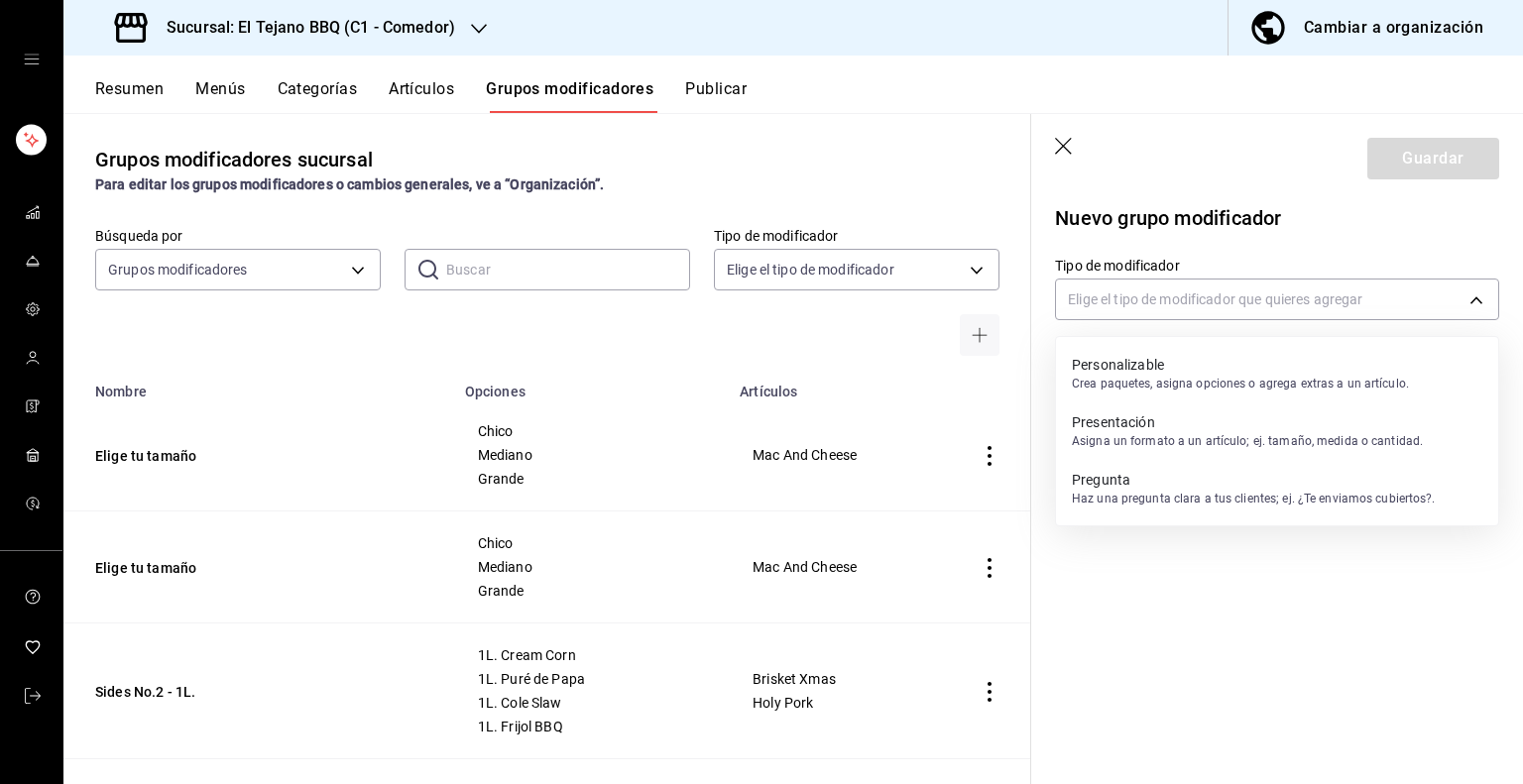 click on "Personalizable" at bounding box center (1240, 365) 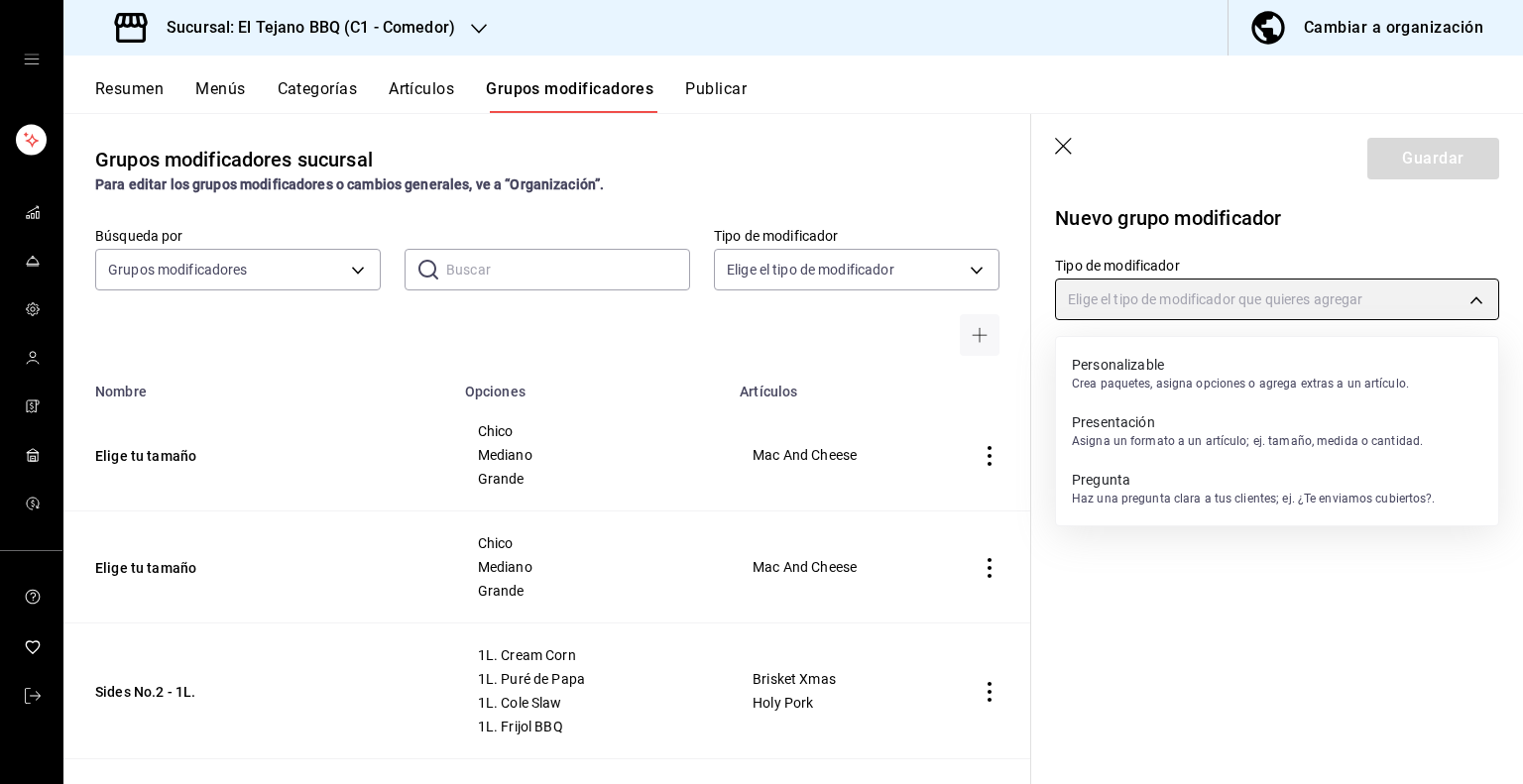 type on "CUSTOMIZABLE" 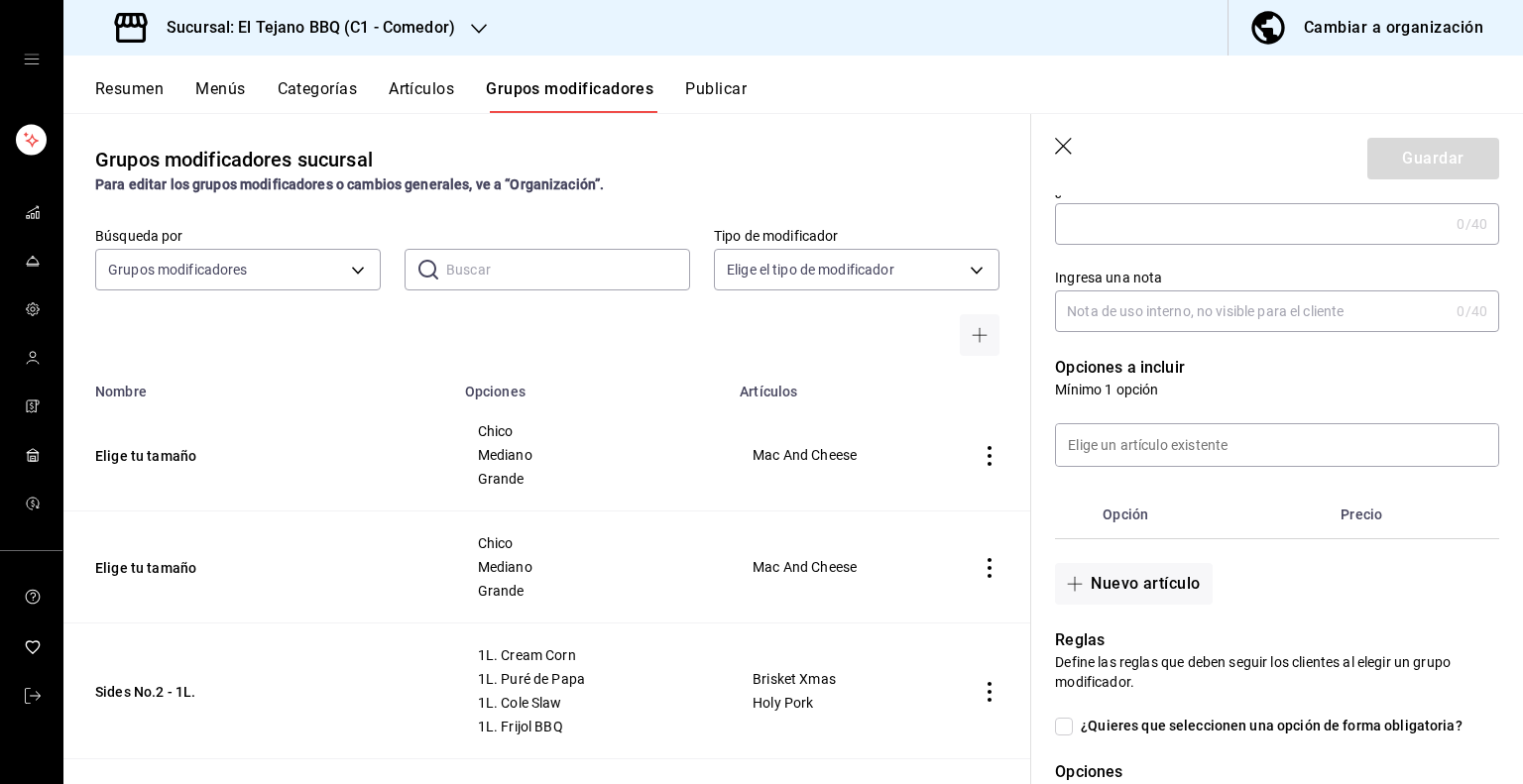 scroll, scrollTop: 262, scrollLeft: 0, axis: vertical 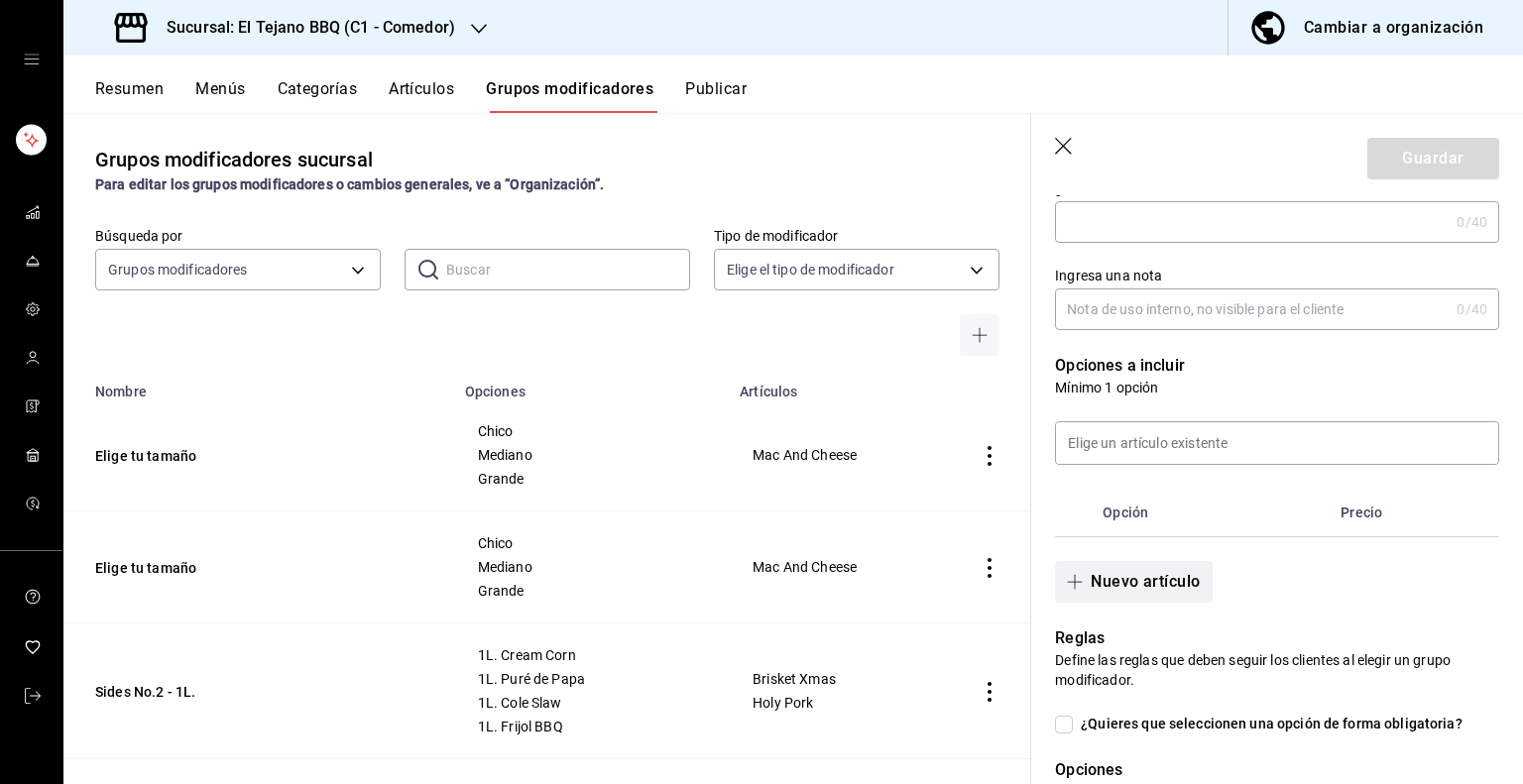click on "Nuevo artículo" at bounding box center (1133, 582) 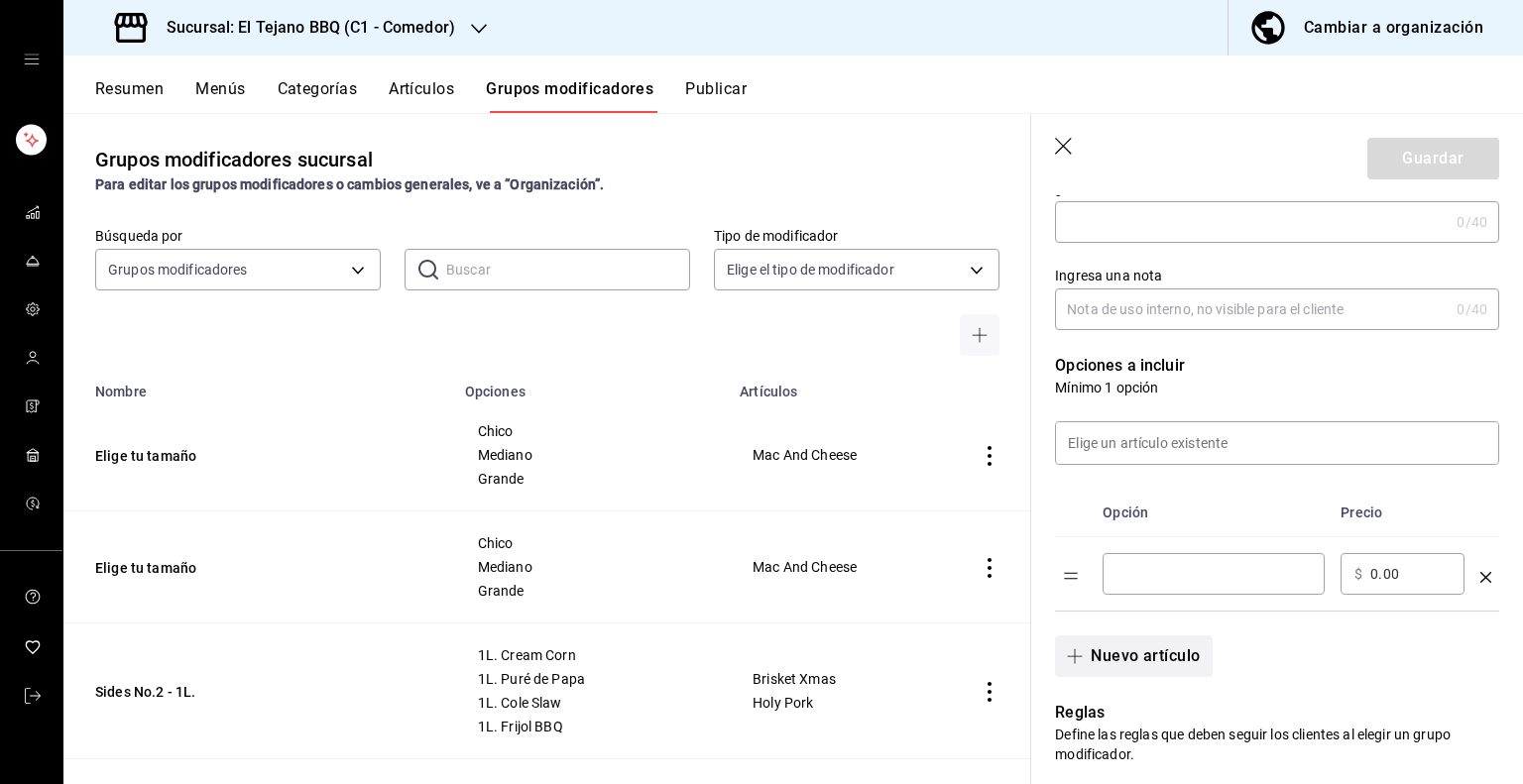 click on "Nuevo artículo" at bounding box center (1133, 656) 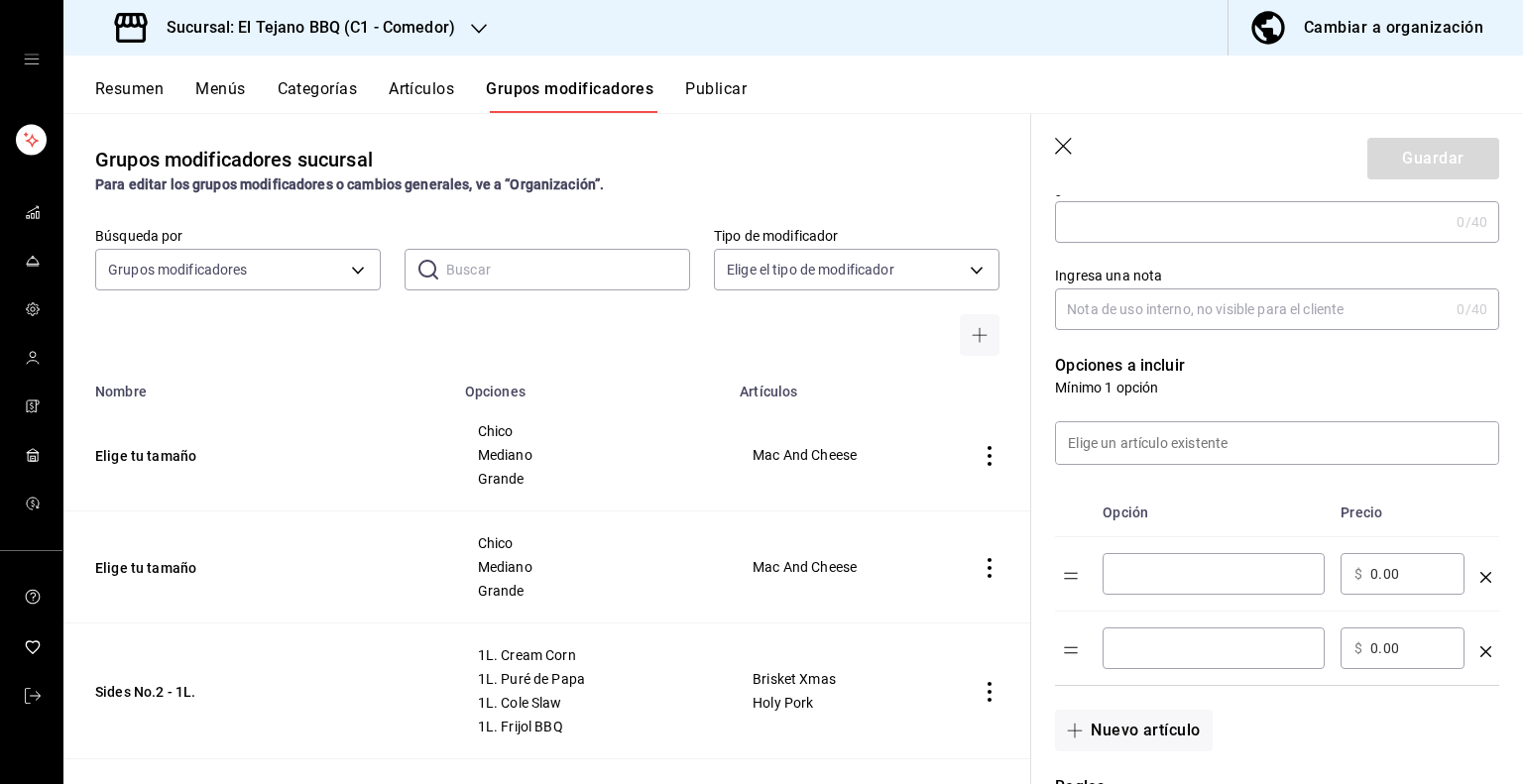 click on "​" at bounding box center (1214, 574) 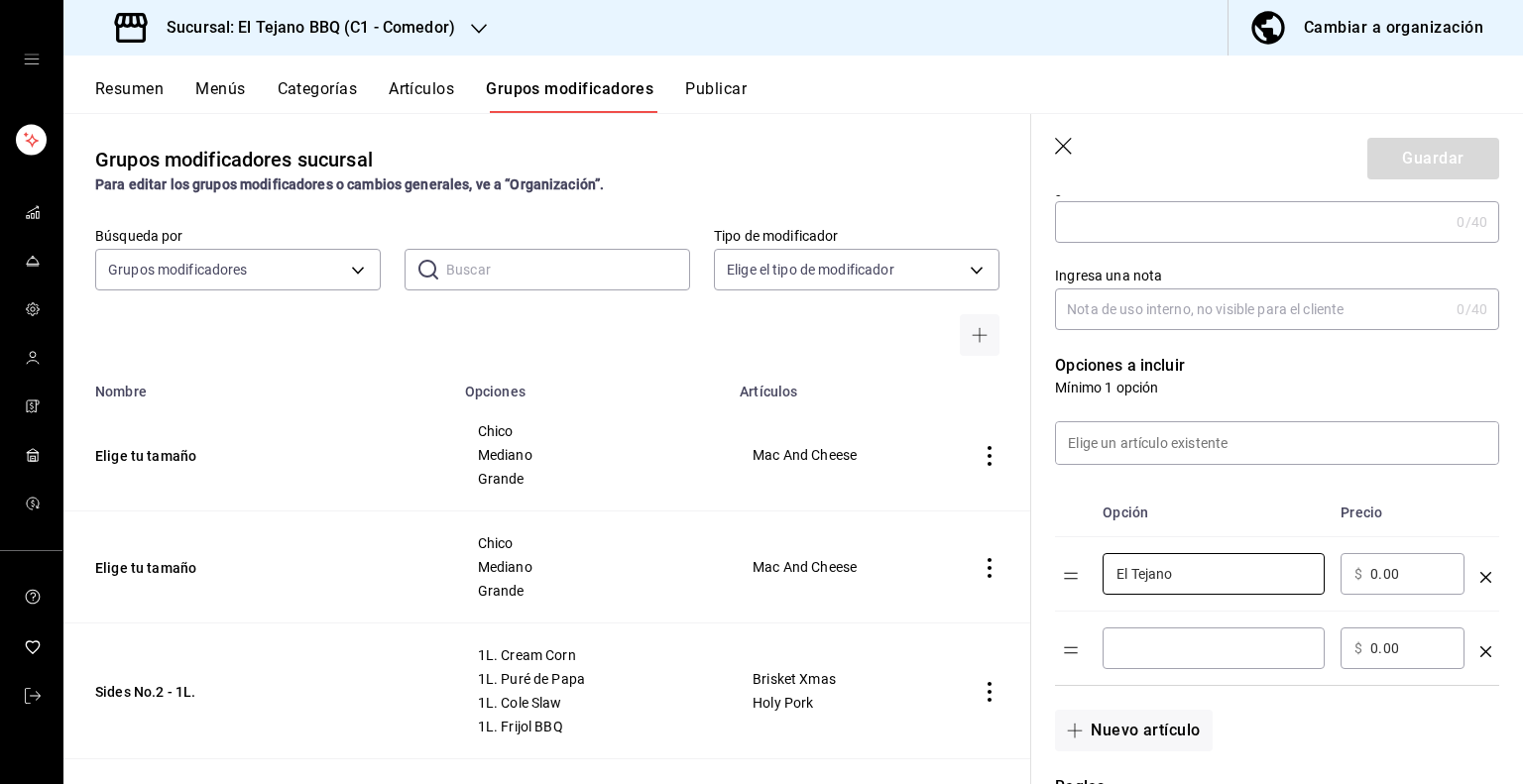 type on "El Tejano" 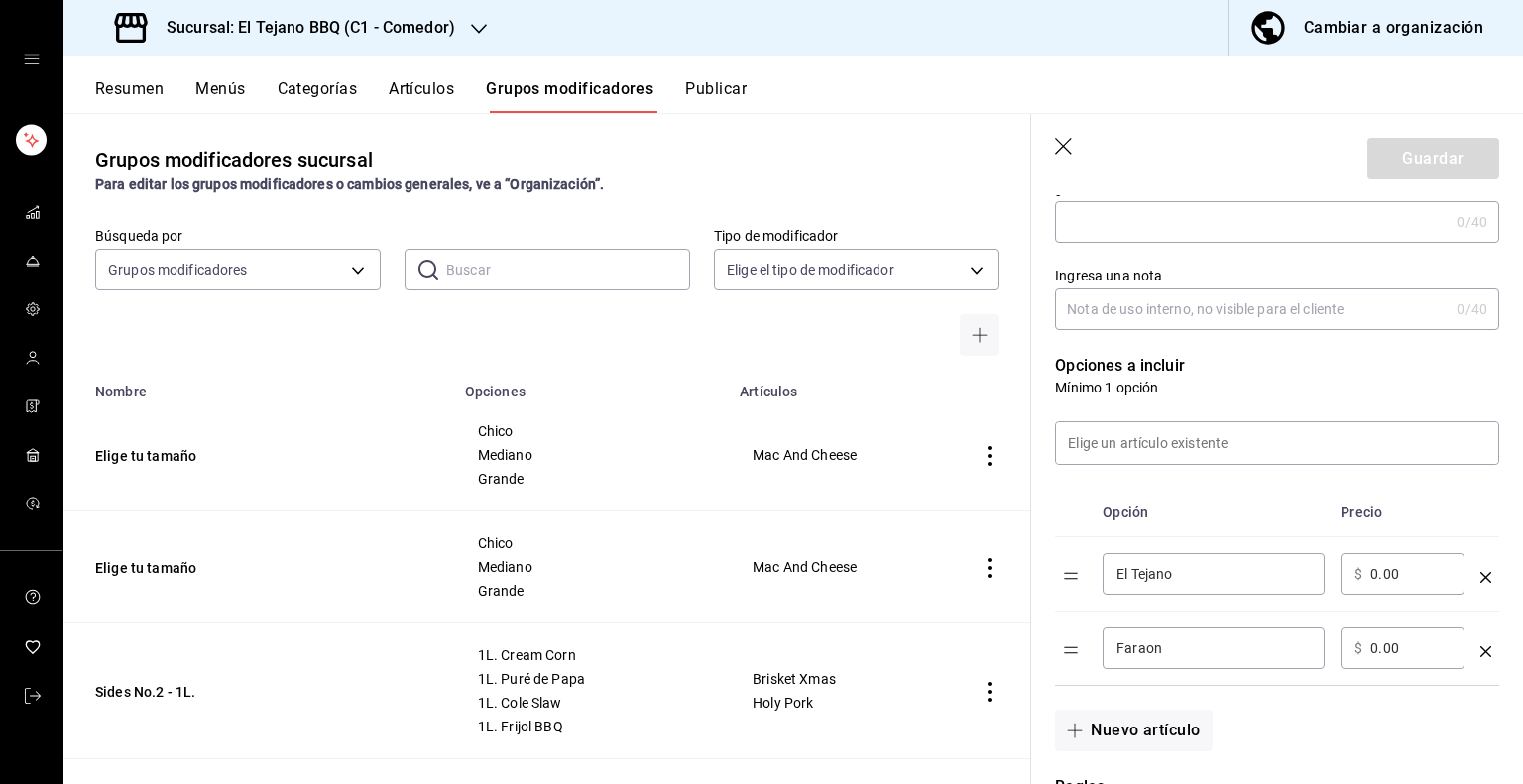 click on "Faraon" at bounding box center (1214, 648) 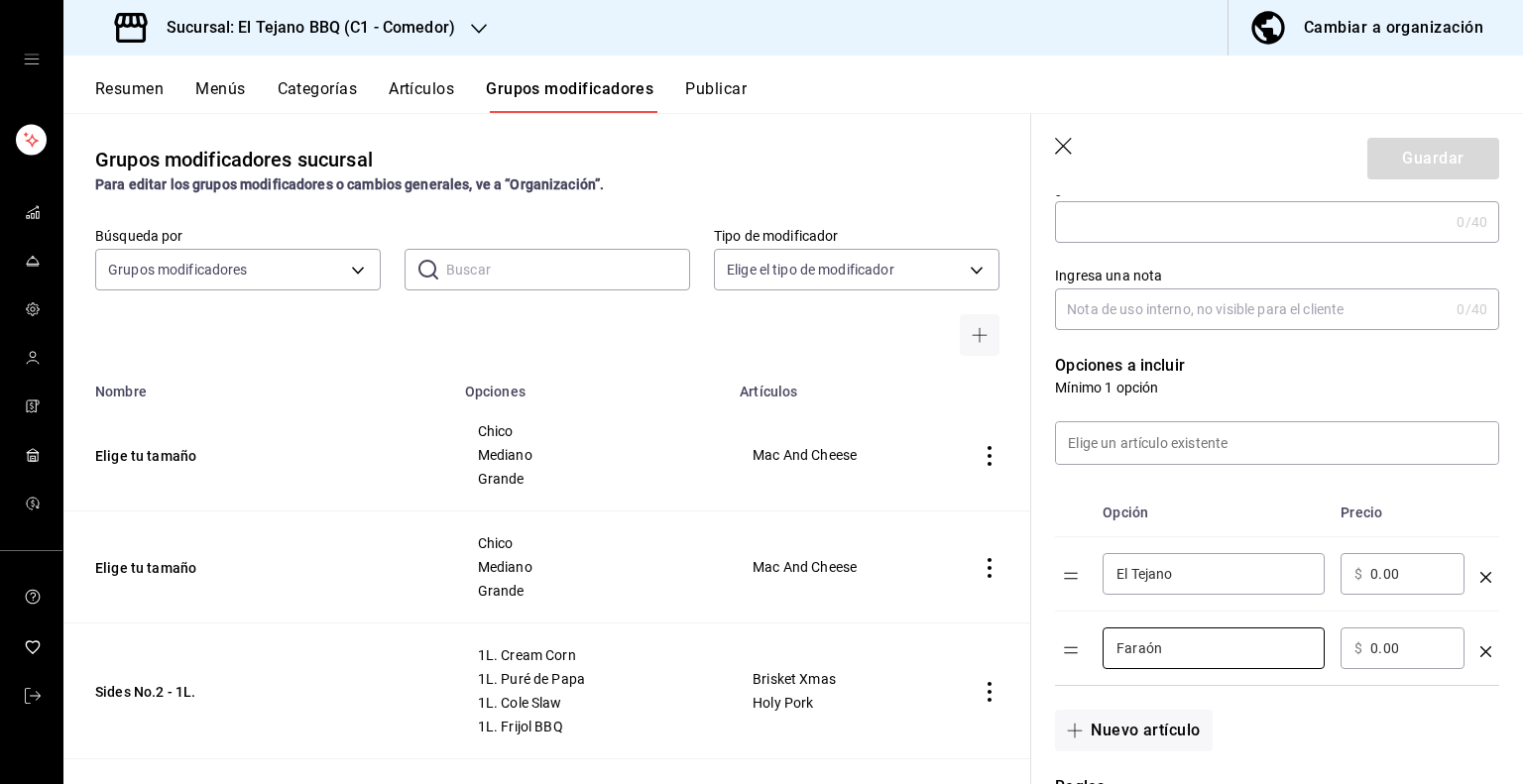 type on "Faraón" 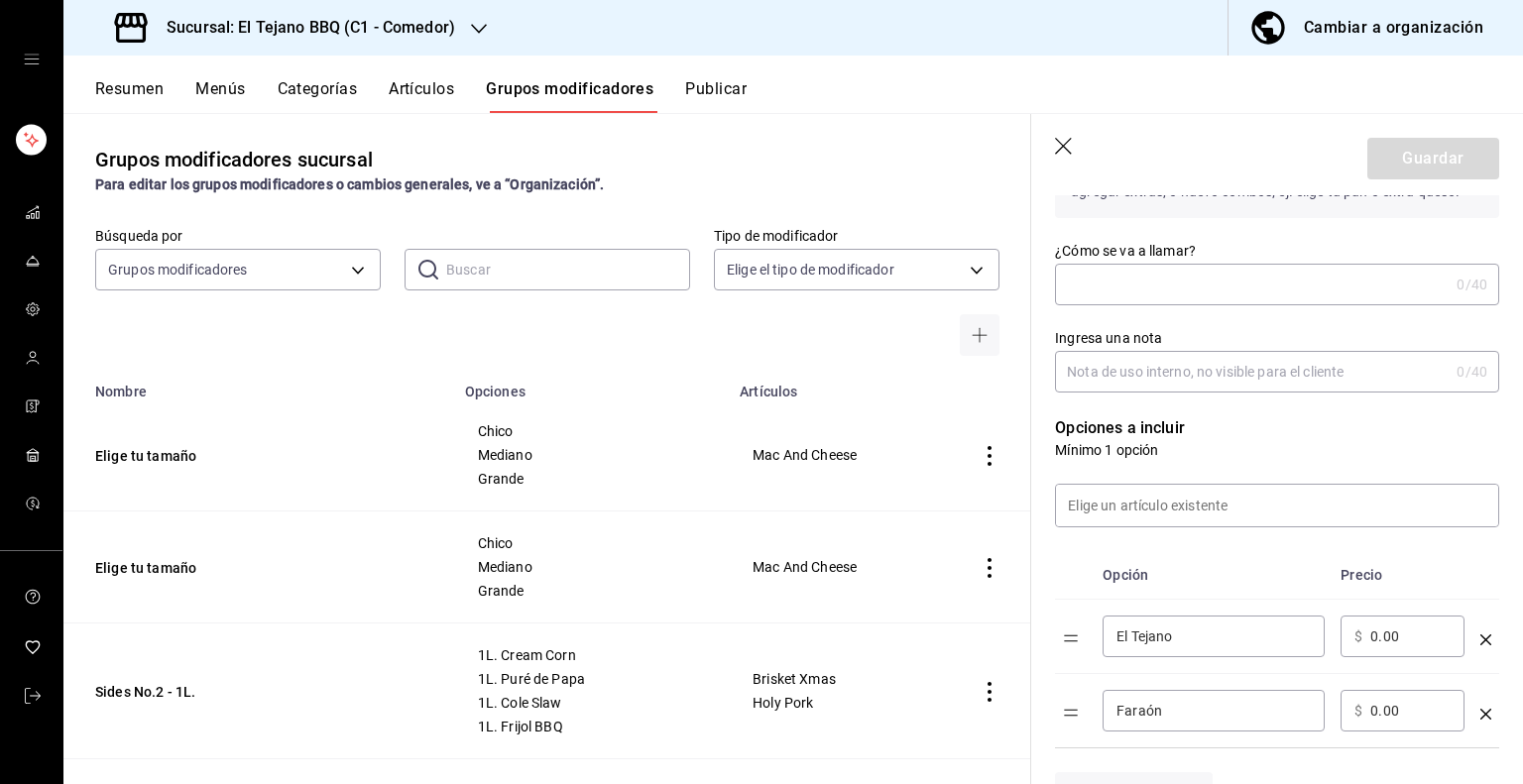 scroll, scrollTop: 0, scrollLeft: 0, axis: both 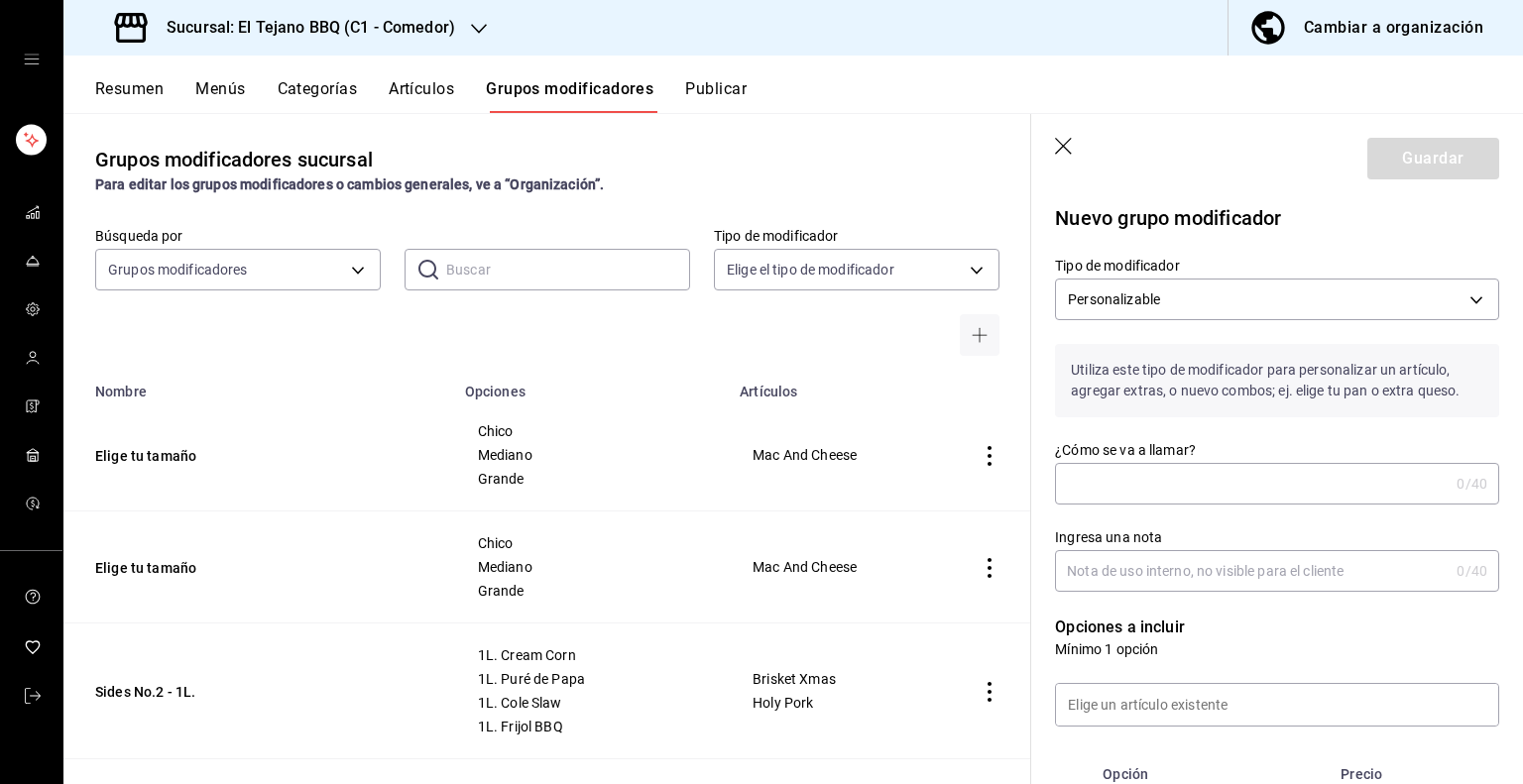 click 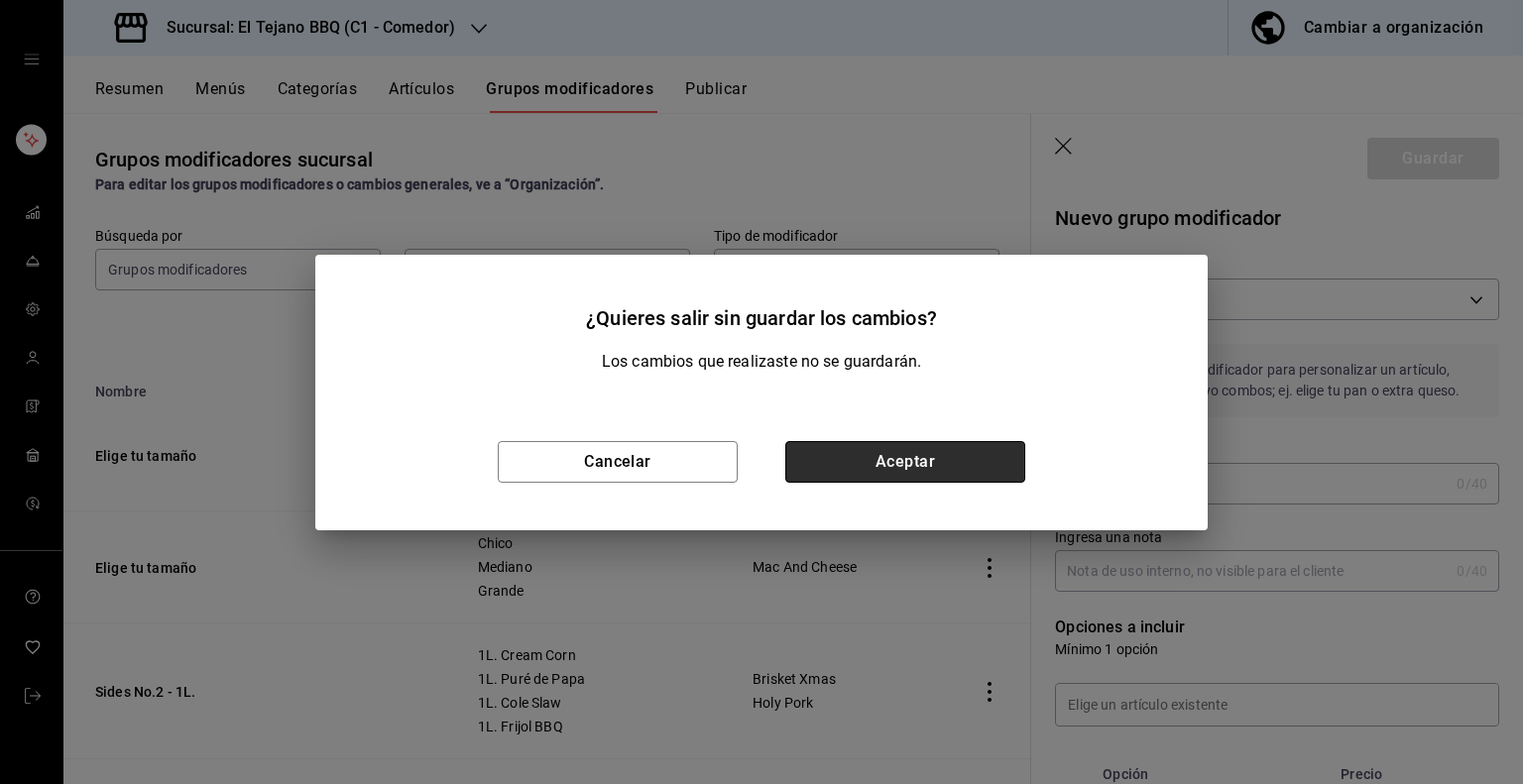 click on "Aceptar" at bounding box center [905, 462] 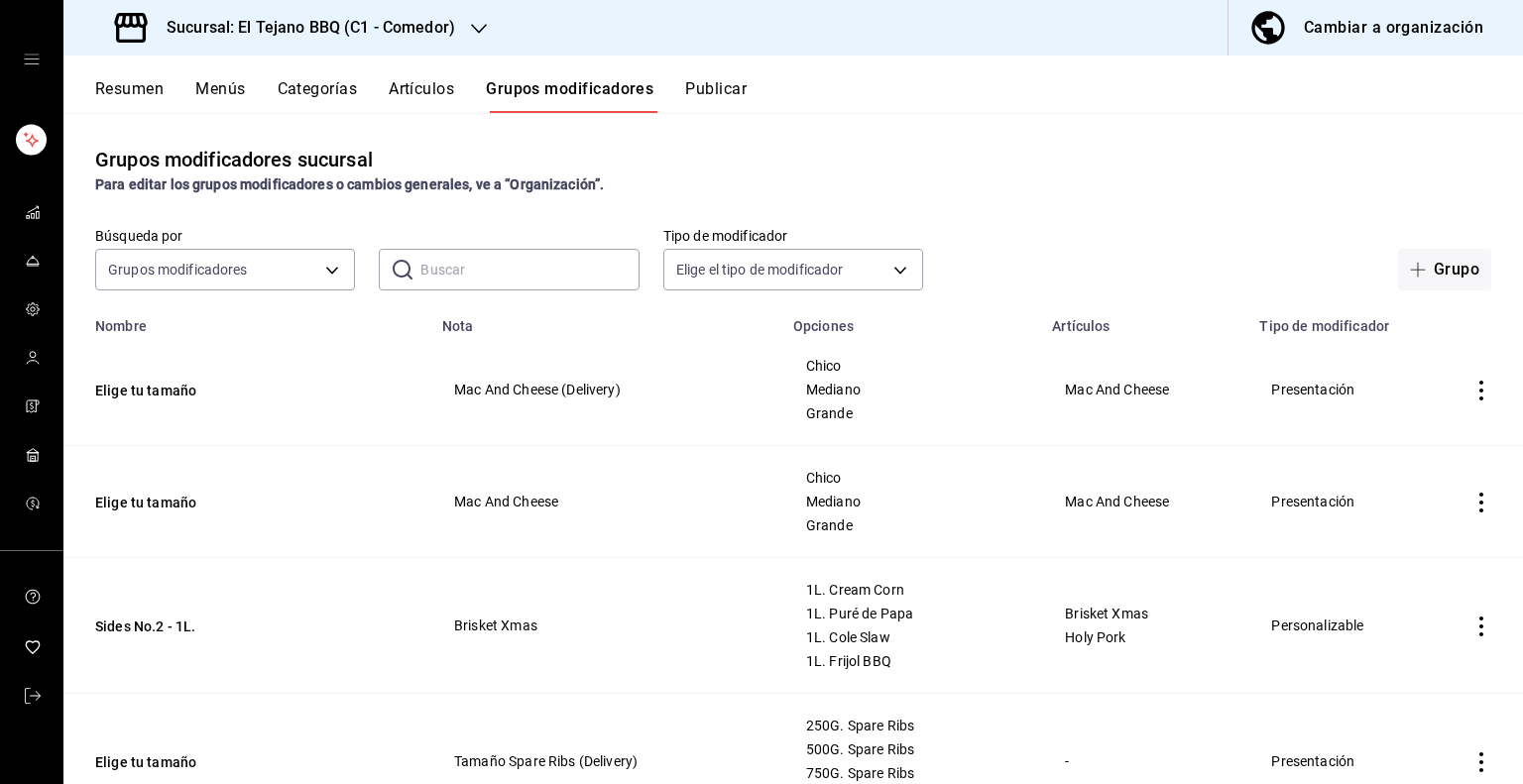 click on "Artículos" at bounding box center (421, 96) 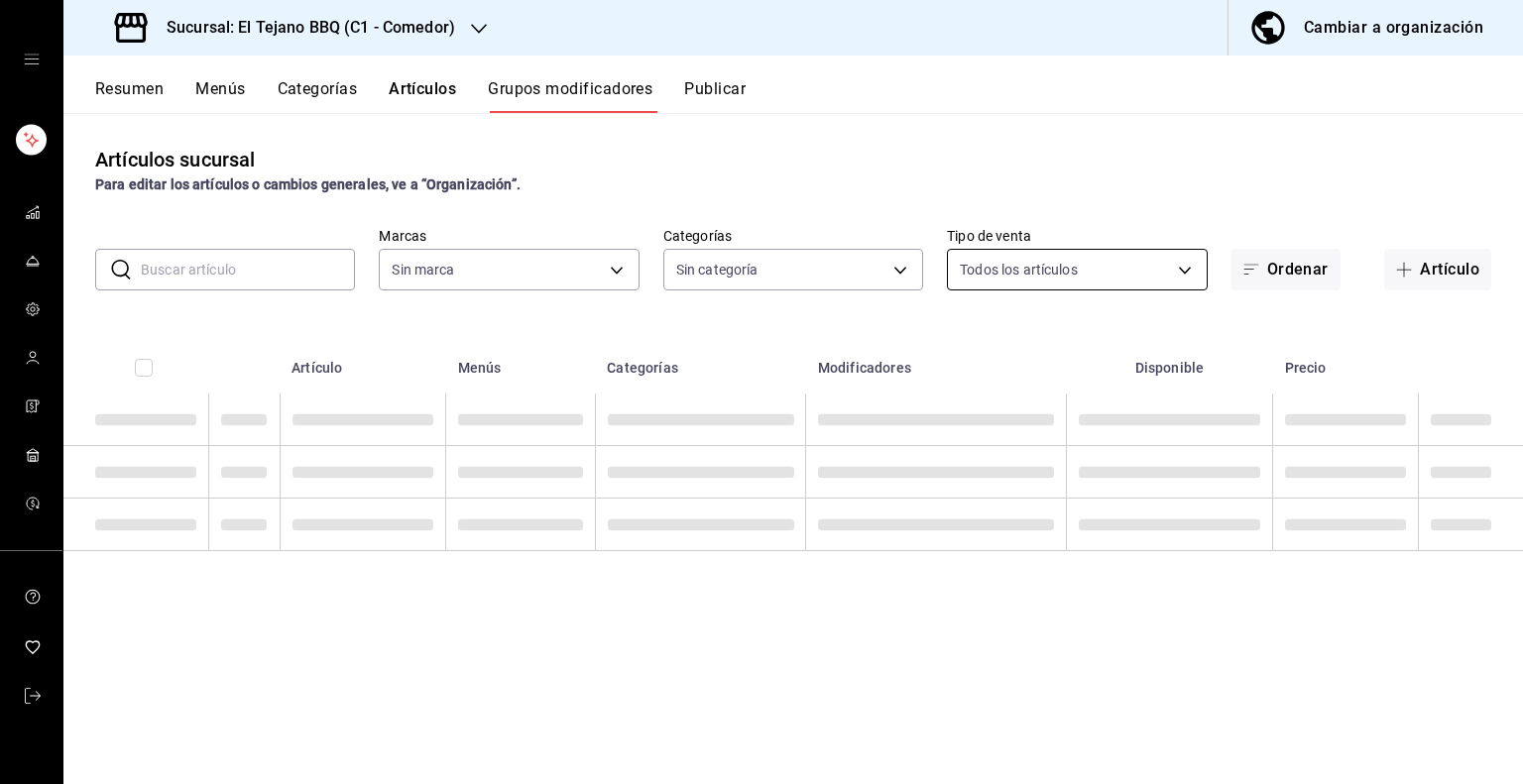 type on "c94772c4-3311-41c2-8861-4f79a687b49f" 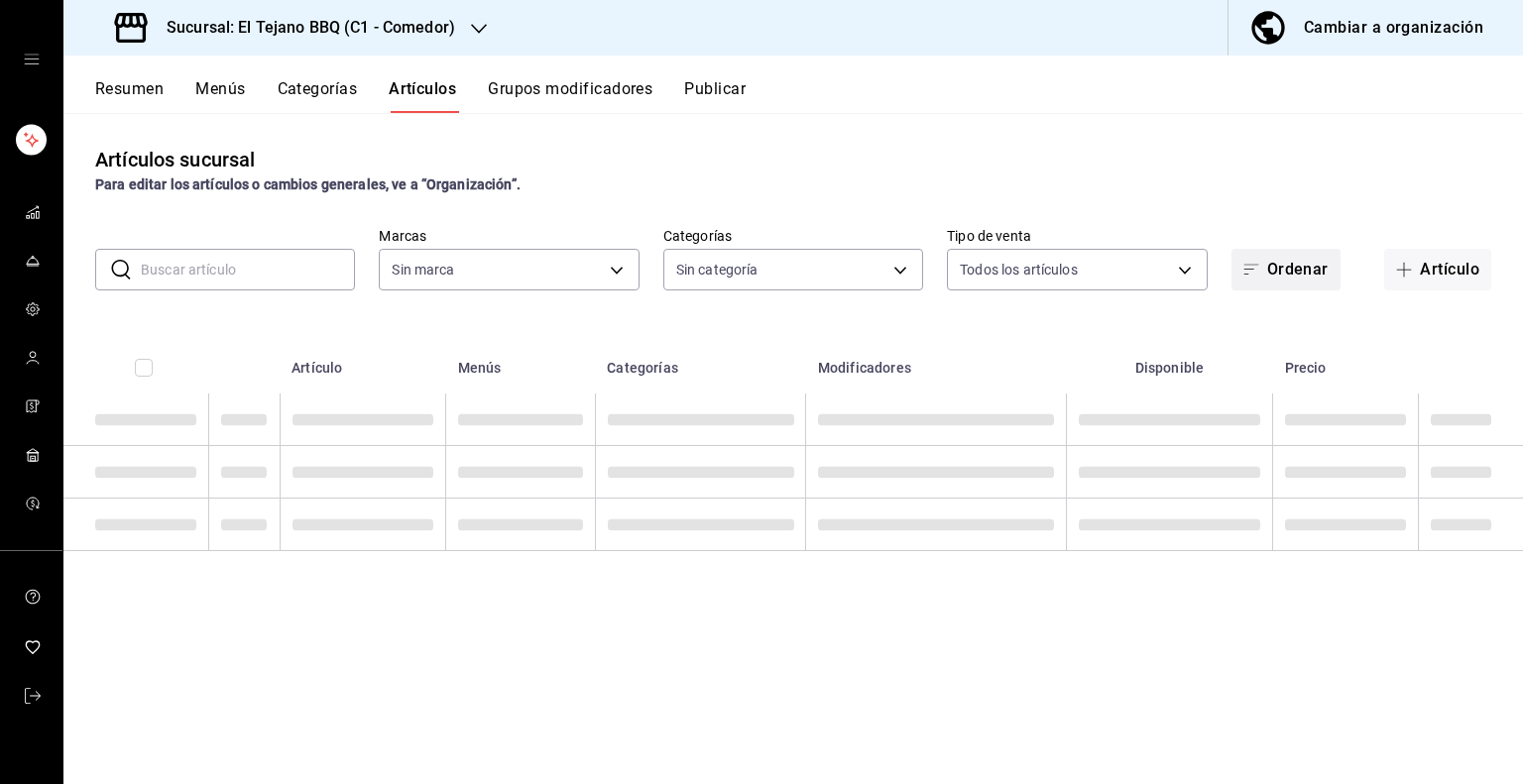 type on "c94772c4-3311-41c2-8861-4f79a687b49f" 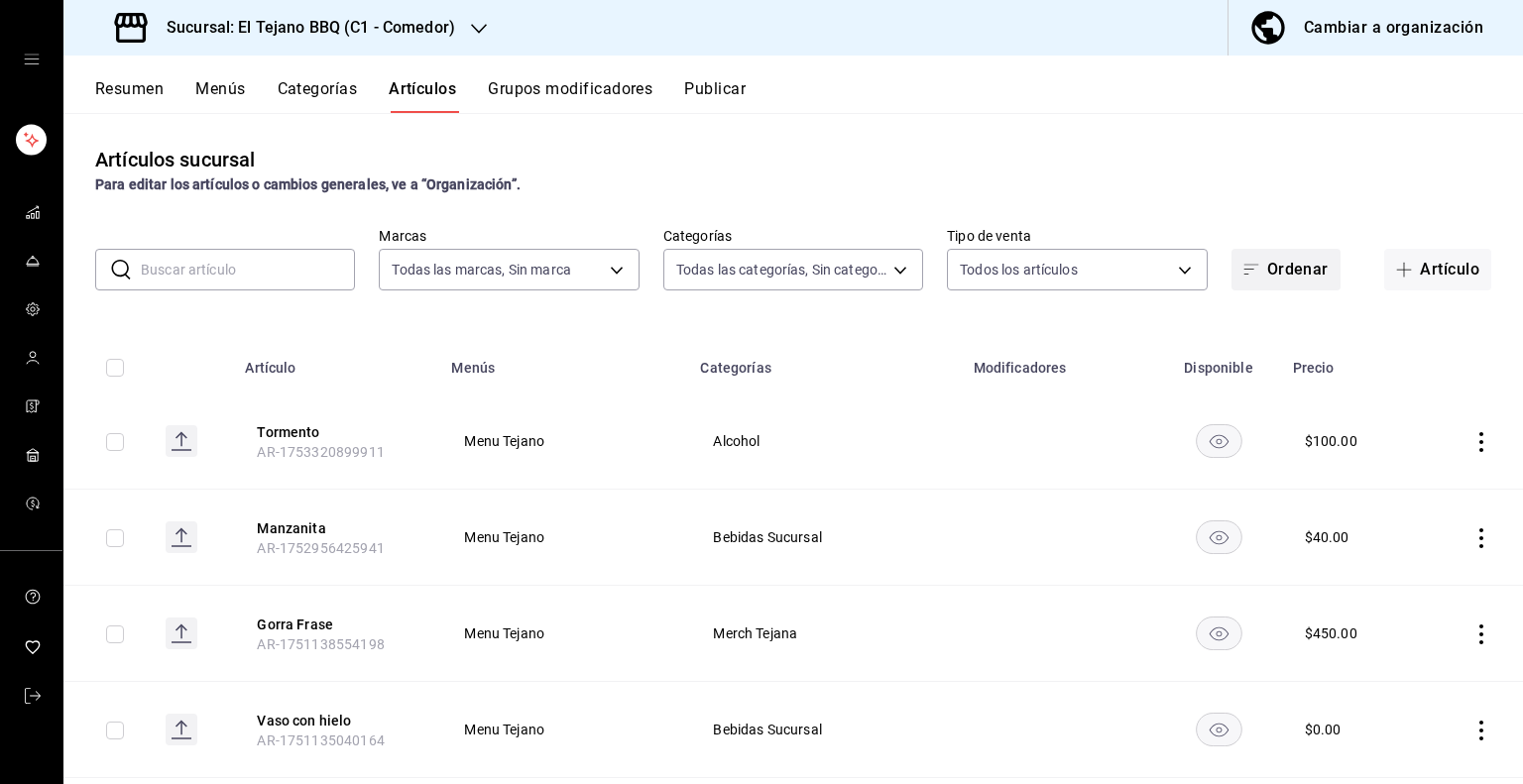 type on "57af246e-de73-4128-948d-d050dc8ab7ac,04c6f4db-21e5-4a41-a56a-df7f17e7c8b2,ed55ad21-fe16-4c7e-915d-f5deb9c85d83,a518b7fe-21b2-4cae-9ad2-2b7546b053b1,b0a32b83-47fa-4219-9f04-3efca590e476,5edd833b-177b-48b5-9b9f-fe90ebe69895,84290aed-c11f-4079-81fa-3fad344d300e,20fc63ba-f04d-4f68-bd7f-7e9bac27aaad,cb877825-eaff-4720-bf9a-6cb3a689421e,99cfa90e-c047-4fbf-9c20-87386596034a,add4832a-0bdc-440e-98d7-f8b102f80cf4,164def70-678b-4d40-8540-8c06281170e6,8e530fe0-aab5-4d39-ad05-75068d145a8c,60d55e4d-6119-4f1b-aaac-2c941a247372,69bd5906-138e-4467-9876-5c2401f788c7,80e777c8-4e60-4cd4-a81a-414c9994be80,80a810fb-c654-4b92-a9ae-a2d27d1a039d,e027d490-e430-4506-acba-7e9d83af3346,b0825c0a-fa73-4f21-8ab3-73242087def1,fa19c768-6d02-4adb-8a92-ad7b9897fea4,03ffaaf6-a15e-45a2-ac26-b642c6e8bb21,42e0cec6-bfef-4e6c-baba-68dc9881f450,f371df40-6c00-427c-b864-0fff015467bc,f9a8cc8a-1d10-4c1e-b748-017f86da3d22,f954f000-2528-4c25-908c-d9c881a5a71d,7b3ea972-2f43-4a28-89bd-e52e01dc9baa" 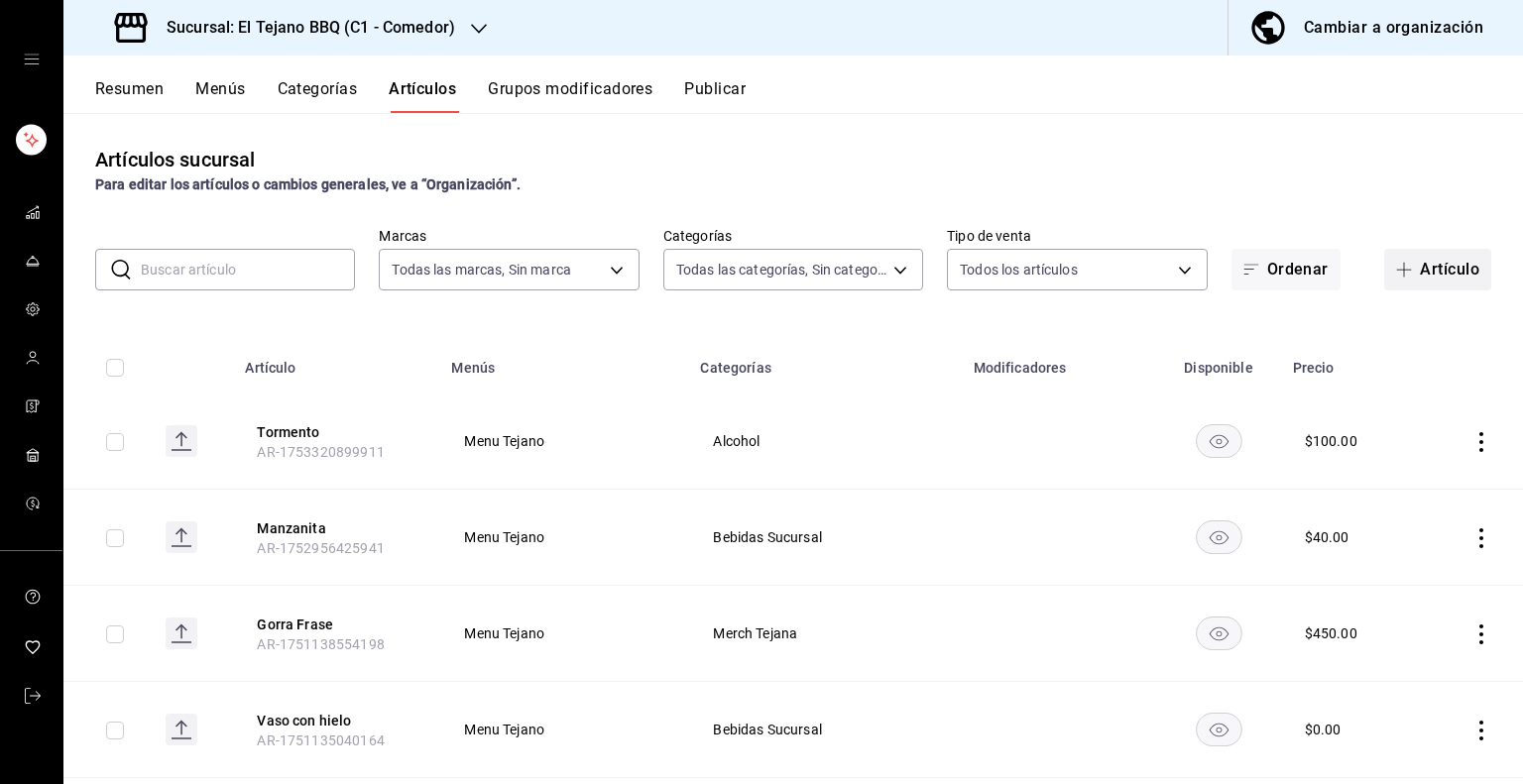 click on "Artículo" at bounding box center [1438, 270] 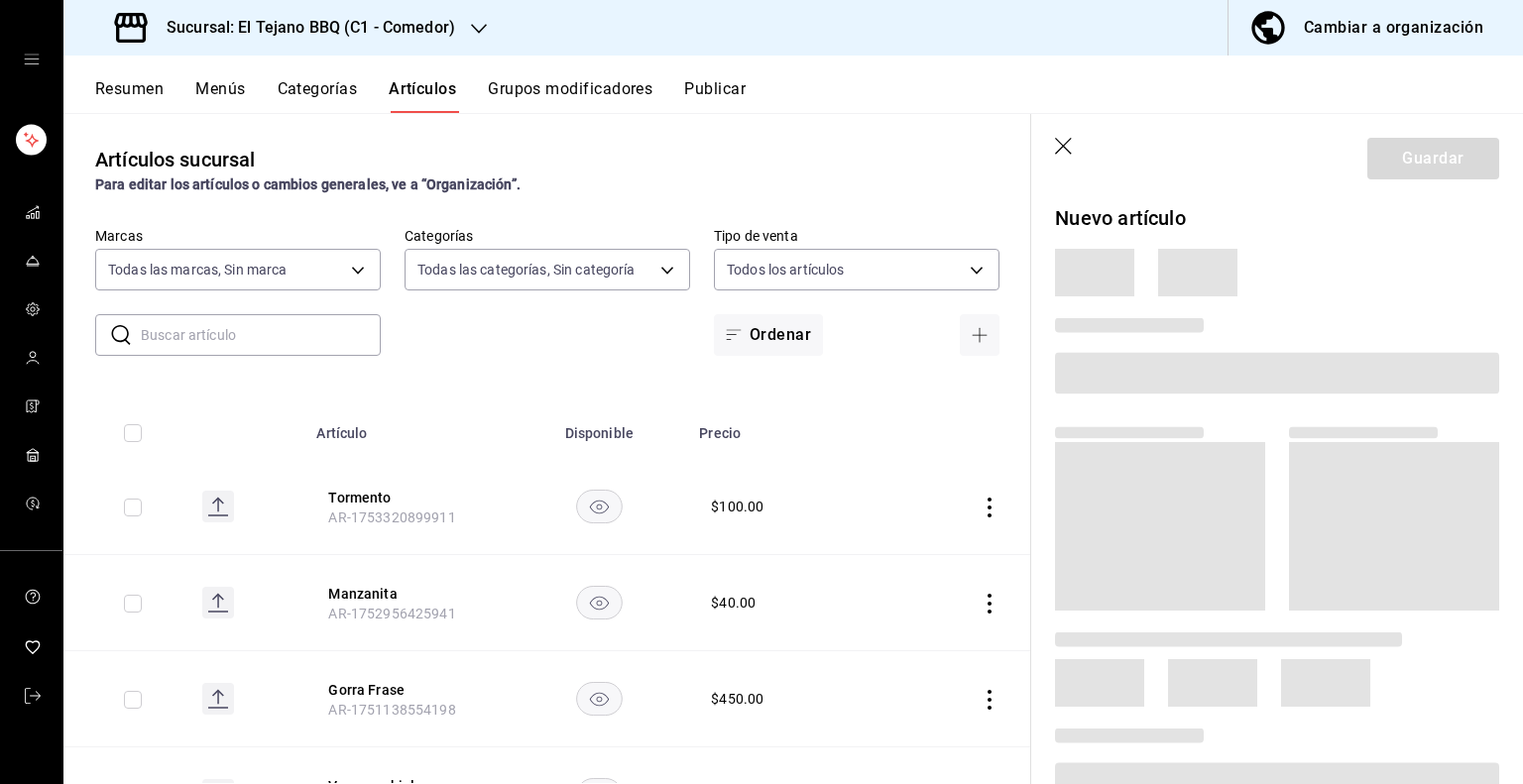 type 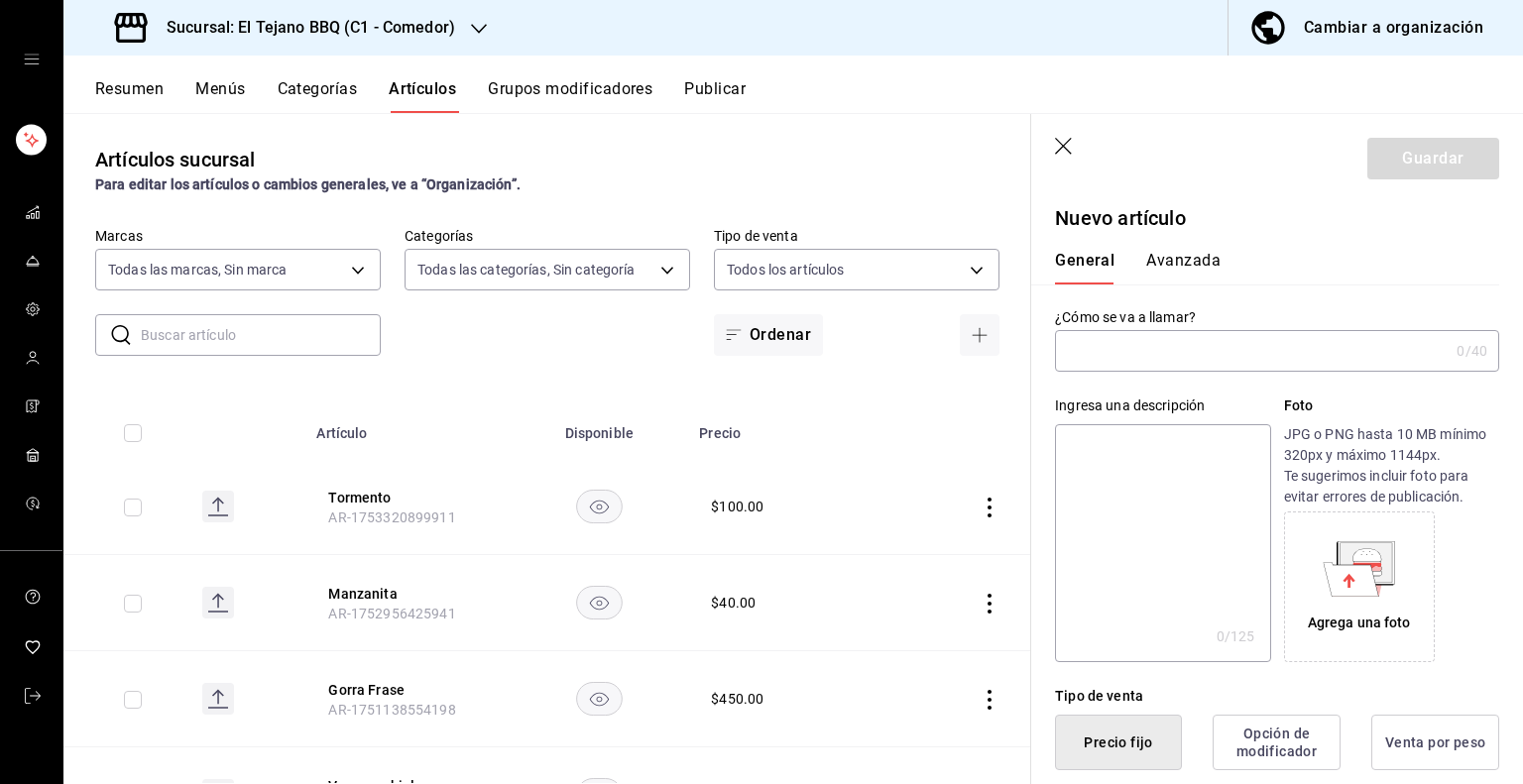 paste on "Cerveza de Barril Pinta 573ml" 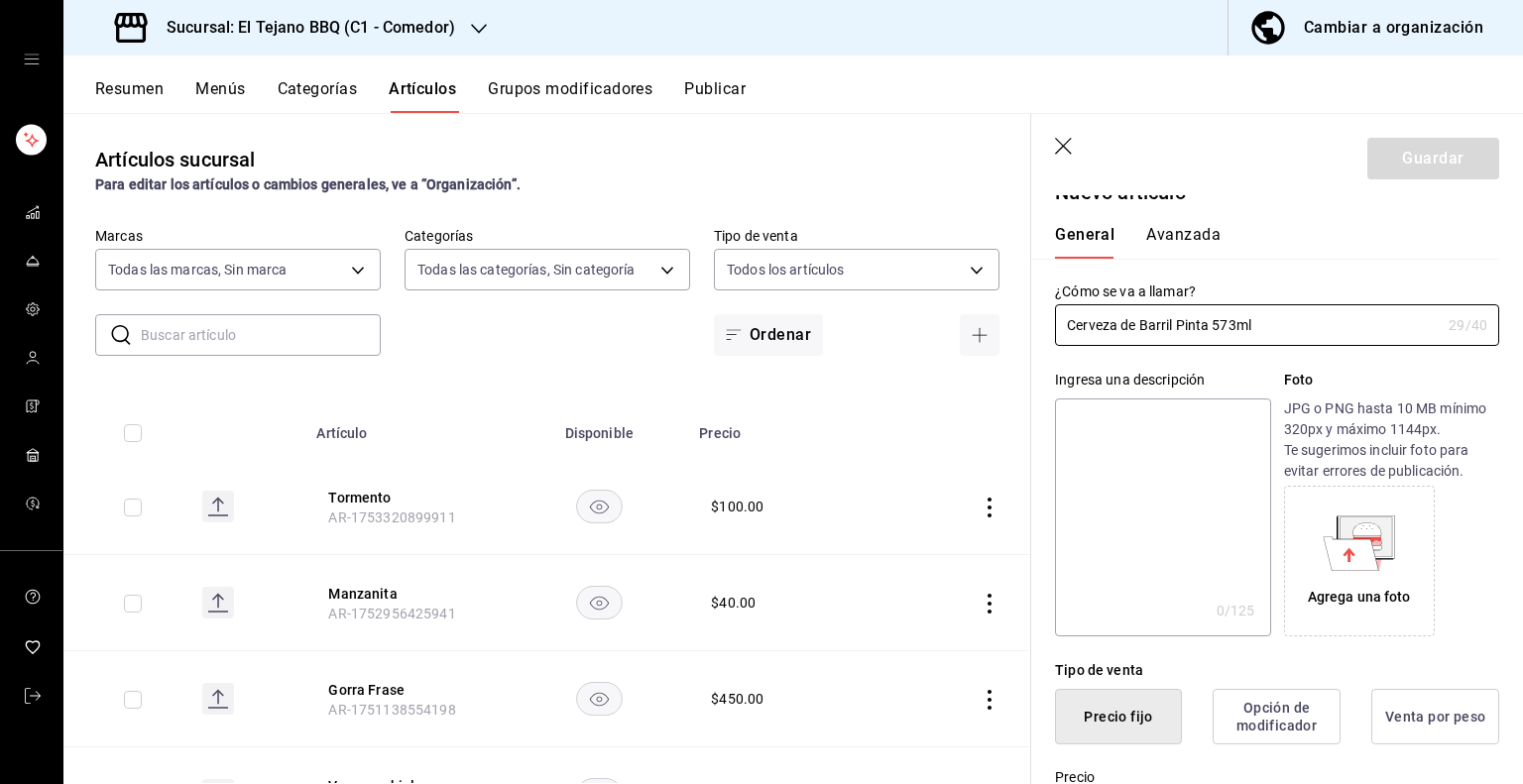 scroll, scrollTop: 27, scrollLeft: 0, axis: vertical 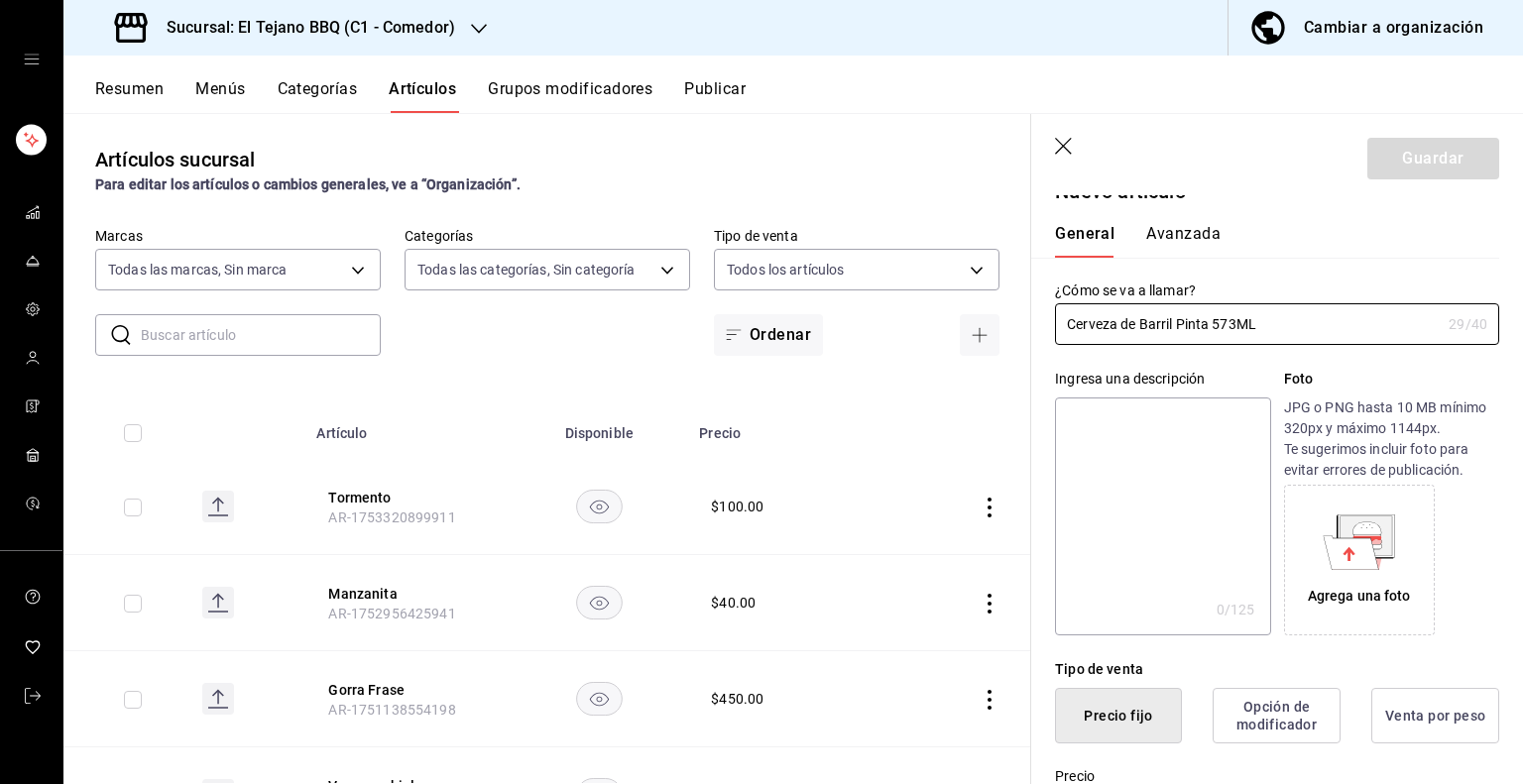 type on "Cerveza de Barril Pinta 573ML" 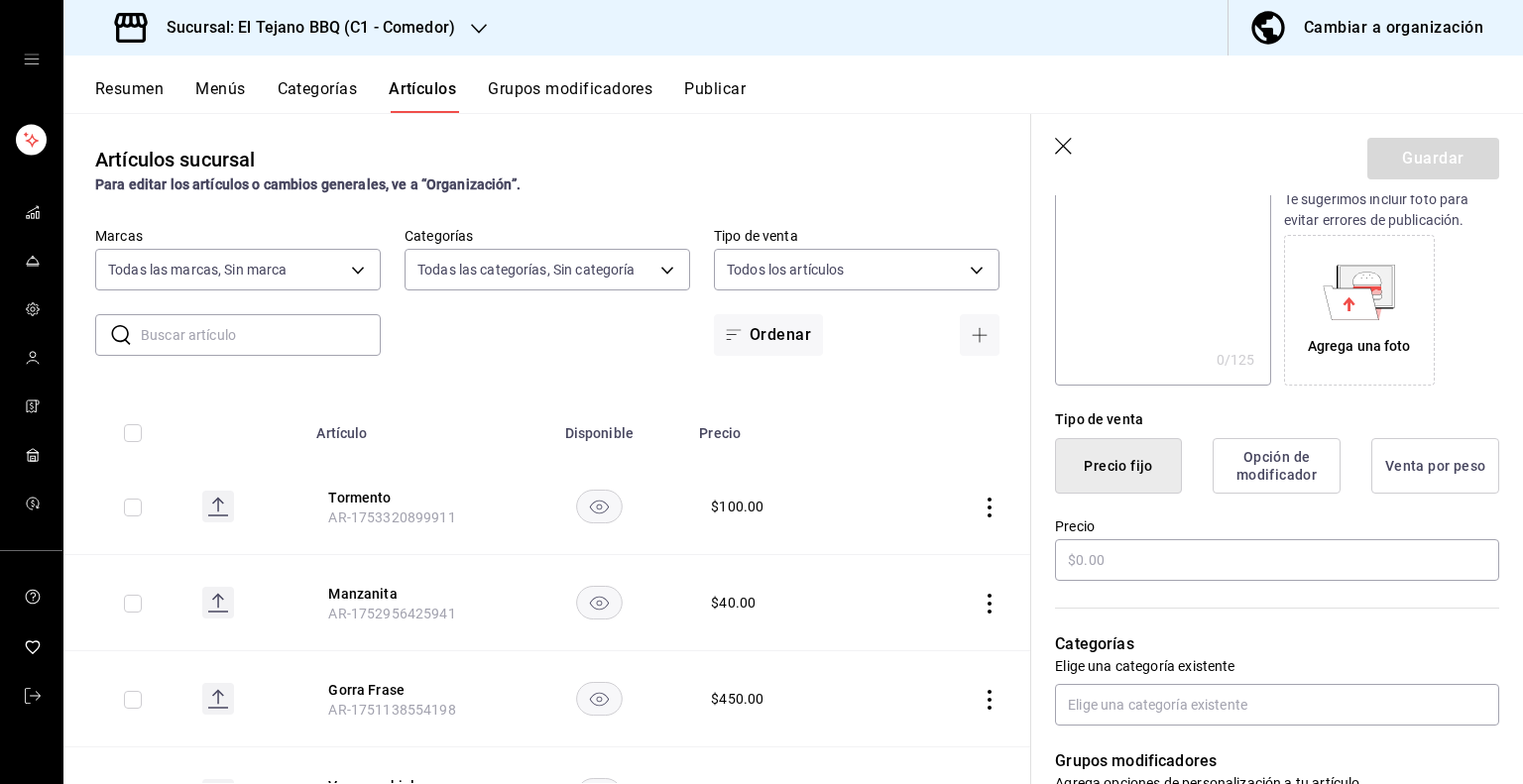 scroll, scrollTop: 278, scrollLeft: 0, axis: vertical 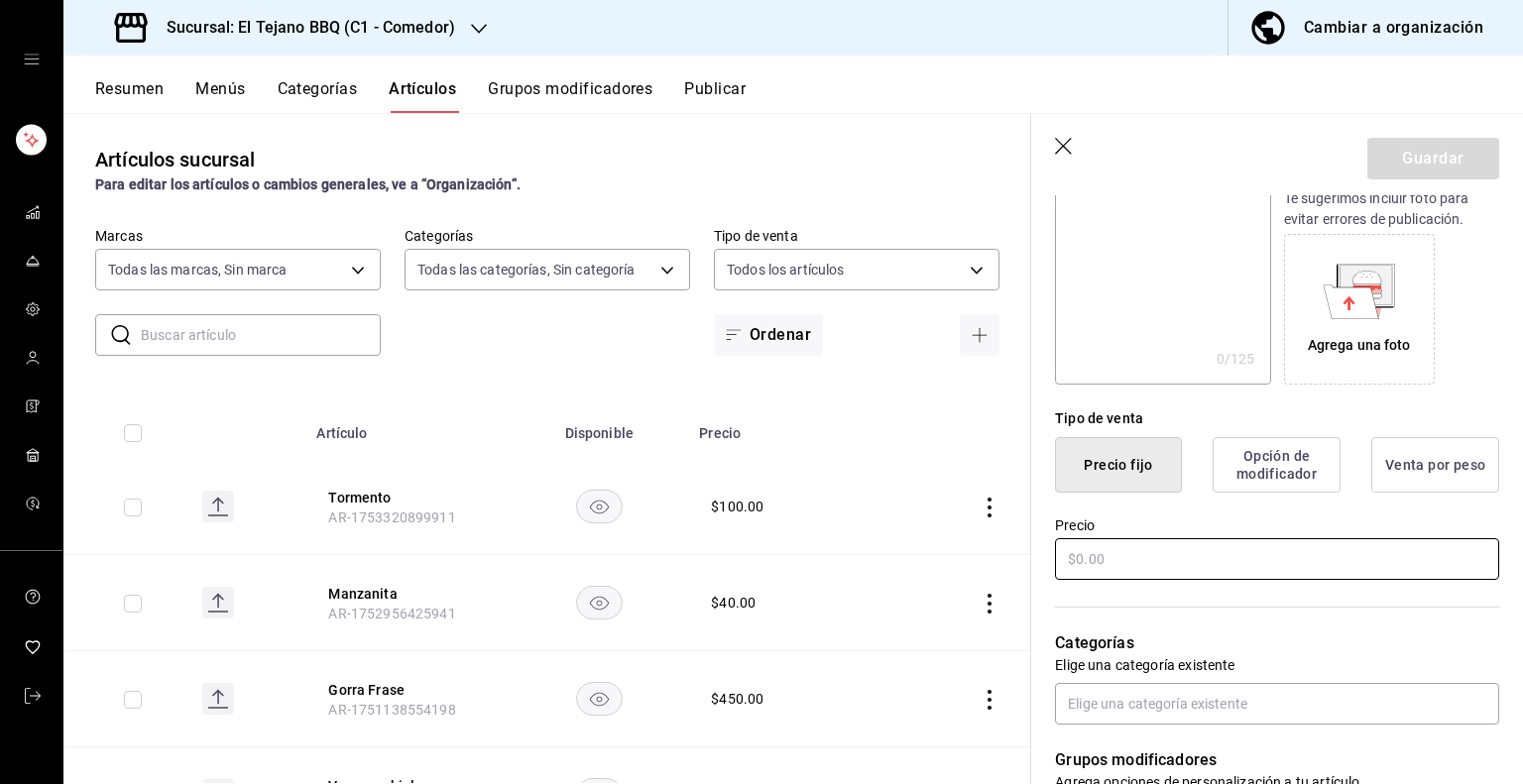 click at bounding box center (1277, 559) 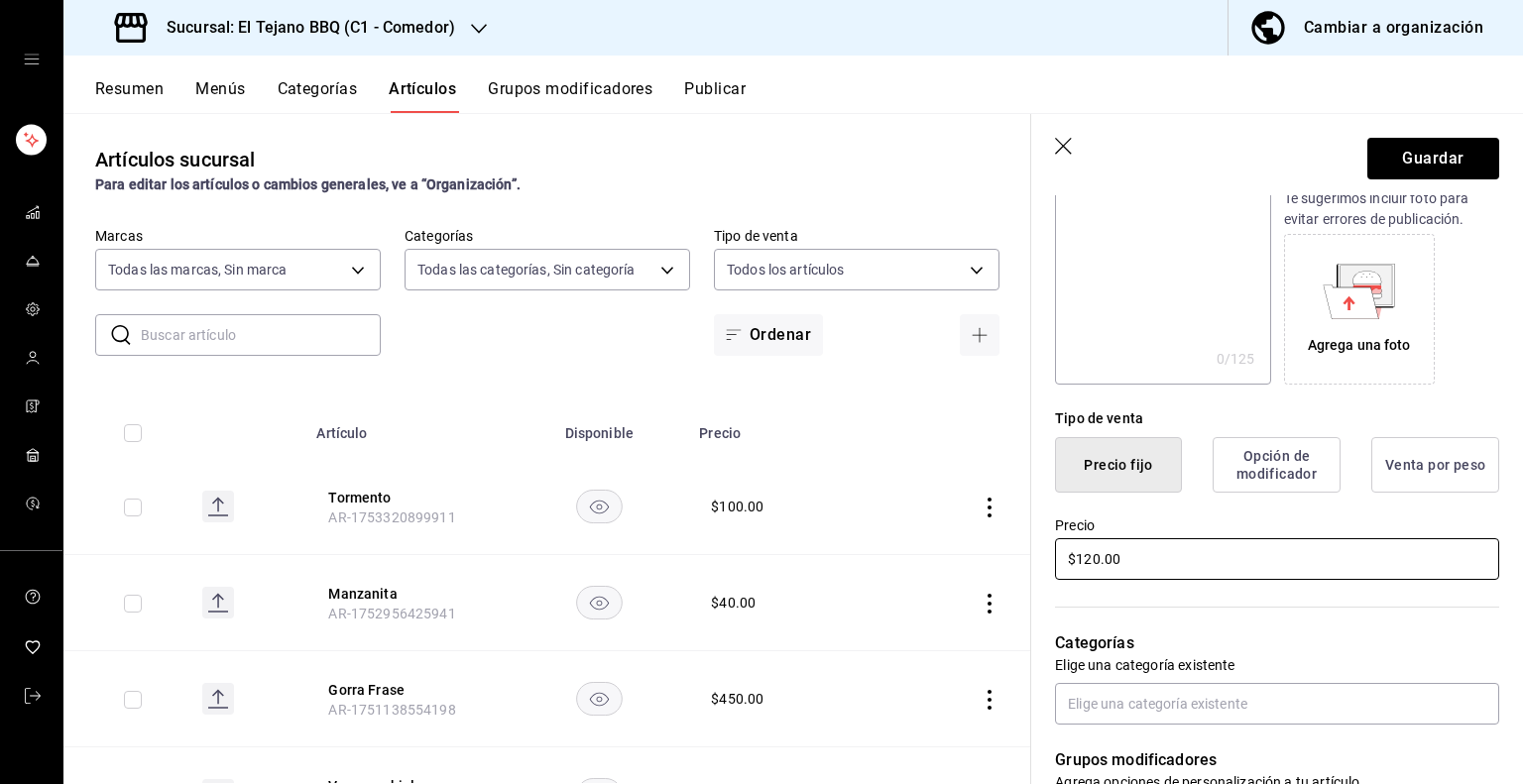 type on "$120.00" 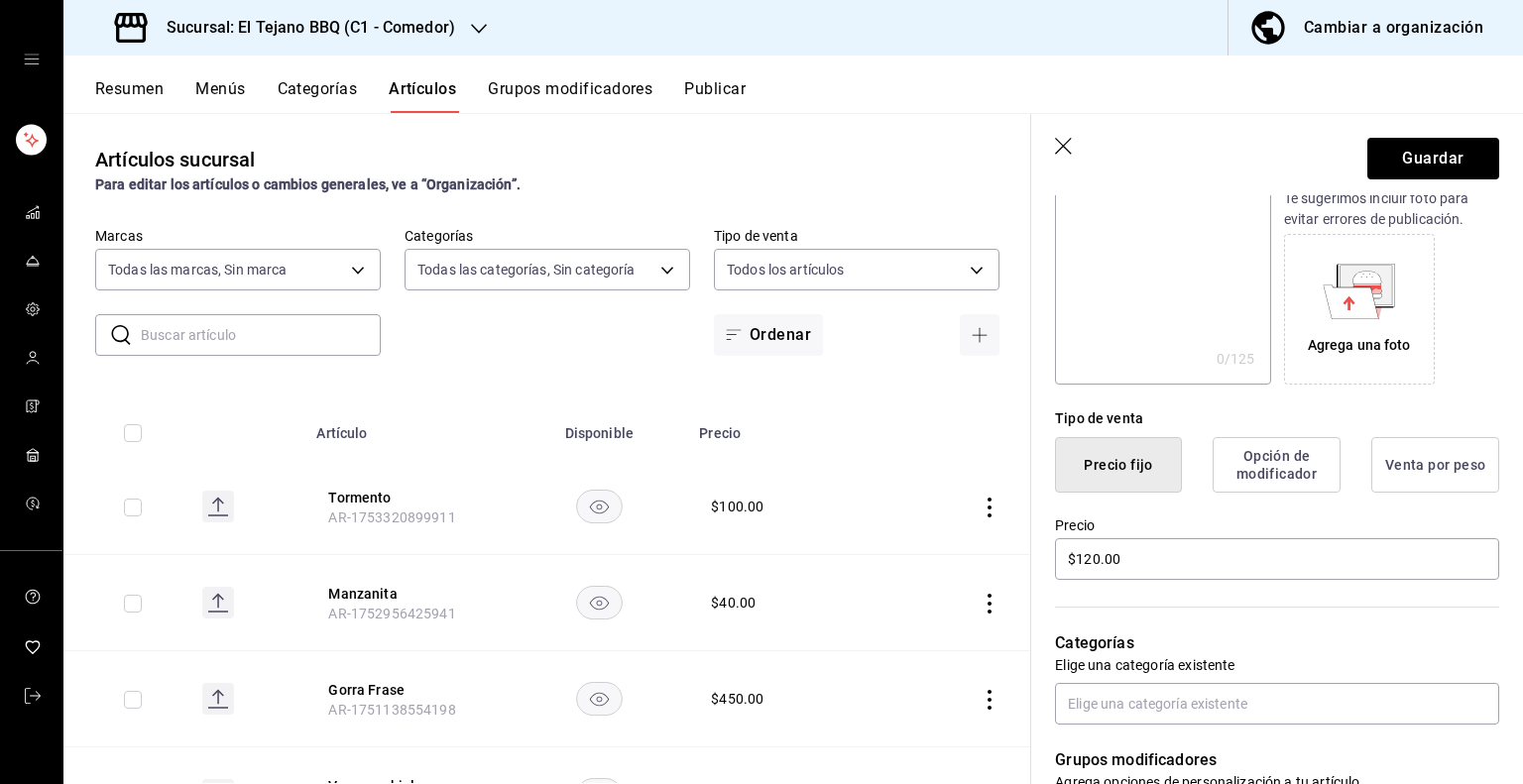 click on "Categorías Elige una categoría existente" at bounding box center [1265, 653] 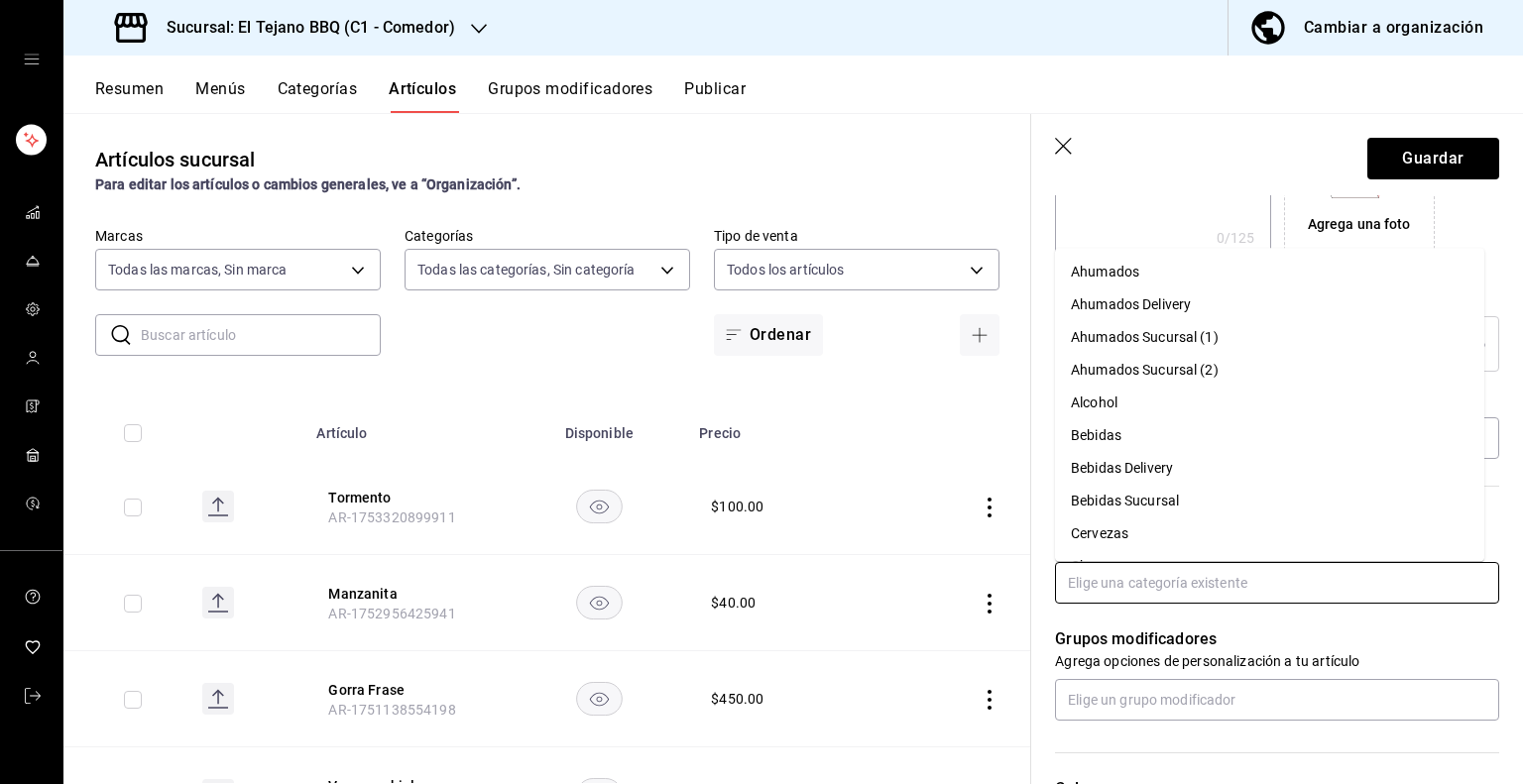 click at bounding box center (1277, 583) 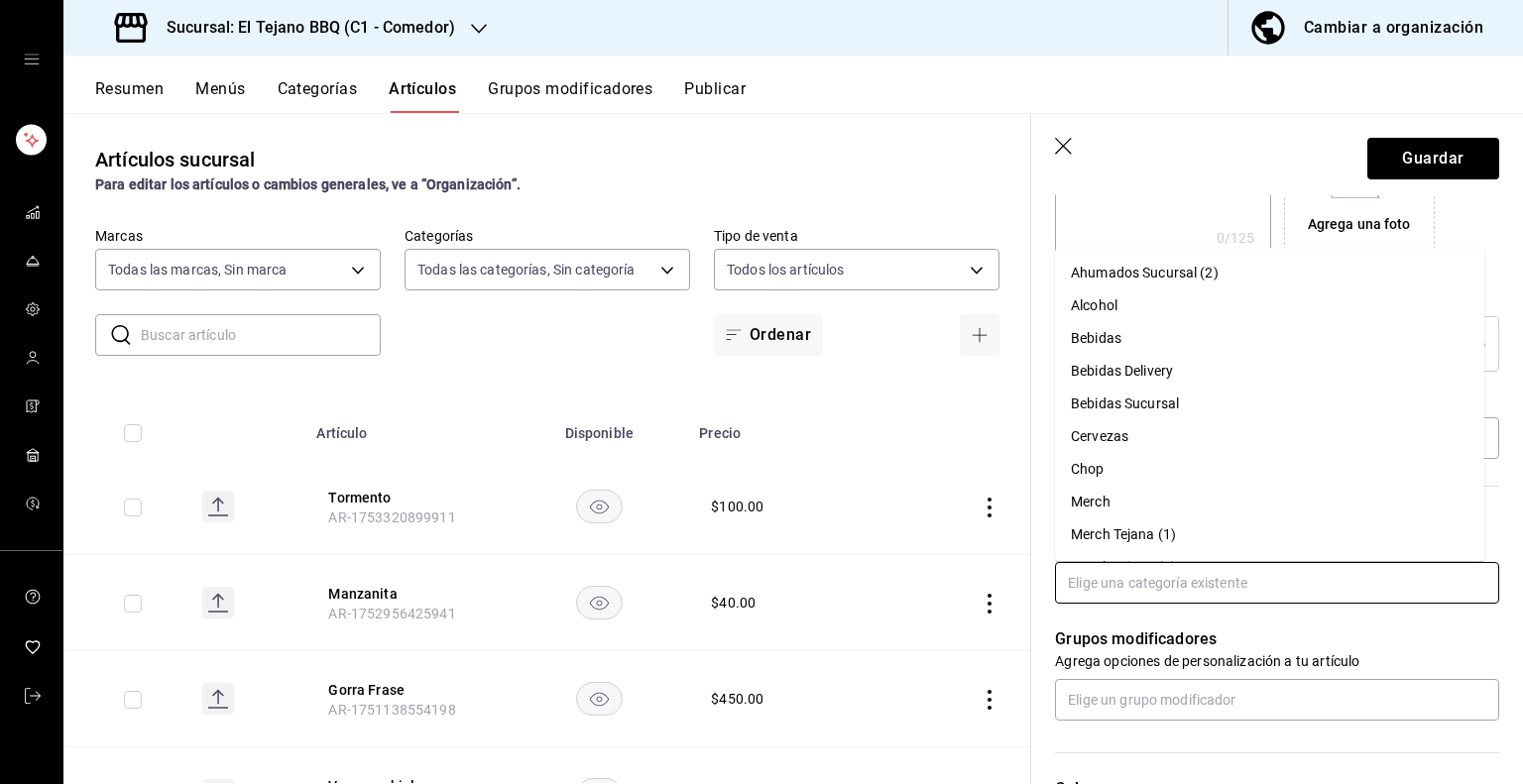 scroll, scrollTop: 103, scrollLeft: 0, axis: vertical 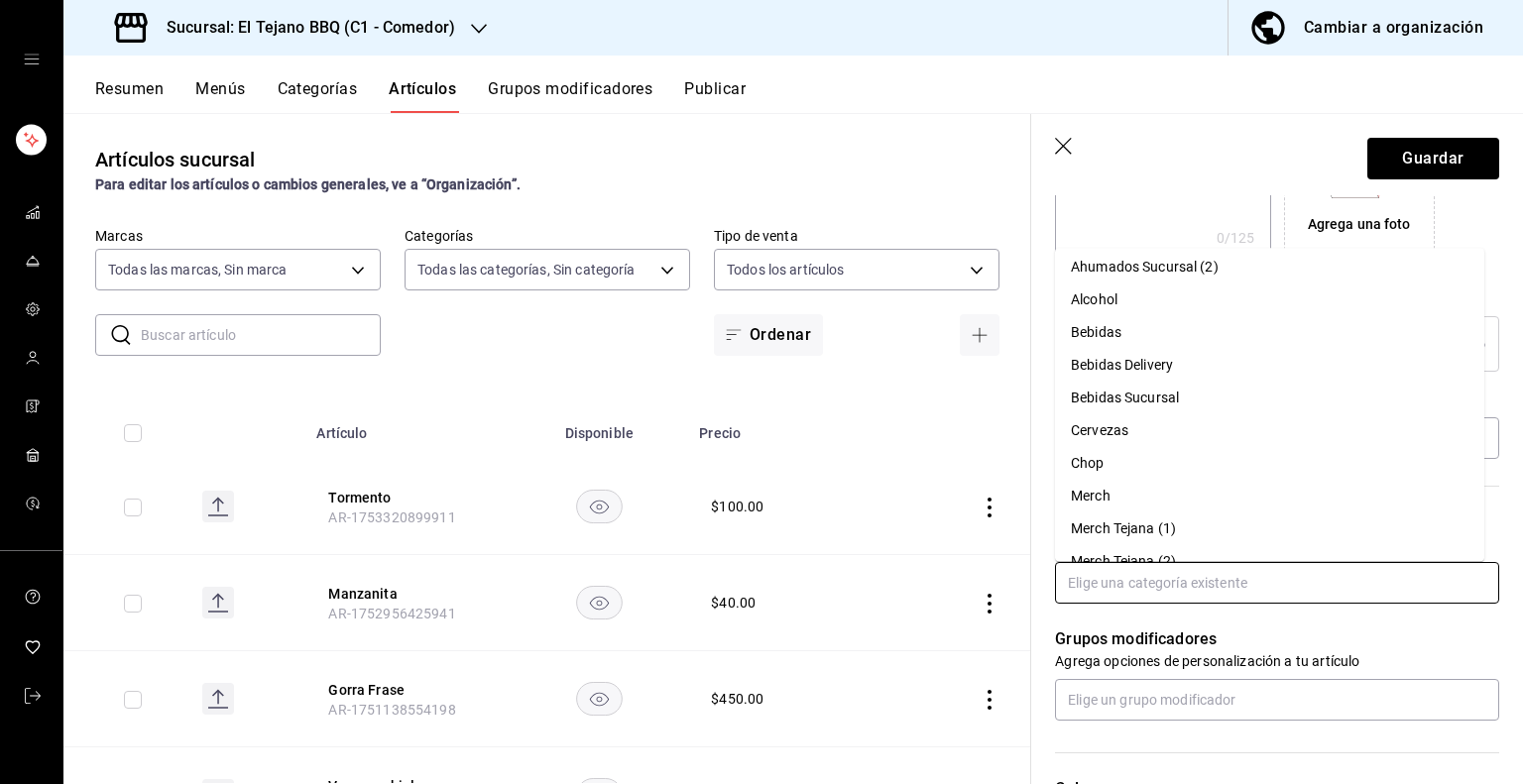 click on "Alcohol" at bounding box center [1269, 299] 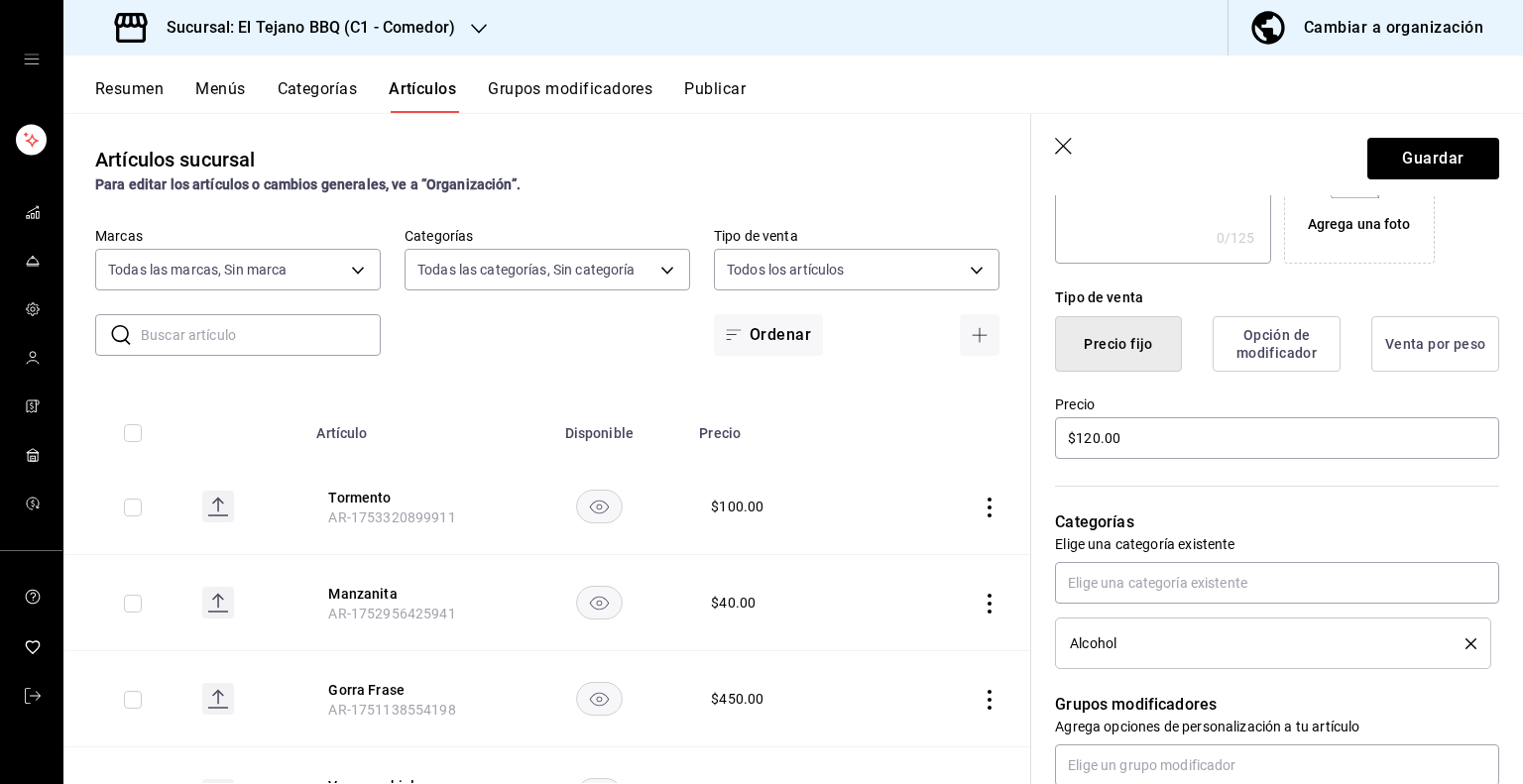 click on "Alcohol" at bounding box center [1273, 643] 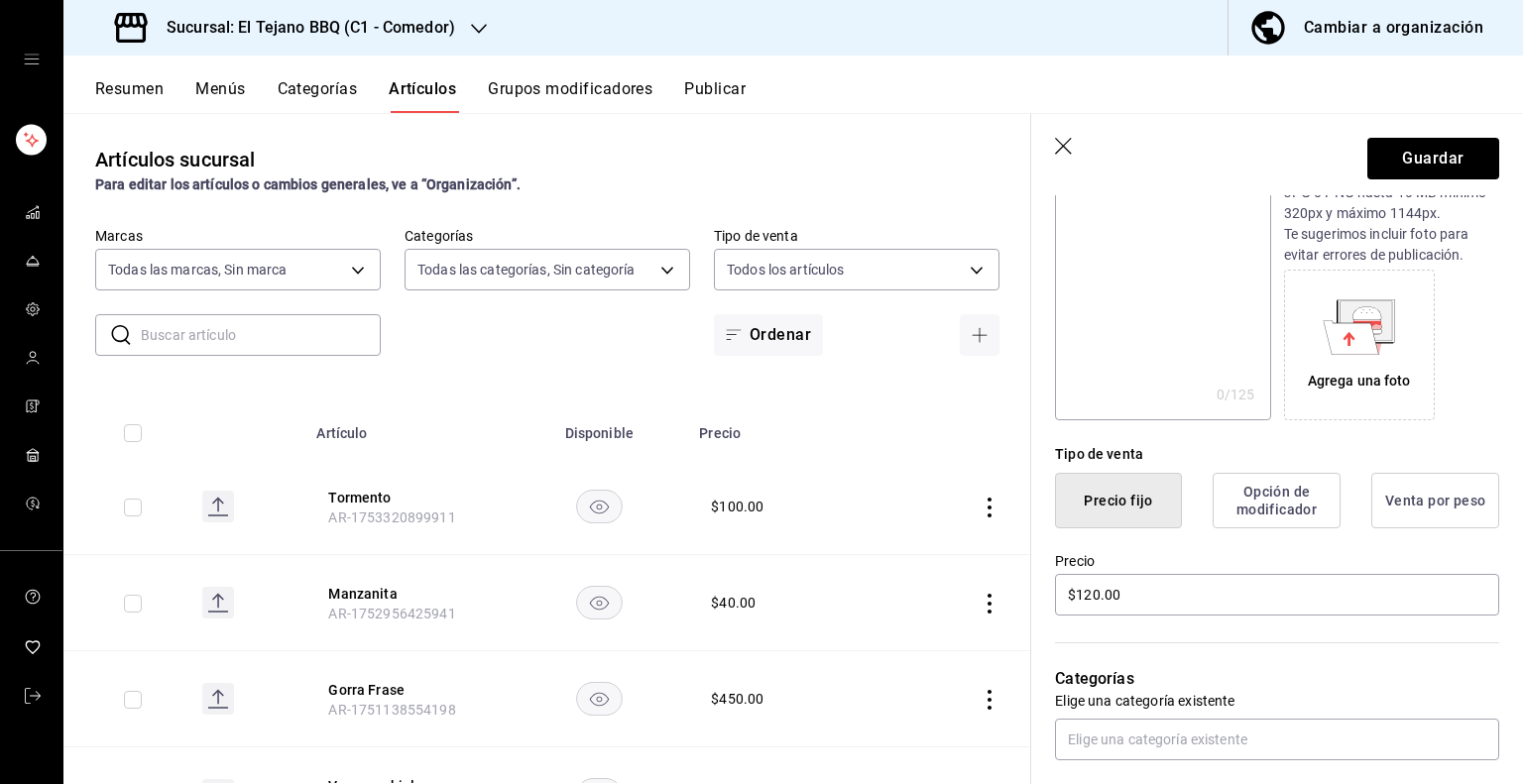 scroll, scrollTop: 16, scrollLeft: 0, axis: vertical 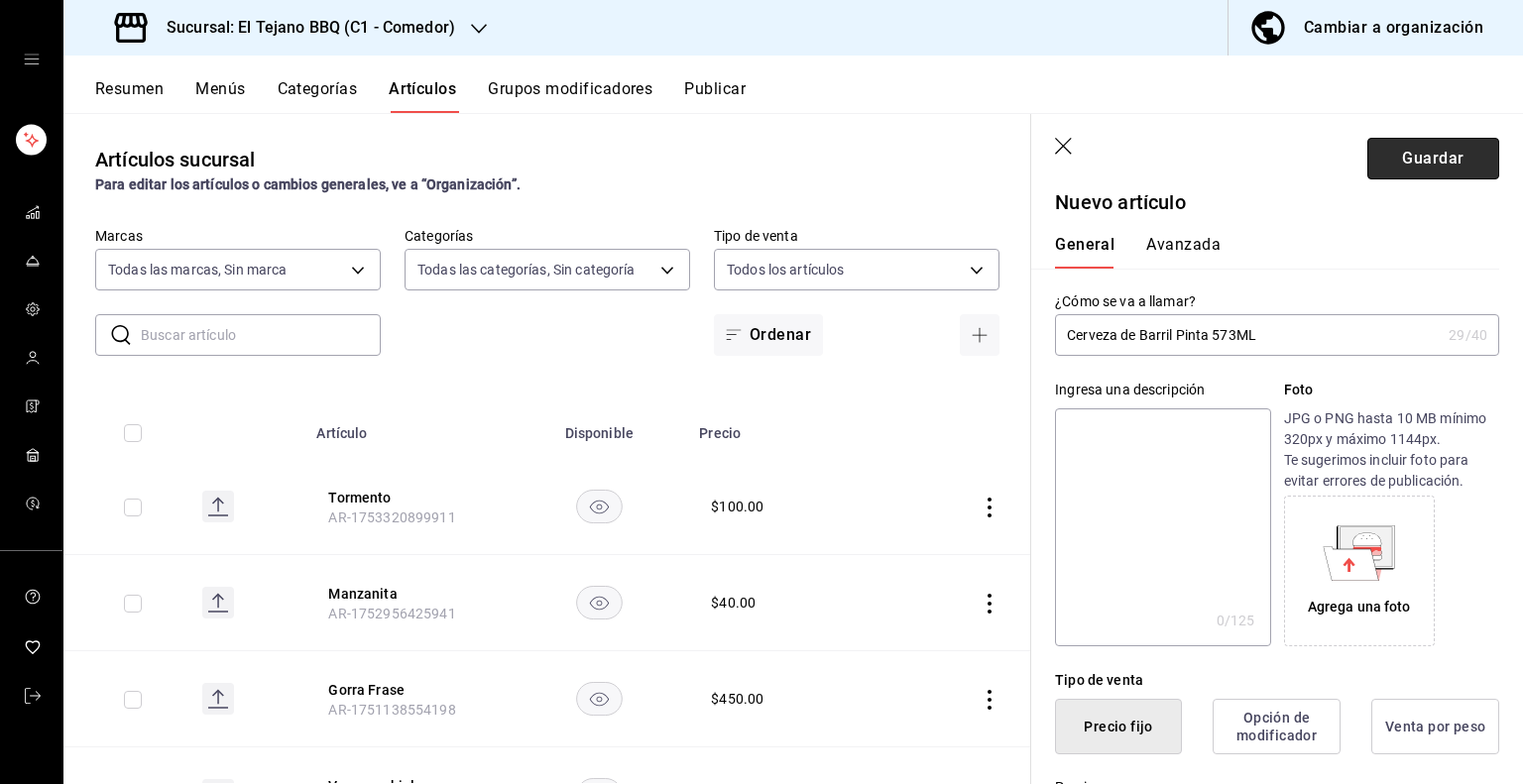 click on "Guardar" at bounding box center (1433, 159) 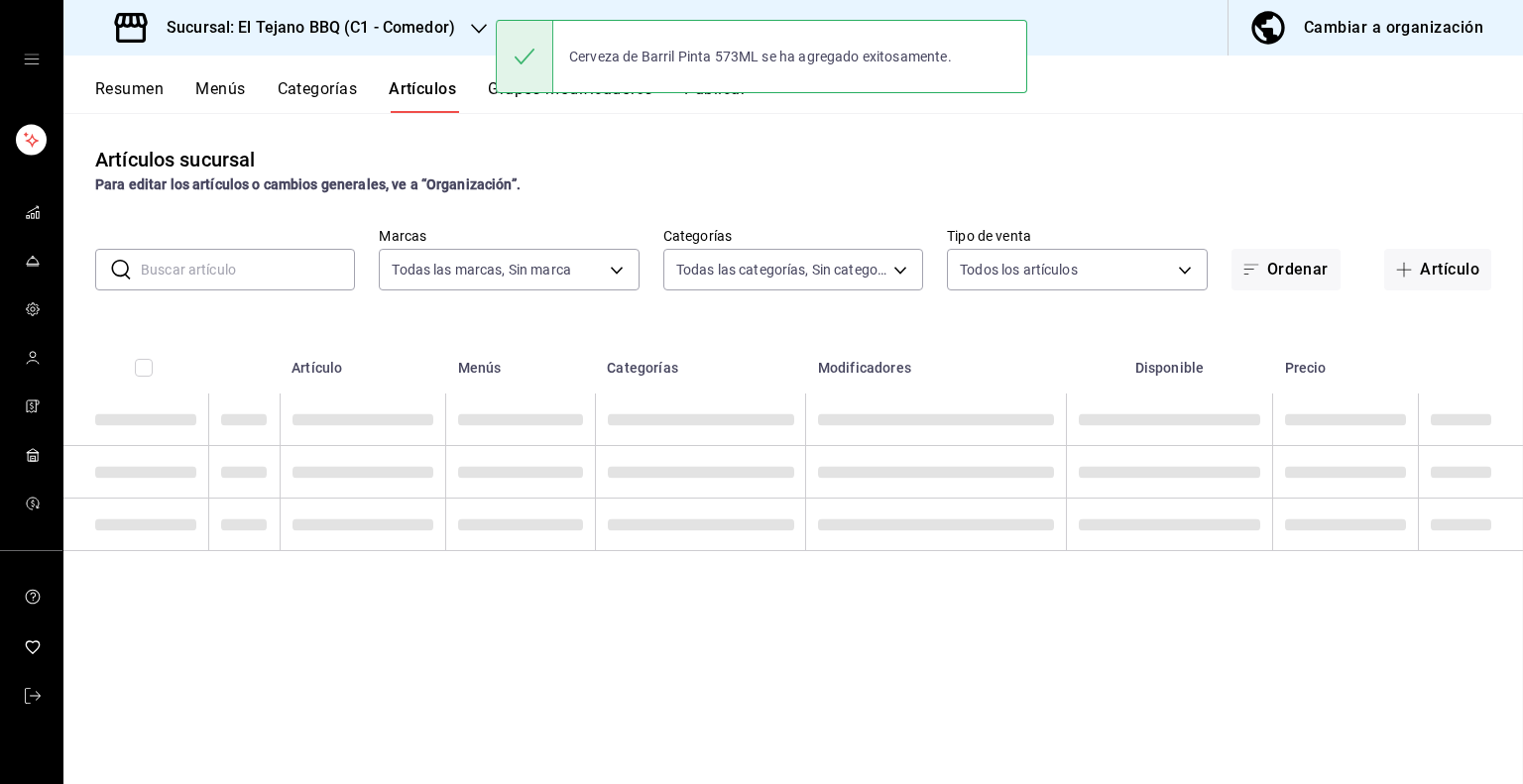 scroll, scrollTop: 0, scrollLeft: 0, axis: both 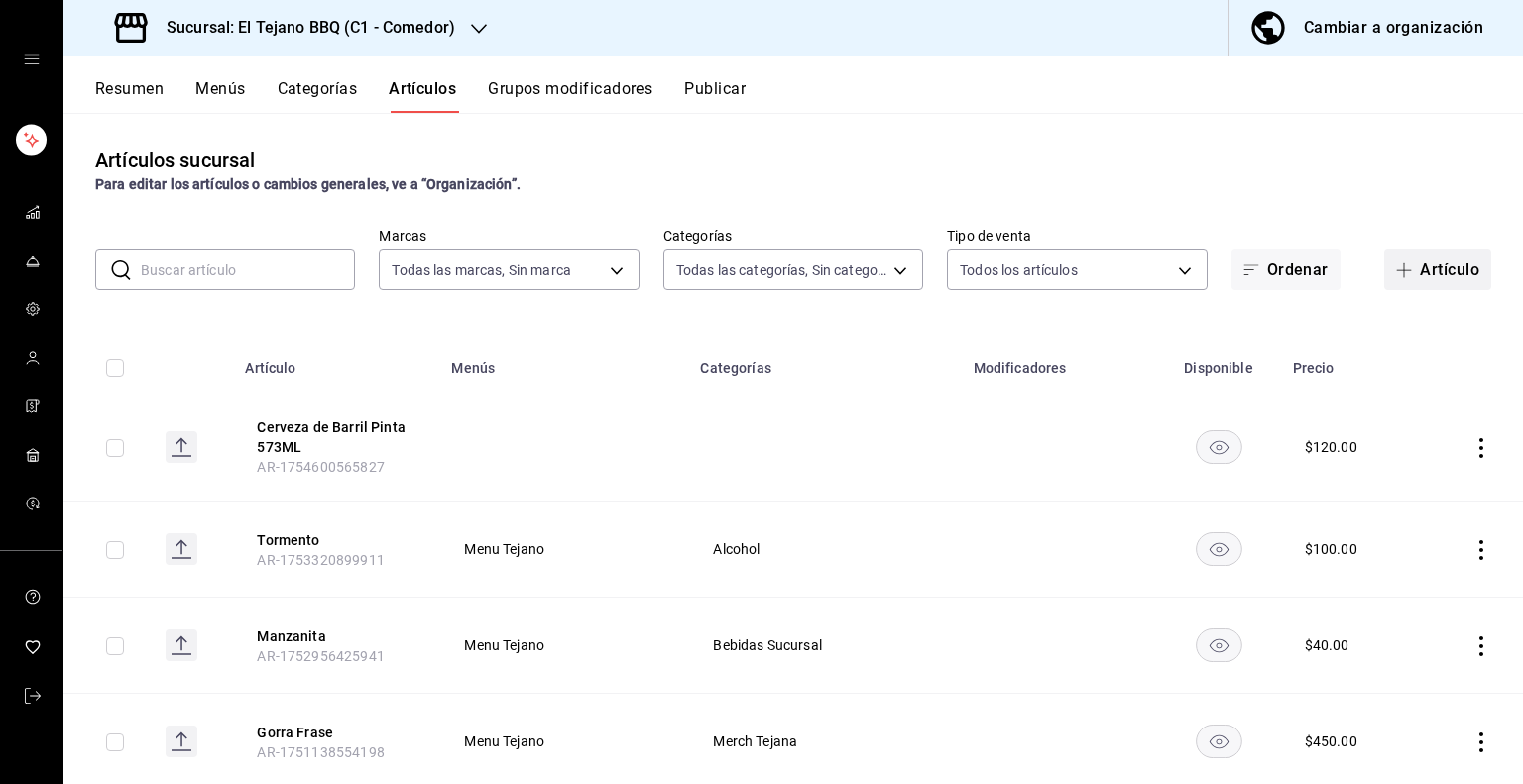 click 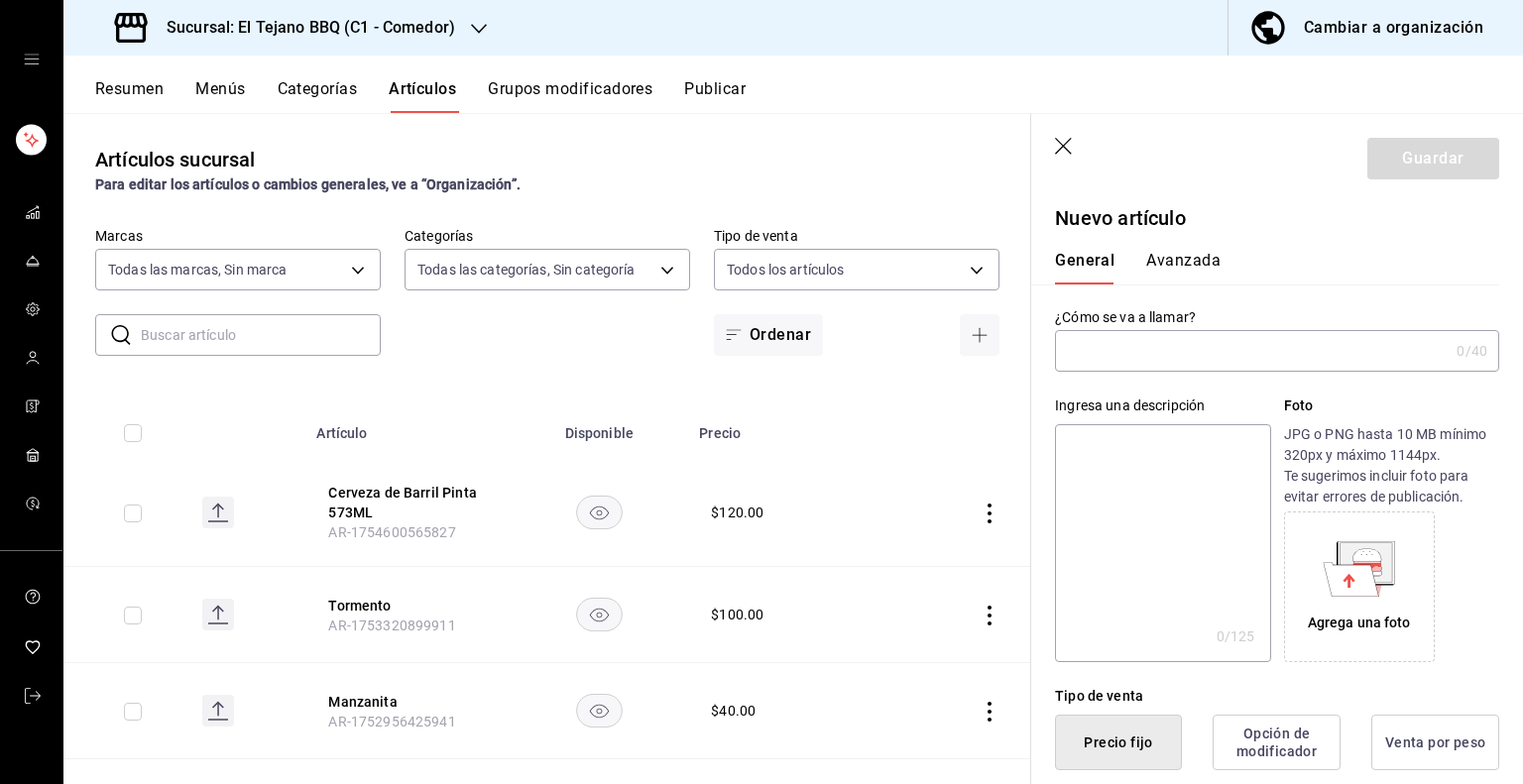 paste on "Tarro de Litro" 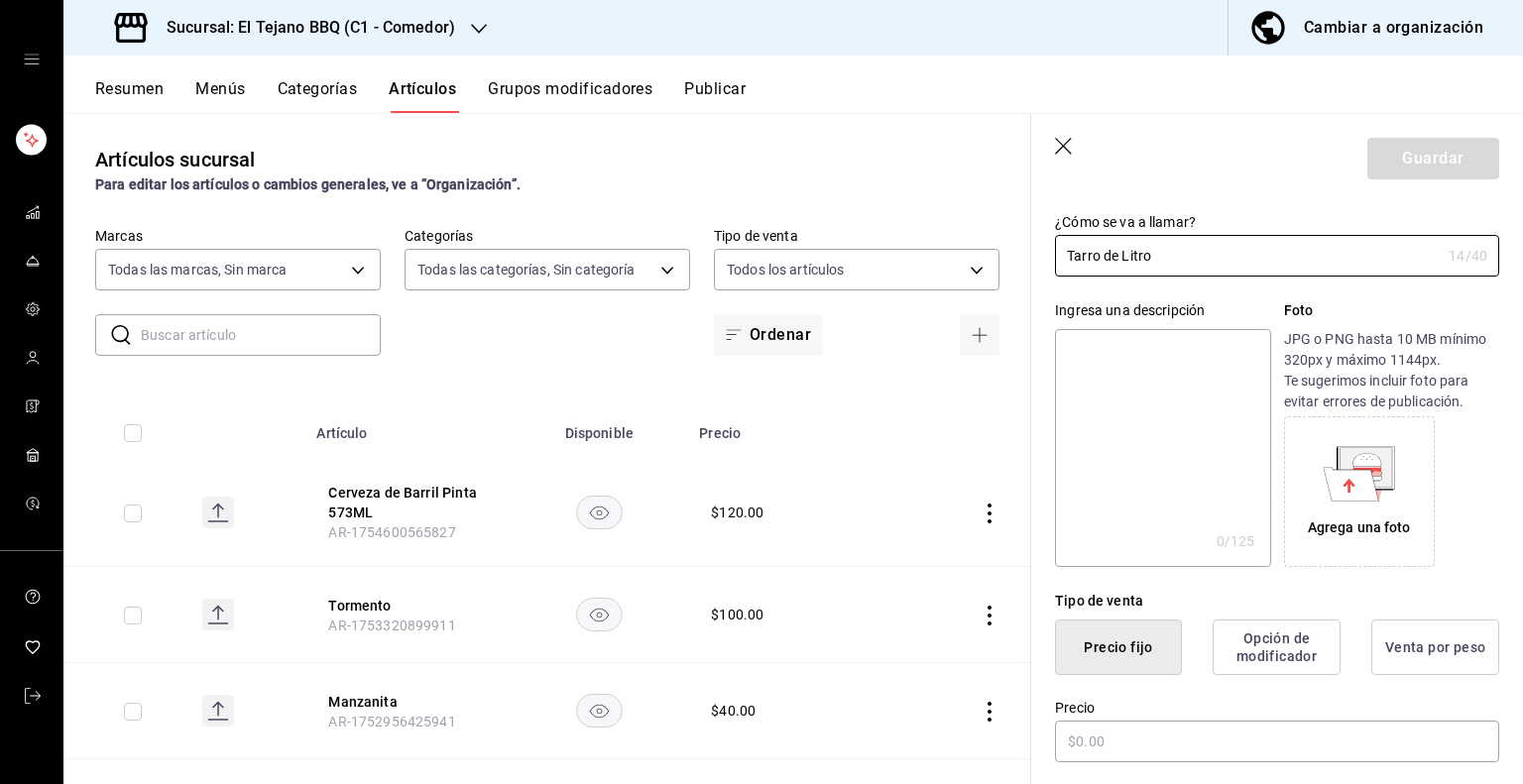 scroll, scrollTop: 317, scrollLeft: 0, axis: vertical 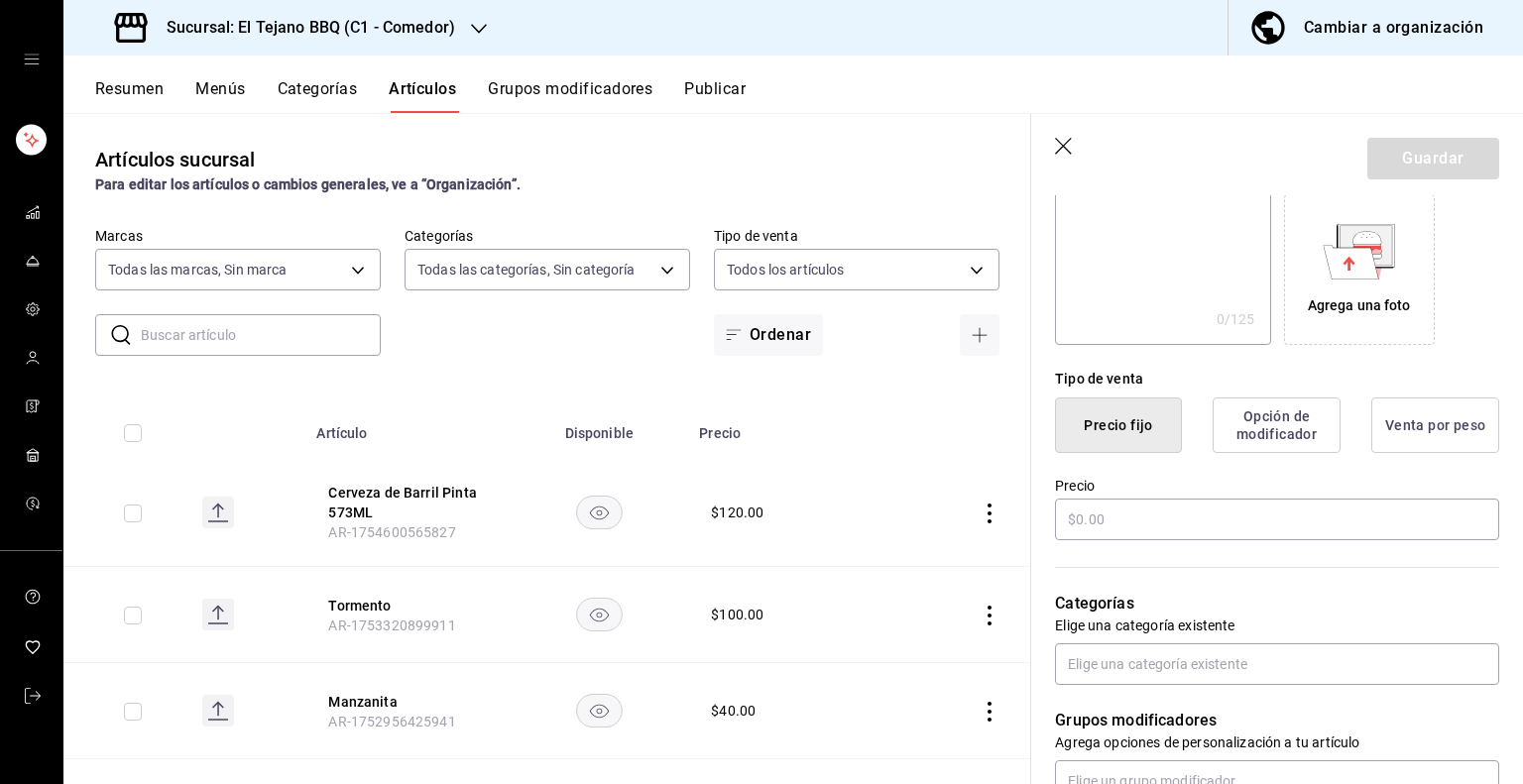 type on "Tarro de Litro" 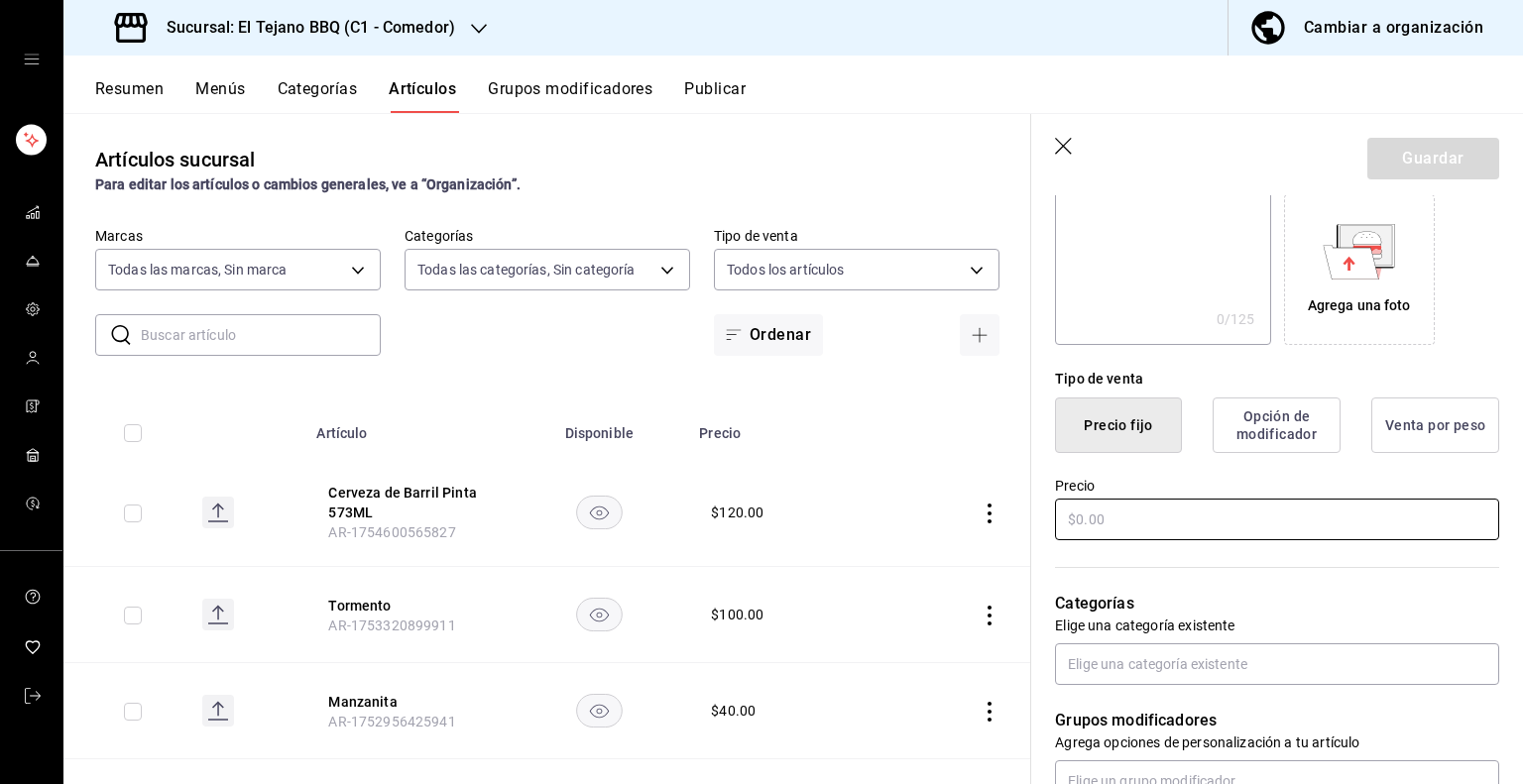 click at bounding box center (1277, 519) 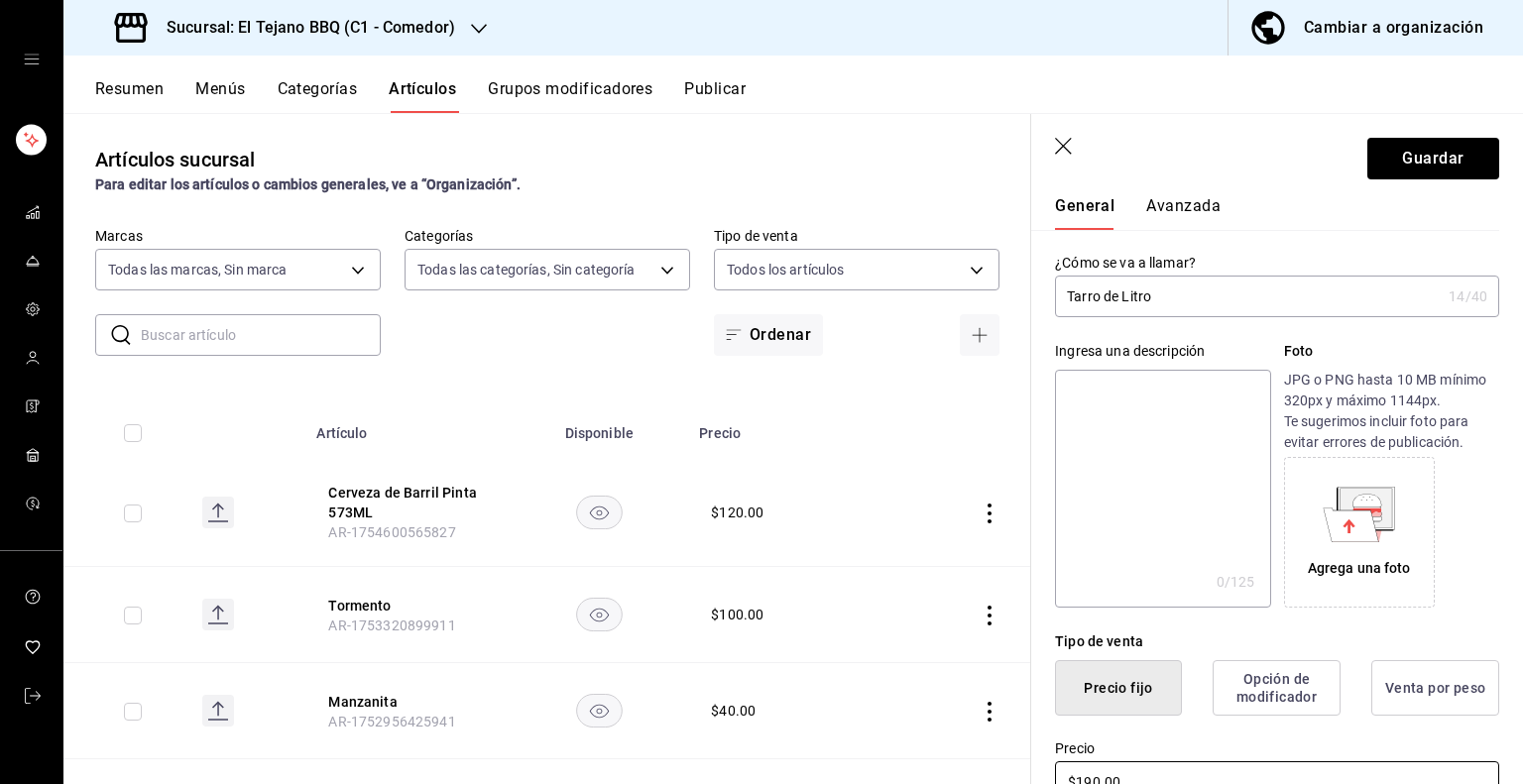 scroll, scrollTop: 59, scrollLeft: 0, axis: vertical 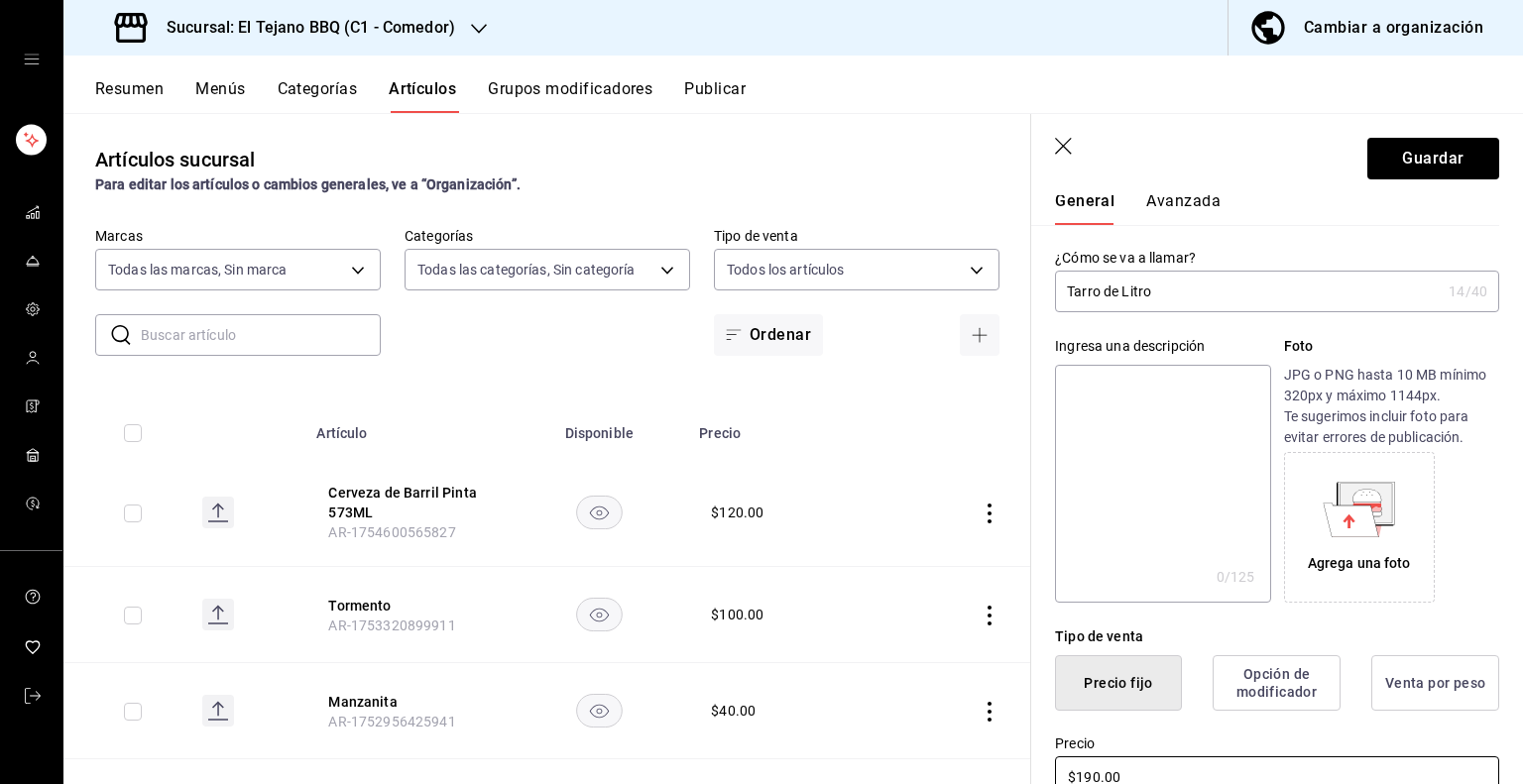 type on "$190.00" 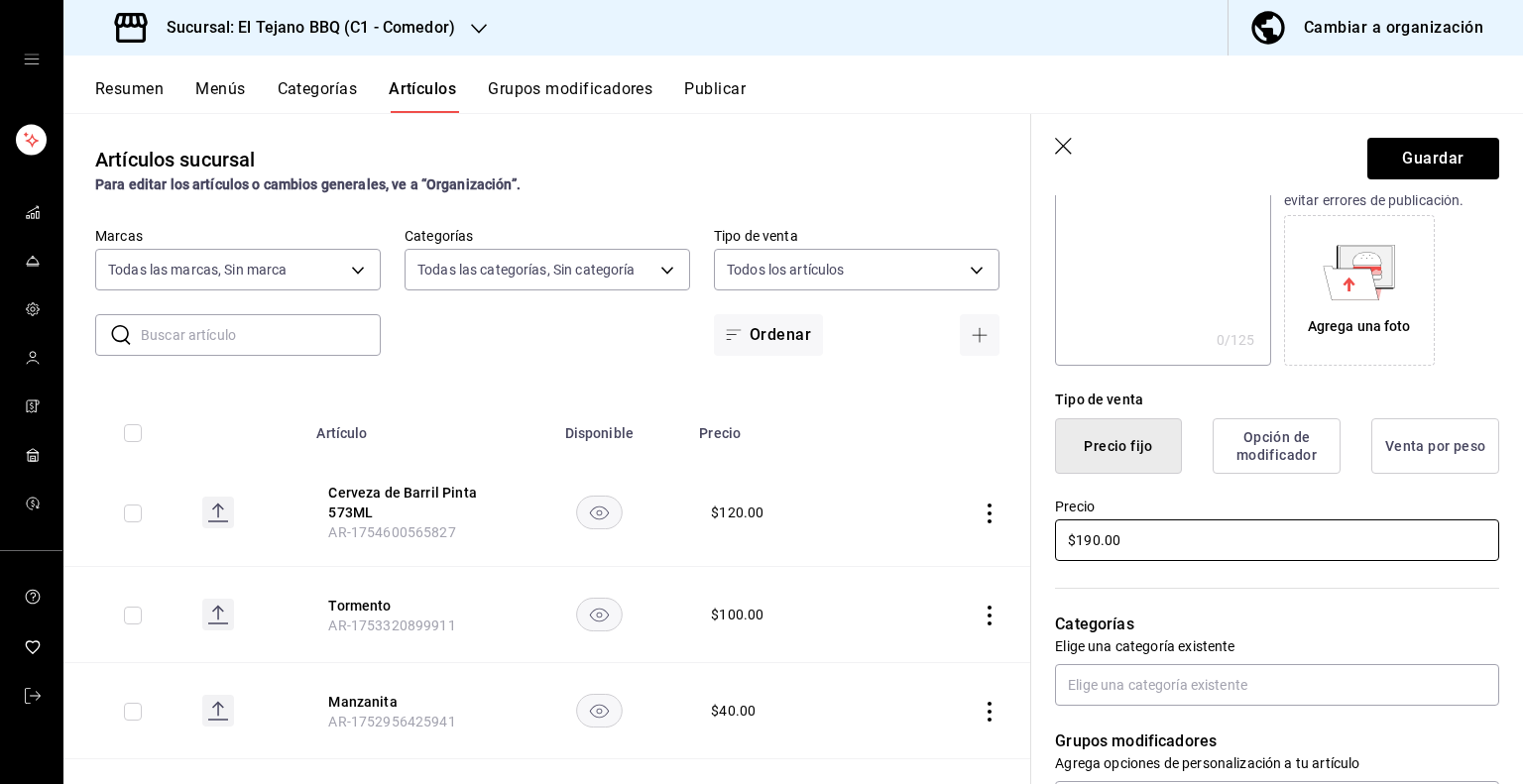scroll, scrollTop: 293, scrollLeft: 0, axis: vertical 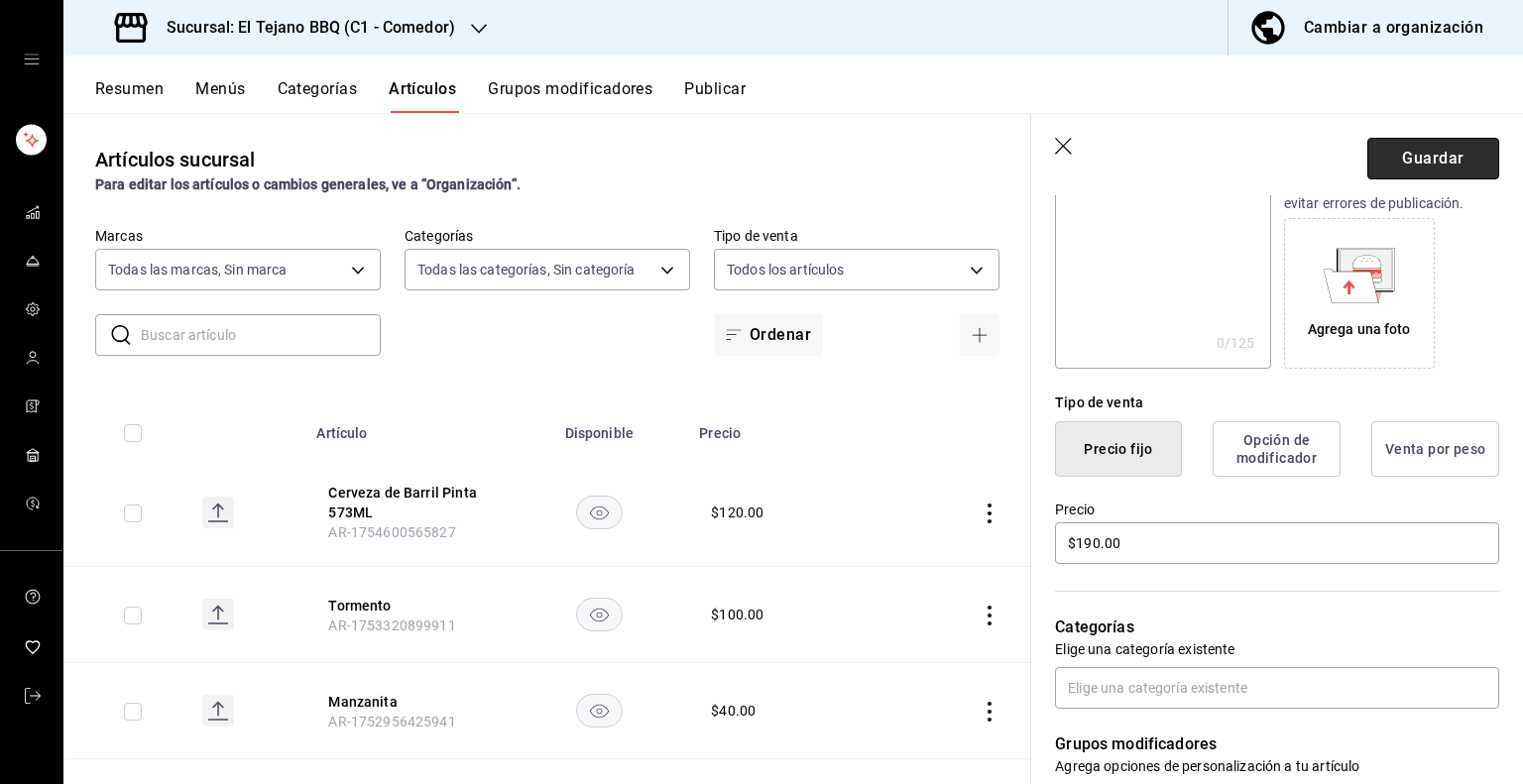 click on "Guardar" at bounding box center (1433, 159) 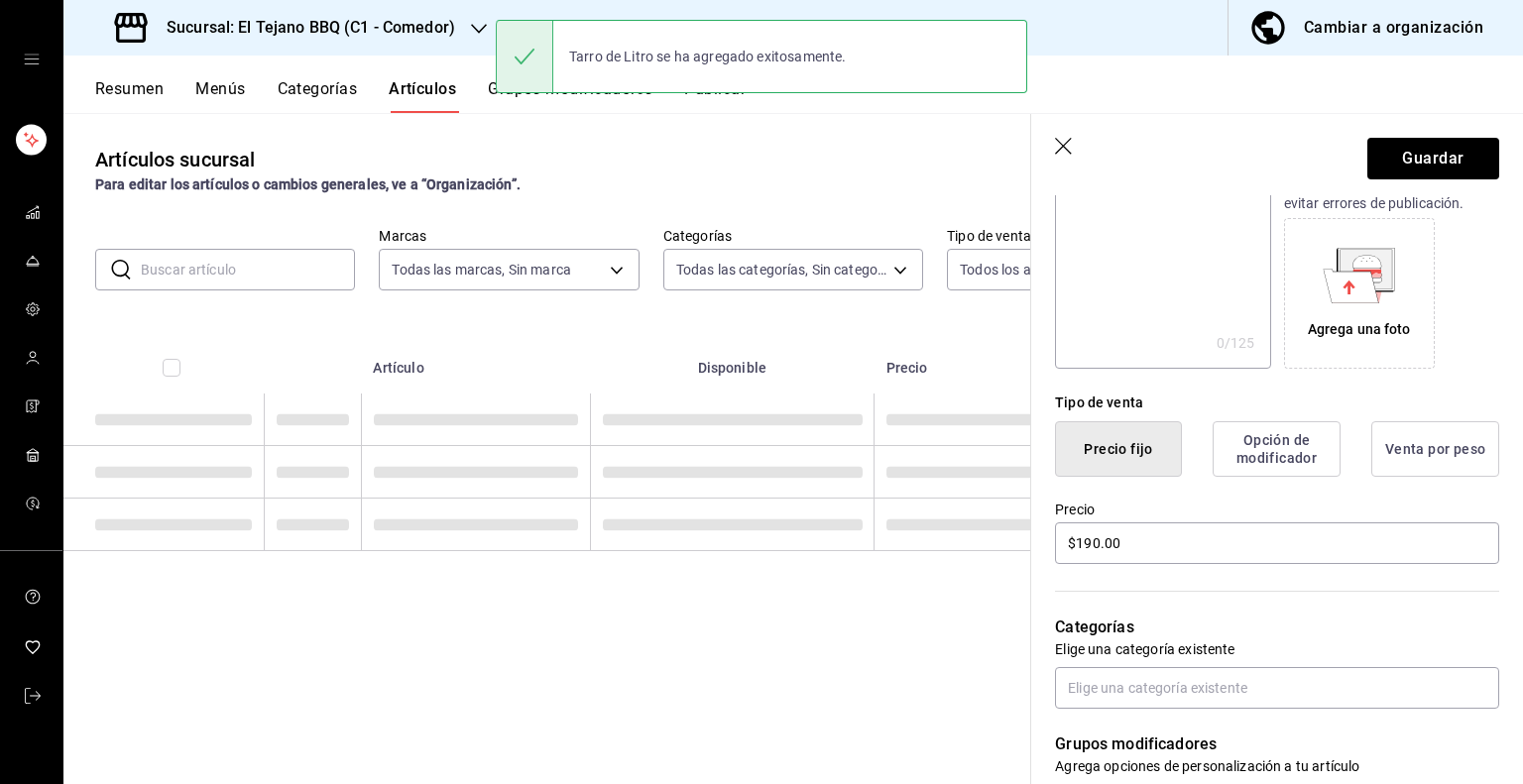 scroll, scrollTop: 0, scrollLeft: 0, axis: both 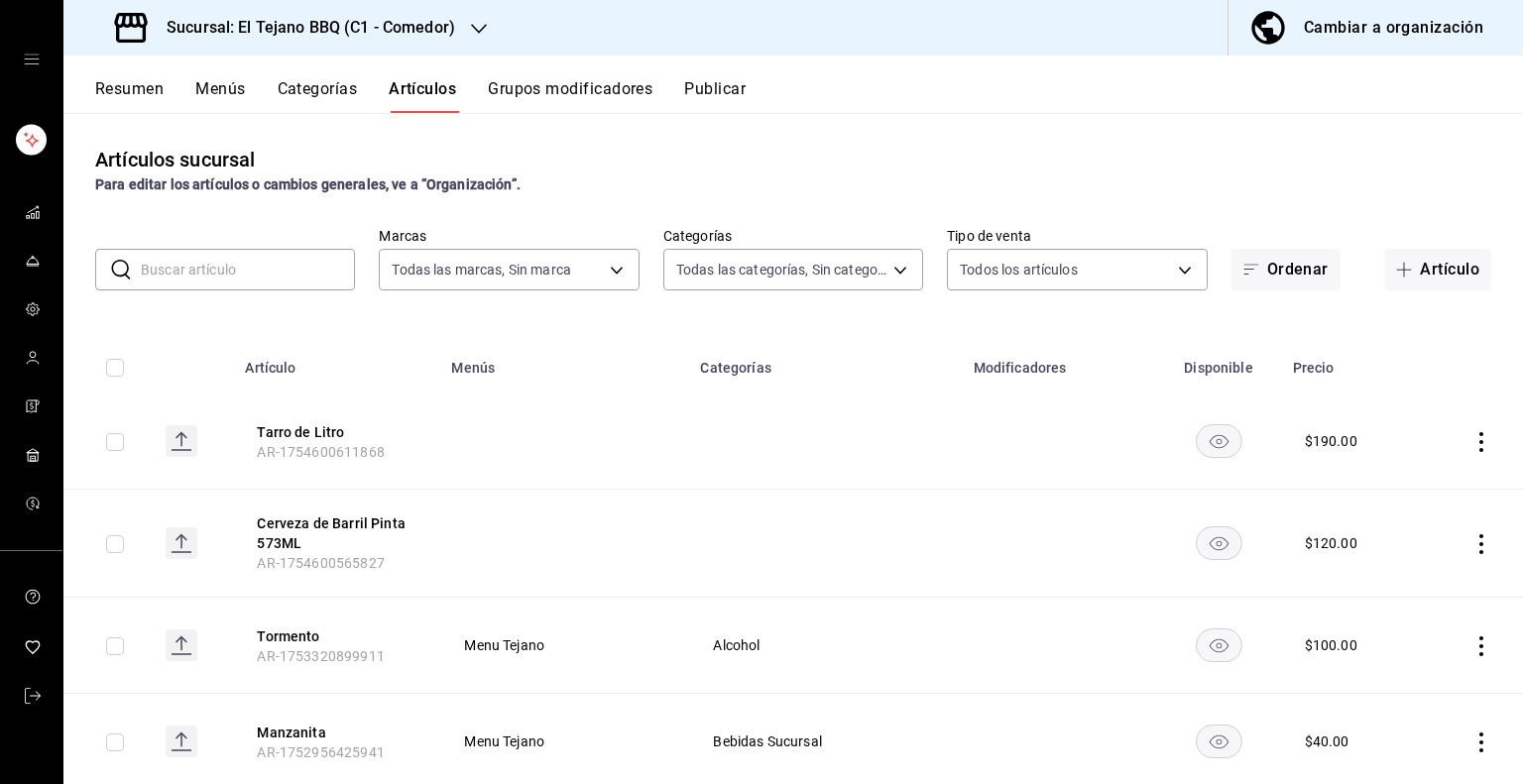 click on "Grupos modificadores" at bounding box center (570, 96) 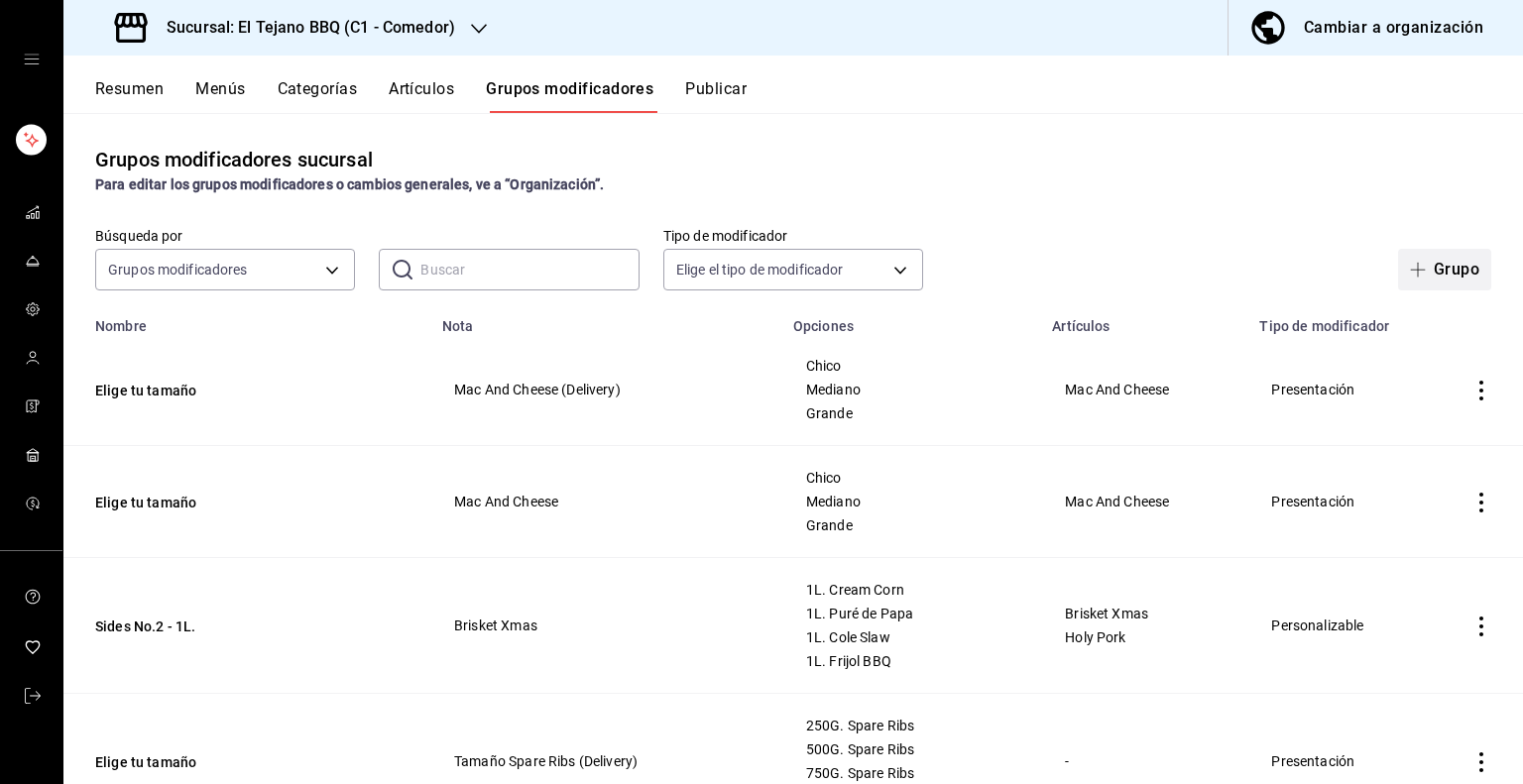 click on "Grupo" at bounding box center [1445, 270] 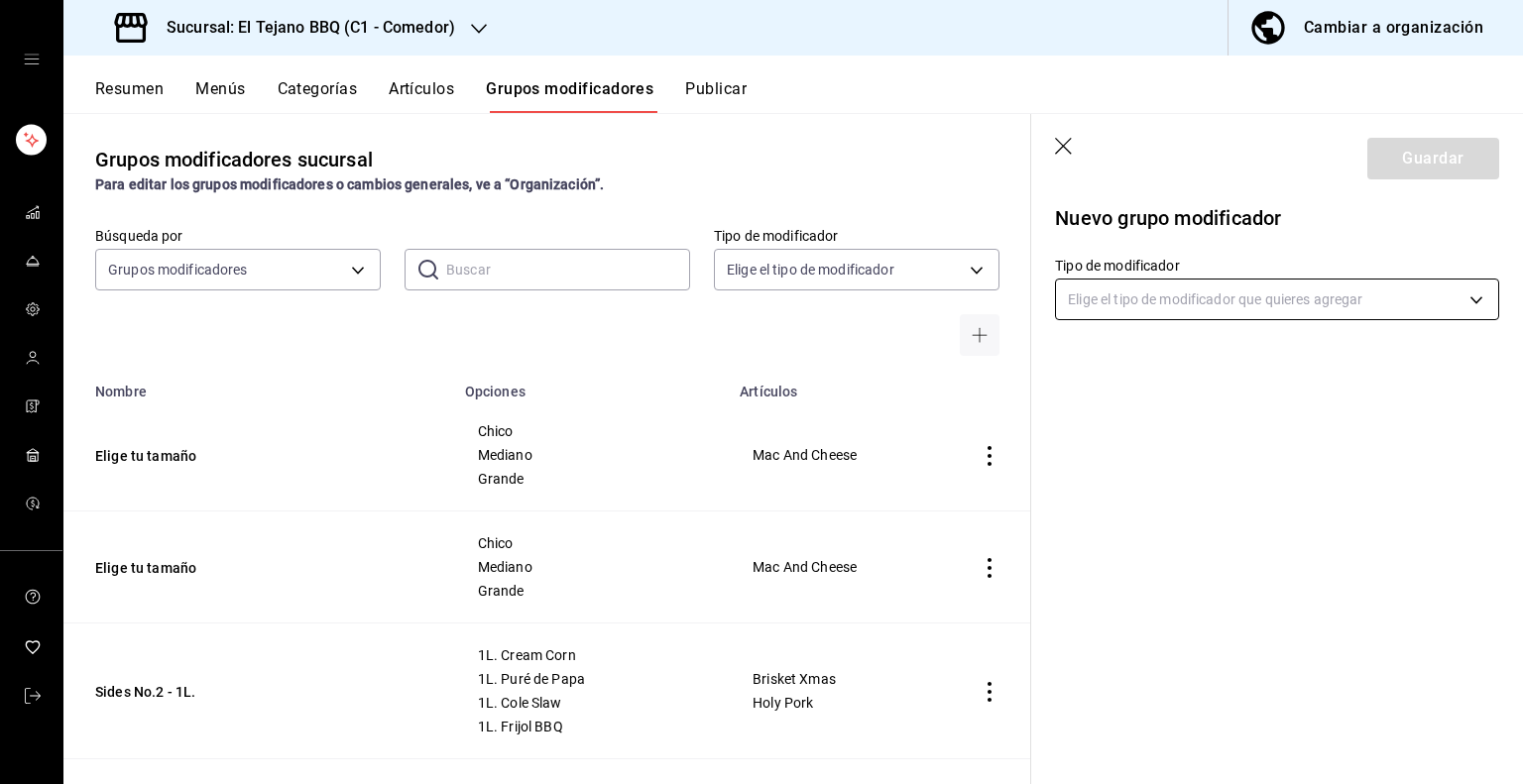 click on "Sucursal: El Tejano BBQ (C1 - Comedor) Cambiar a organización Resumen Menús Categorías Artículos Grupos modificadores Publicar Grupos modificadores sucursal Para editar los grupos modificadores o cambios generales, ve a “Organización”. Búsqueda por Grupos modificadores GROUP ​ ​ Tipo de modificador Elige el tipo de modificador Nombre Opciones Artículos Elige tu tamaño Chico Mediano Grande Mac And Cheese Elige tu tamaño Chico Mediano Grande Mac And Cheese Sides No.2 - 1L. 1L. Cream Corn 1L. Puré de Papa 1L. Cole Slaw 1L. Frijol BBQ Brisket Xmas Holy Pork Elige tu tamaño 250G. Spare Ribs 500G. Spare Ribs 750G. Spare Ribs 1KG. Spare Ribs - Acompaña tu orden con Coca Cola Sprite Mundet Agua Ver más... Picanha Ahumada Pork Belly Bites Spare Ribs Elige tus complementos Salsa BBQ Pepinillos Cebolla Crema Habanera Picanha Ahumada Pork Belly Bites Spare Ribs Ahumados - 500G. 500G. Pulled Pork 500G. Chop 500G. Spare Ribs 5 Salchichas Mixtas Ver más... - Ahumados - 1KG. 1KG. Pulled Pork 1KG. Chop -" at bounding box center (762, 392) 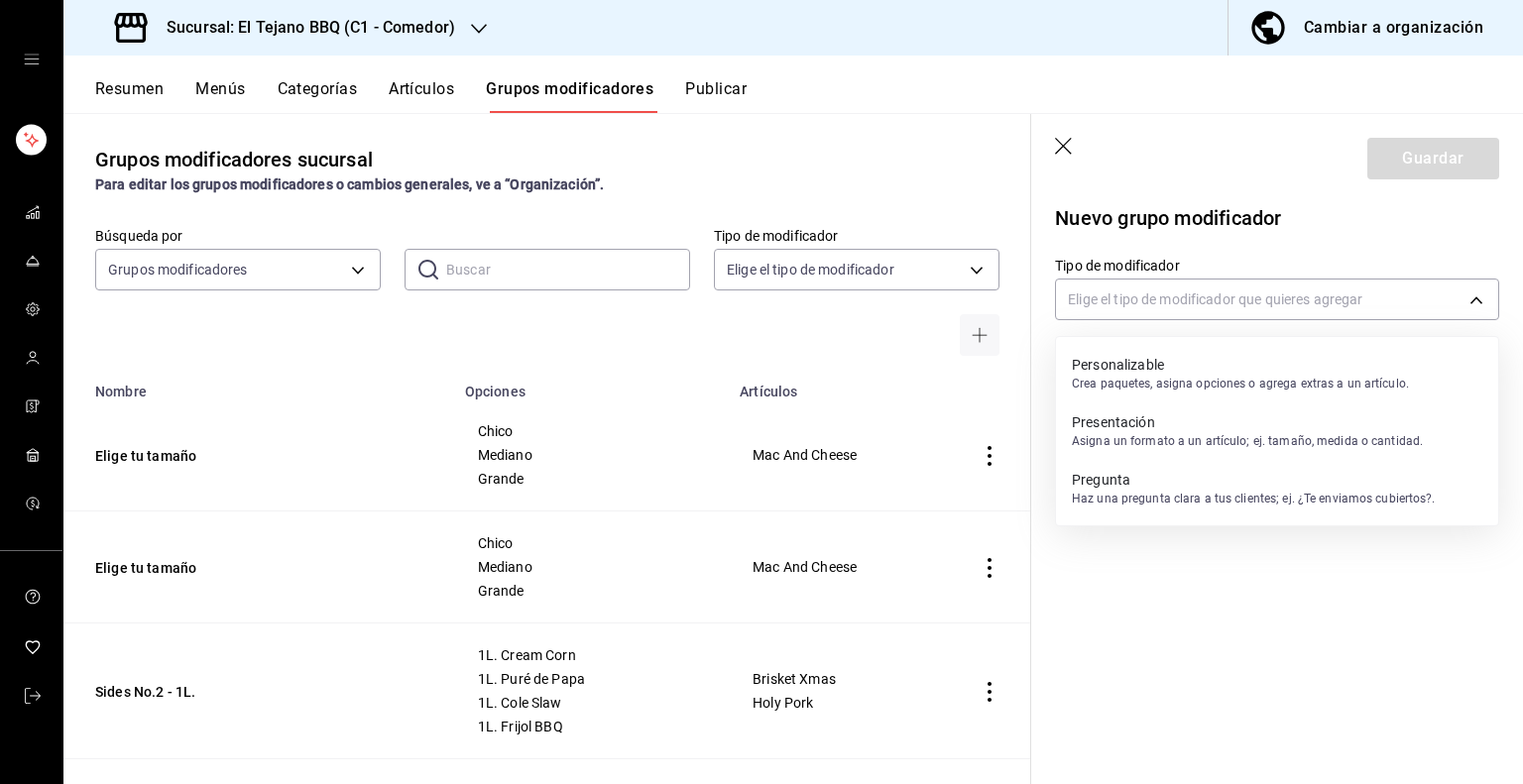 click on "Crea paquetes, asigna opciones o agrega extras a un artículo." at bounding box center (1240, 384) 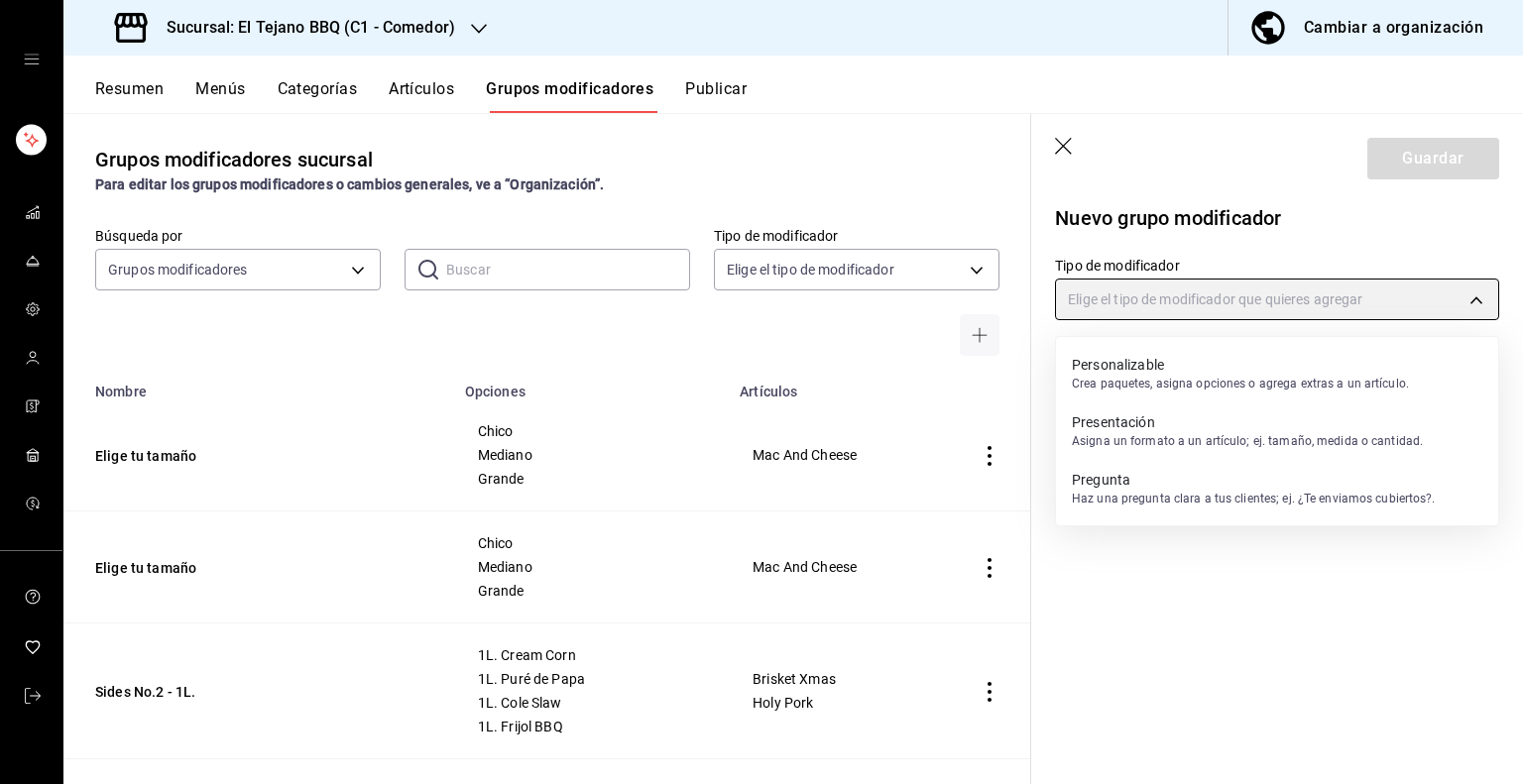 type on "CUSTOMIZABLE" 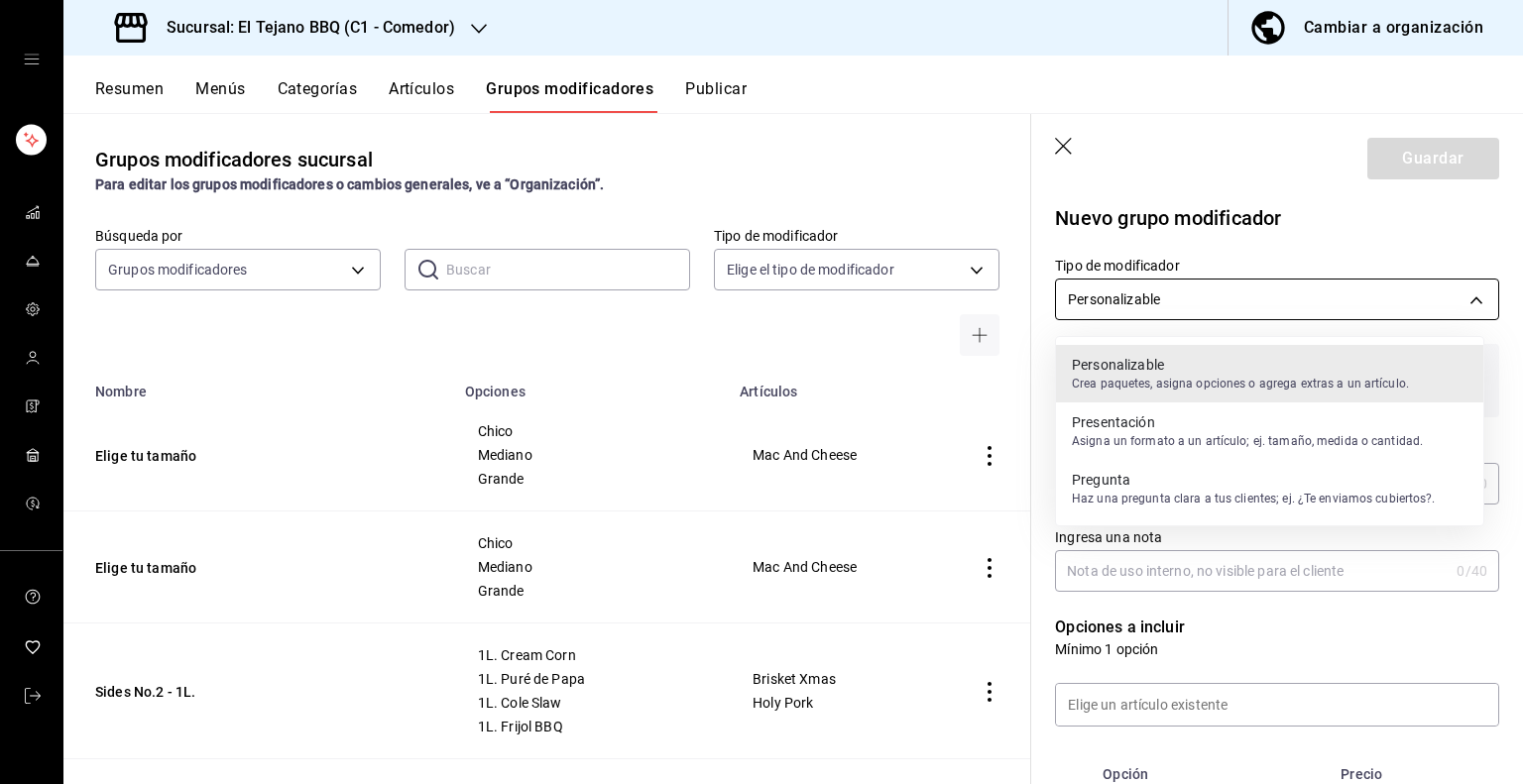 click on "Sucursal: El Tejano BBQ (C1 - Comedor) Cambiar a organización Resumen Menús Categorías Artículos Grupos modificadores Publicar Grupos modificadores sucursal Para editar los grupos modificadores o cambios generales, ve a “Organización”. Búsqueda por Grupos modificadores GROUP ​ ​ Tipo de modificador Elige el tipo de modificador Nombre Opciones Artículos Elige tu tamaño Chico Mediano Grande Mac And Cheese Elige tu tamaño Chico Mediano Grande Mac And Cheese Sides No.2 - 1L. 1L. Cream Corn 1L. Puré de Papa 1L. Cole Slaw 1L. Frijol BBQ Brisket Xmas Holy Pork Elige tu tamaño 250G. Spare Ribs 500G. Spare Ribs 750G. Spare Ribs 1KG. Spare Ribs - Acompaña tu orden con Coca Cola Sprite Mundet Agua Ver más... Picanha Ahumada Pork Belly Bites Spare Ribs Elige tus complementos Salsa BBQ Pepinillos Cebolla Crema Habanera Picanha Ahumada Pork Belly Bites Spare Ribs Ahumados - 500G. 500G. Pulled Pork 500G. Chop 500G. Spare Ribs 5 Salchichas Mixtas Ver más... - Ahumados - 1KG. 1KG. Pulled Pork 1KG. Chop -" at bounding box center [762, 392] 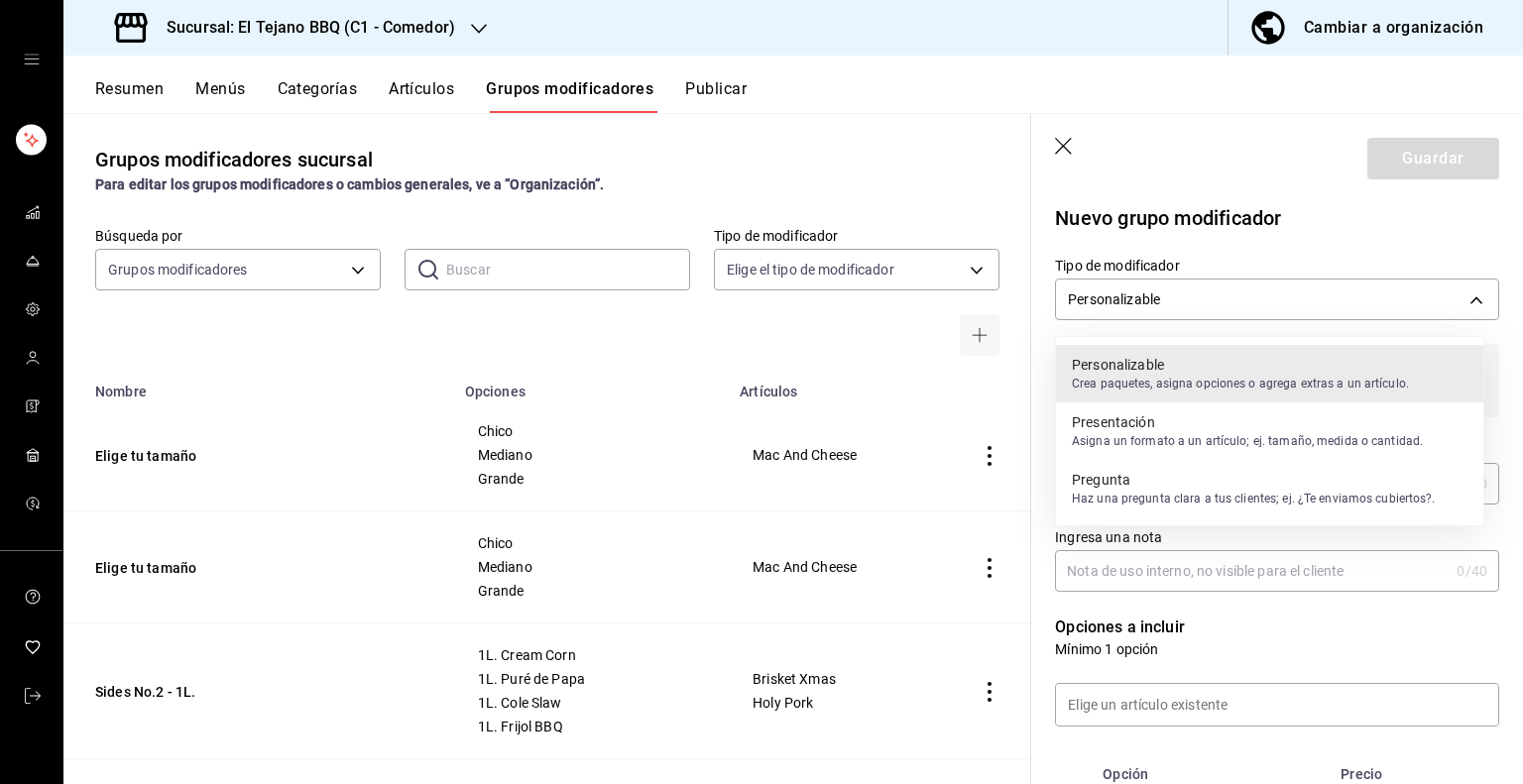 click at bounding box center (762, 392) 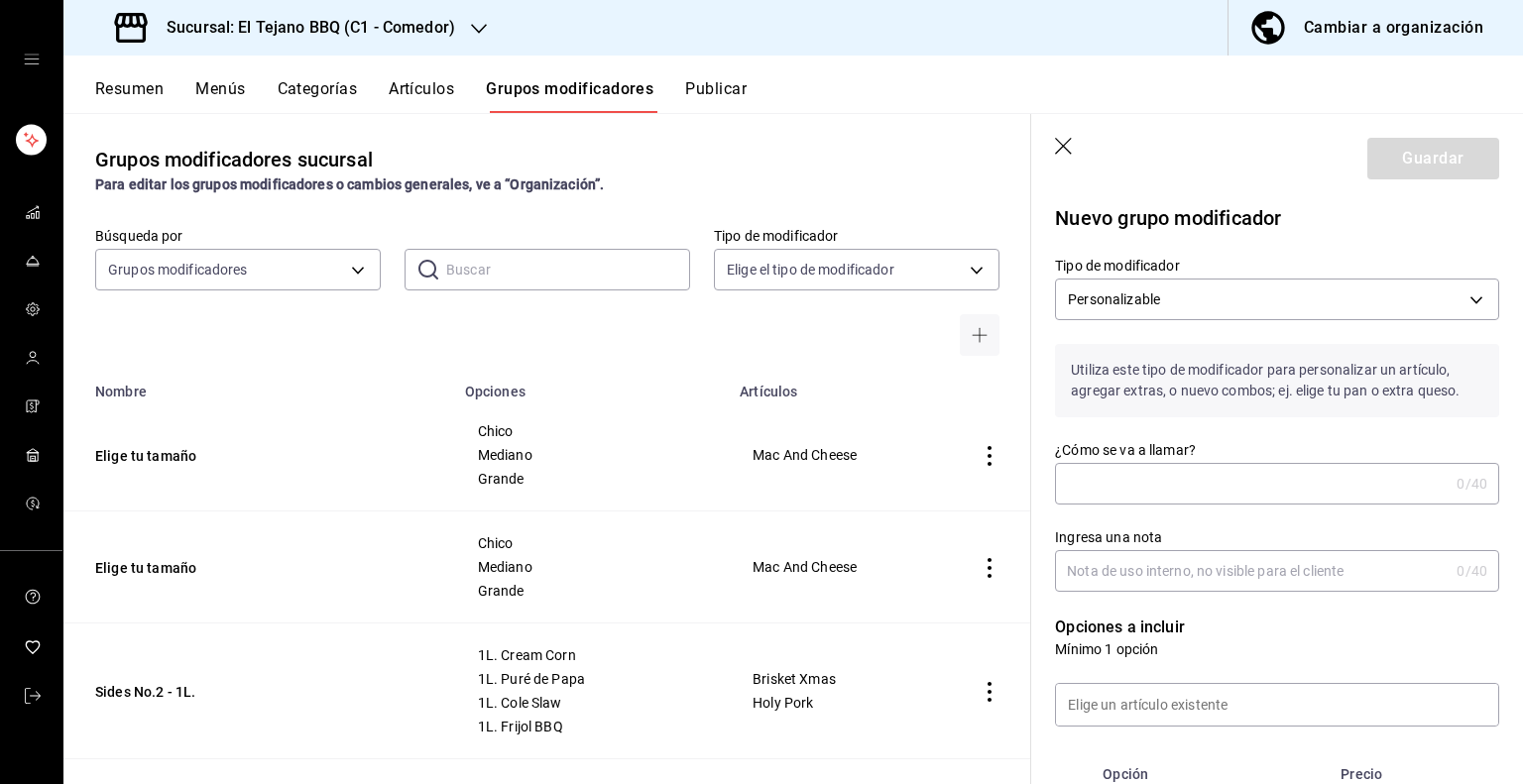 click on "¿Cómo se va a llamar?" at bounding box center [1251, 484] 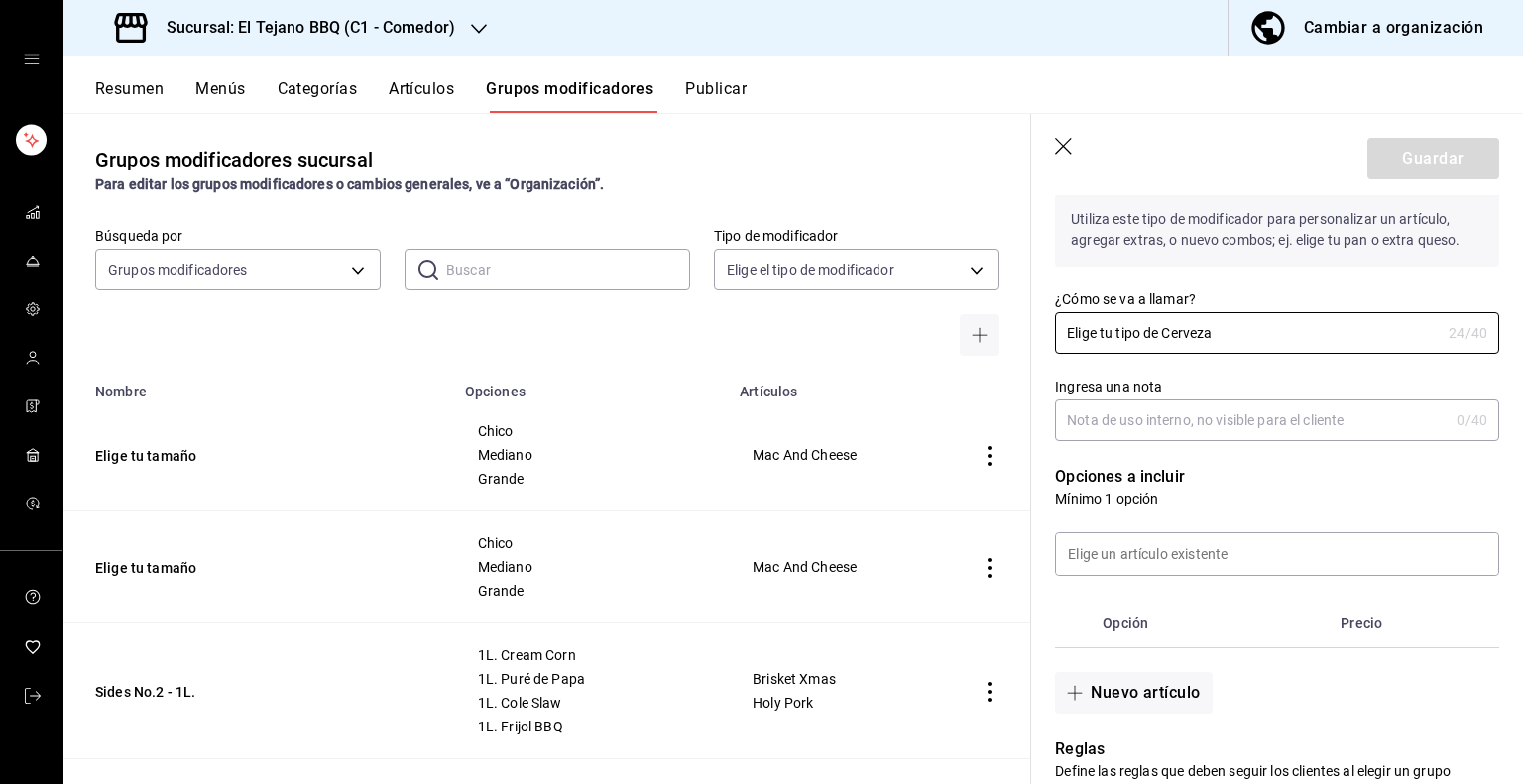 scroll, scrollTop: 238, scrollLeft: 0, axis: vertical 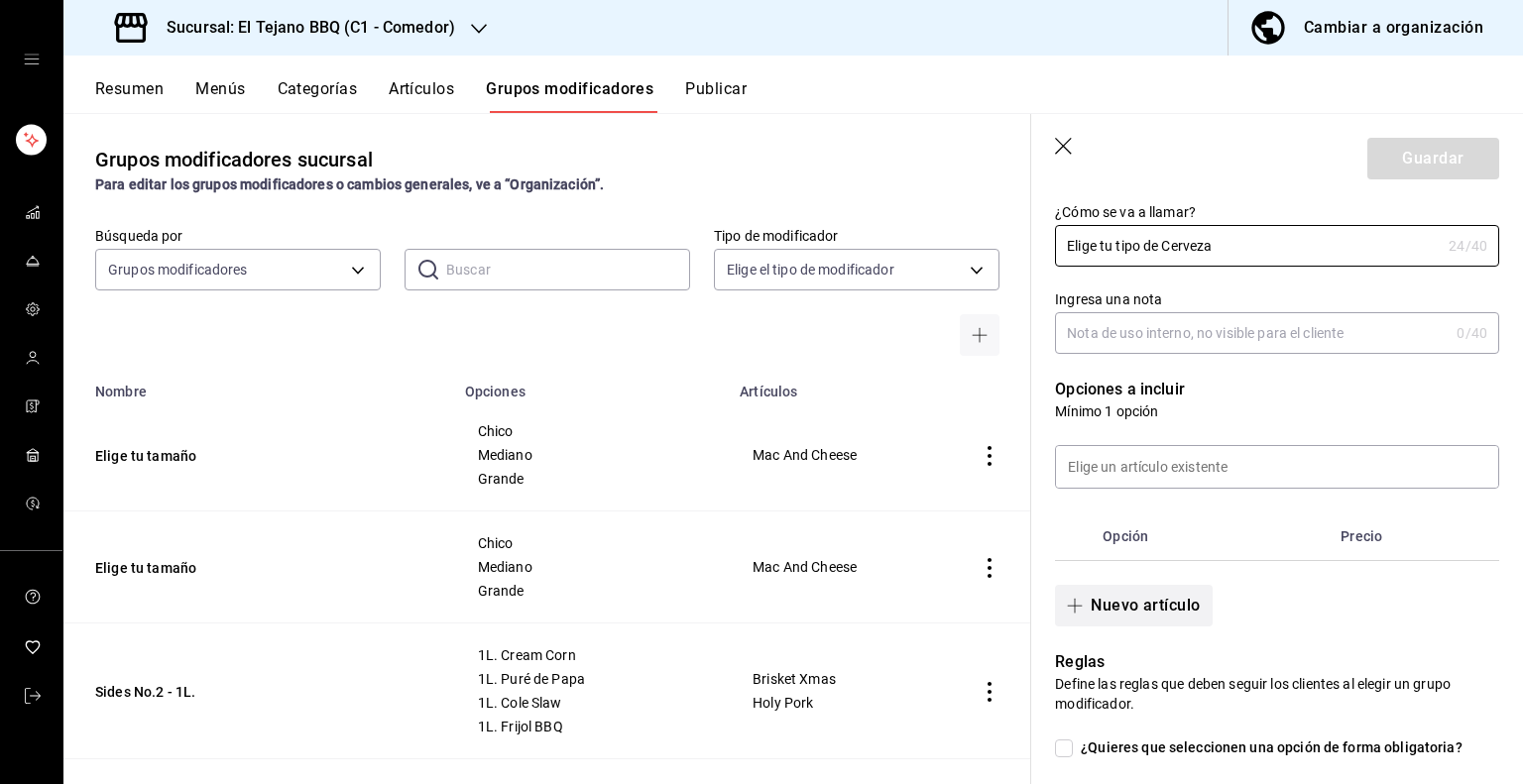 type on "Elige tu tipo de Cerveza" 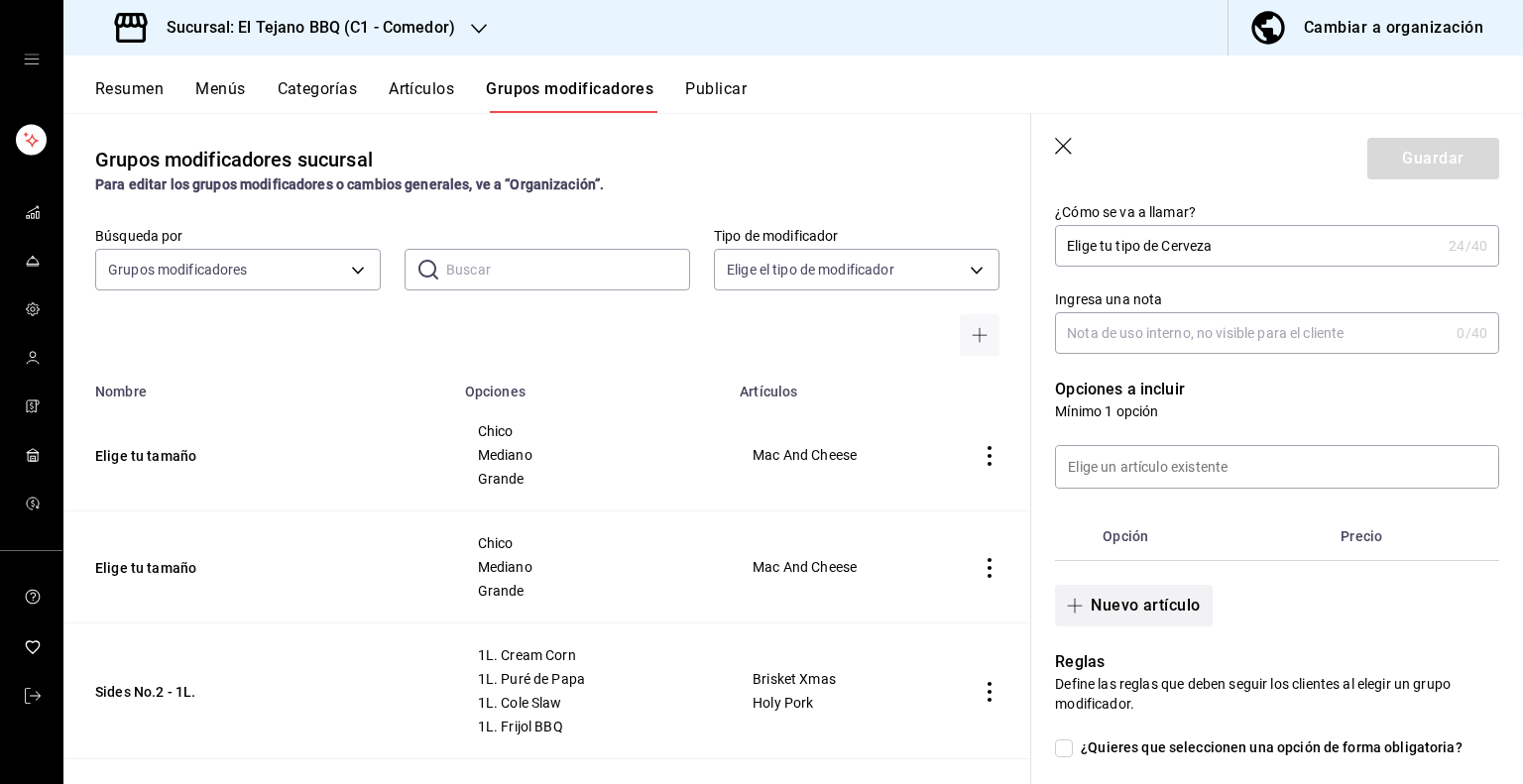click on "Nuevo artículo" at bounding box center (1133, 606) 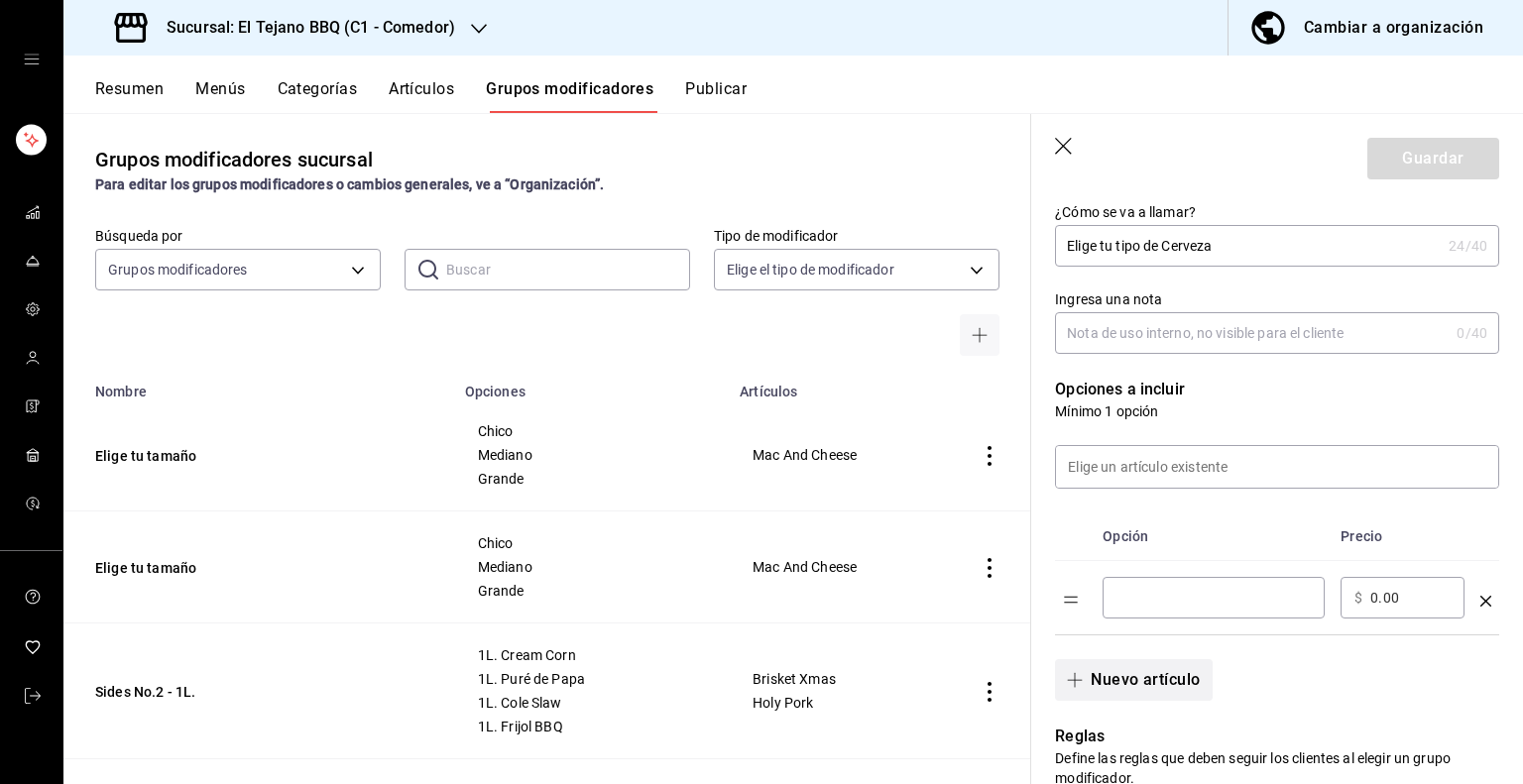 click on "Nuevo artículo" at bounding box center [1133, 680] 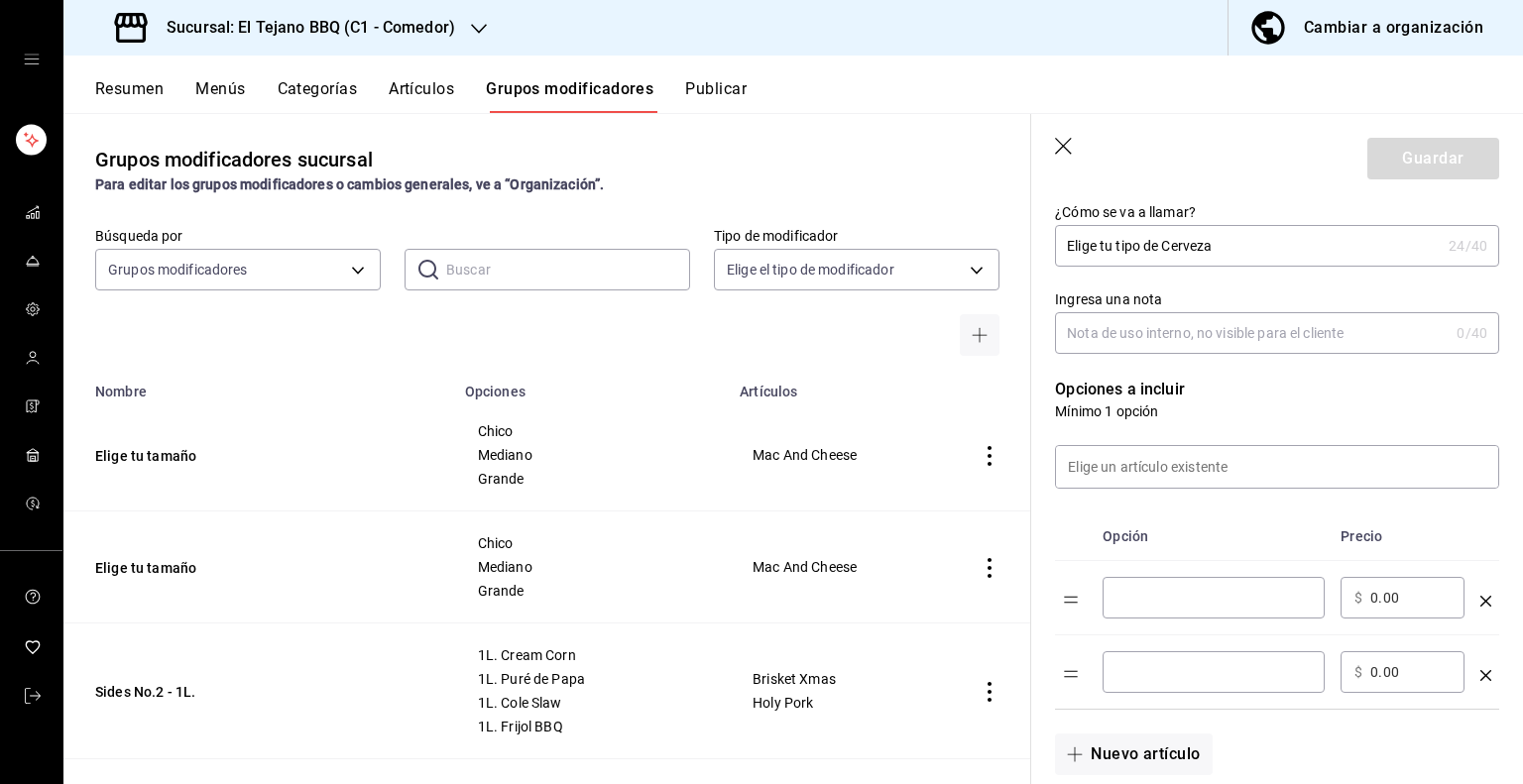 click at bounding box center [1214, 598] 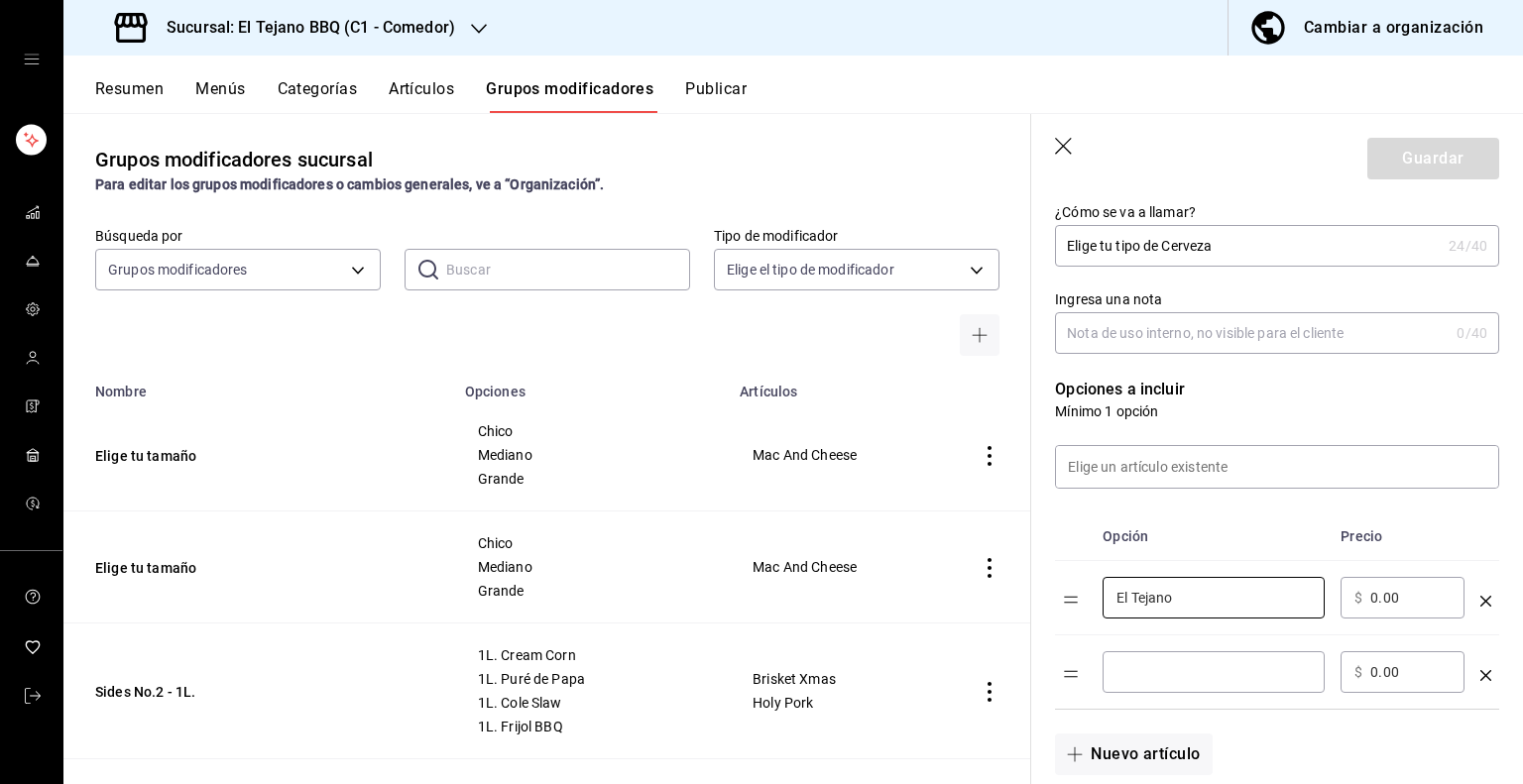 type on "El Tejano" 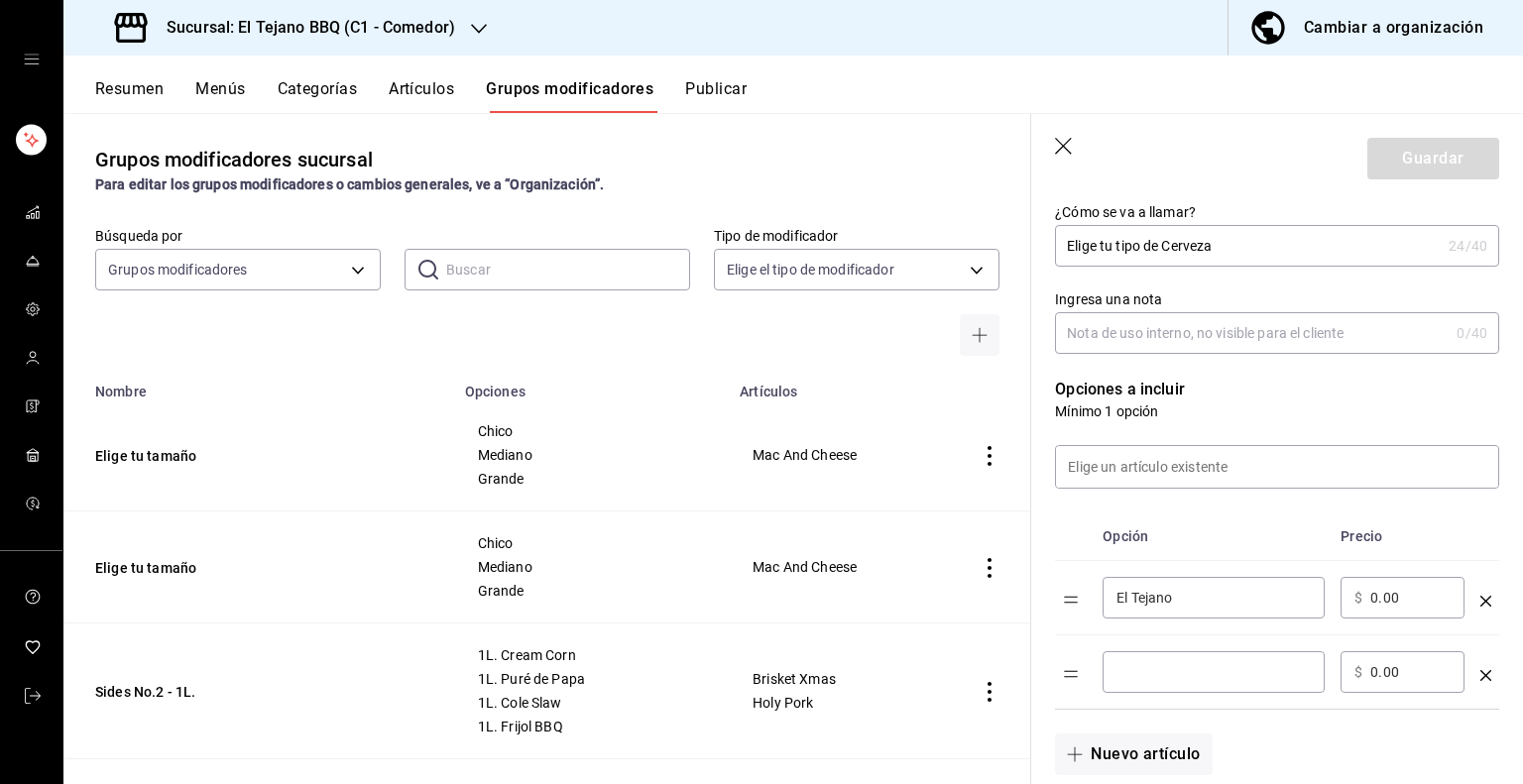 click at bounding box center (1214, 672) 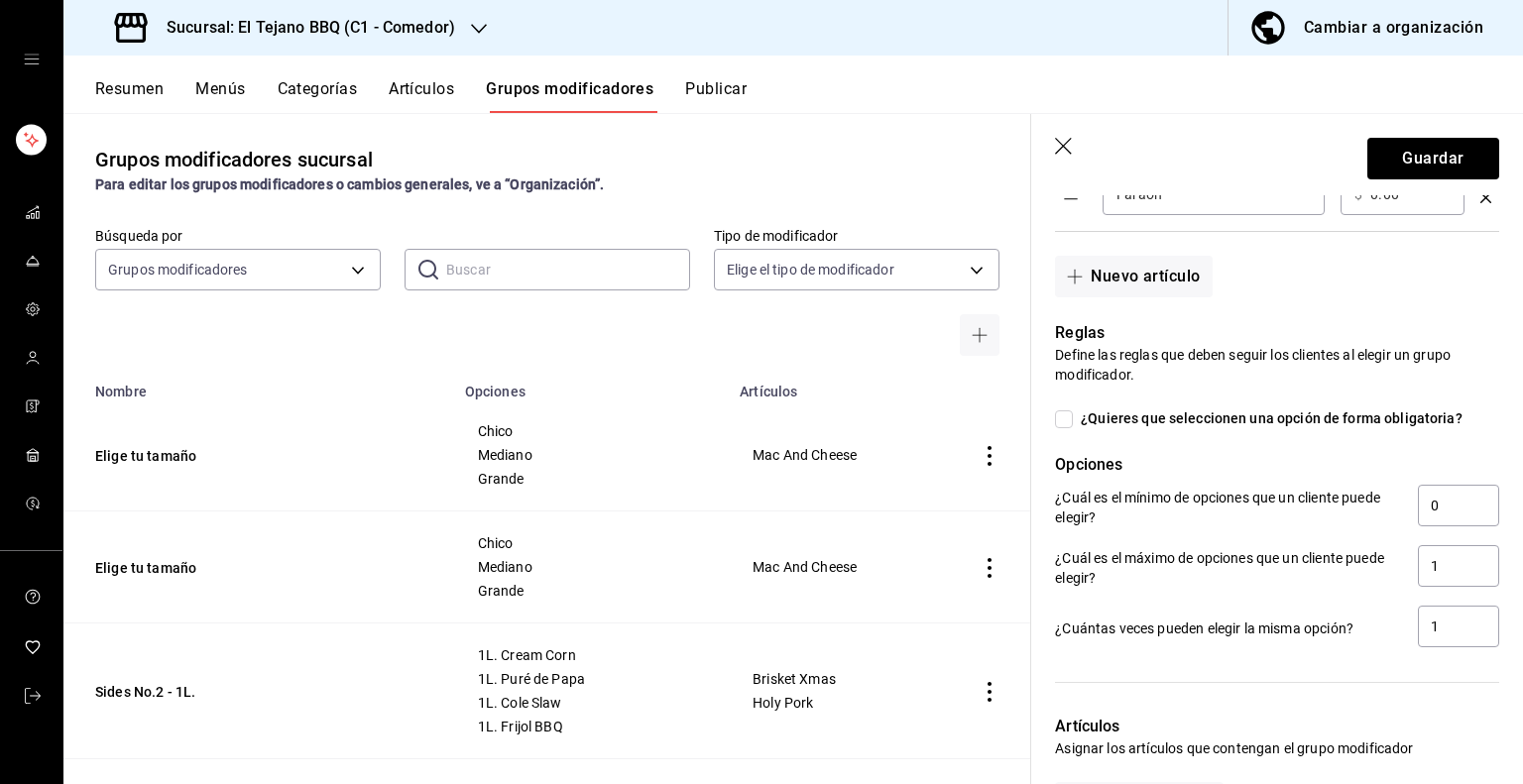 scroll, scrollTop: 717, scrollLeft: 0, axis: vertical 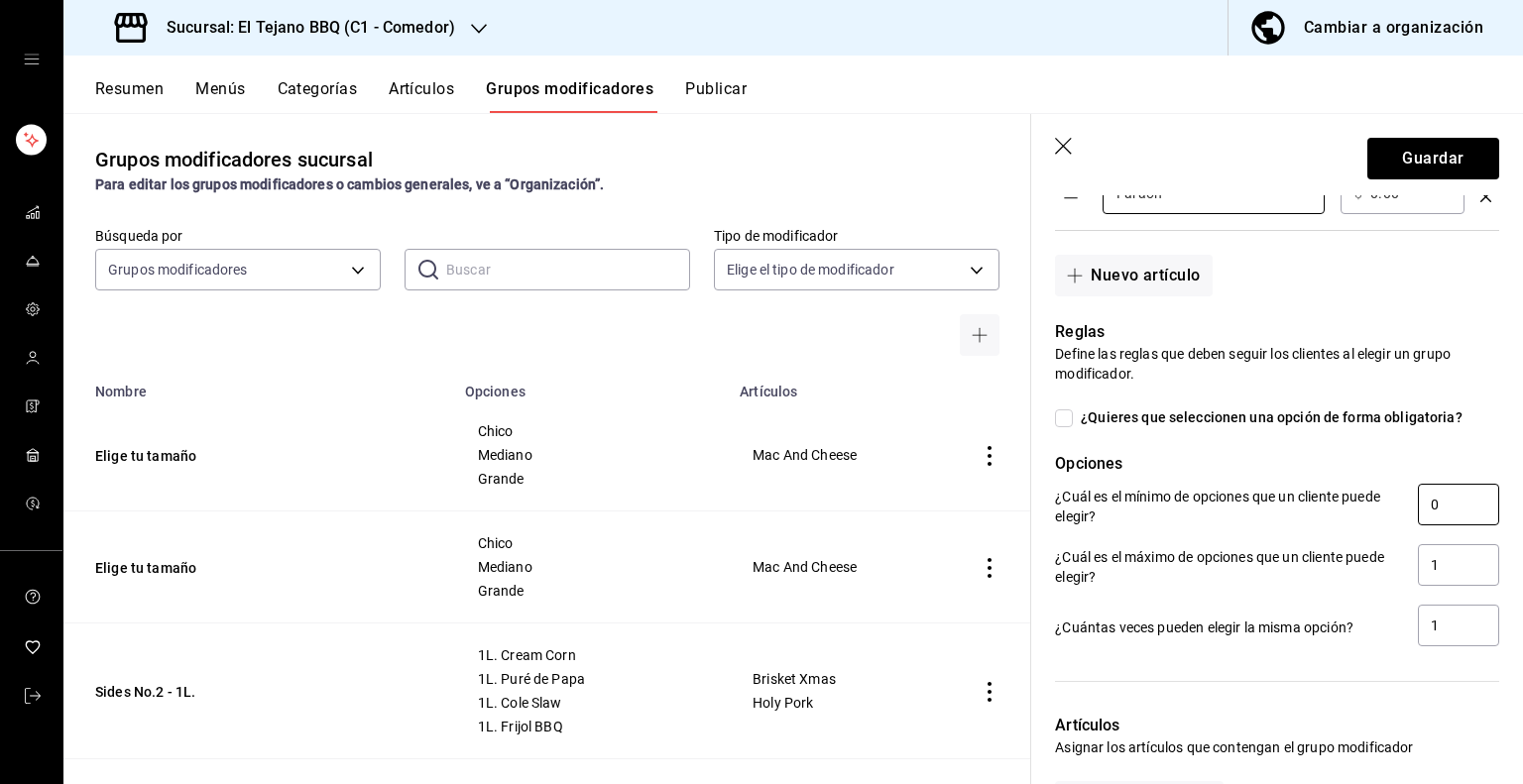 type on "Faraón" 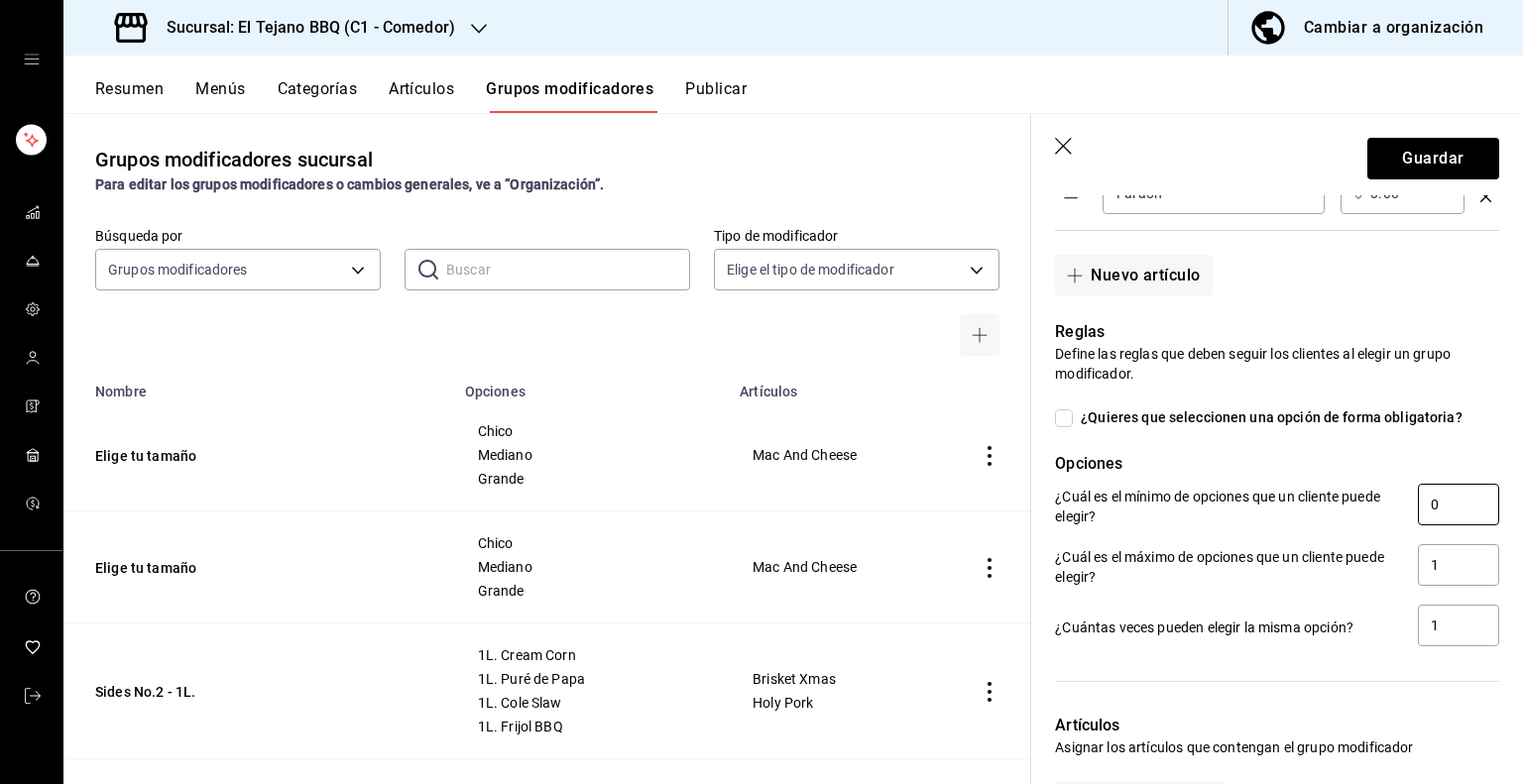 drag, startPoint x: 1438, startPoint y: 500, endPoint x: 1395, endPoint y: 503, distance: 43.104524 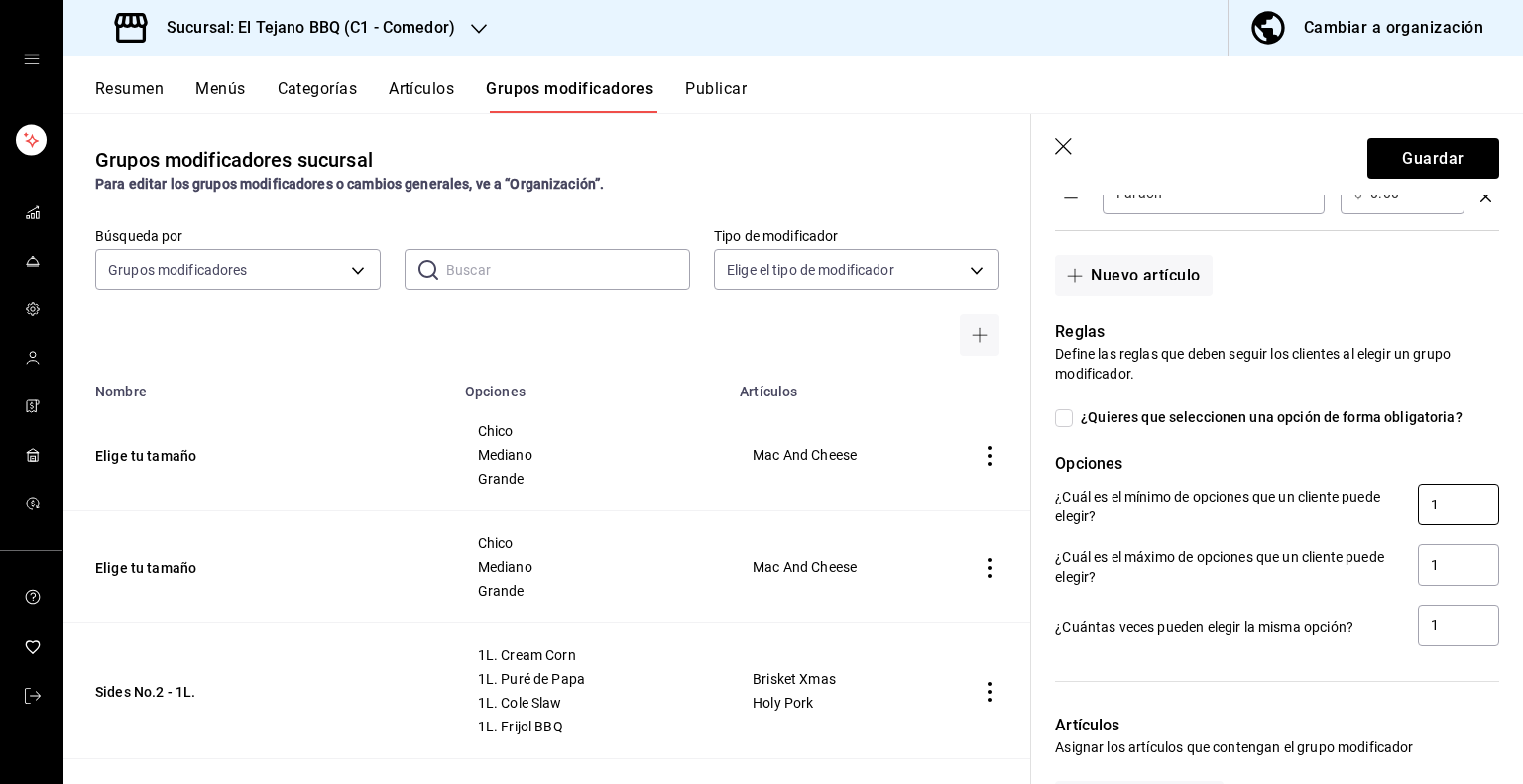 type on "1" 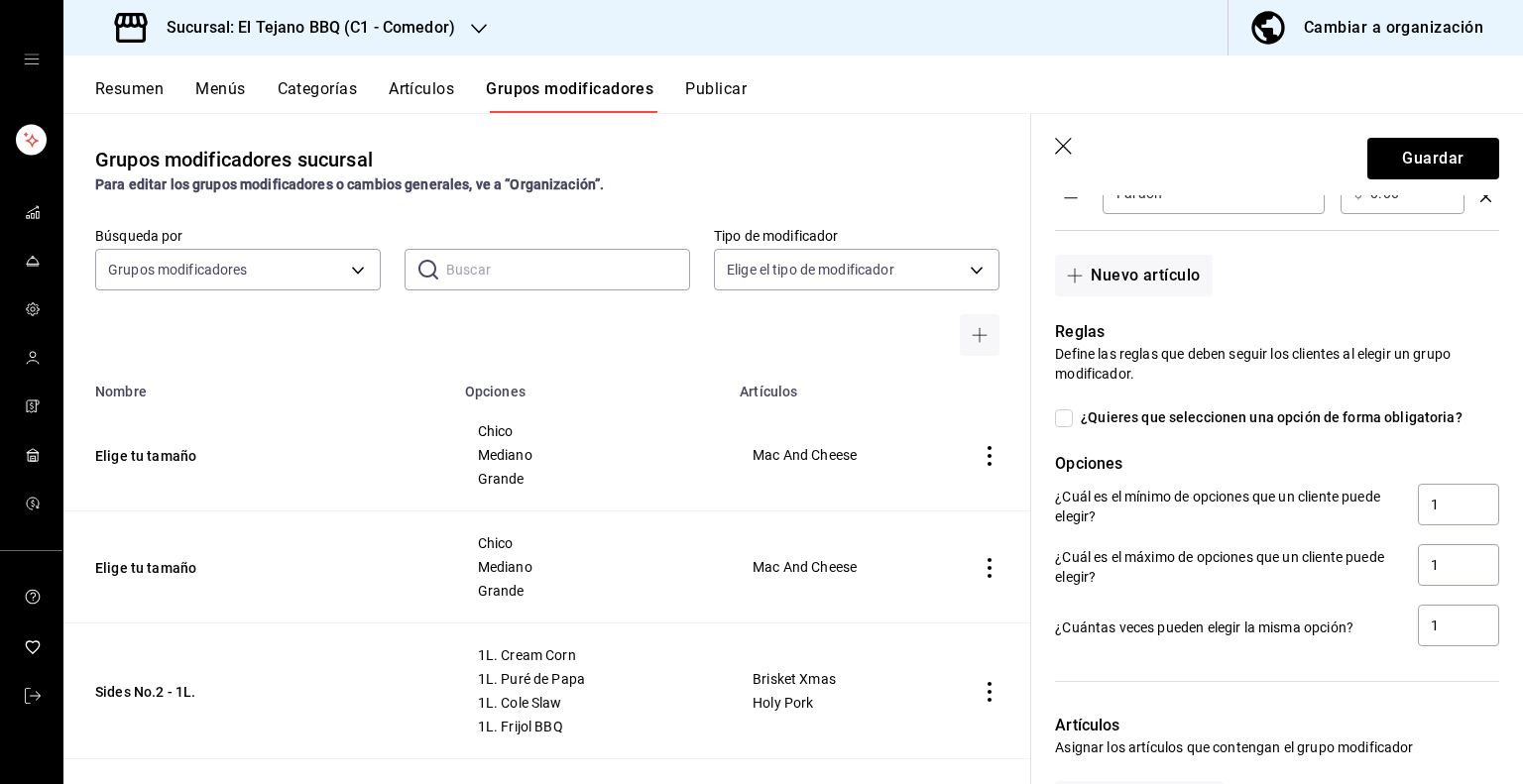 click on "¿Quieres que seleccionen una opción de forma obligatoria?" at bounding box center [1267, 417] 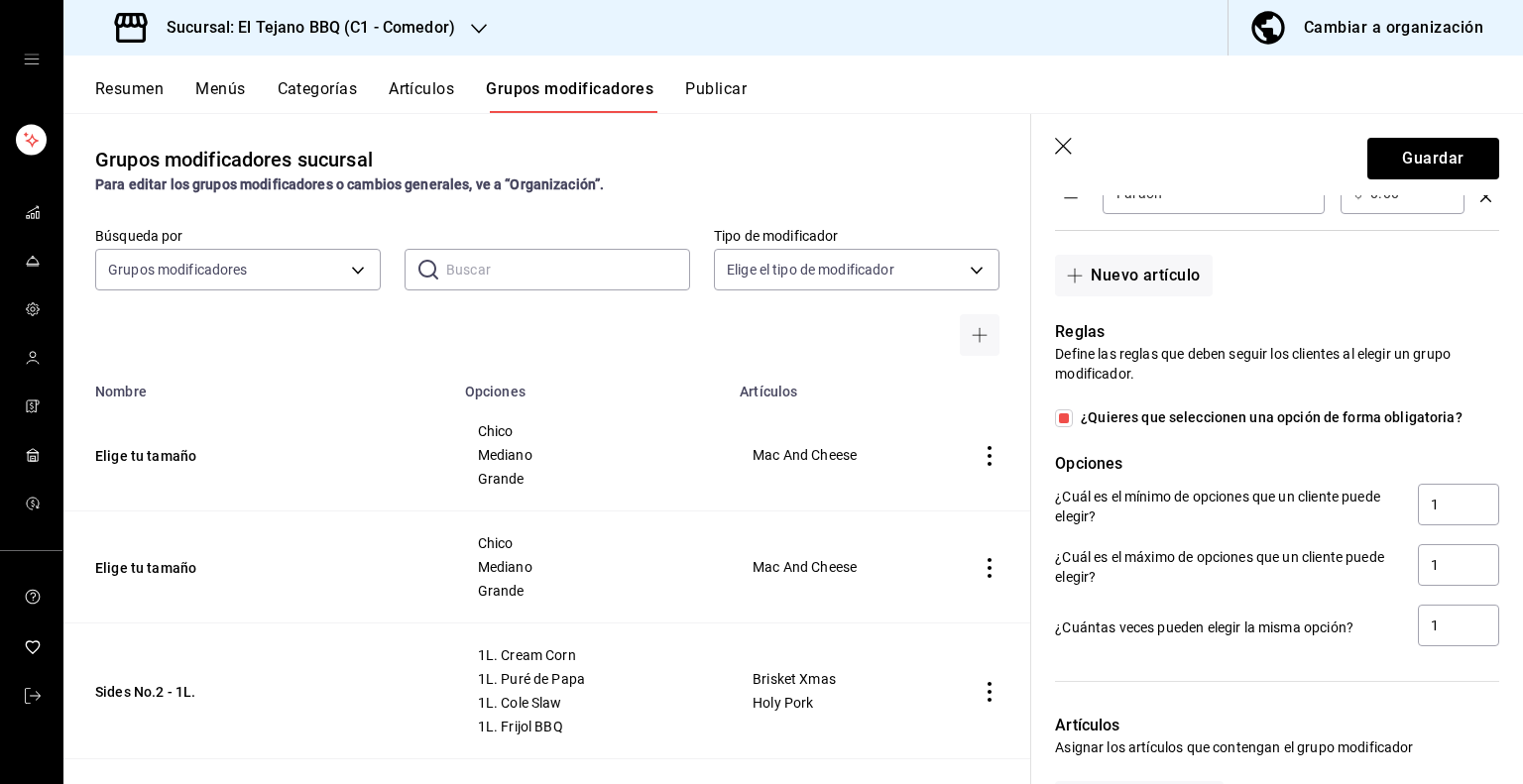 scroll, scrollTop: 989, scrollLeft: 0, axis: vertical 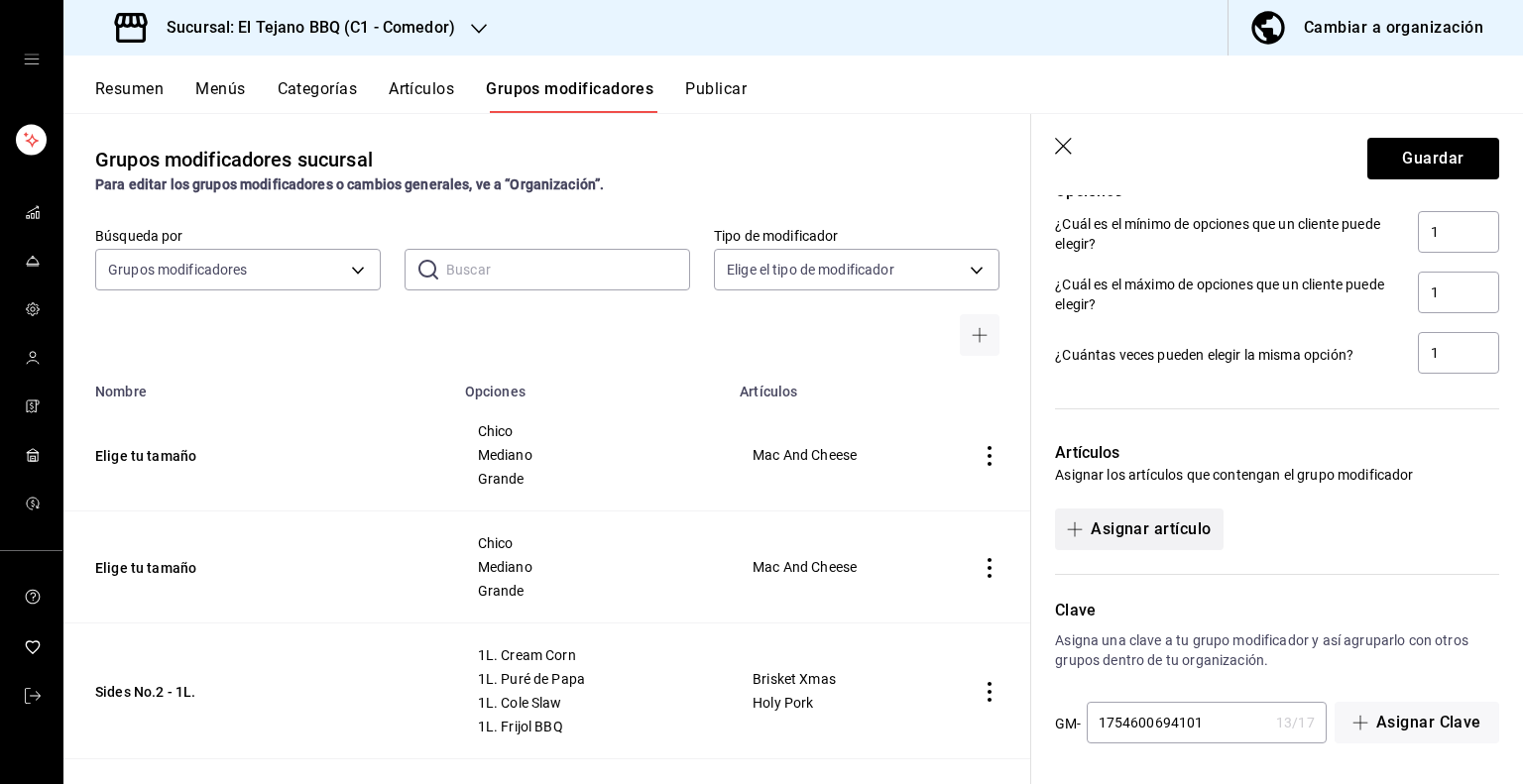 click on "Asignar artículo" at bounding box center [1138, 529] 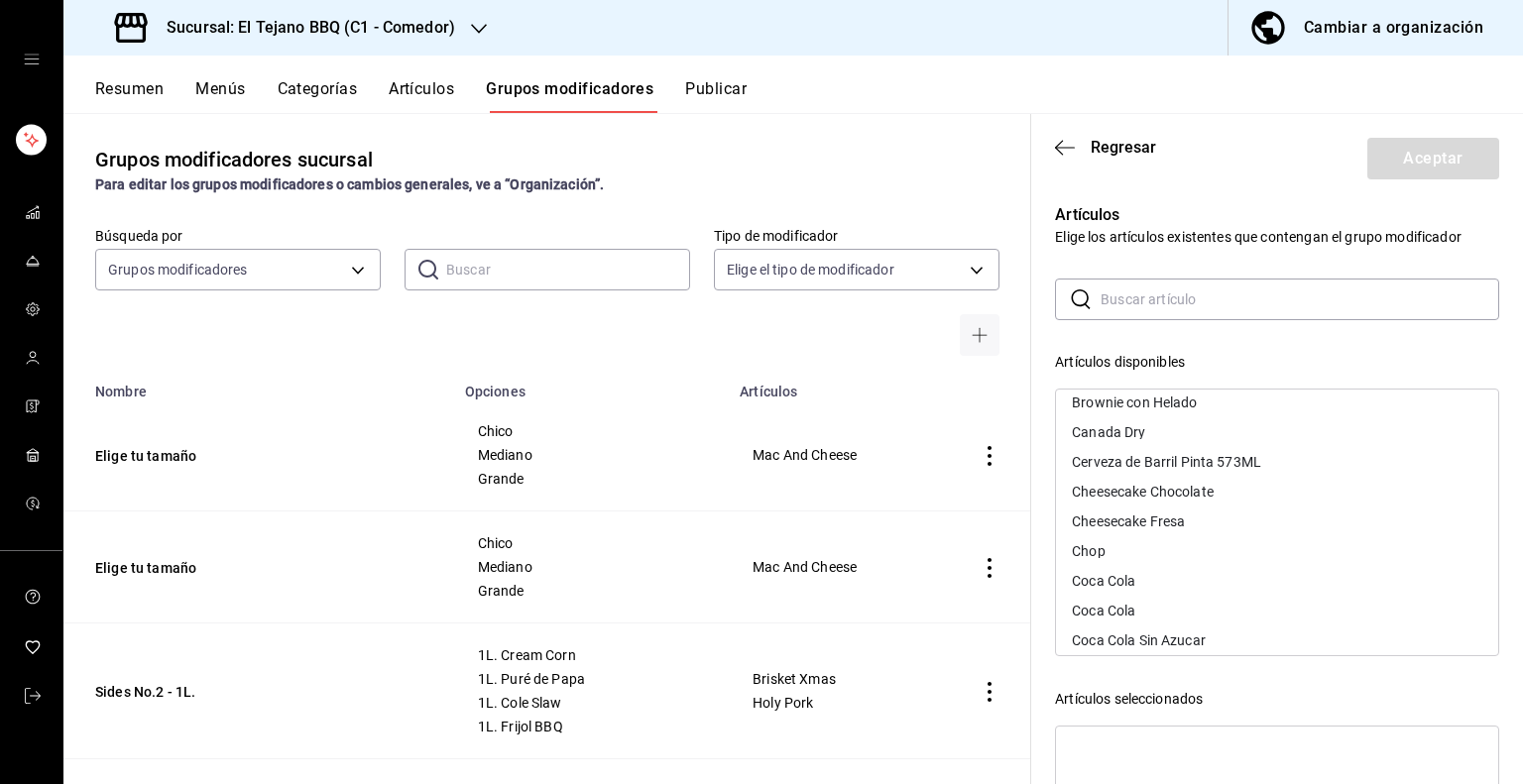 scroll, scrollTop: 2002, scrollLeft: 0, axis: vertical 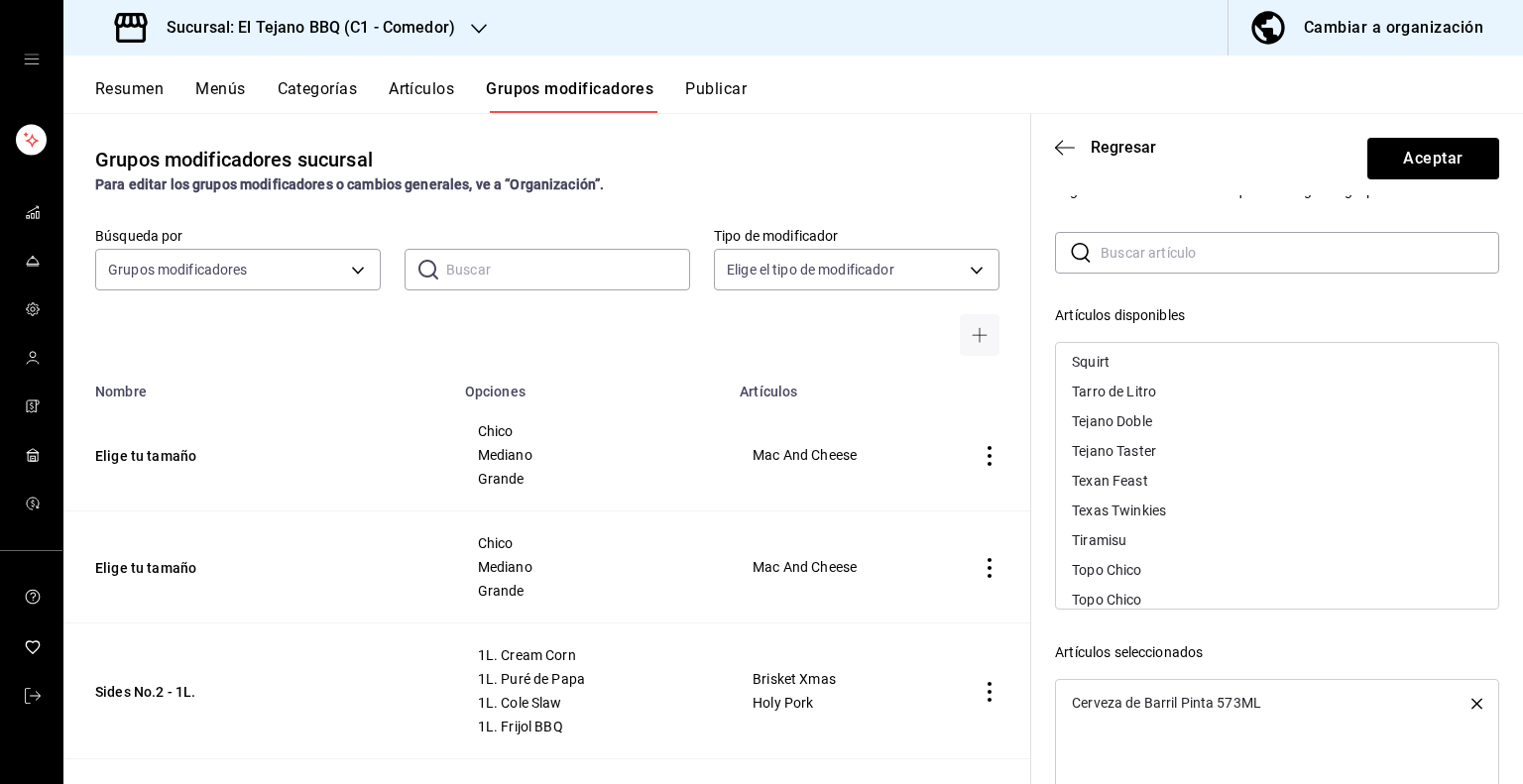 click on "Tarro de Litro" at bounding box center (1113, 392) 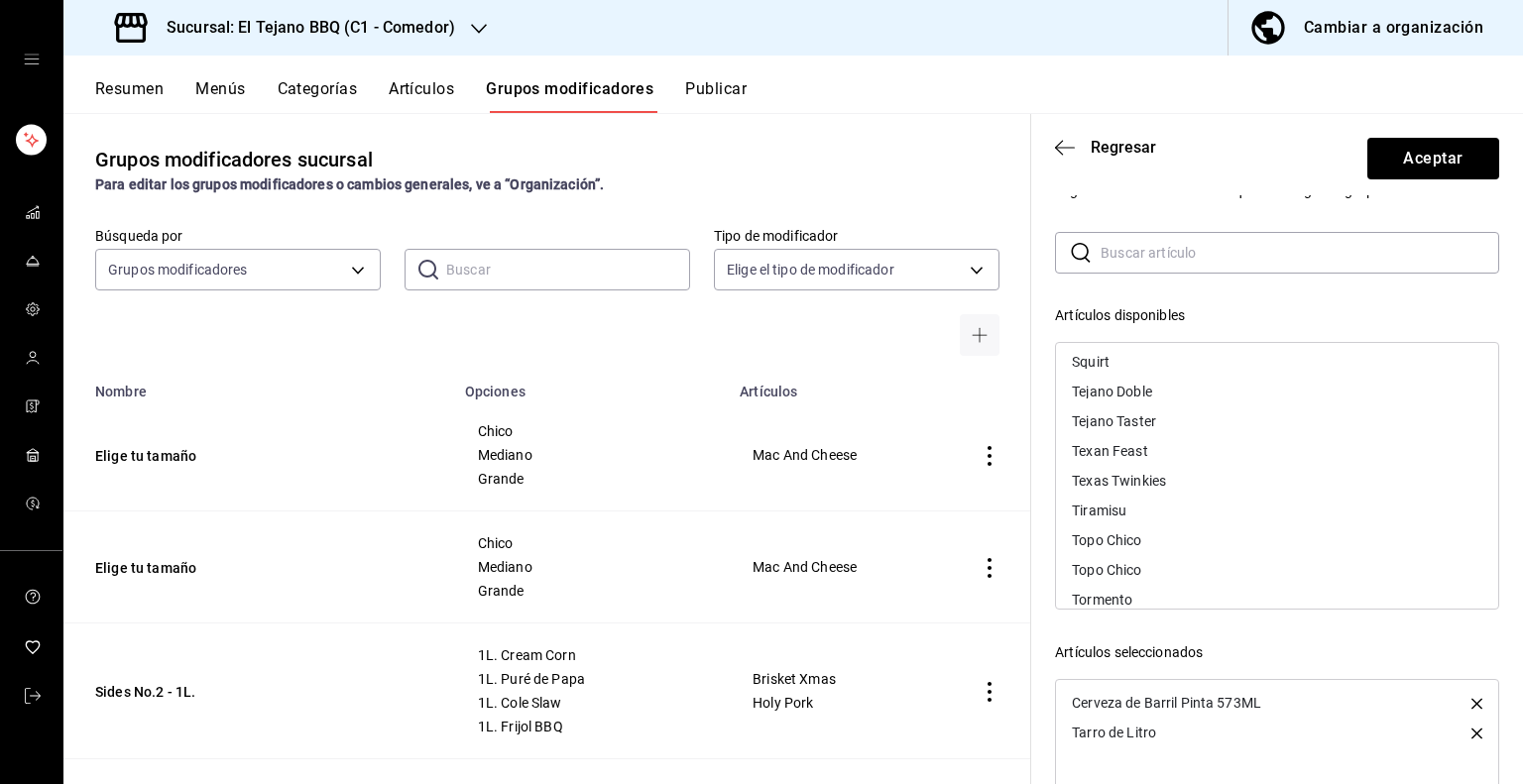 click on "​ ​ Artículos disponibles 1KG. Brisket 1KG. Brisket 1KG. Chop 1KG. Picanha Ahumada 1KG. Pulled Pork 1KG. Spare Ribs 1KG. Spare Ribs 1L. Cole Slaw 1L. Cole Slaw 1L. Cream Corn 1L. Cream Corn 1L. Frijol BBQ 1L. Frijol BBQ 1L. Puré de Papa 1L. Puré de Papa 250G. Brisket 250G. Brisket 250G. Chop 250G. Picanha Ahumada 250G. Pulled Pork 250G. Spare Ribs 250G. Spare Ribs 250ML. Cole Slaw 250ML. Cole Slaw 250ML. Cream Corn 250ML. Cream Corn 250ML. Frijol BBQ 250ML. Frijol BBQ 250ML. Puré de papa 250ML. Puré de Papa 500G. Brisket 500G. Brisket 500G. Chop 500G. Picanha Ahumada 500G. Pulled Pork 500G. Spare Ribs 500G. Spare Ribs 500ML. Cole Slaw 500ML. Cole Slaw 500ML. Cream Corn 500ML. Cream Corn 500ML. Frijol BBQ 500ML. Frijol BBQ 500ML. Puré de Papa 500ML. Puré de Papa 750G. Brisket 750G. Chop 750G. Picanha Ahumada 750G. Pulled Pork 750G. Spare Ribs 7Up Agua Agua All Meats All Meats Party All Meats Party Amstel Ultra Amstel Ultra Beans and Chop Beans and Chop Botella Vino Espumoso Asti Brisket Brisket Chop" at bounding box center (1277, 586) 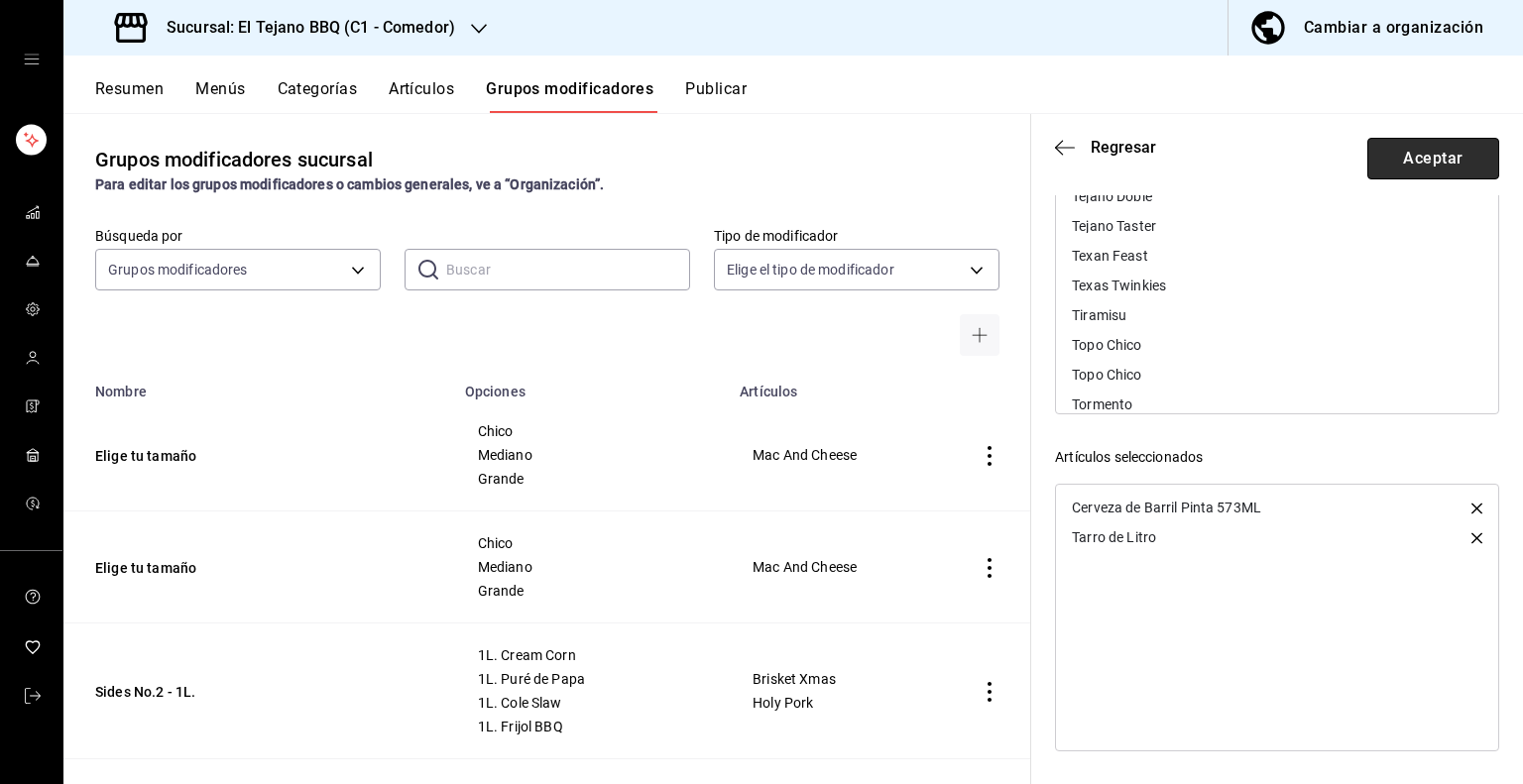 click on "Aceptar" at bounding box center (1433, 159) 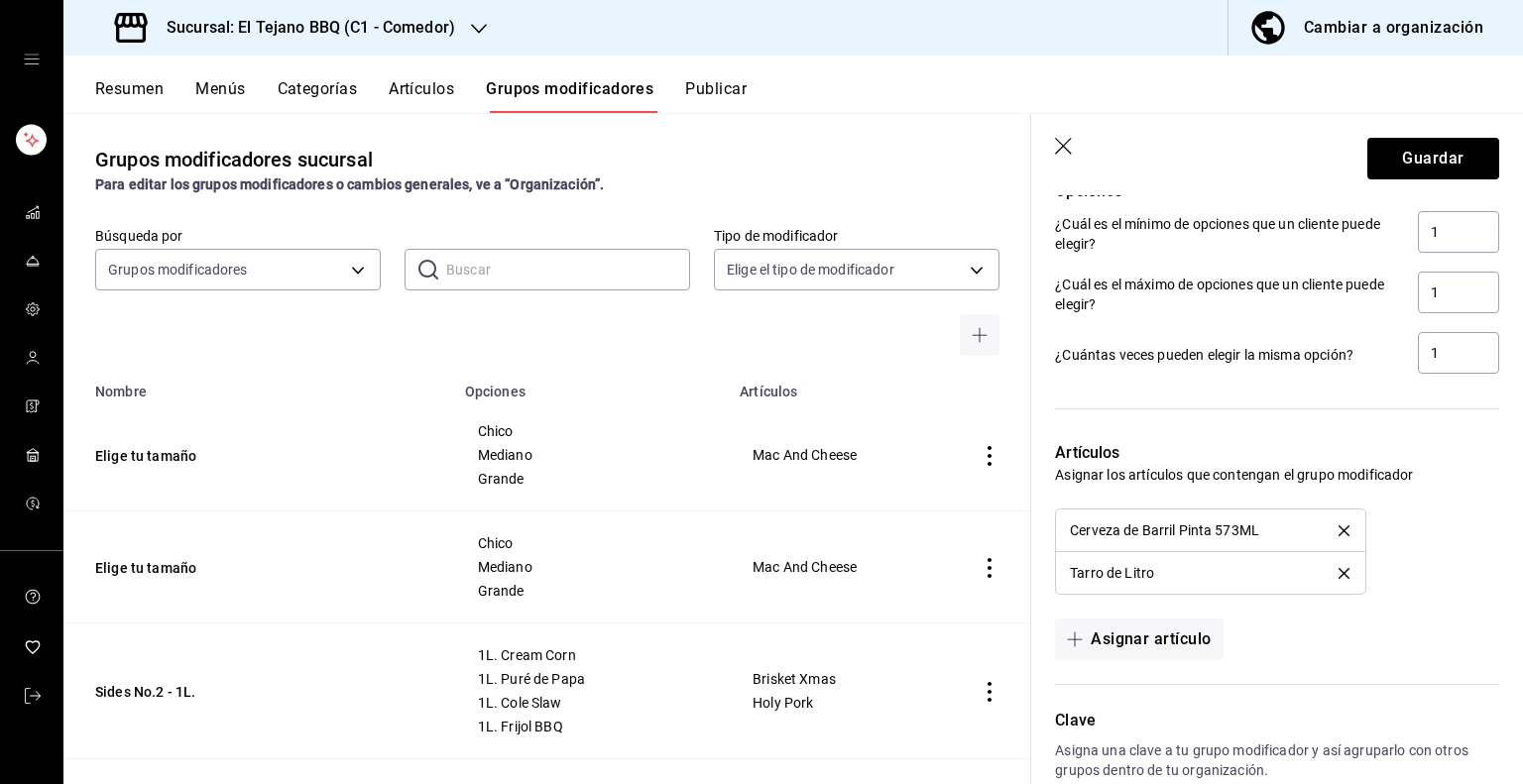 scroll, scrollTop: 1098, scrollLeft: 0, axis: vertical 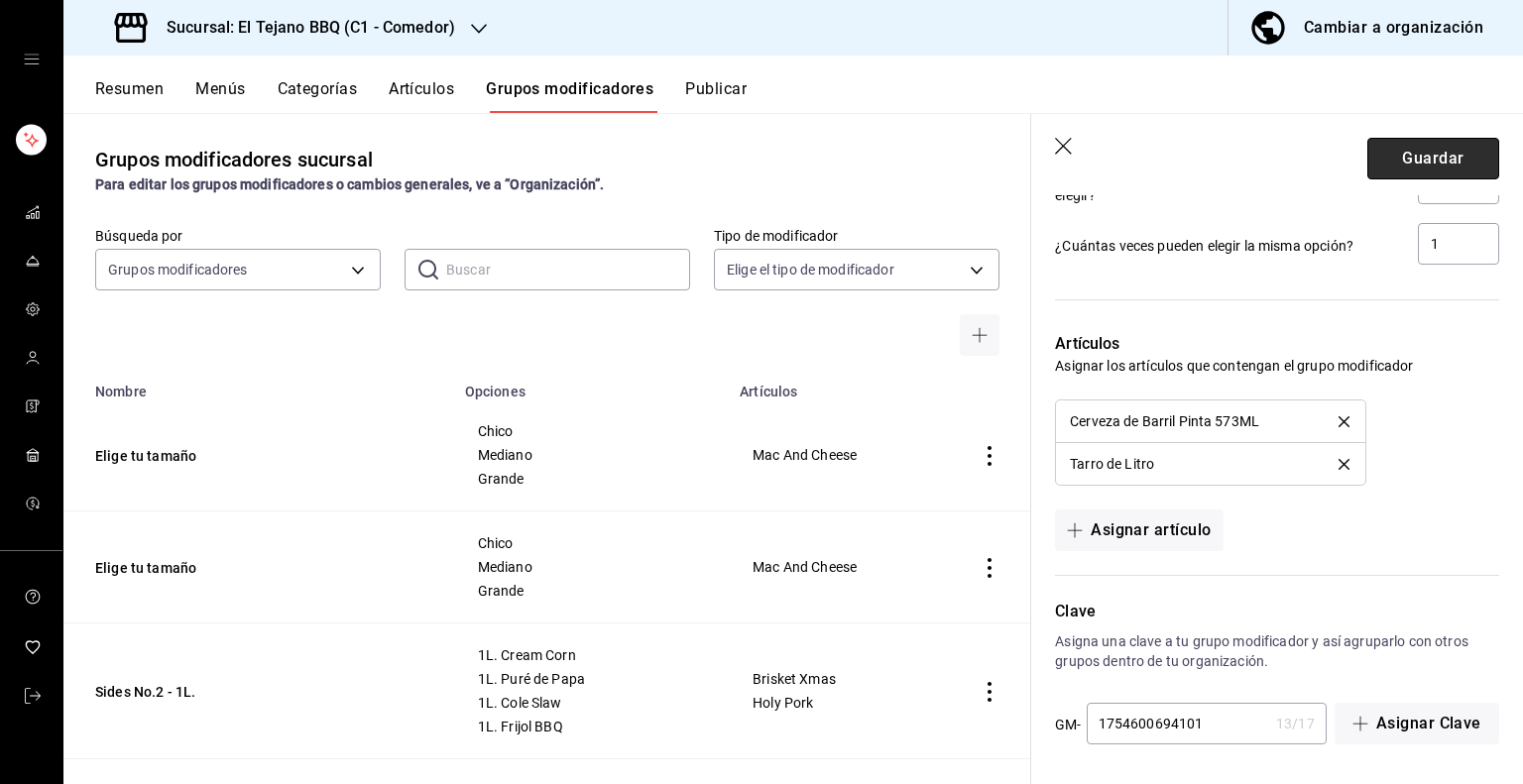 click on "Guardar" at bounding box center [1433, 159] 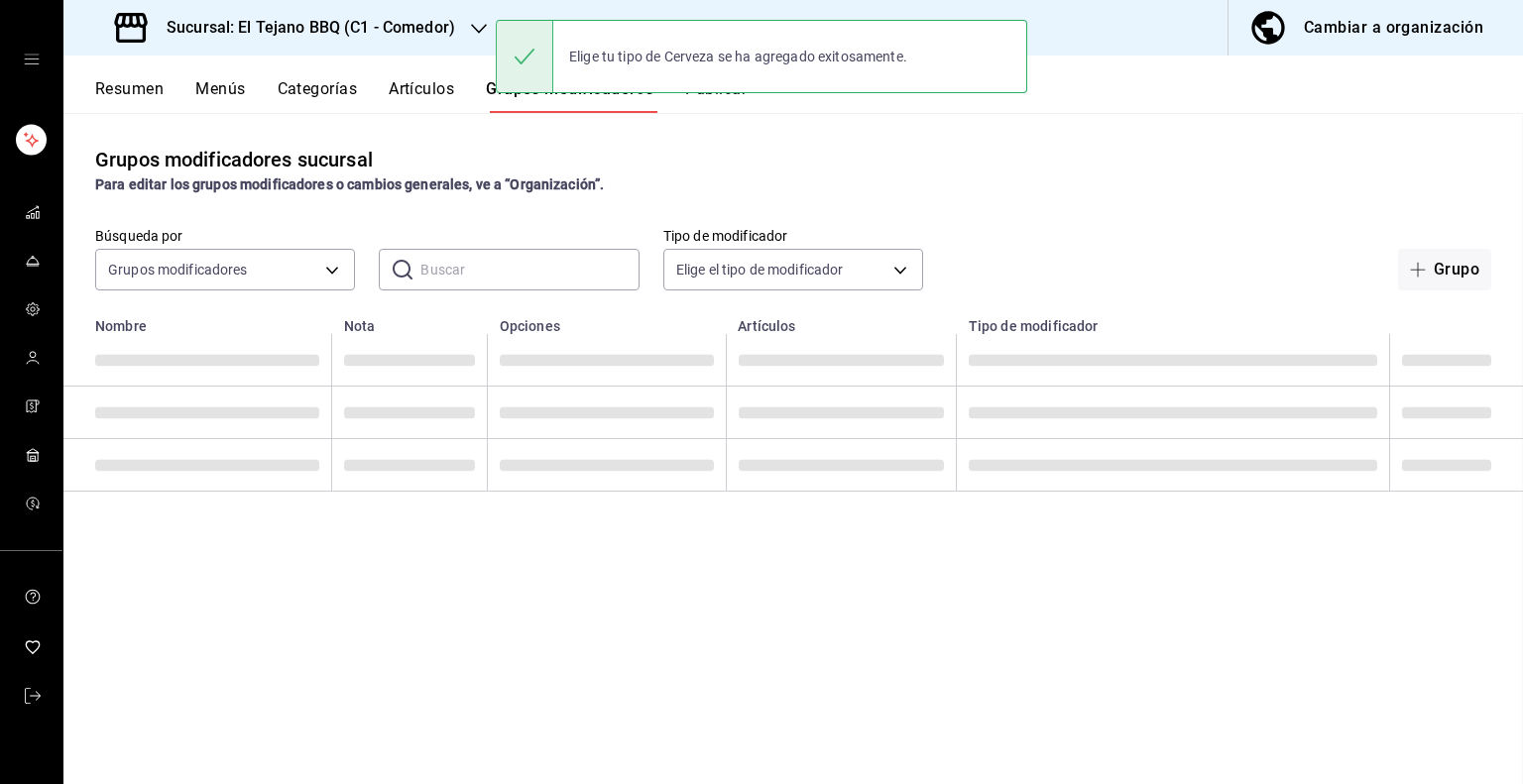 scroll, scrollTop: 0, scrollLeft: 0, axis: both 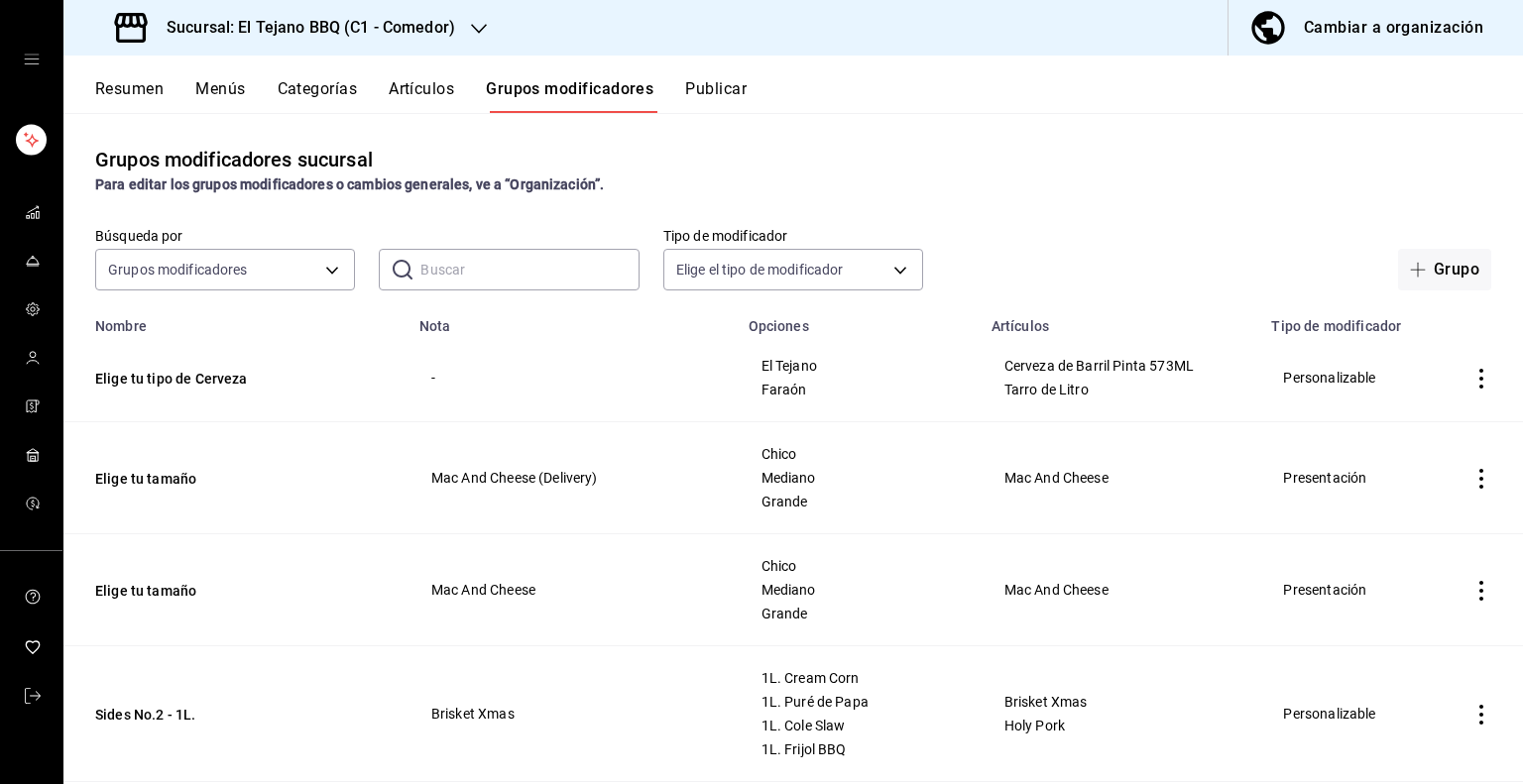click on "Artículos" at bounding box center [421, 96] 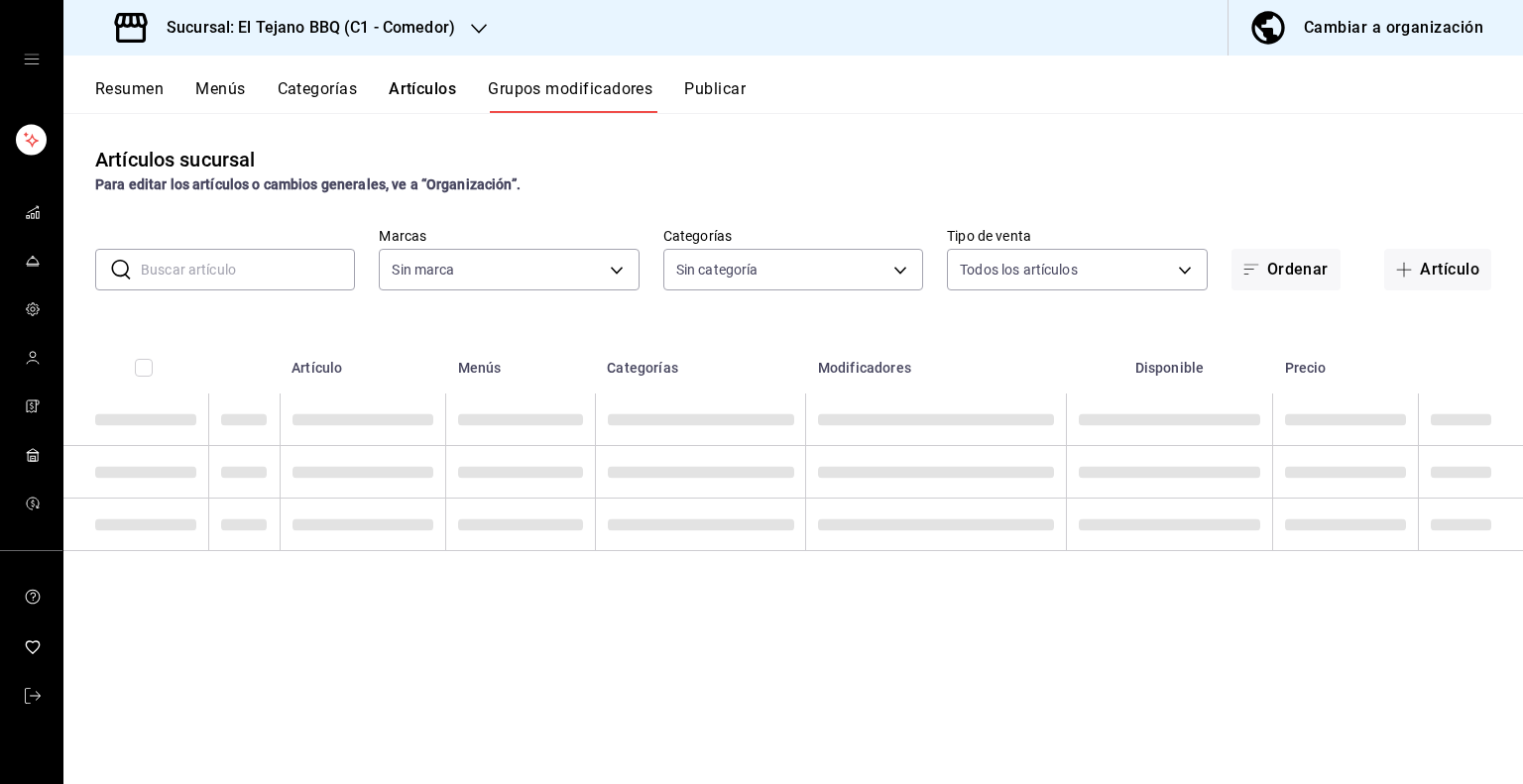 type on "c94772c4-3311-41c2-8861-4f79a687b49f" 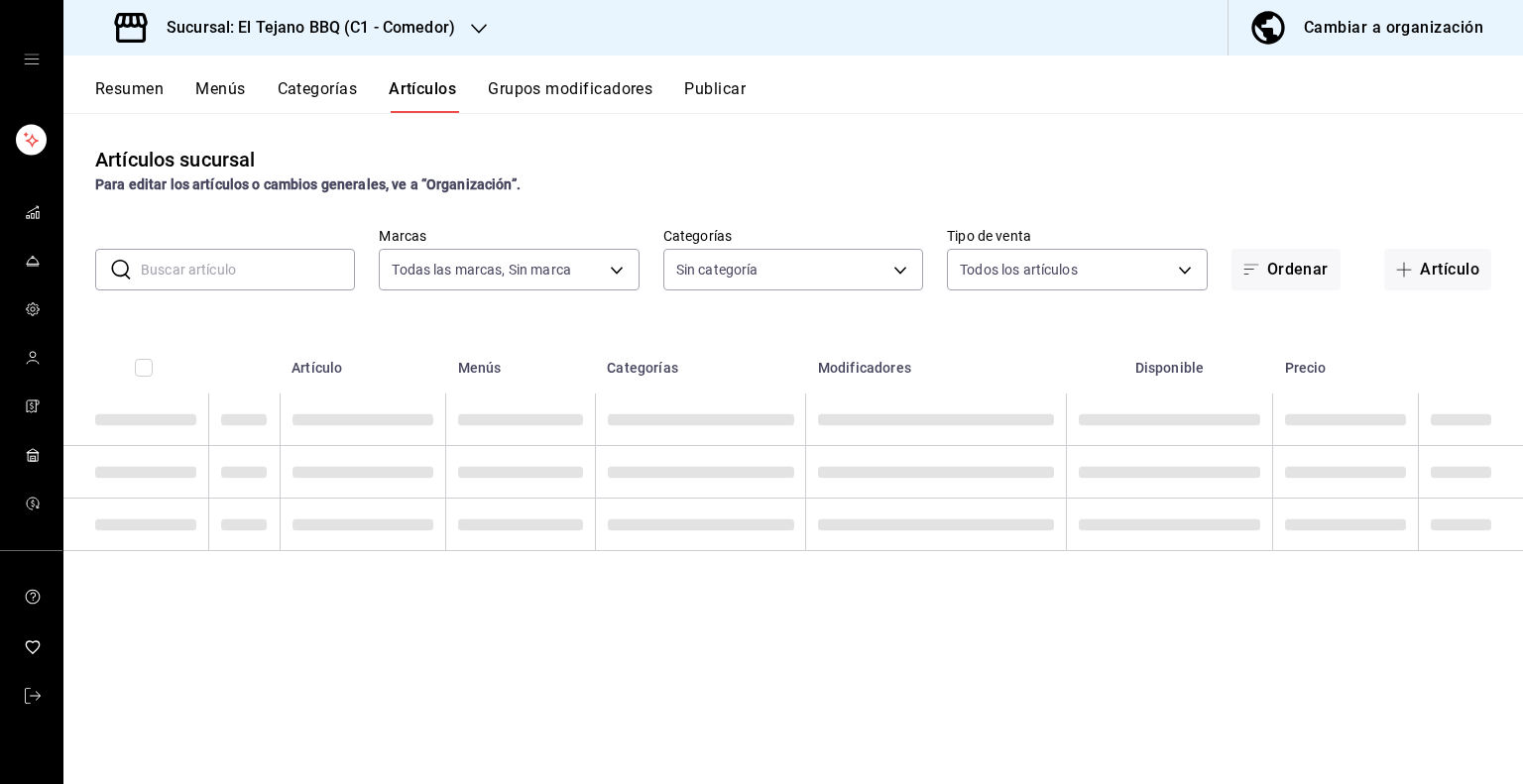 type on "c94772c4-3311-41c2-8861-4f79a687b49f" 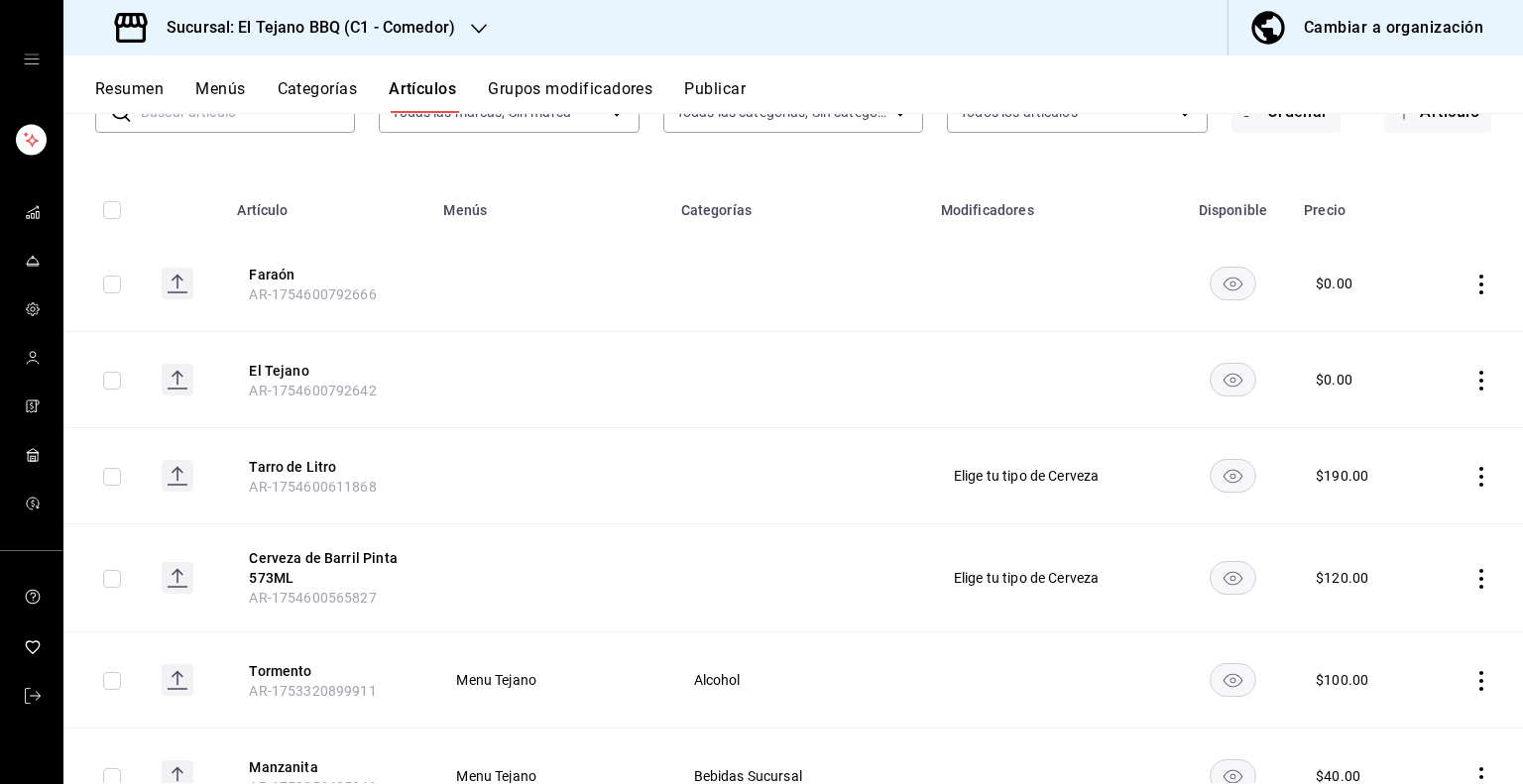 scroll, scrollTop: 159, scrollLeft: 0, axis: vertical 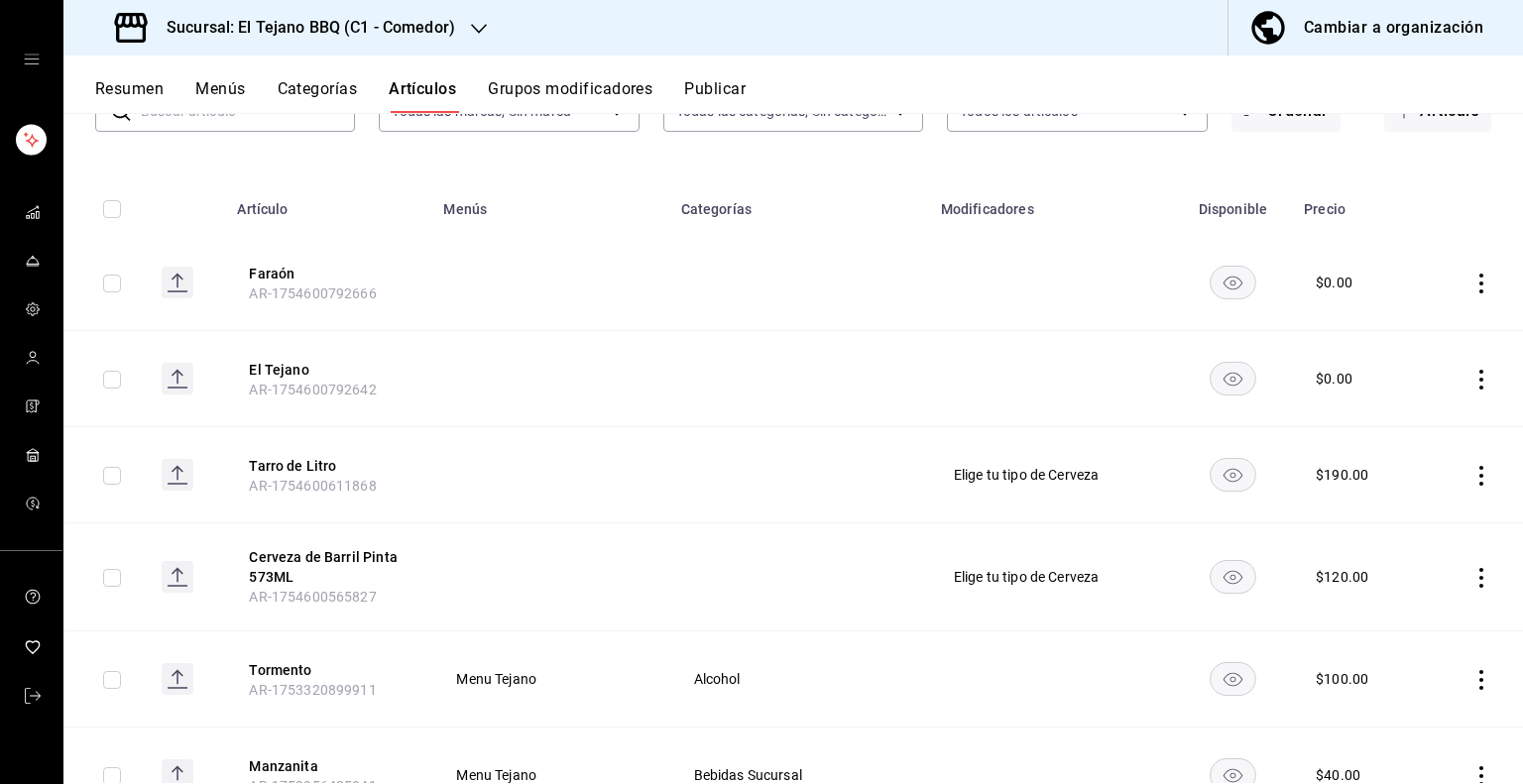 click 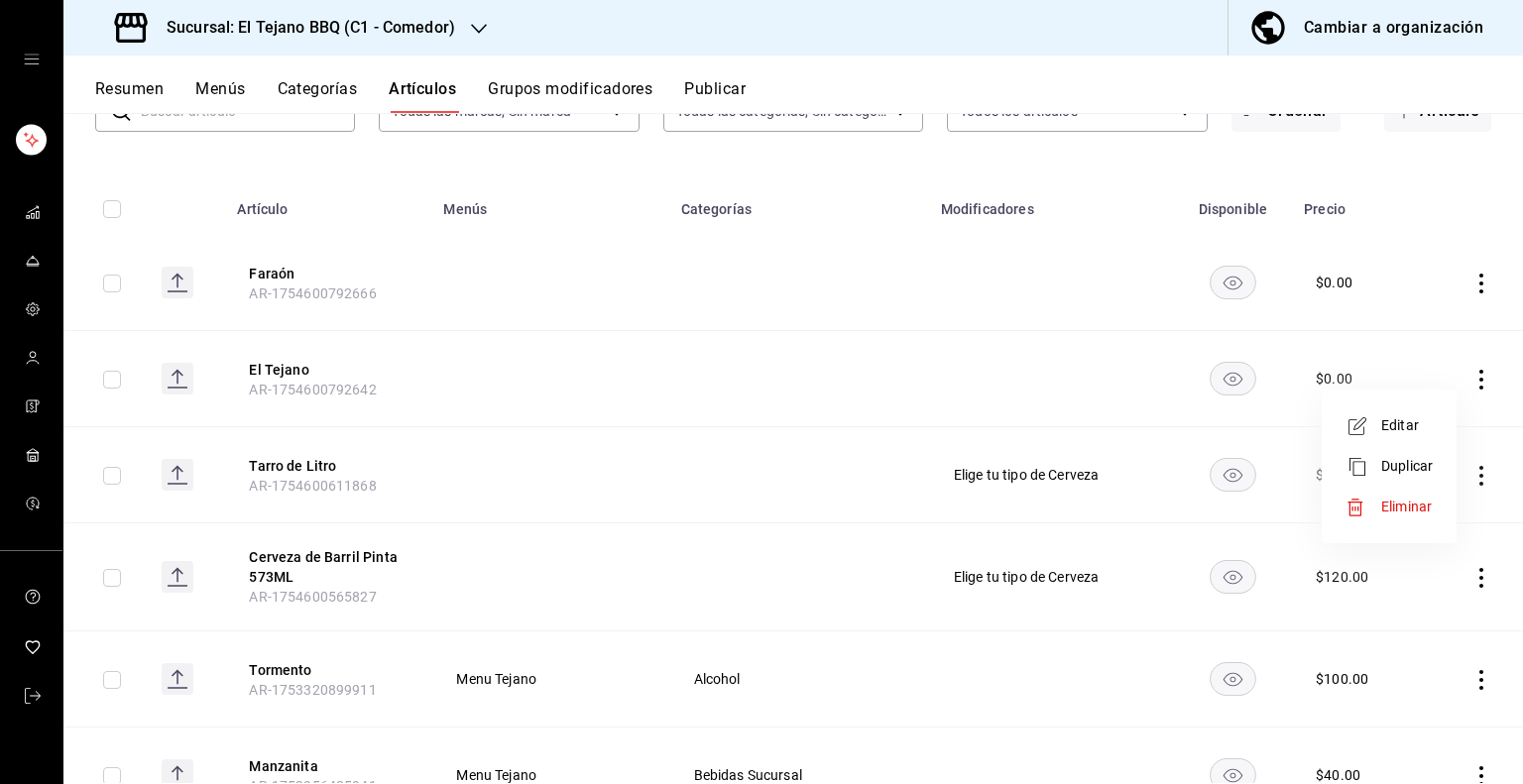 click on "Eliminar" at bounding box center (1406, 506) 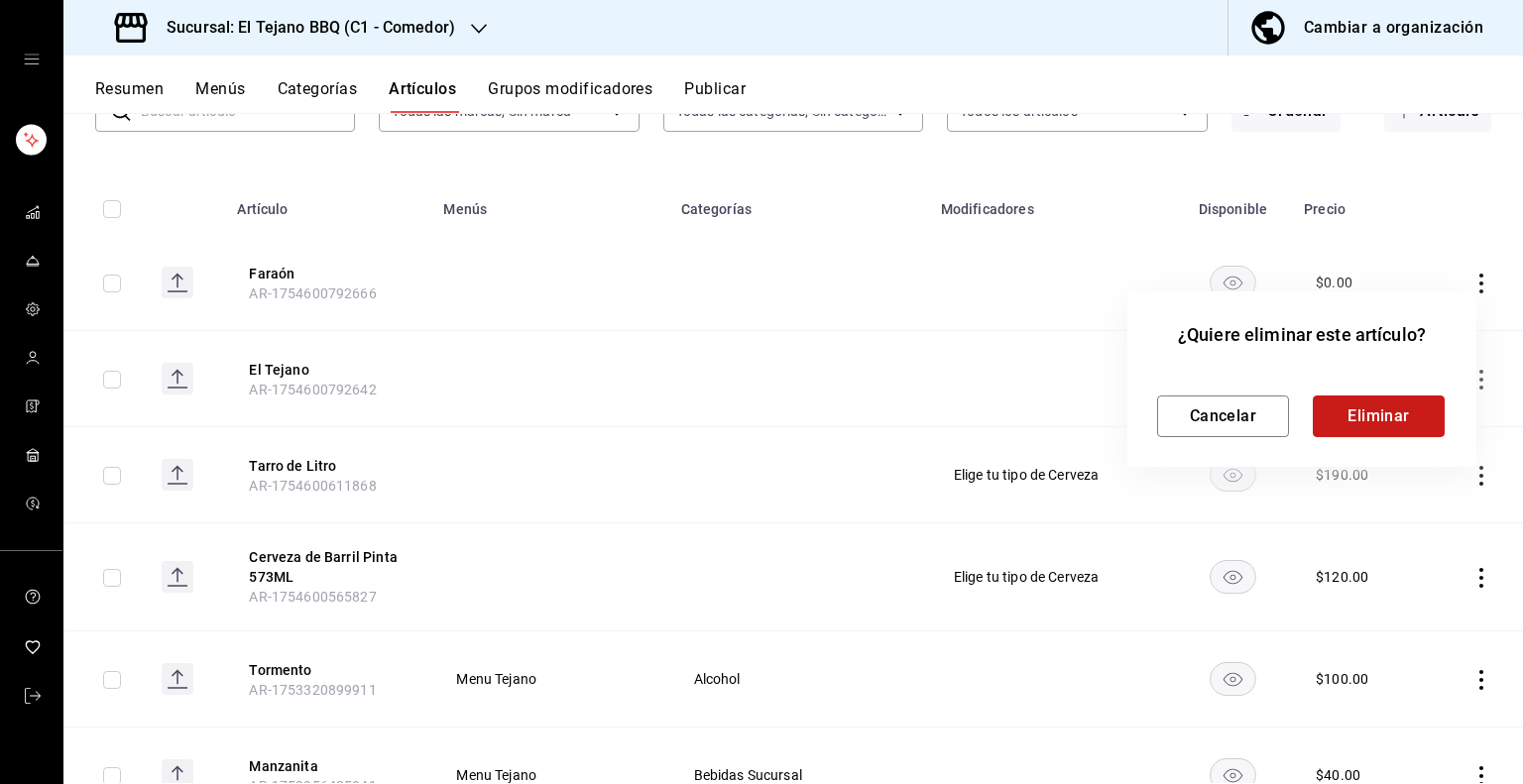 click on "Eliminar" at bounding box center [1378, 416] 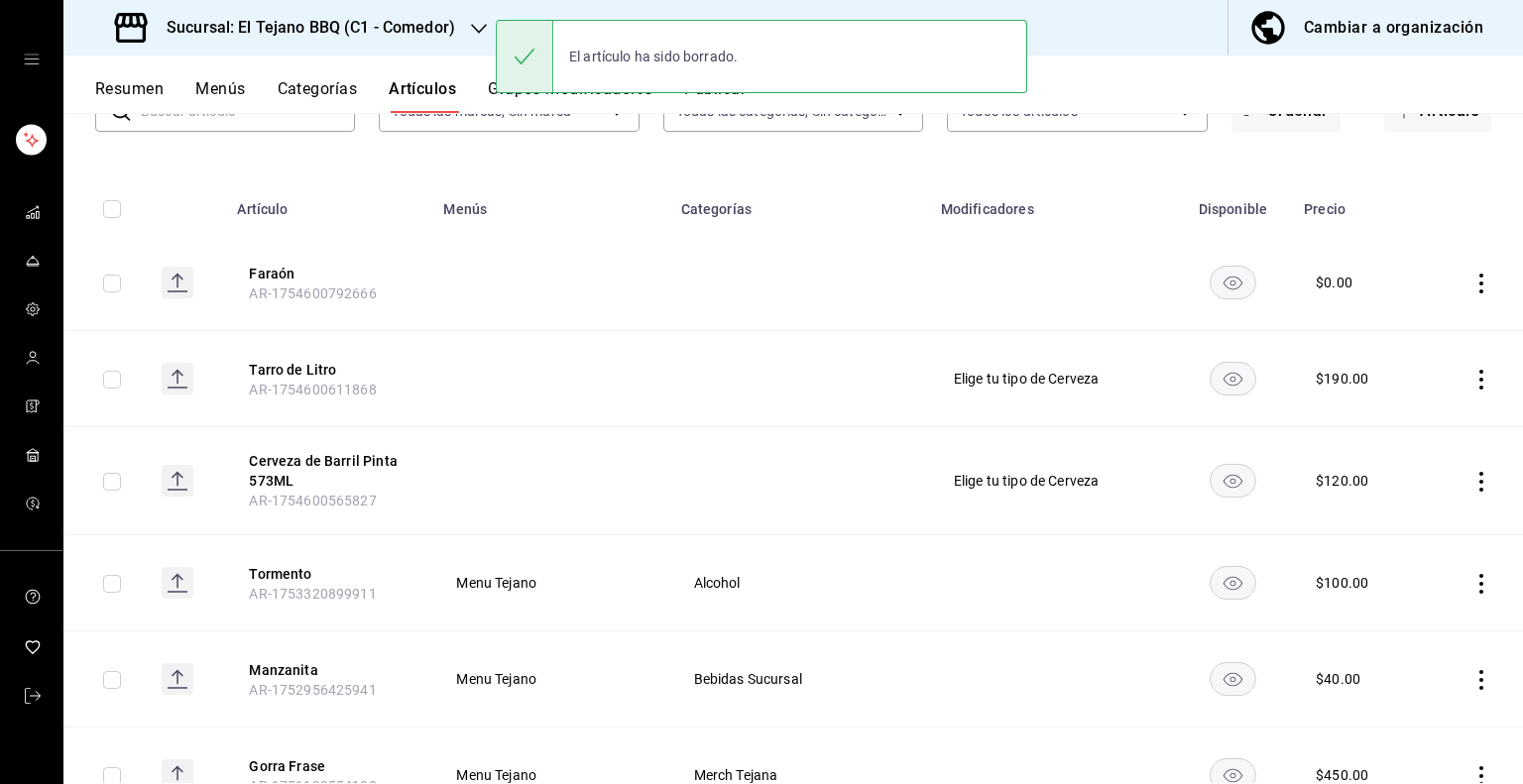 click on "Grupos modificadores" at bounding box center [570, 96] 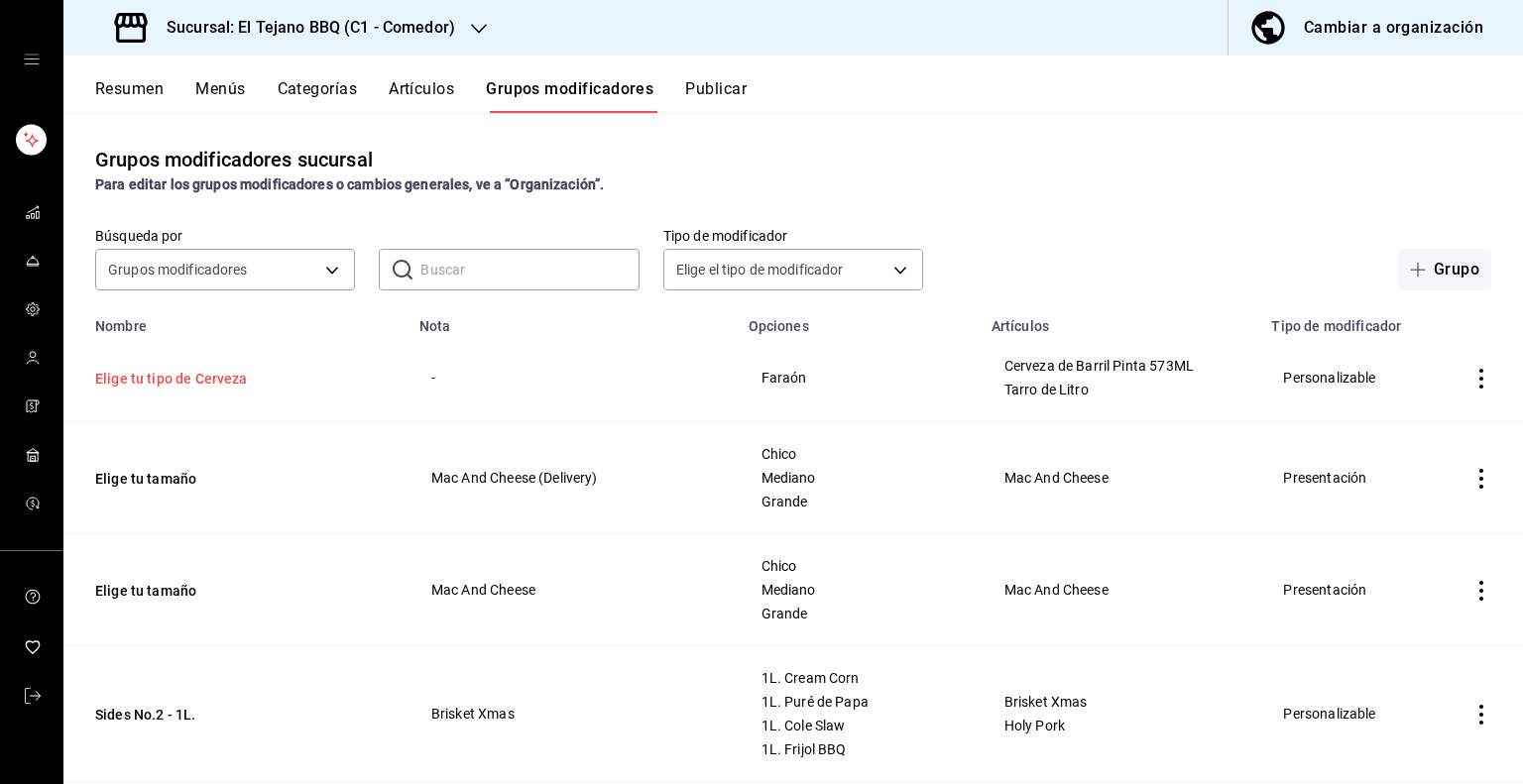 click on "Elige tu tipo de Cerveza" at bounding box center (214, 379) 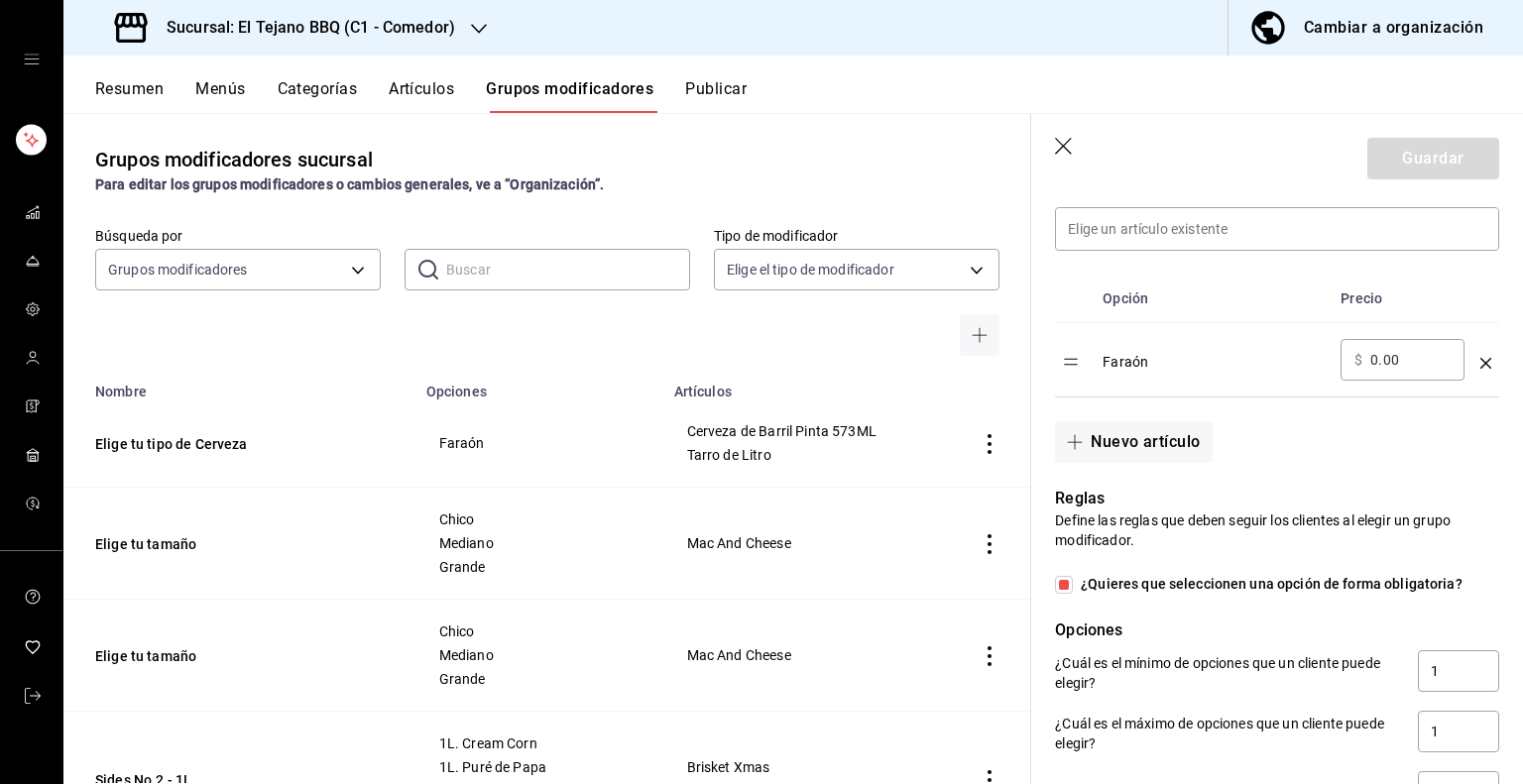 scroll, scrollTop: 492, scrollLeft: 0, axis: vertical 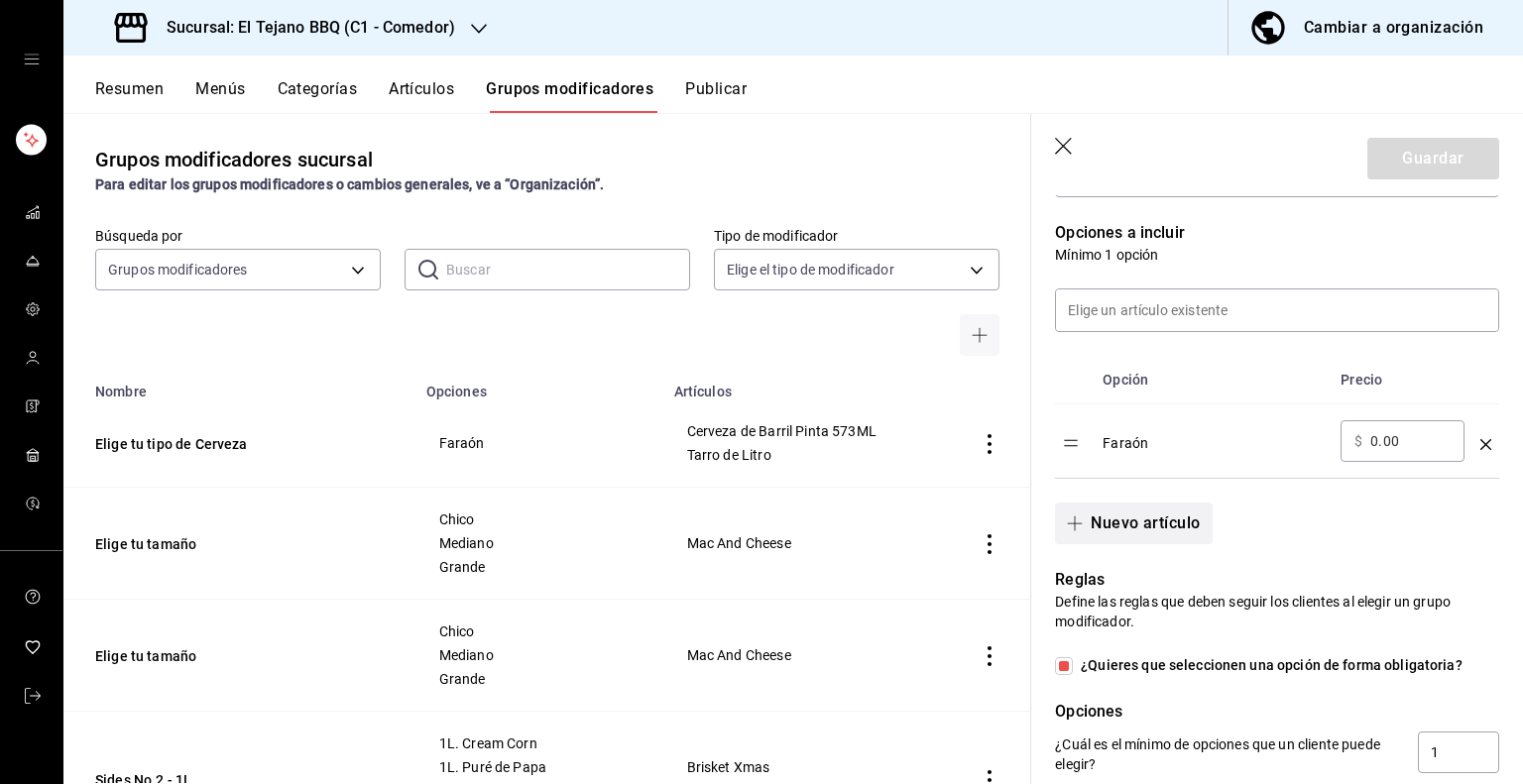 click on "Nuevo artículo" at bounding box center [1133, 523] 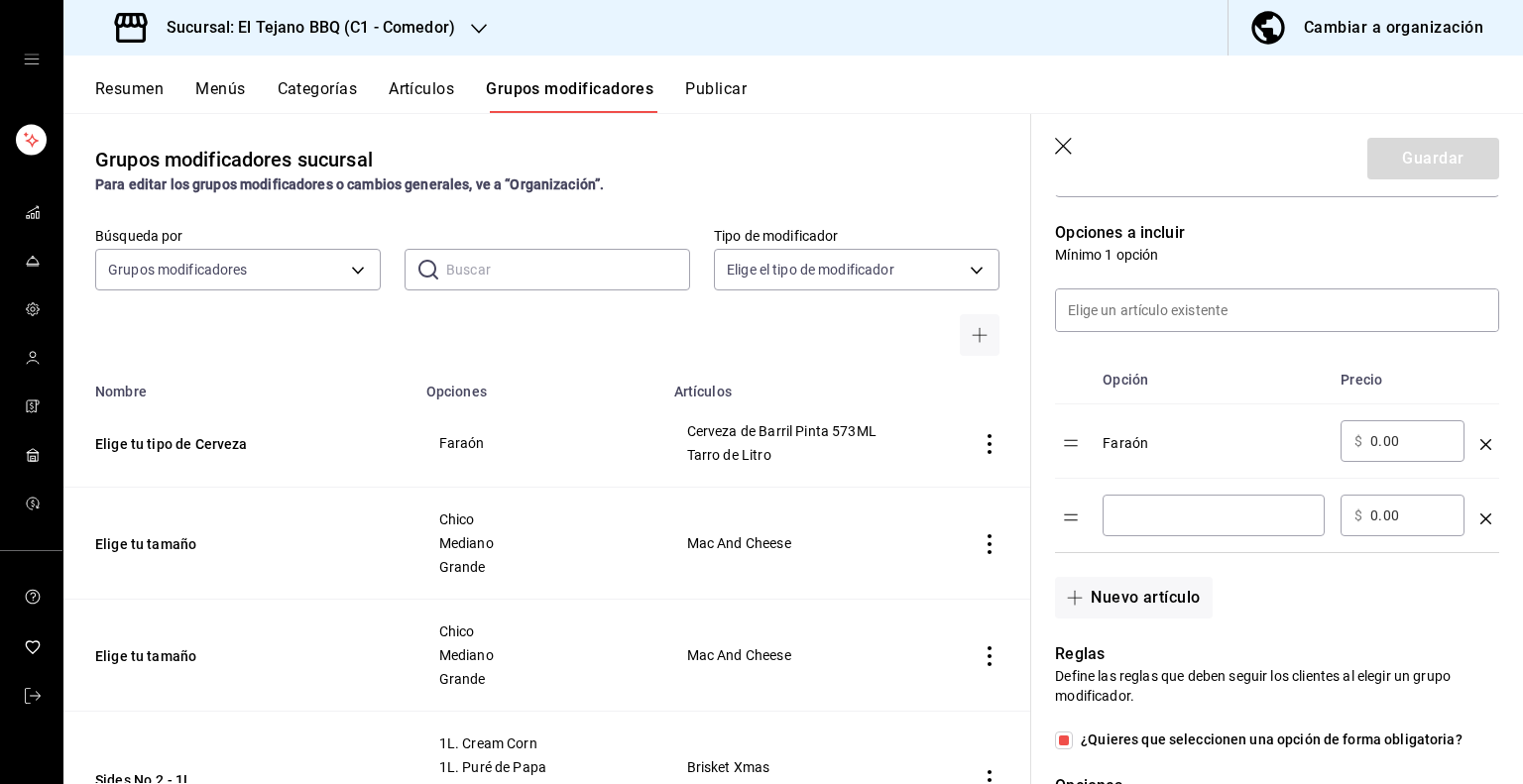click at bounding box center (1214, 515) 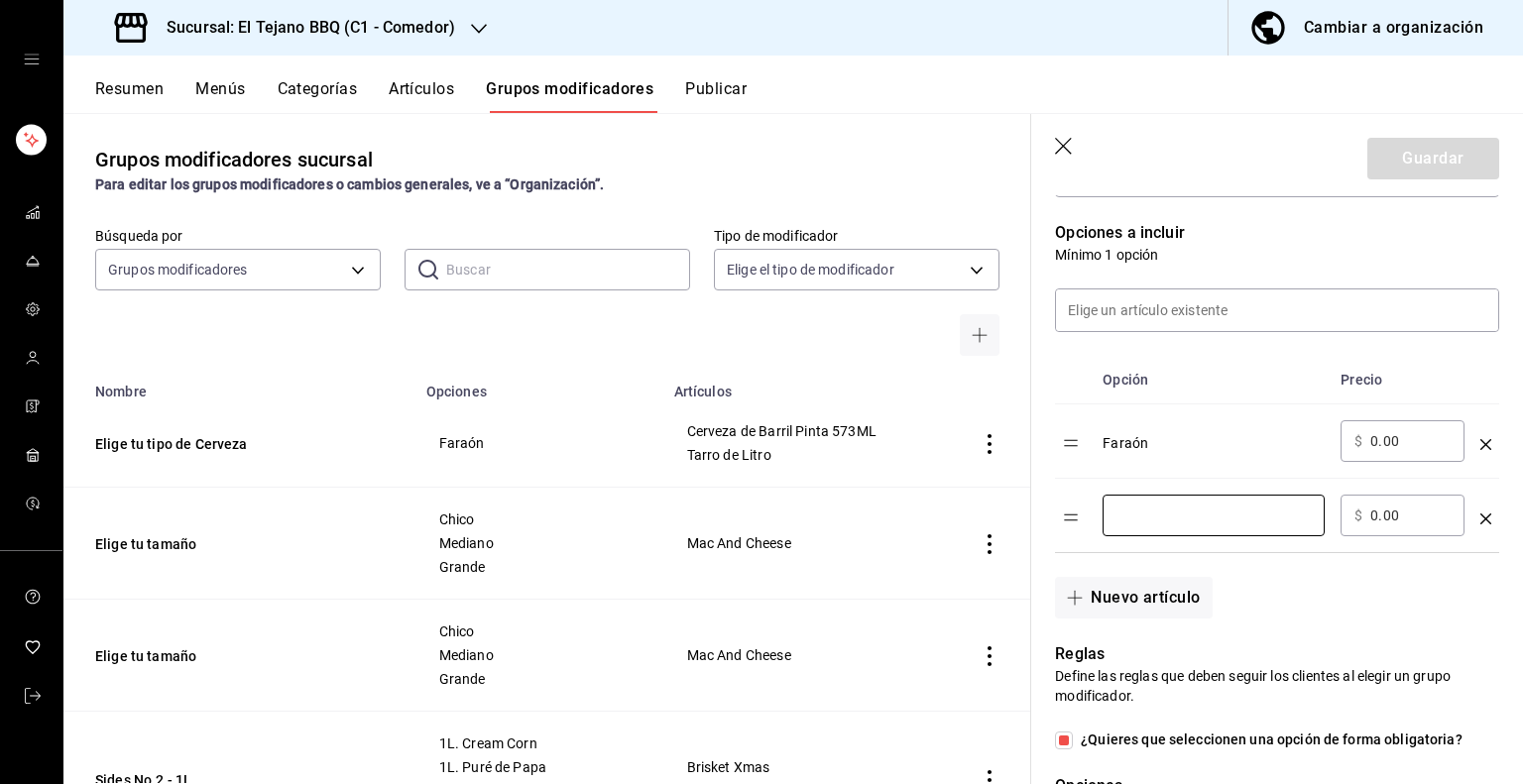 click at bounding box center (1485, 515) 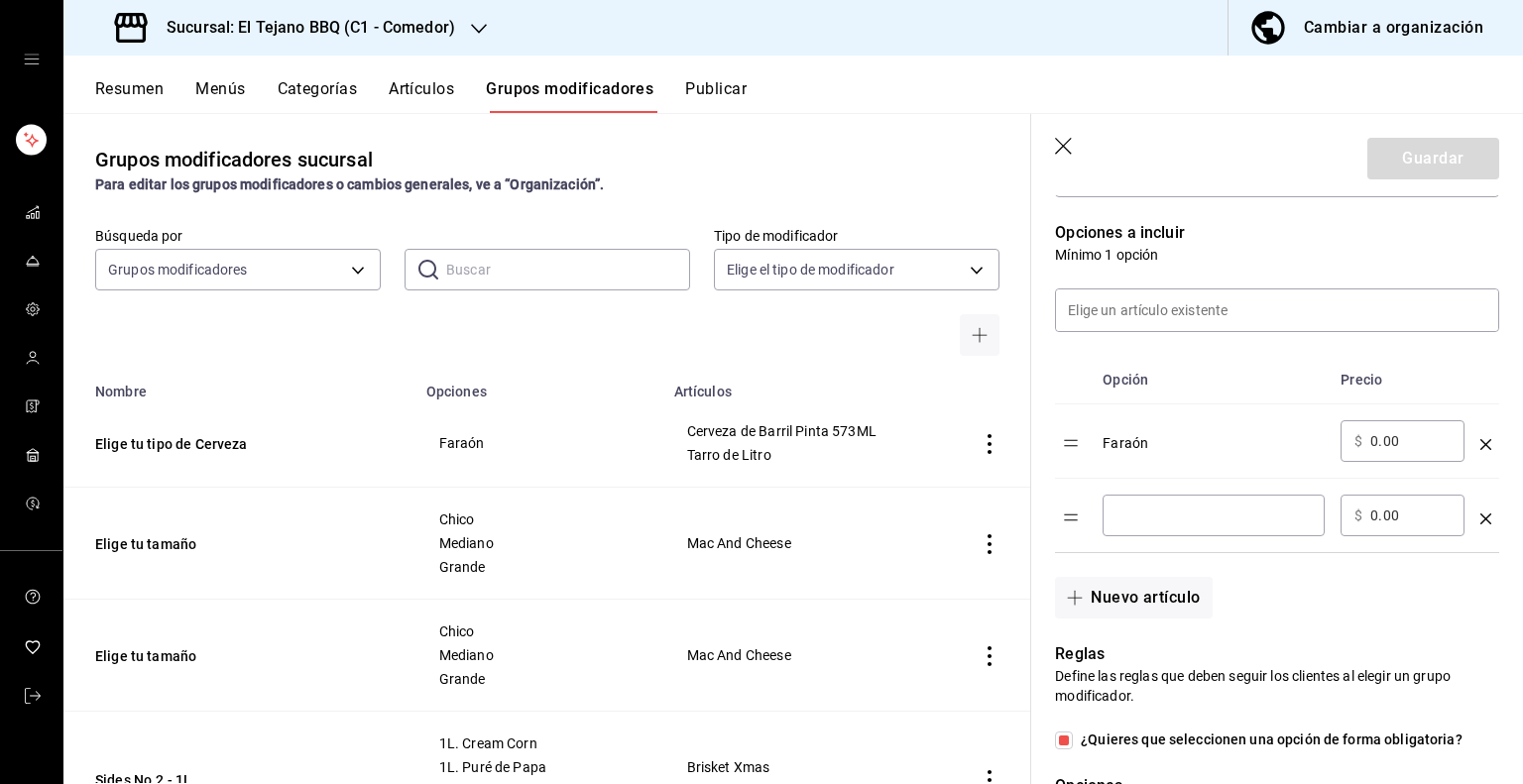 click 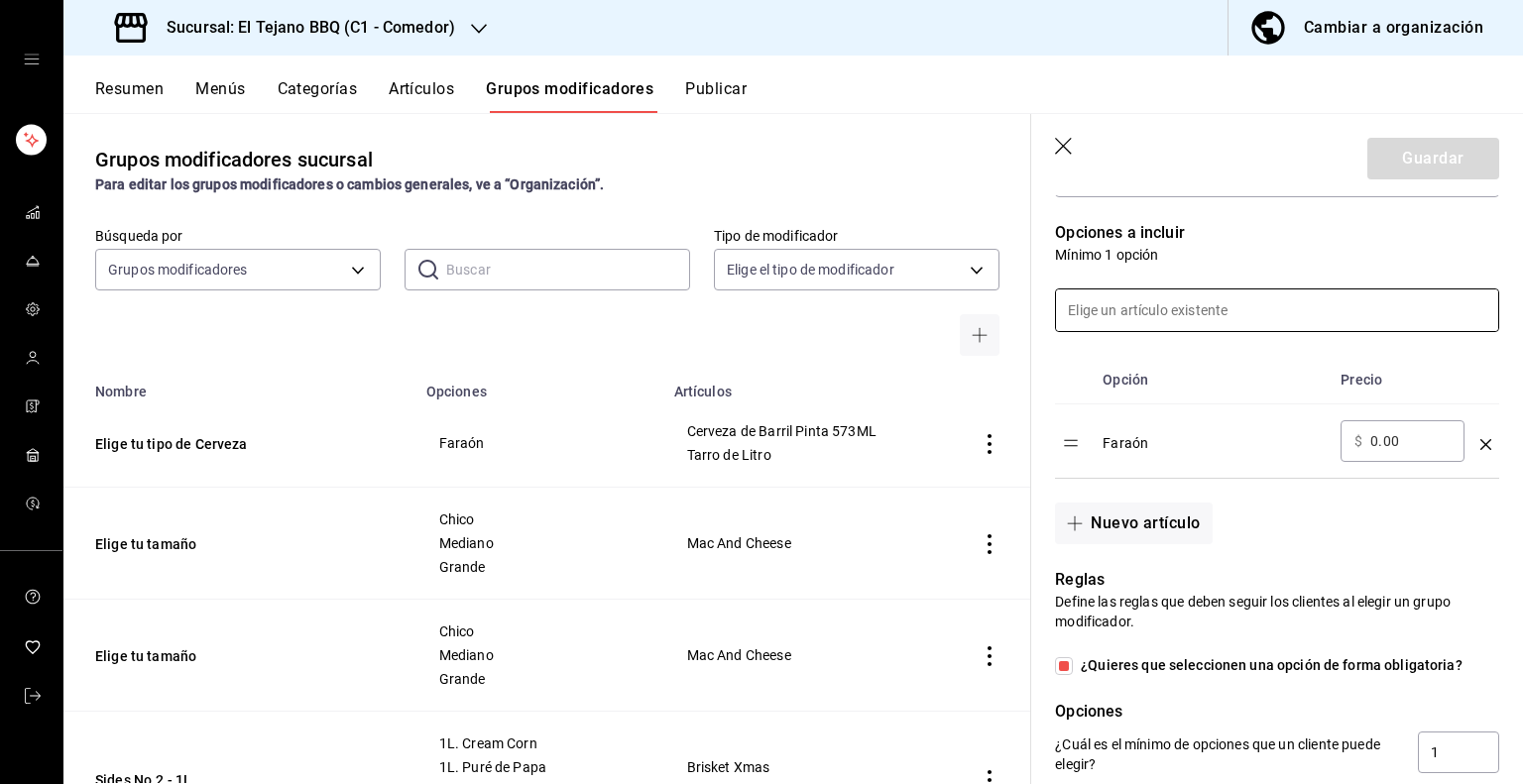 click at bounding box center (1277, 310) 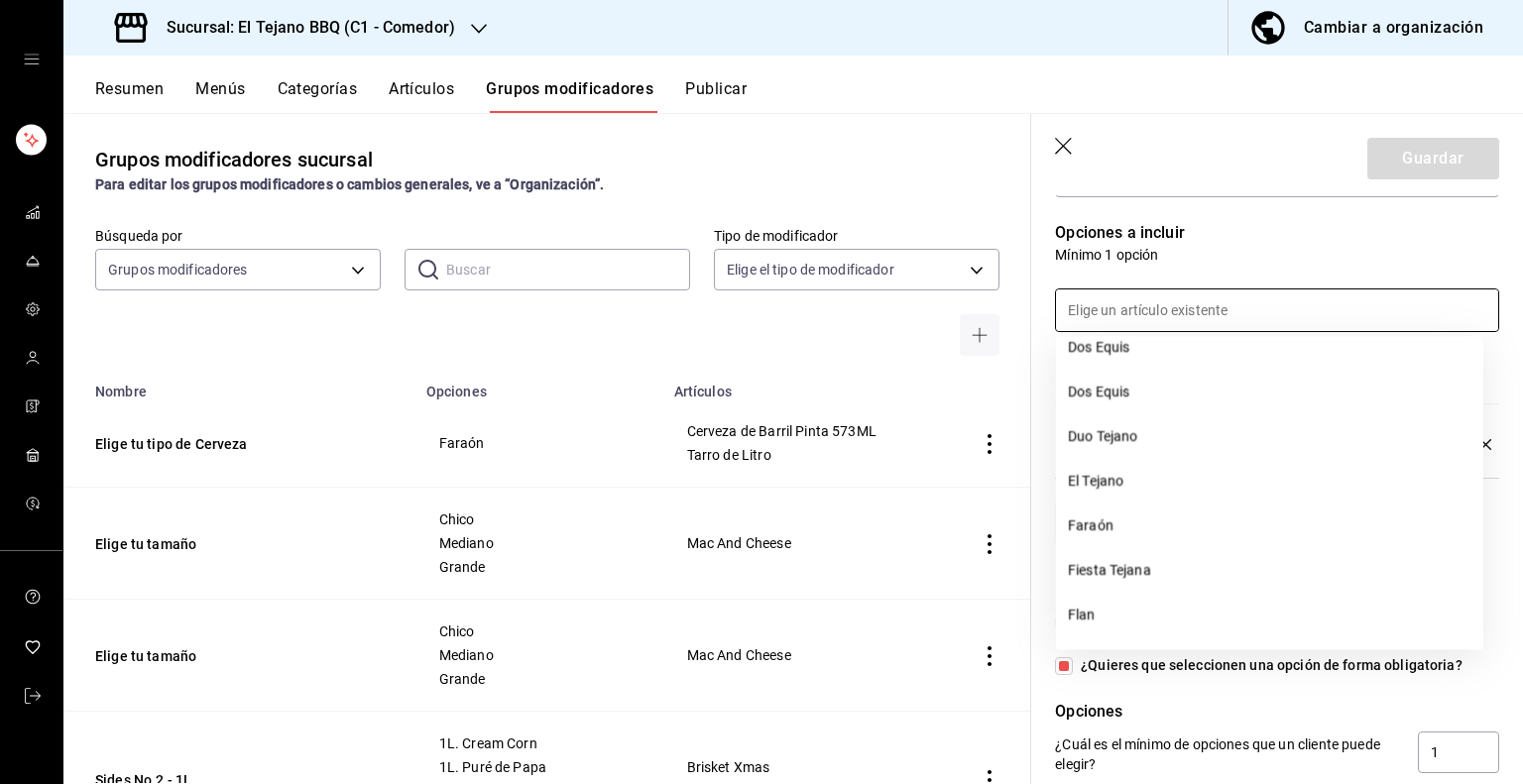 scroll, scrollTop: 4480, scrollLeft: 0, axis: vertical 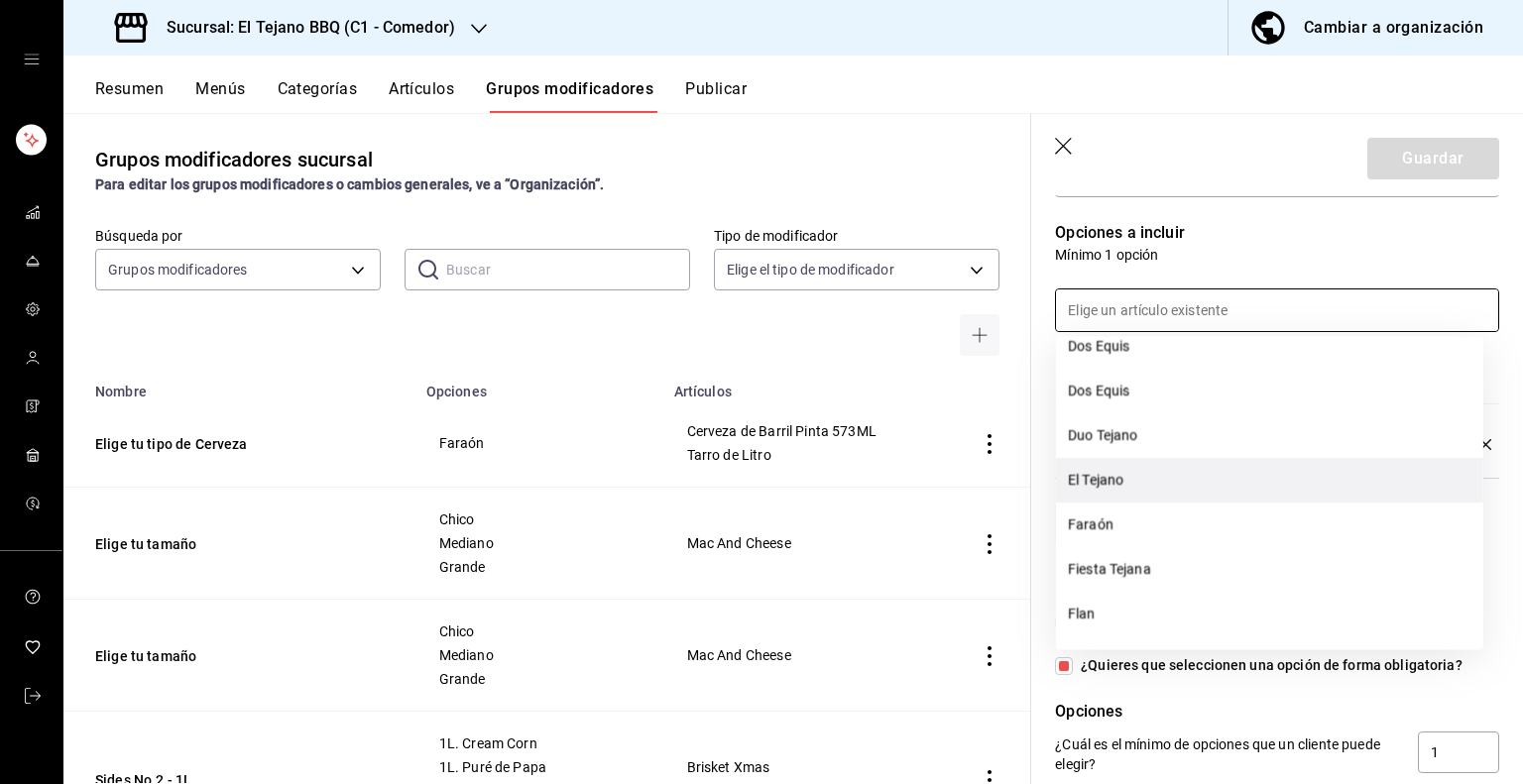 click on "El Tejano" at bounding box center (1269, 480) 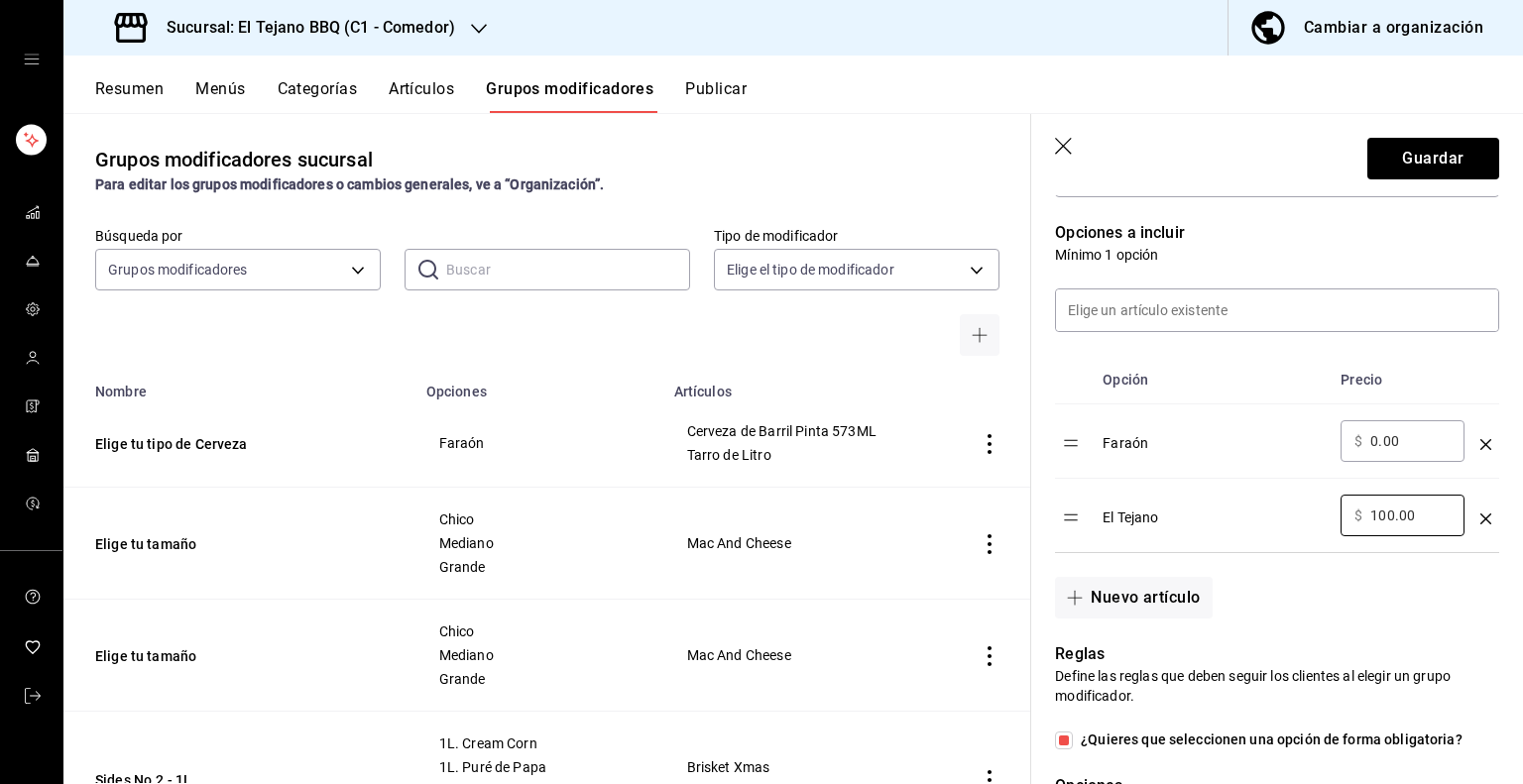 drag, startPoint x: 1430, startPoint y: 519, endPoint x: 1303, endPoint y: 505, distance: 127.76932 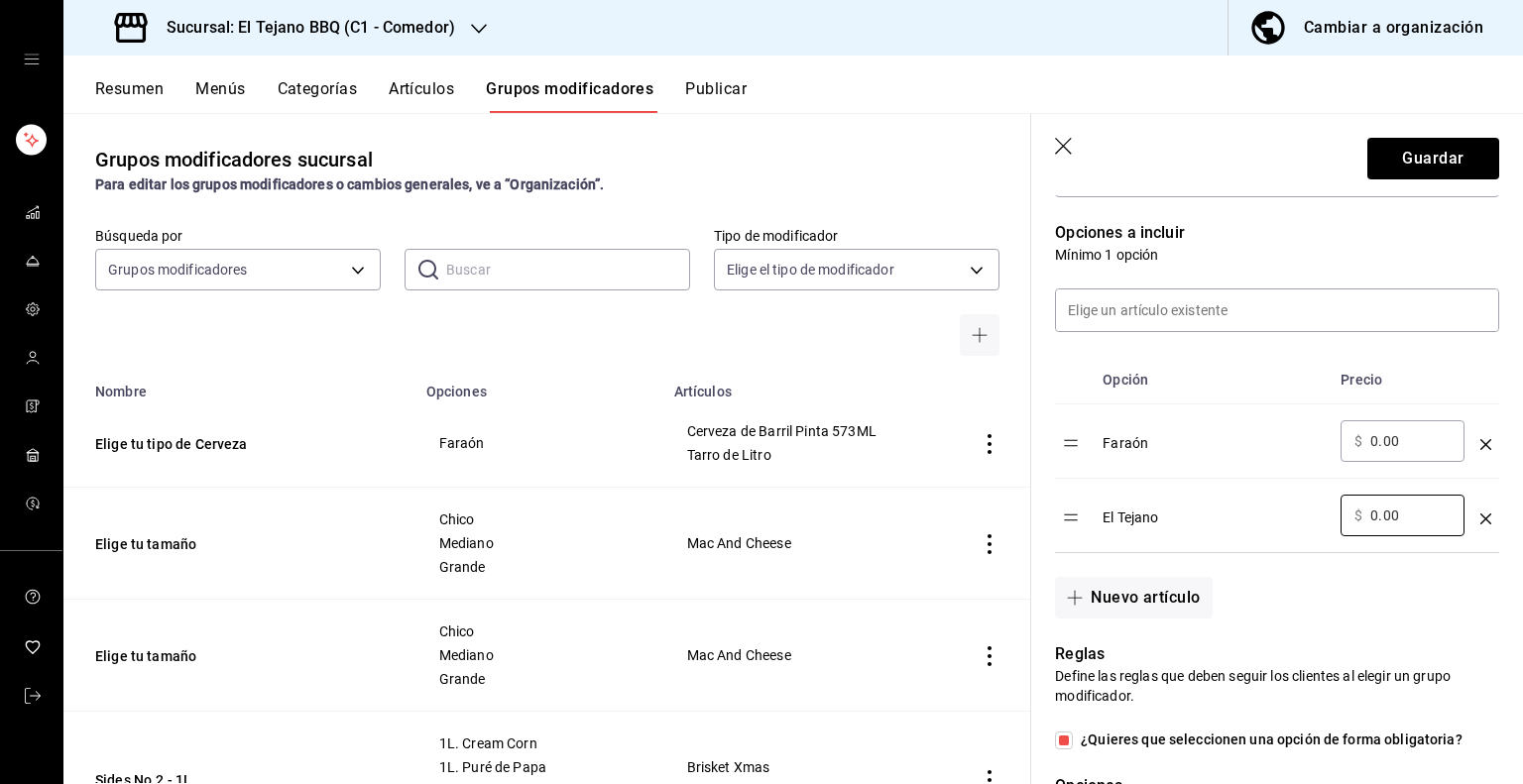 type on "0.00" 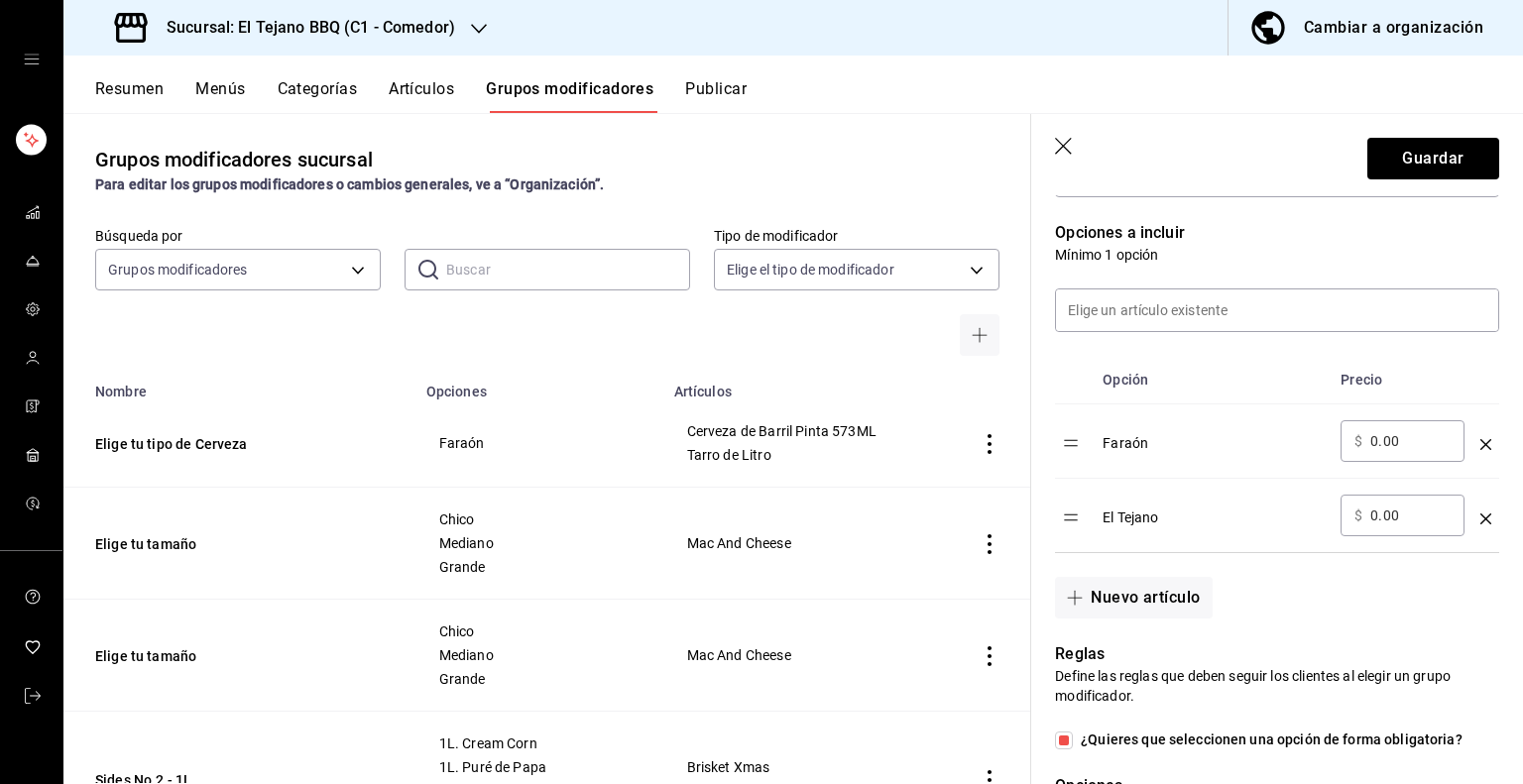click on "Nuevo artículo" at bounding box center (1265, 586) 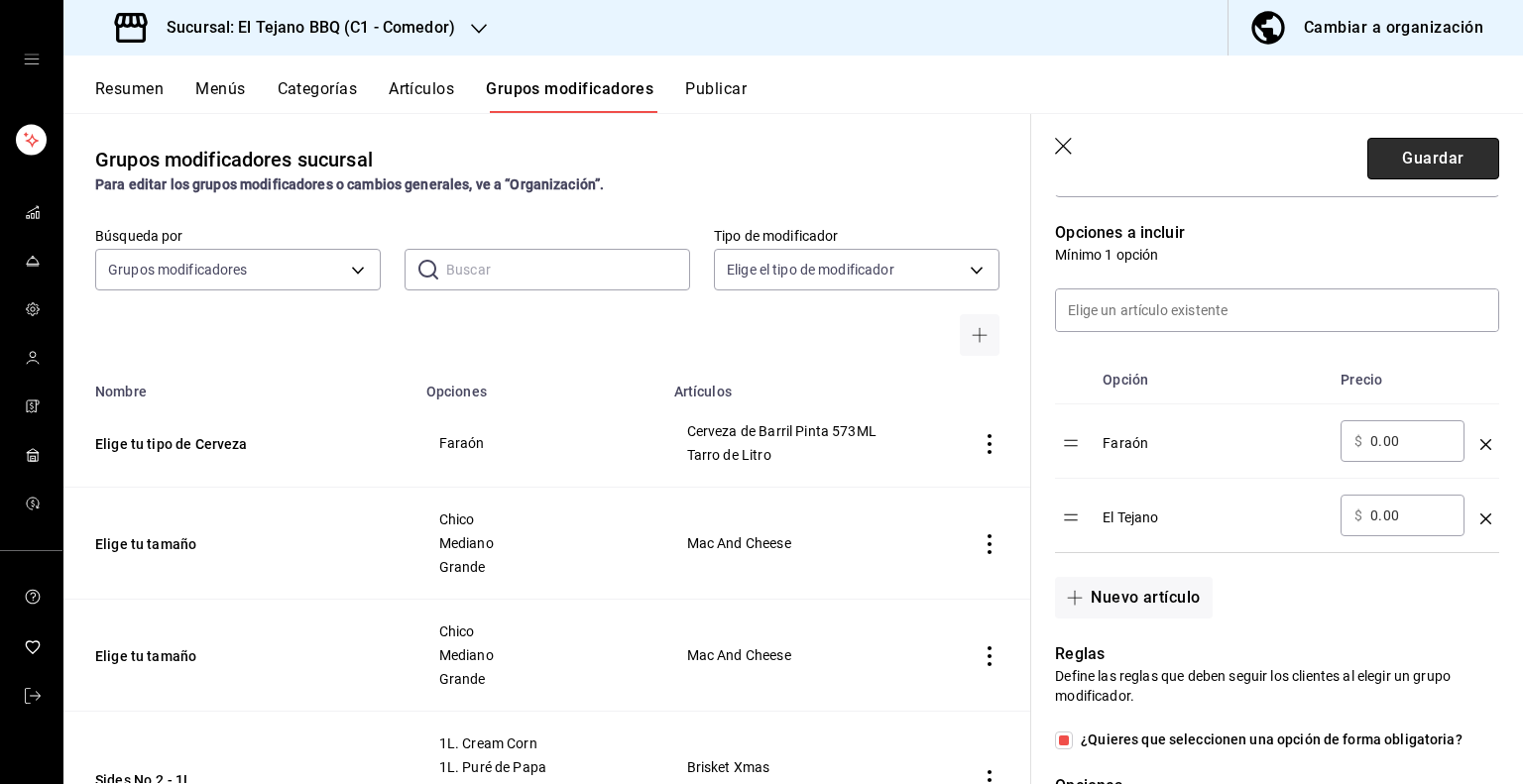 click on "Guardar" at bounding box center [1433, 159] 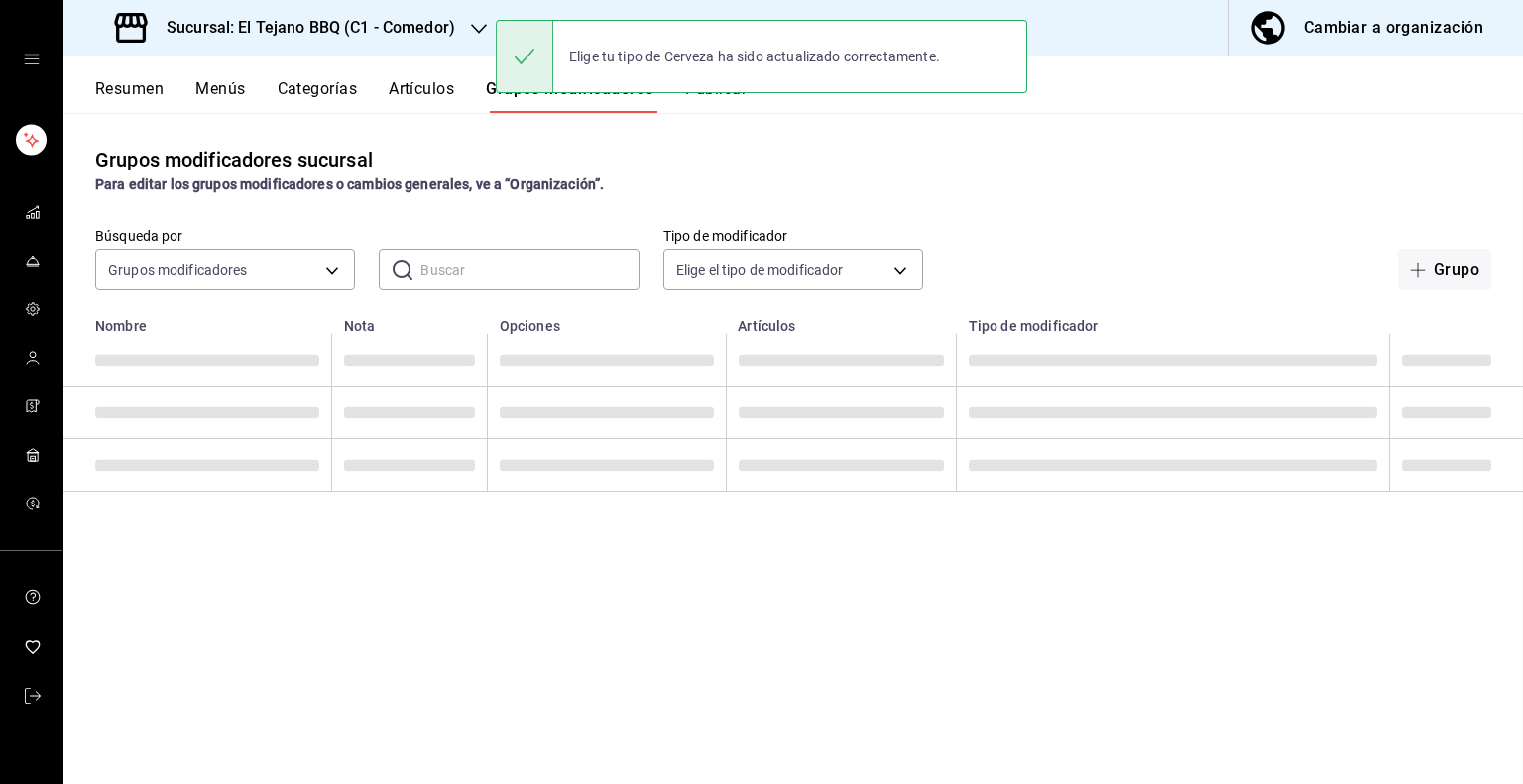 scroll, scrollTop: 0, scrollLeft: 0, axis: both 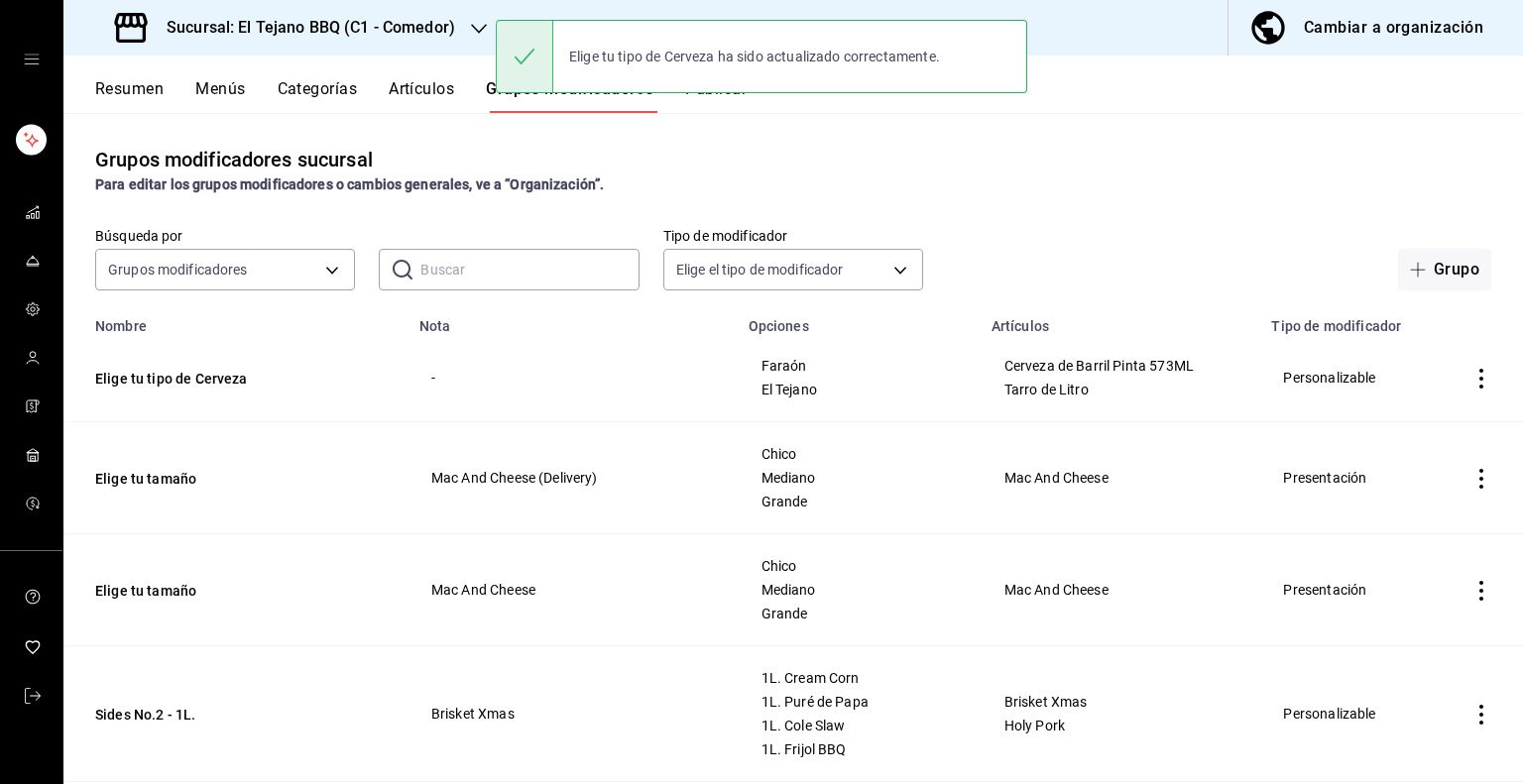 click on "Artículos" at bounding box center [421, 96] 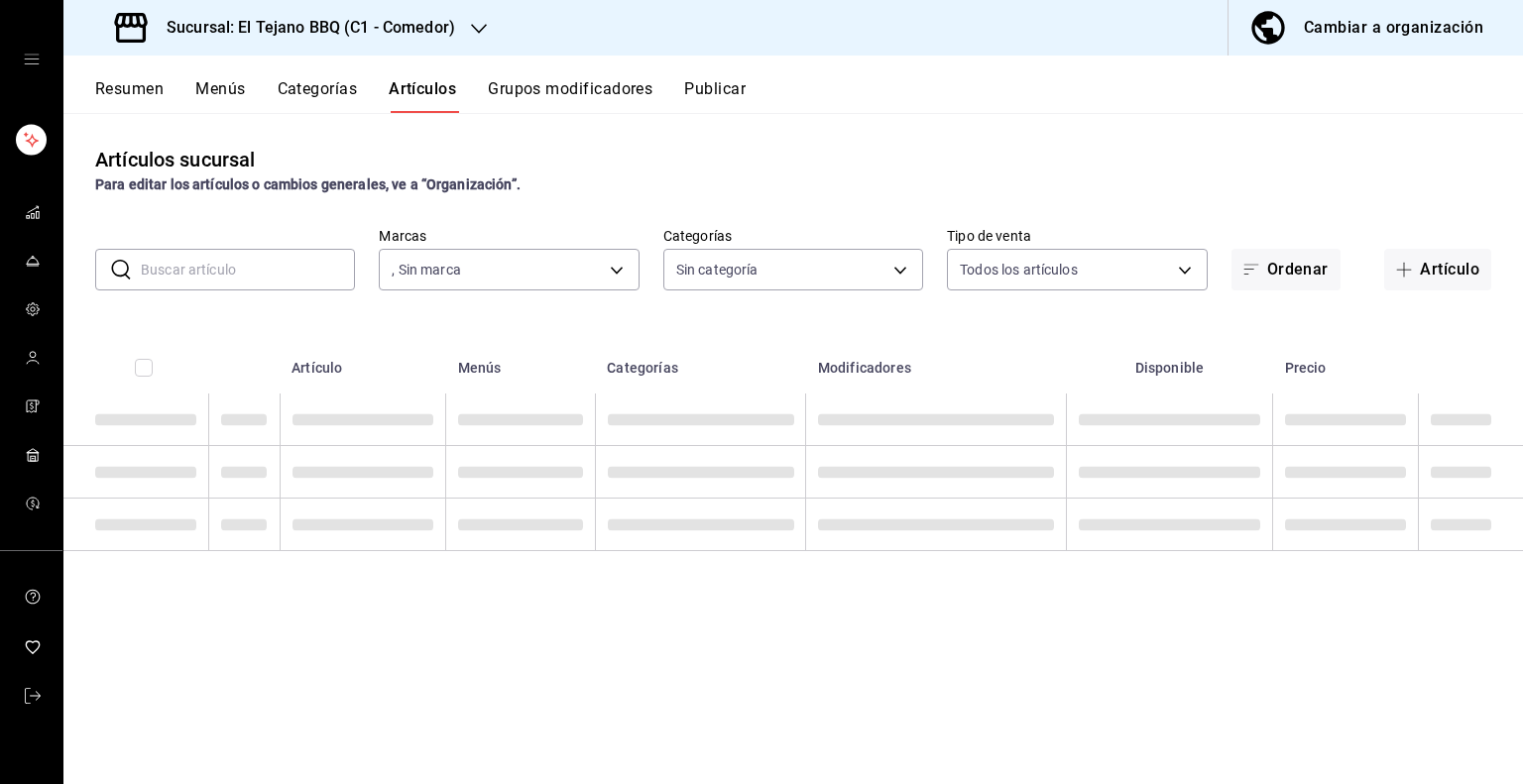 type 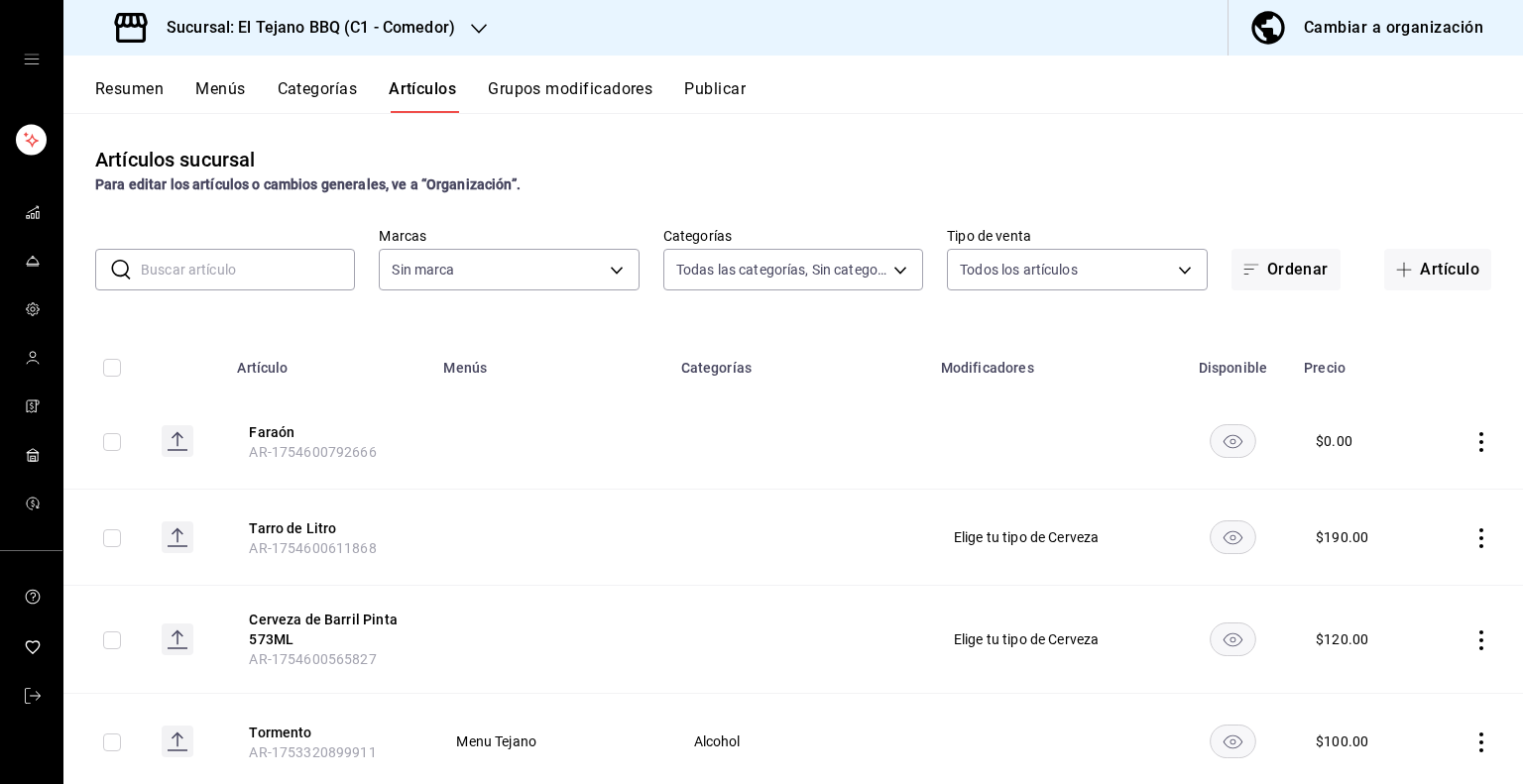 type on "57af246e-de73-4128-948d-d050dc8ab7ac,04c6f4db-21e5-4a41-a56a-df7f17e7c8b2,ed55ad21-fe16-4c7e-915d-f5deb9c85d83,a518b7fe-21b2-4cae-9ad2-2b7546b053b1,b0a32b83-47fa-4219-9f04-3efca590e476,5edd833b-177b-48b5-9b9f-fe90ebe69895,84290aed-c11f-4079-81fa-3fad344d300e,20fc63ba-f04d-4f68-bd7f-7e9bac27aaad,cb877825-eaff-4720-bf9a-6cb3a689421e,99cfa90e-c047-4fbf-9c20-87386596034a,add4832a-0bdc-440e-98d7-f8b102f80cf4,164def70-678b-4d40-8540-8c06281170e6,8e530fe0-aab5-4d39-ad05-75068d145a8c,60d55e4d-6119-4f1b-aaac-2c941a247372,69bd5906-138e-4467-9876-5c2401f788c7,80e777c8-4e60-4cd4-a81a-414c9994be80,80a810fb-c654-4b92-a9ae-a2d27d1a039d,e027d490-e430-4506-acba-7e9d83af3346,b0825c0a-fa73-4f21-8ab3-73242087def1,fa19c768-6d02-4adb-8a92-ad7b9897fea4,03ffaaf6-a15e-45a2-ac26-b642c6e8bb21,42e0cec6-bfef-4e6c-baba-68dc9881f450,f371df40-6c00-427c-b864-0fff015467bc,f9a8cc8a-1d10-4c1e-b748-017f86da3d22,f954f000-2528-4c25-908c-d9c881a5a71d,7b3ea972-2f43-4a28-89bd-e52e01dc9baa" 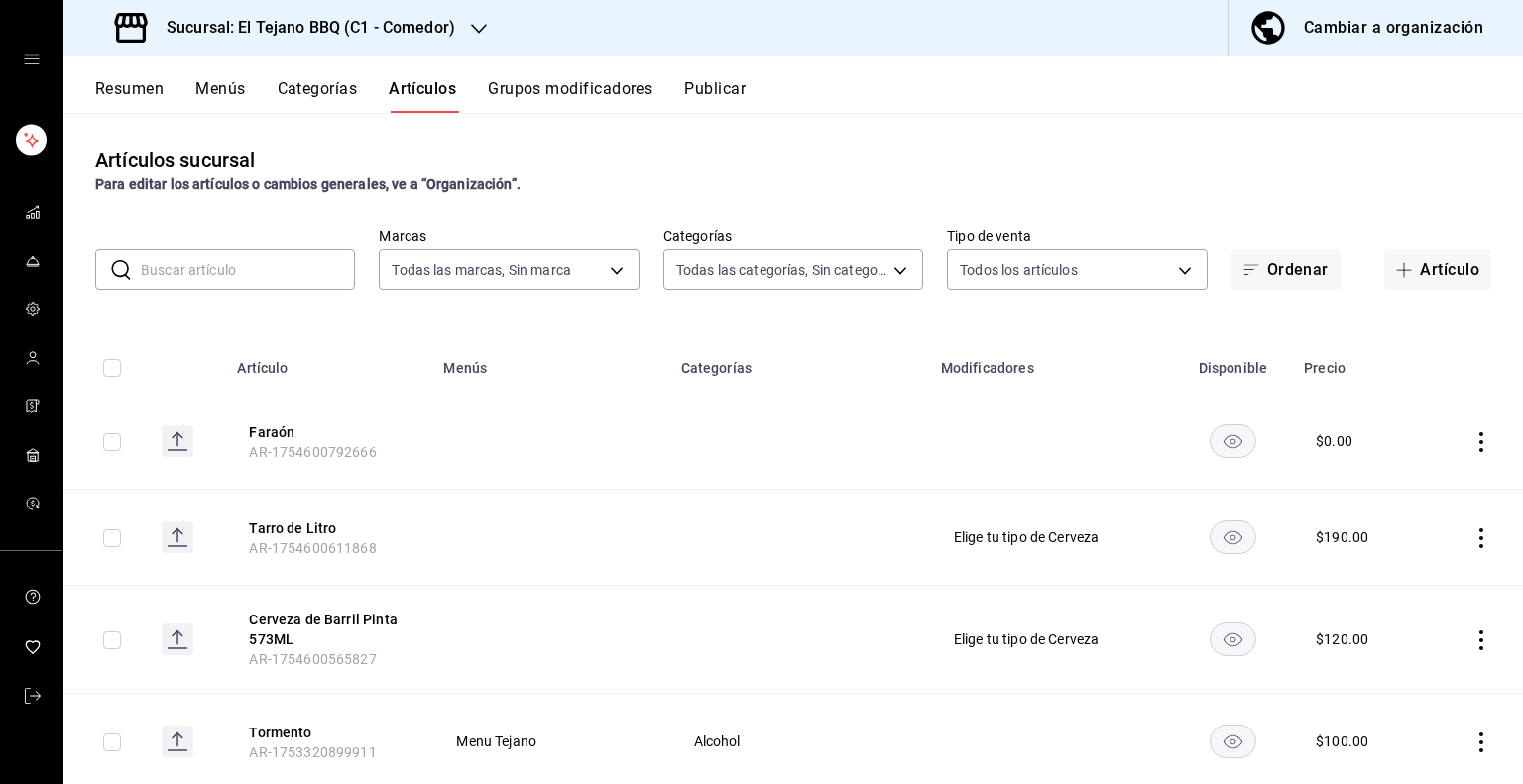 type on "c94772c4-3311-41c2-8861-4f79a687b49f" 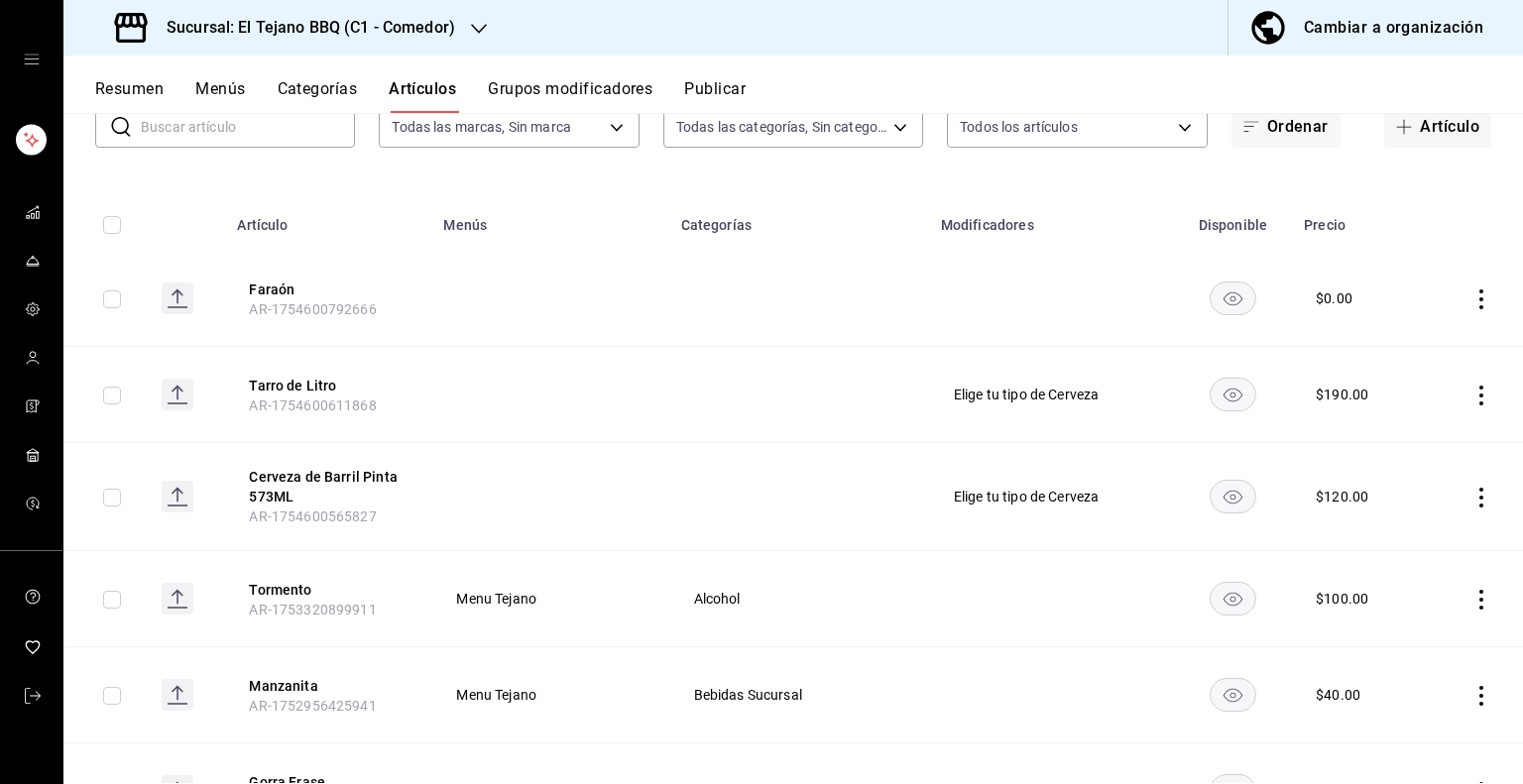 scroll, scrollTop: 143, scrollLeft: 0, axis: vertical 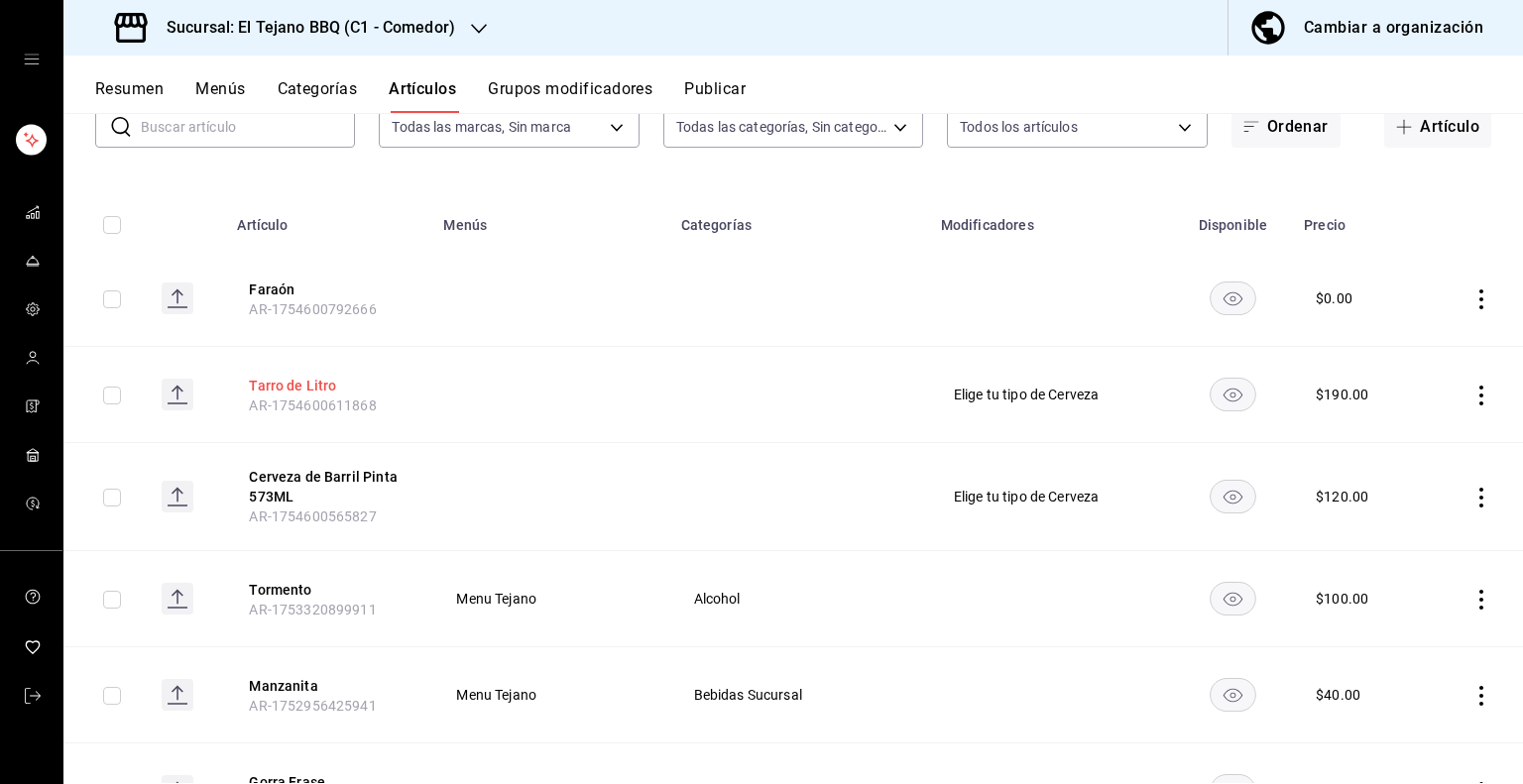 click on "Tarro de Litro" at bounding box center (328, 386) 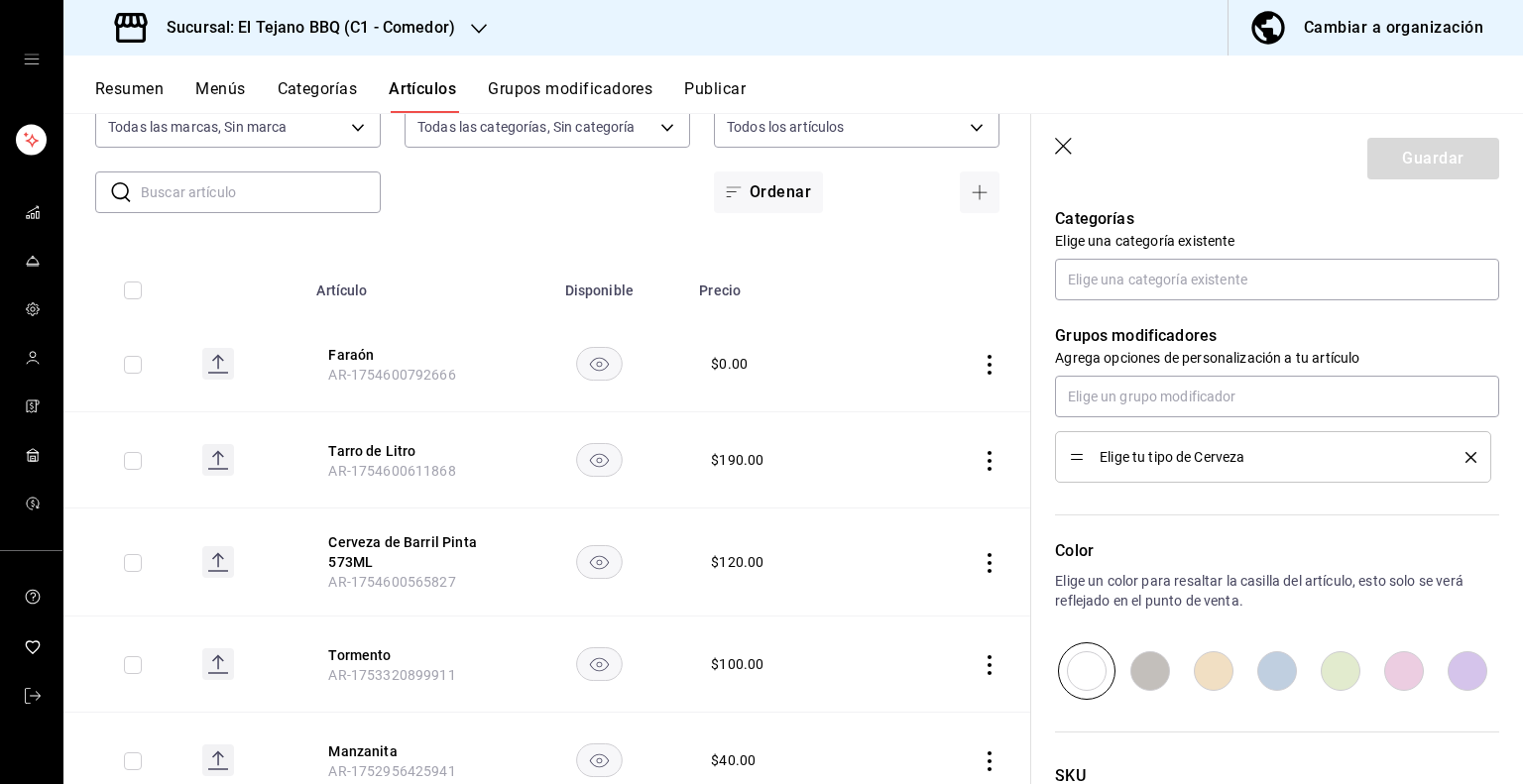 scroll, scrollTop: 702, scrollLeft: 0, axis: vertical 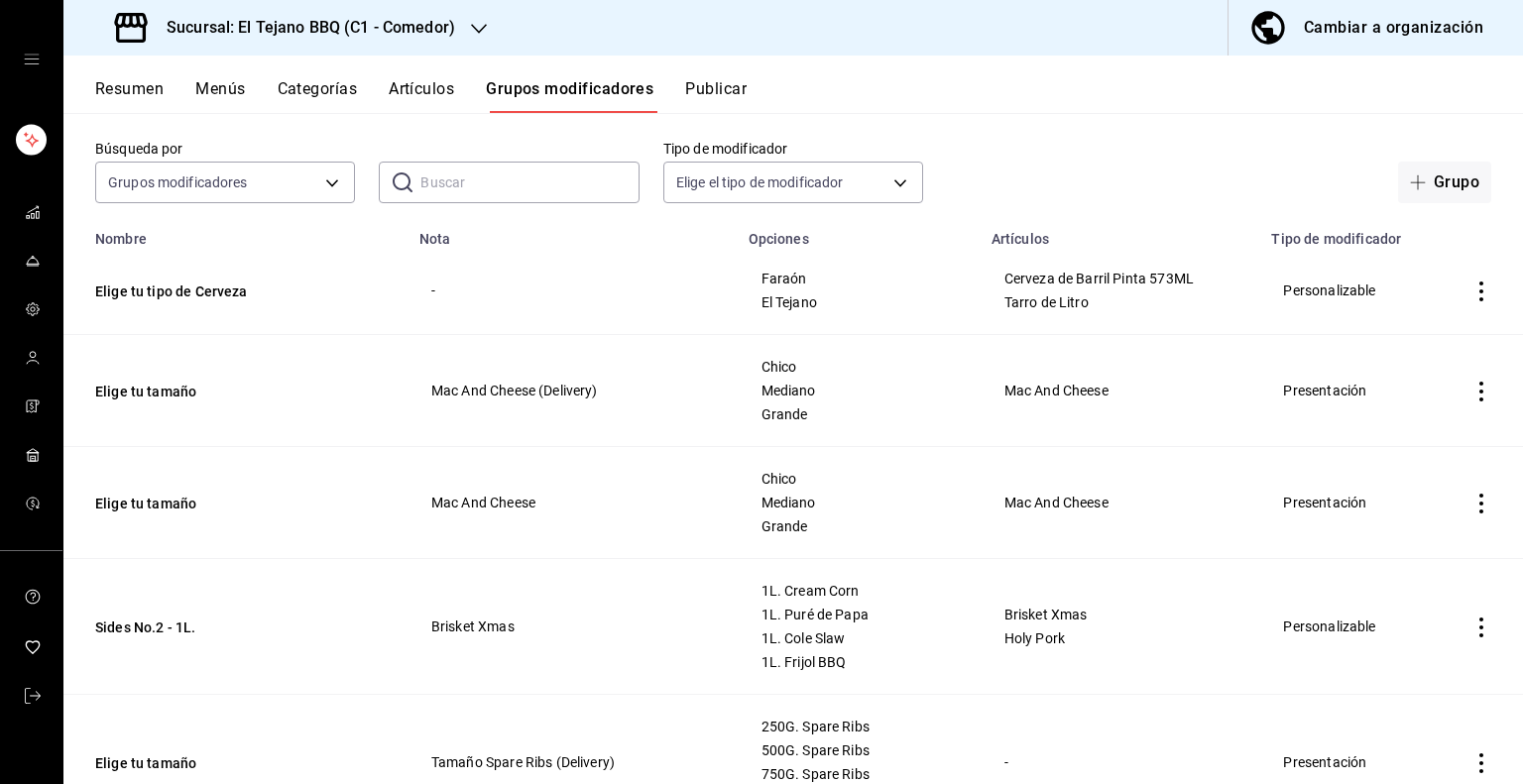 click on "Categorías" at bounding box center (317, 96) 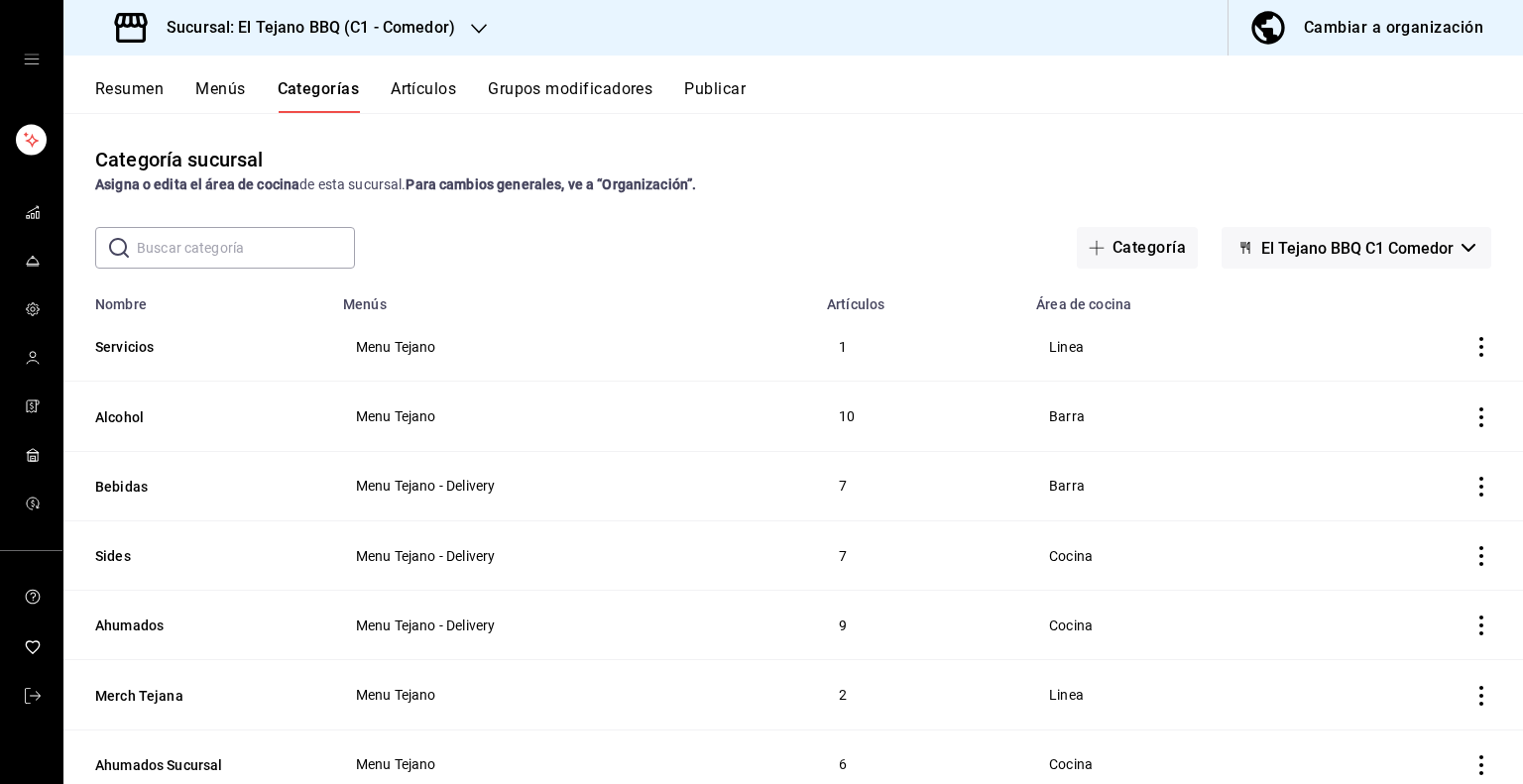 click on "Artículos" at bounding box center [423, 96] 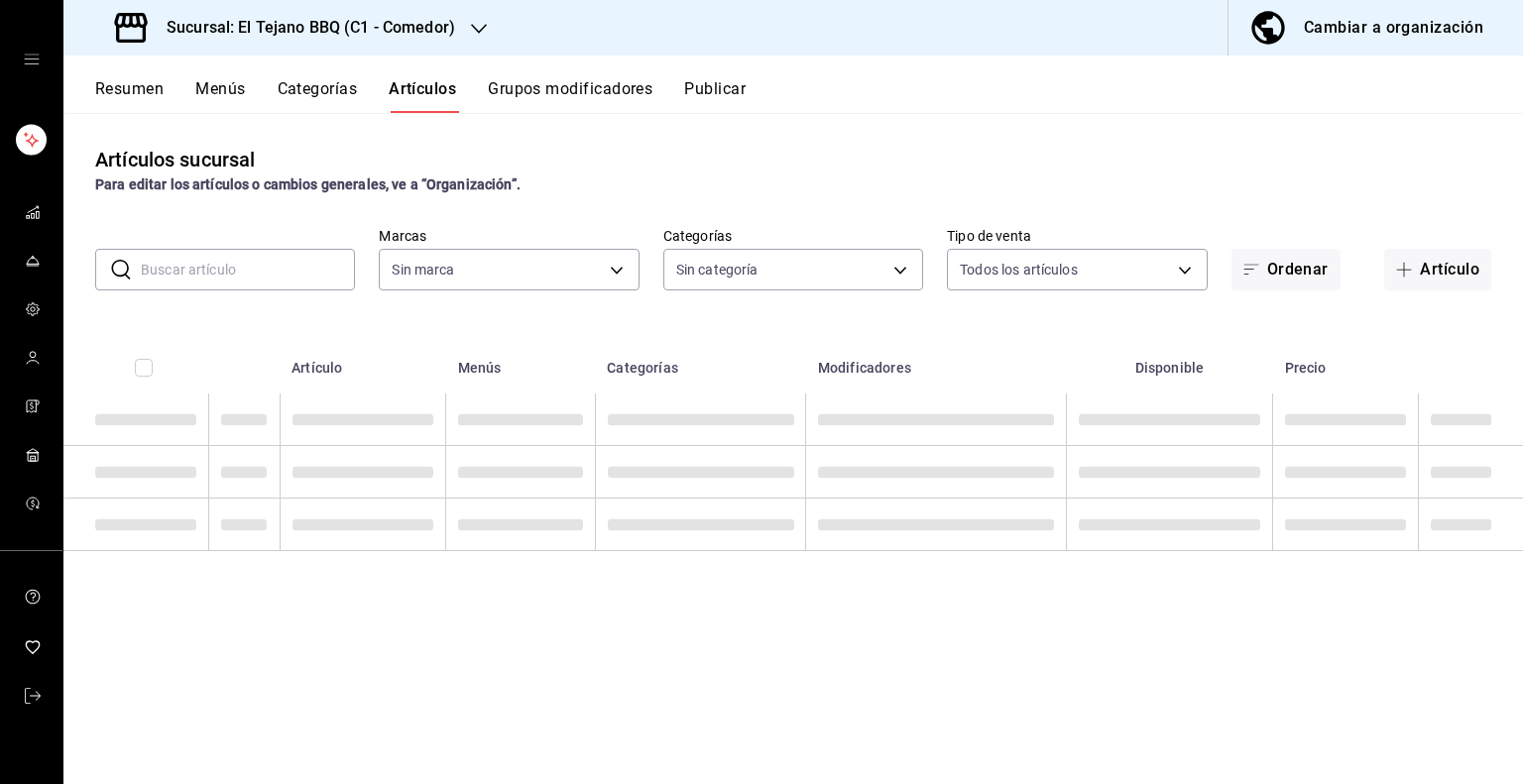 type on "c94772c4-3311-41c2-8861-4f79a687b49f" 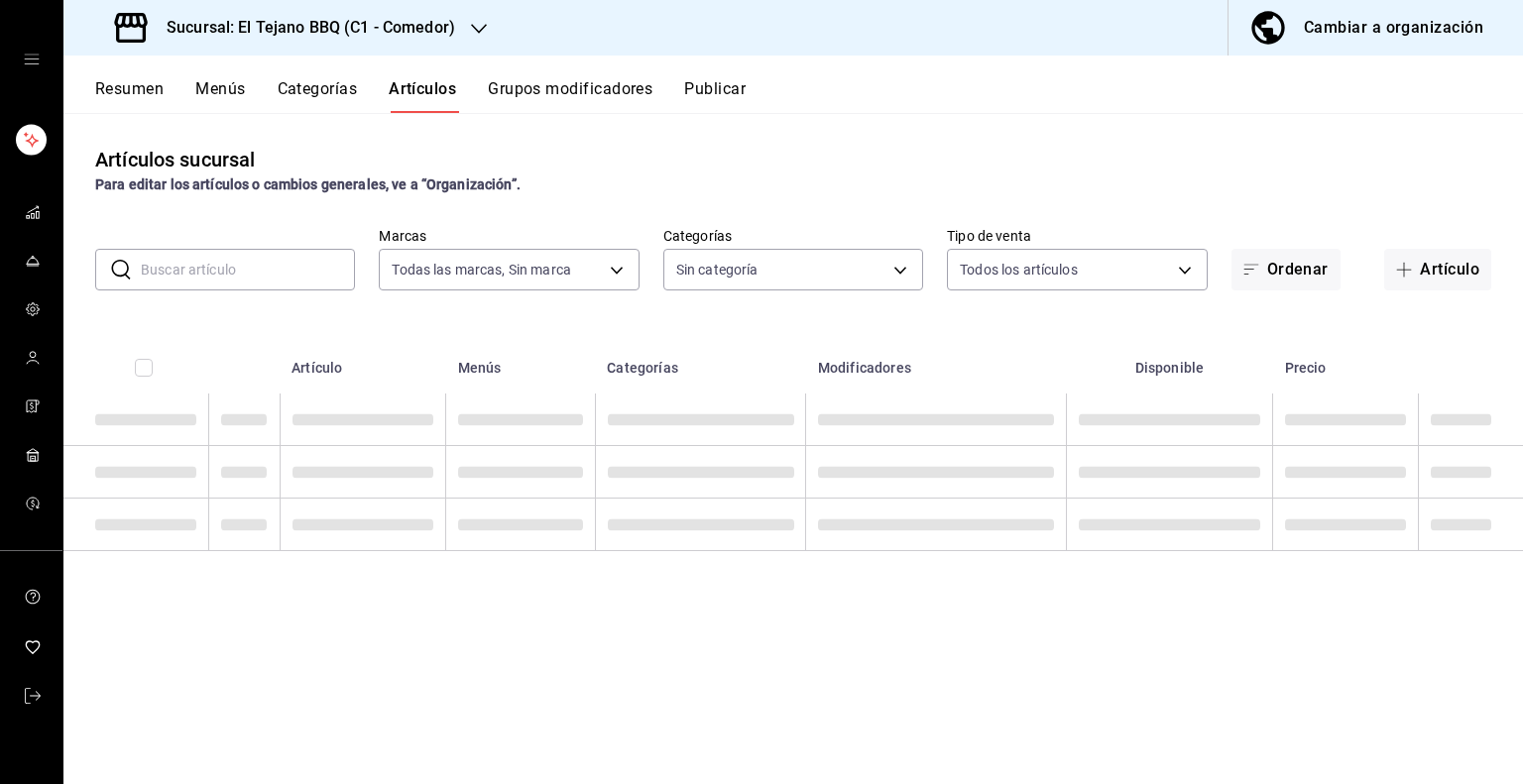 type on "57af246e-de73-4128-948d-d050dc8ab7ac,04c6f4db-21e5-4a41-a56a-df7f17e7c8b2,ed55ad21-fe16-4c7e-915d-f5deb9c85d83,a518b7fe-21b2-4cae-9ad2-2b7546b053b1,b0a32b83-47fa-4219-9f04-3efca590e476,5edd833b-177b-48b5-9b9f-fe90ebe69895,84290aed-c11f-4079-81fa-3fad344d300e,20fc63ba-f04d-4f68-bd7f-7e9bac27aaad,cb877825-eaff-4720-bf9a-6cb3a689421e,99cfa90e-c047-4fbf-9c20-87386596034a,add4832a-0bdc-440e-98d7-f8b102f80cf4,164def70-678b-4d40-8540-8c06281170e6,8e530fe0-aab5-4d39-ad05-75068d145a8c,60d55e4d-6119-4f1b-aaac-2c941a247372,69bd5906-138e-4467-9876-5c2401f788c7,80e777c8-4e60-4cd4-a81a-414c9994be80,80a810fb-c654-4b92-a9ae-a2d27d1a039d,e027d490-e430-4506-acba-7e9d83af3346,b0825c0a-fa73-4f21-8ab3-73242087def1,fa19c768-6d02-4adb-8a92-ad7b9897fea4,03ffaaf6-a15e-45a2-ac26-b642c6e8bb21,42e0cec6-bfef-4e6c-baba-68dc9881f450,f371df40-6c00-427c-b864-0fff015467bc,f9a8cc8a-1d10-4c1e-b748-017f86da3d22,f954f000-2528-4c25-908c-d9c881a5a71d,7b3ea972-2f43-4a28-89bd-e52e01dc9baa" 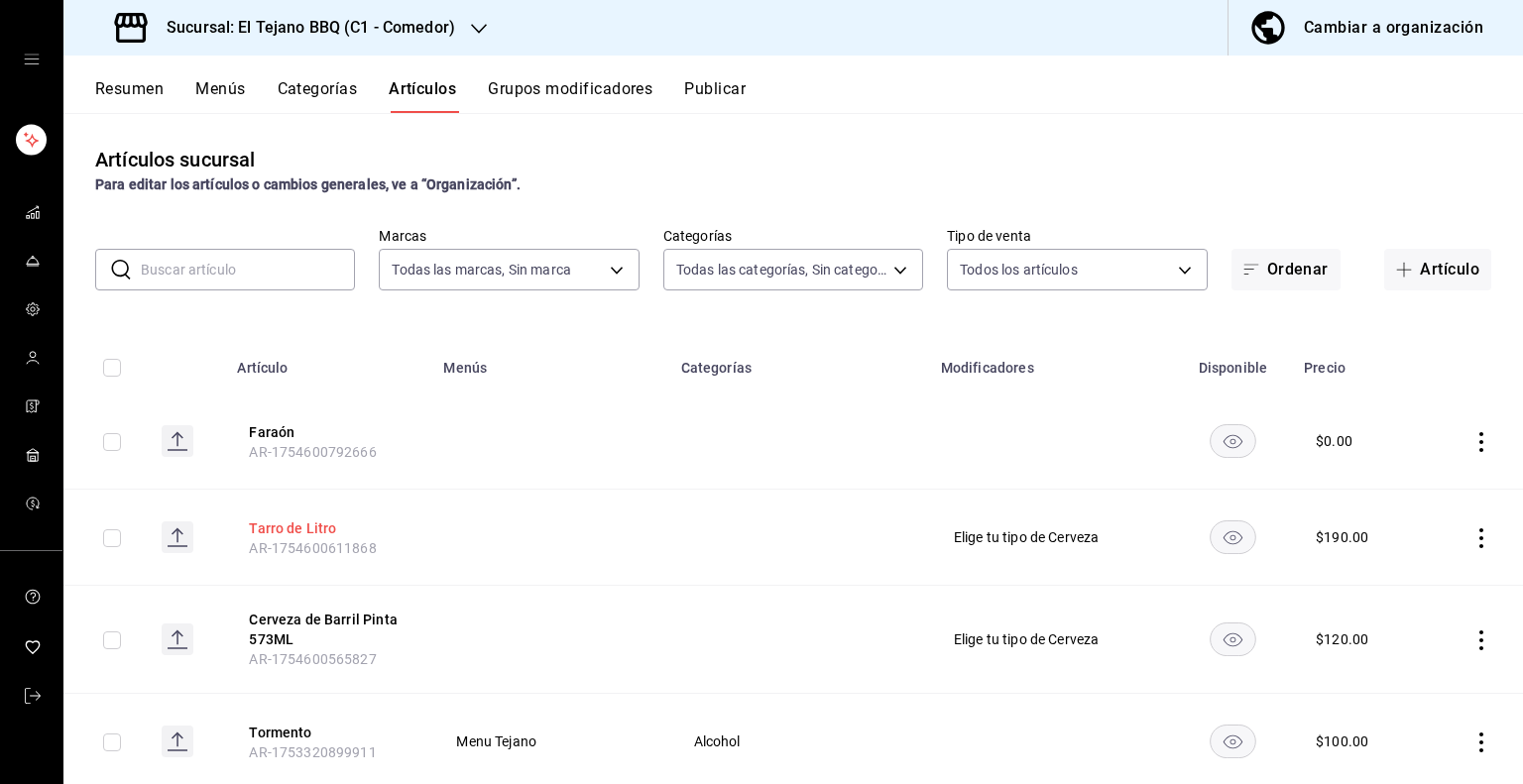 click on "Tarro de Litro" at bounding box center [328, 528] 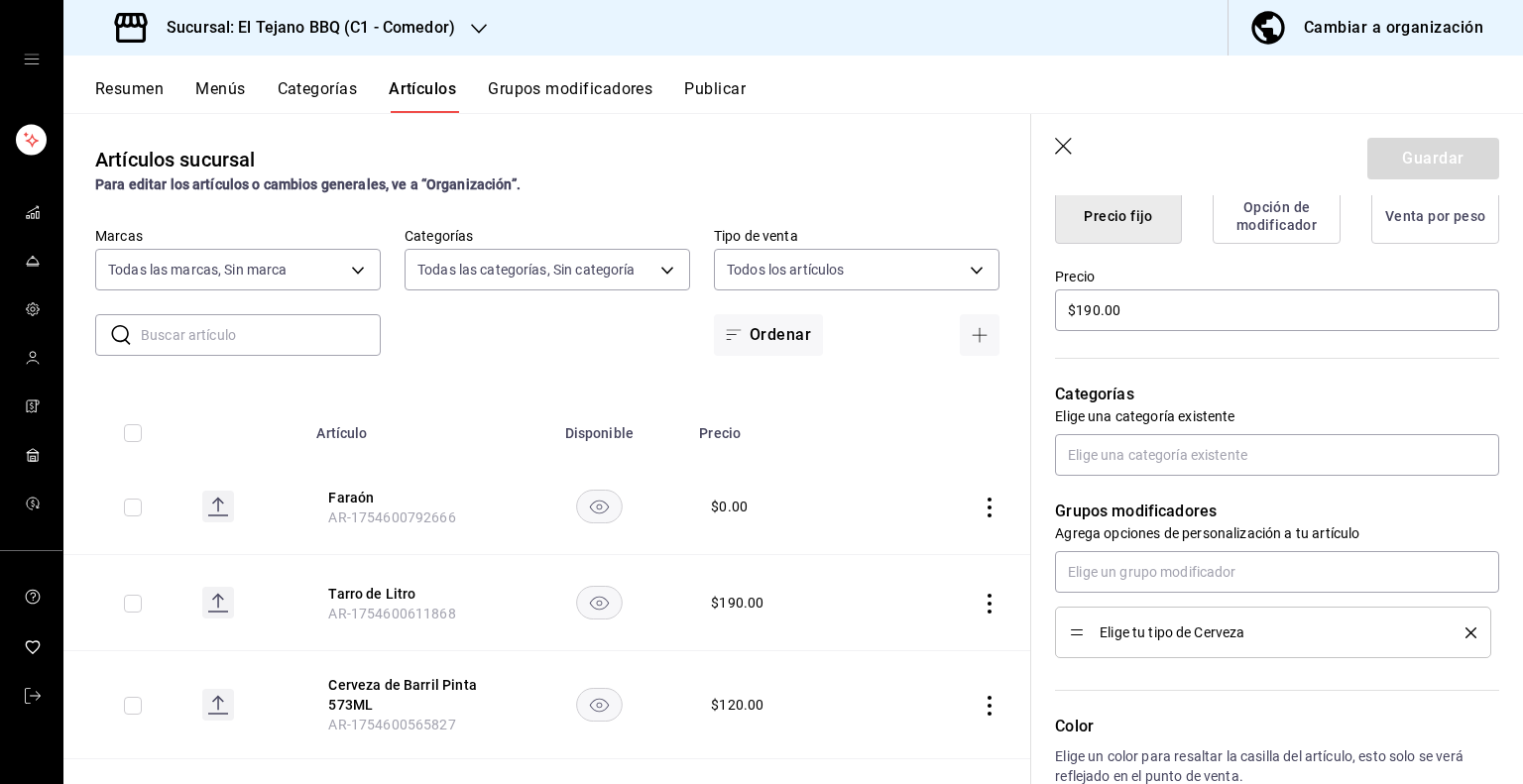 scroll, scrollTop: 527, scrollLeft: 0, axis: vertical 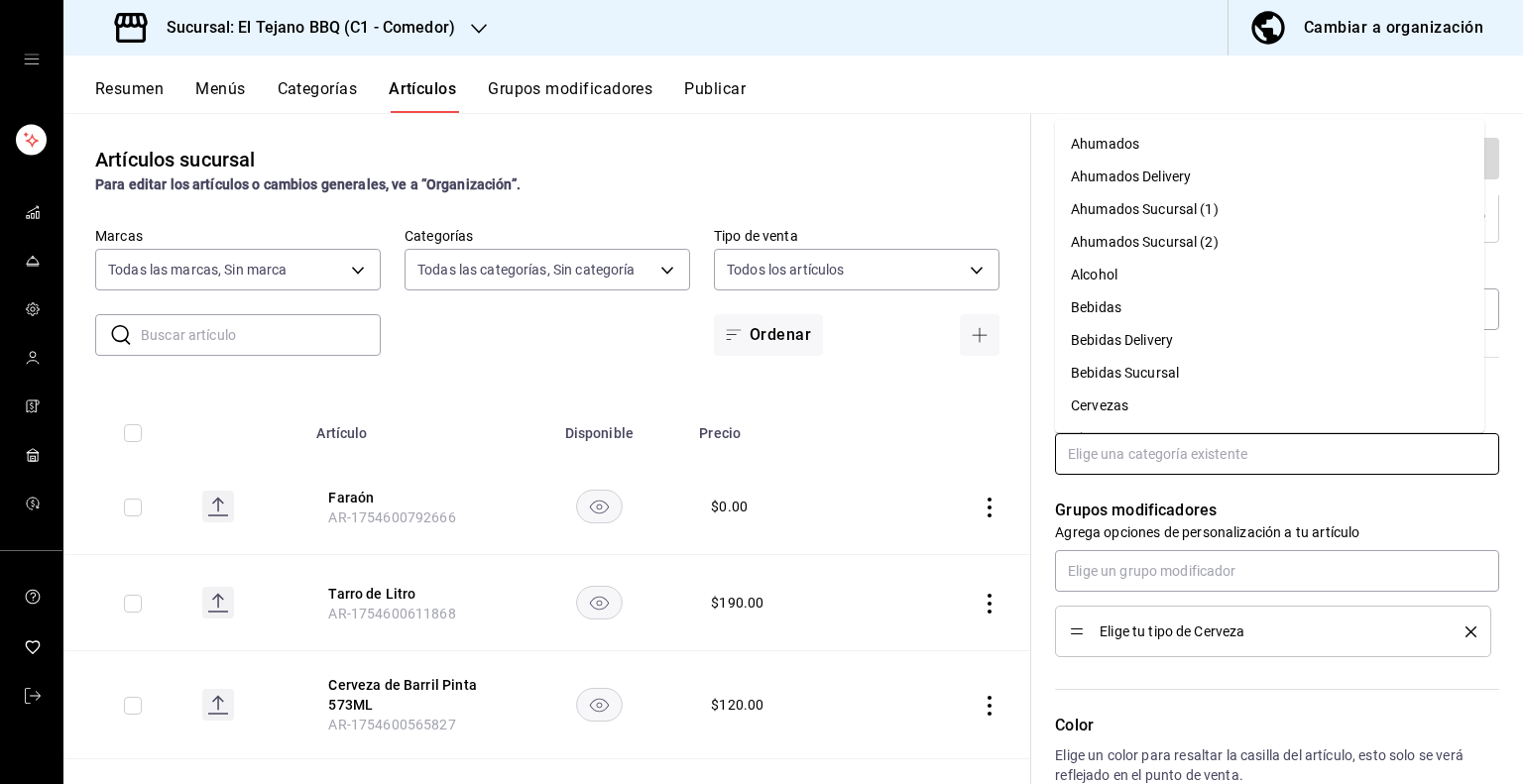 click at bounding box center [1277, 454] 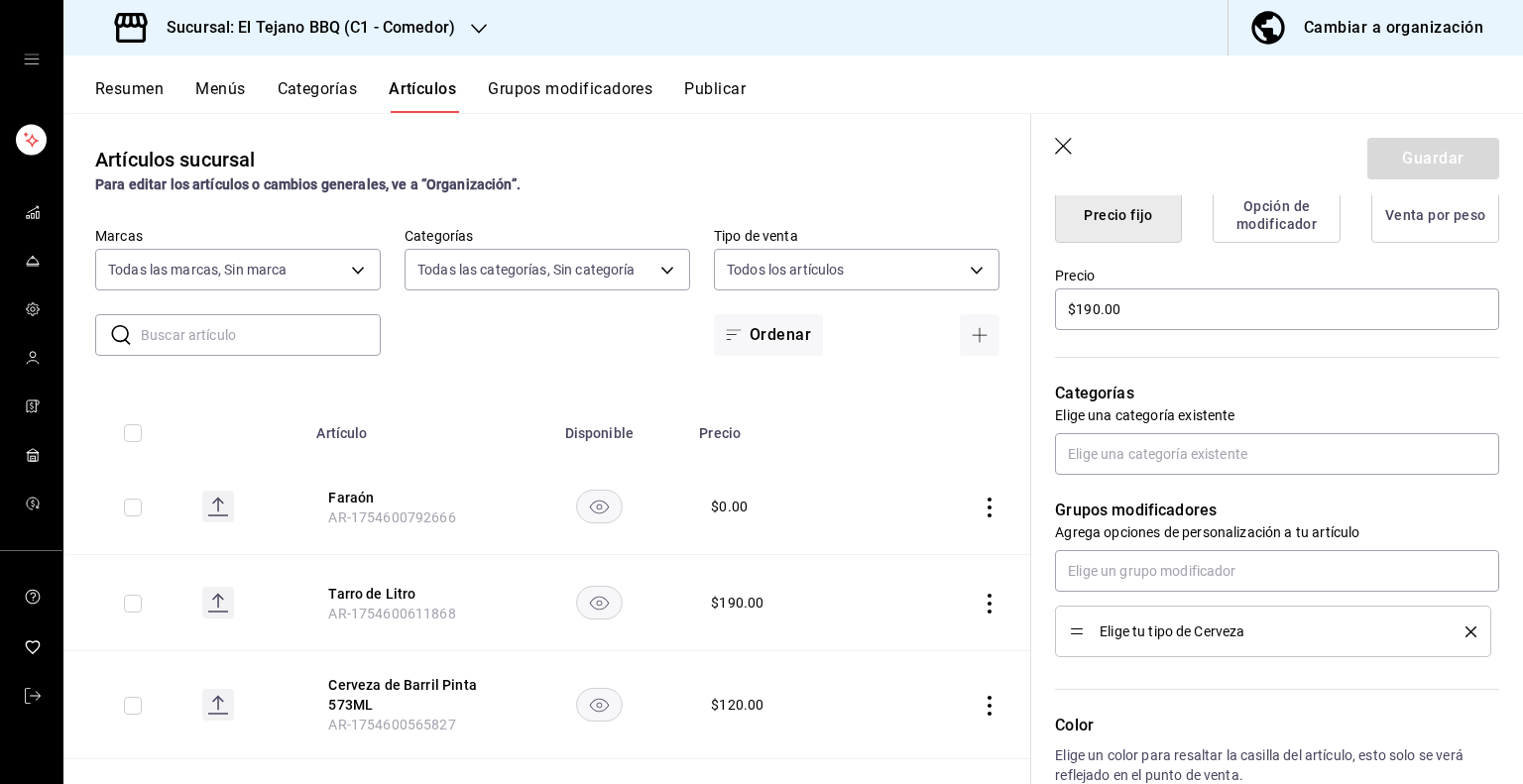 click on "Resumen" at bounding box center [129, 96] 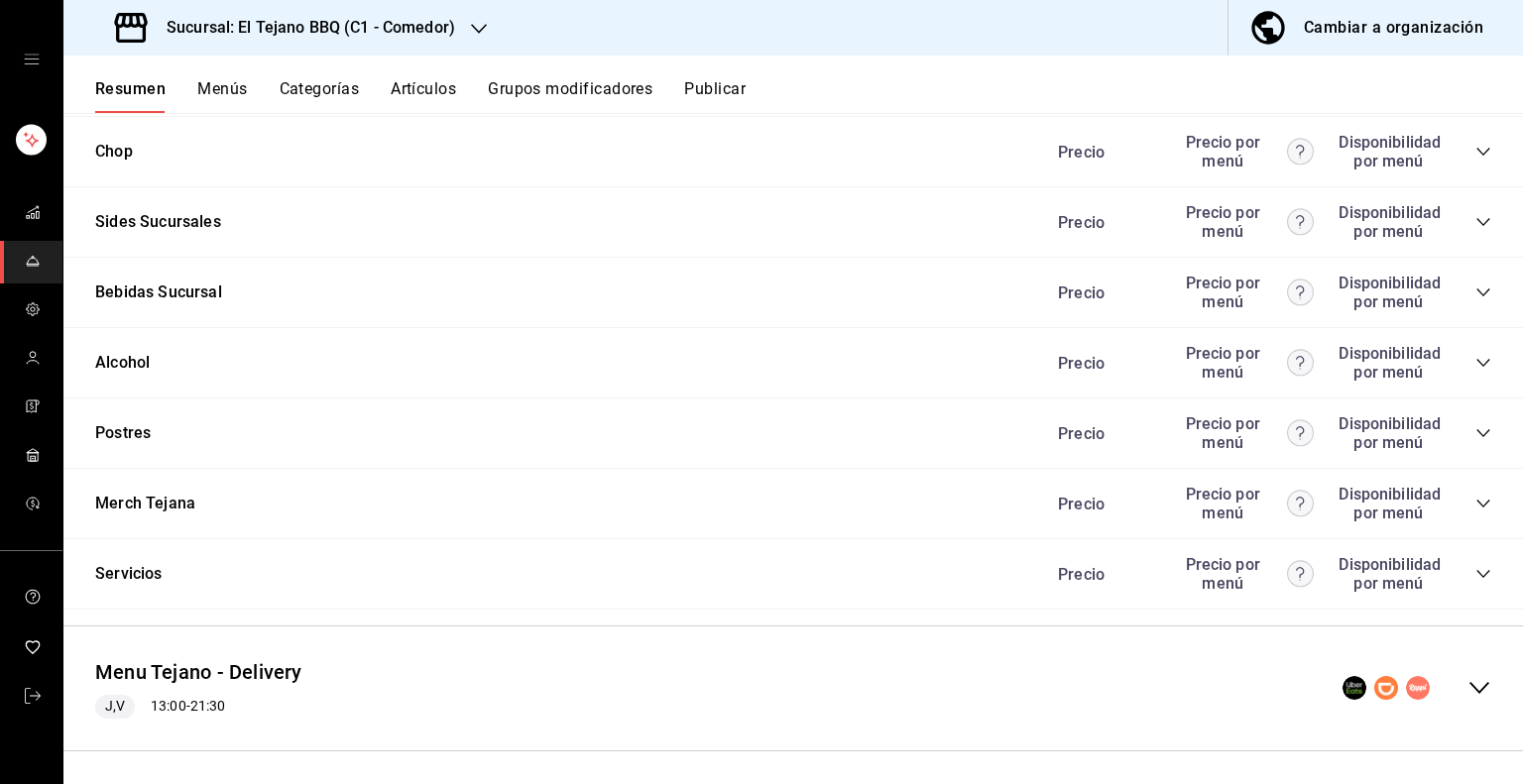 scroll, scrollTop: 1603, scrollLeft: 0, axis: vertical 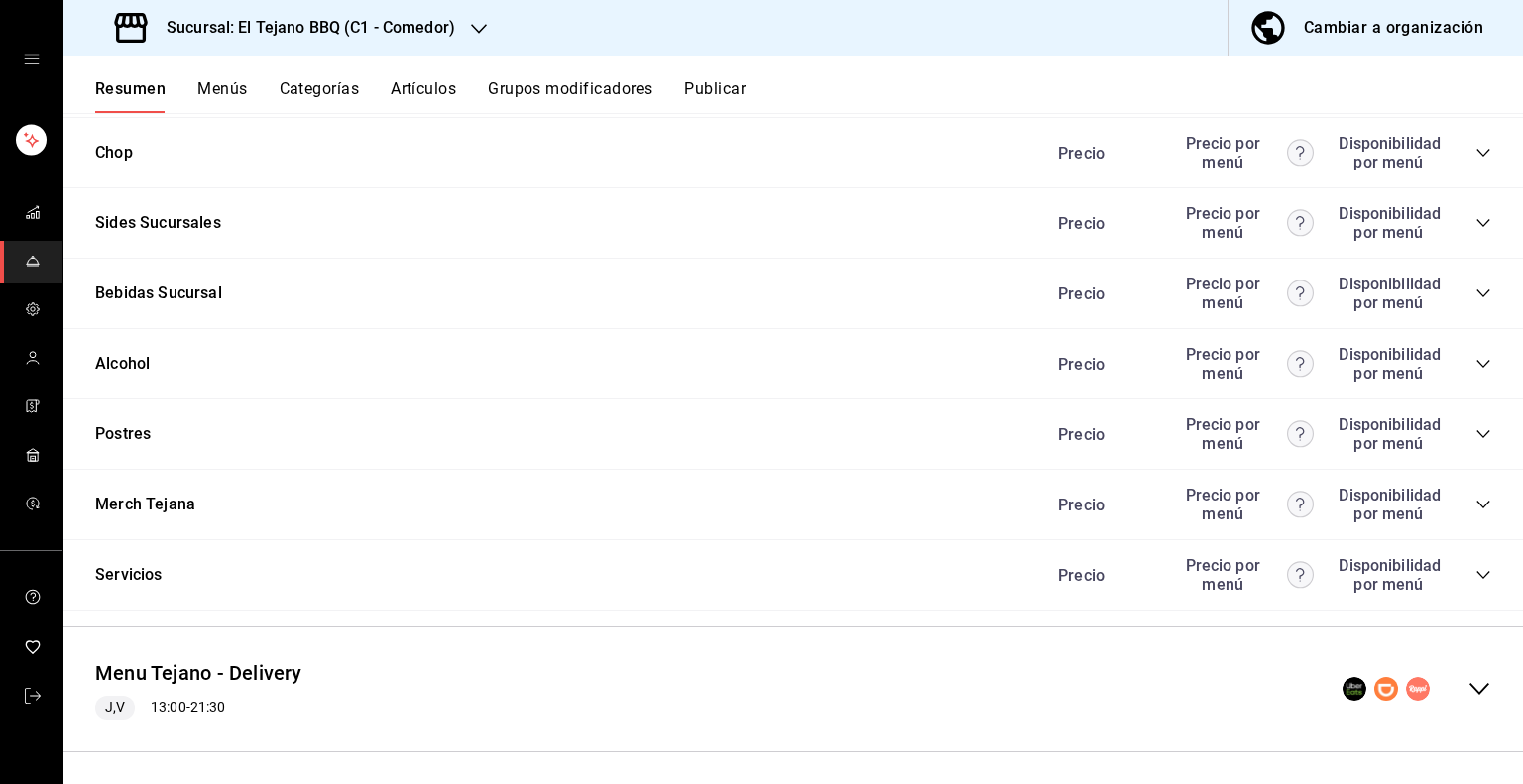 click 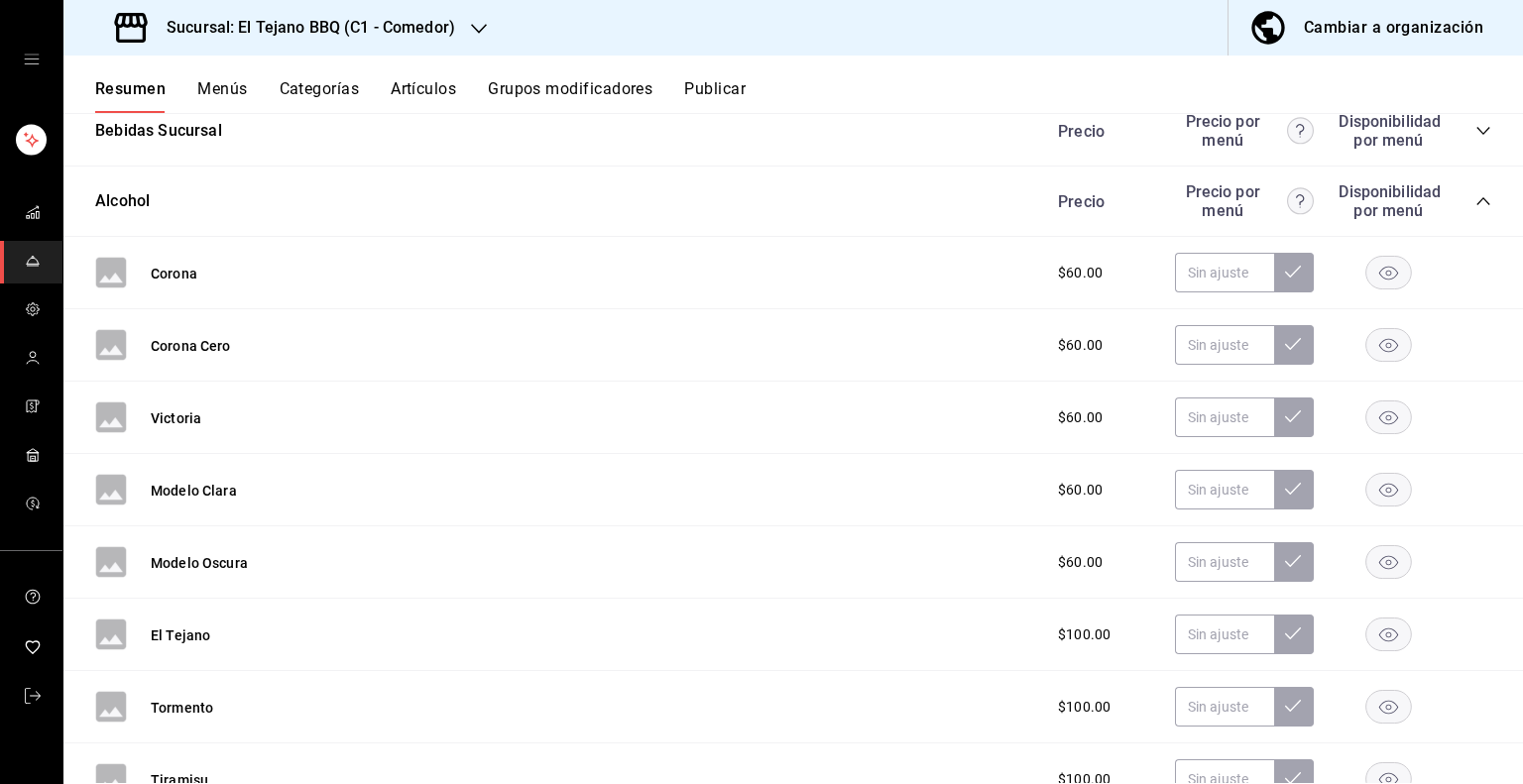 scroll, scrollTop: 1752, scrollLeft: 0, axis: vertical 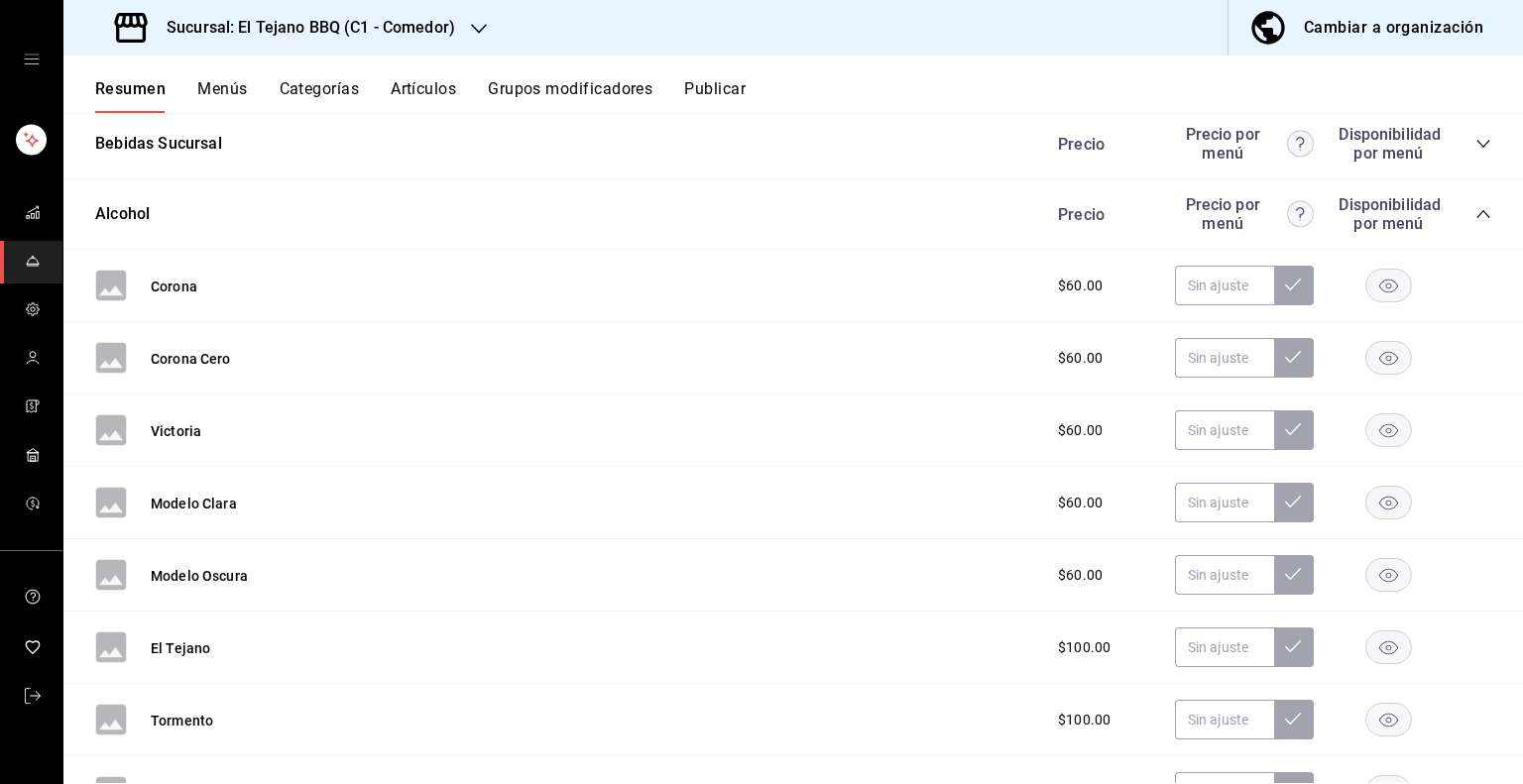 click on "Artículos" at bounding box center [423, 96] 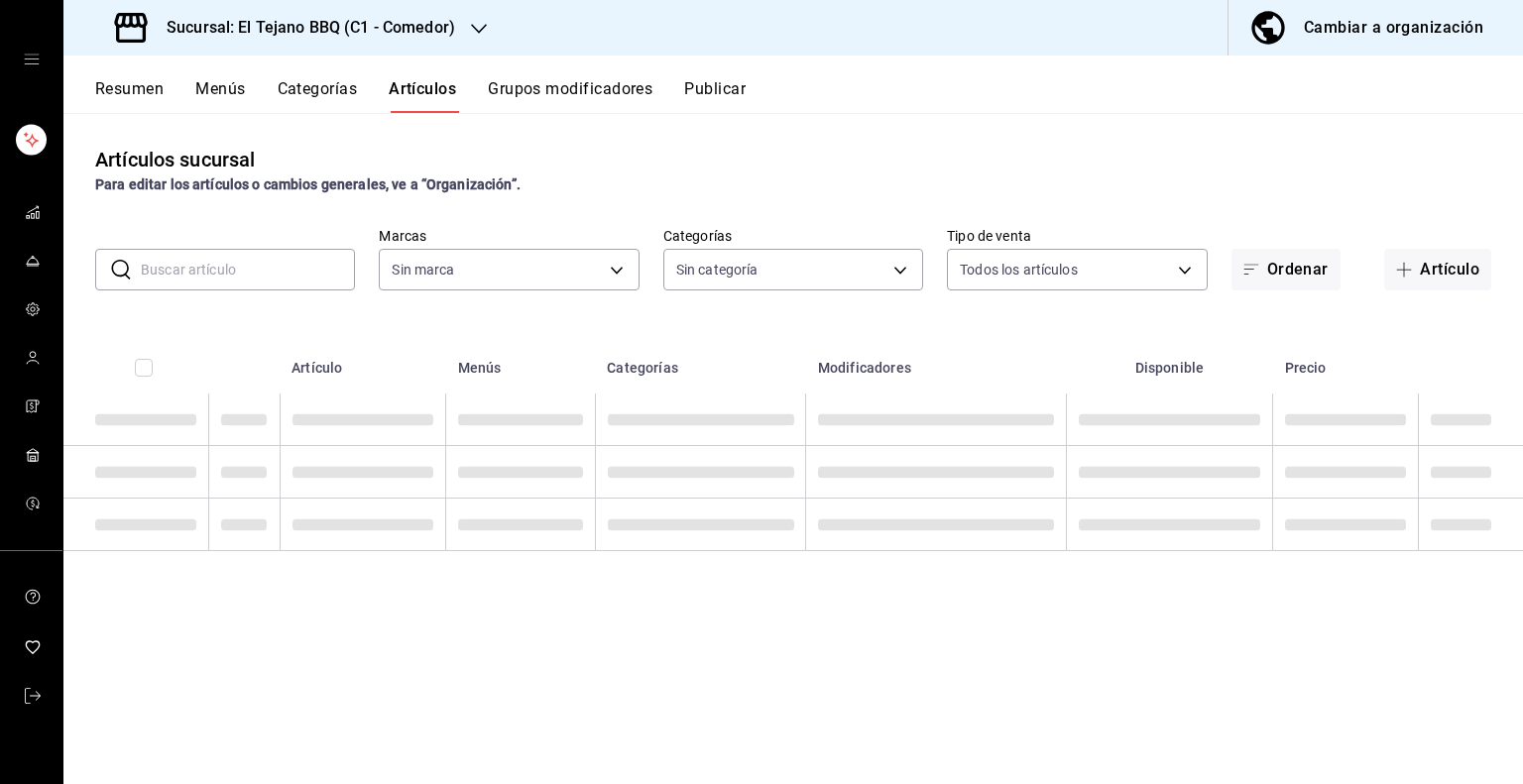 type on "c94772c4-3311-41c2-8861-4f79a687b49f" 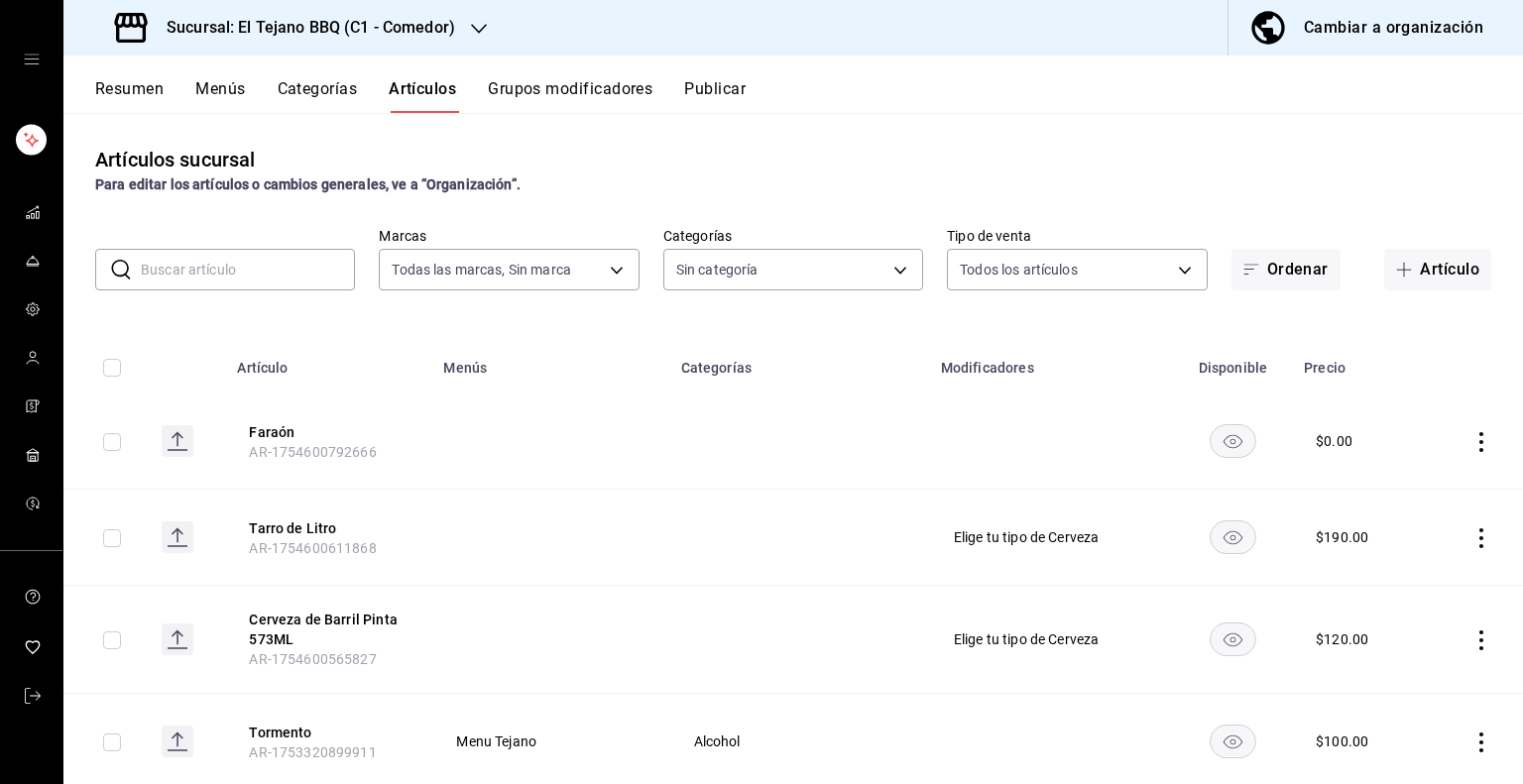 type on "57af246e-de73-4128-948d-d050dc8ab7ac,04c6f4db-21e5-4a41-a56a-df7f17e7c8b2,ed55ad21-fe16-4c7e-915d-f5deb9c85d83,a518b7fe-21b2-4cae-9ad2-2b7546b053b1,b0a32b83-47fa-4219-9f04-3efca590e476,5edd833b-177b-48b5-9b9f-fe90ebe69895,84290aed-c11f-4079-81fa-3fad344d300e,20fc63ba-f04d-4f68-bd7f-7e9bac27aaad,cb877825-eaff-4720-bf9a-6cb3a689421e,99cfa90e-c047-4fbf-9c20-87386596034a,add4832a-0bdc-440e-98d7-f8b102f80cf4,164def70-678b-4d40-8540-8c06281170e6,8e530fe0-aab5-4d39-ad05-75068d145a8c,60d55e4d-6119-4f1b-aaac-2c941a247372,69bd5906-138e-4467-9876-5c2401f788c7,80e777c8-4e60-4cd4-a81a-414c9994be80,80a810fb-c654-4b92-a9ae-a2d27d1a039d,e027d490-e430-4506-acba-7e9d83af3346,b0825c0a-fa73-4f21-8ab3-73242087def1,fa19c768-6d02-4adb-8a92-ad7b9897fea4,03ffaaf6-a15e-45a2-ac26-b642c6e8bb21,42e0cec6-bfef-4e6c-baba-68dc9881f450,f371df40-6c00-427c-b864-0fff015467bc,f9a8cc8a-1d10-4c1e-b748-017f86da3d22,f954f000-2528-4c25-908c-d9c881a5a71d,7b3ea972-2f43-4a28-89bd-e52e01dc9baa" 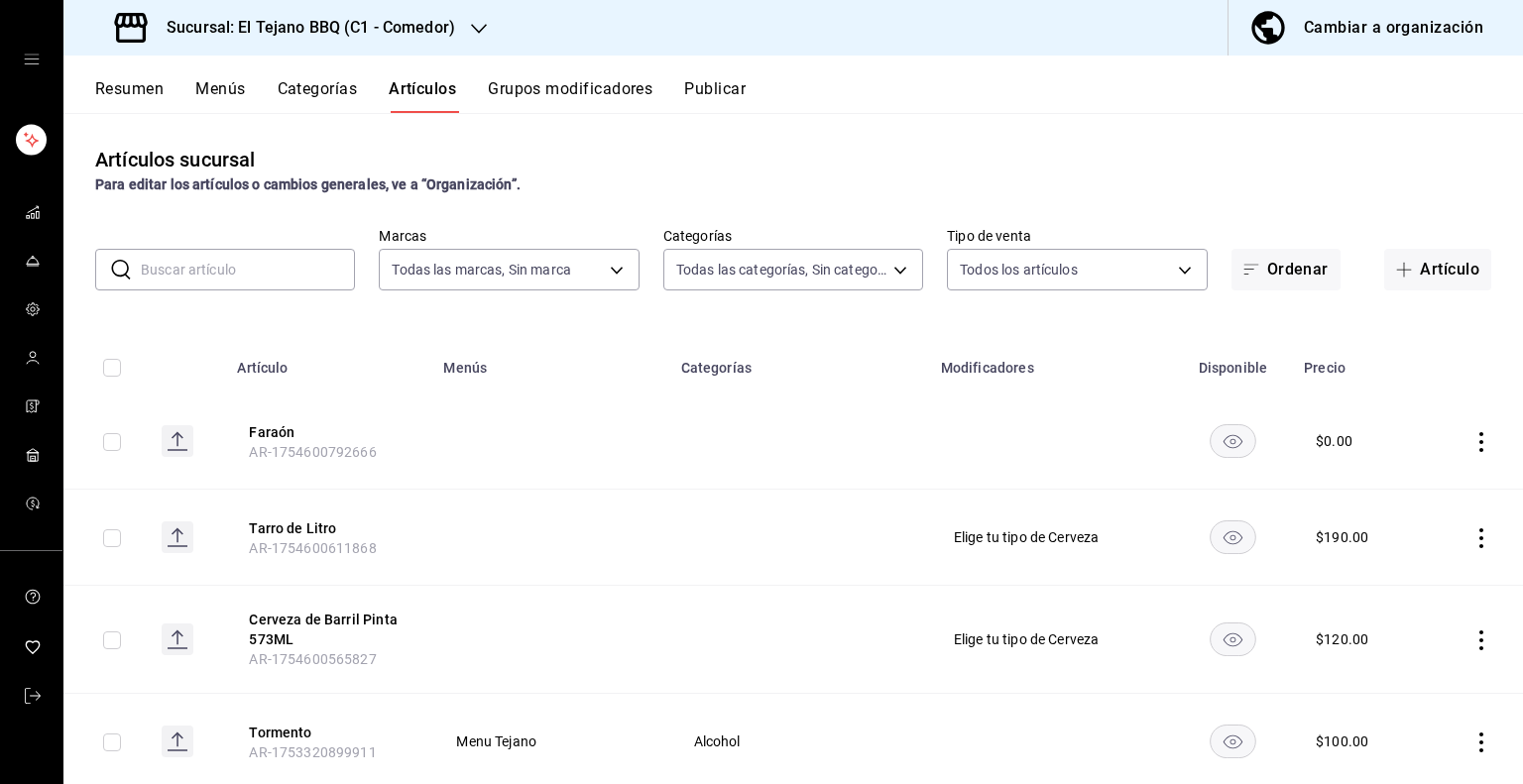 click 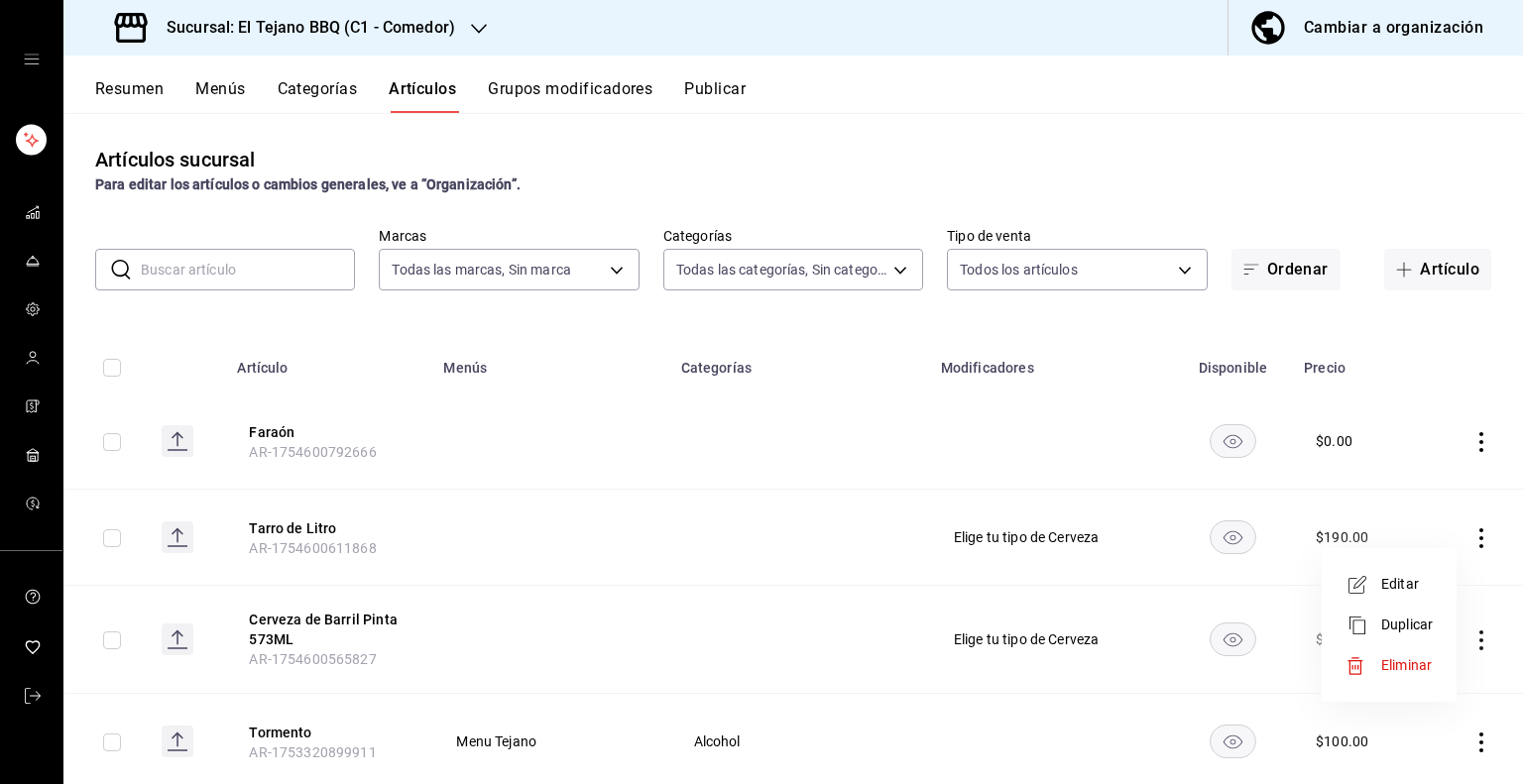 click on "Editar" at bounding box center [1407, 584] 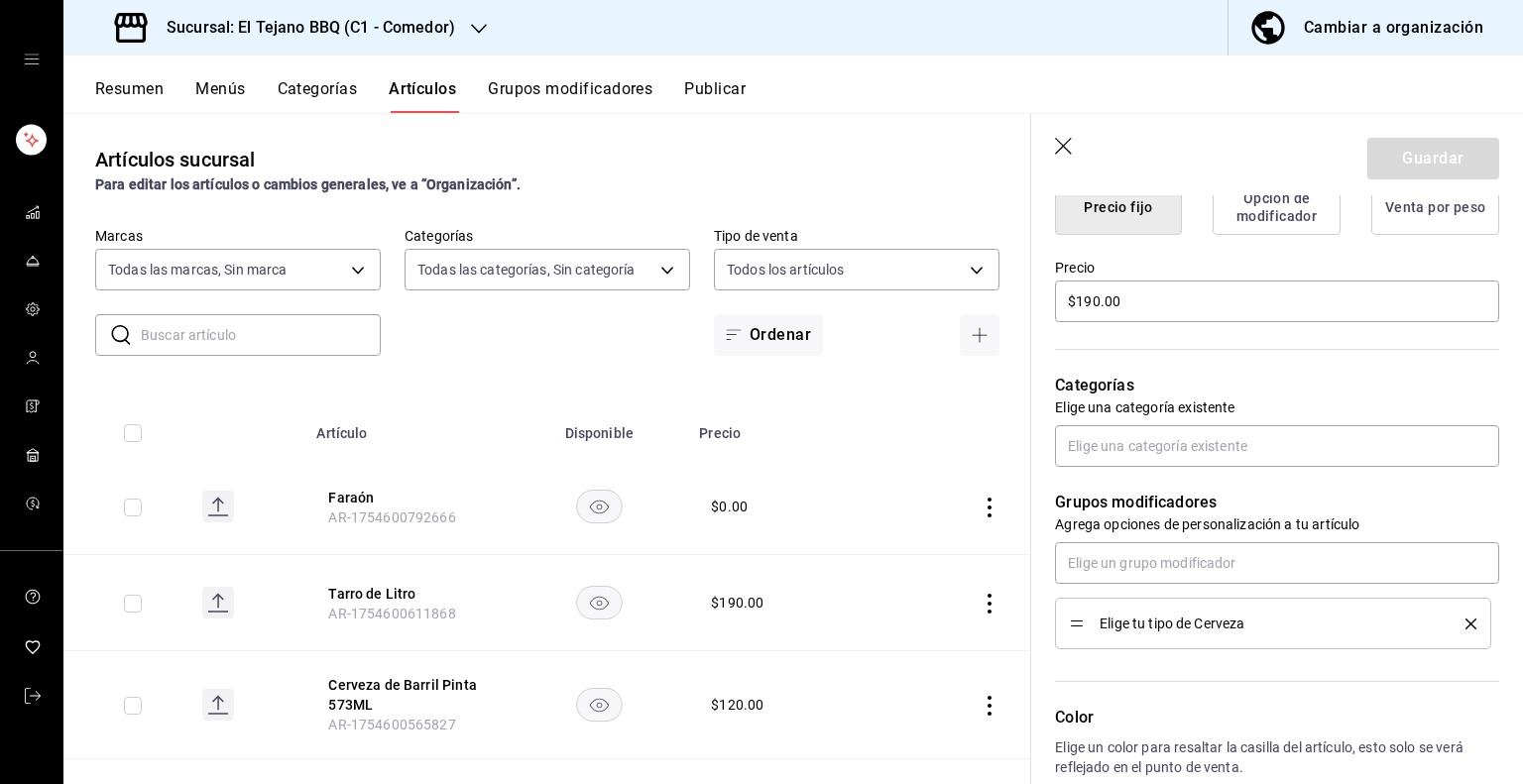 scroll, scrollTop: 547, scrollLeft: 0, axis: vertical 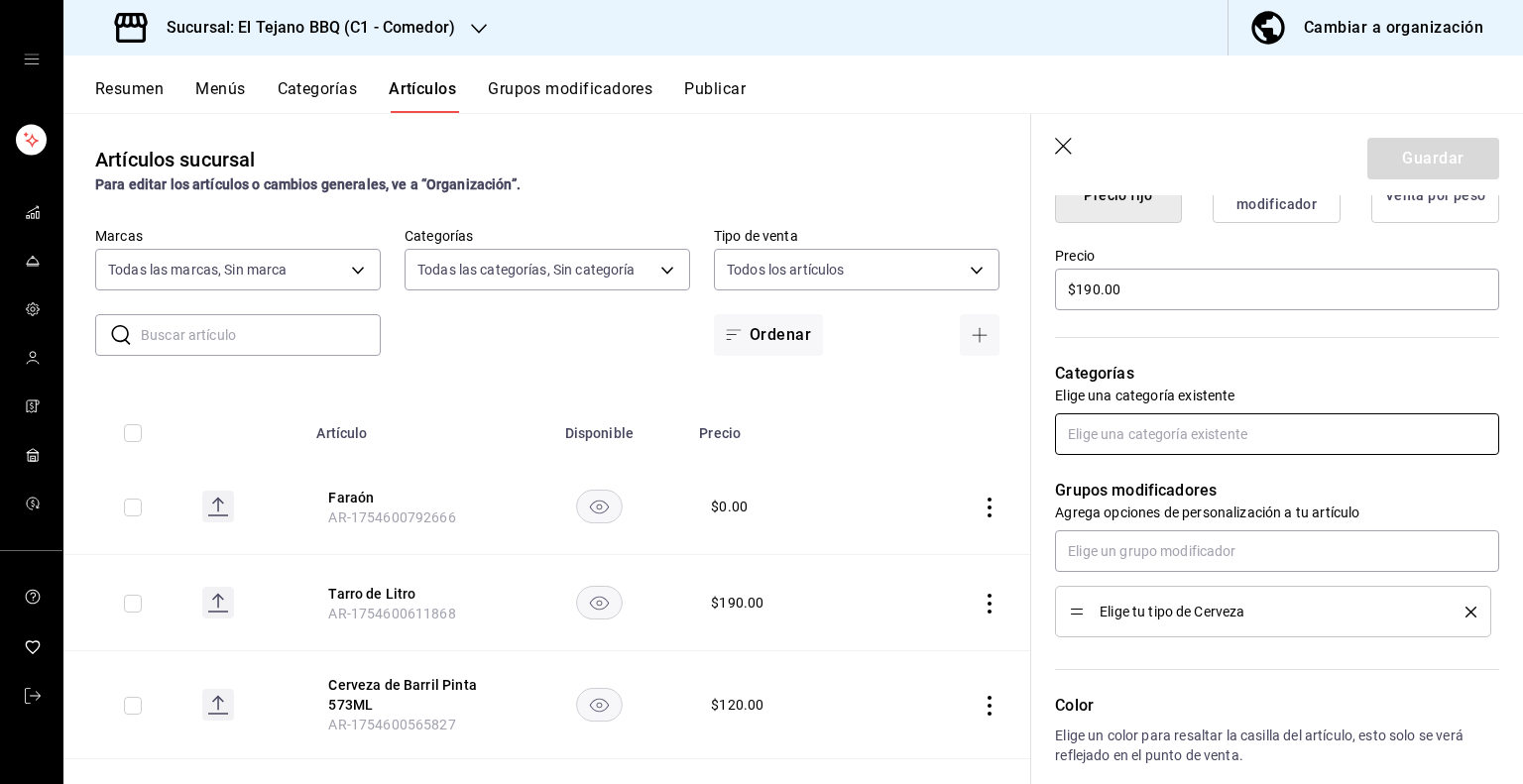click at bounding box center (1277, 434) 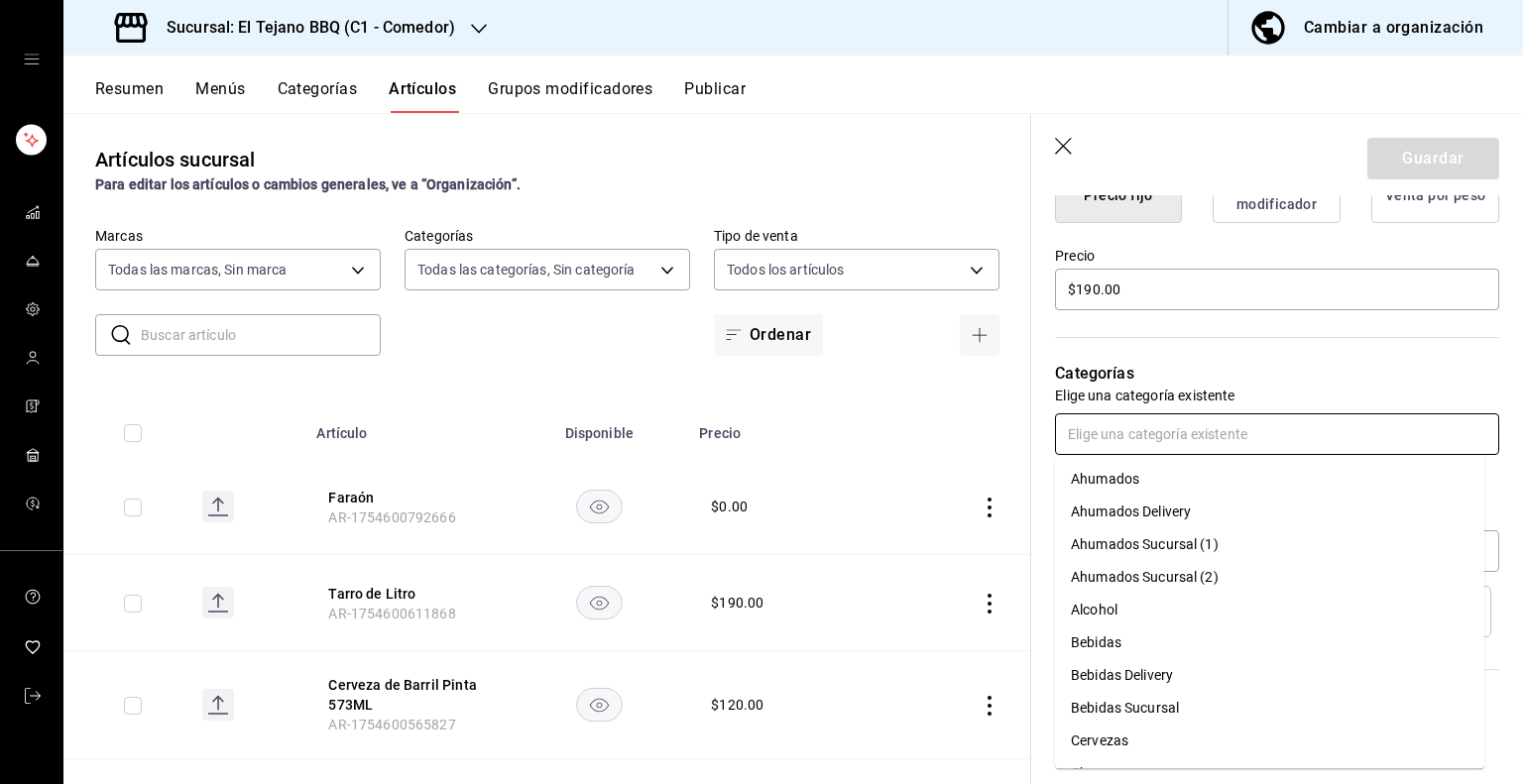 click on "Alcohol" at bounding box center (1269, 610) 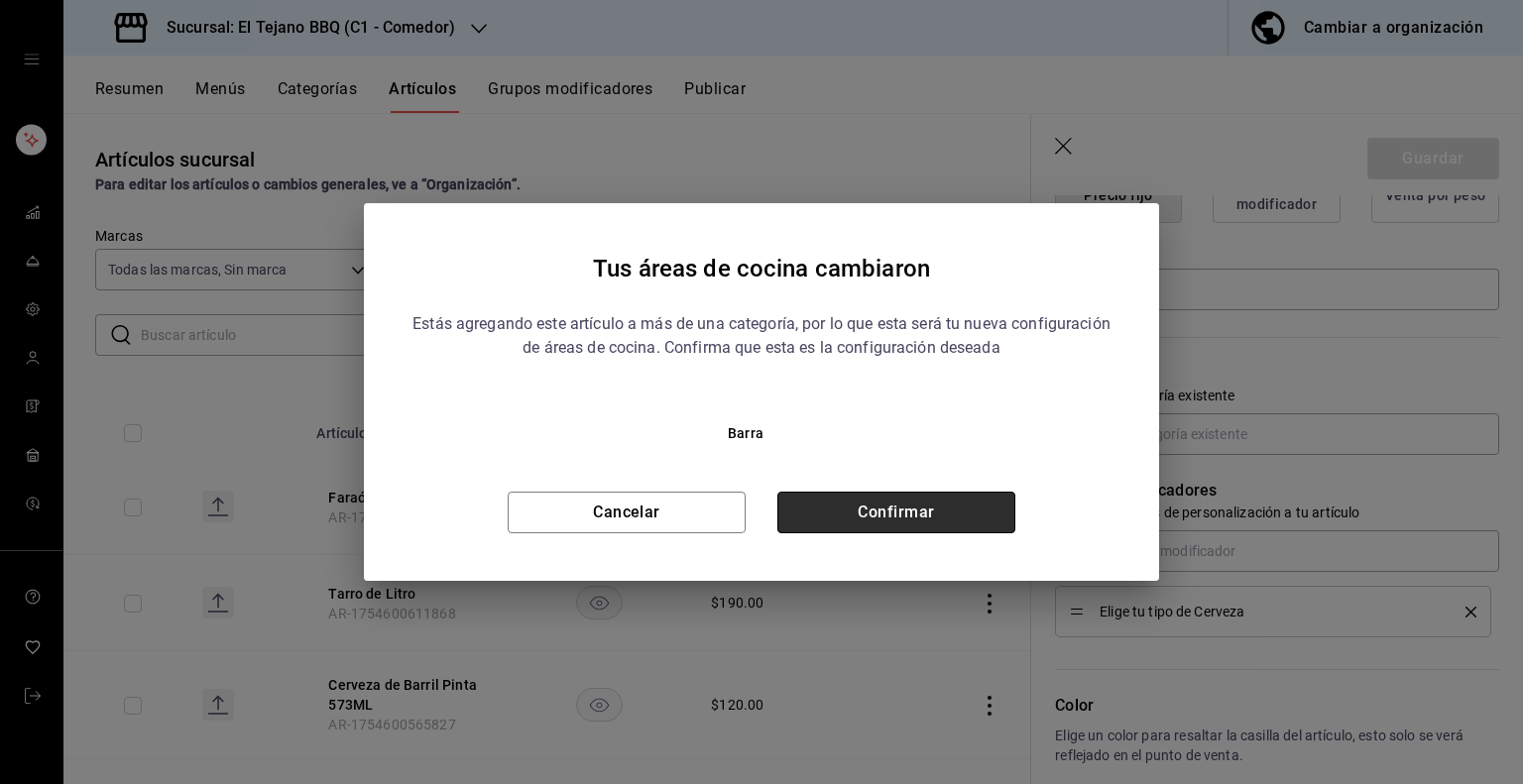 click on "Confirmar" at bounding box center (896, 512) 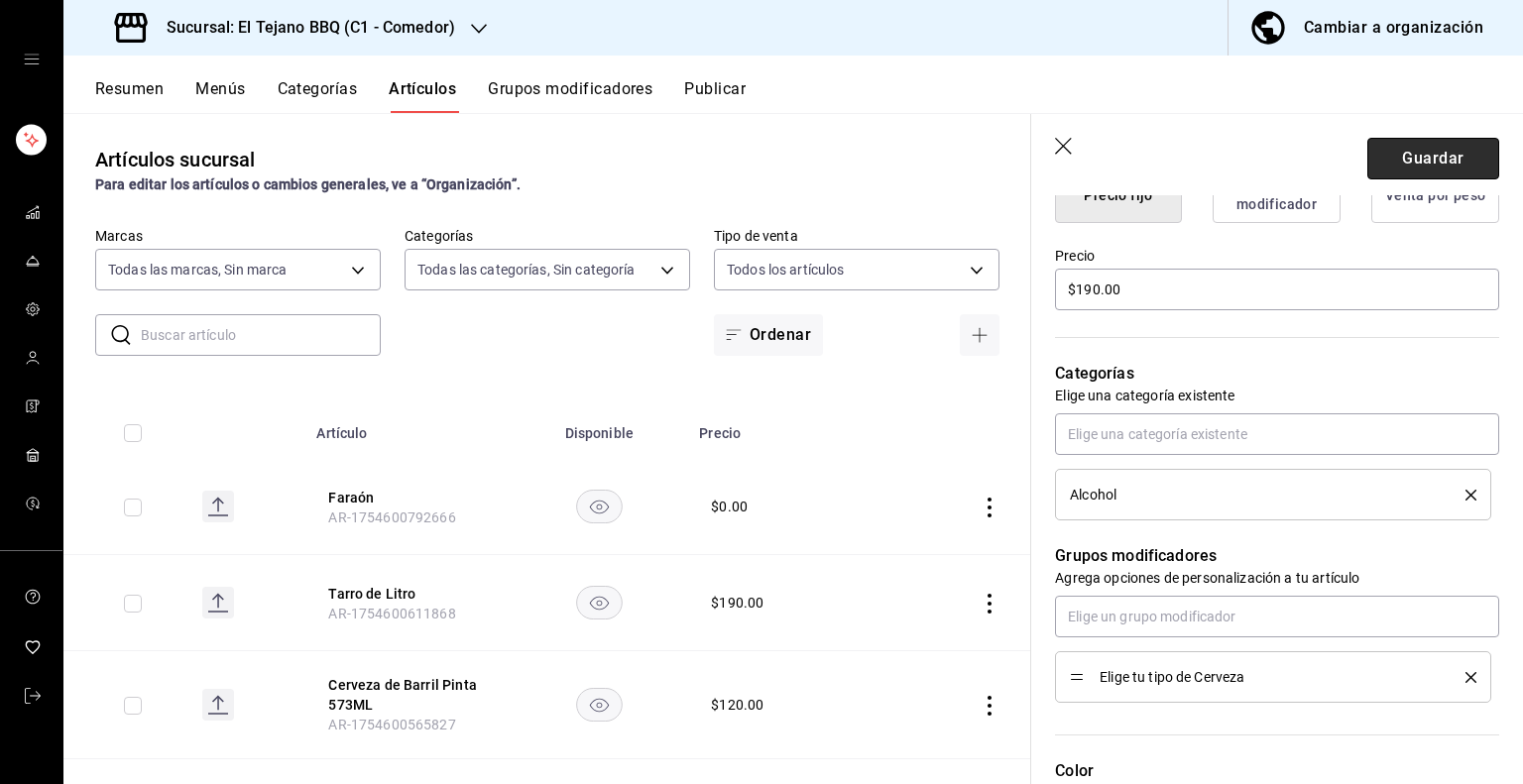 click on "Guardar" at bounding box center [1433, 159] 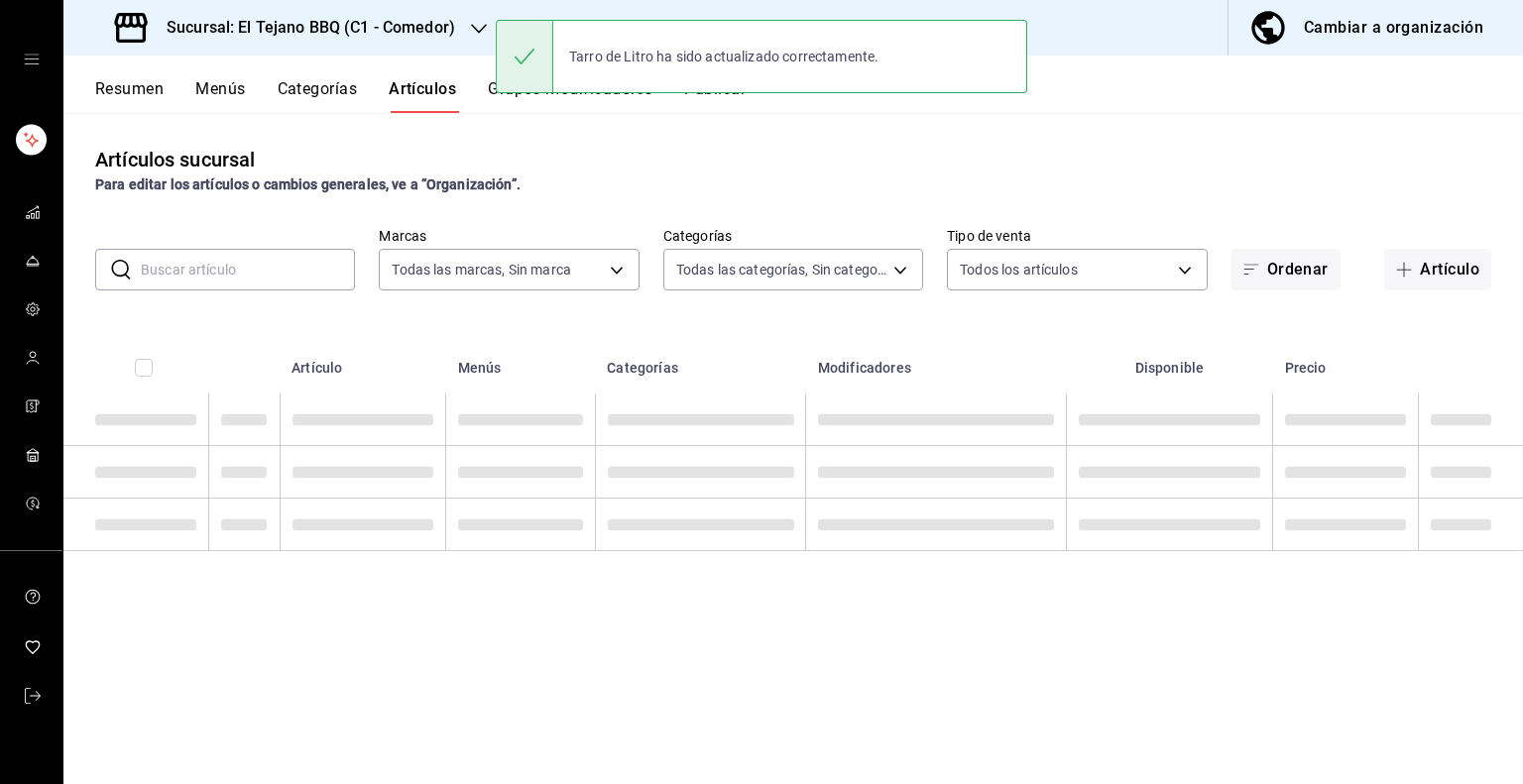 scroll, scrollTop: 0, scrollLeft: 0, axis: both 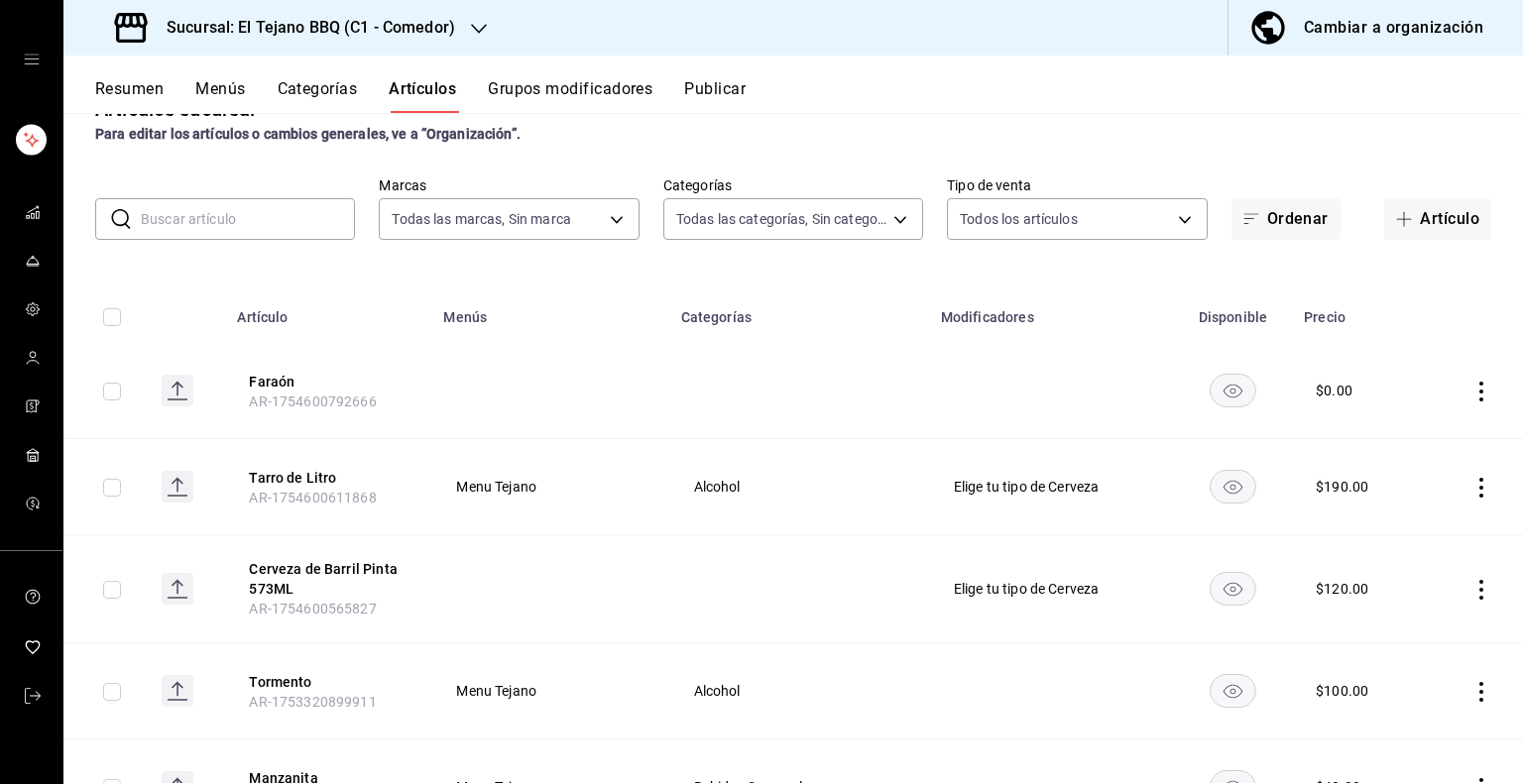 click 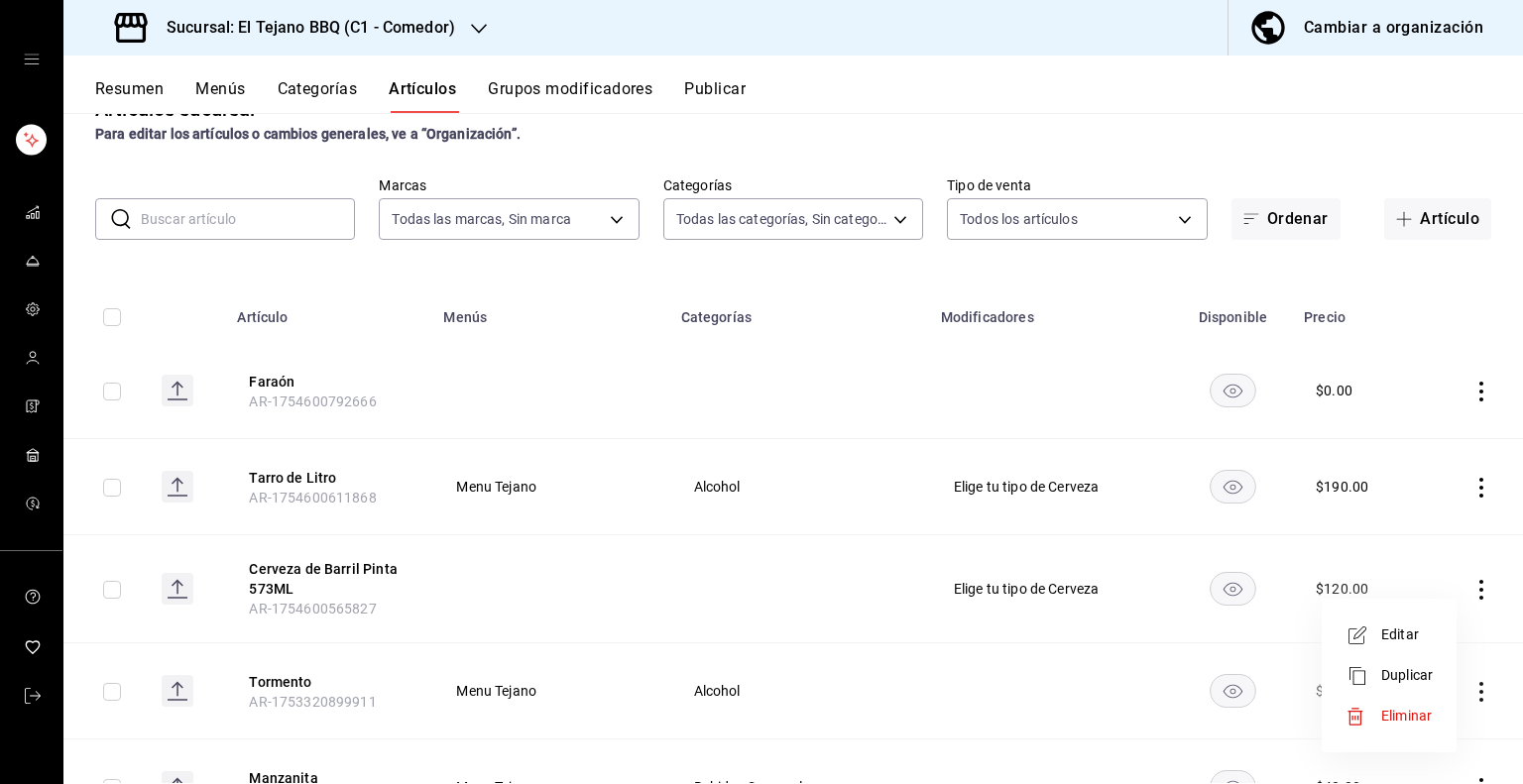 click on "Editar" at bounding box center [1407, 634] 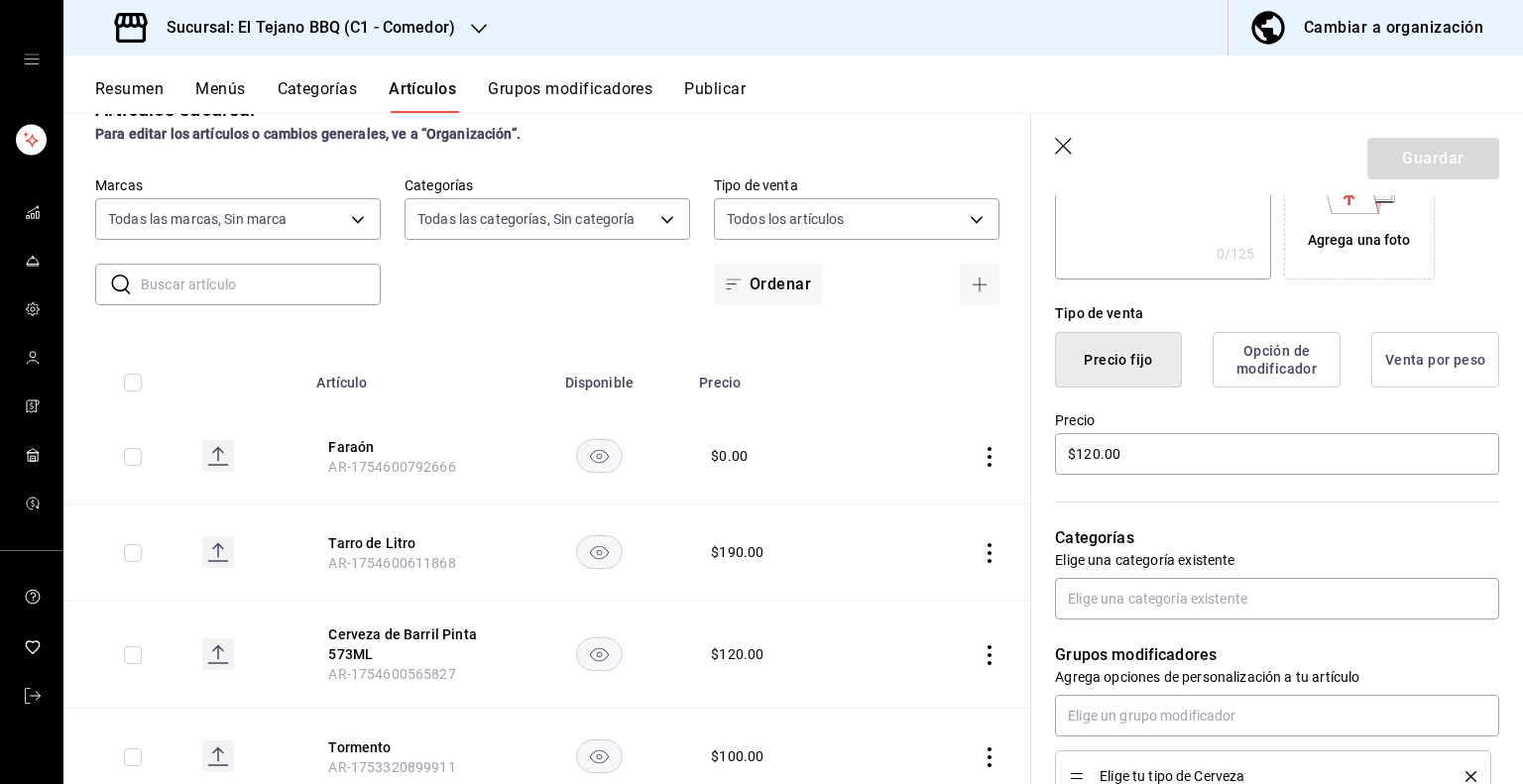 scroll, scrollTop: 385, scrollLeft: 0, axis: vertical 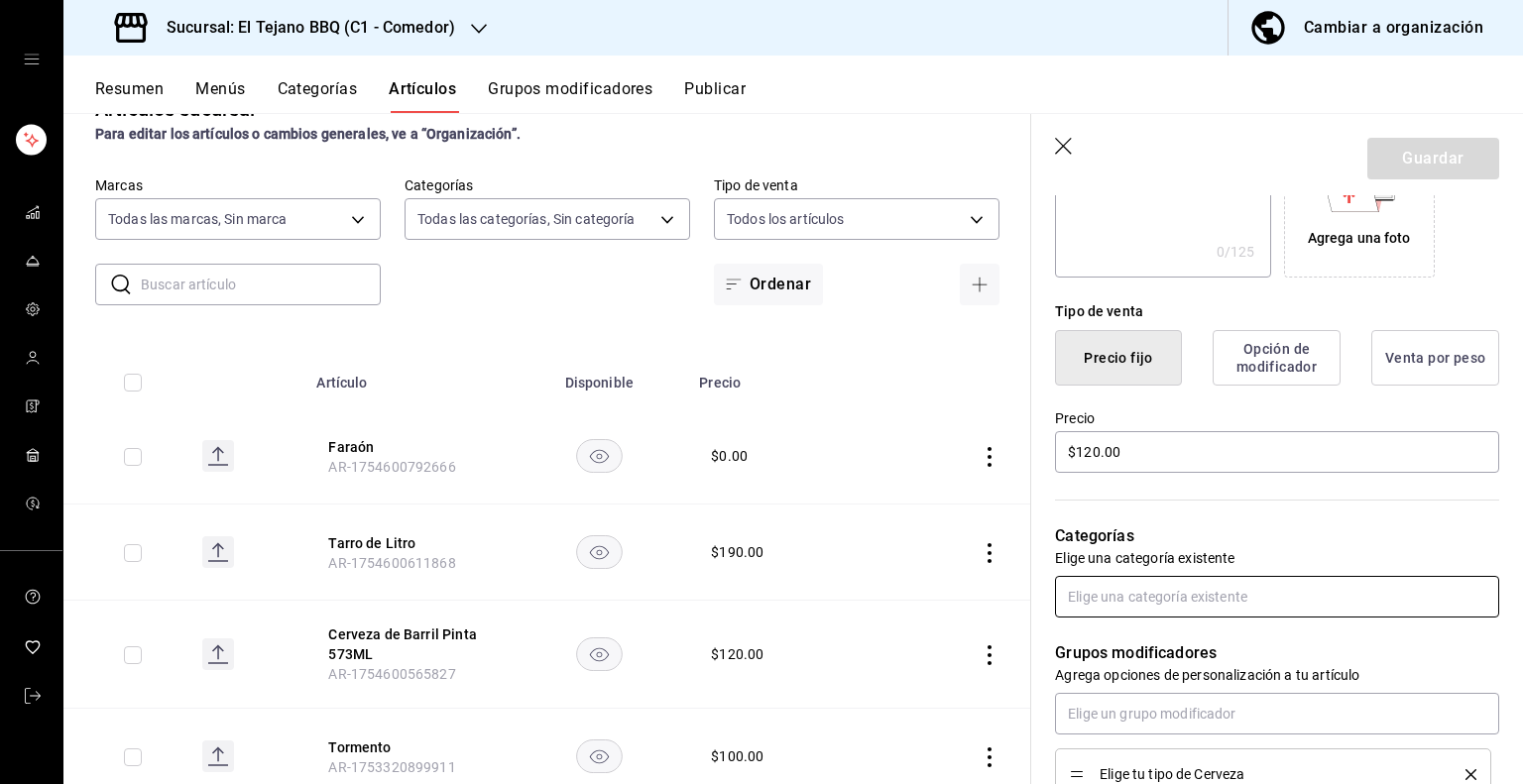 click at bounding box center [1277, 597] 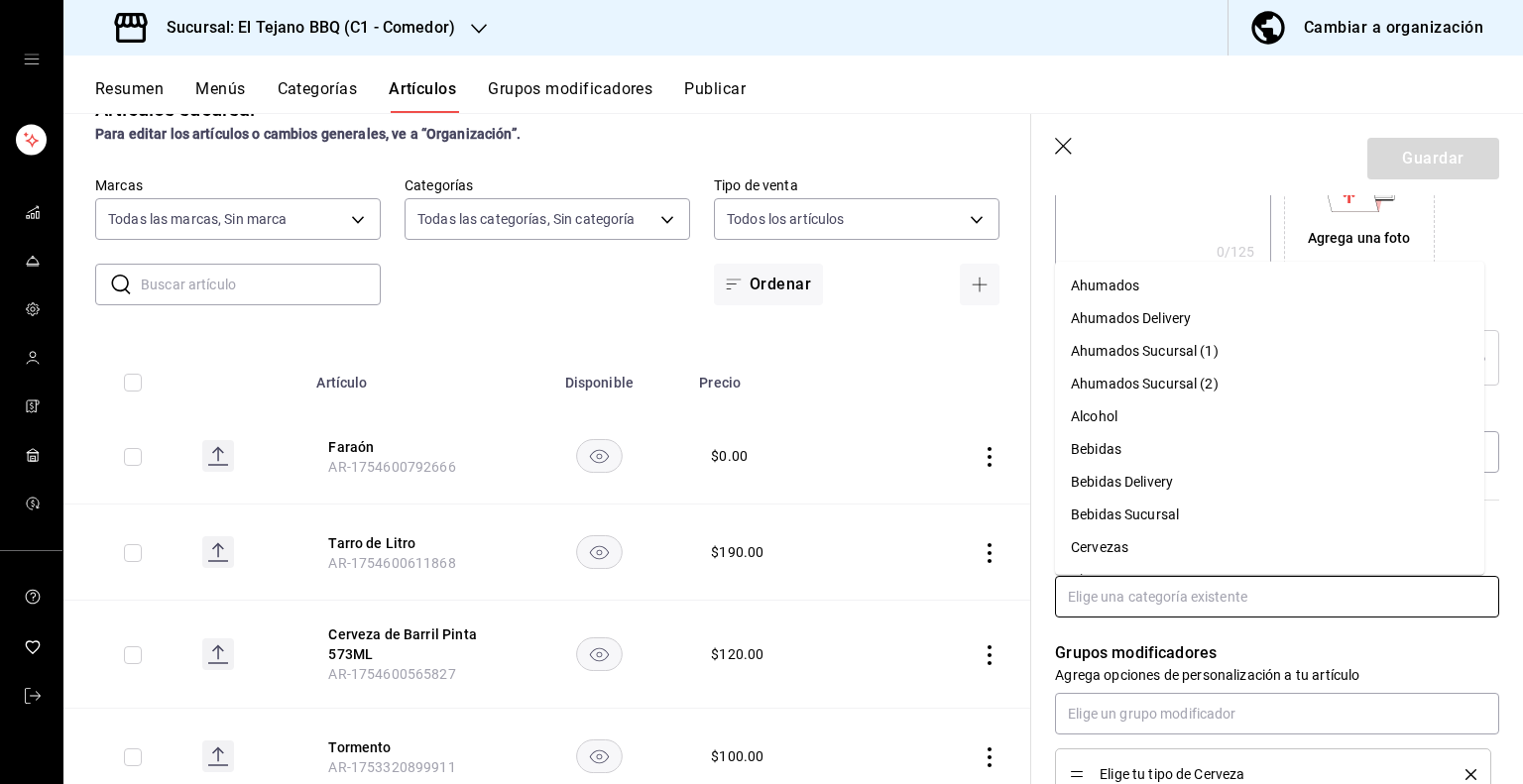 click on "Alcohol" at bounding box center (1269, 415) 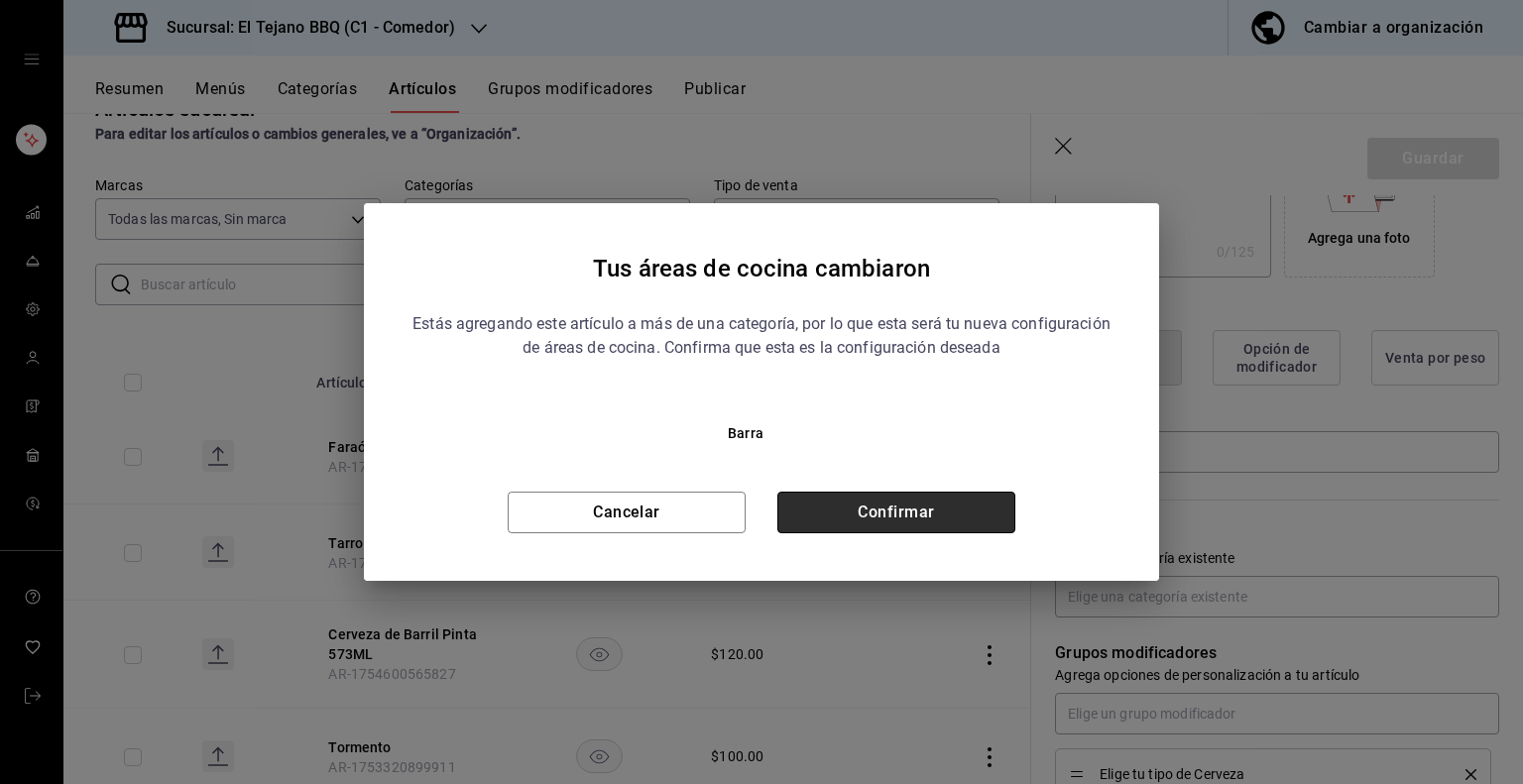 click on "Confirmar" at bounding box center [896, 512] 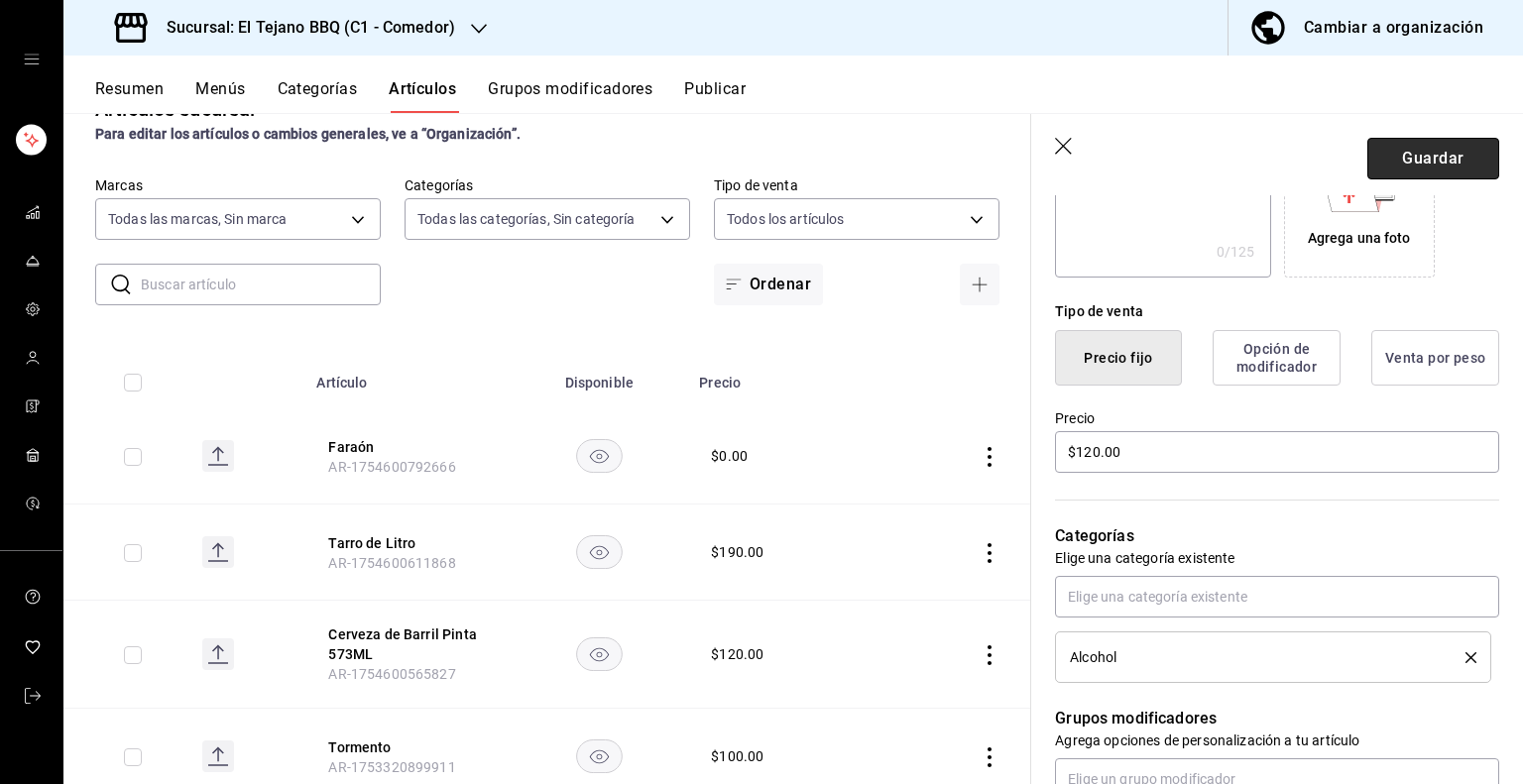 click on "Guardar" at bounding box center (1433, 159) 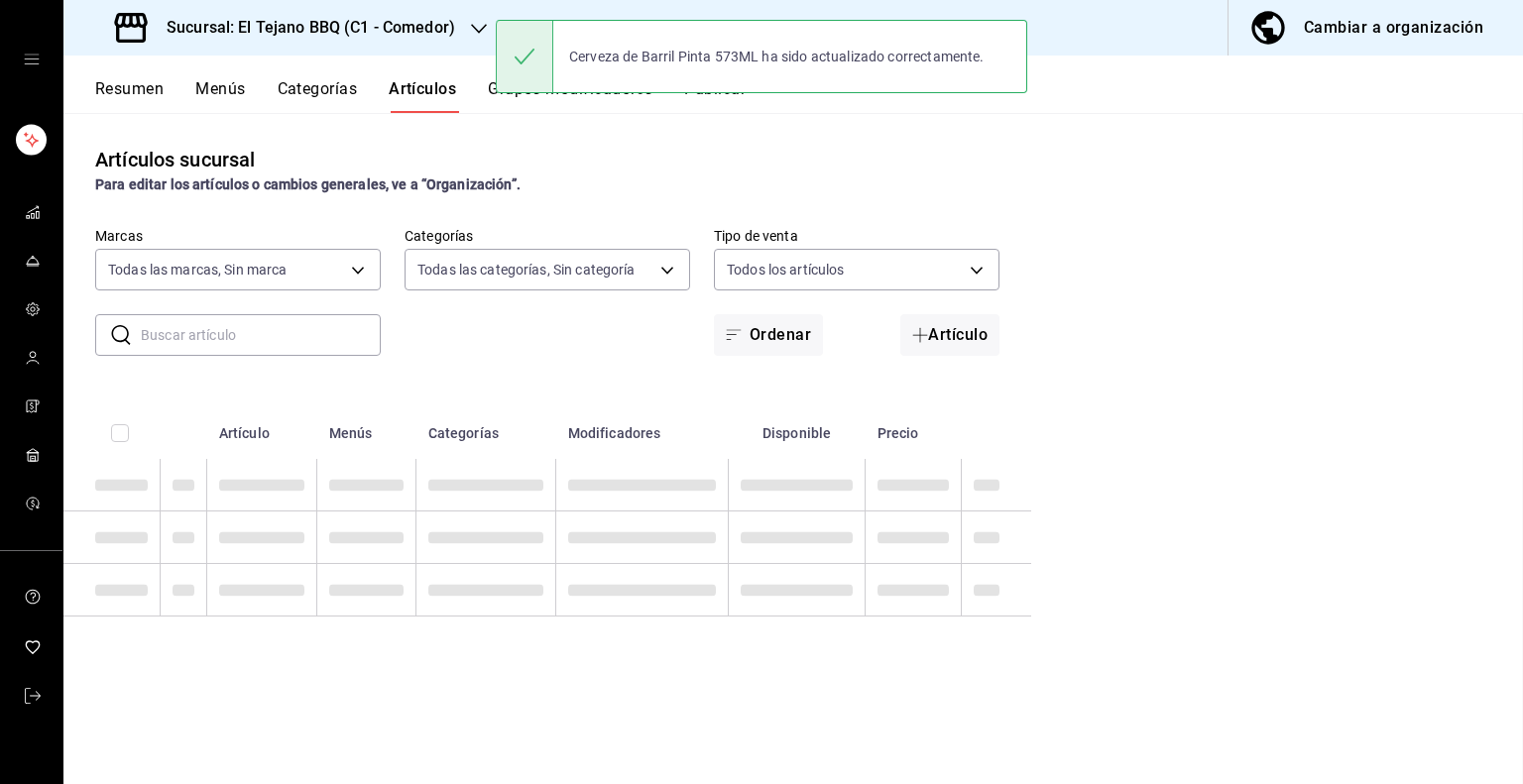 scroll, scrollTop: 0, scrollLeft: 0, axis: both 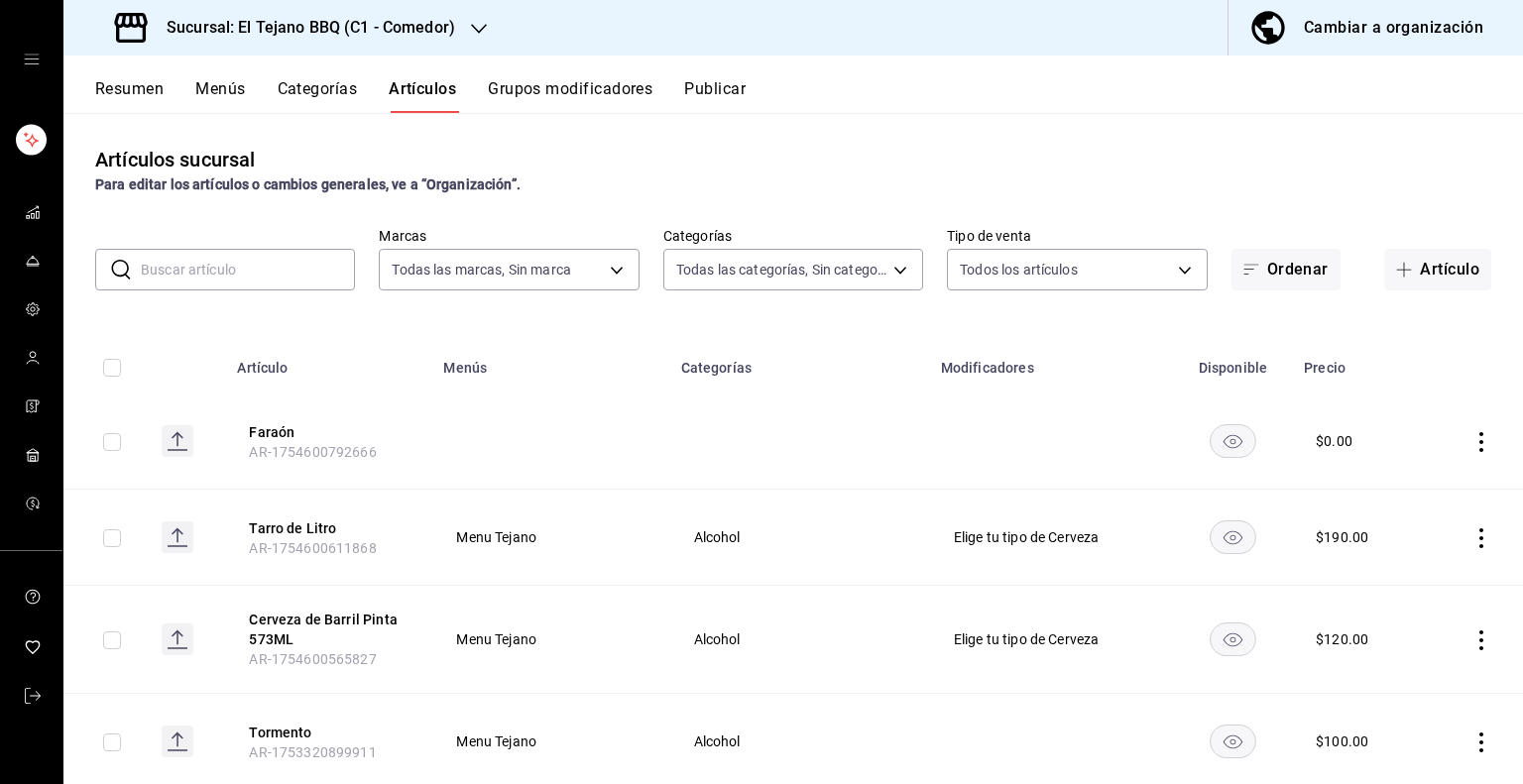 click on "Categorías" at bounding box center [317, 96] 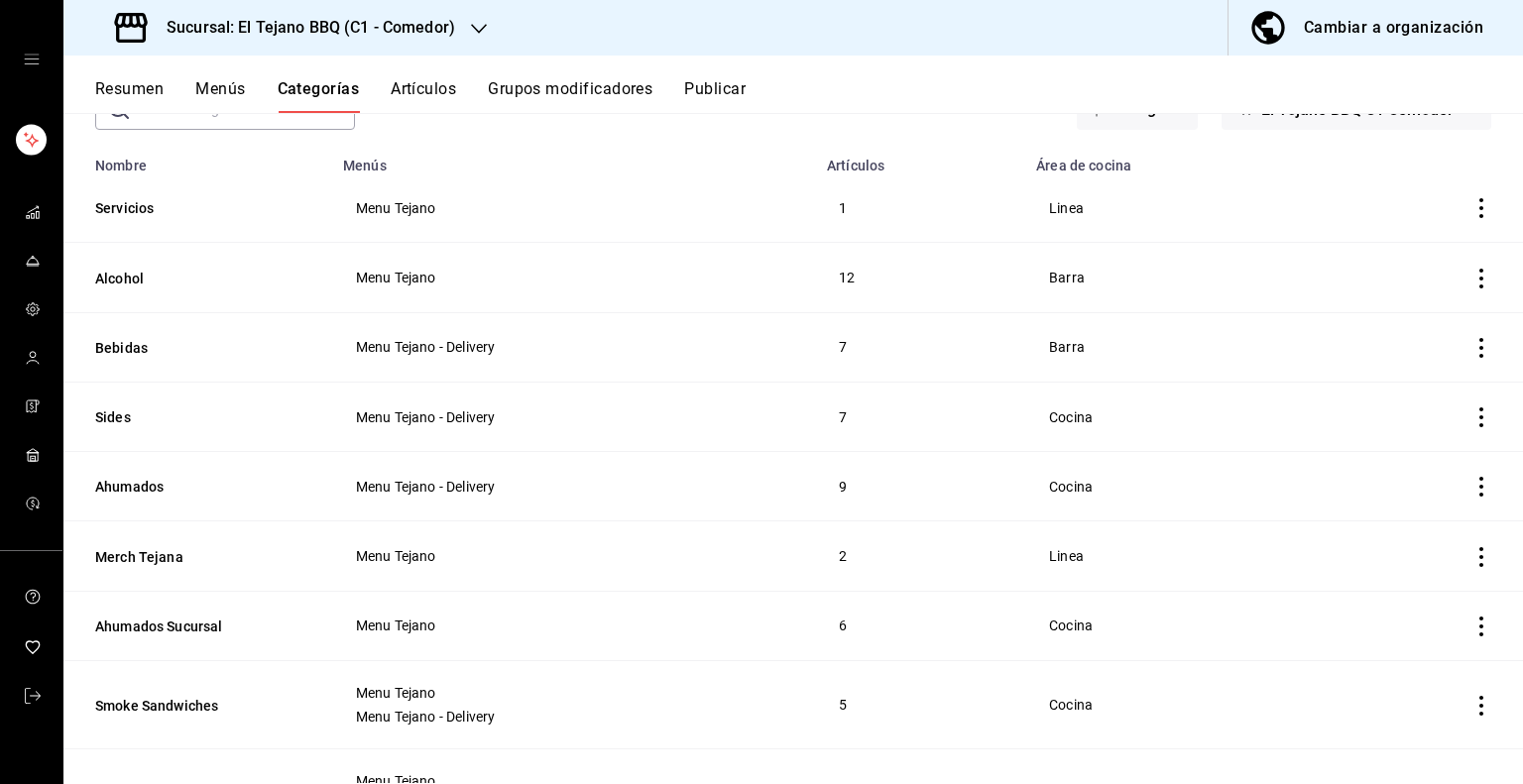 scroll, scrollTop: 0, scrollLeft: 0, axis: both 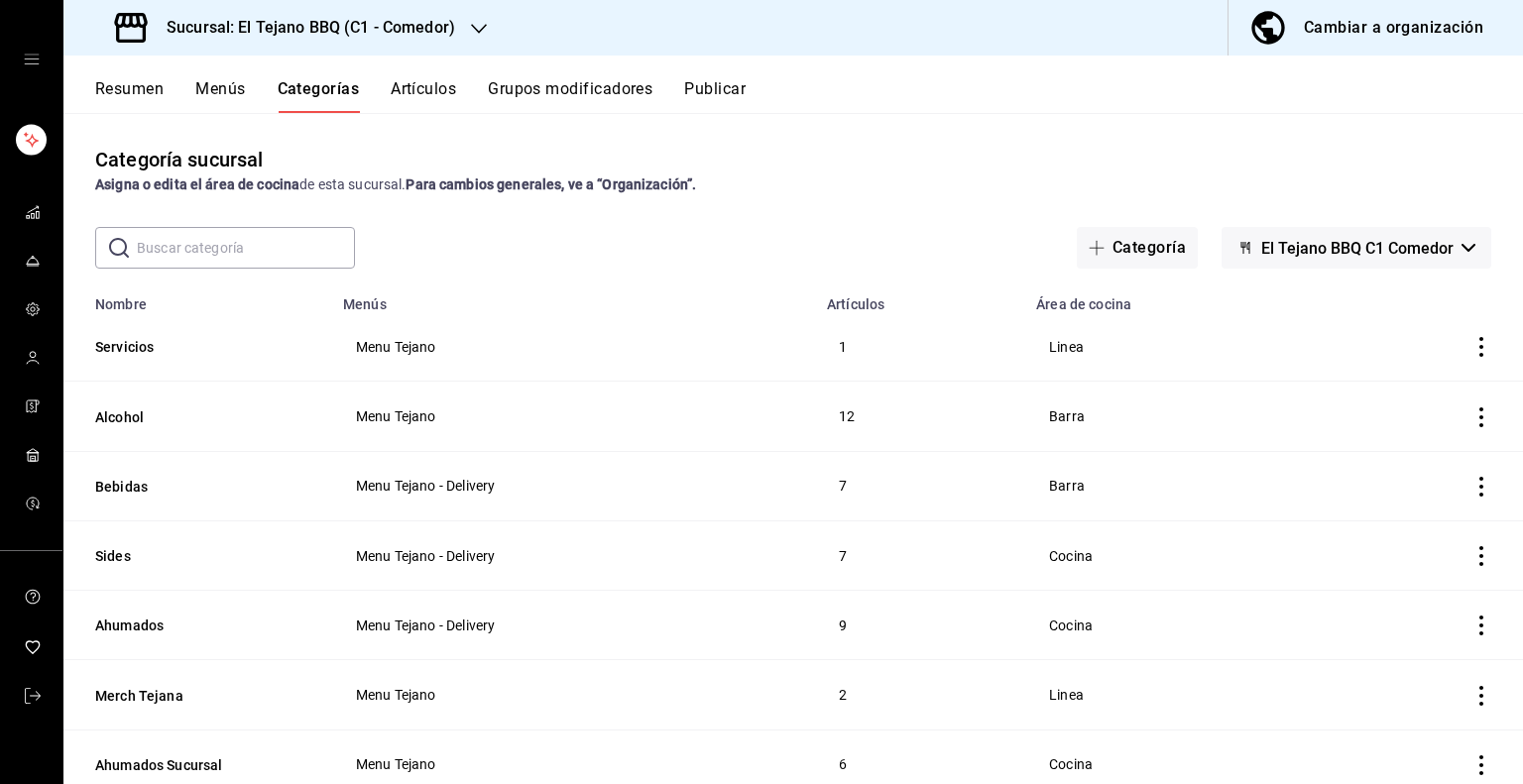 click on "Sucursal: El Tejano BBQ (C1 - Comedor)" at bounding box center [302, 28] 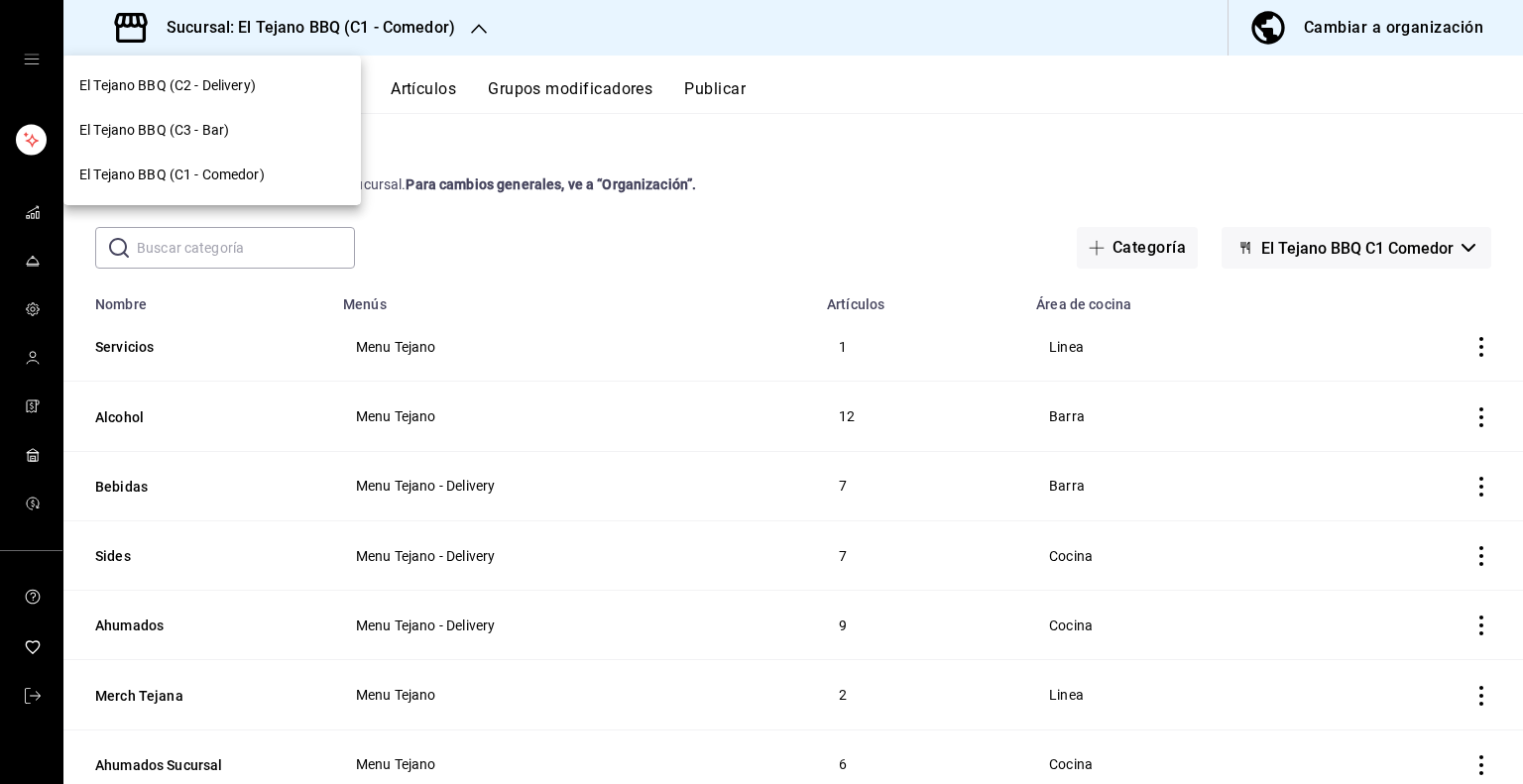 click at bounding box center [762, 392] 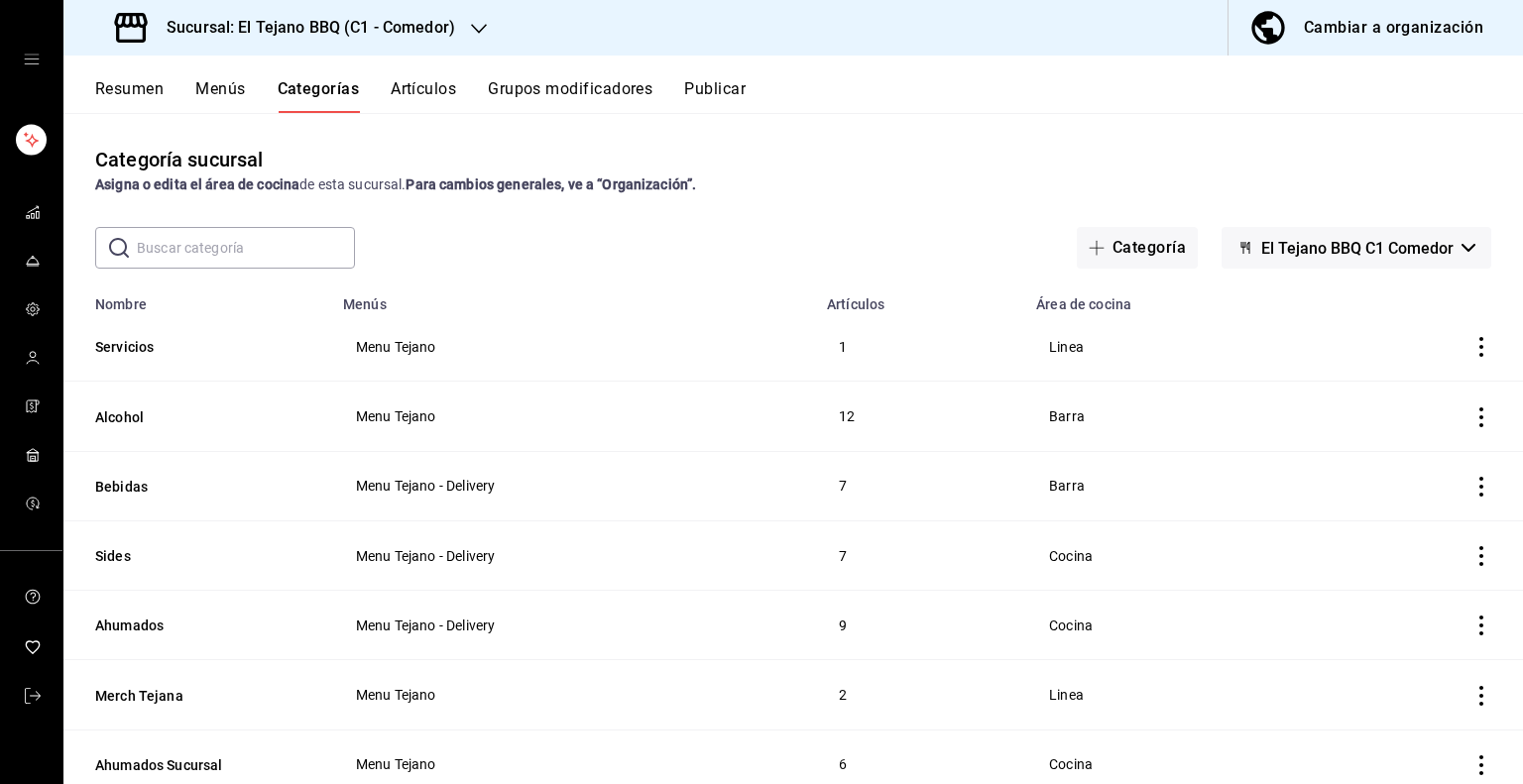 click on "Artículos" at bounding box center (423, 96) 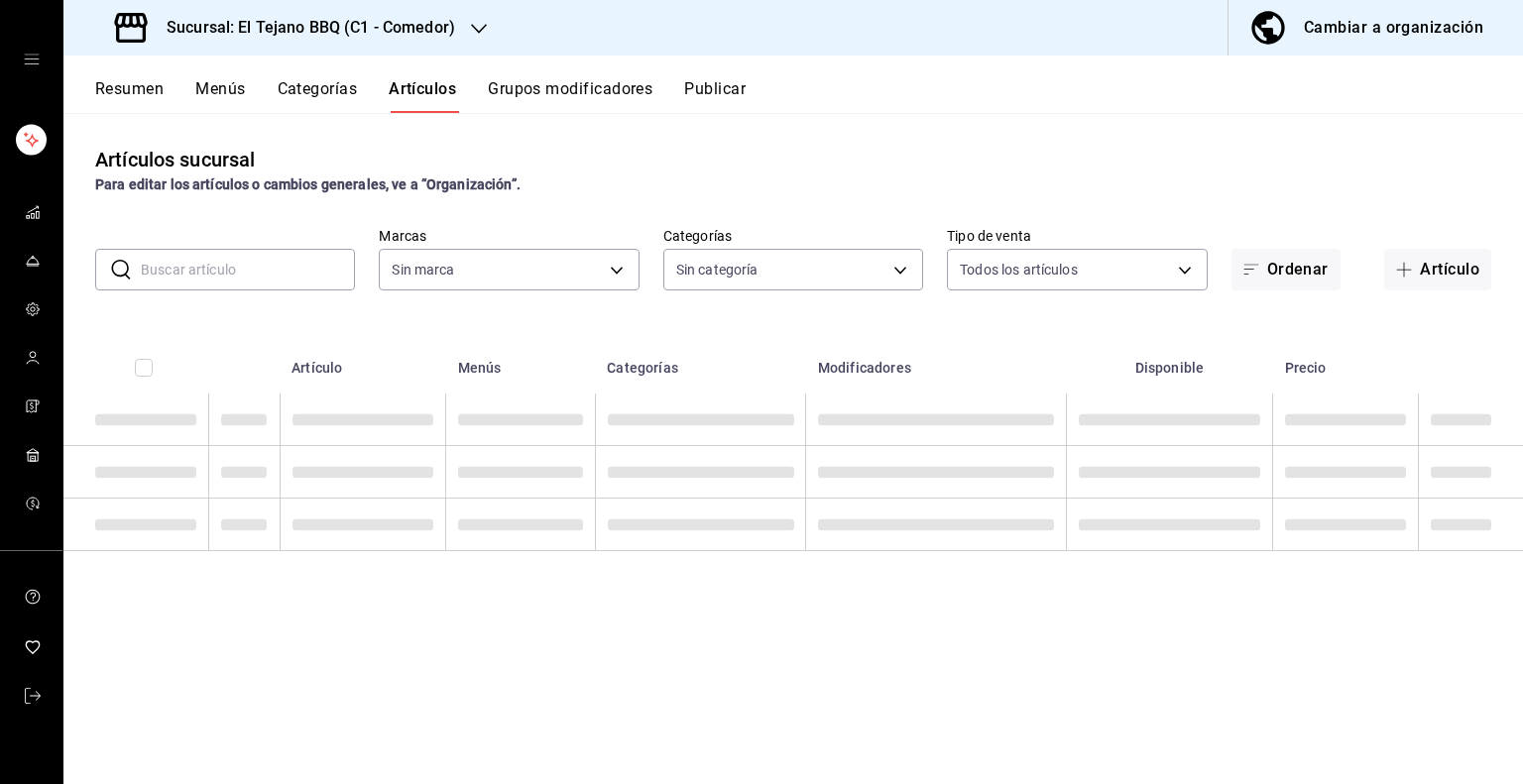type on "c94772c4-3311-41c2-8861-4f79a687b49f" 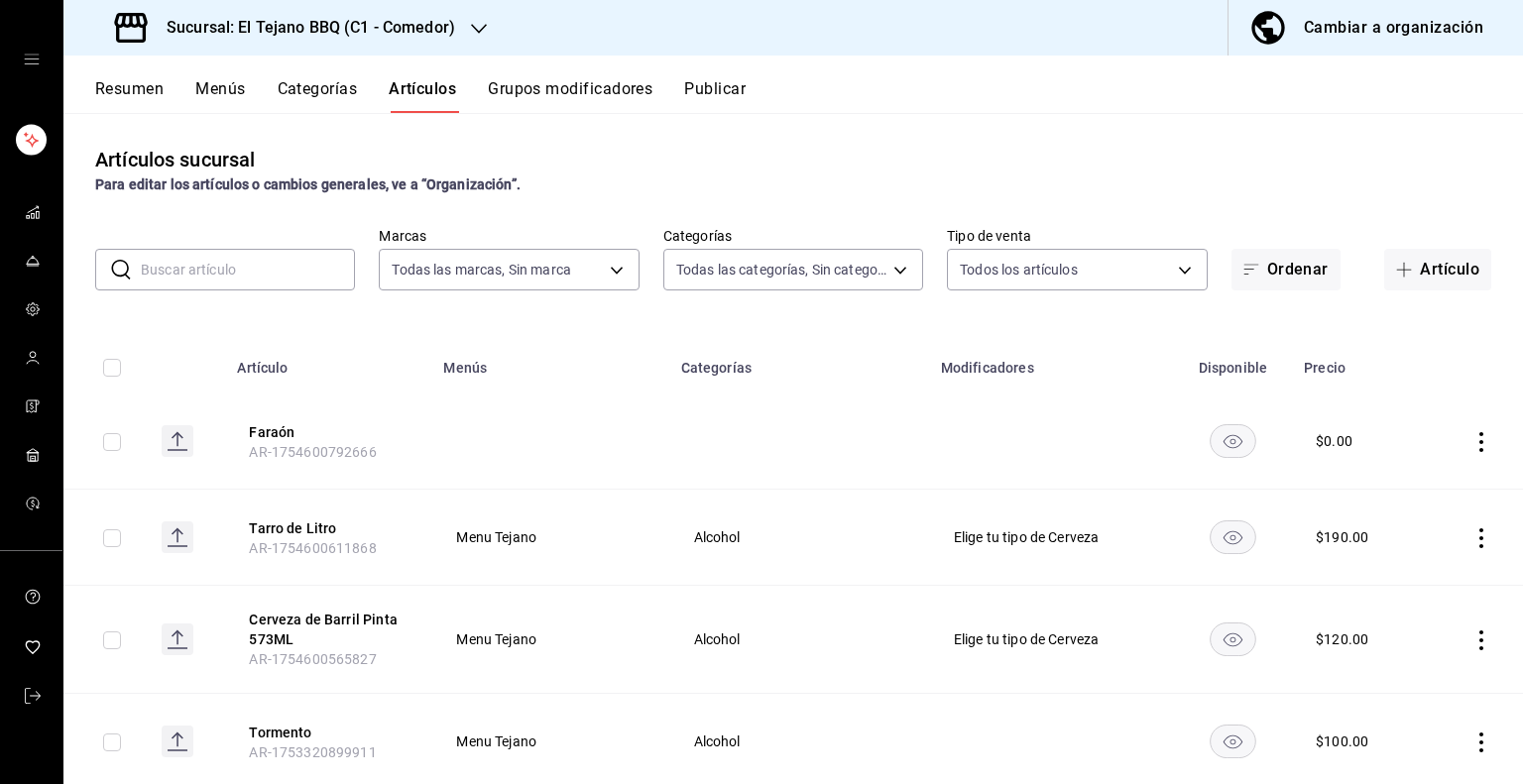 type on "57af246e-de73-4128-948d-d050dc8ab7ac,04c6f4db-21e5-4a41-a56a-df7f17e7c8b2,ed55ad21-fe16-4c7e-915d-f5deb9c85d83,a518b7fe-21b2-4cae-9ad2-2b7546b053b1,b0a32b83-47fa-4219-9f04-3efca590e476,5edd833b-177b-48b5-9b9f-fe90ebe69895,84290aed-c11f-4079-81fa-3fad344d300e,20fc63ba-f04d-4f68-bd7f-7e9bac27aaad,cb877825-eaff-4720-bf9a-6cb3a689421e,99cfa90e-c047-4fbf-9c20-87386596034a,add4832a-0bdc-440e-98d7-f8b102f80cf4,164def70-678b-4d40-8540-8c06281170e6,8e530fe0-aab5-4d39-ad05-75068d145a8c,60d55e4d-6119-4f1b-aaac-2c941a247372,69bd5906-138e-4467-9876-5c2401f788c7,80e777c8-4e60-4cd4-a81a-414c9994be80,80a810fb-c654-4b92-a9ae-a2d27d1a039d,e027d490-e430-4506-acba-7e9d83af3346,b0825c0a-fa73-4f21-8ab3-73242087def1,fa19c768-6d02-4adb-8a92-ad7b9897fea4,03ffaaf6-a15e-45a2-ac26-b642c6e8bb21,42e0cec6-bfef-4e6c-baba-68dc9881f450,f371df40-6c00-427c-b864-0fff015467bc,f9a8cc8a-1d10-4c1e-b748-017f86da3d22,f954f000-2528-4c25-908c-d9c881a5a71d,7b3ea972-2f43-4a28-89bd-e52e01dc9baa" 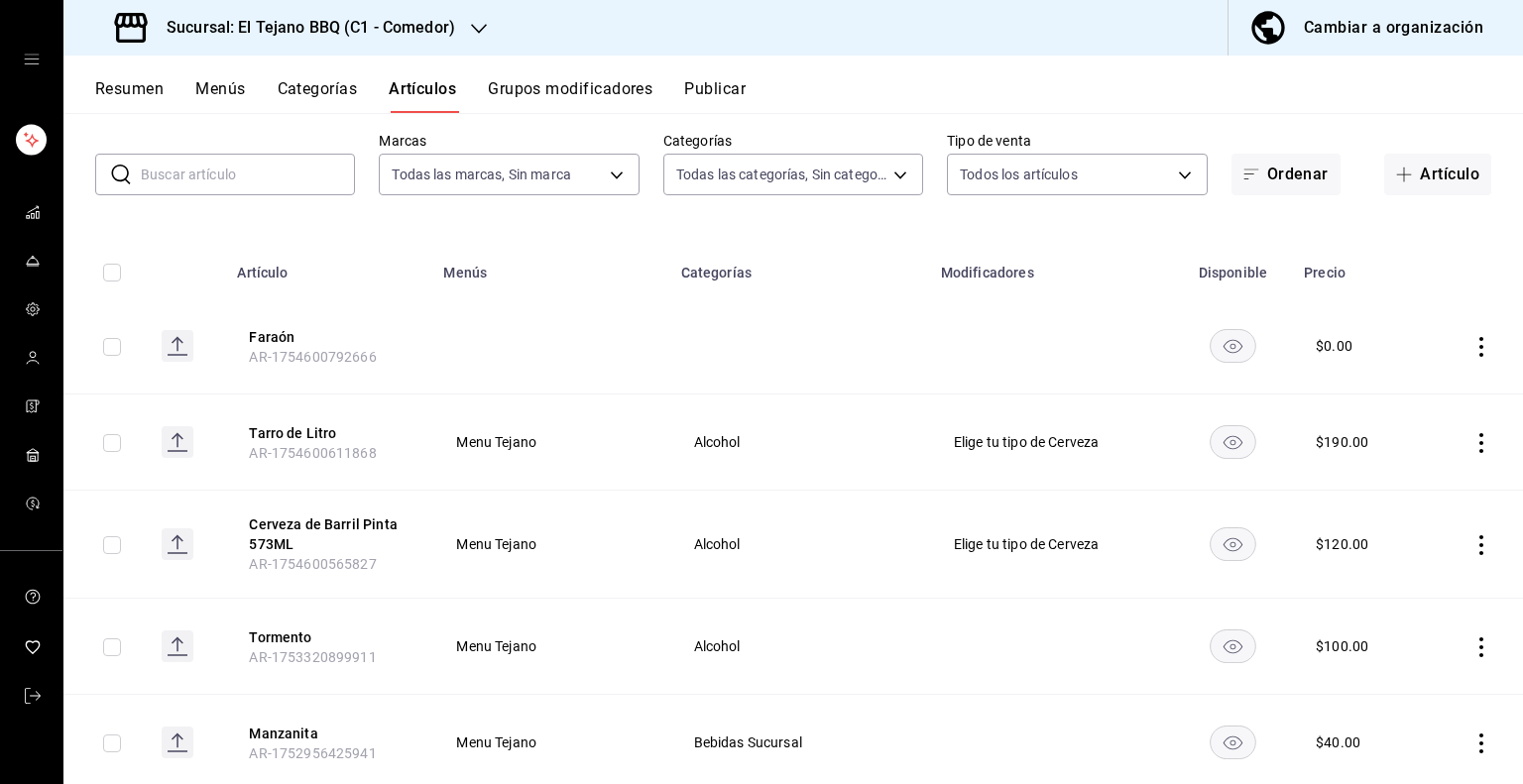 scroll, scrollTop: 99, scrollLeft: 0, axis: vertical 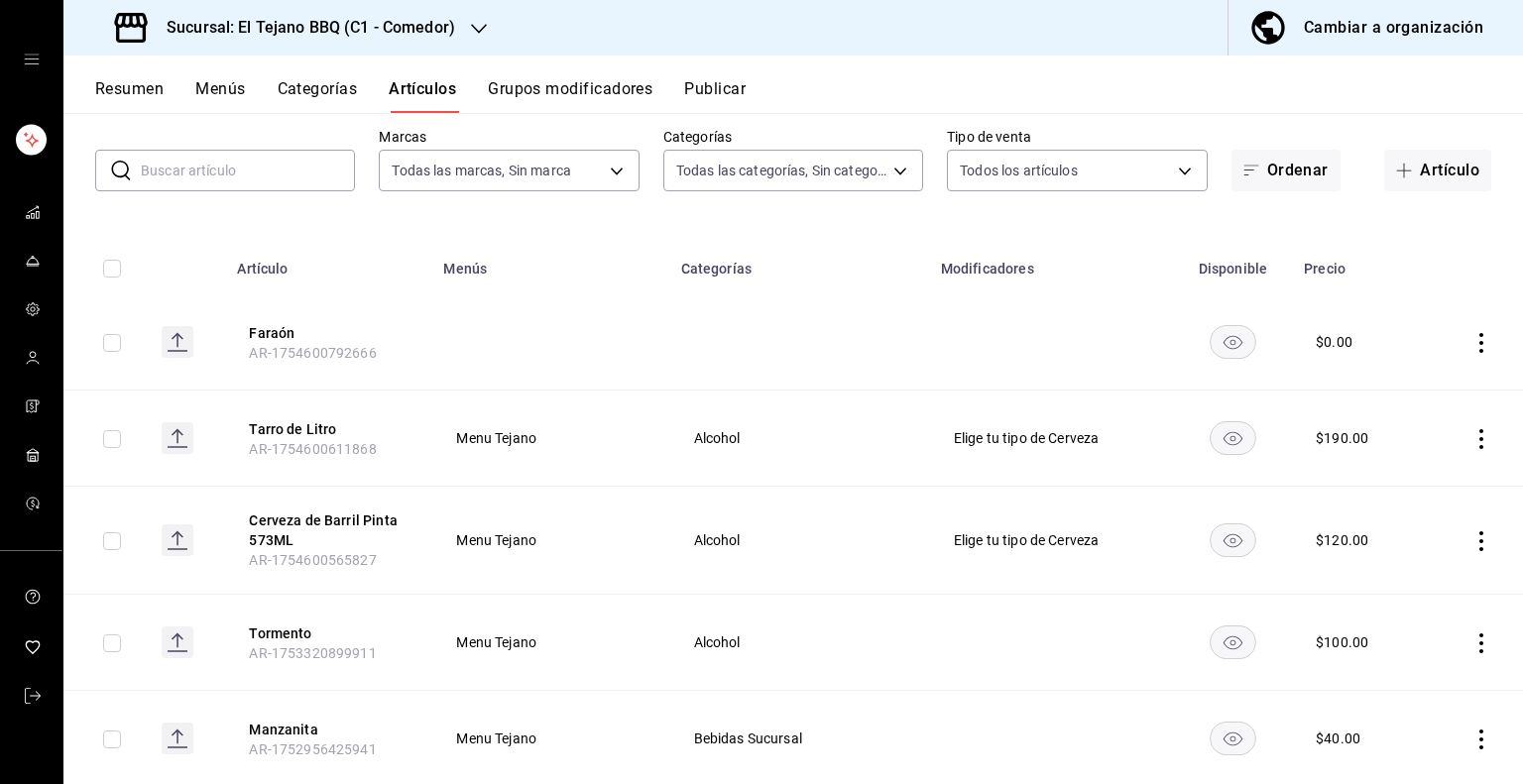 click on "Sucursal: El Tejano BBQ (C1 - Comedor)" at bounding box center (302, 28) 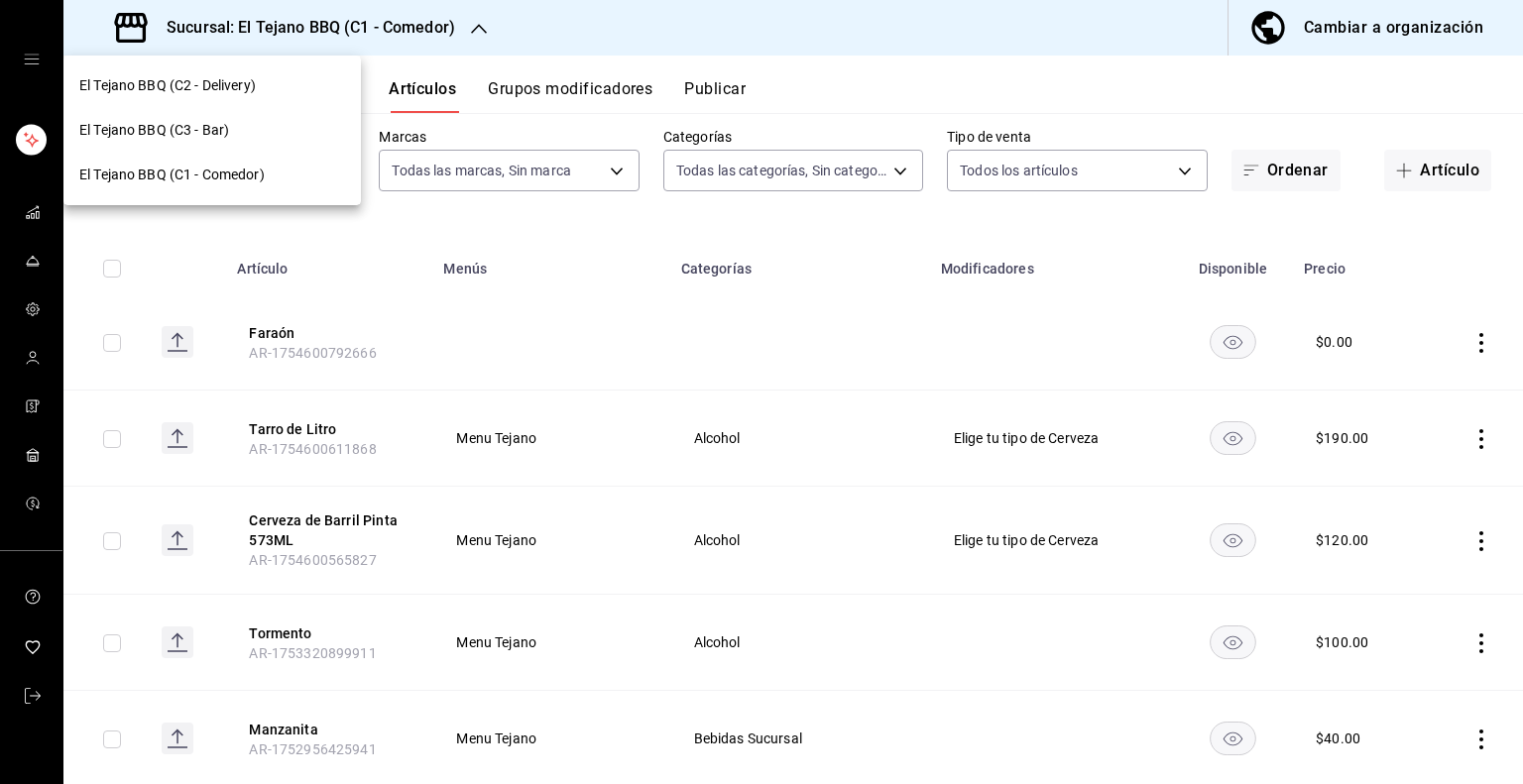click on "El Tejano BBQ  (C3 - Bar)" at bounding box center [212, 130] 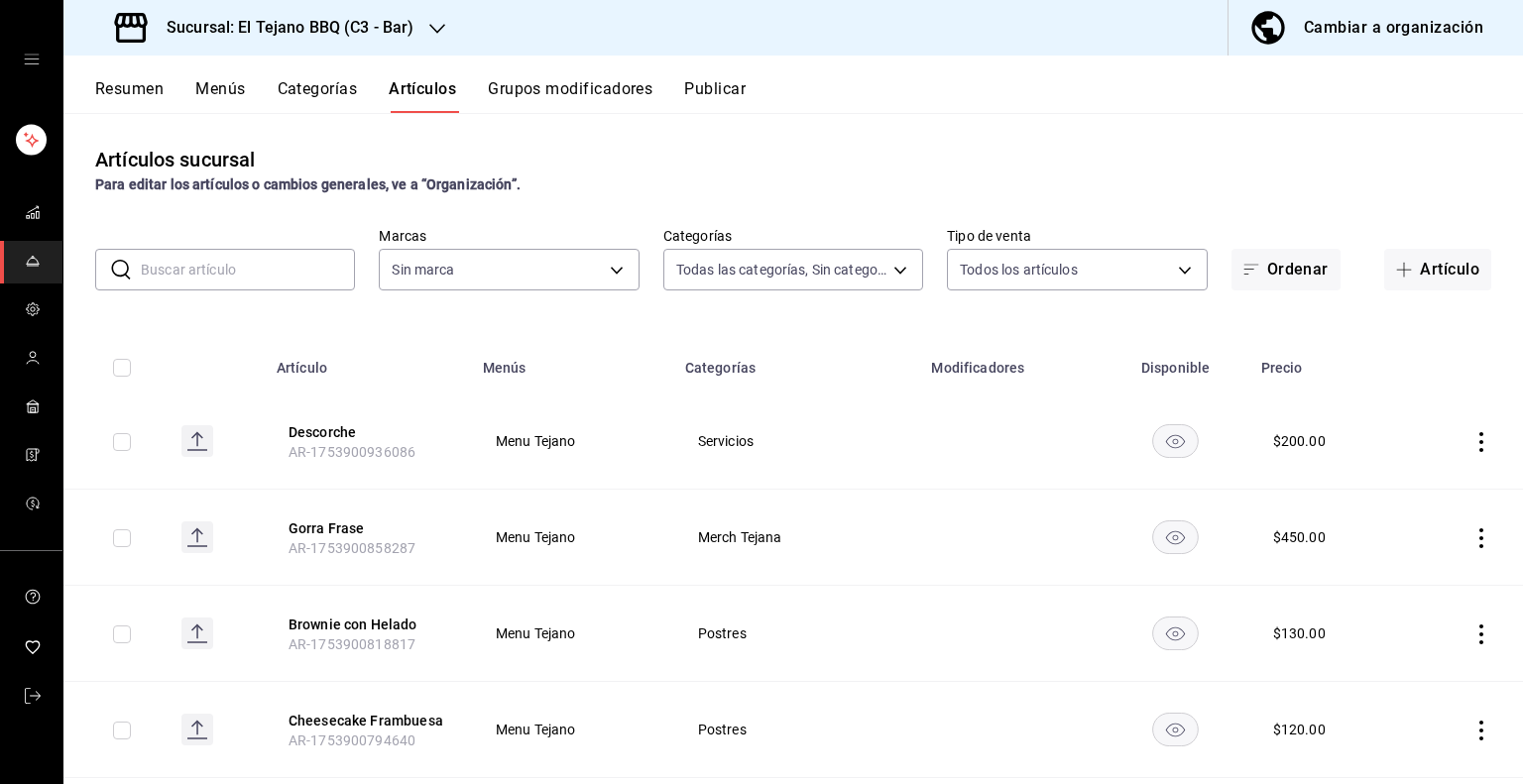 type on "020642eb-eddb-458c-a546-4a609bb86553,94ada44a-1425-428b-b1c8-5c3bed424744,352b95b5-cf8c-4f93-9af0-26275ee1ad50,7338a95a-2c05-48ce-9108-4634fd57e308,0ff029c6-7f65-42b6-af34-8fd59e0c1da6,687ef619-7e90-47f2-ba0a-10159ddeb76e,9f11bc7c-86a4-4921-b0cc-3c5d6ba3a121,96cdb97b-e74b-4825-a82a-cd95dca1f216,5cf4d64c-ce7e-4978-a5c2-f798af43de92,3b73ca80-9675-483c-836d-539cafe8f86d,c5c6c241-1b00-4857-8995-7a9d7fadaf95,efcc8bfc-8687-4907-93ad-1425f41f1156,44d2f88b-01bd-4c93-8bfd-e62c01b8224a,e1de4eed-6c80-4a6f-99eb-d84e9c602304" 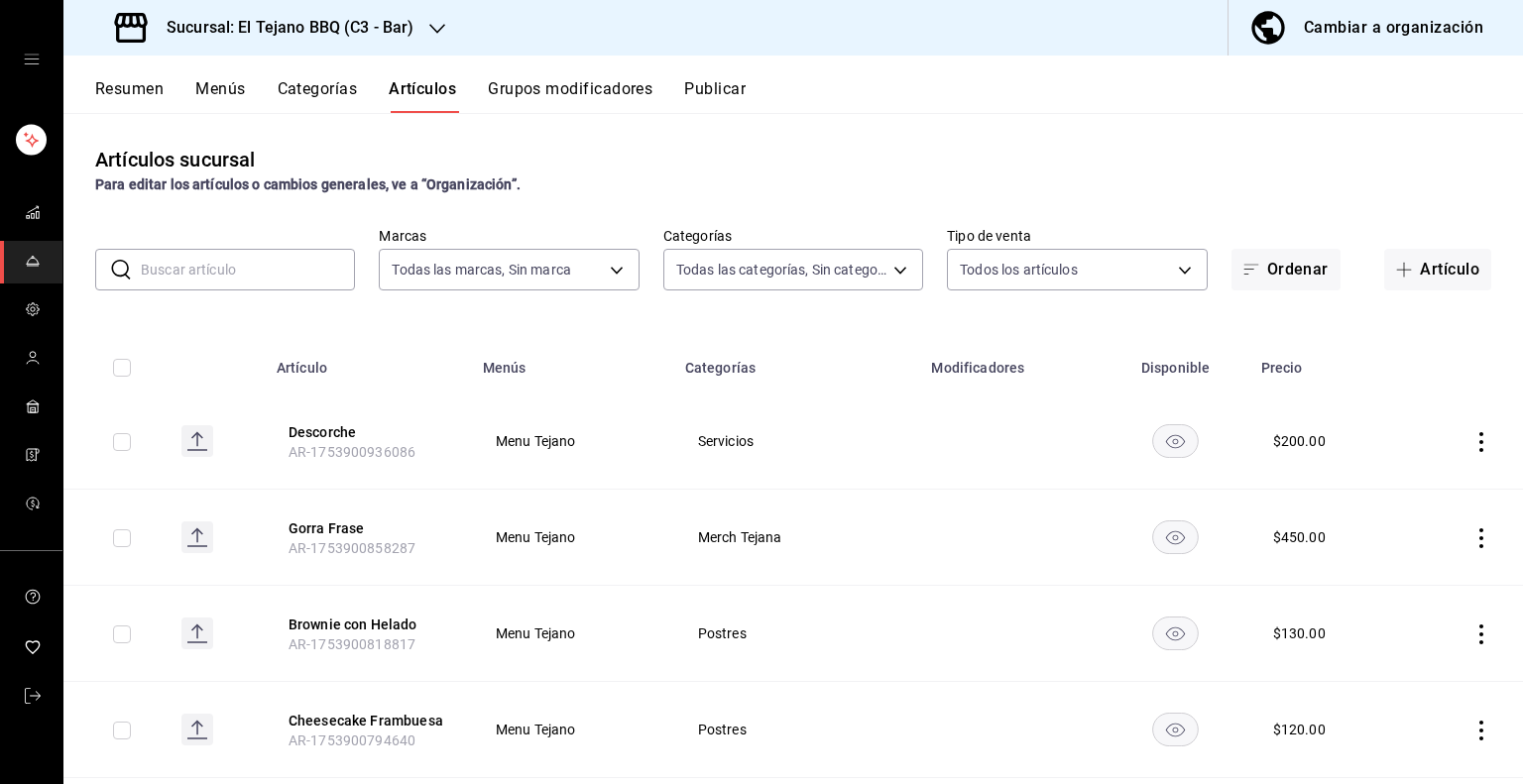 type on "b3459b1d-cf60-492a-a264-26ebffa1fd03" 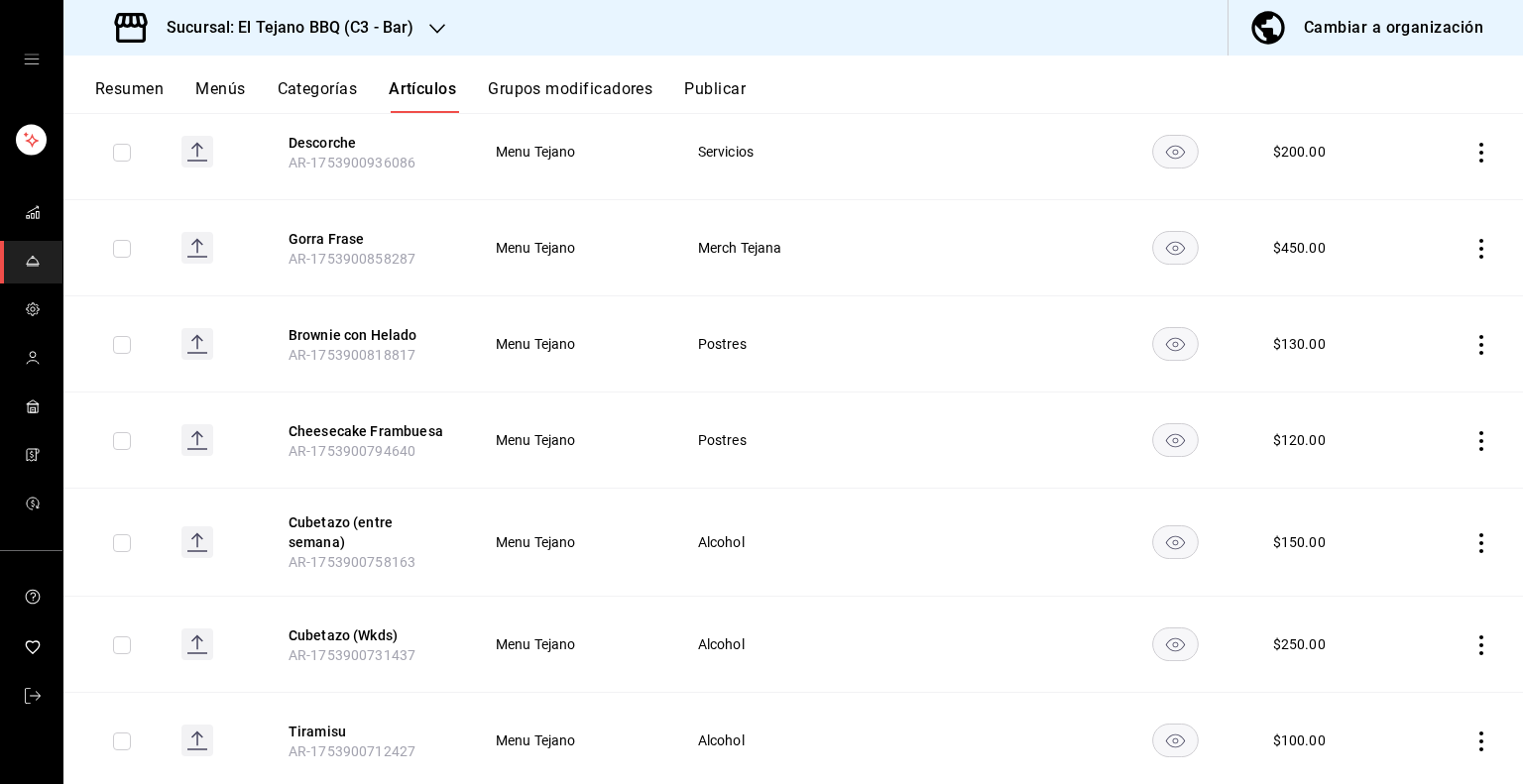 scroll, scrollTop: 0, scrollLeft: 0, axis: both 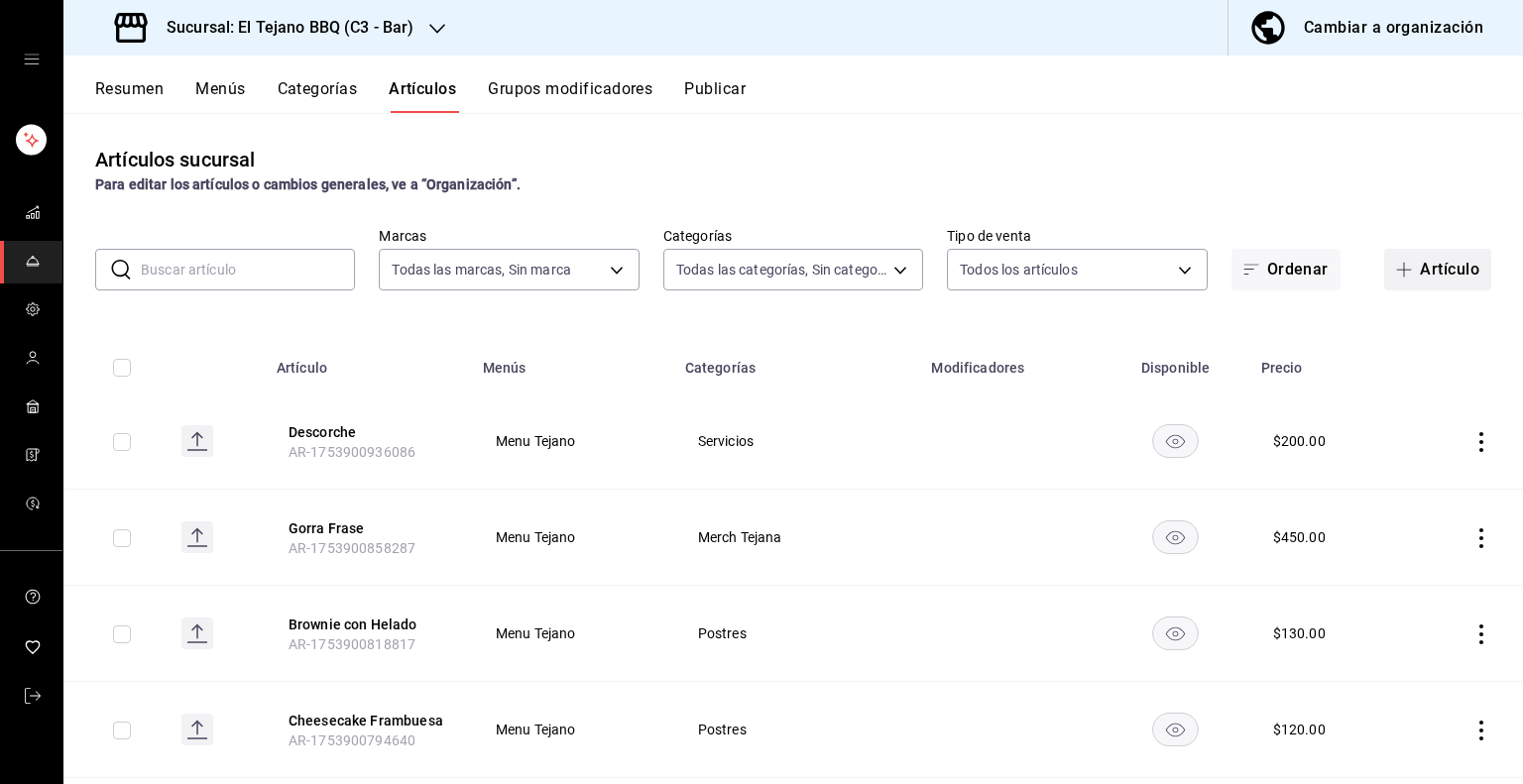 click on "Artículo" at bounding box center (1438, 270) 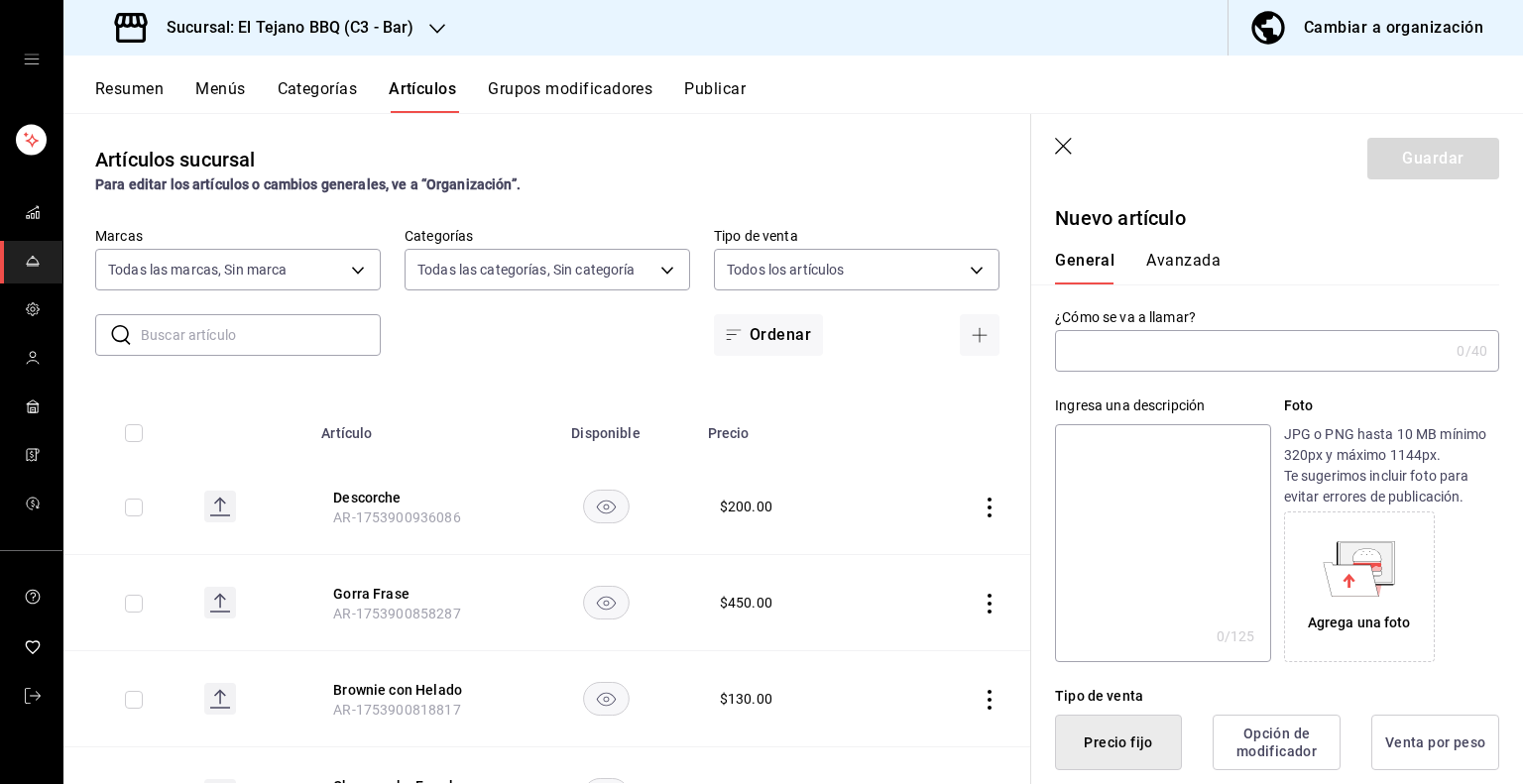 click at bounding box center (1251, 351) 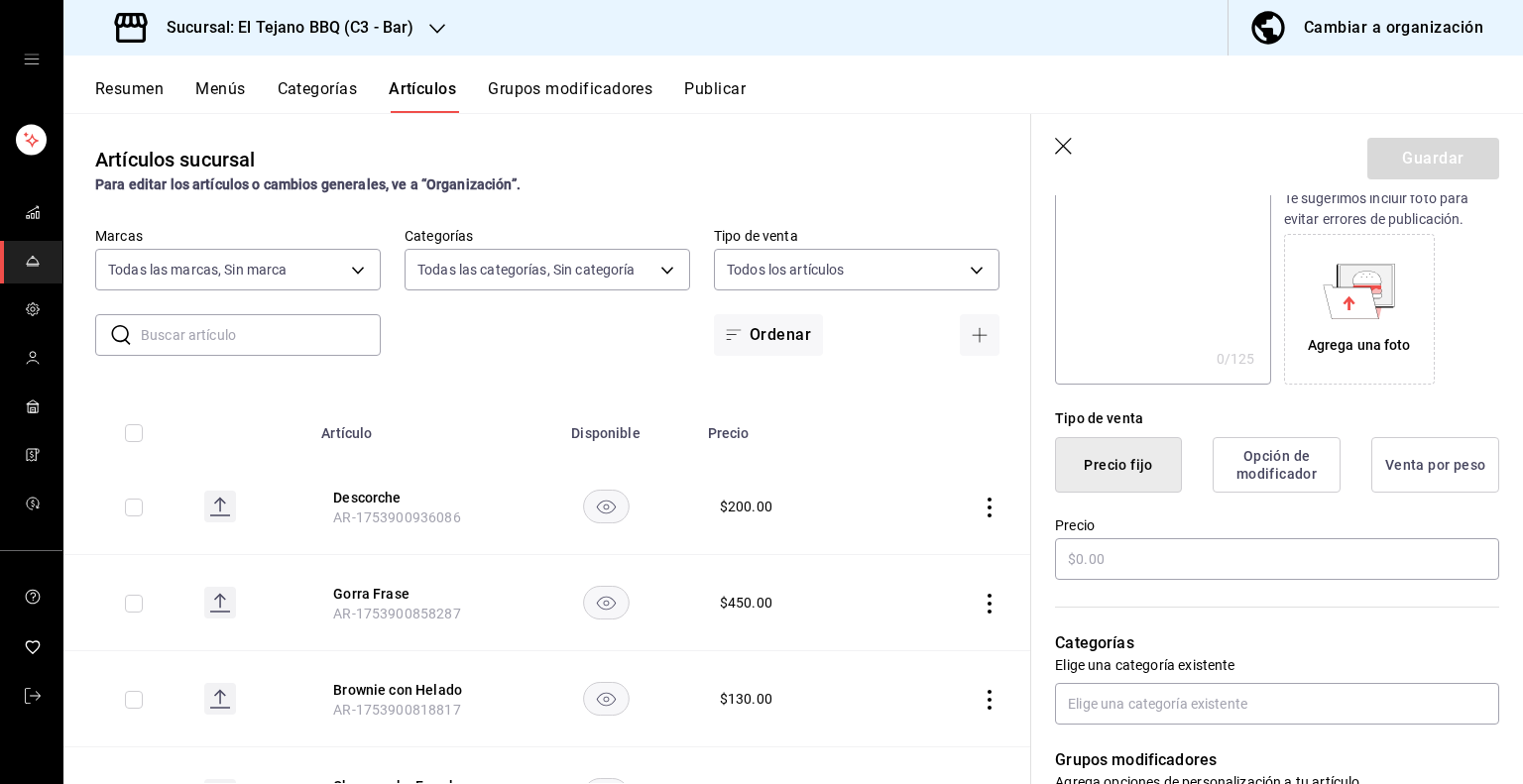 scroll, scrollTop: 349, scrollLeft: 0, axis: vertical 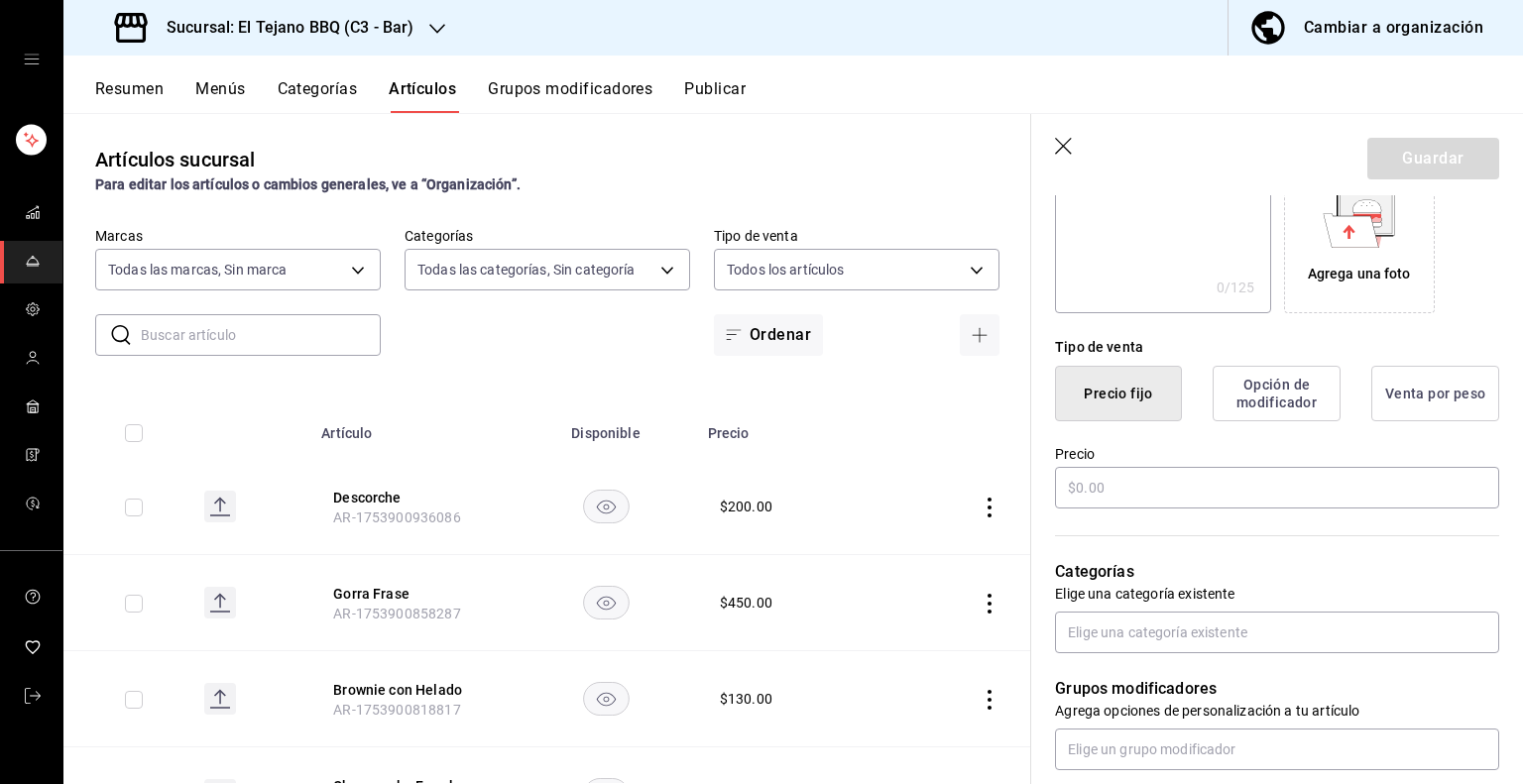 type on "Tarro de Litro" 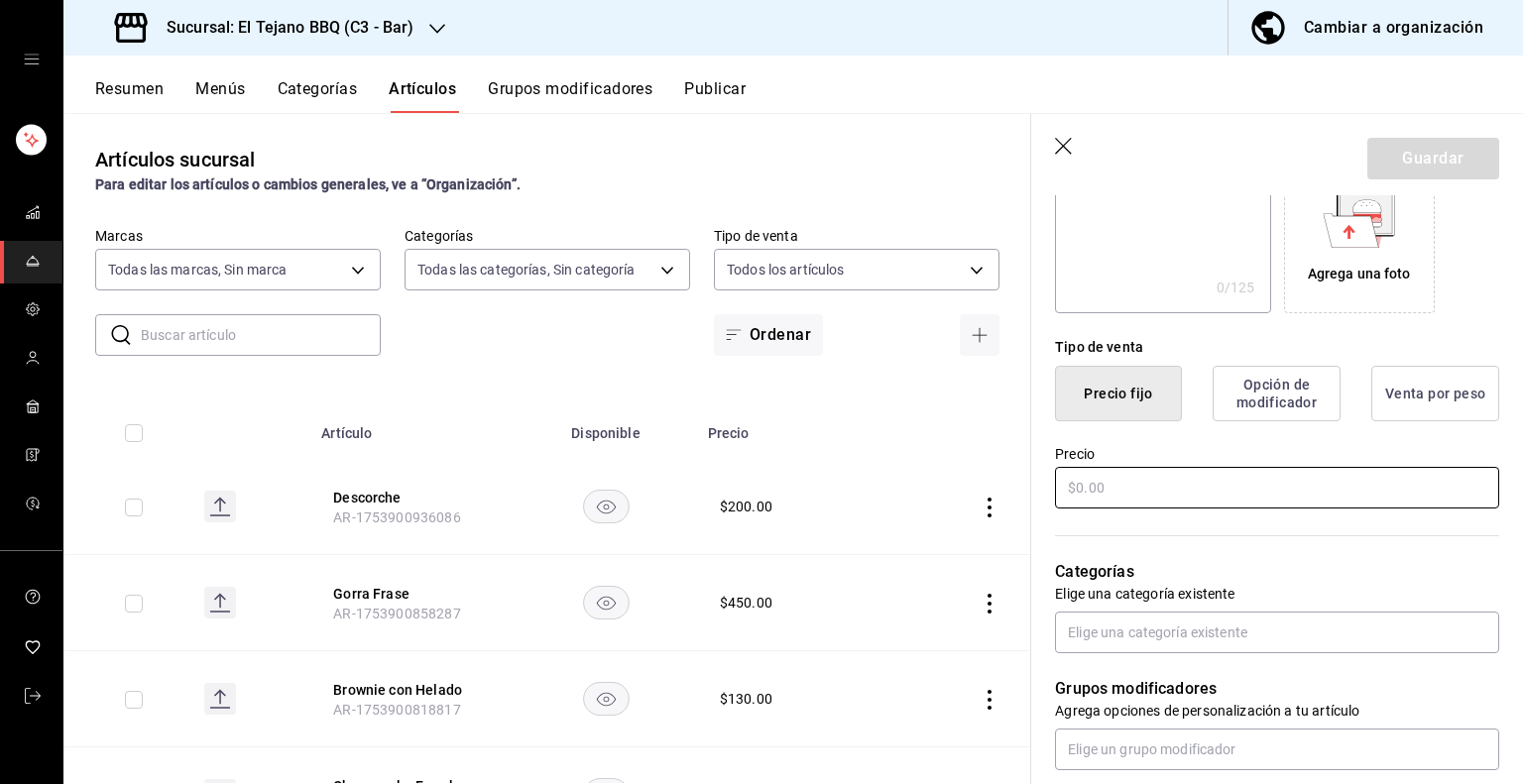 click at bounding box center [1277, 488] 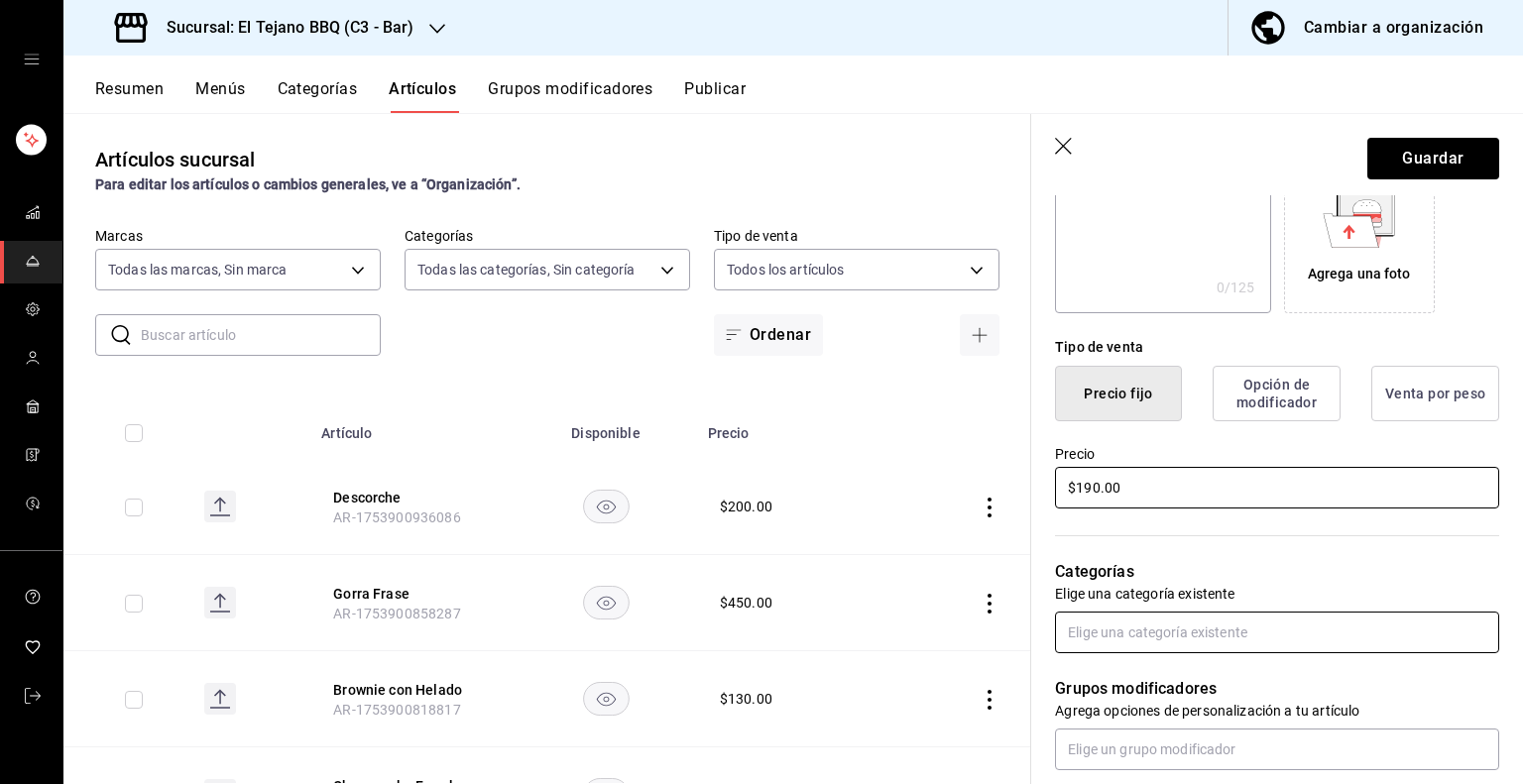 type on "$190.00" 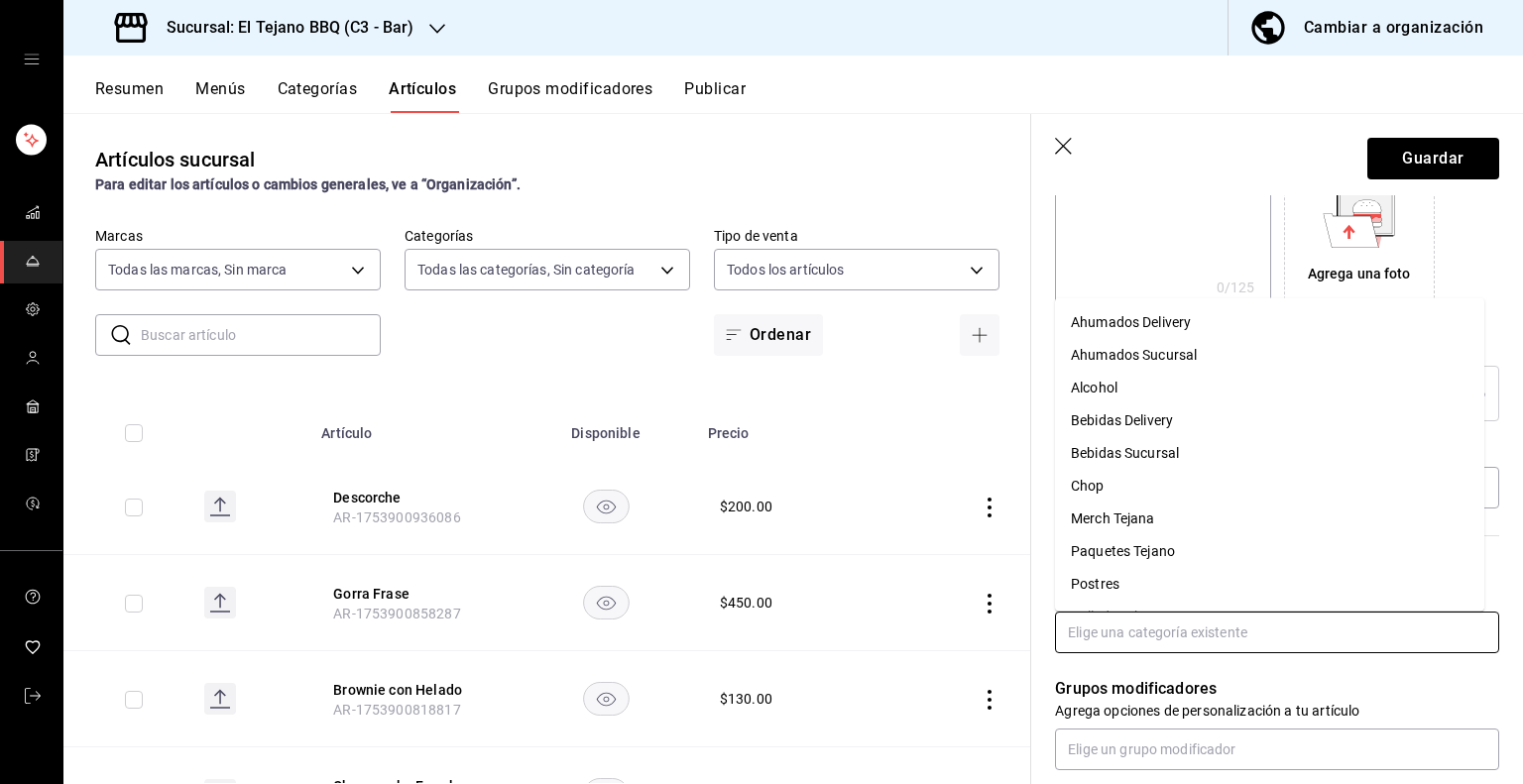 click at bounding box center [1277, 632] 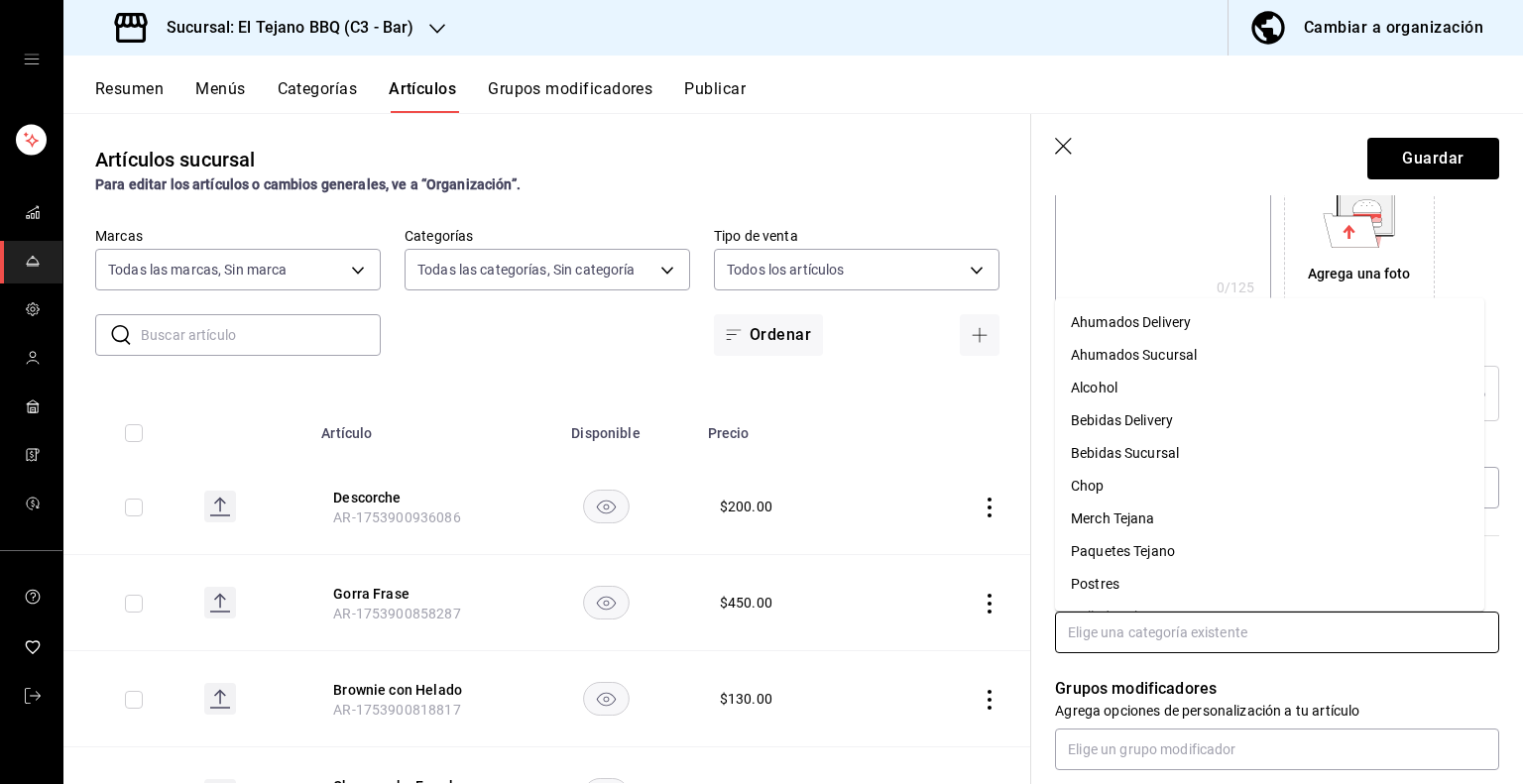 click on "Alcohol" at bounding box center (1269, 387) 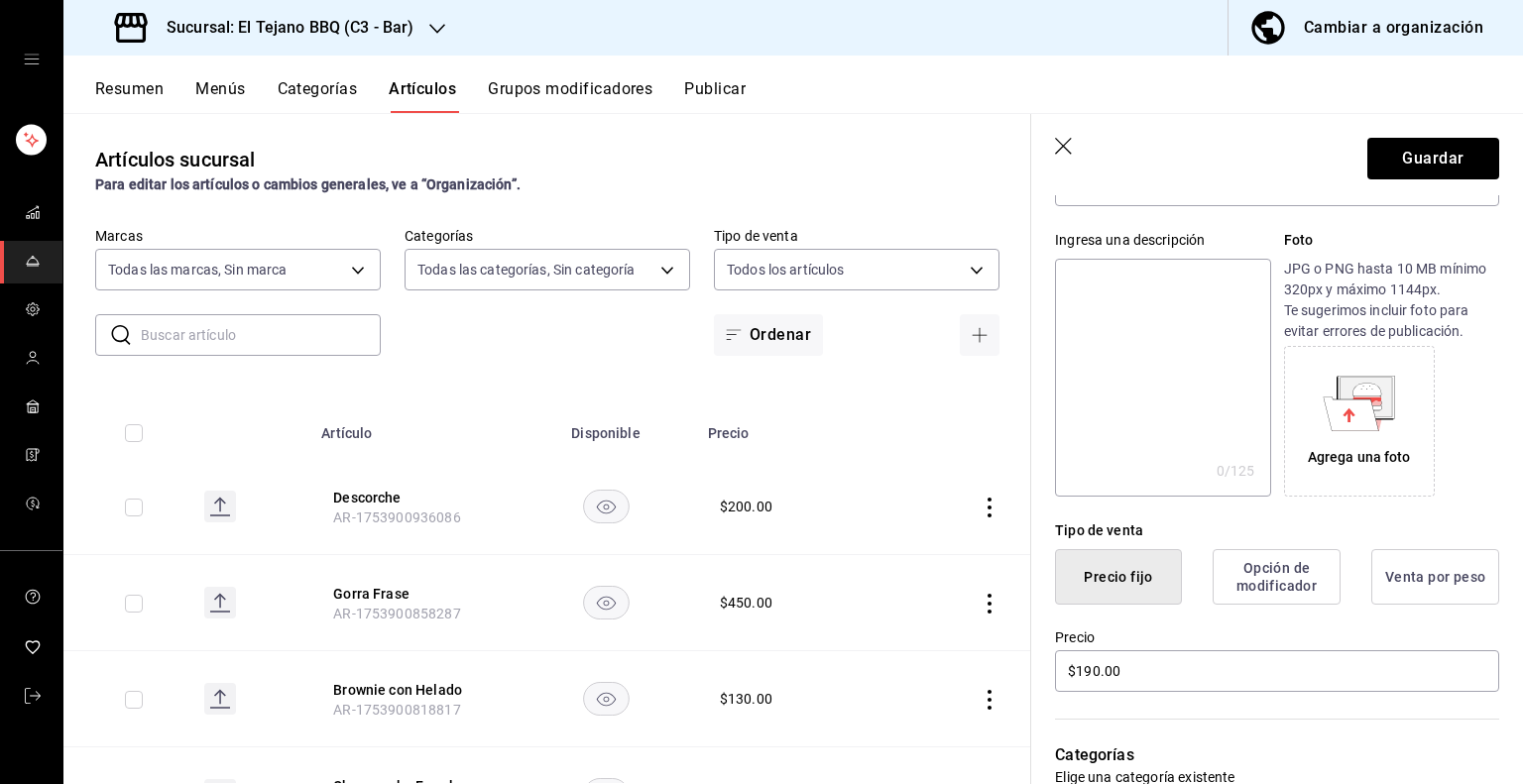 scroll, scrollTop: 167, scrollLeft: 0, axis: vertical 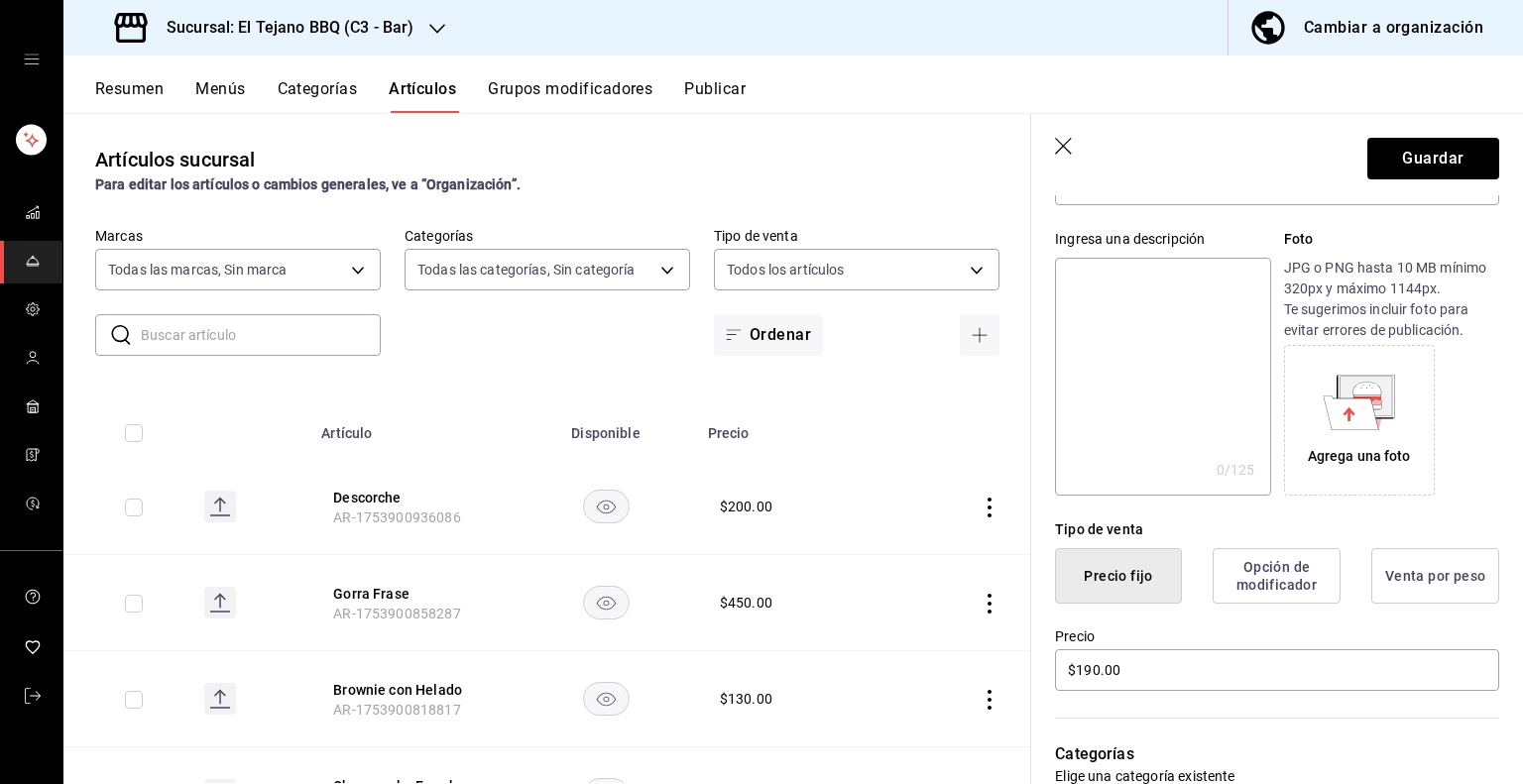 click on "Opción de modificador" at bounding box center (1276, 576) 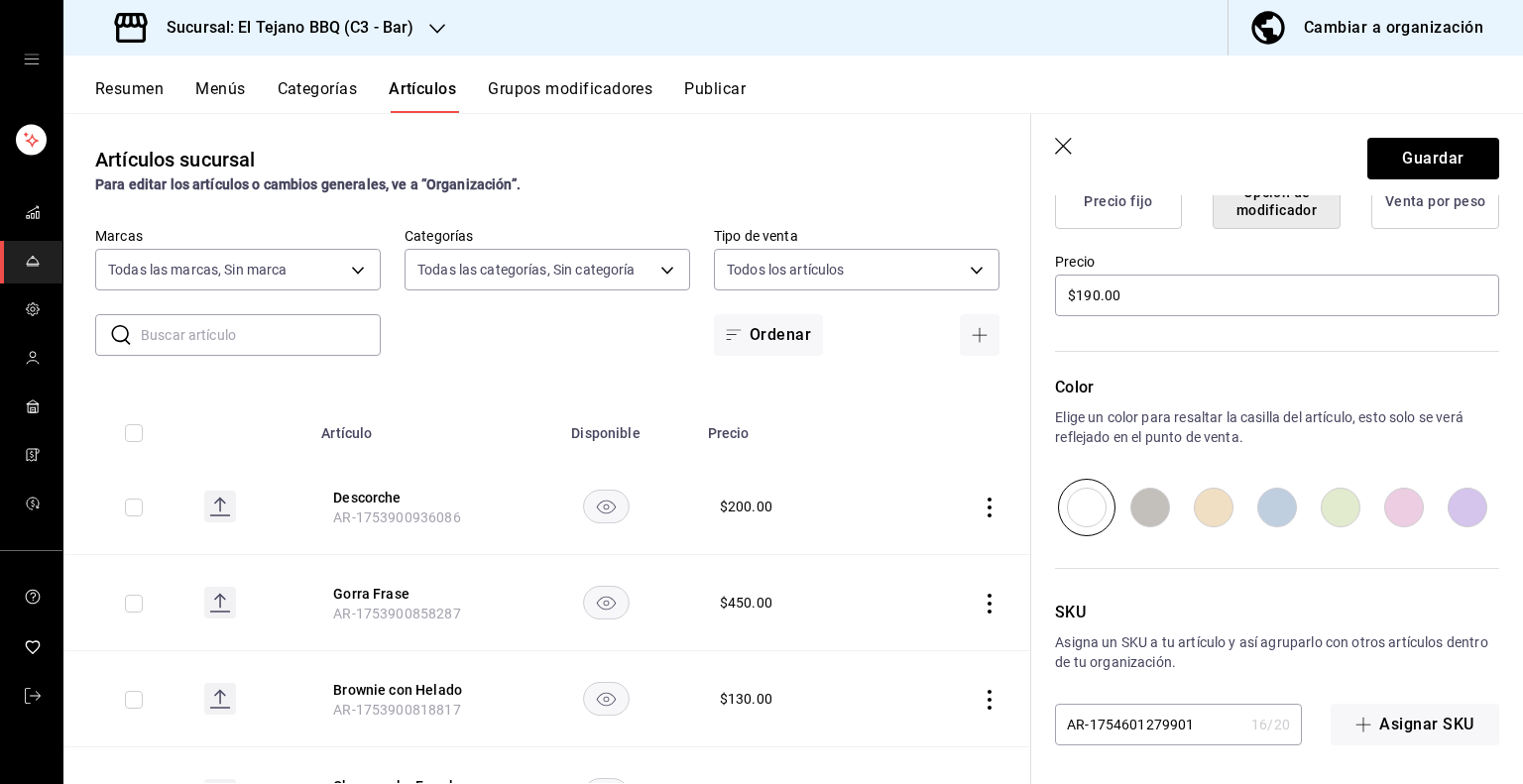 scroll, scrollTop: 328, scrollLeft: 0, axis: vertical 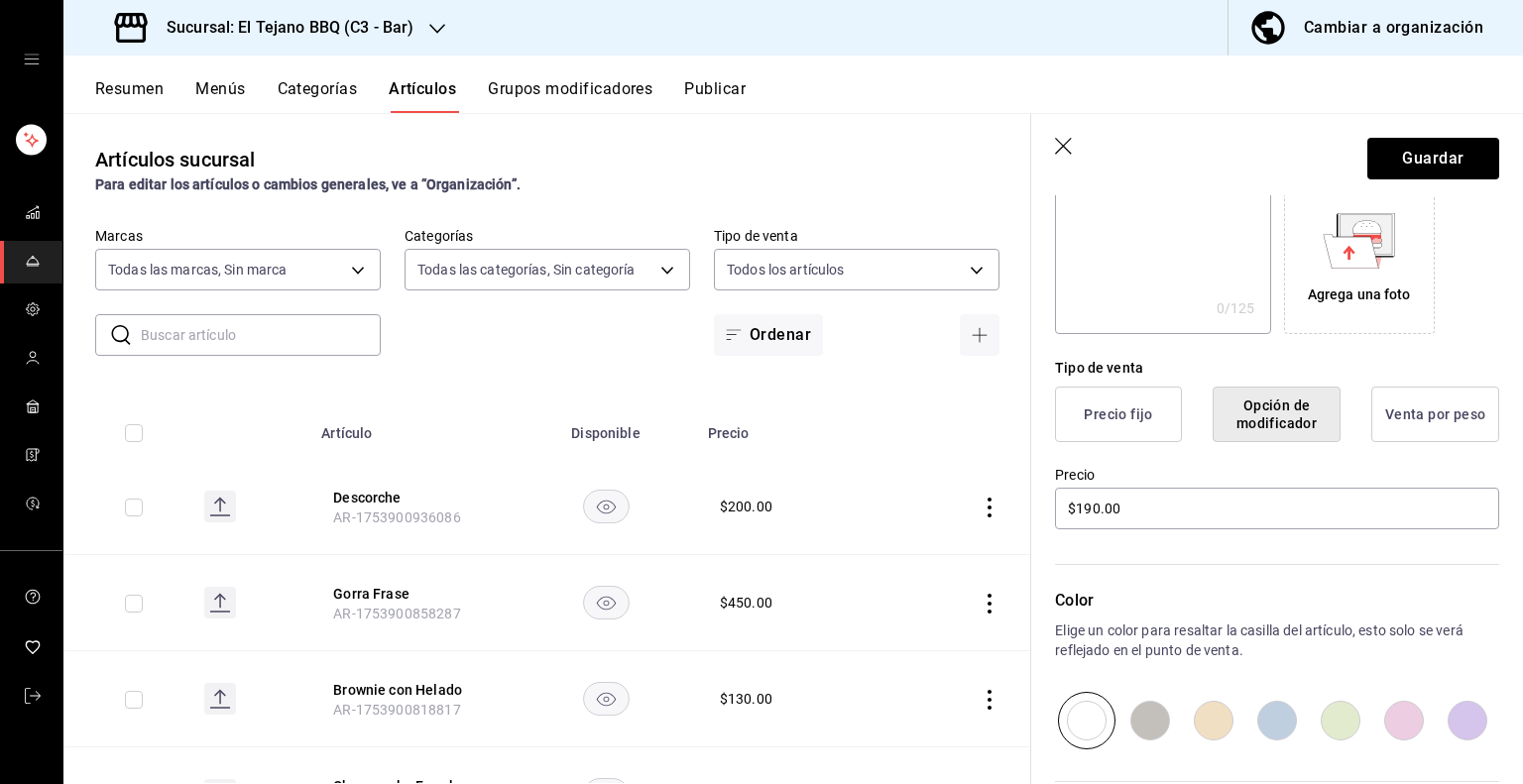 click on "Precio fijo" at bounding box center (1118, 414) 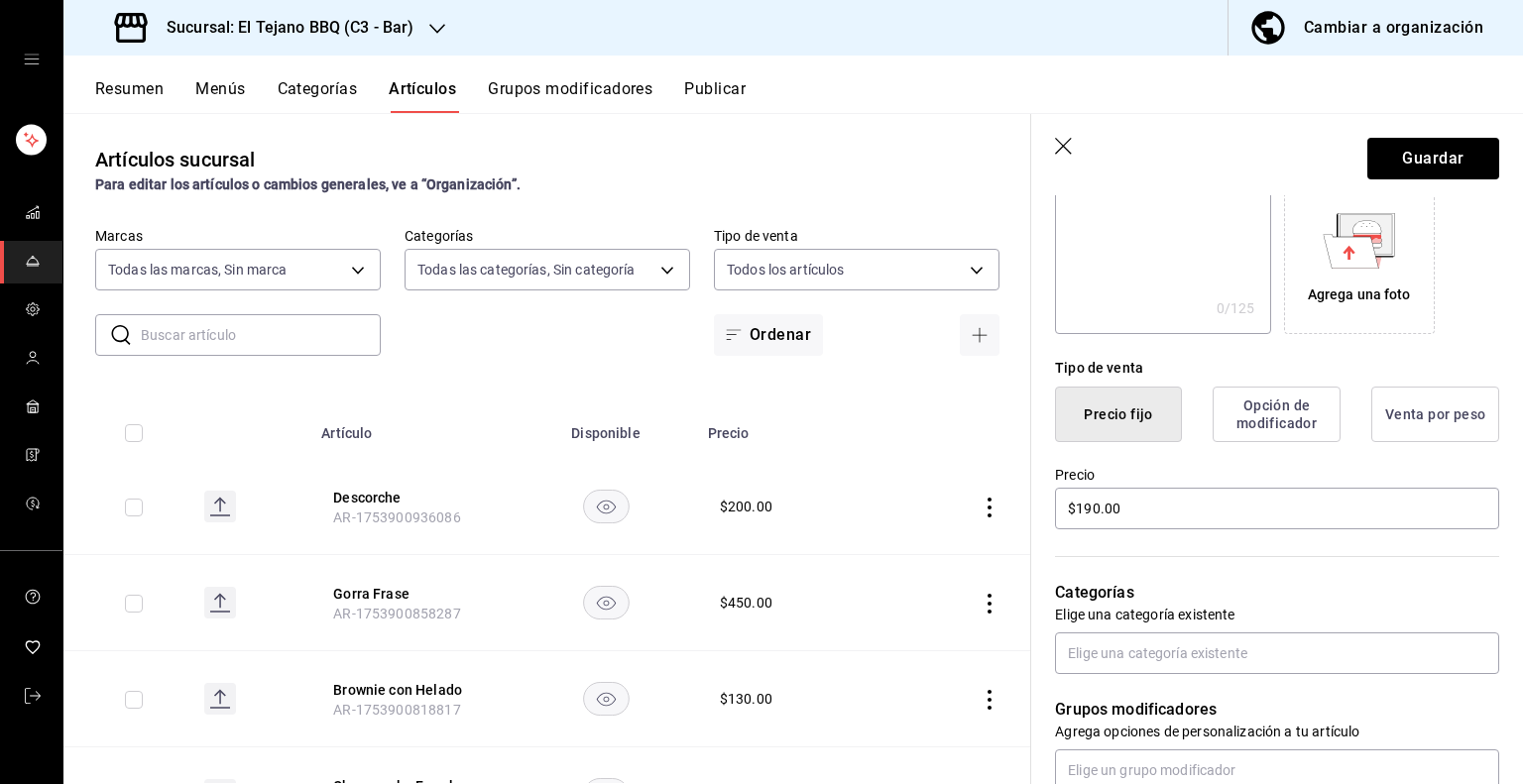 click on "Opción de modificador" at bounding box center [1276, 414] 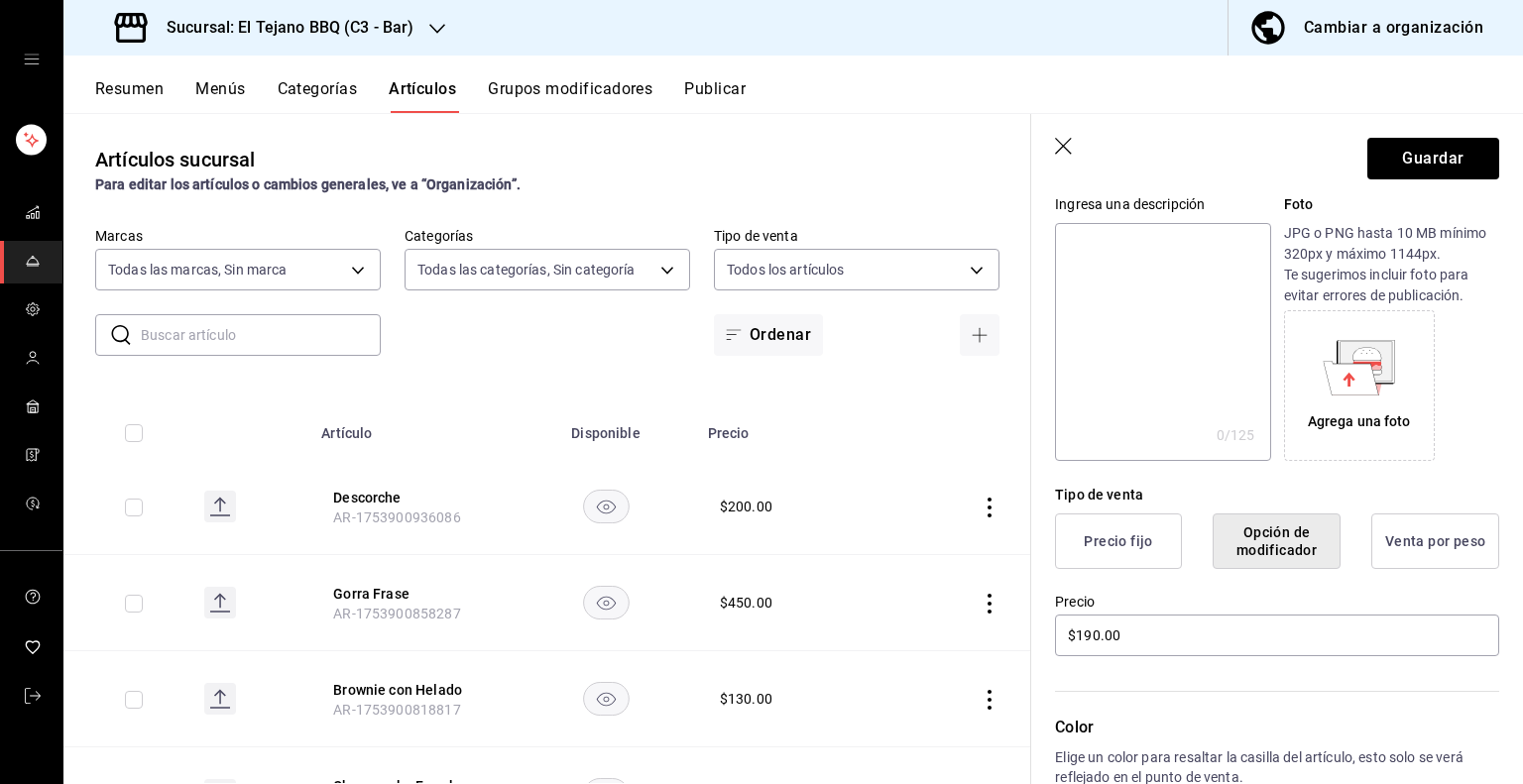 click on "Precio fijo" at bounding box center [1118, 541] 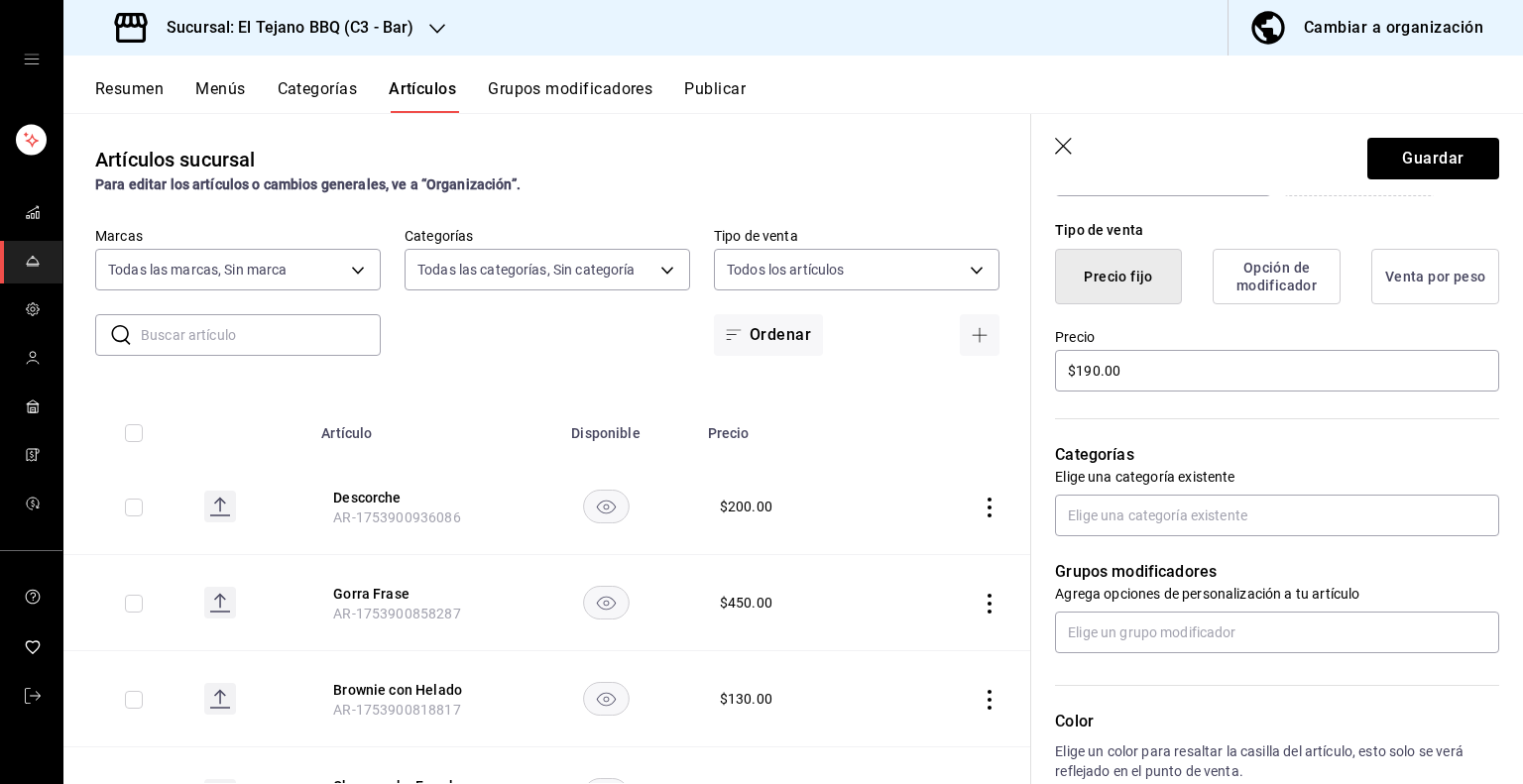 scroll, scrollTop: 477, scrollLeft: 0, axis: vertical 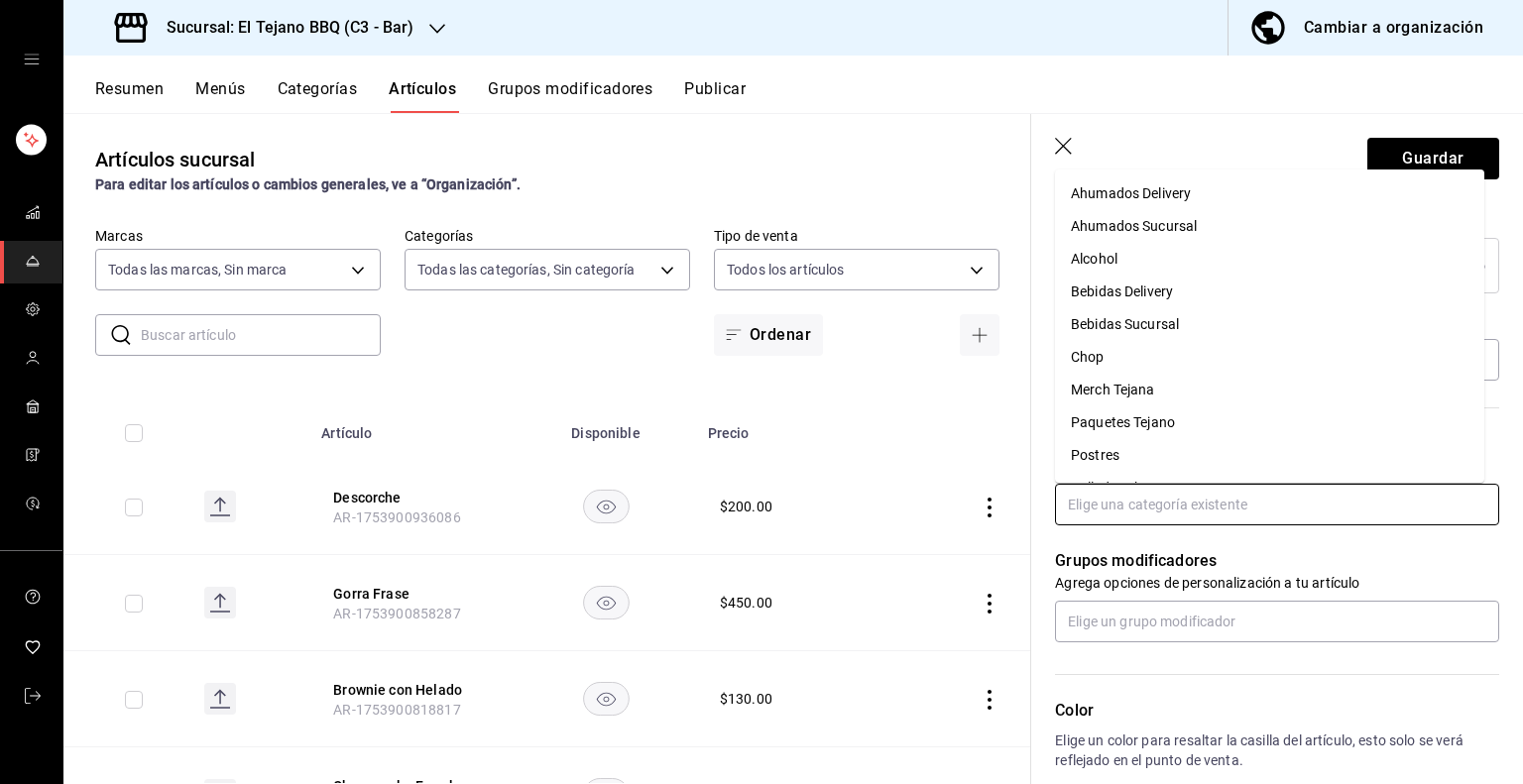 click at bounding box center (1277, 504) 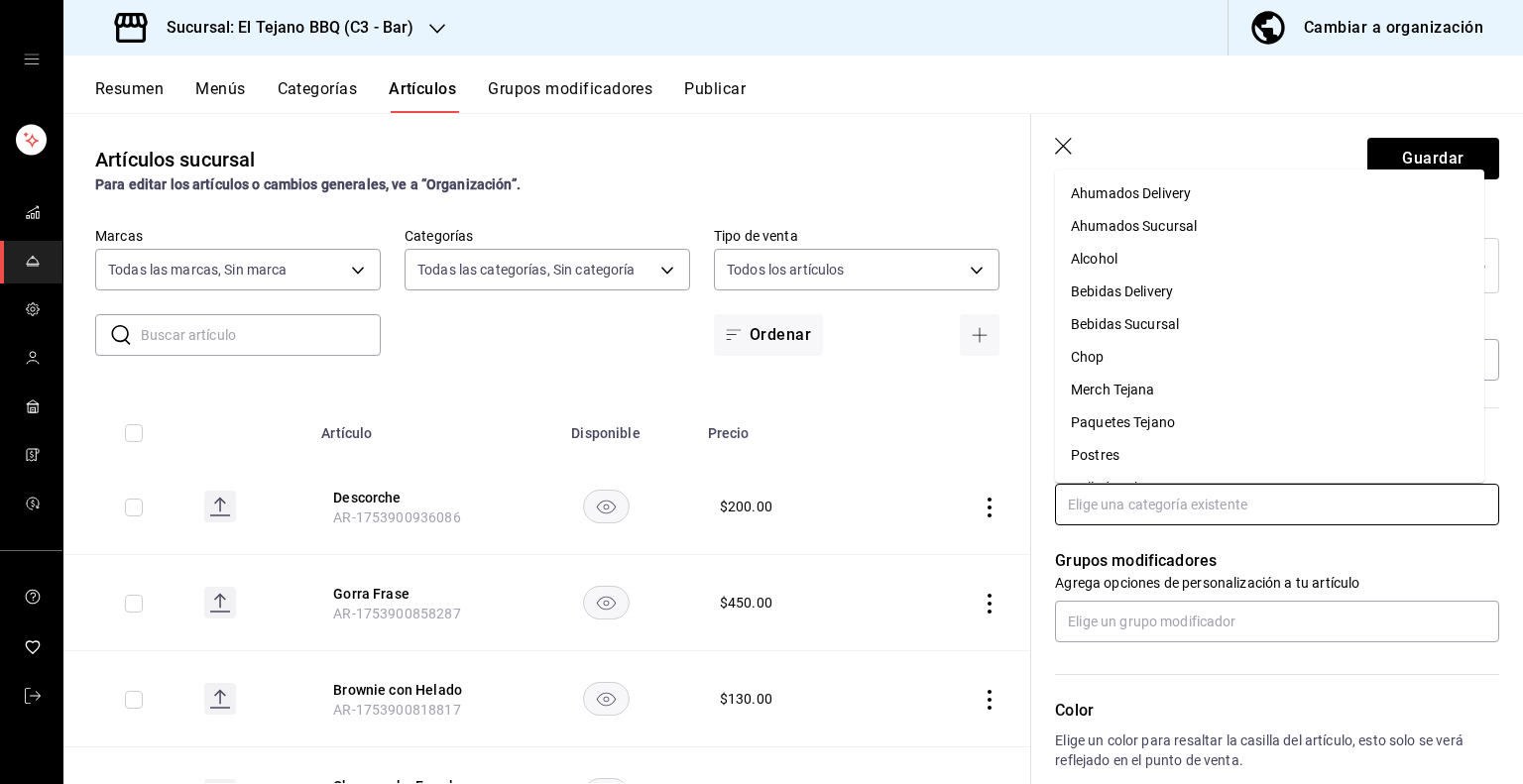 click on "Alcohol" at bounding box center (1269, 259) 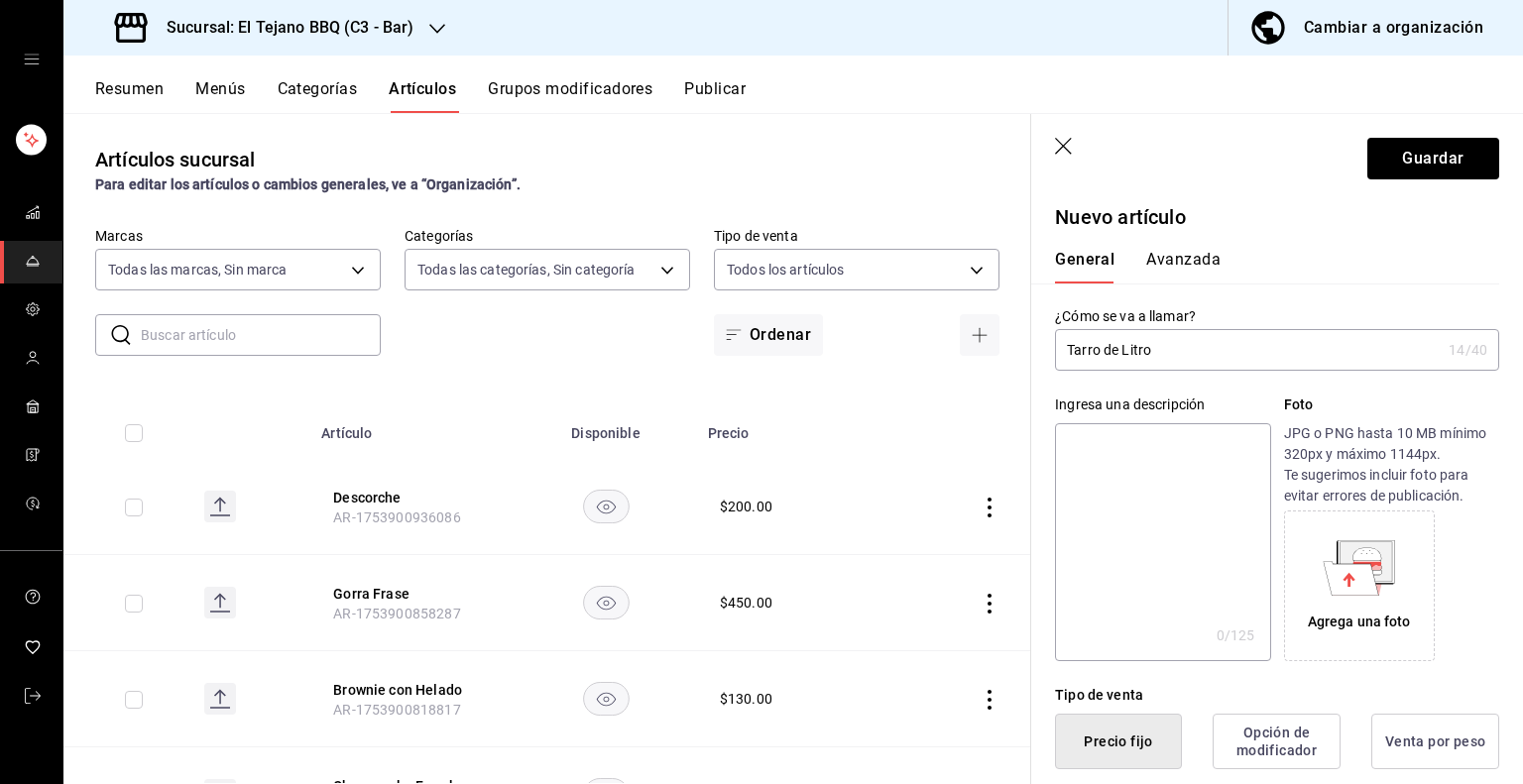 scroll, scrollTop: 0, scrollLeft: 0, axis: both 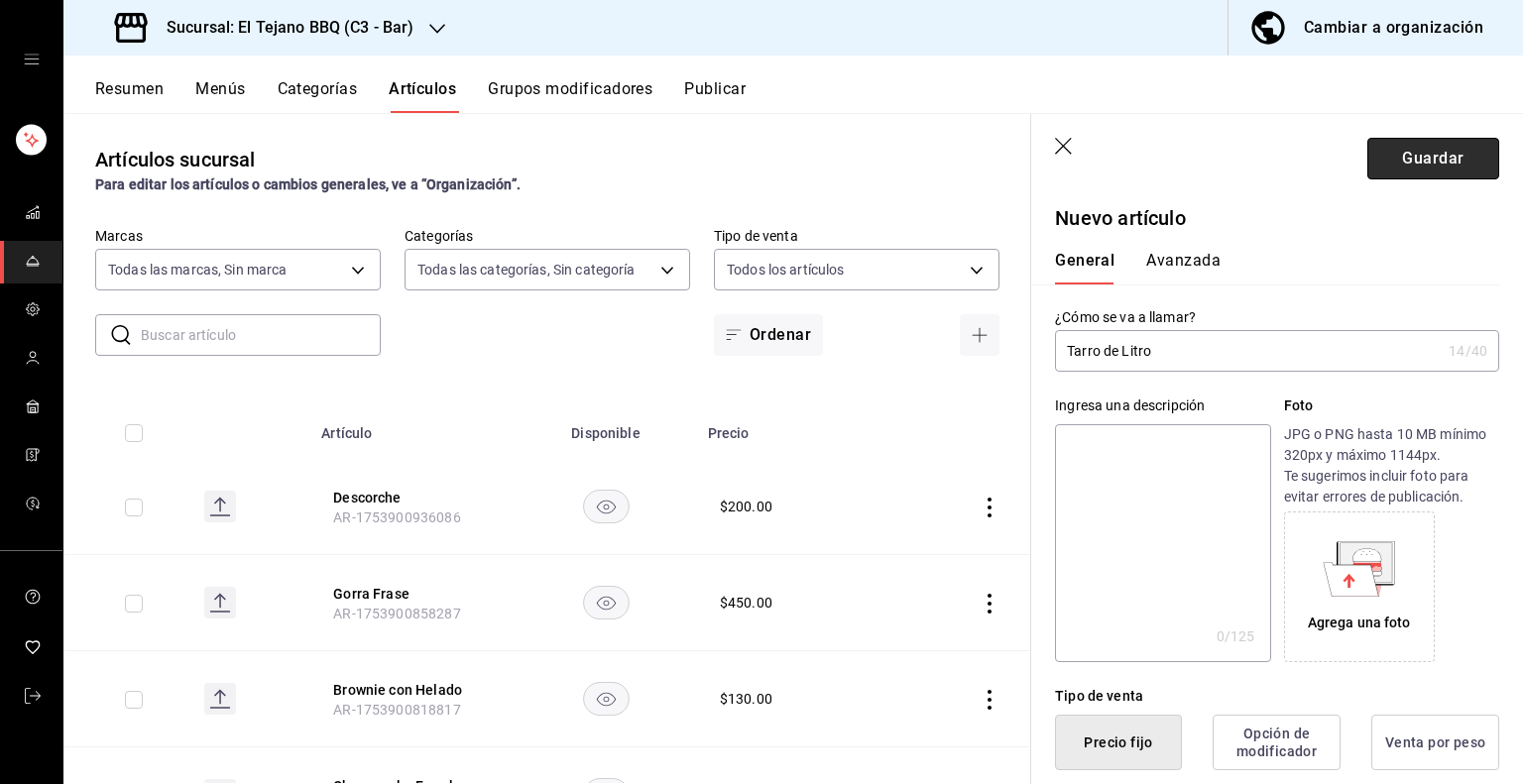 click on "Guardar" at bounding box center [1433, 159] 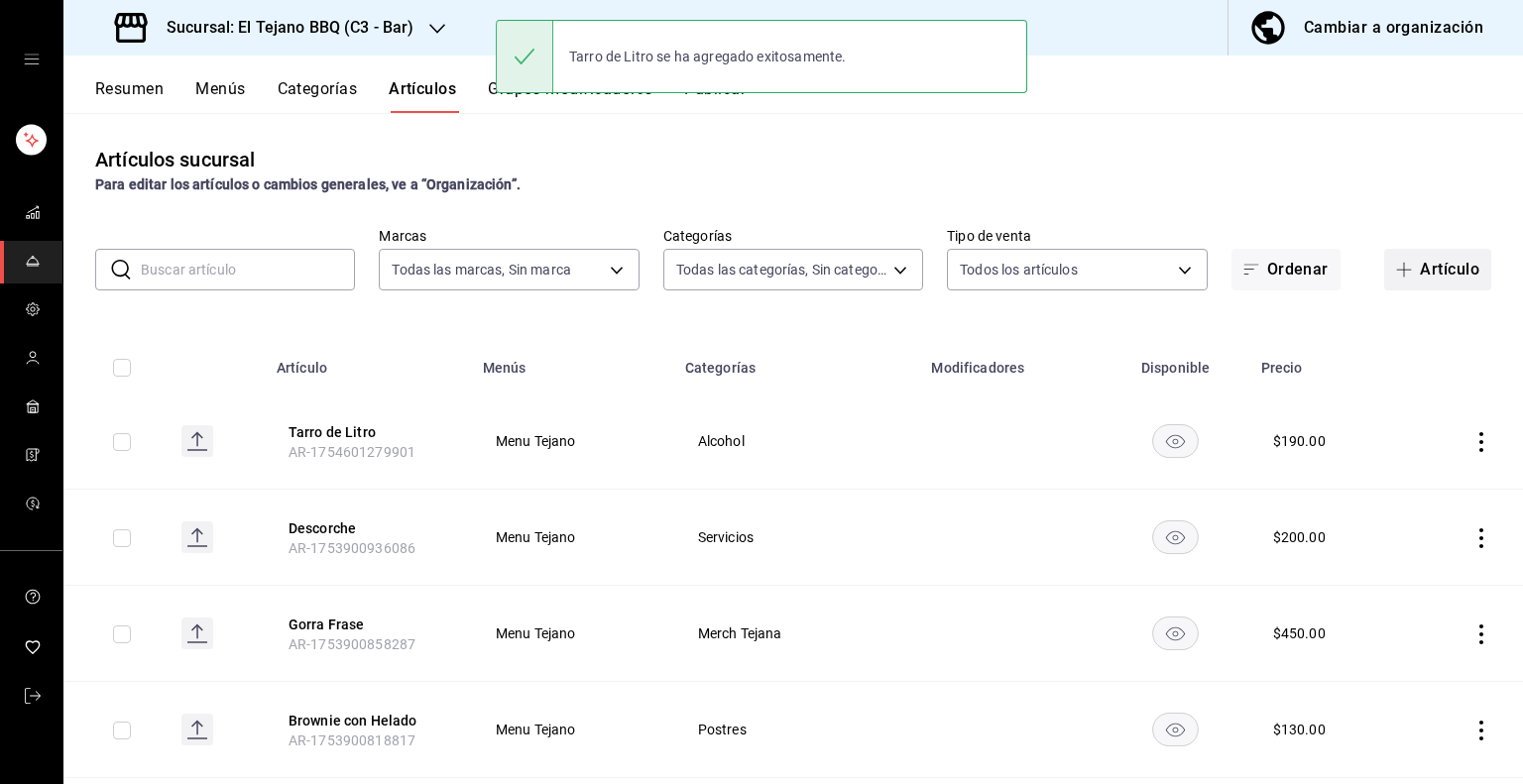 click at bounding box center (1408, 270) 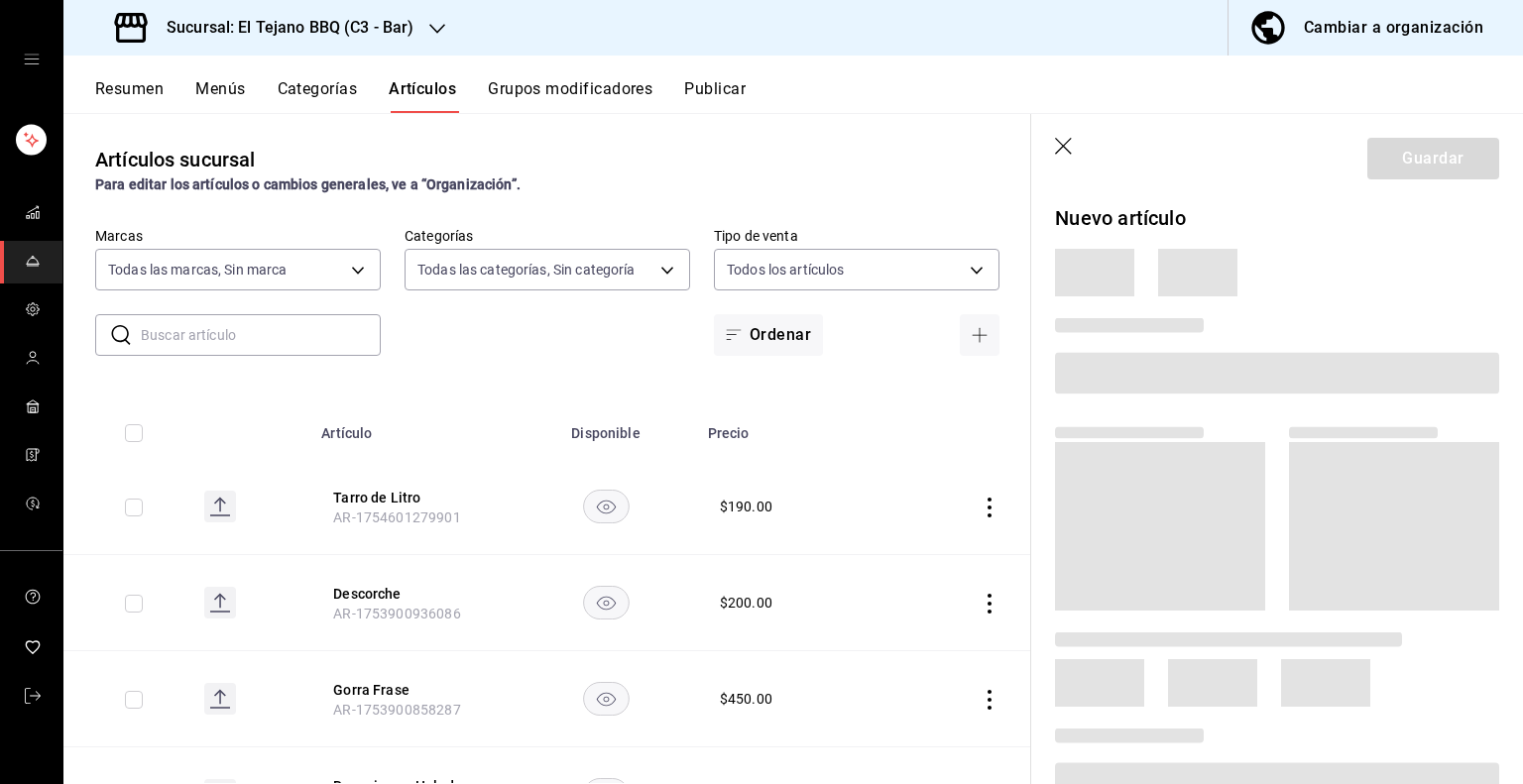 type 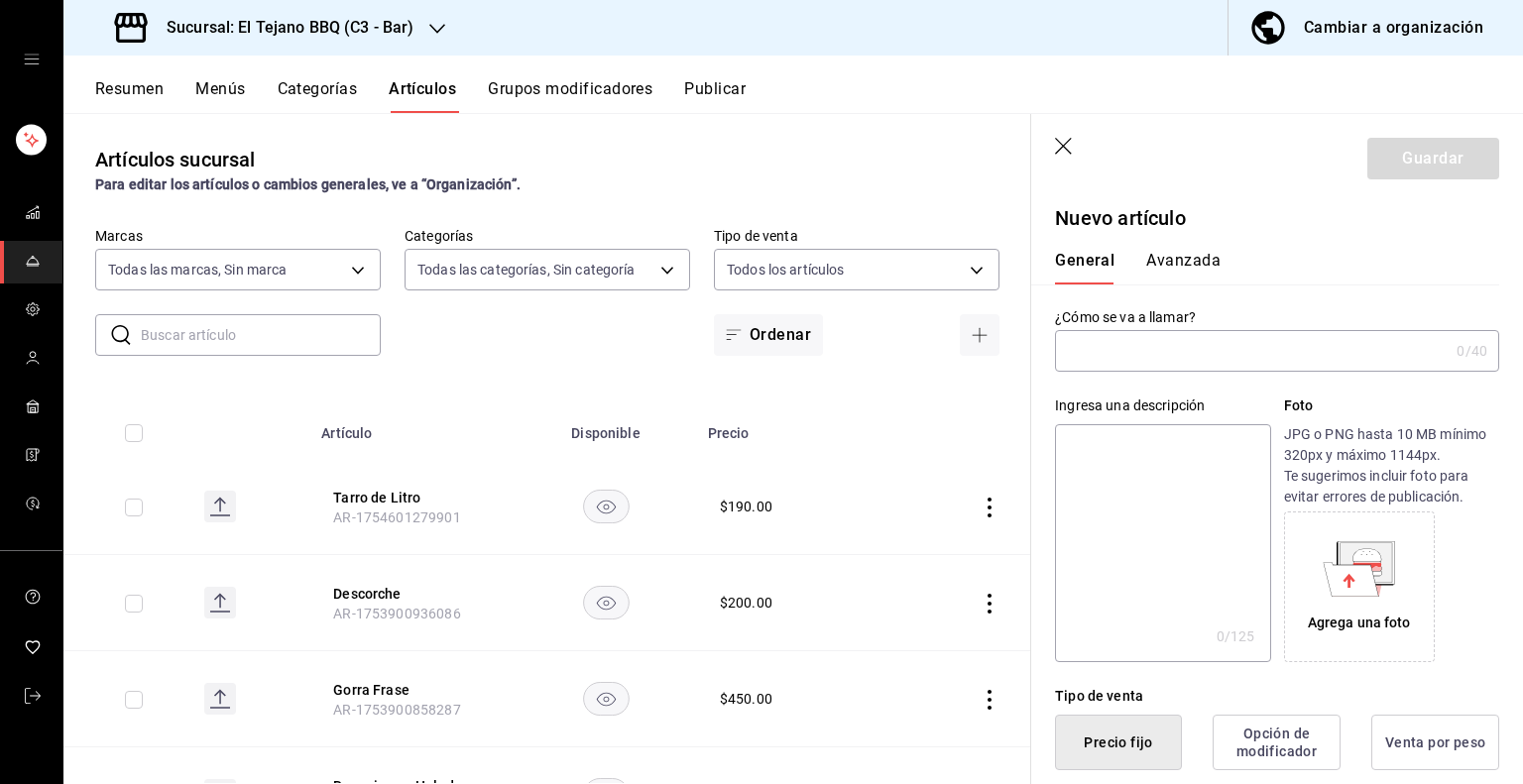 click at bounding box center (1251, 351) 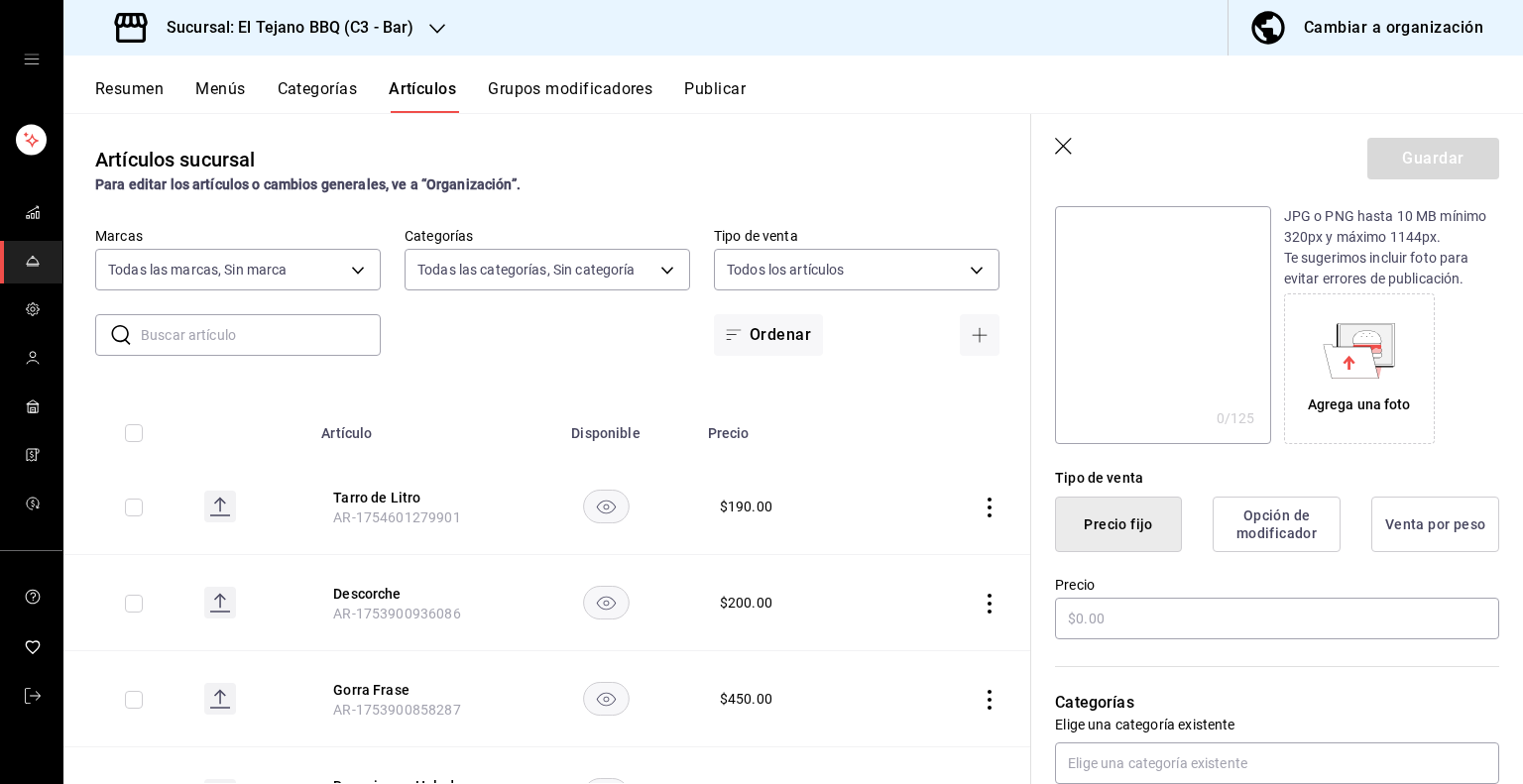 scroll, scrollTop: 218, scrollLeft: 0, axis: vertical 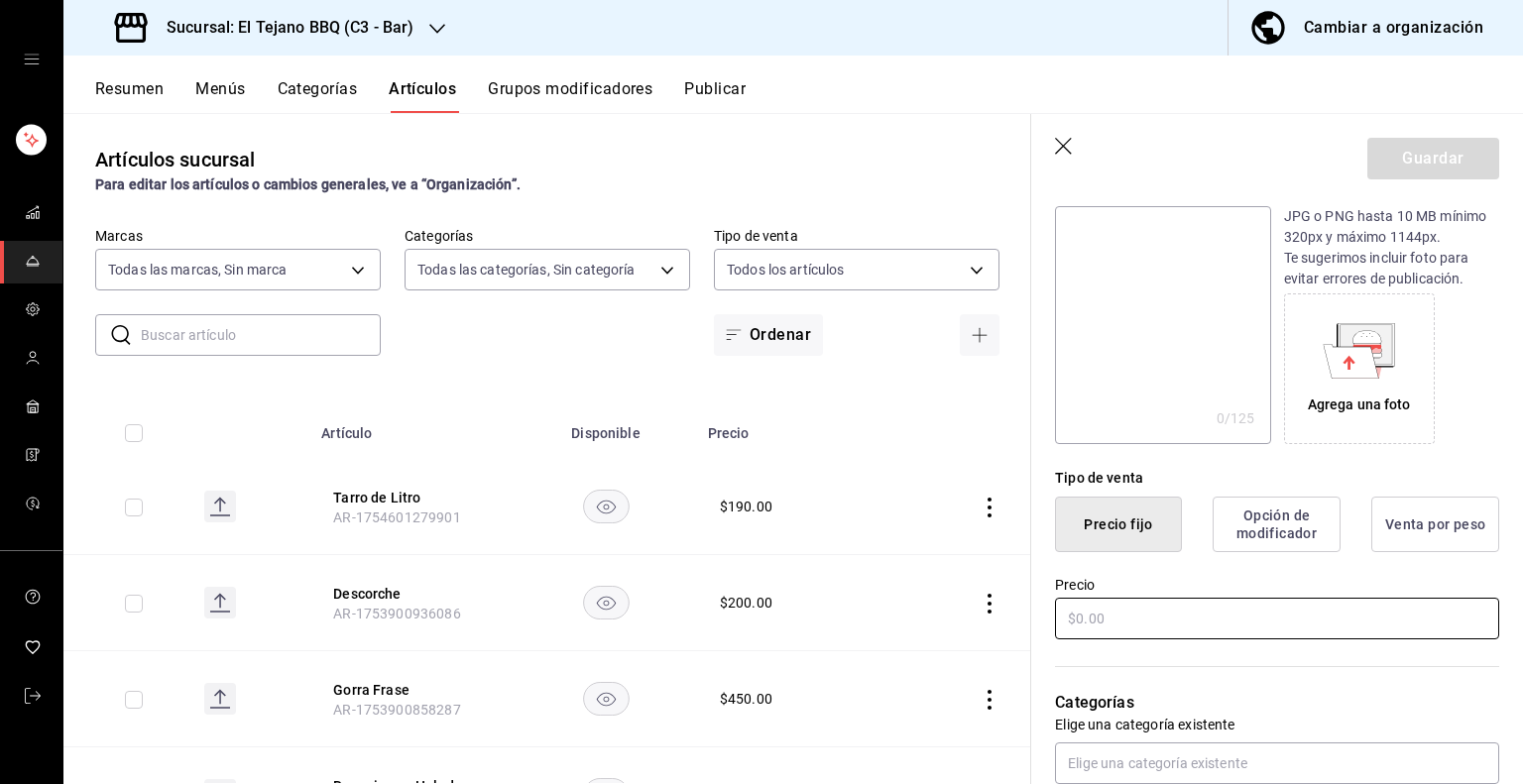 type on "Cerveza de Barril Pinta 573ml" 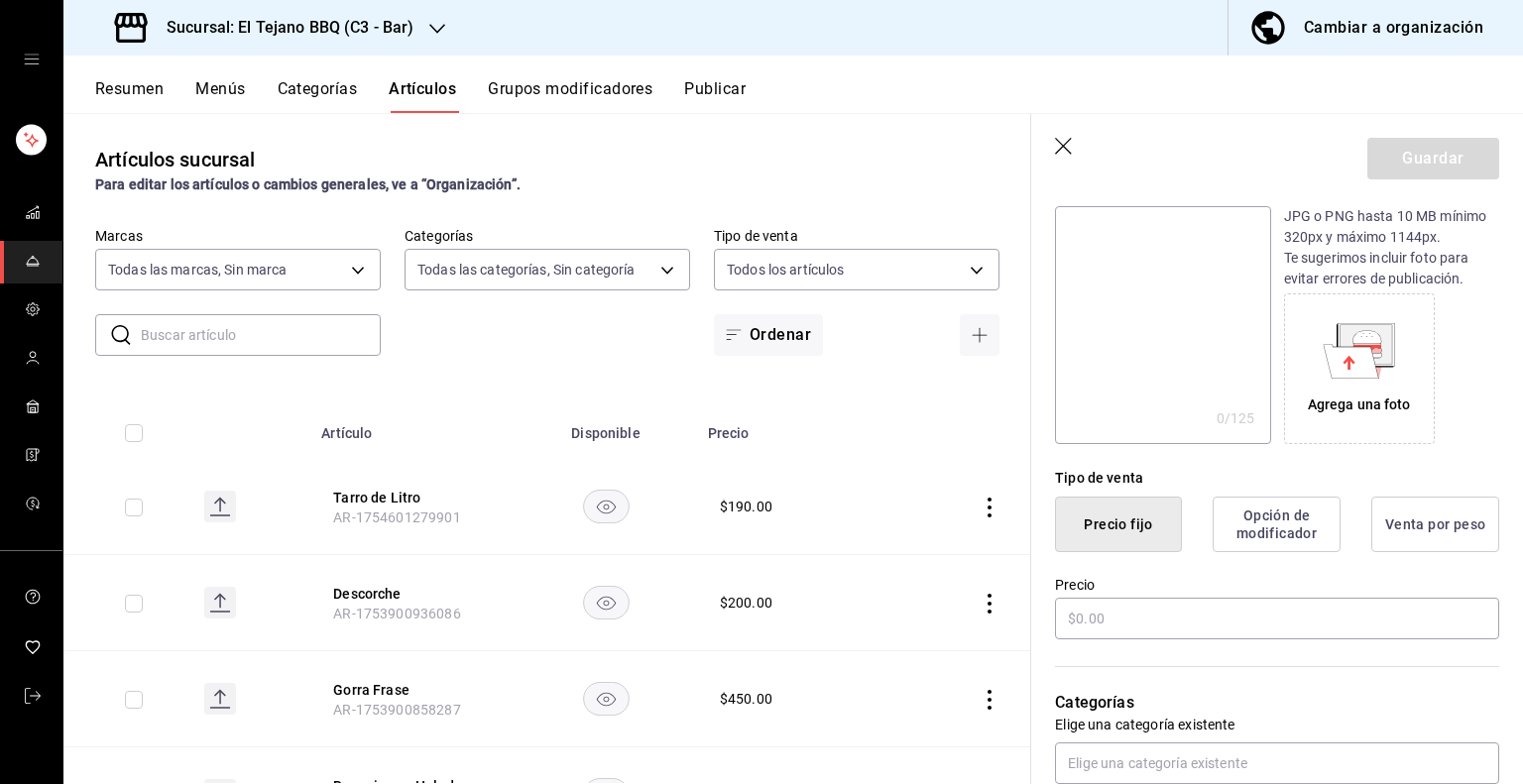 click on "Tipo de venta Precio fijo Opción de modificador Venta por peso" at bounding box center [1265, 498] 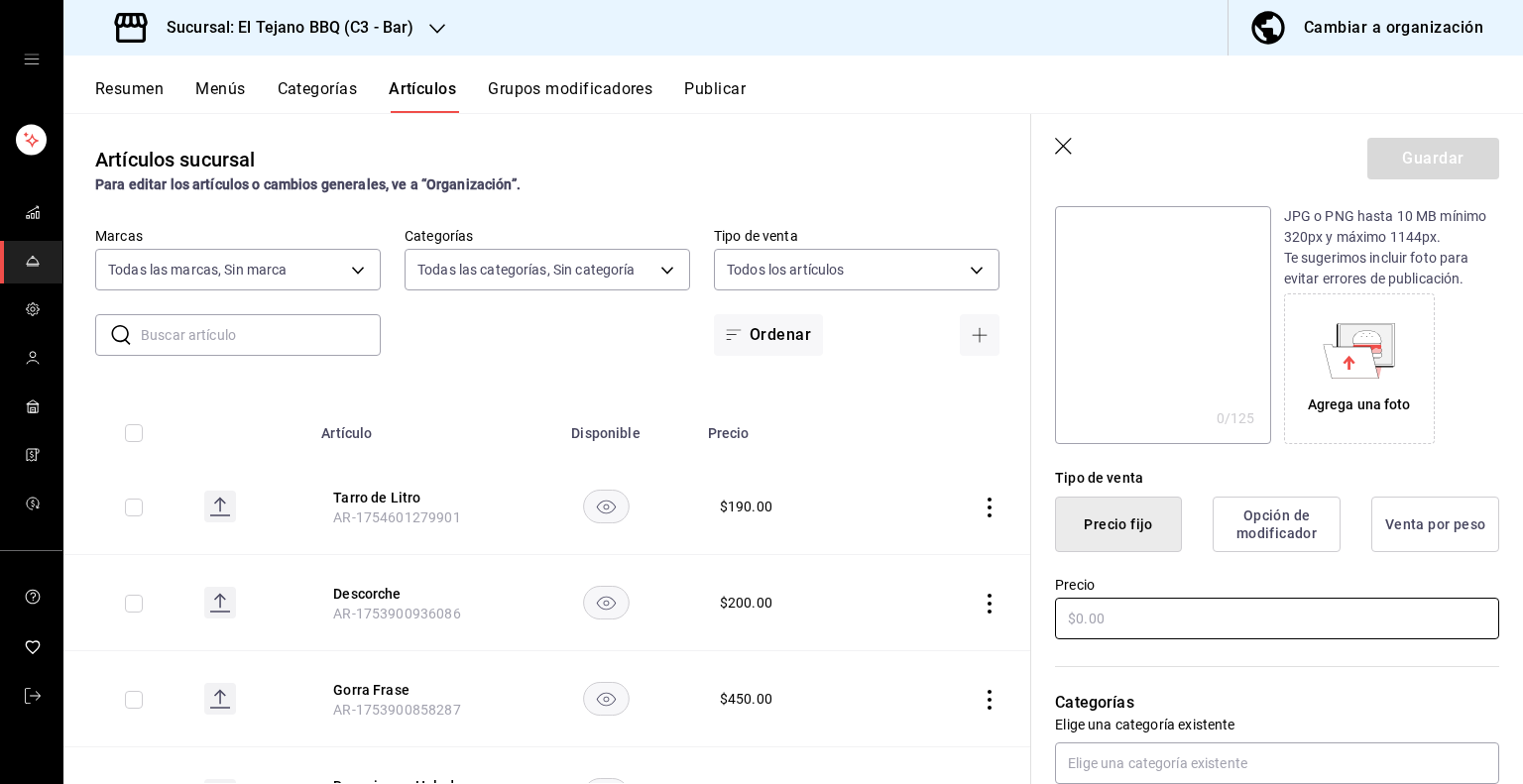 click at bounding box center (1277, 618) 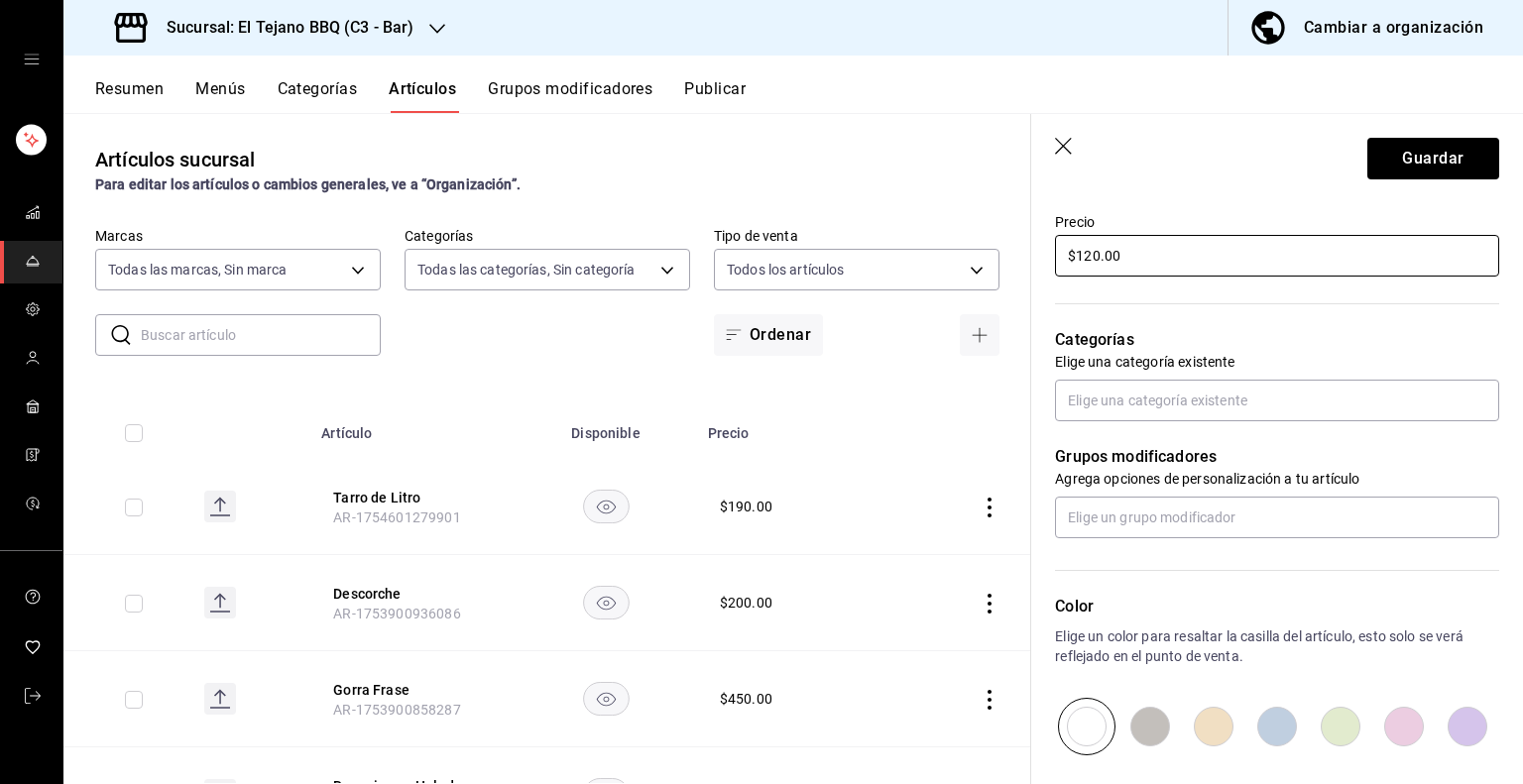 scroll, scrollTop: 586, scrollLeft: 0, axis: vertical 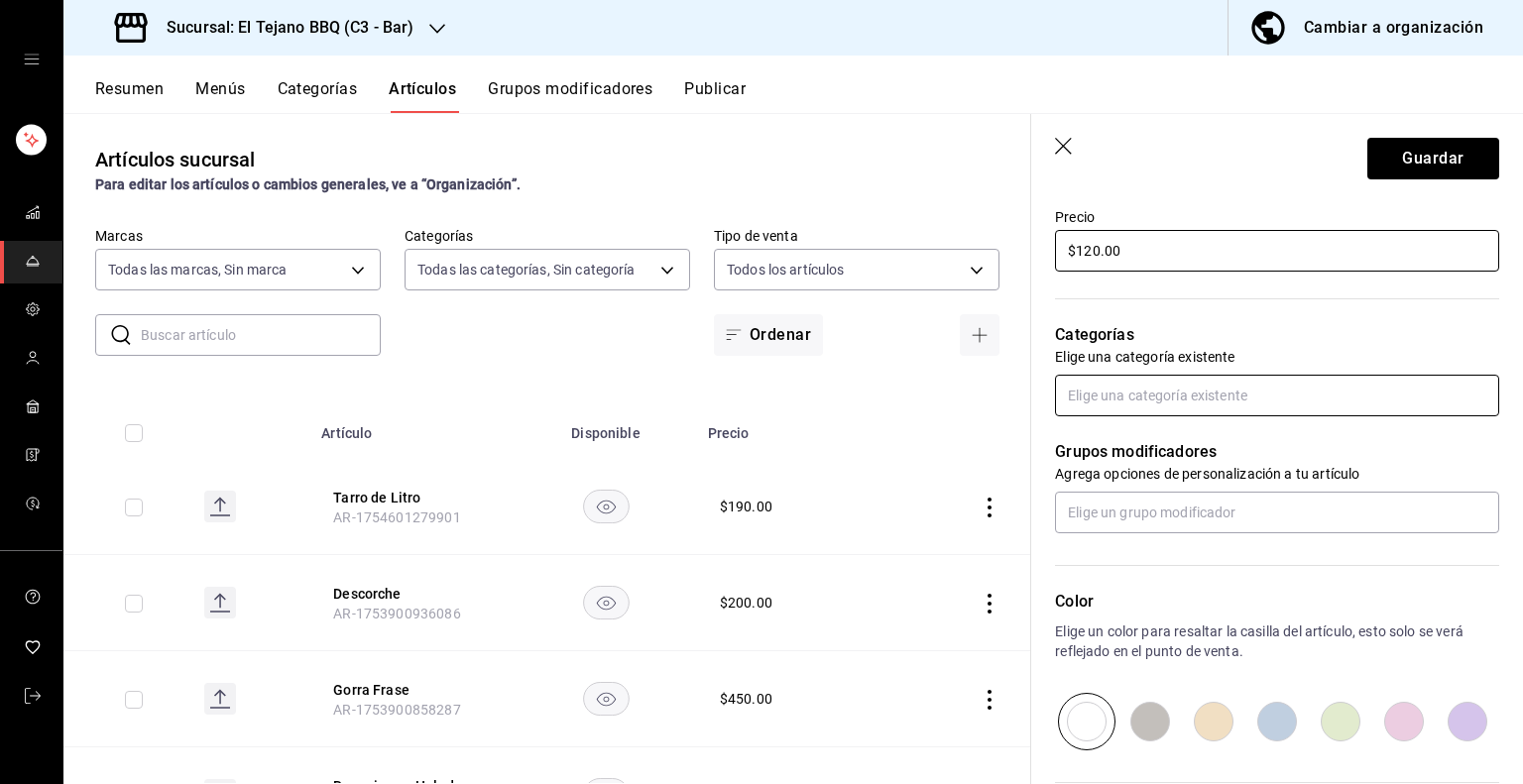 type on "$120.00" 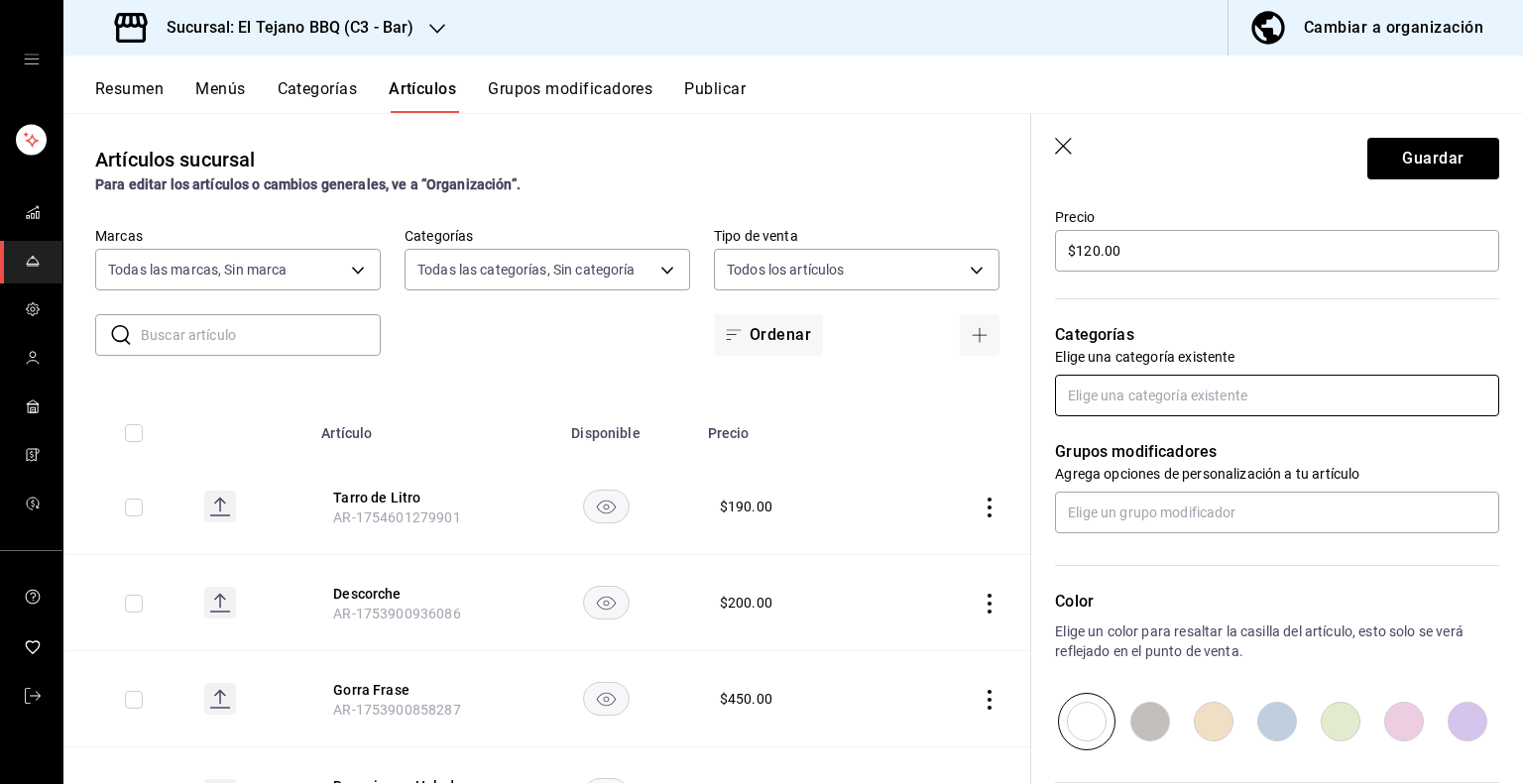 click at bounding box center (1277, 395) 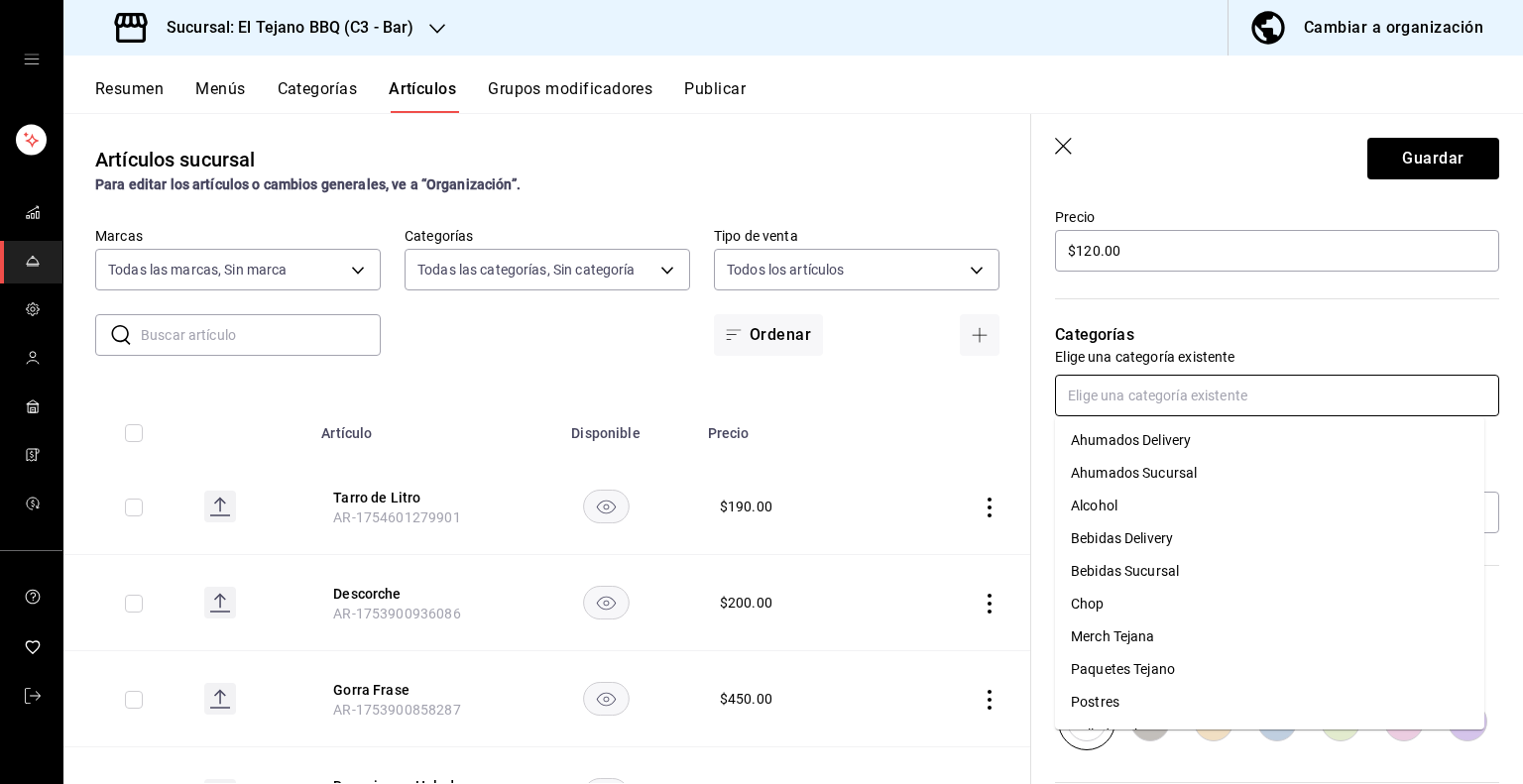 click on "Alcohol" at bounding box center (1269, 505) 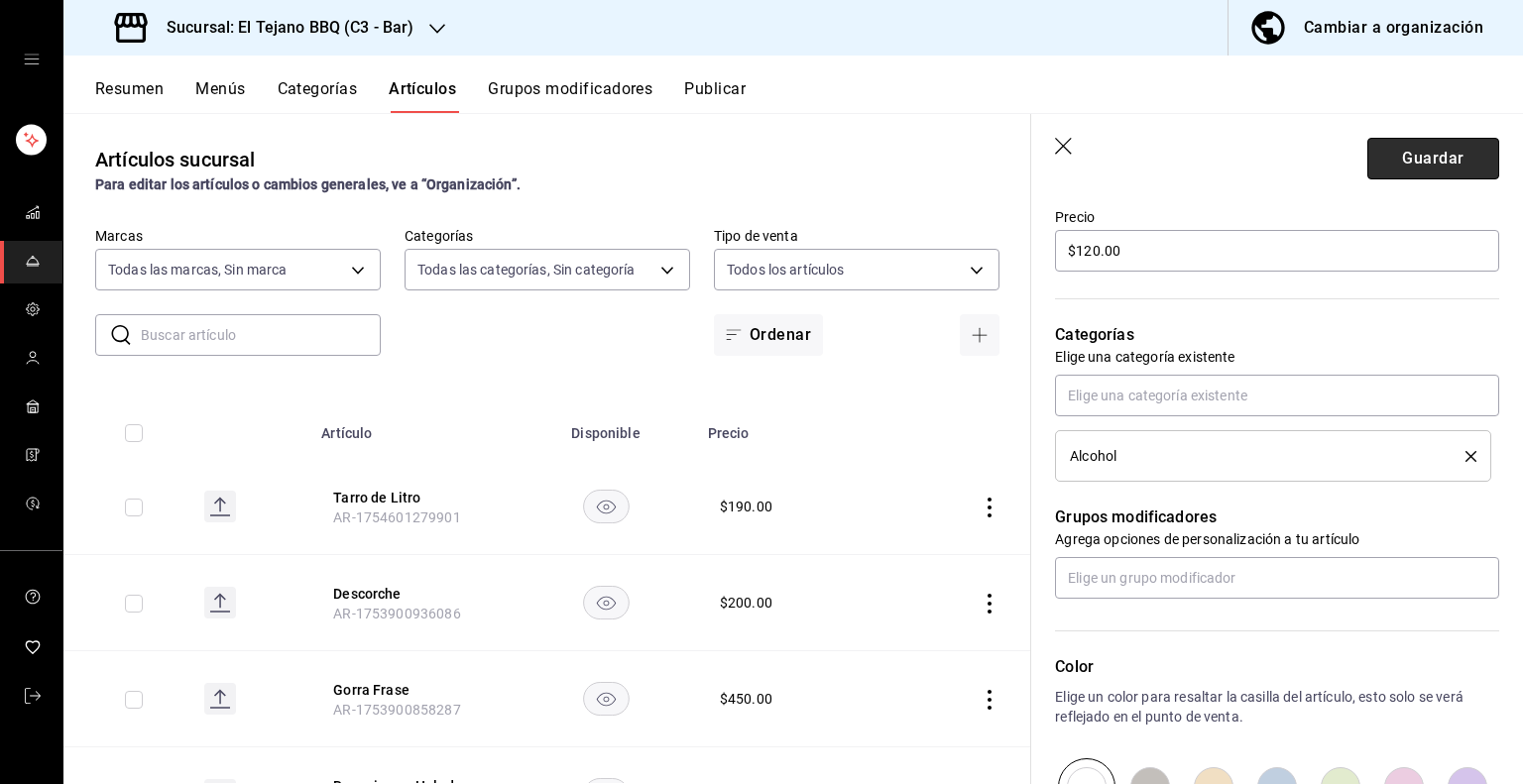 click on "Guardar" at bounding box center [1433, 159] 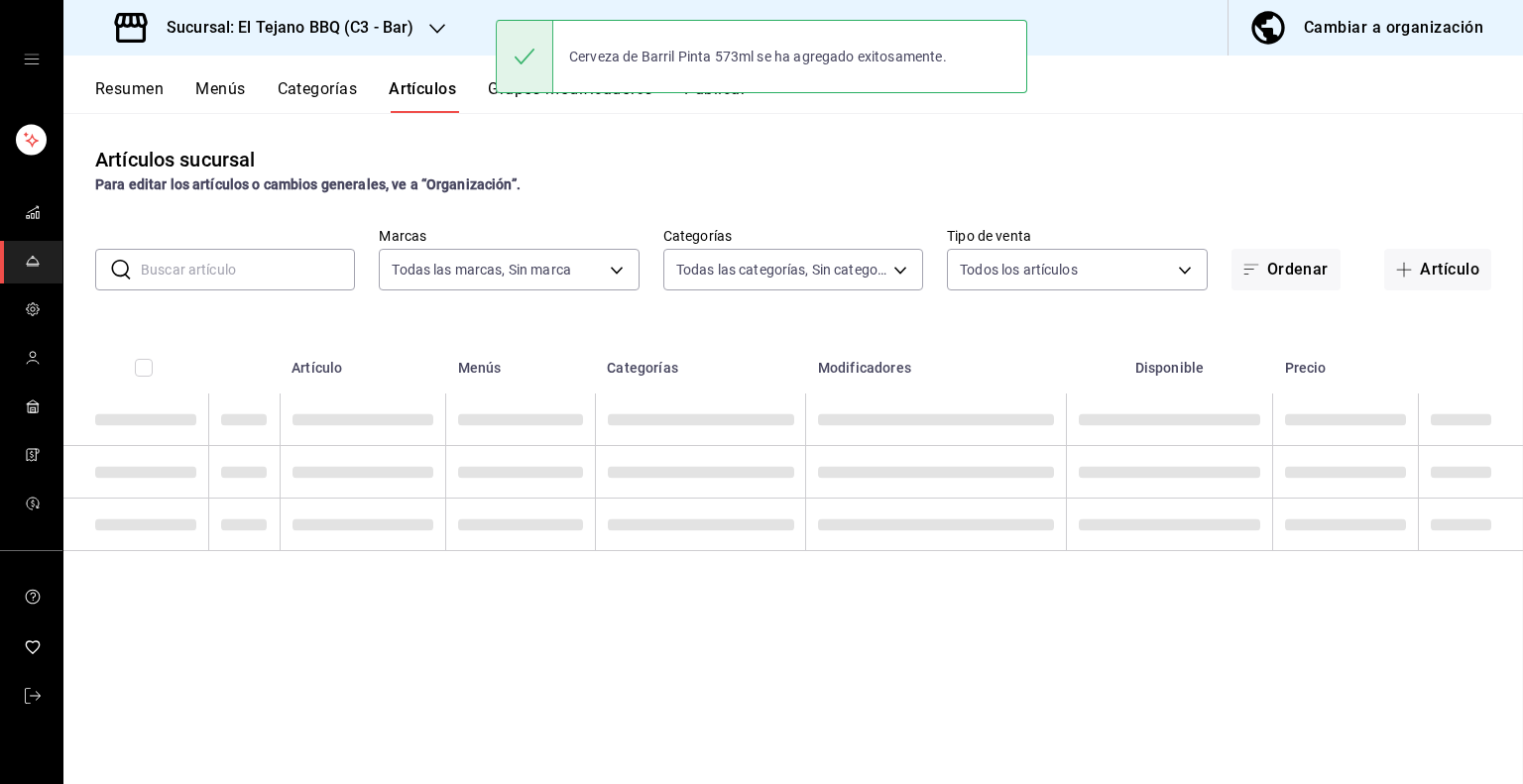 scroll, scrollTop: 0, scrollLeft: 0, axis: both 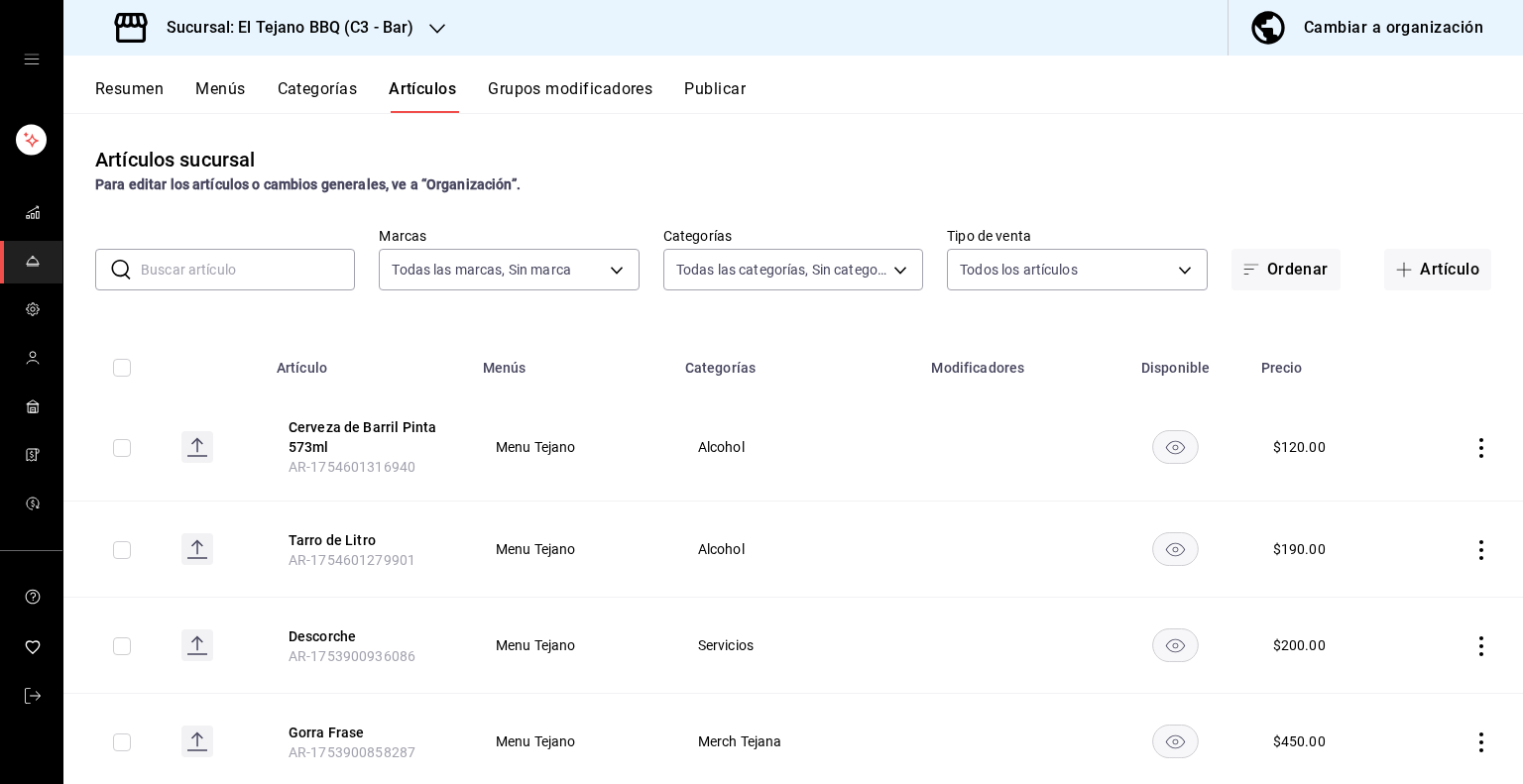 click on "Grupos modificadores" at bounding box center (570, 96) 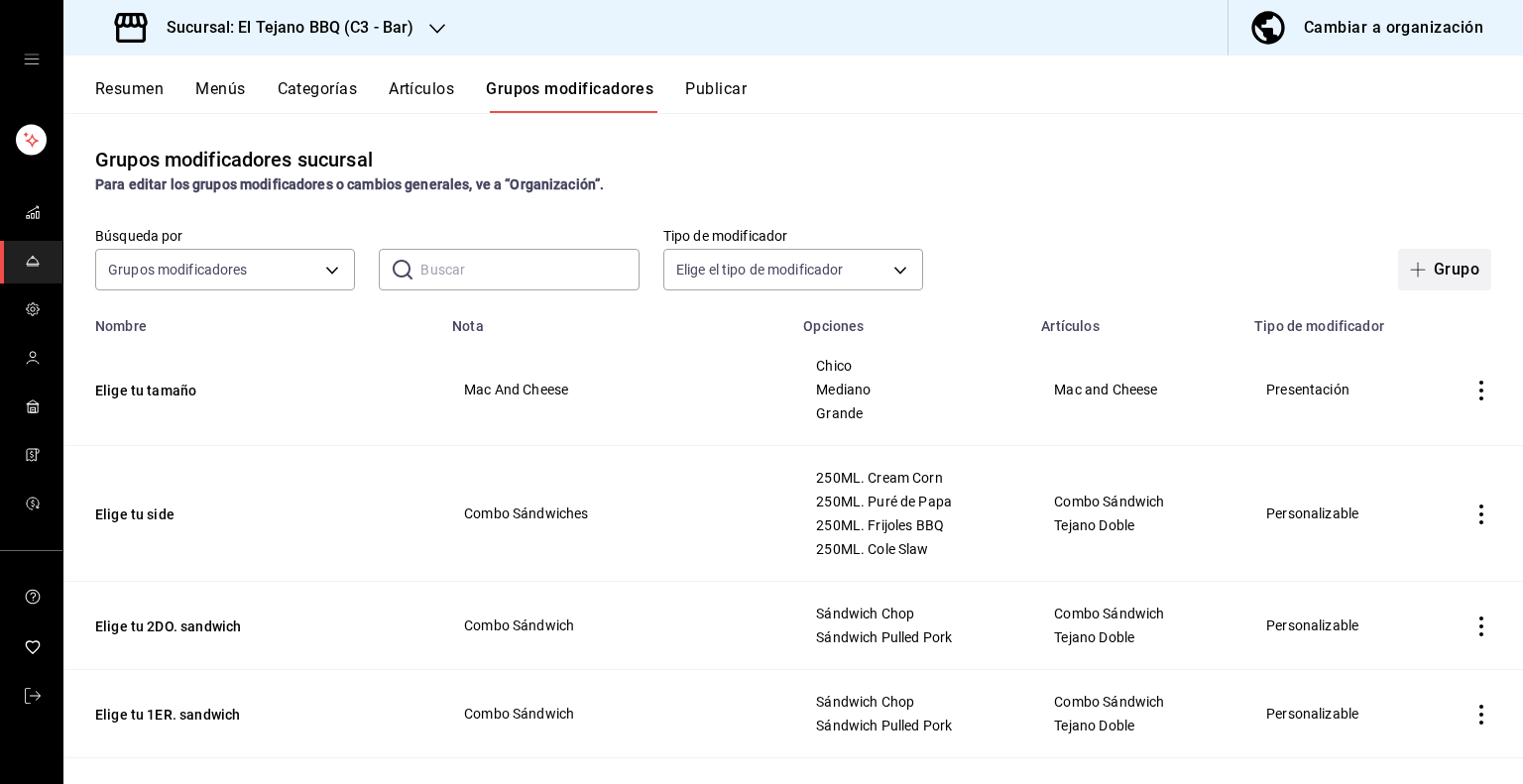click on "Grupo" at bounding box center [1445, 270] 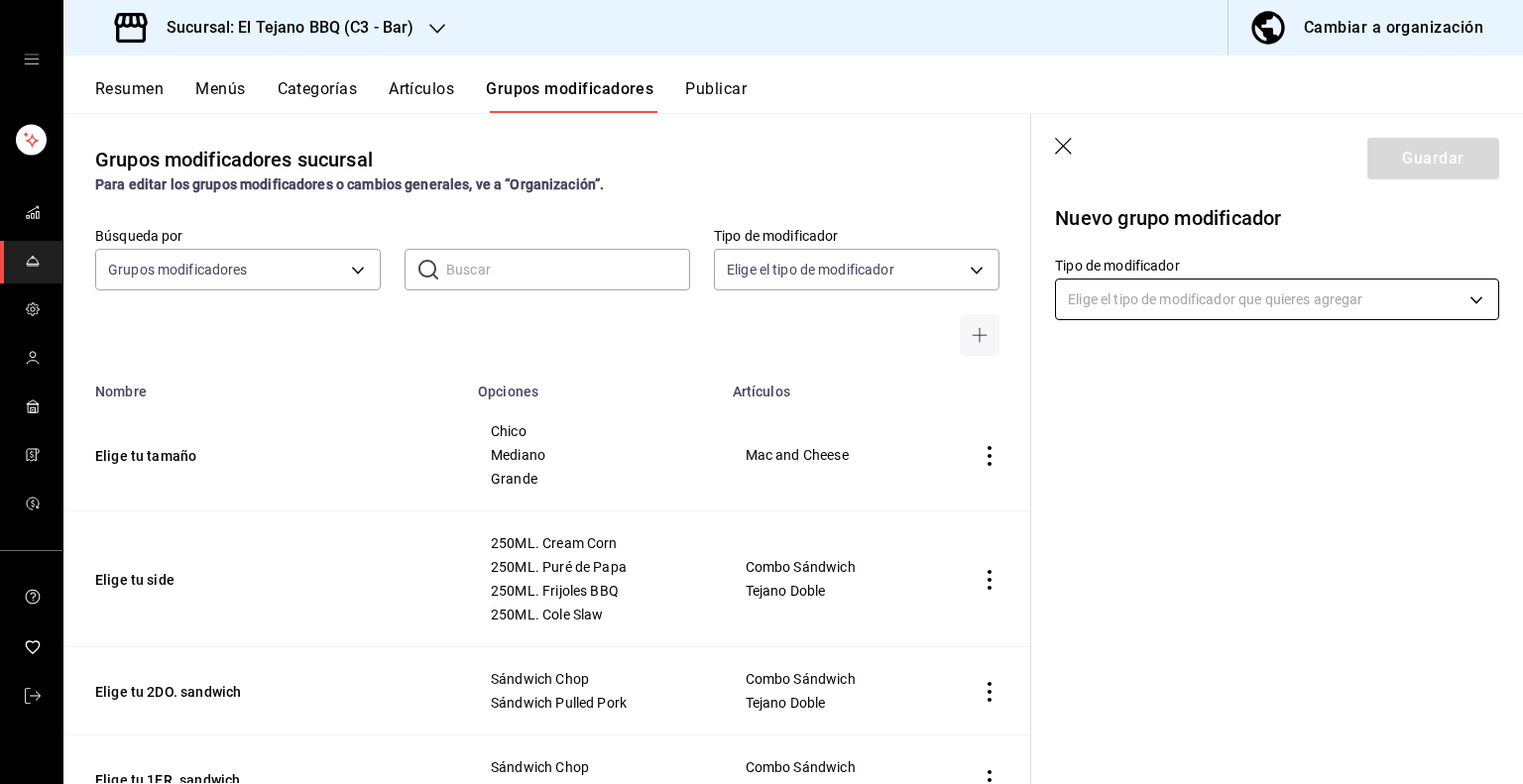click on "Sucursal: El Tejano BBQ  (C3 - Bar) Cambiar a organización Resumen Menús Categorías Artículos Grupos modificadores Publicar Grupos modificadores sucursal Para editar los grupos modificadores o cambios generales, ve a “Organización”. Búsqueda por Grupos modificadores GROUP ​ ​ Tipo de modificador Elige el tipo de modificador Nombre Opciones Artículos Elige tu tamaño Chico Mediano Grande Mac and Cheese Elige tu side 250ML. Cream Corn 250ML. Puré de Papa 250ML. Frijoles BBQ 250ML. Cole Slaw Combo Sándwich Tejano Doble Elige tu 2DO. sandwich Sándwich Chop Sándwich Pulled Pork Combo Sándwich Tejano Doble Elige tu 1ER. sandwich Sándwich Chop Sándwich Pulled Pork Combo Sándwich Tejano Doble Sides - 500ML. 500ML. Cream Corn 500ML. Puré de Papa 500ML. Frijol BBQ 500ML. Cole Slaw - Sides No.2 - 500ML. 500ML. Frijol BBQ Paquete 8 Sides No.1 - 1L. 1L. Cream Corn 1L. Puré de Papa 1L. Cole Slaw 1L. Frijol BBQ Paquete 8 Sides - 500ML. 500ML. Cream Corn 500ML. Puré de Papa 500ML. Cole Slaw - Chico" at bounding box center [762, 392] 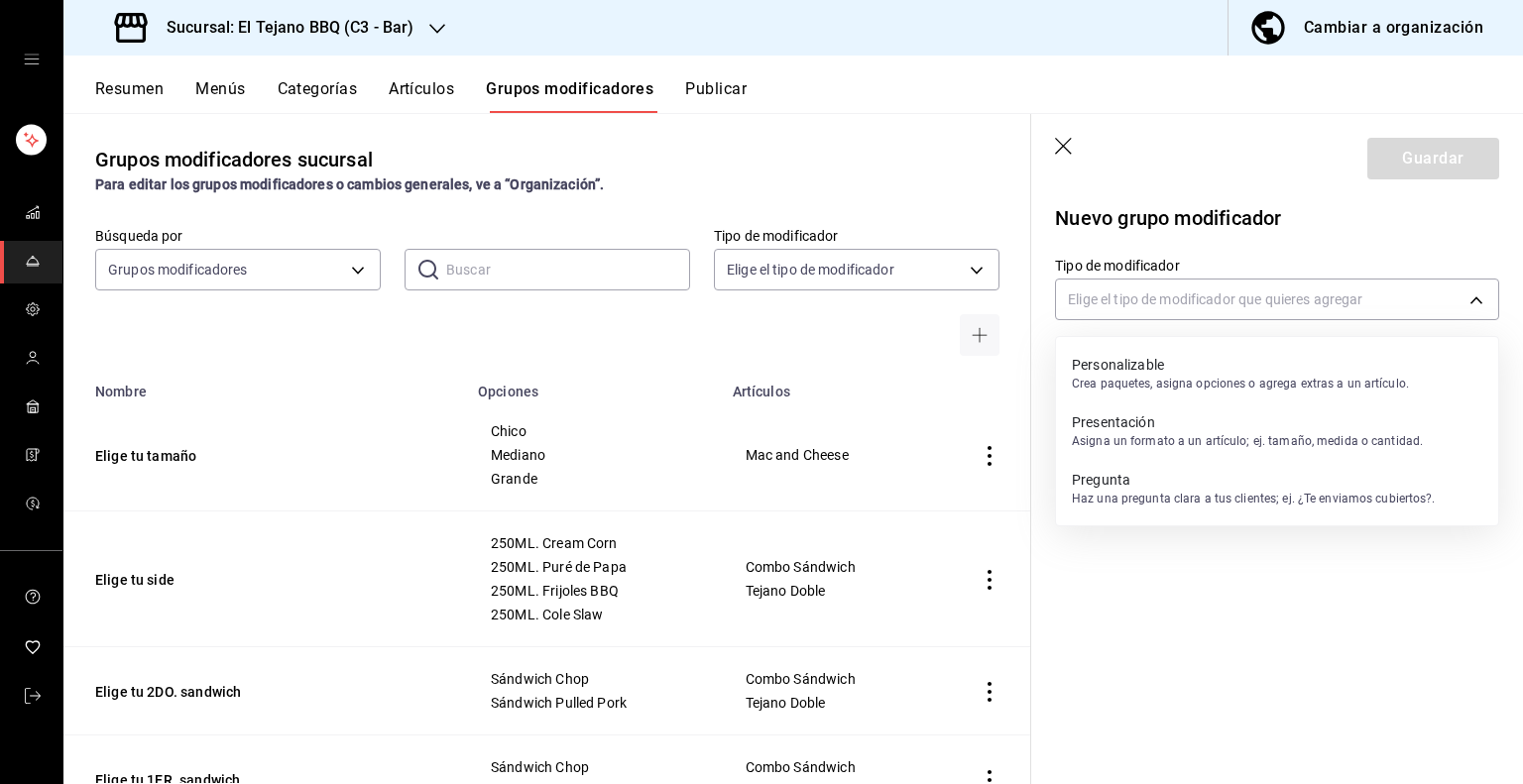 click on "Personalizable" at bounding box center (1240, 365) 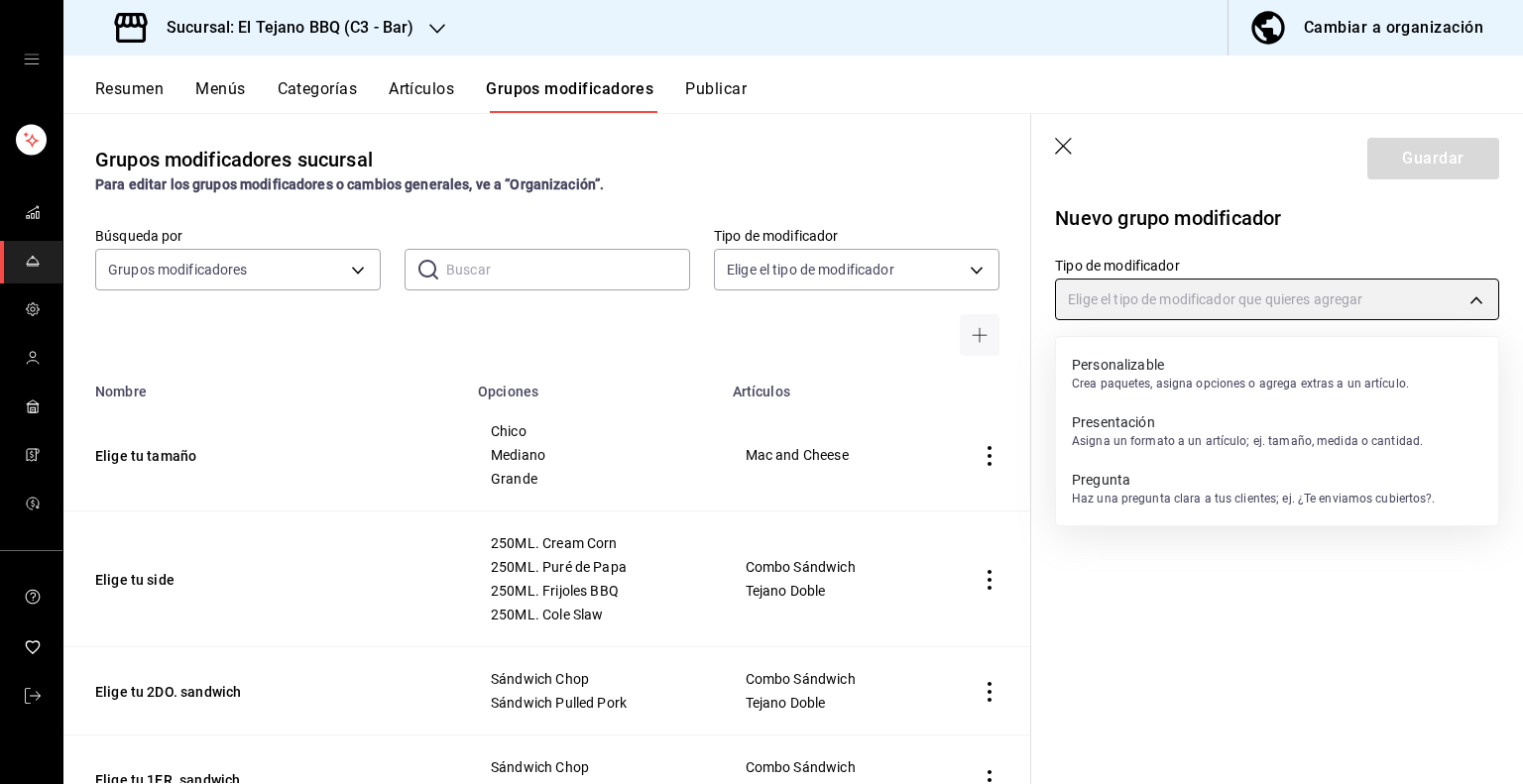 type on "CUSTOMIZABLE" 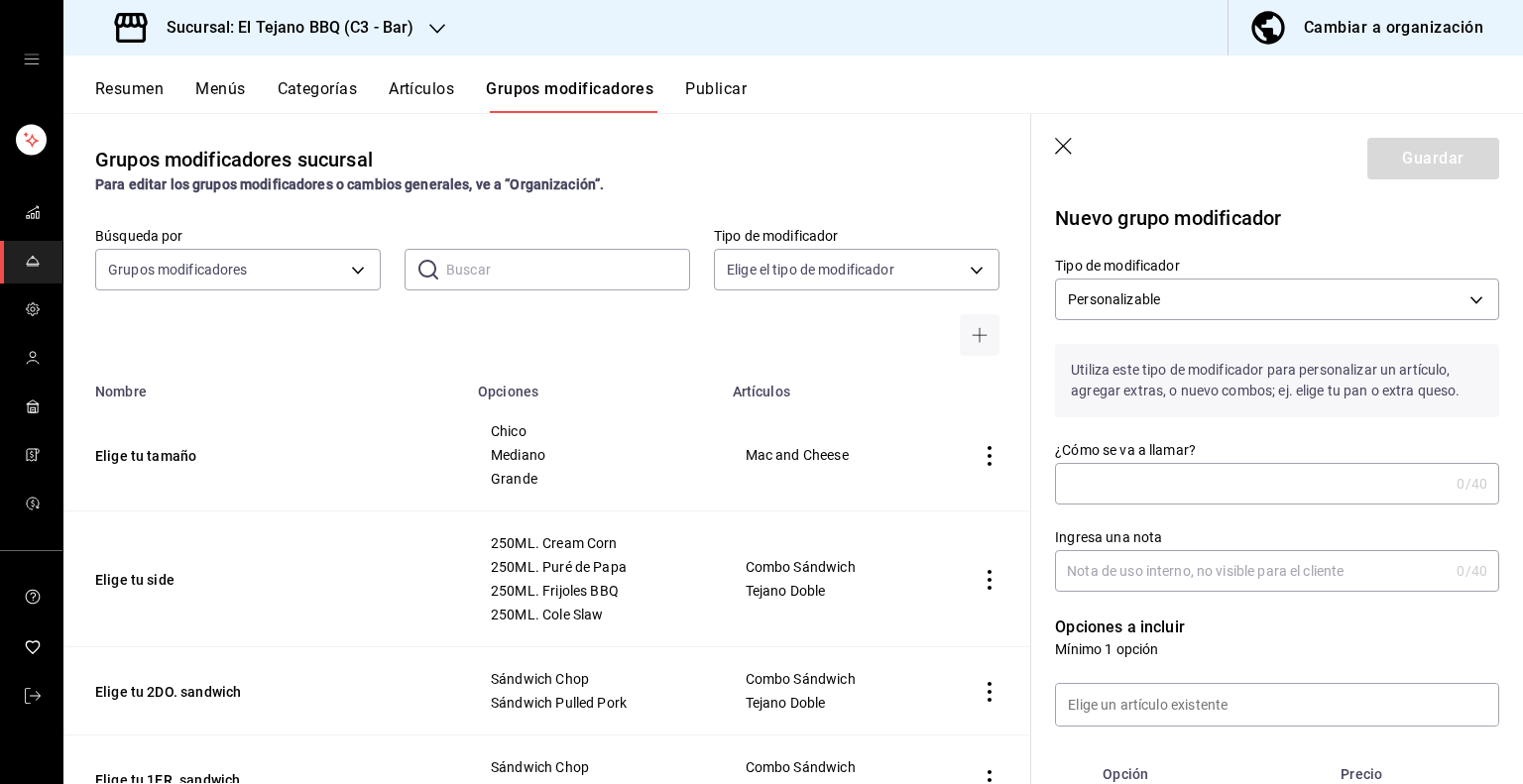 click on "¿Cómo se va a llamar?" at bounding box center (1251, 484) 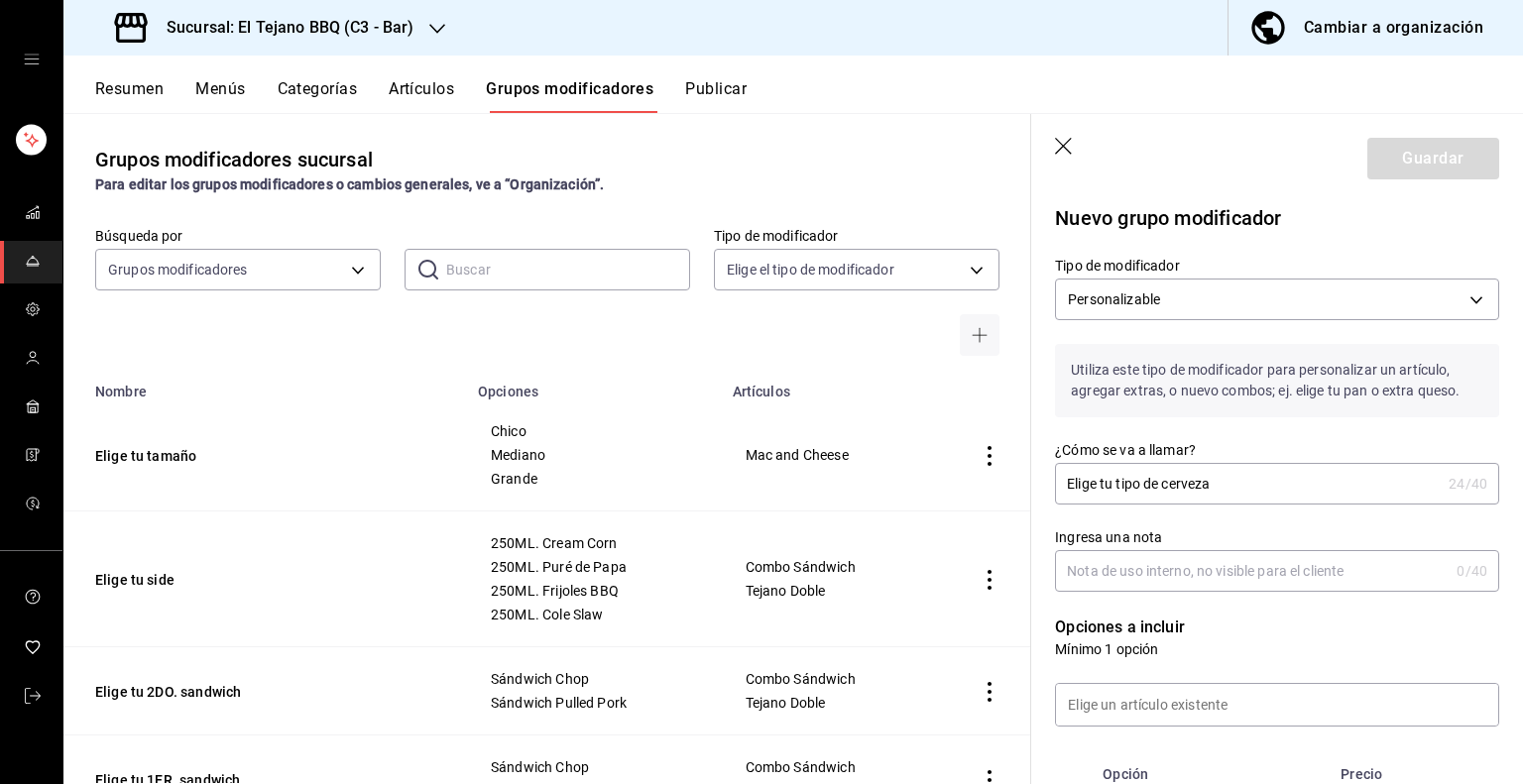 click on "Elige tu tipo de cerveza" at bounding box center [1247, 484] 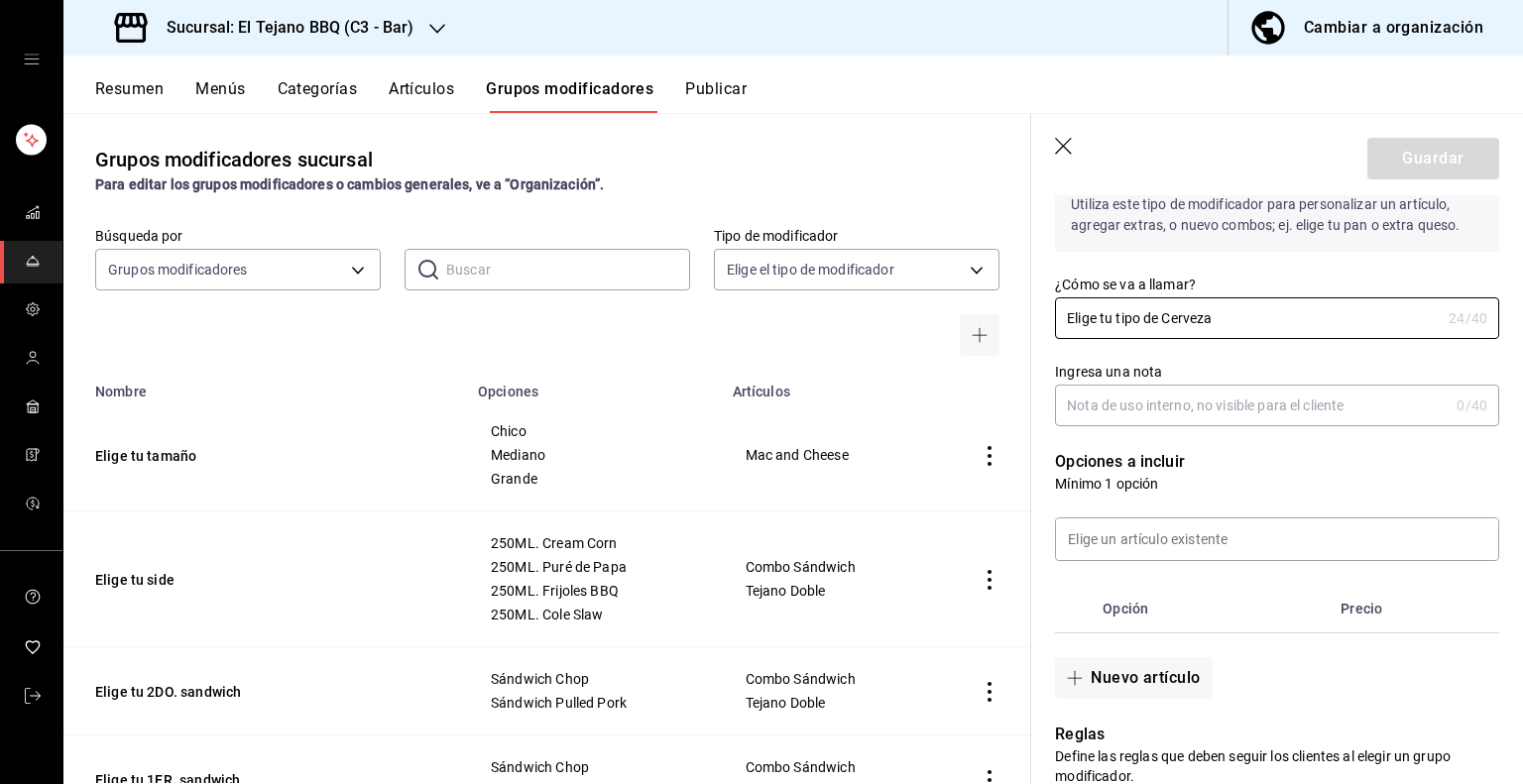 scroll, scrollTop: 167, scrollLeft: 0, axis: vertical 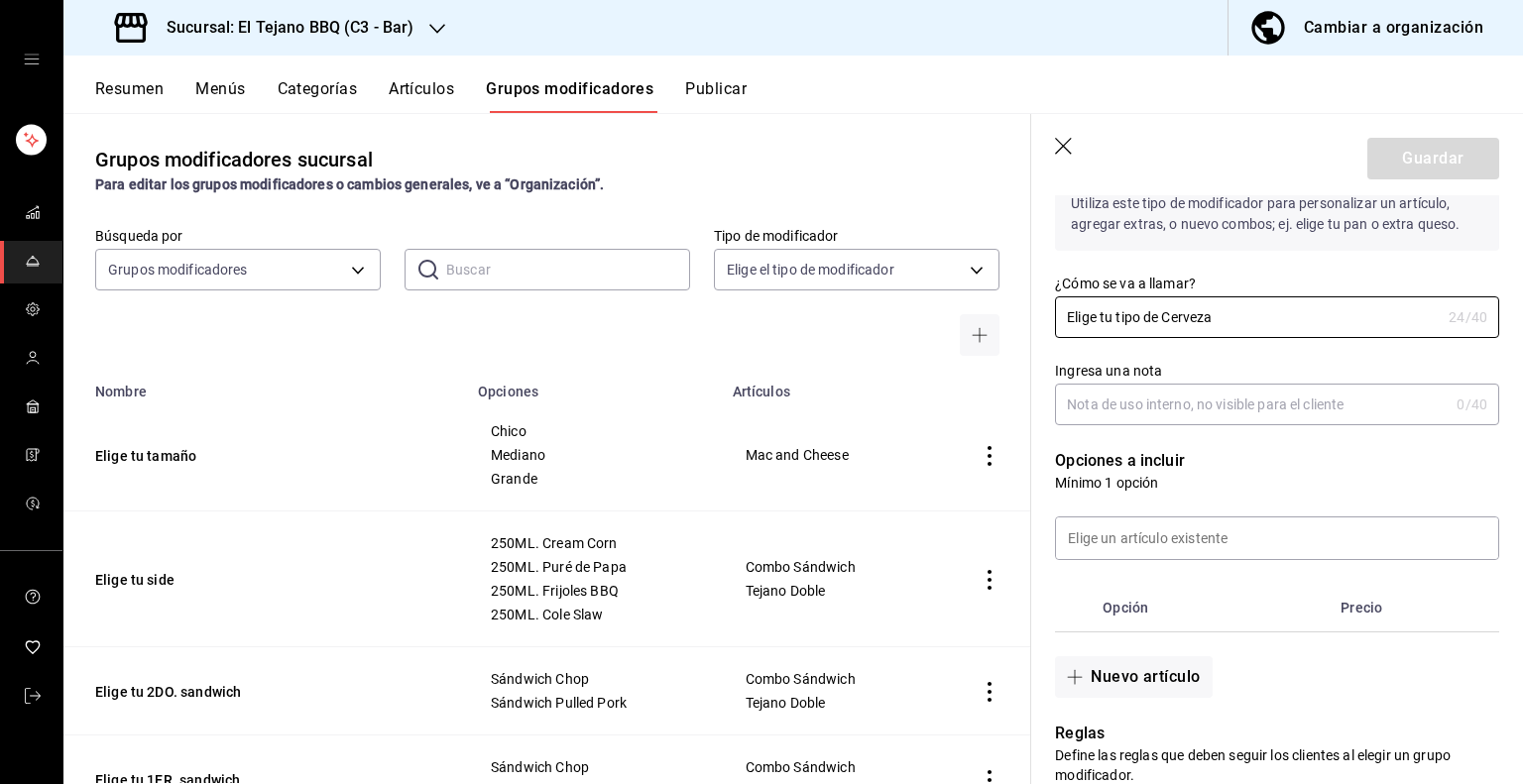 type on "Elige tu tipo de Cerveza" 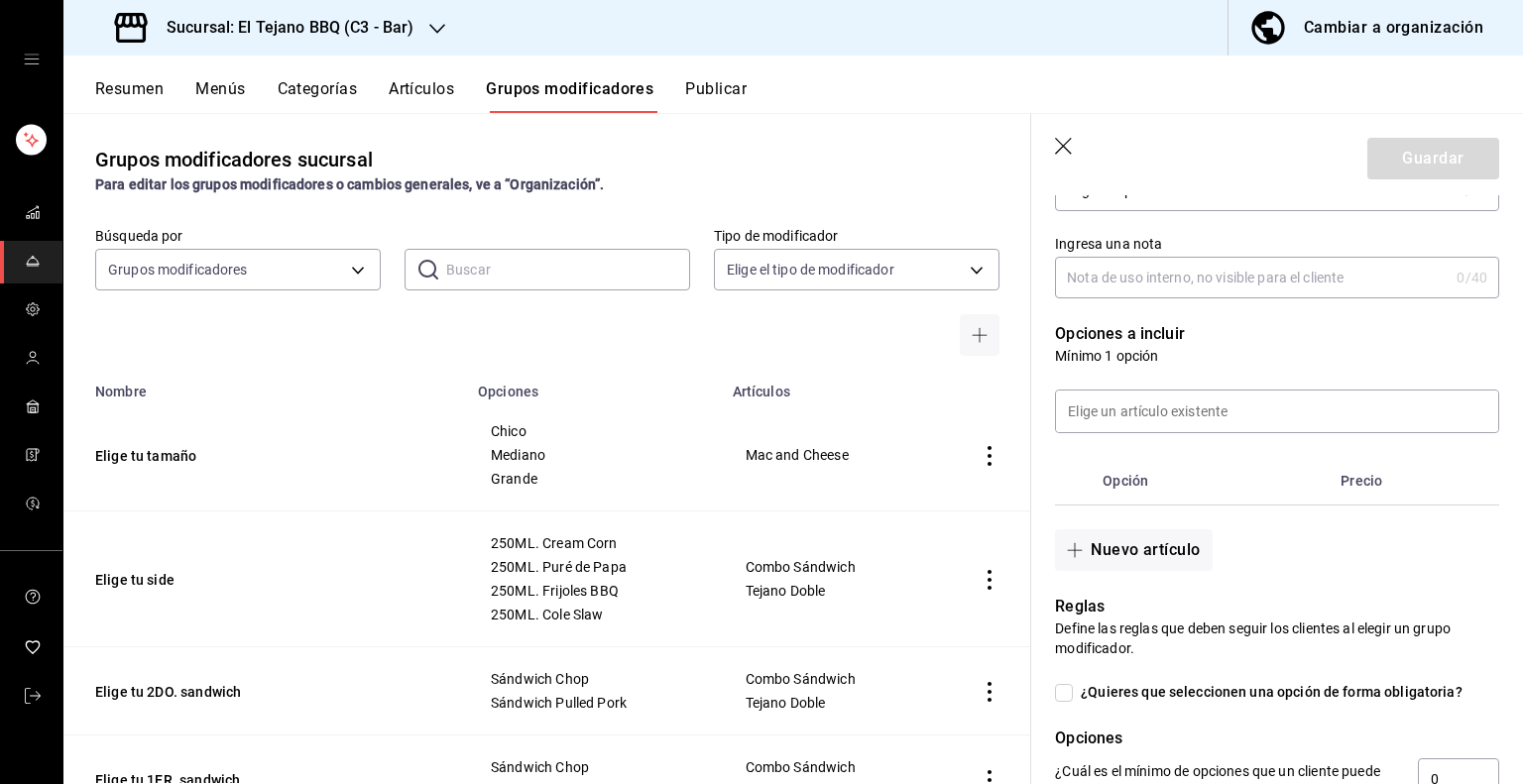 scroll, scrollTop: 312, scrollLeft: 0, axis: vertical 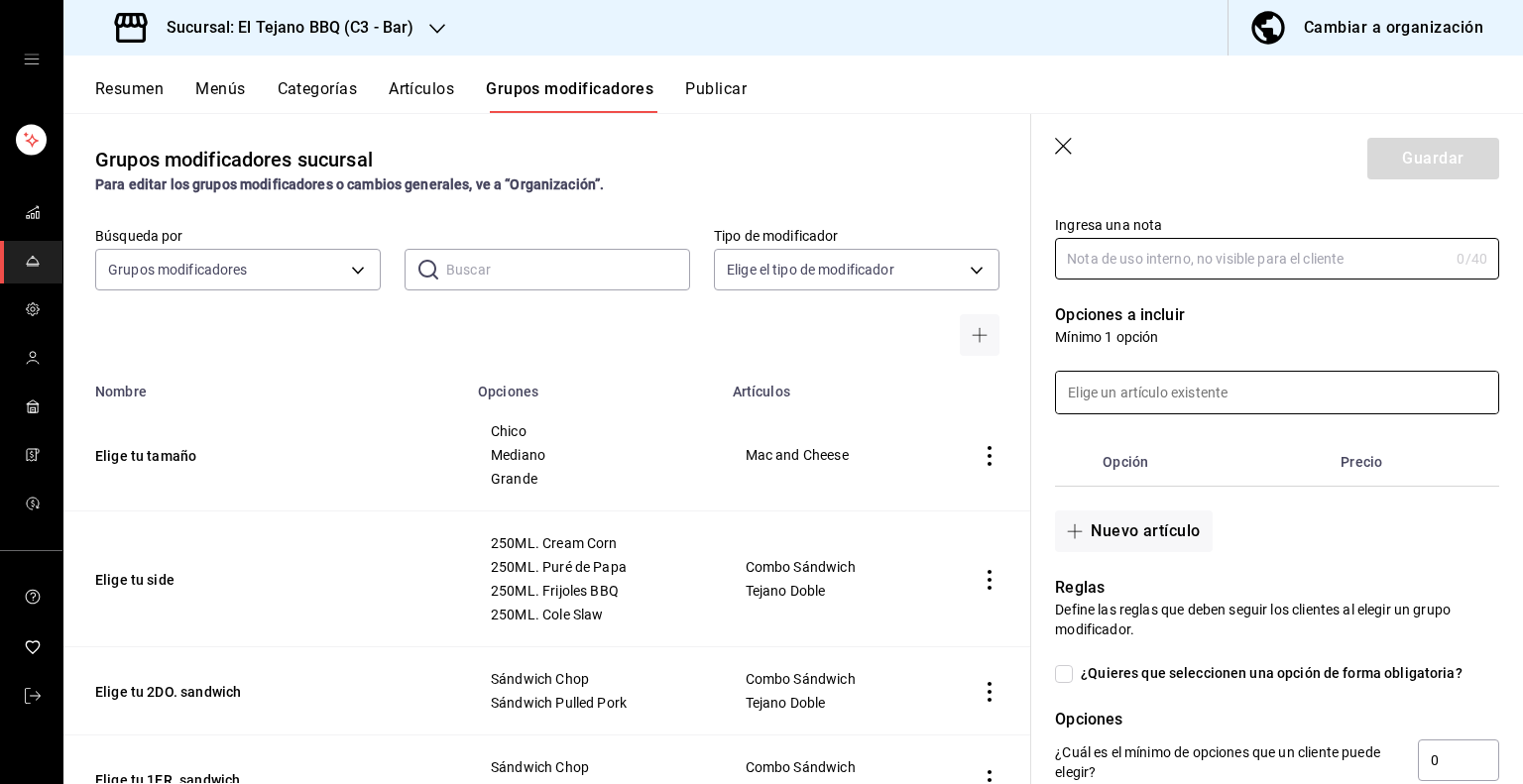 click at bounding box center [1277, 392] 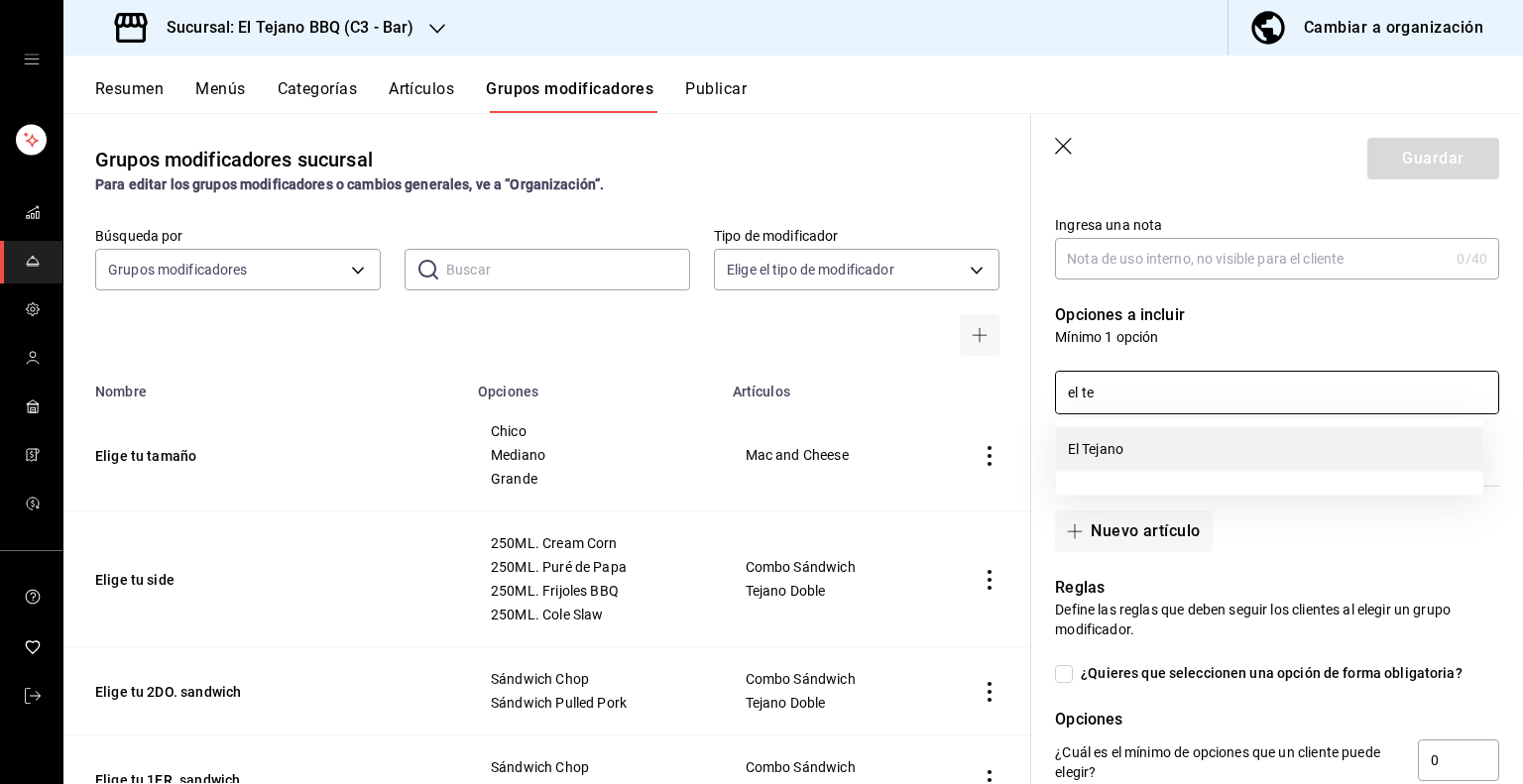 click on "El Tejano" at bounding box center [1269, 449] 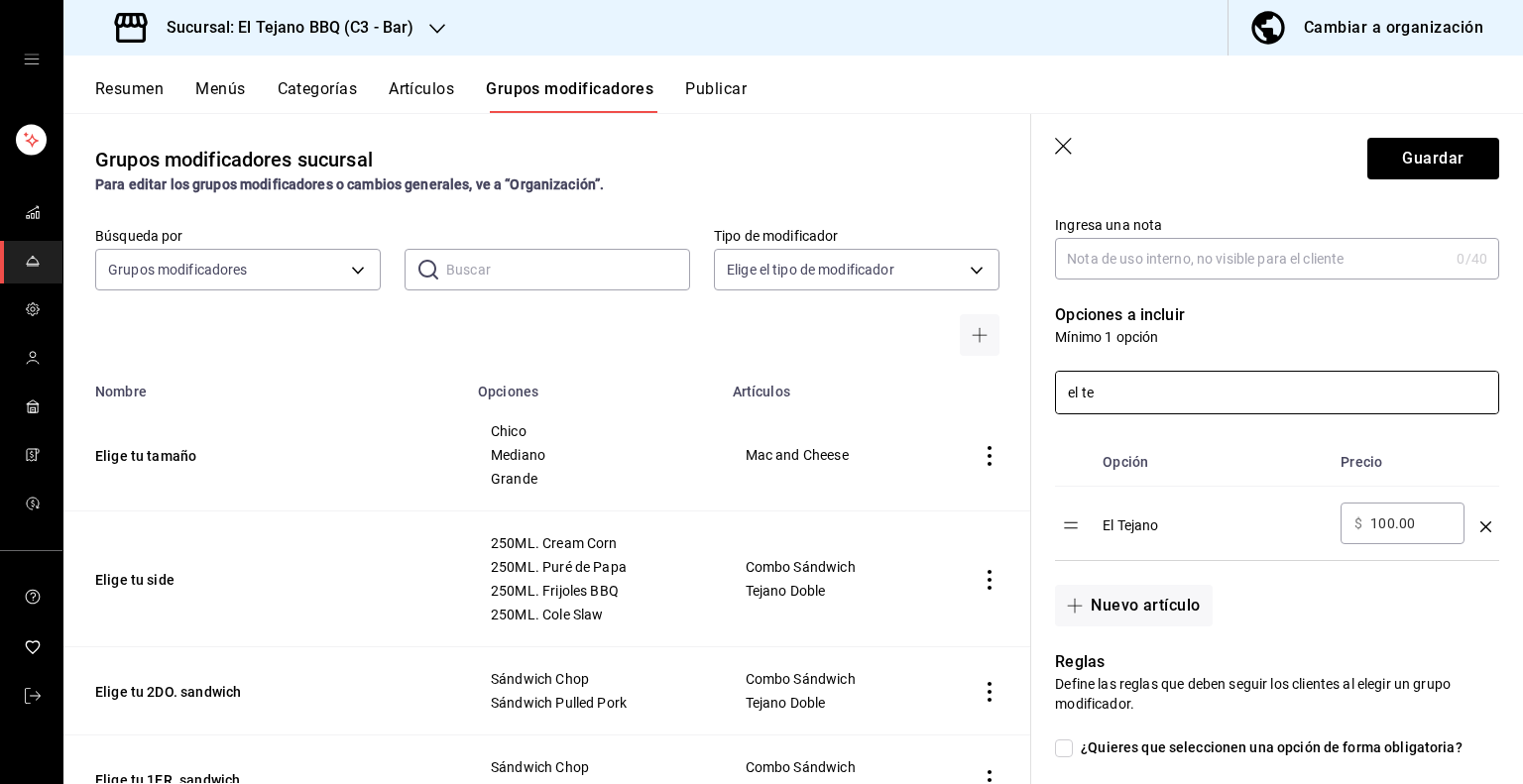 type on "el te" 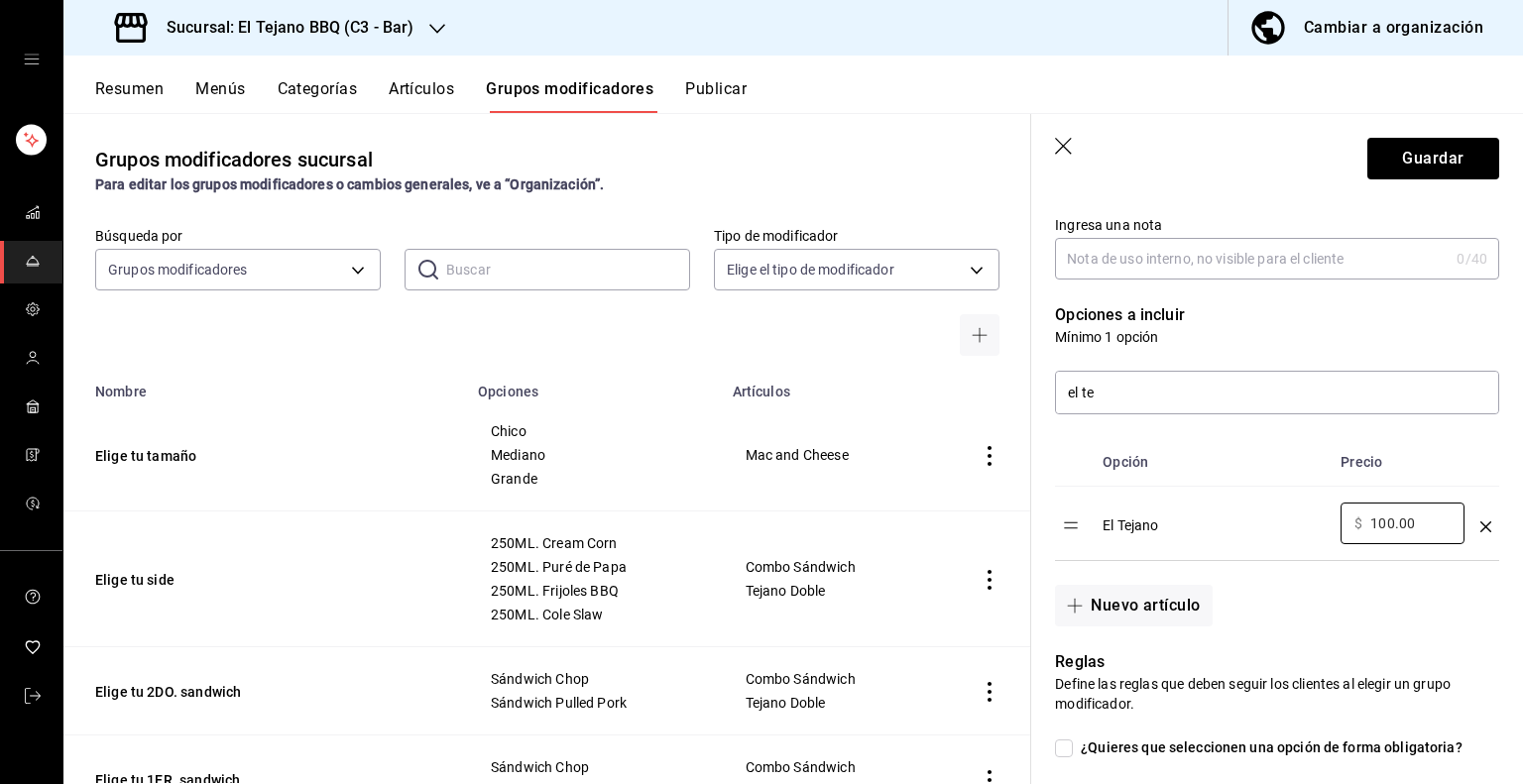 drag, startPoint x: 1429, startPoint y: 522, endPoint x: 1316, endPoint y: 513, distance: 113.35784 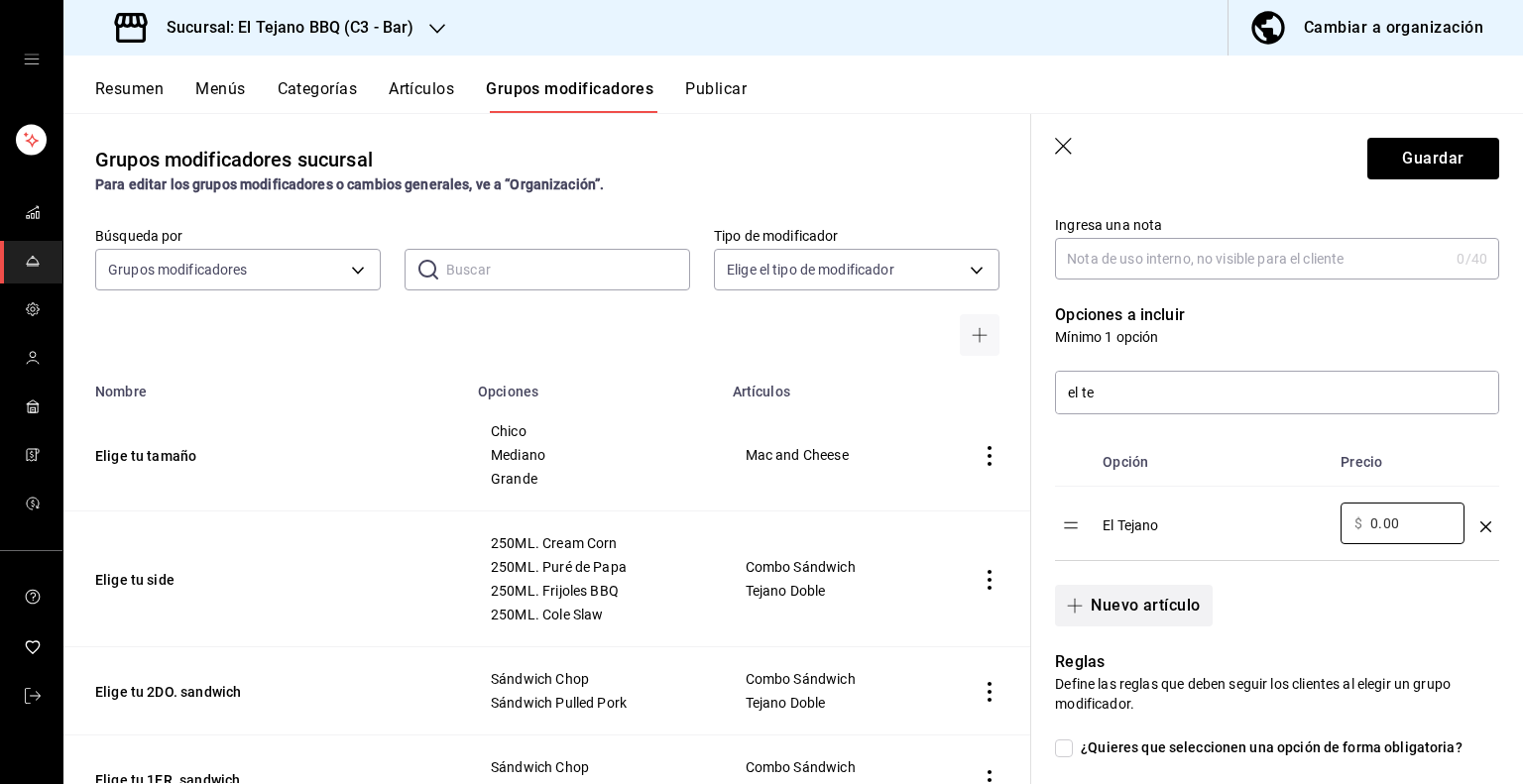 type on "0.00" 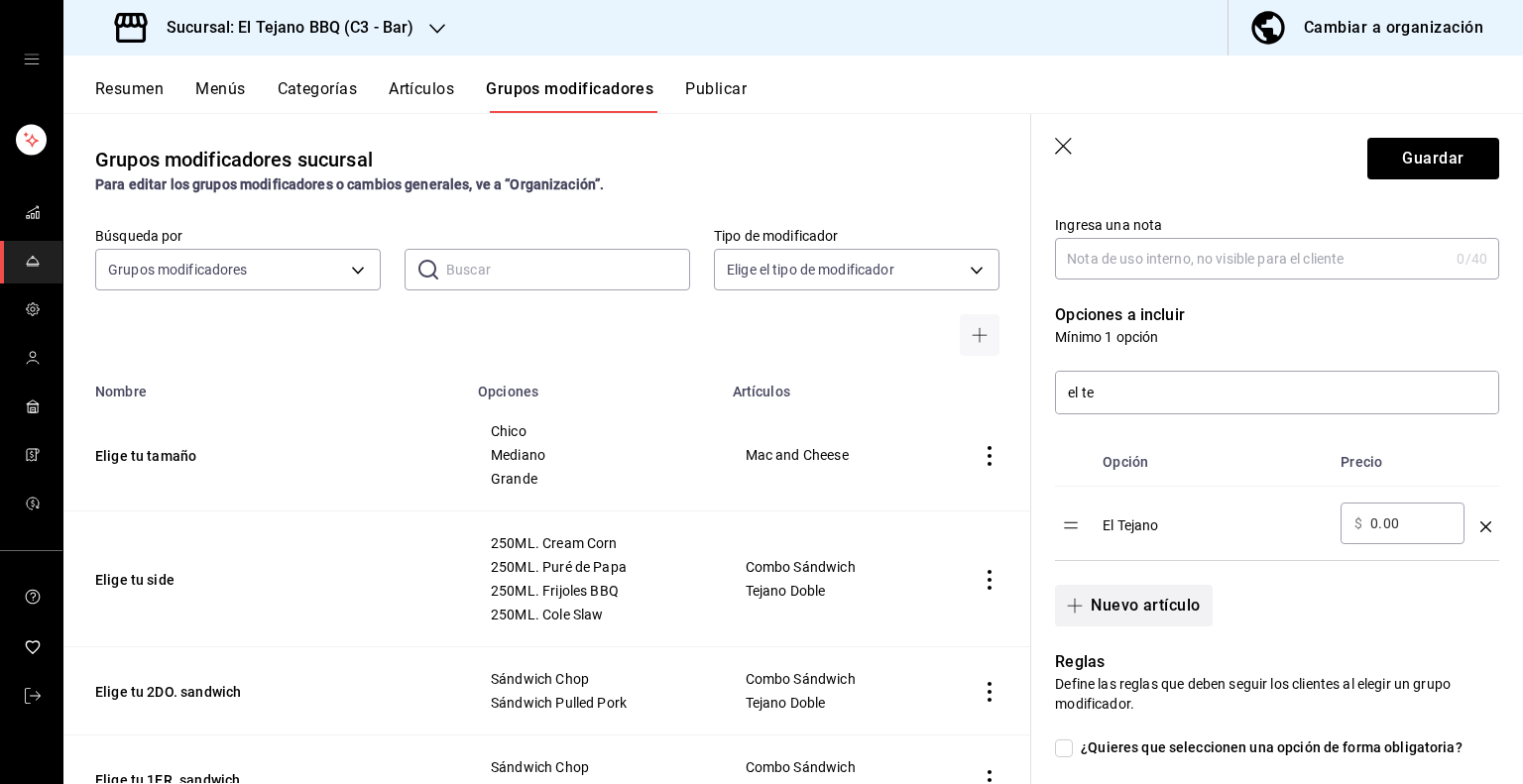 click on "Nuevo artículo" at bounding box center [1133, 606] 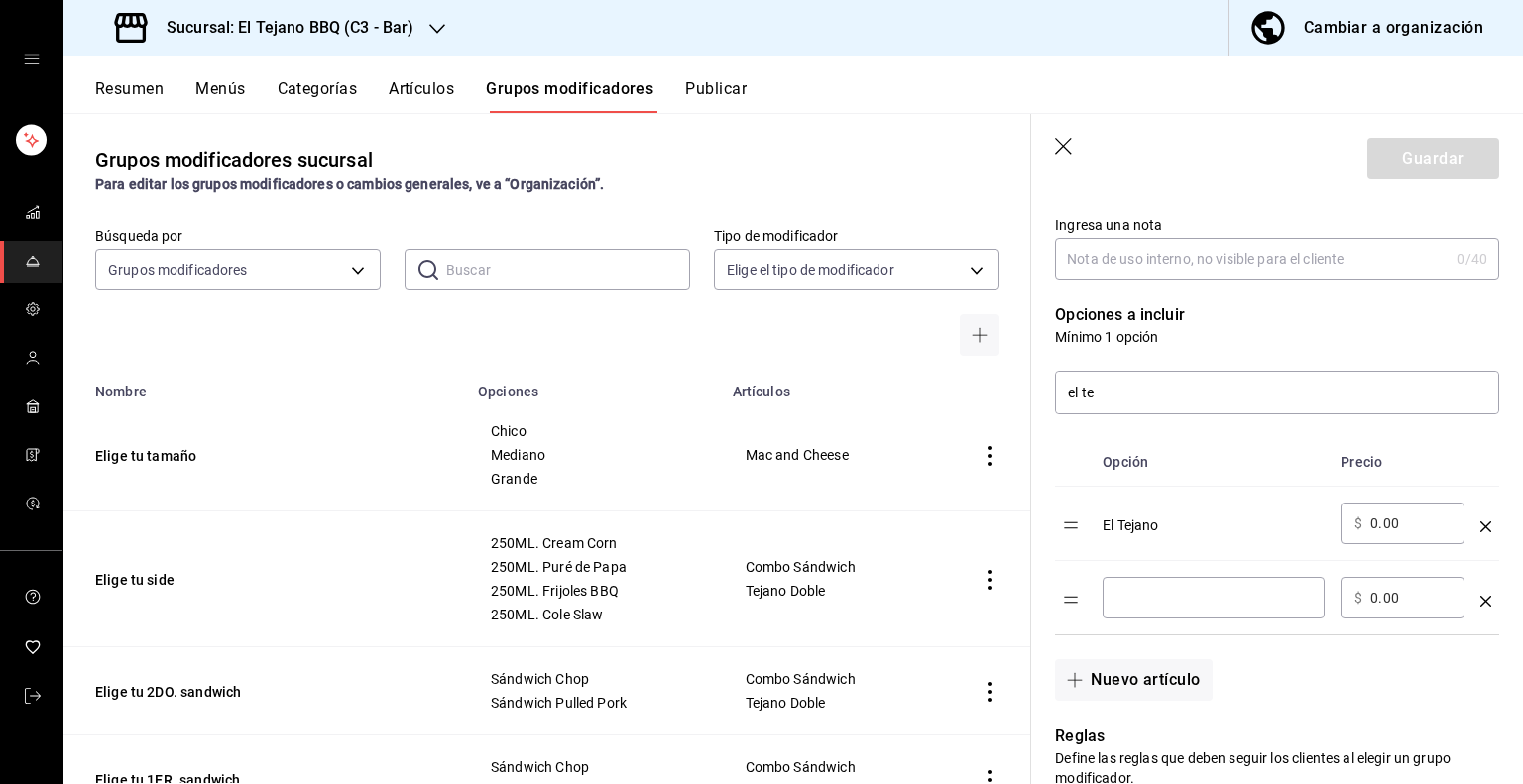 click on "​" at bounding box center (1214, 598) 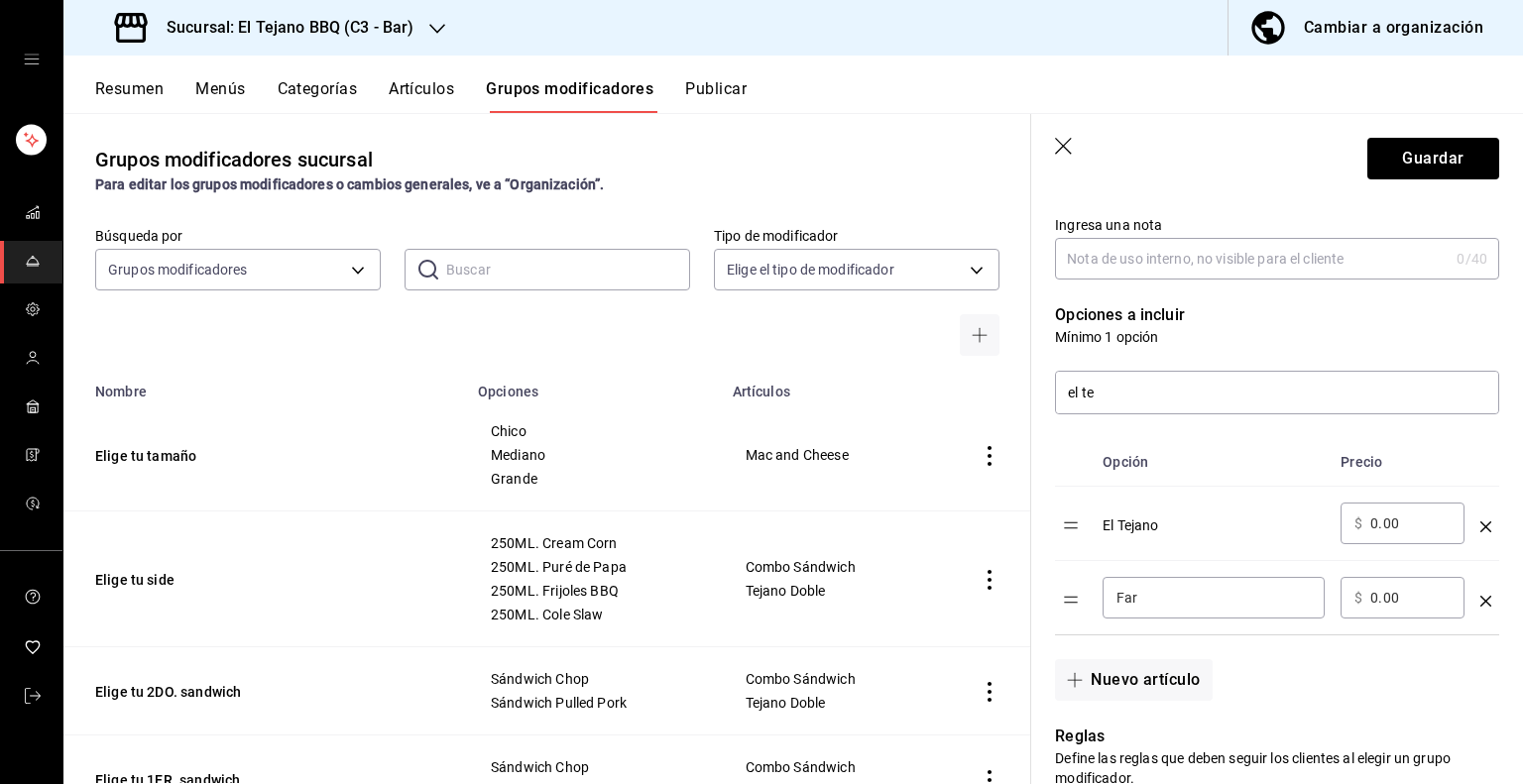 type on "Faraón" 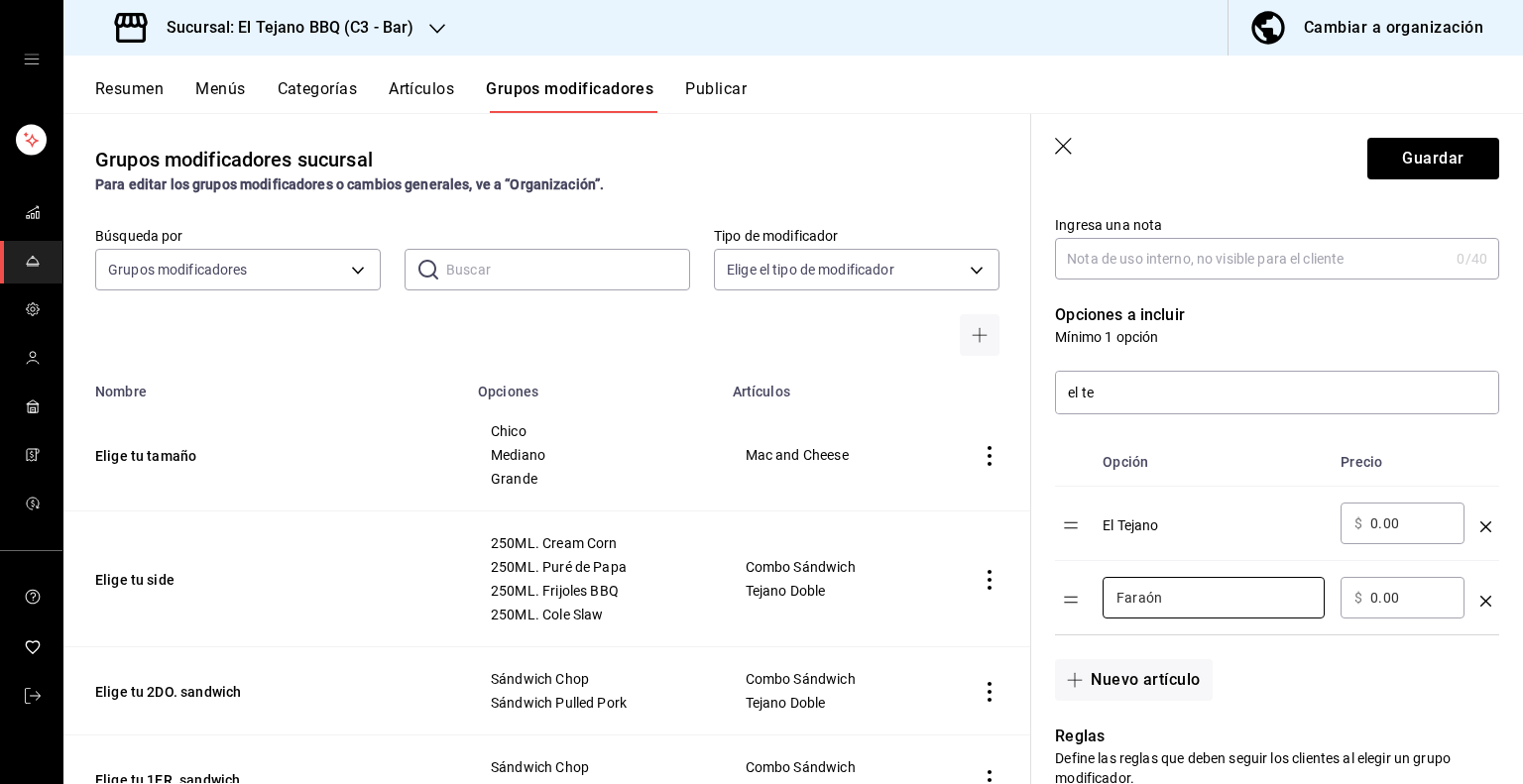 click on "Nuevo artículo" at bounding box center [1265, 668] 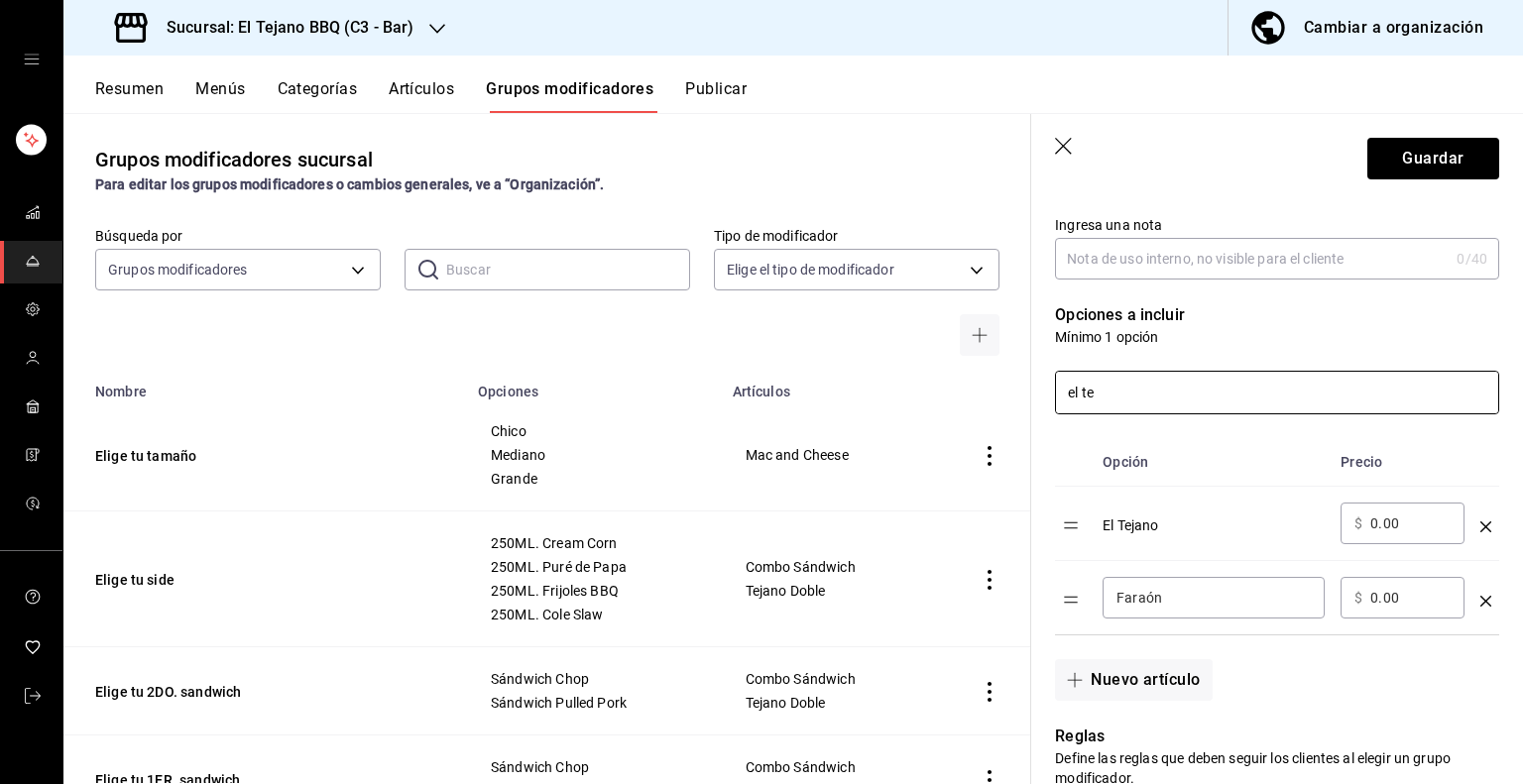 click on "el te" at bounding box center (1277, 392) 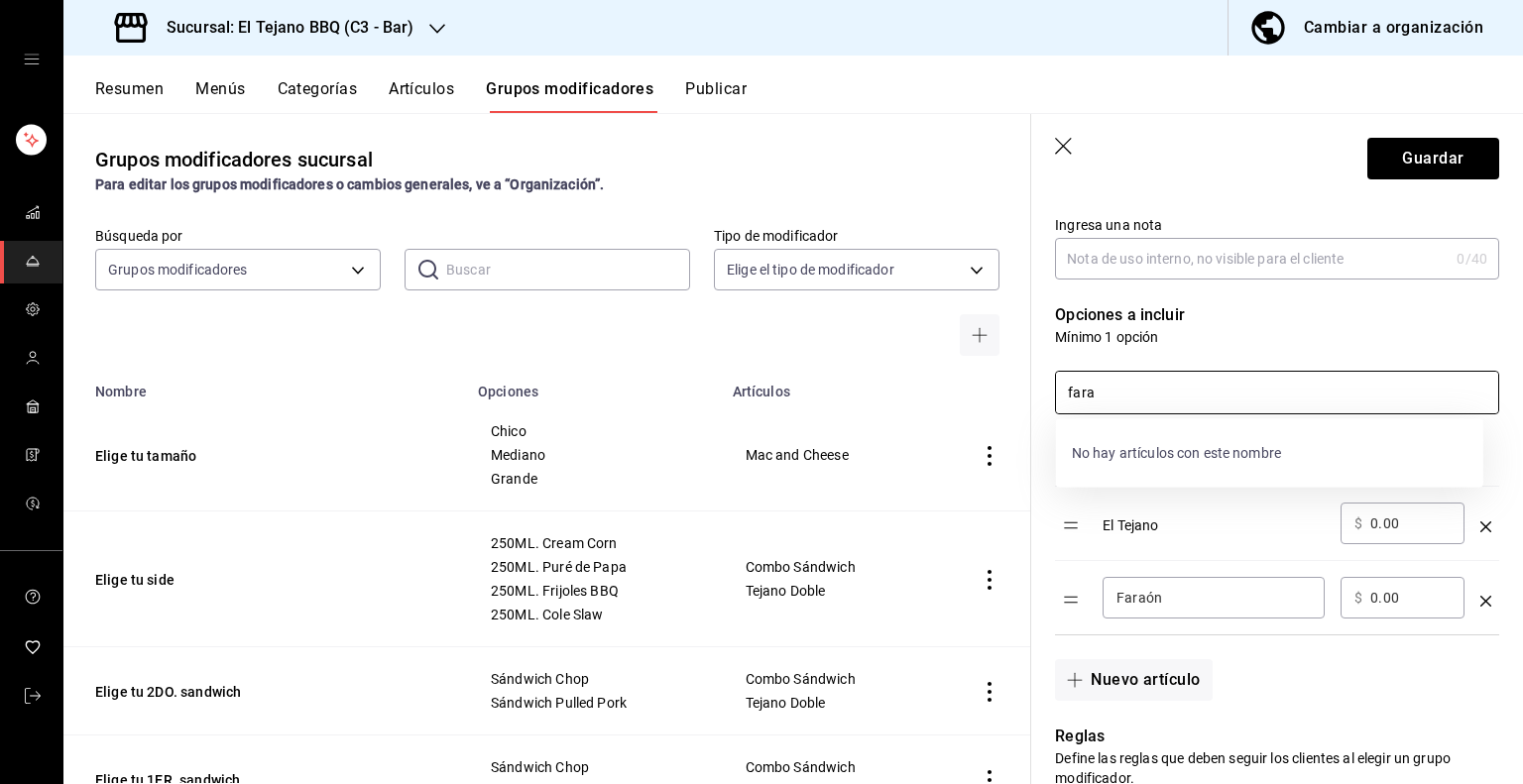 type on "fara" 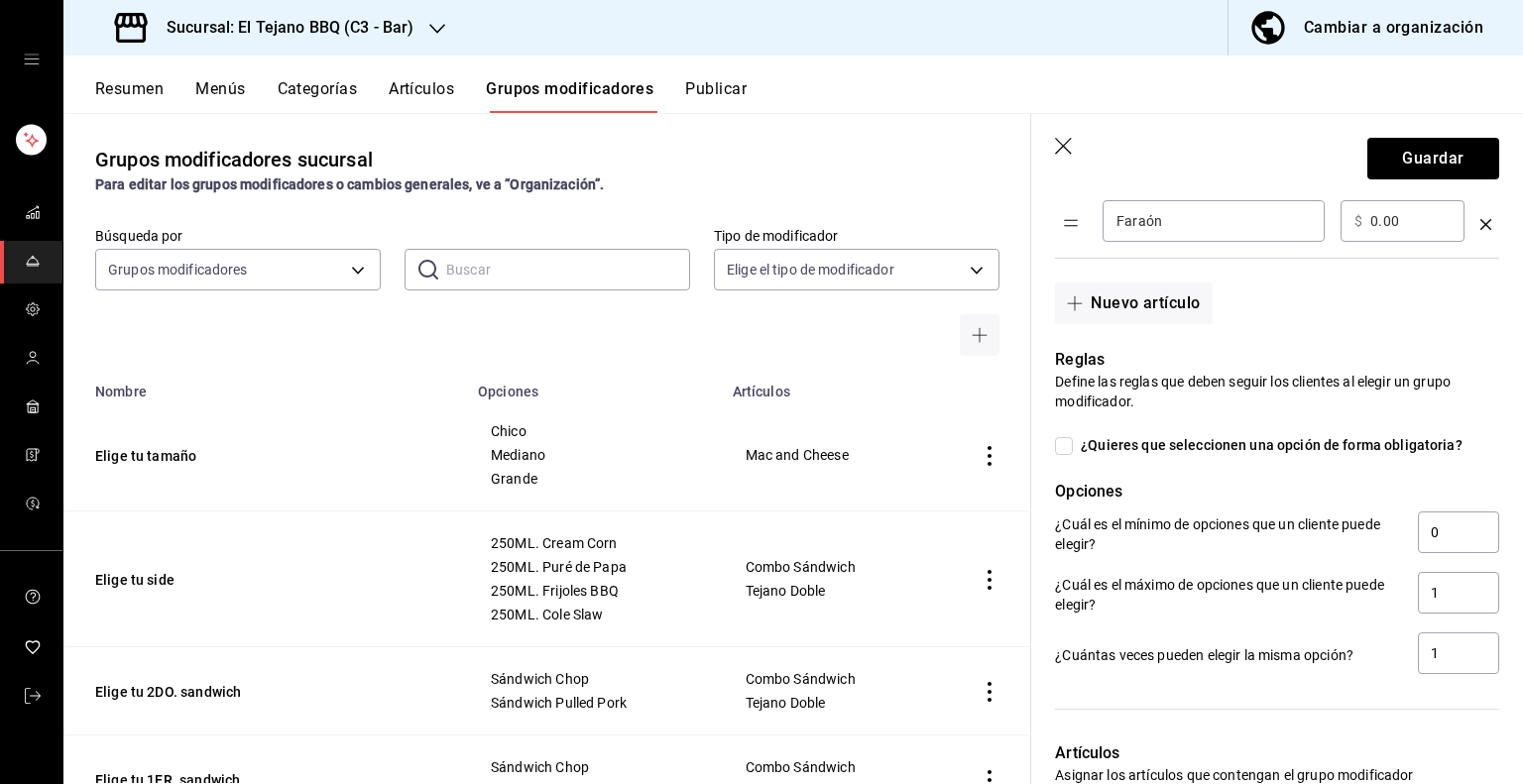 scroll, scrollTop: 690, scrollLeft: 0, axis: vertical 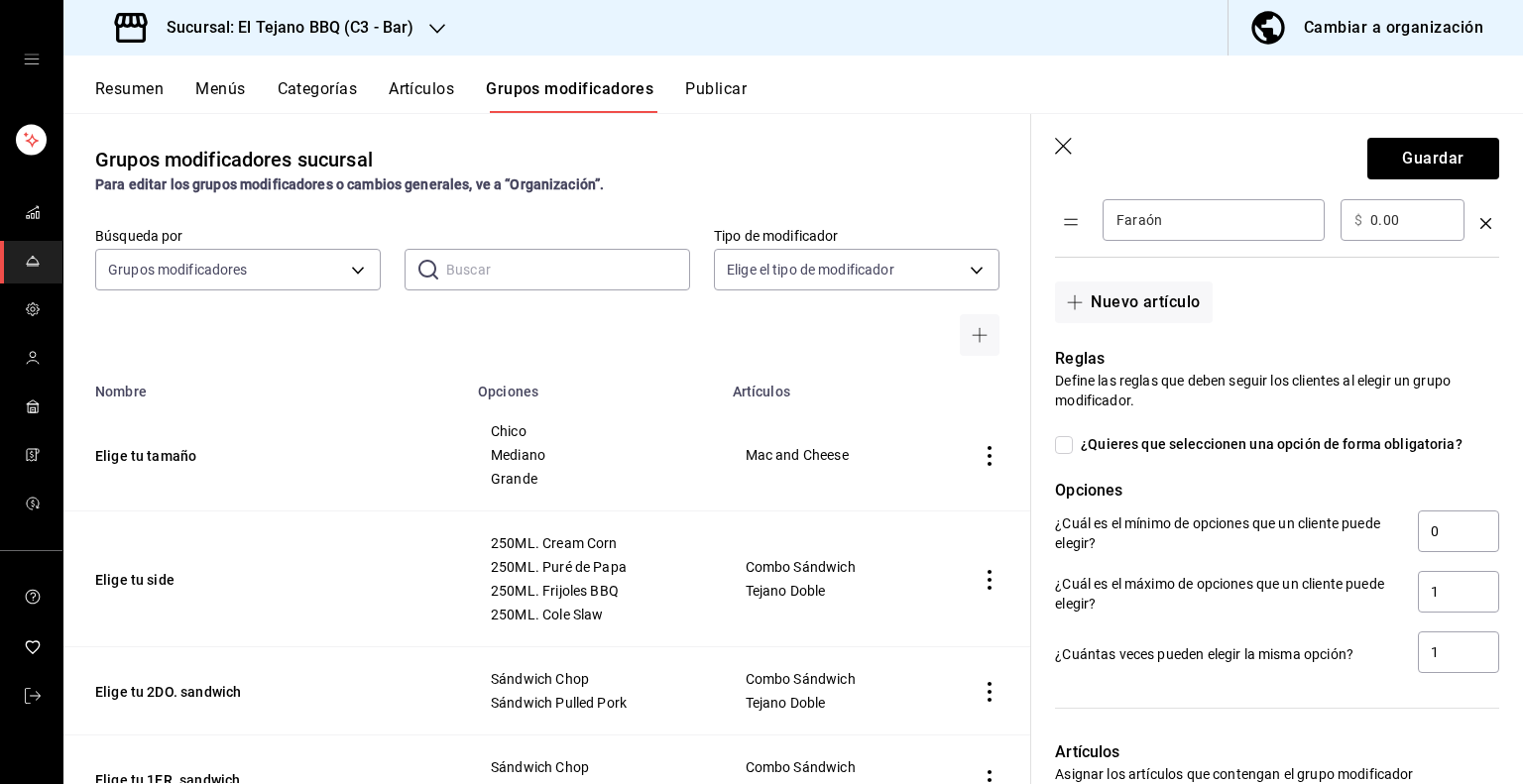 click on "¿Quieres que seleccionen una opción de forma obligatoria?" at bounding box center [1267, 444] 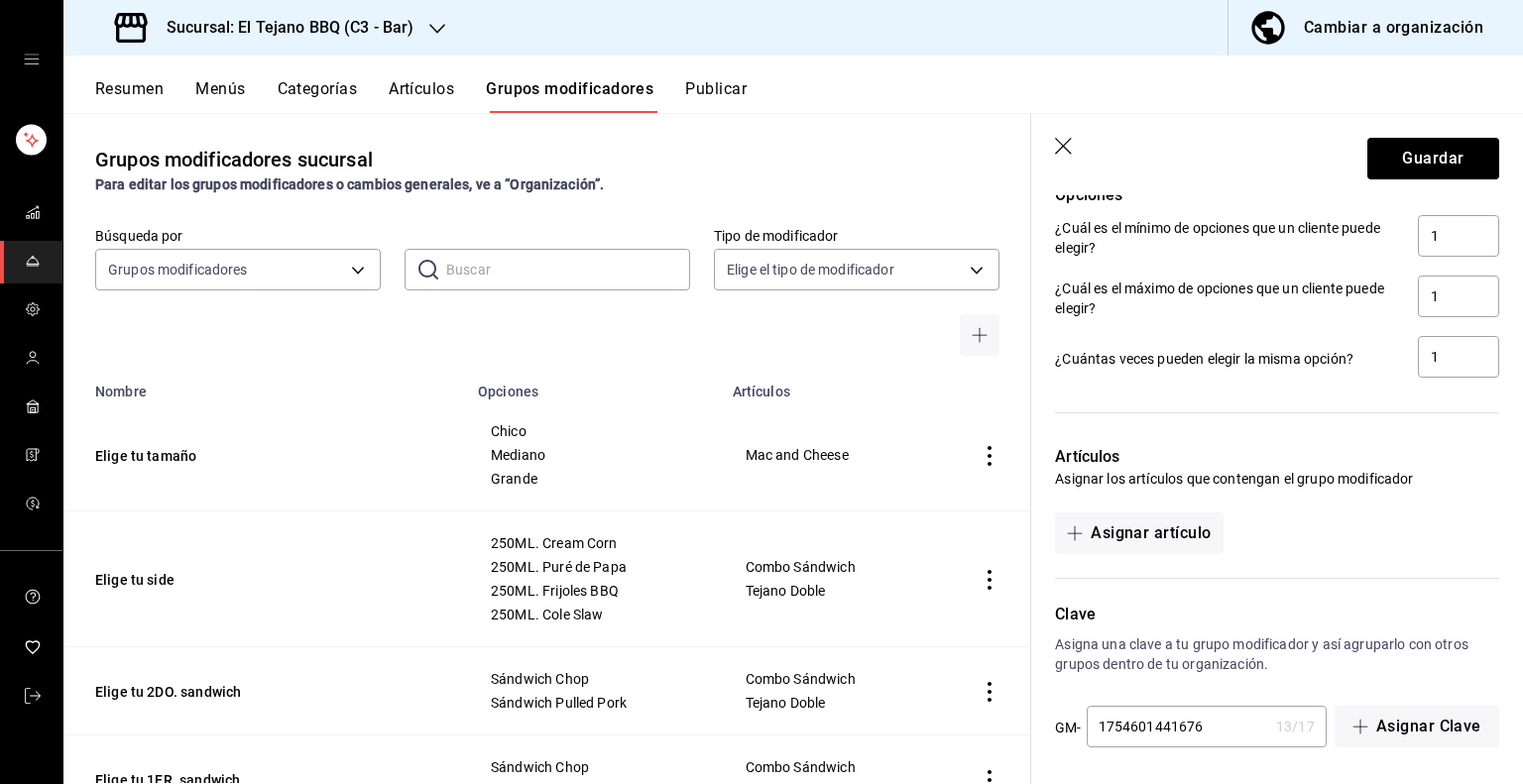 scroll, scrollTop: 989, scrollLeft: 0, axis: vertical 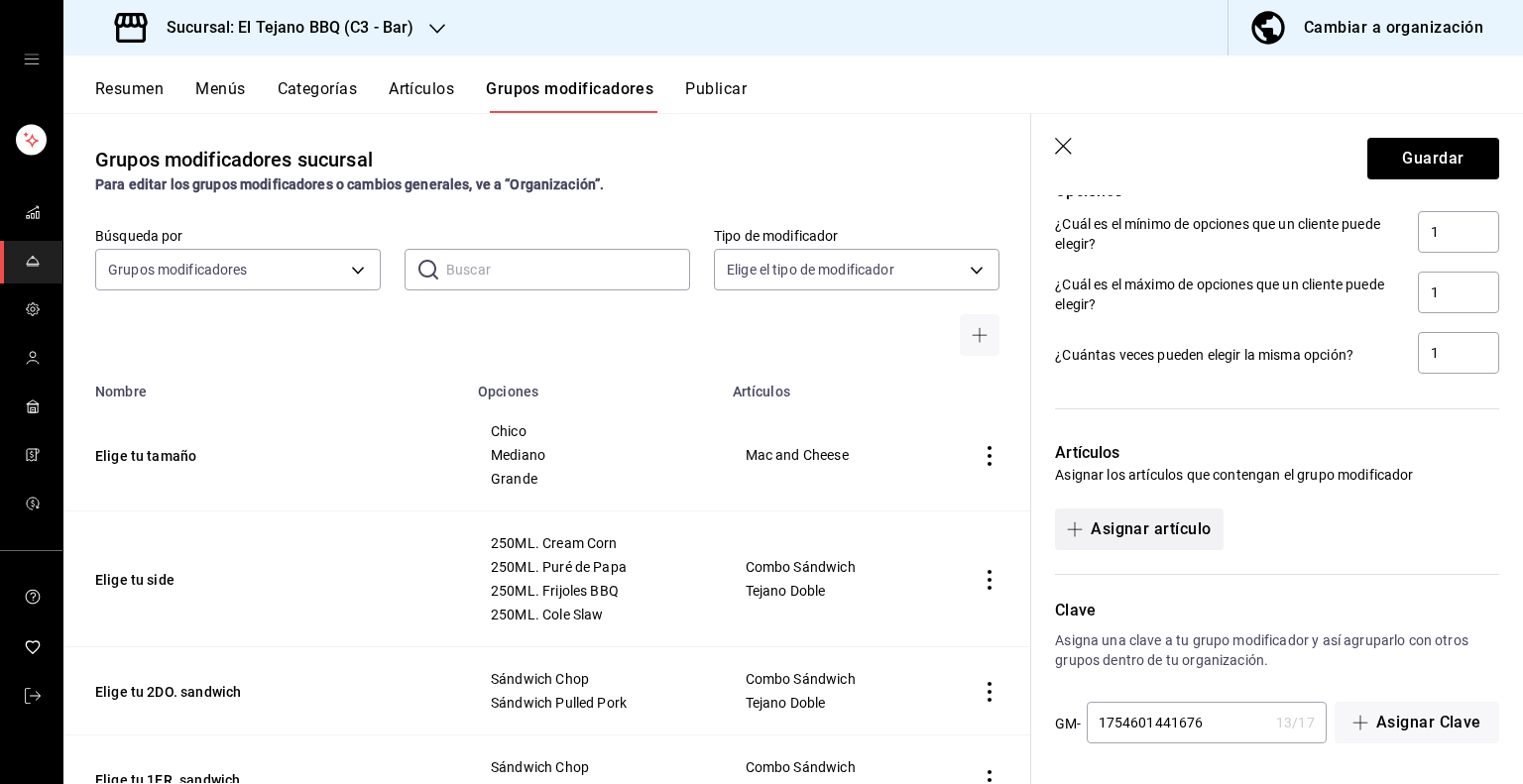 click on "Asignar artículo" at bounding box center (1138, 529) 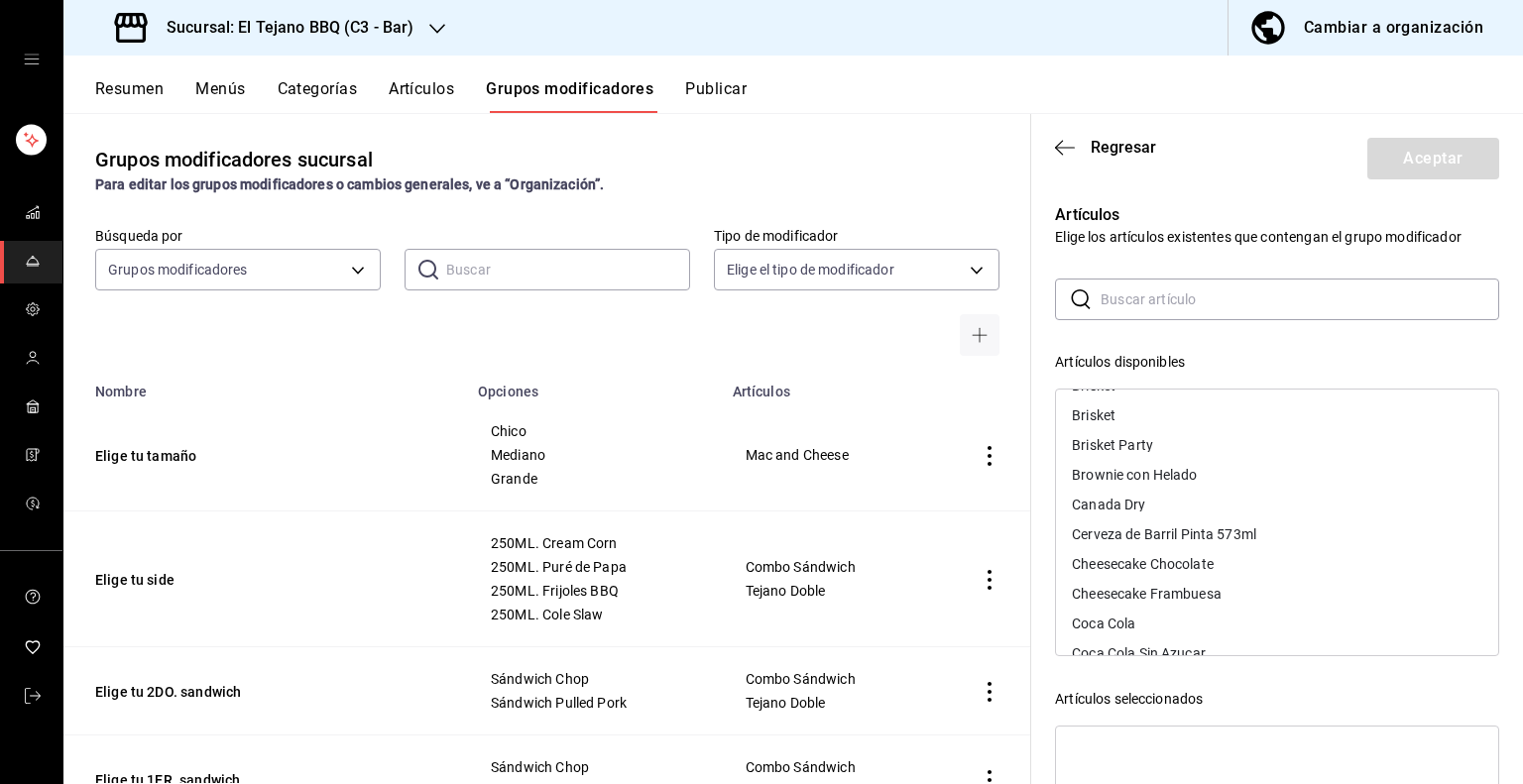 scroll, scrollTop: 813, scrollLeft: 0, axis: vertical 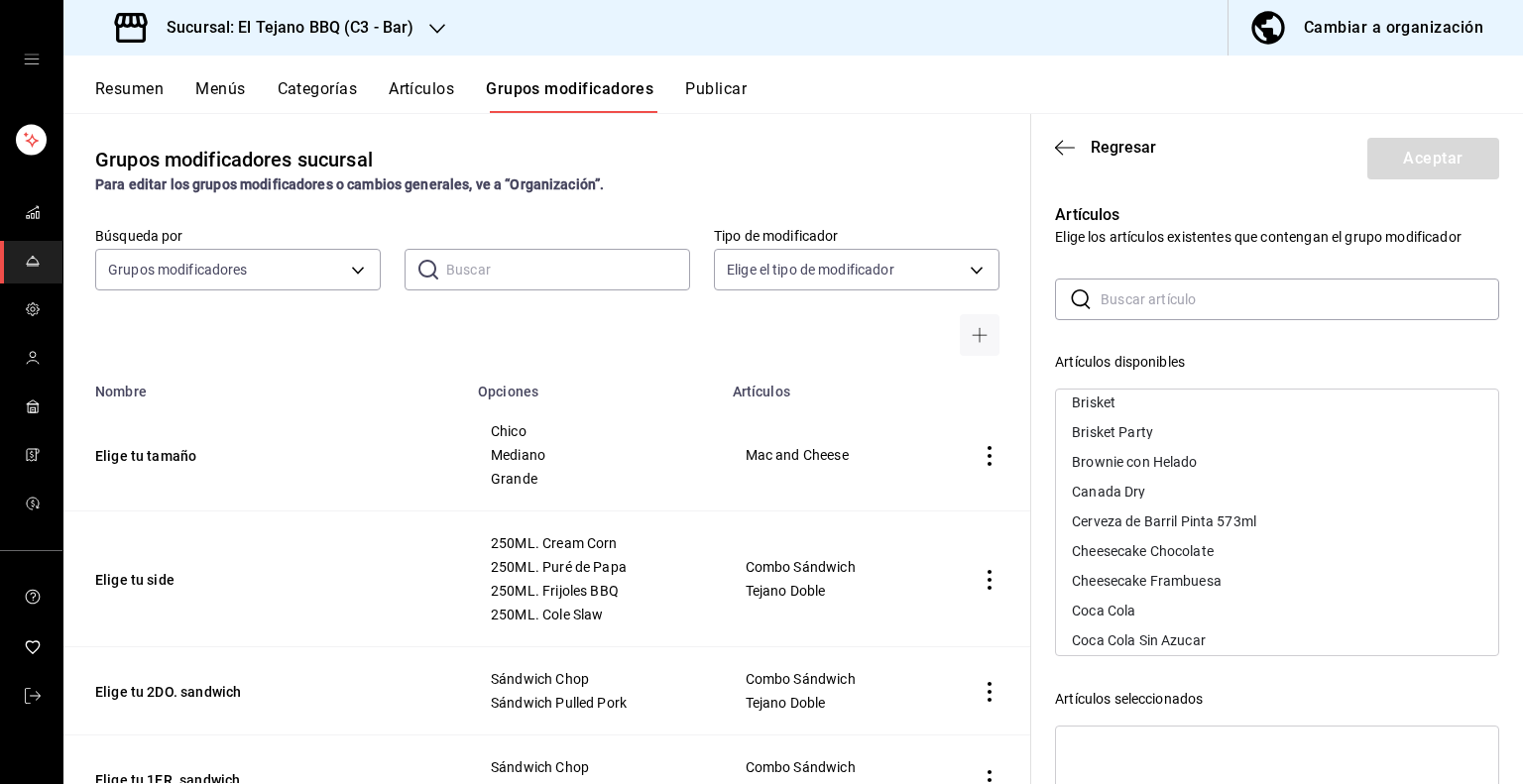 click on "Cerveza de Barril Pinta 573ml" at bounding box center (1164, 521) 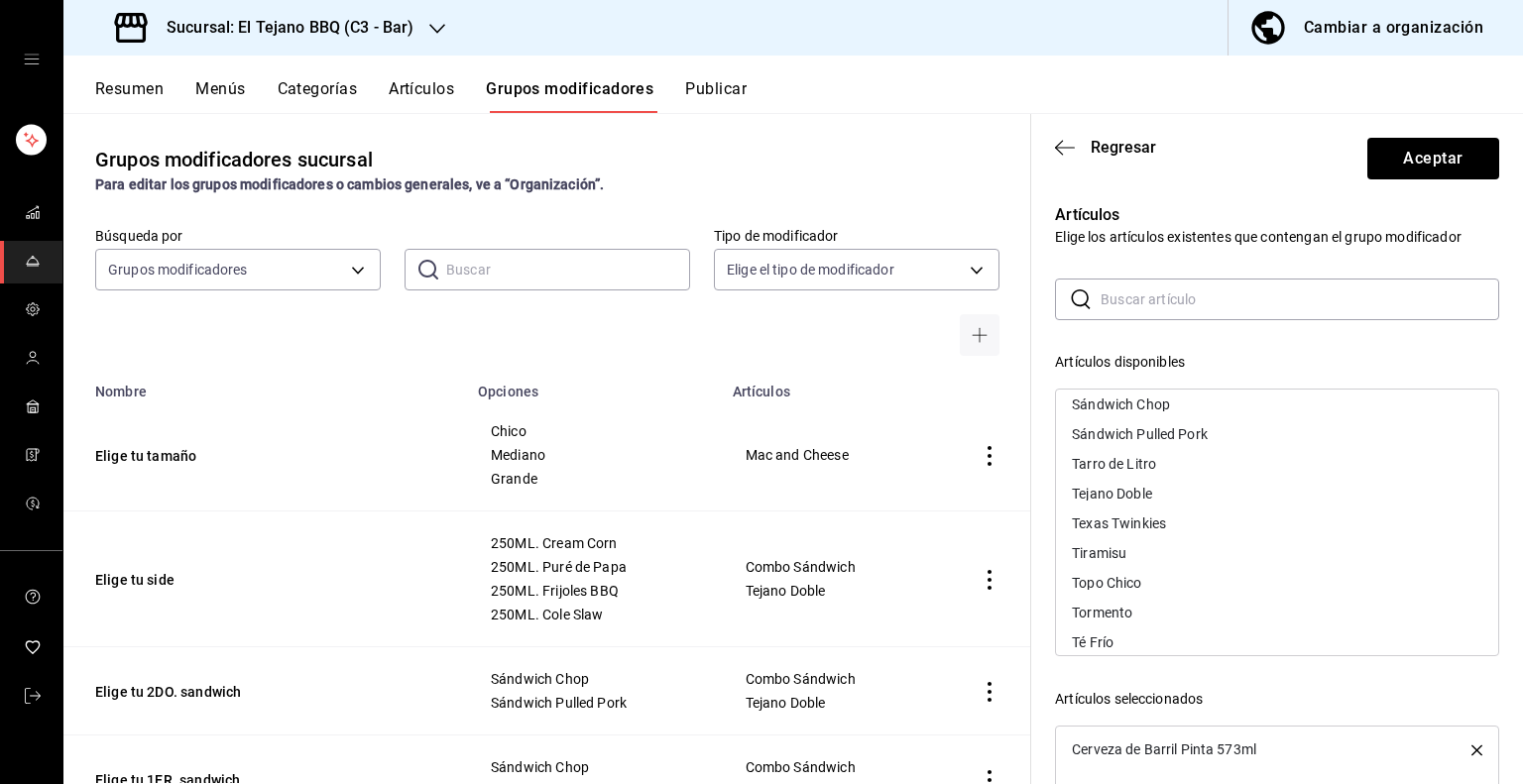 scroll, scrollTop: 2296, scrollLeft: 0, axis: vertical 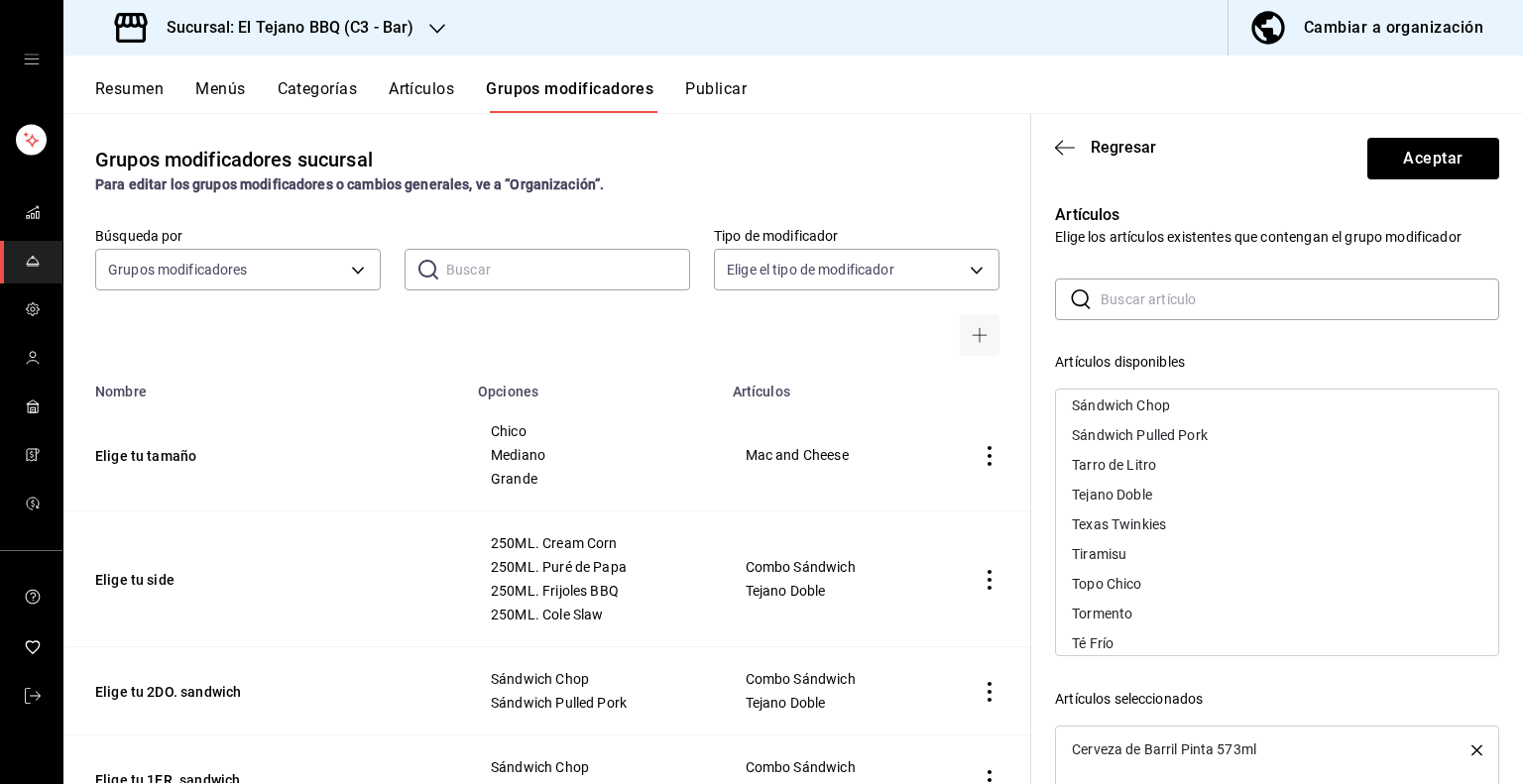 click on "Tarro de Litro" at bounding box center [1113, 465] 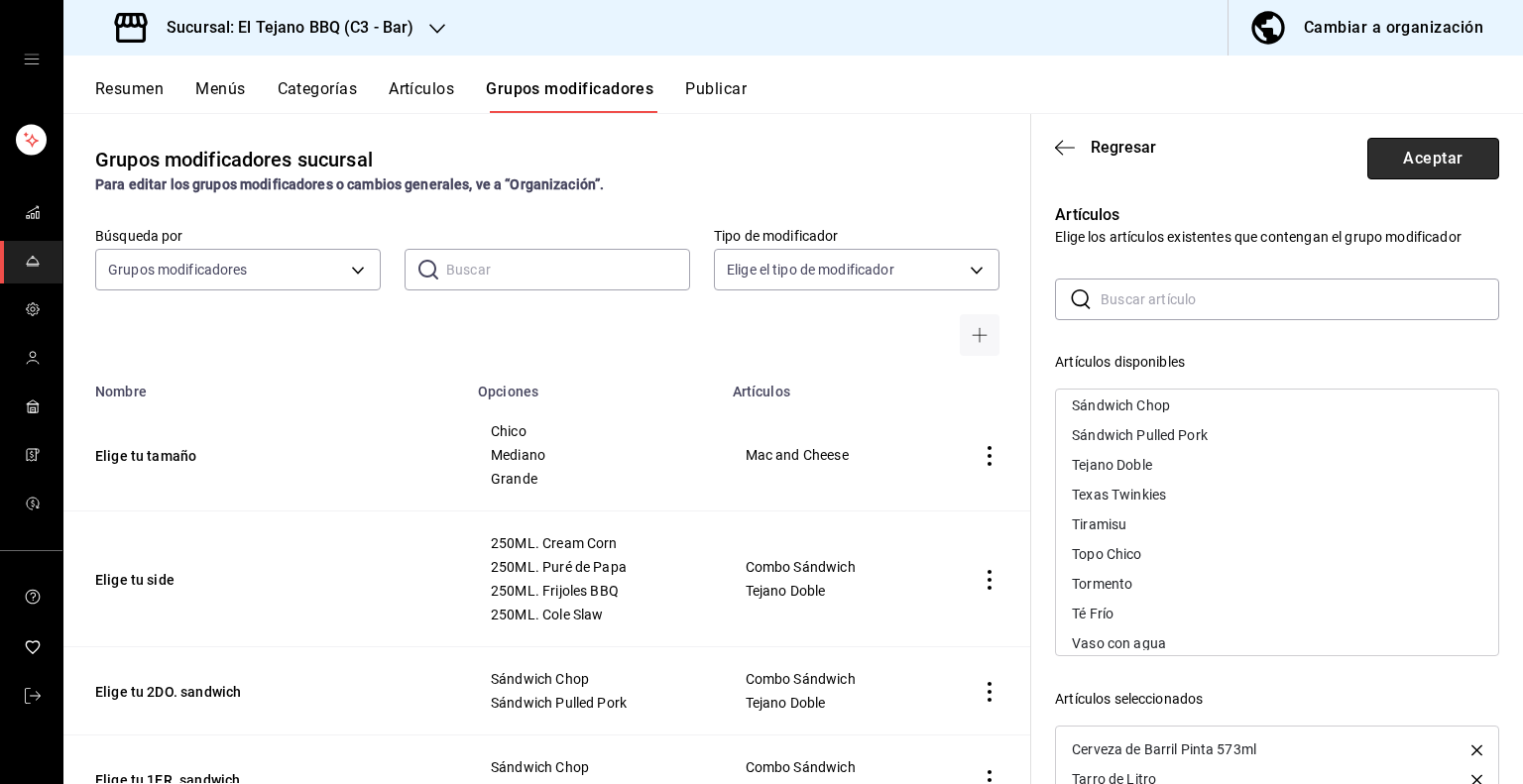 click on "Aceptar" at bounding box center (1433, 159) 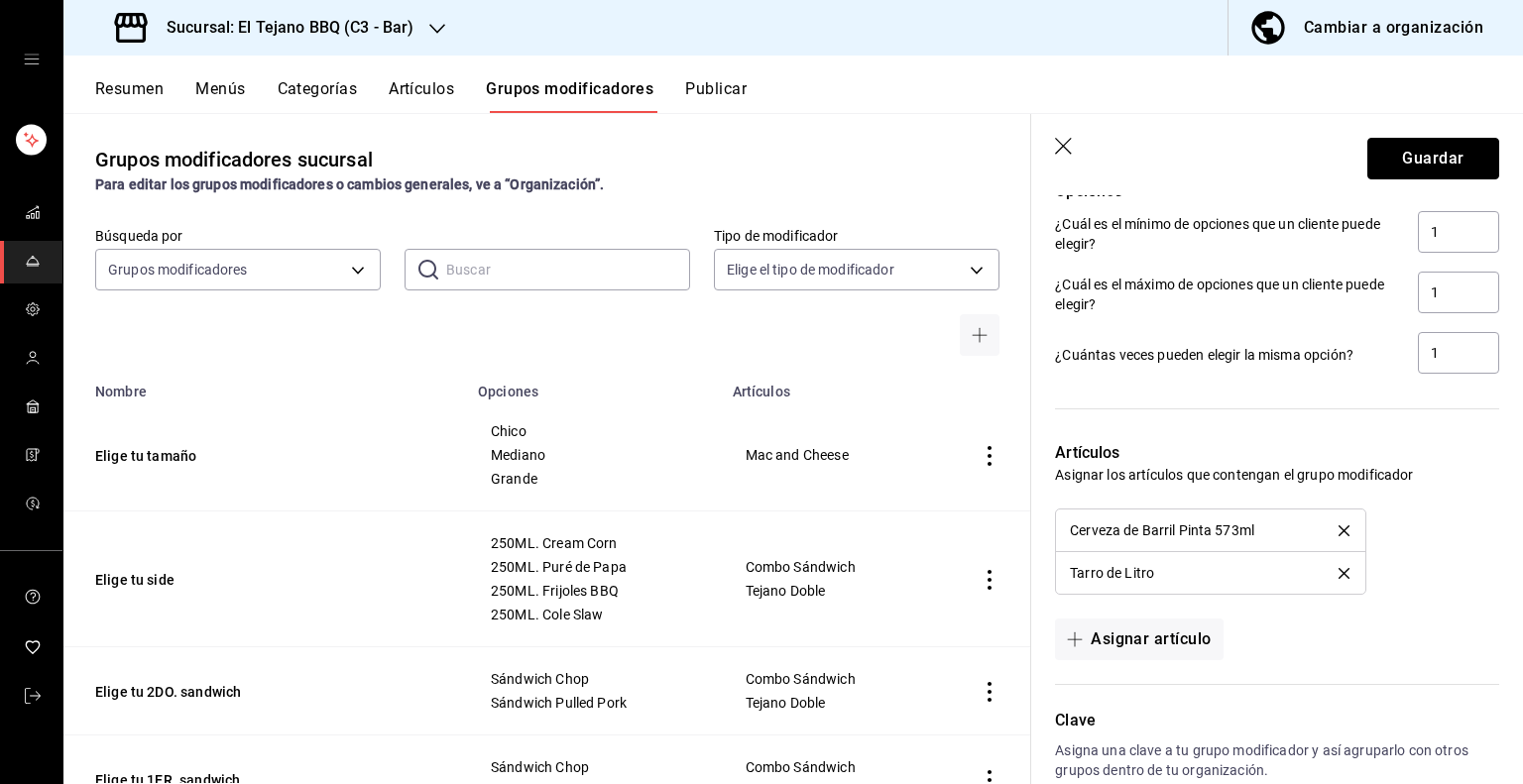 click on "Guardar" at bounding box center [1433, 159] 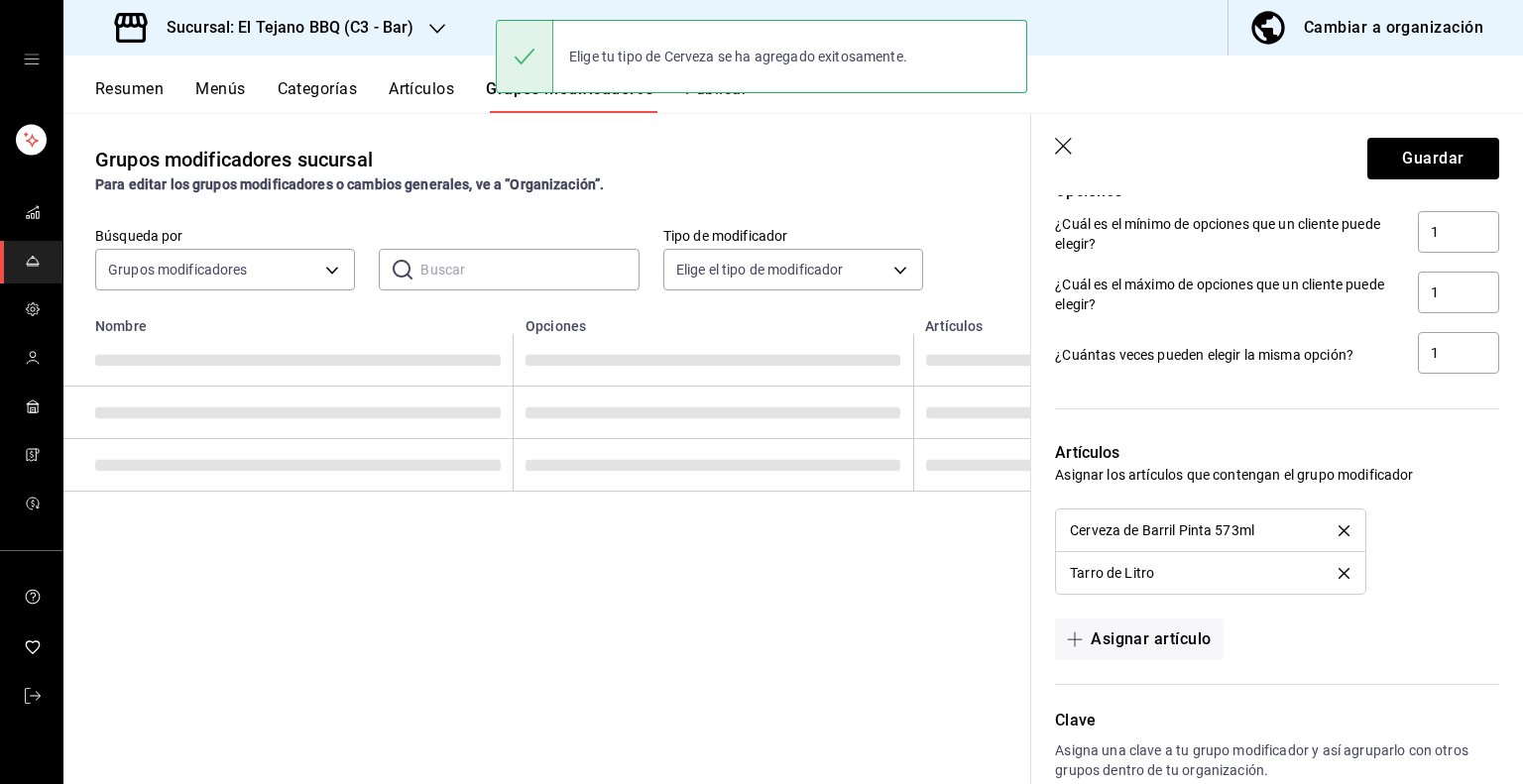 scroll, scrollTop: 0, scrollLeft: 0, axis: both 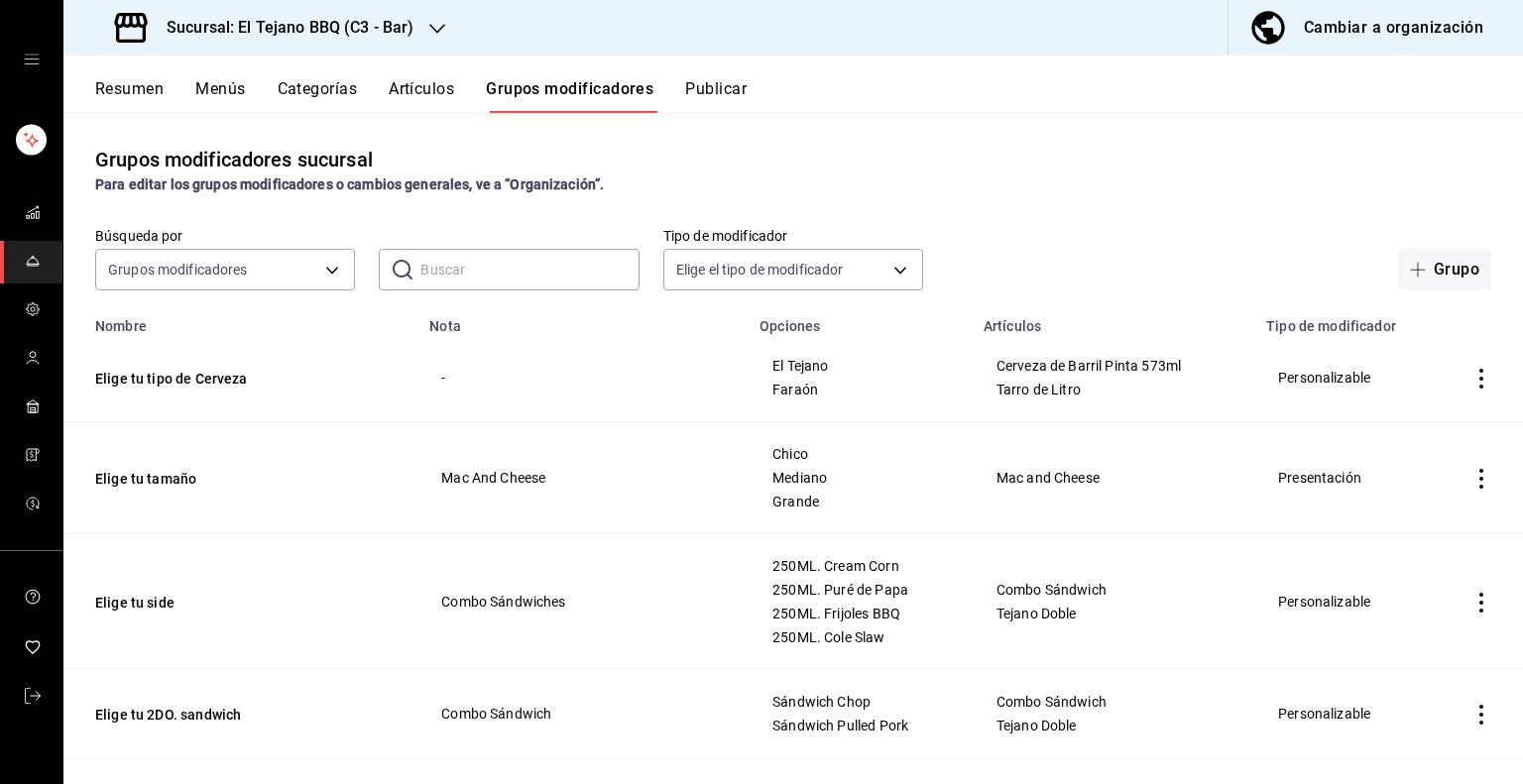 click on "Resumen Menús Categorías Artículos Grupos modificadores Publicar" at bounding box center (793, 84) 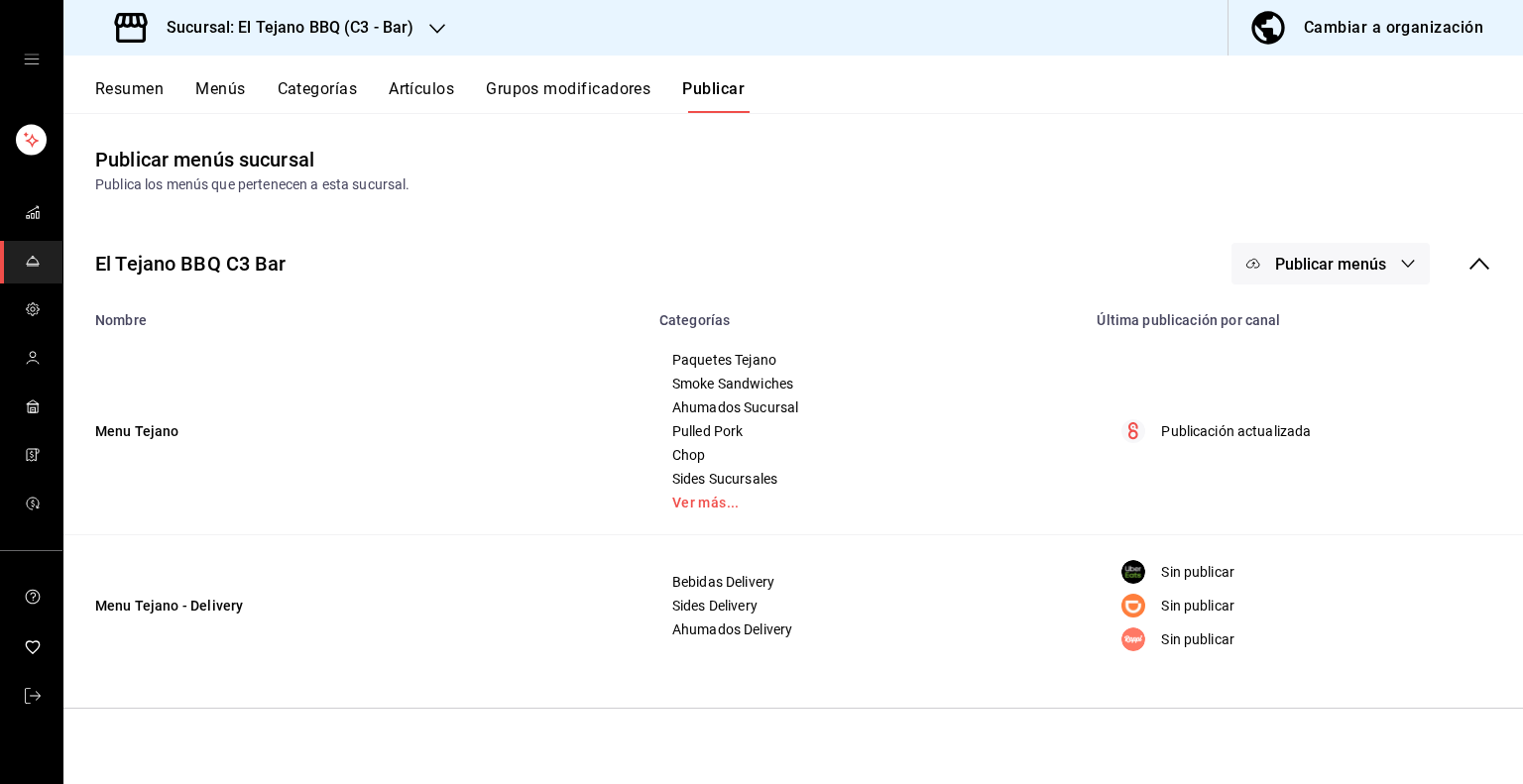 click on "Publicar menús" at bounding box center (1331, 264) 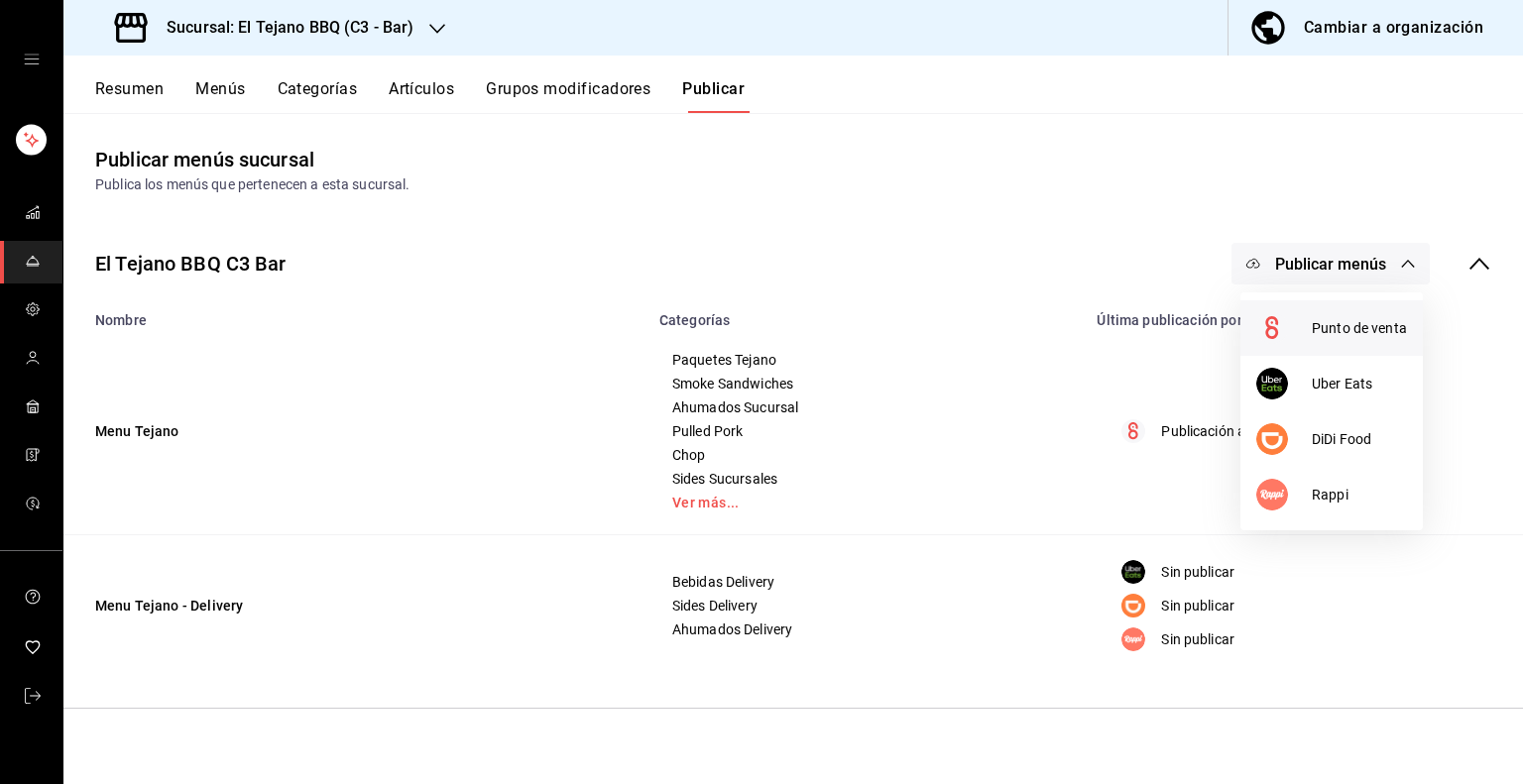 click on "Punto de venta" at bounding box center (1332, 328) 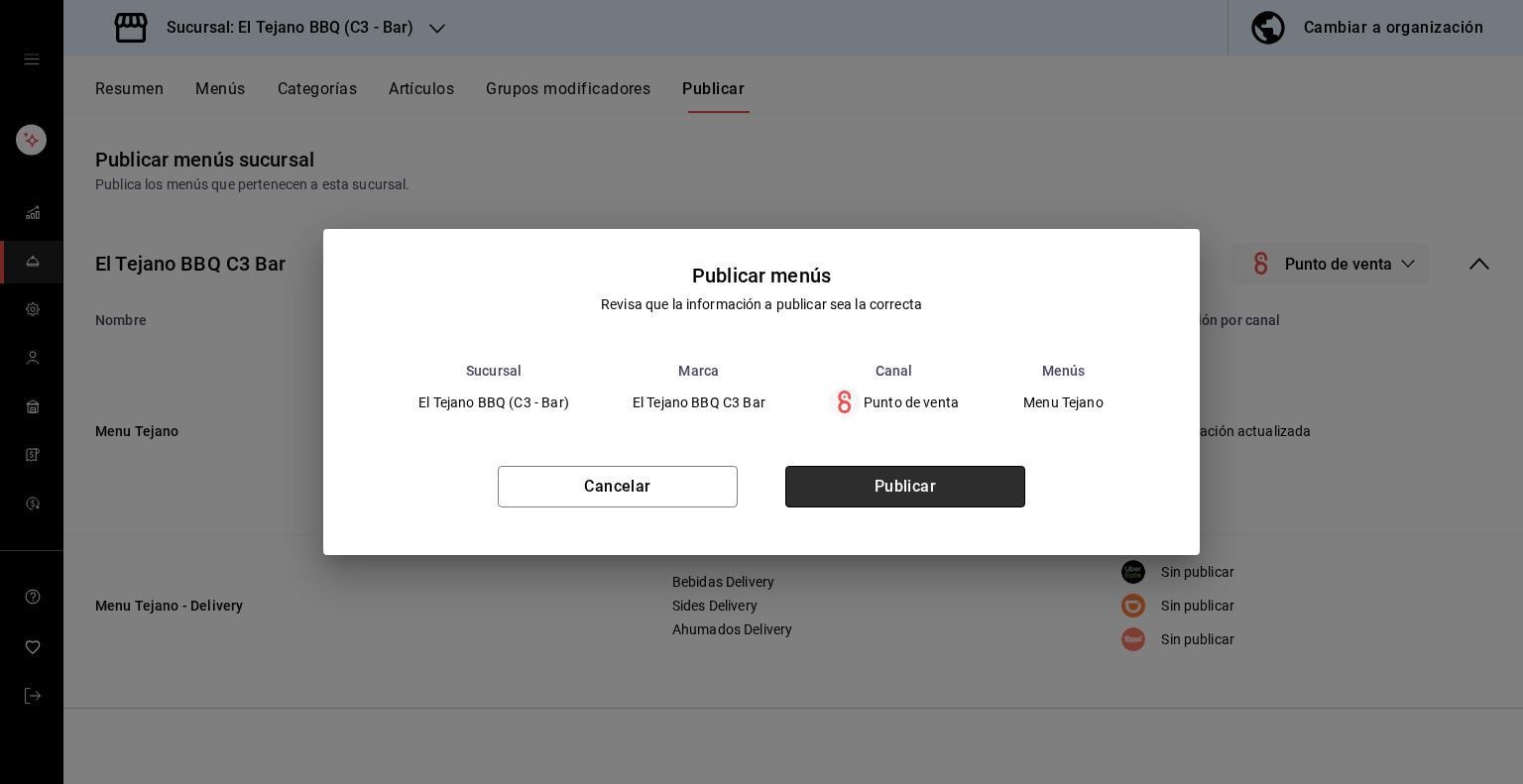 click on "Publicar" at bounding box center (905, 487) 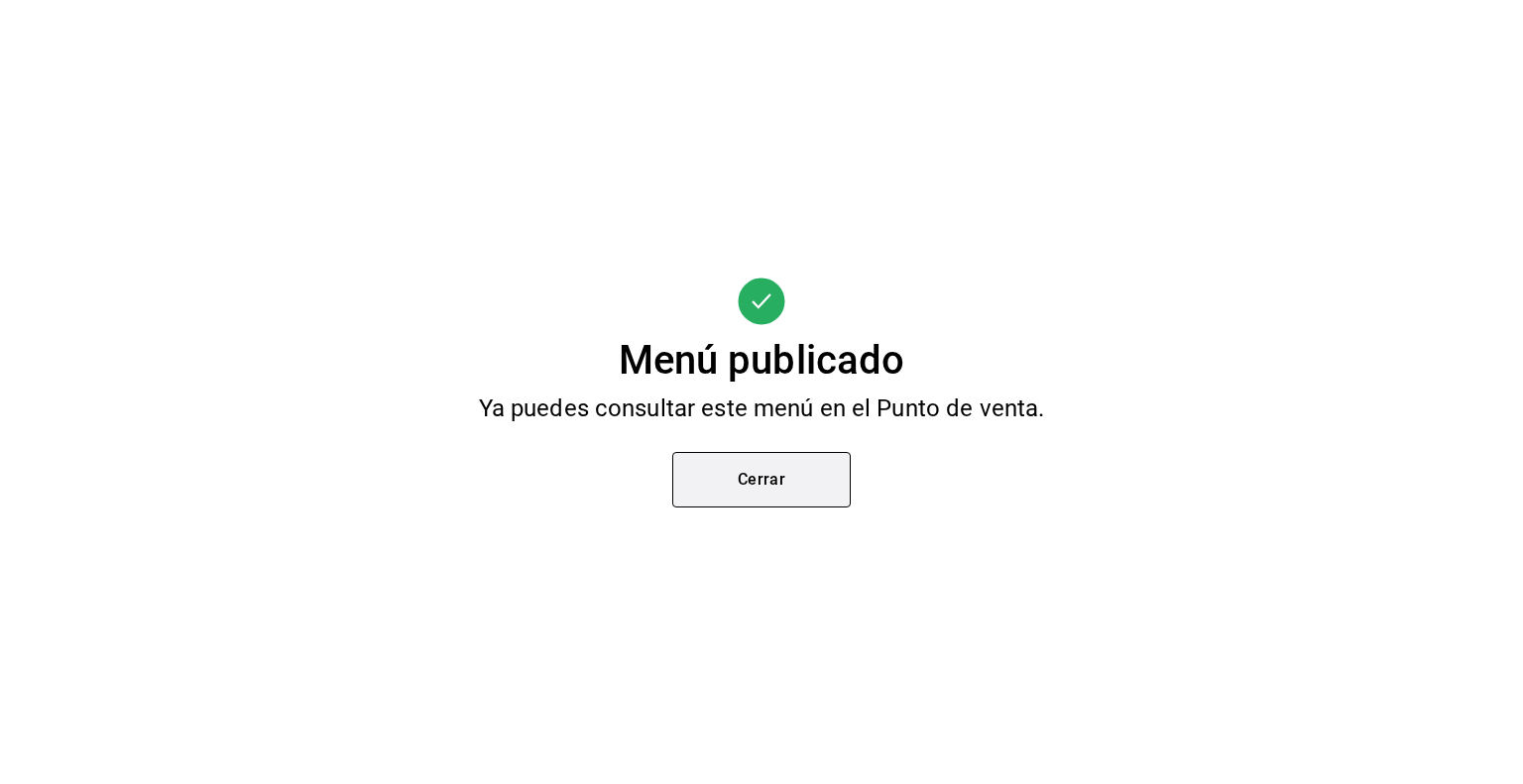 click on "Cerrar" at bounding box center (762, 480) 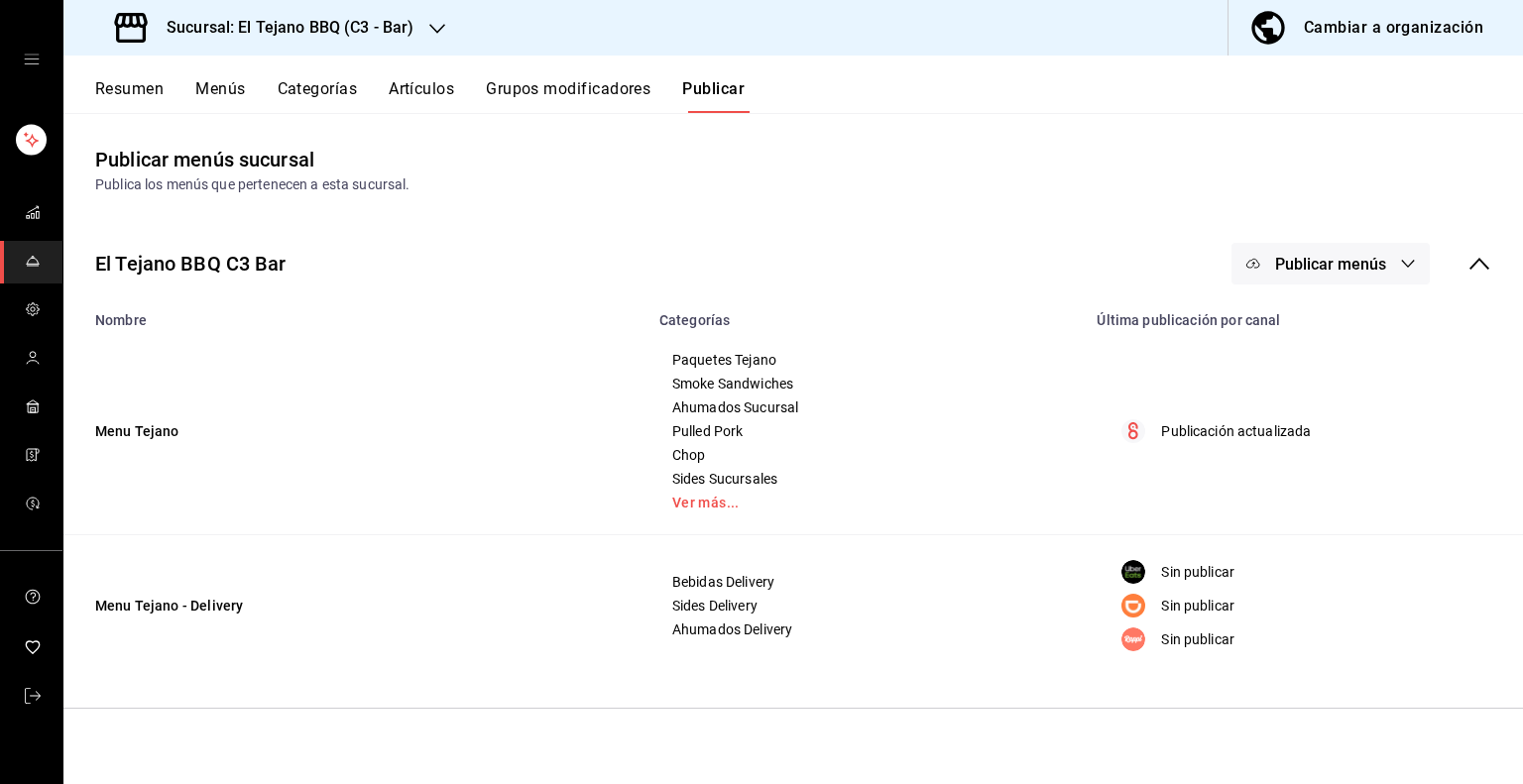 click on "Sucursal: El Tejano BBQ  (C3 - Bar)" at bounding box center (282, 28) 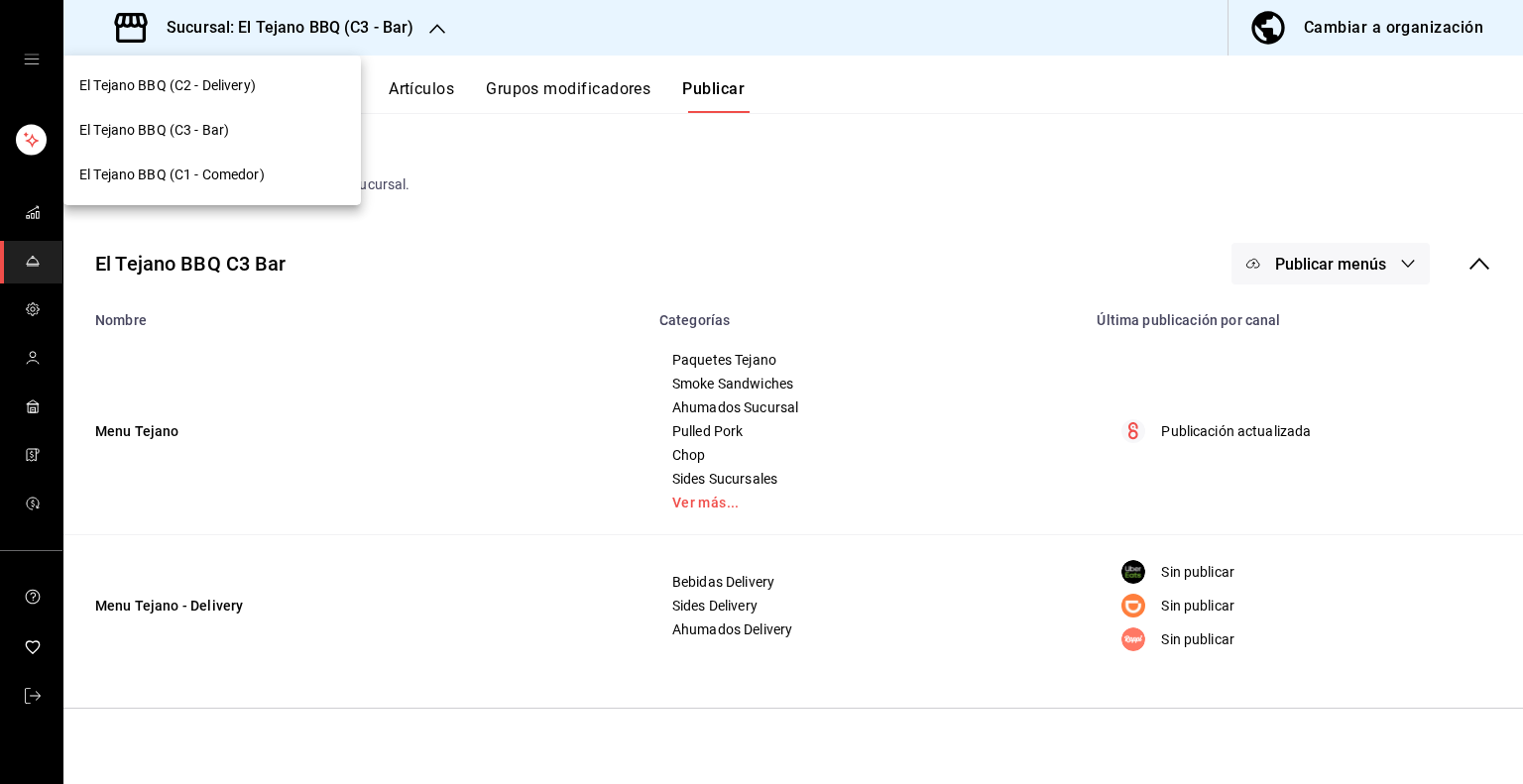 click on "El Tejano BBQ (C1 - Comedor)" at bounding box center [212, 174] 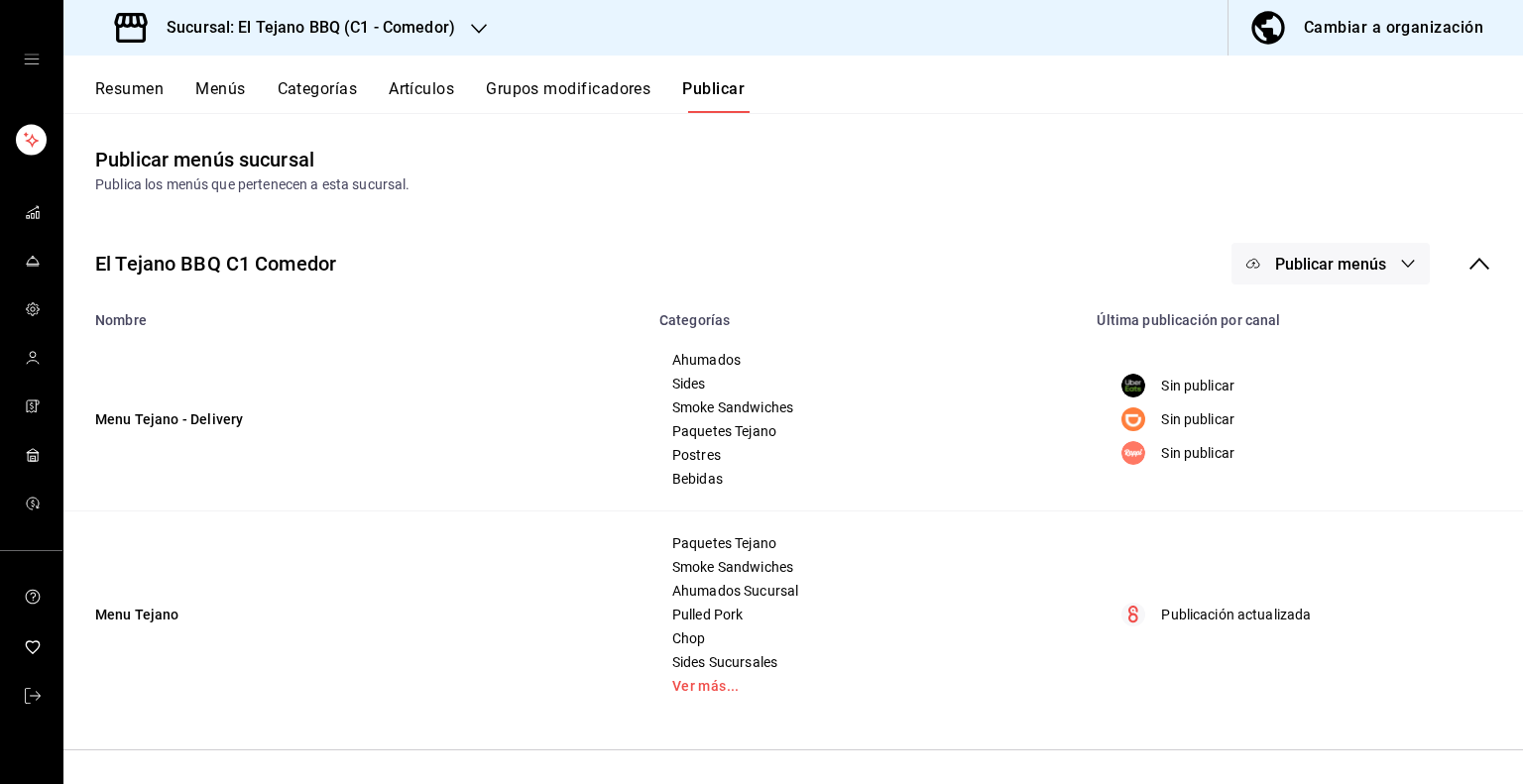 click on "Publicar menús" at bounding box center (1331, 264) 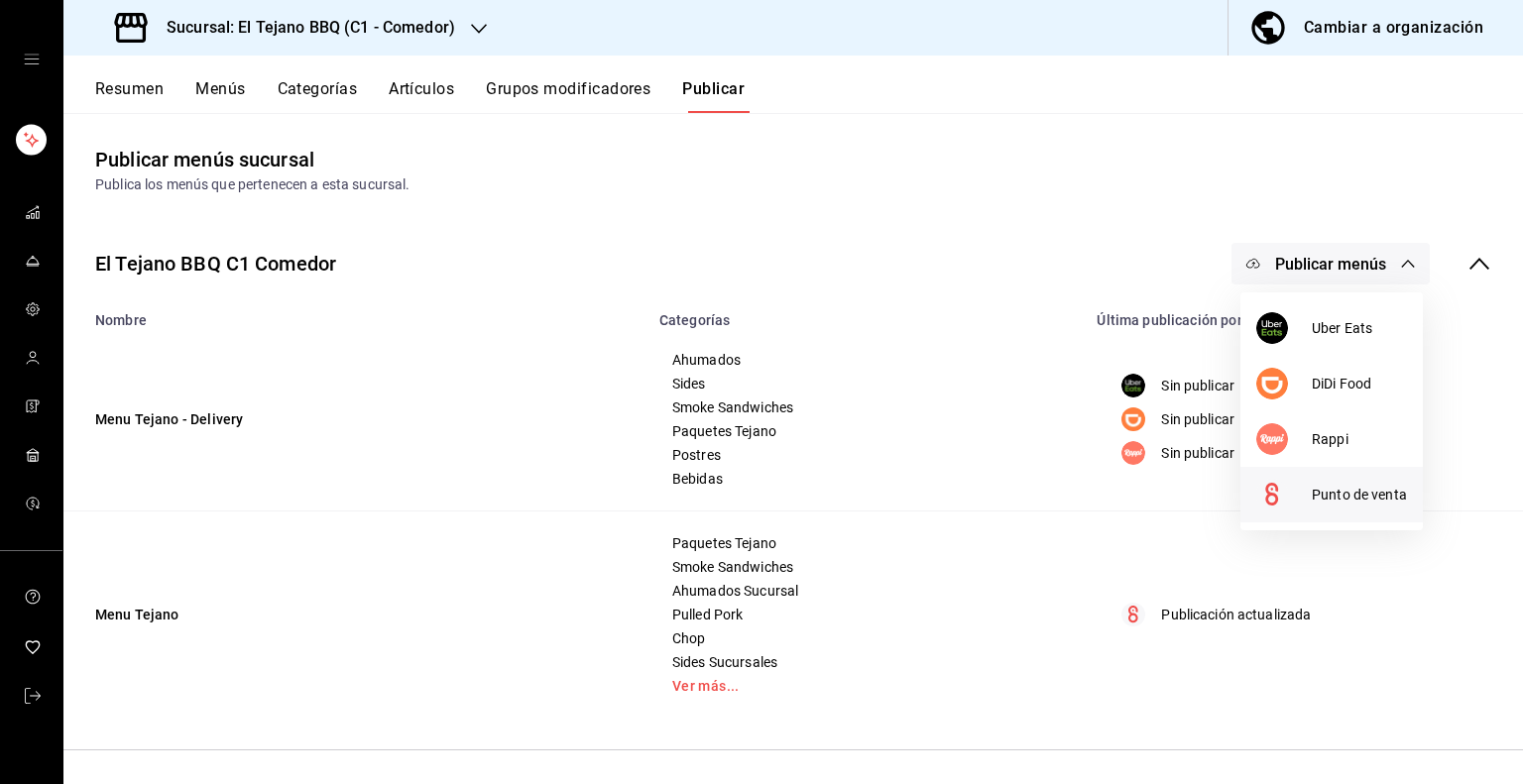 click at bounding box center (1284, 495) 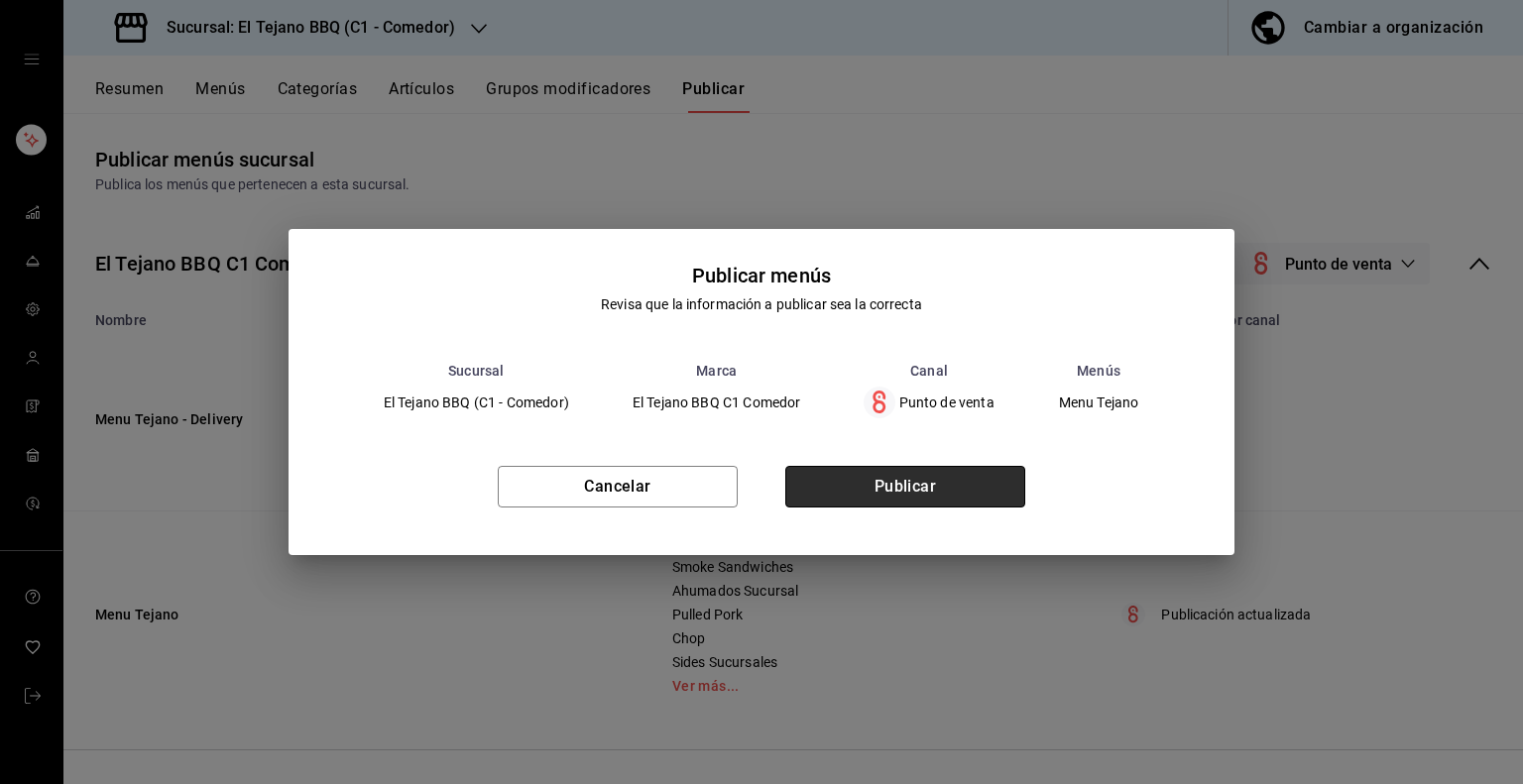 click on "Publicar" at bounding box center (905, 487) 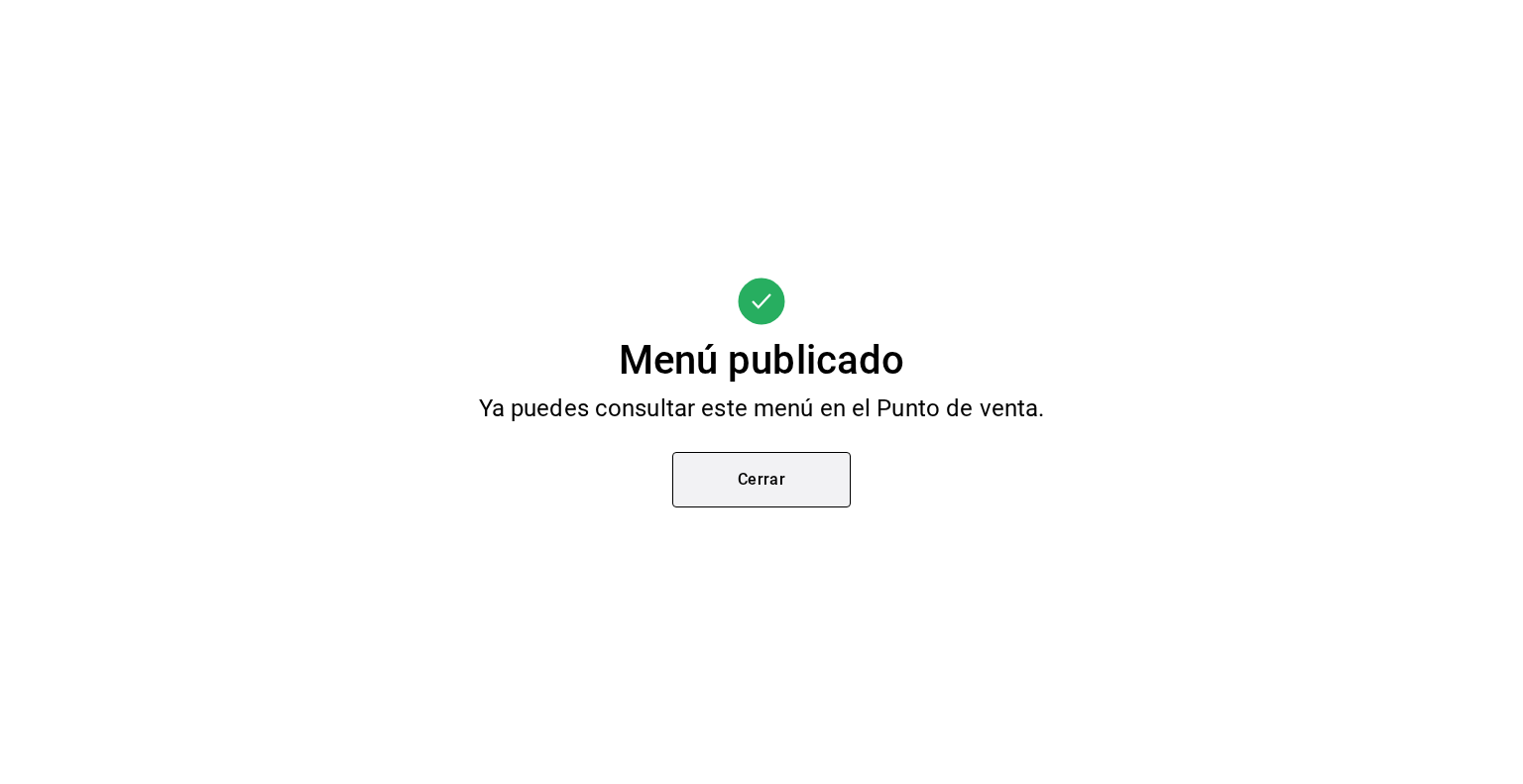 click on "Cerrar" at bounding box center (762, 480) 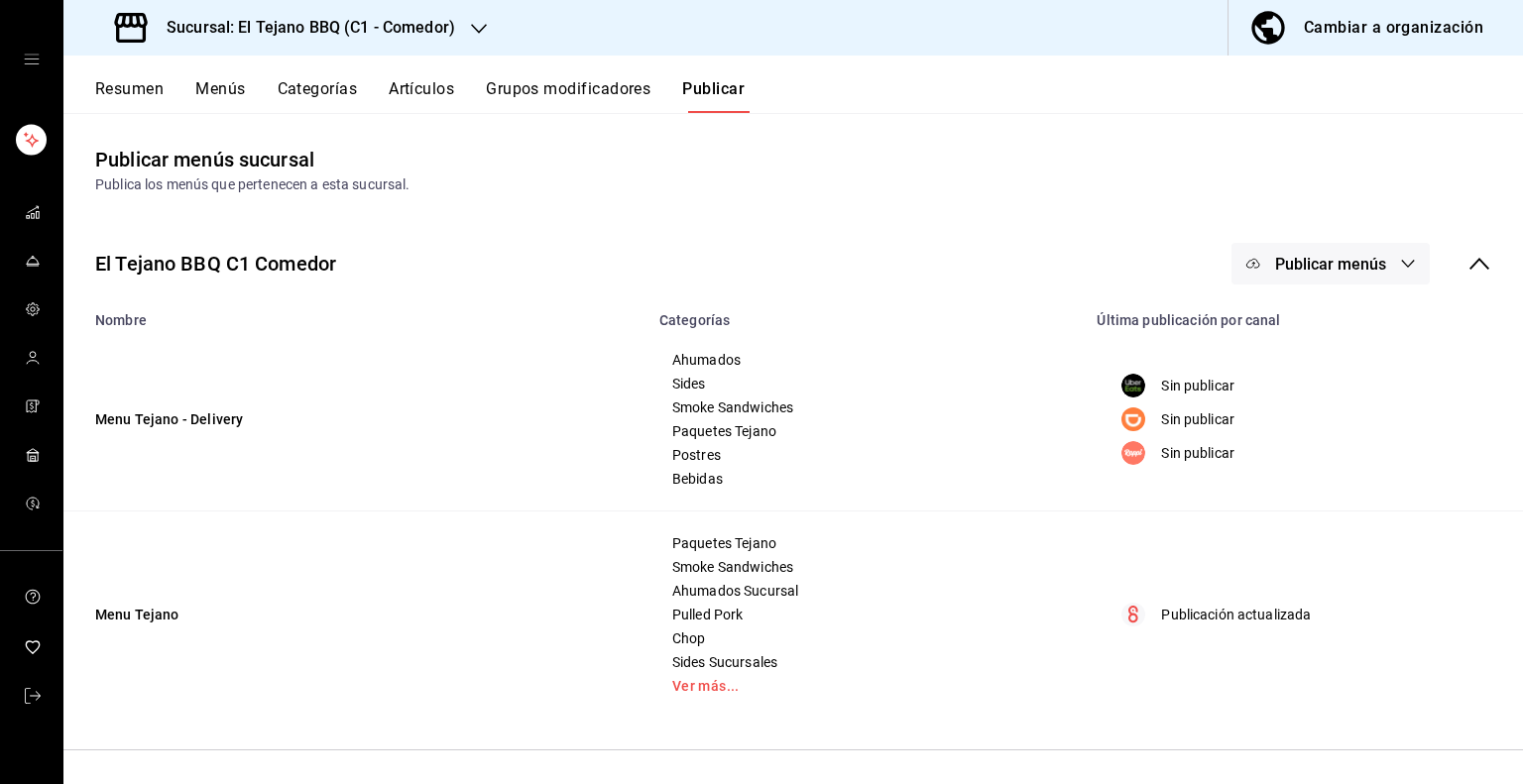 click on "Publicación actualizada" at bounding box center (1304, 615) 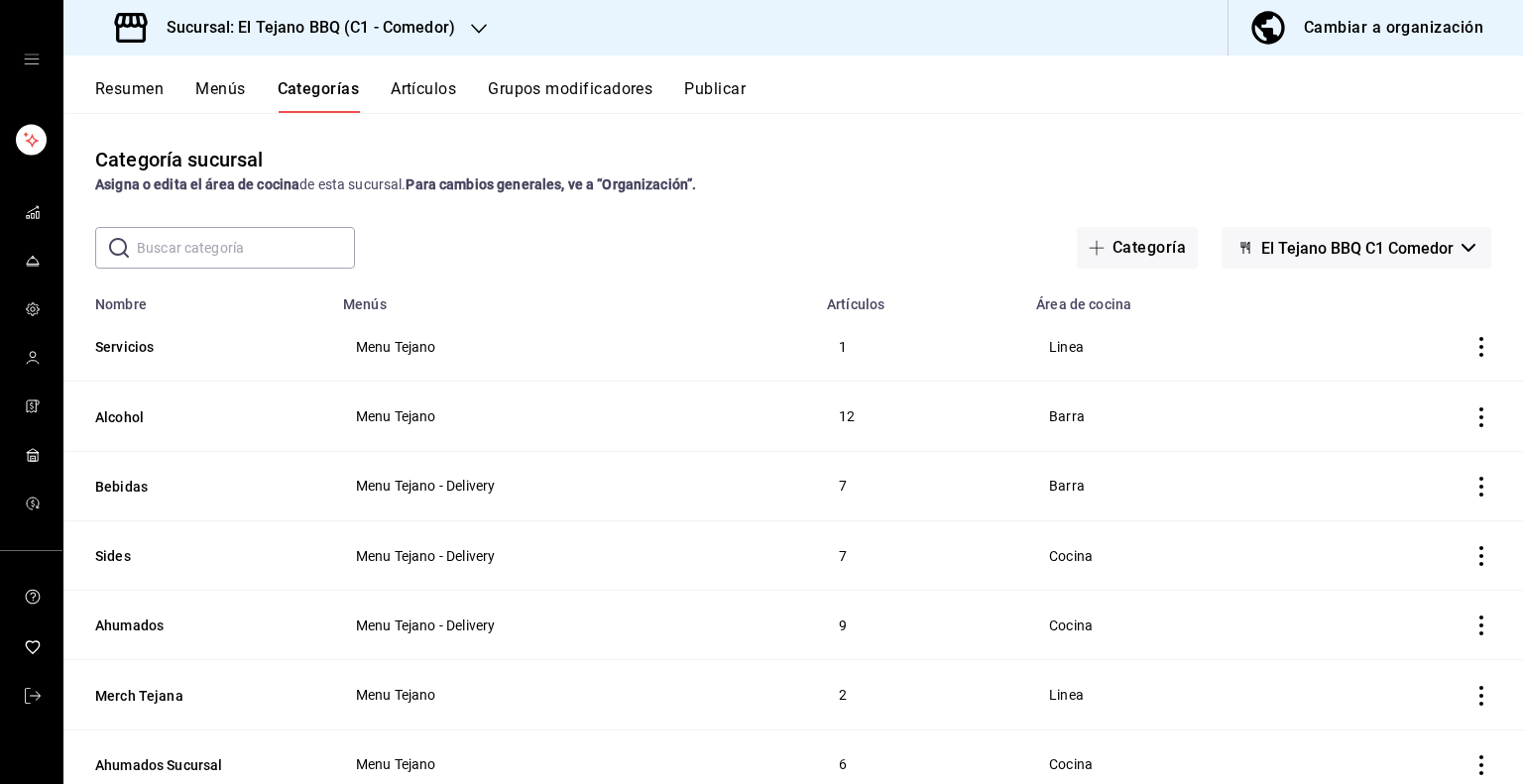 click on "Artículos" at bounding box center (423, 96) 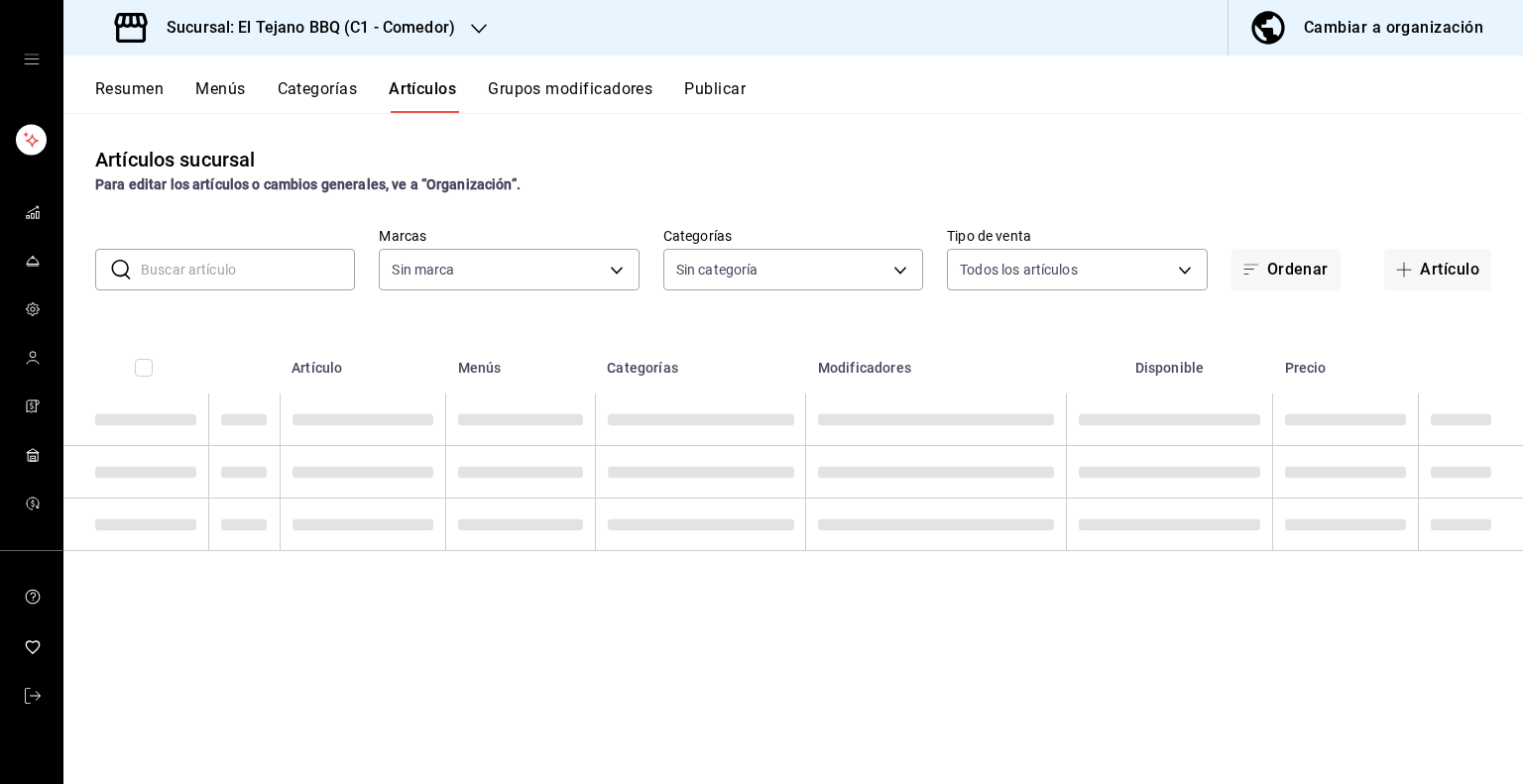 click on "Grupos modificadores" at bounding box center [570, 96] 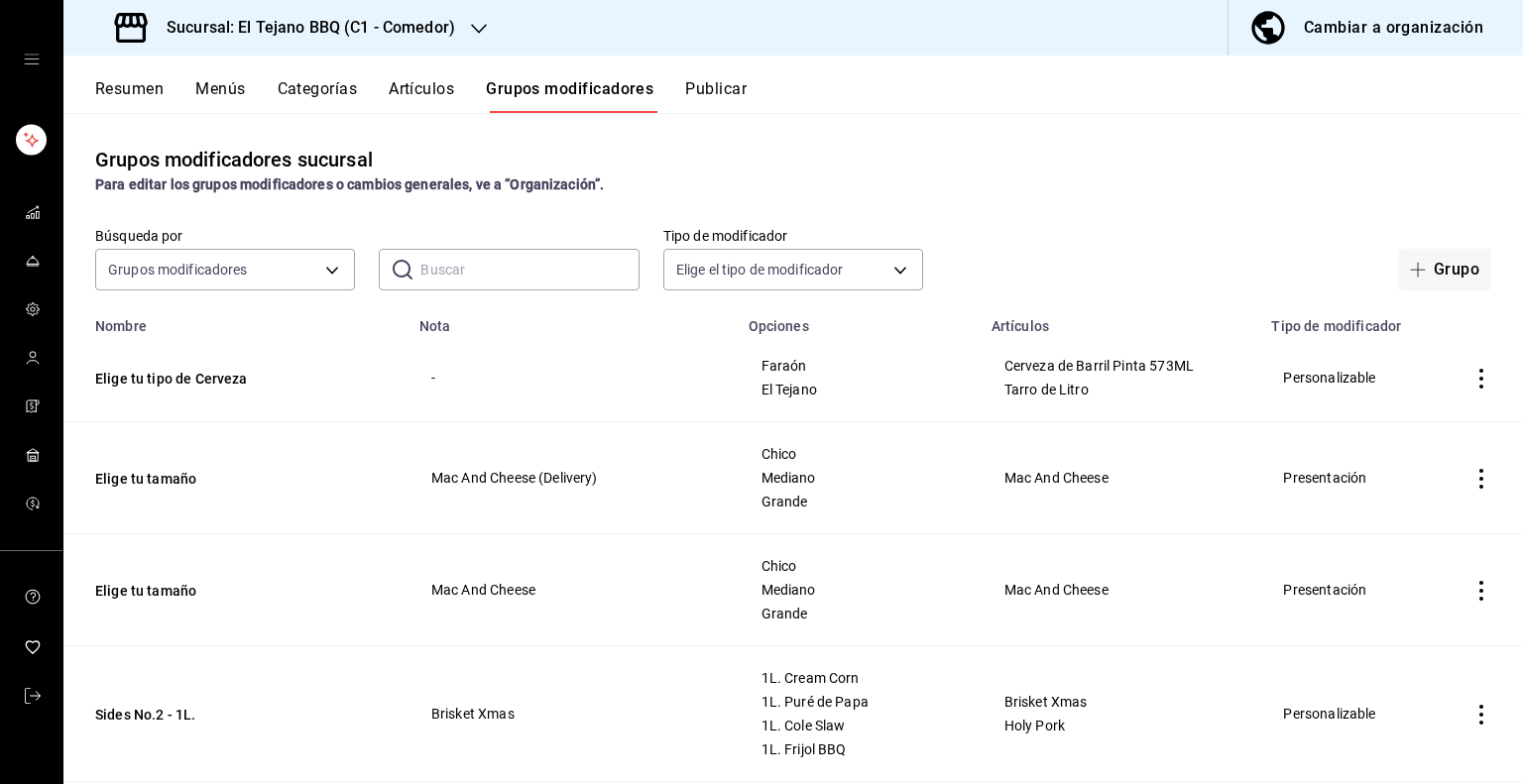 click on "Elige tu tipo de Cerveza" at bounding box center [214, 379] 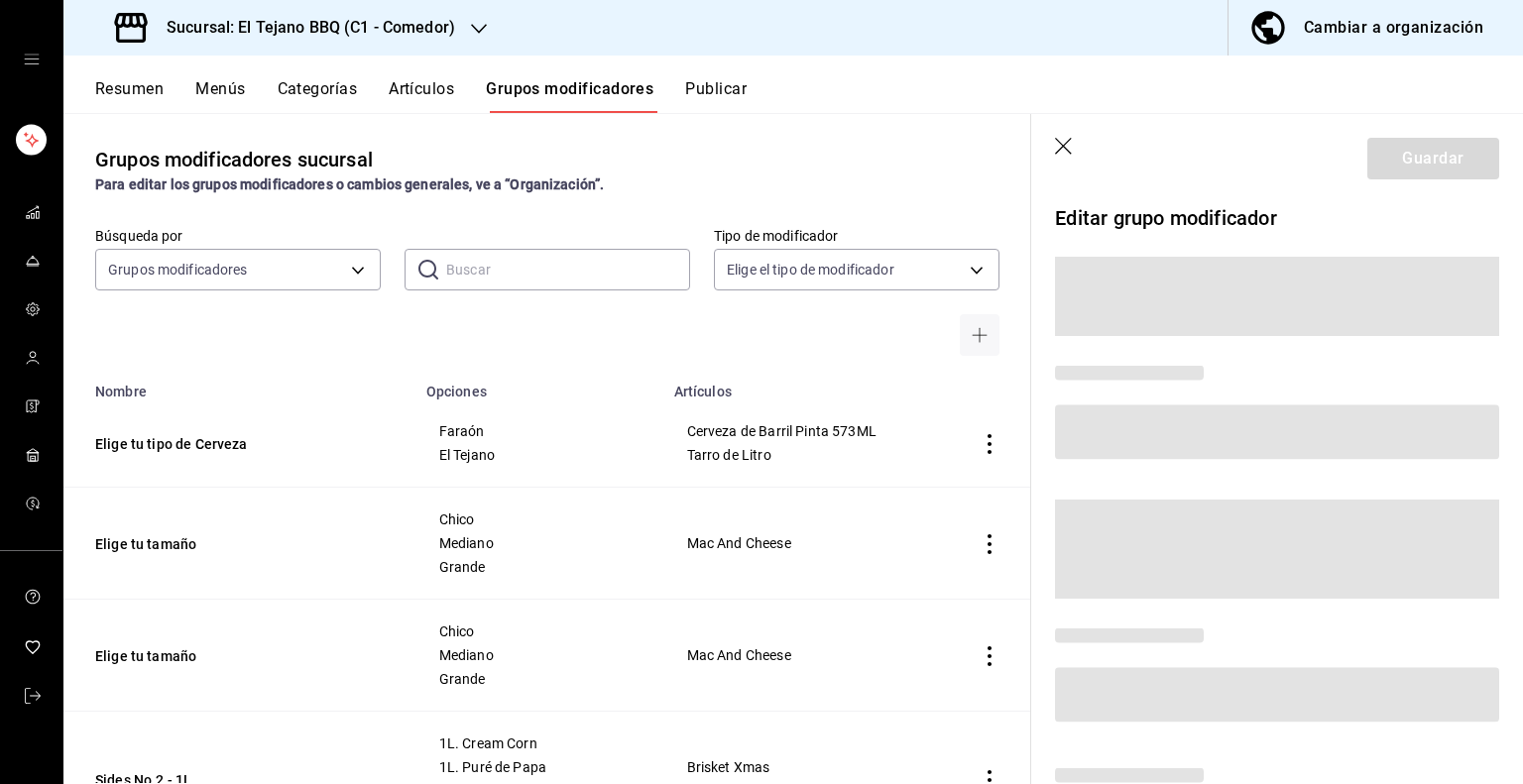 click on "Nombre" at bounding box center (239, 386) 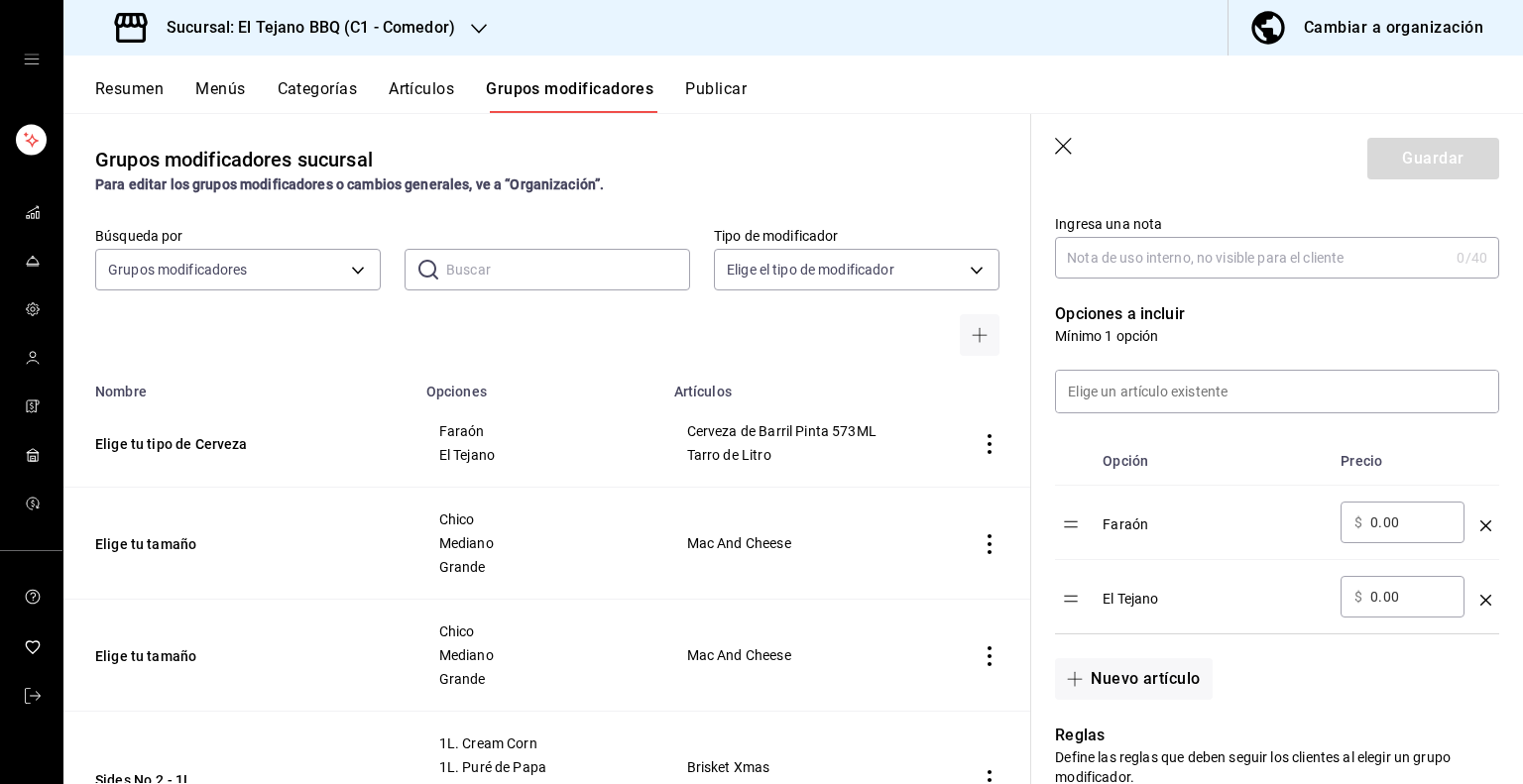 scroll, scrollTop: 419, scrollLeft: 0, axis: vertical 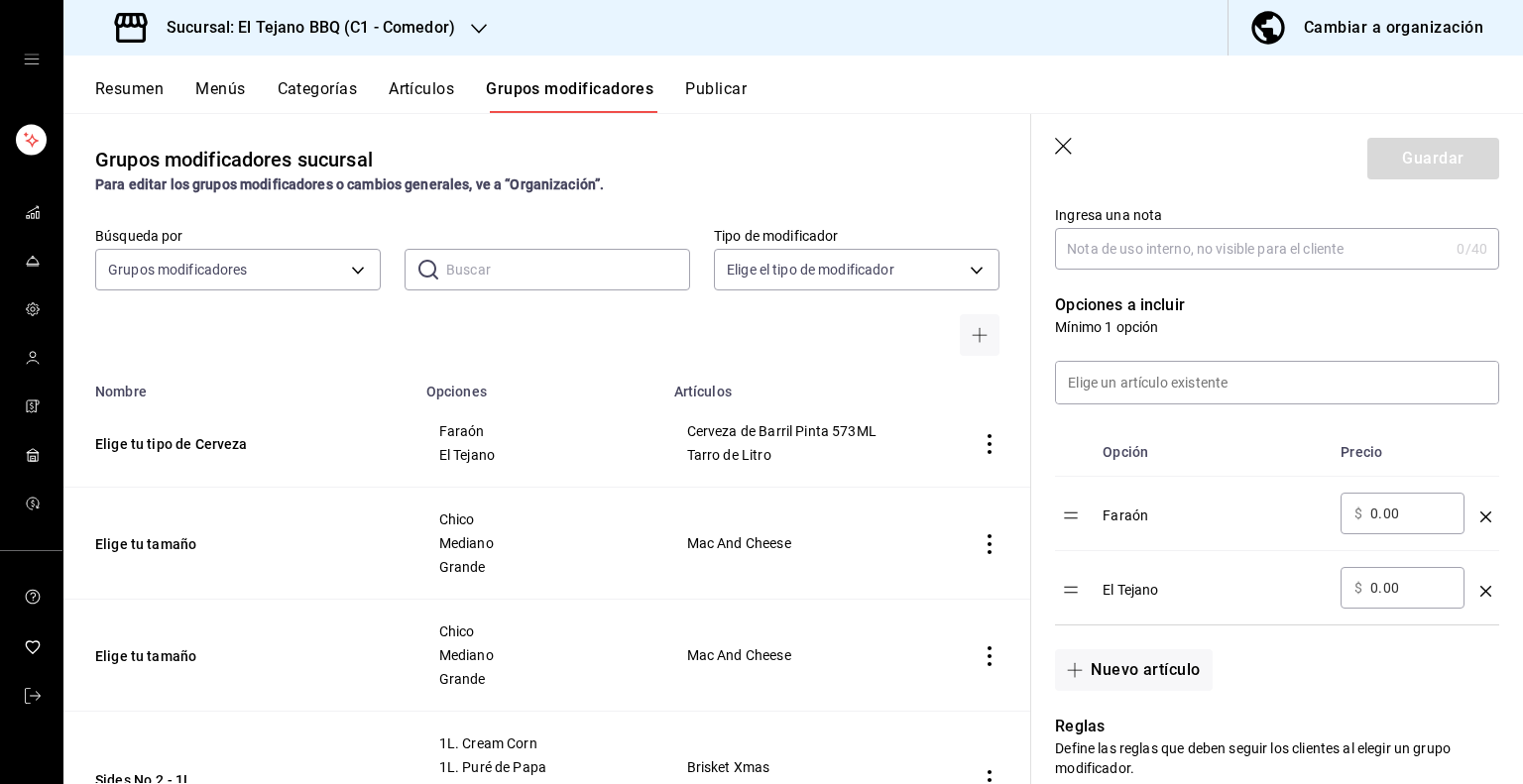 click on "El Tejano" at bounding box center [1214, 588] 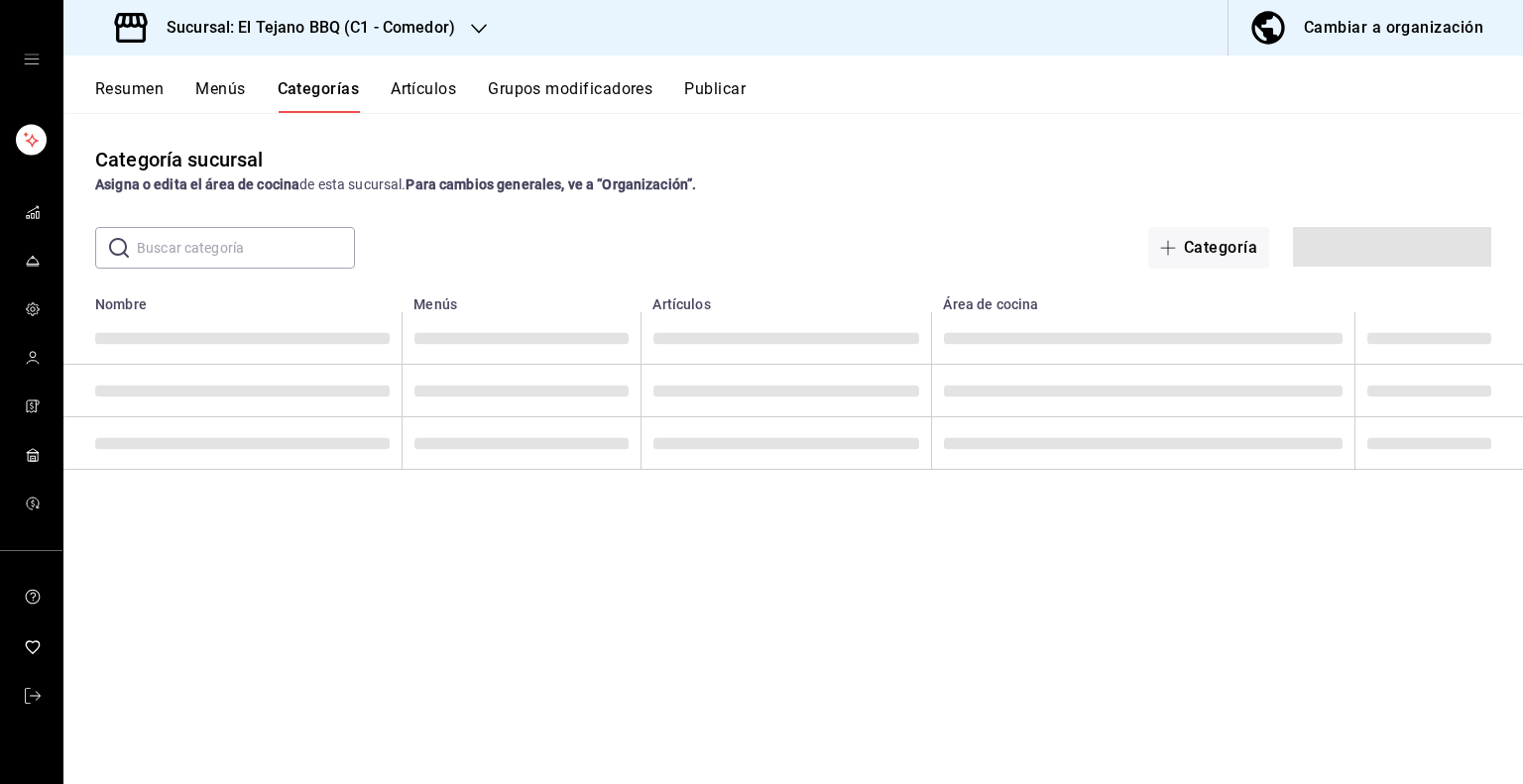 click on "Artículos" at bounding box center (423, 96) 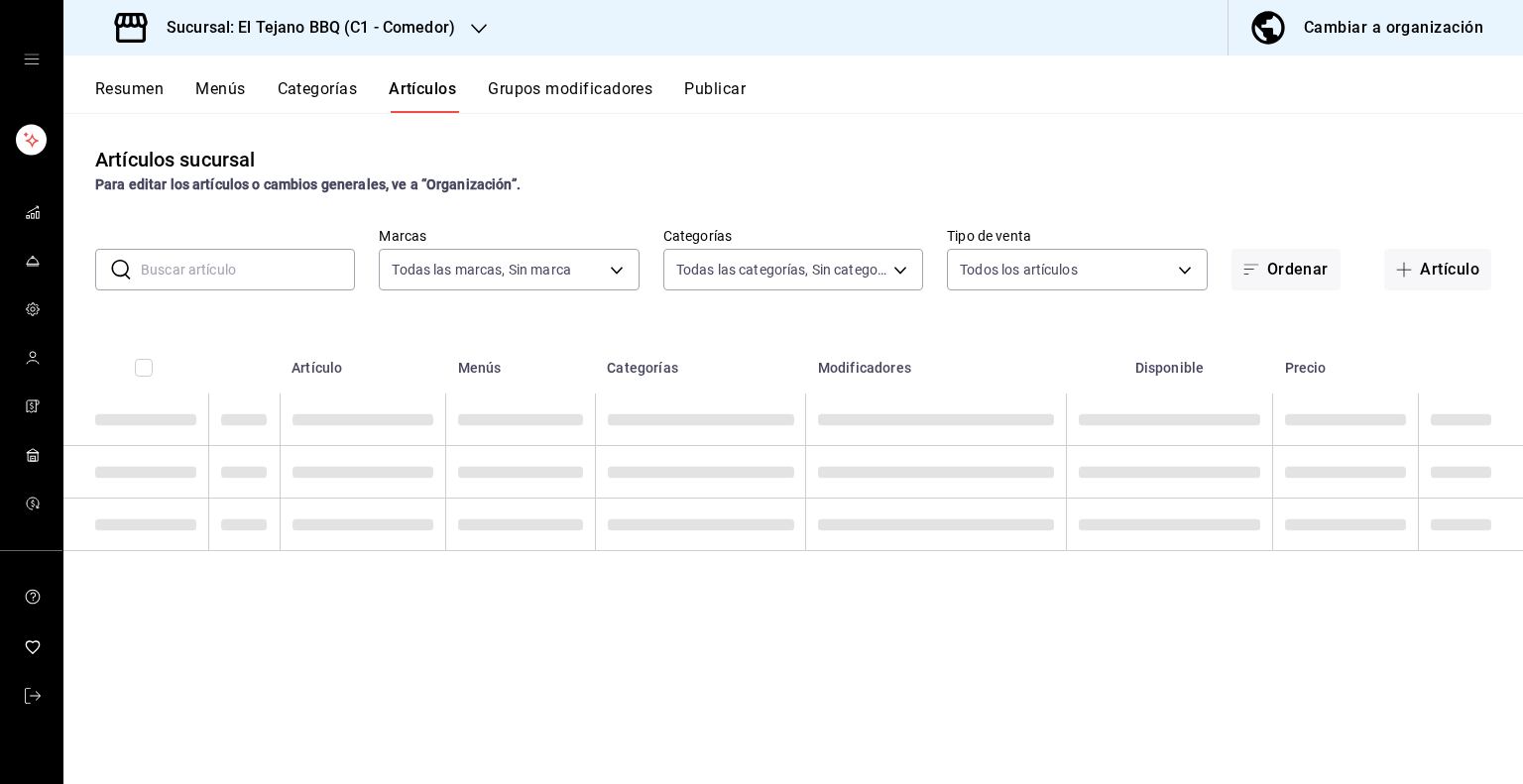 type on "c94772c4-3311-41c2-8861-4f79a687b49f" 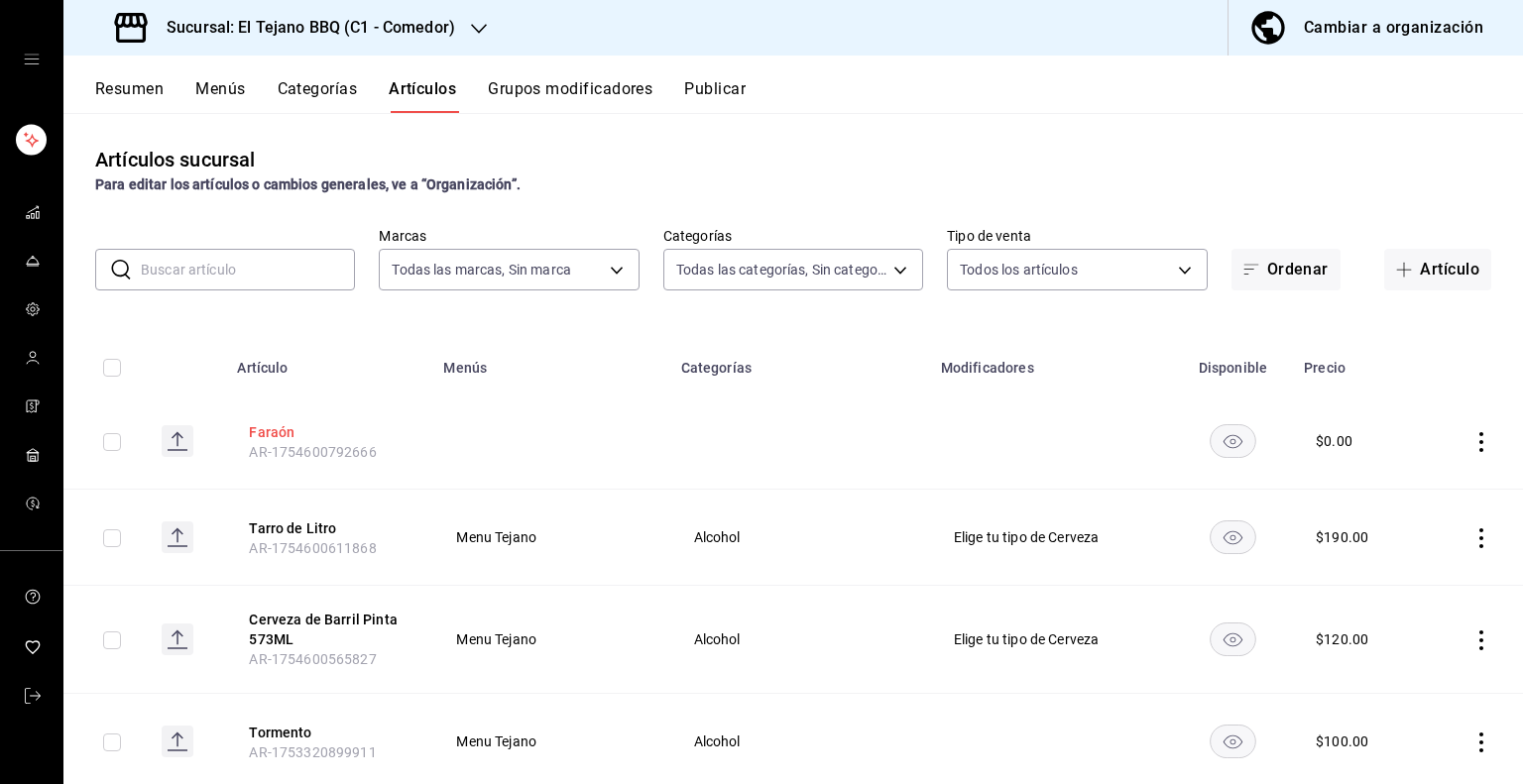 click on "Faraón" at bounding box center (328, 432) 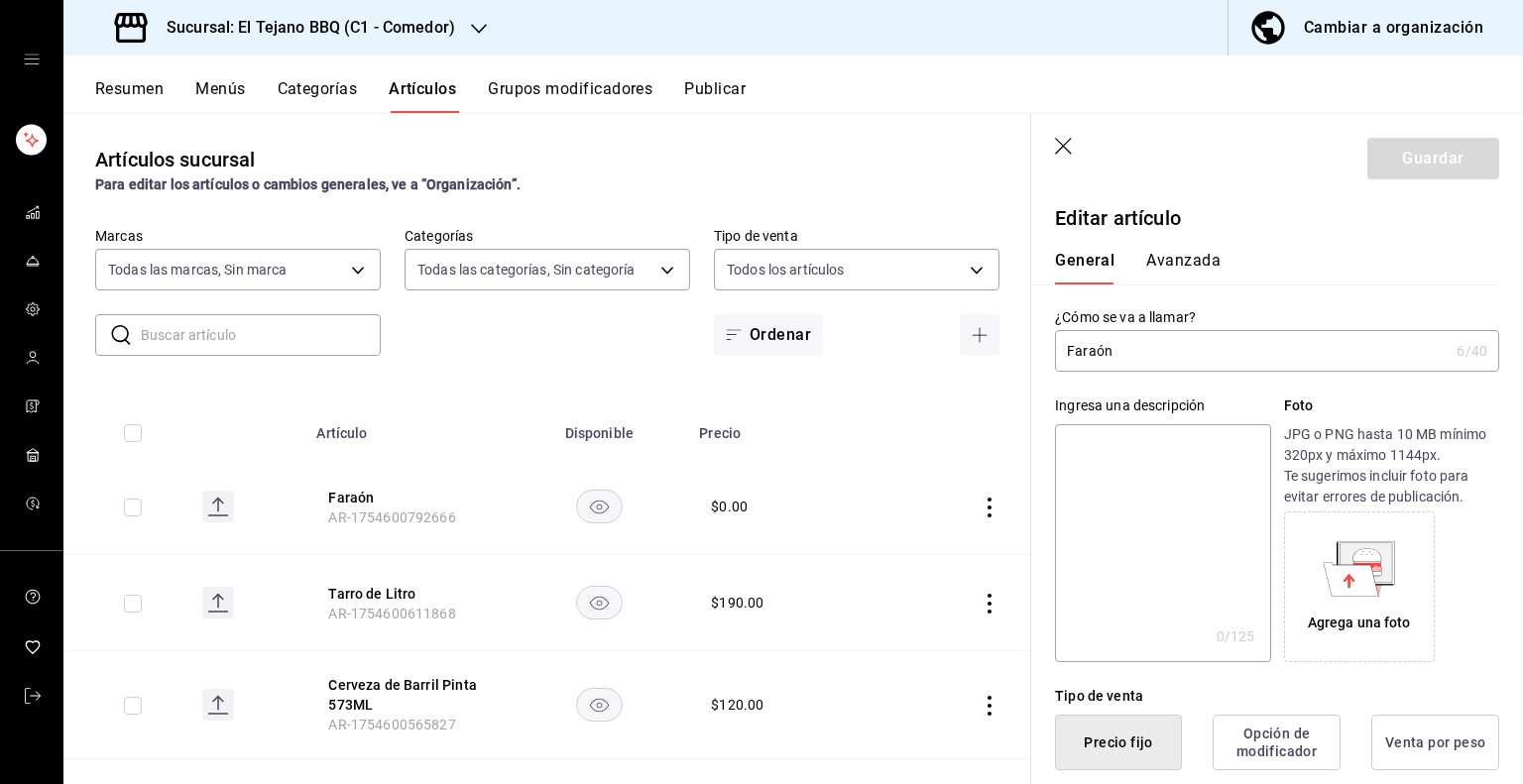 type on "$0.00" 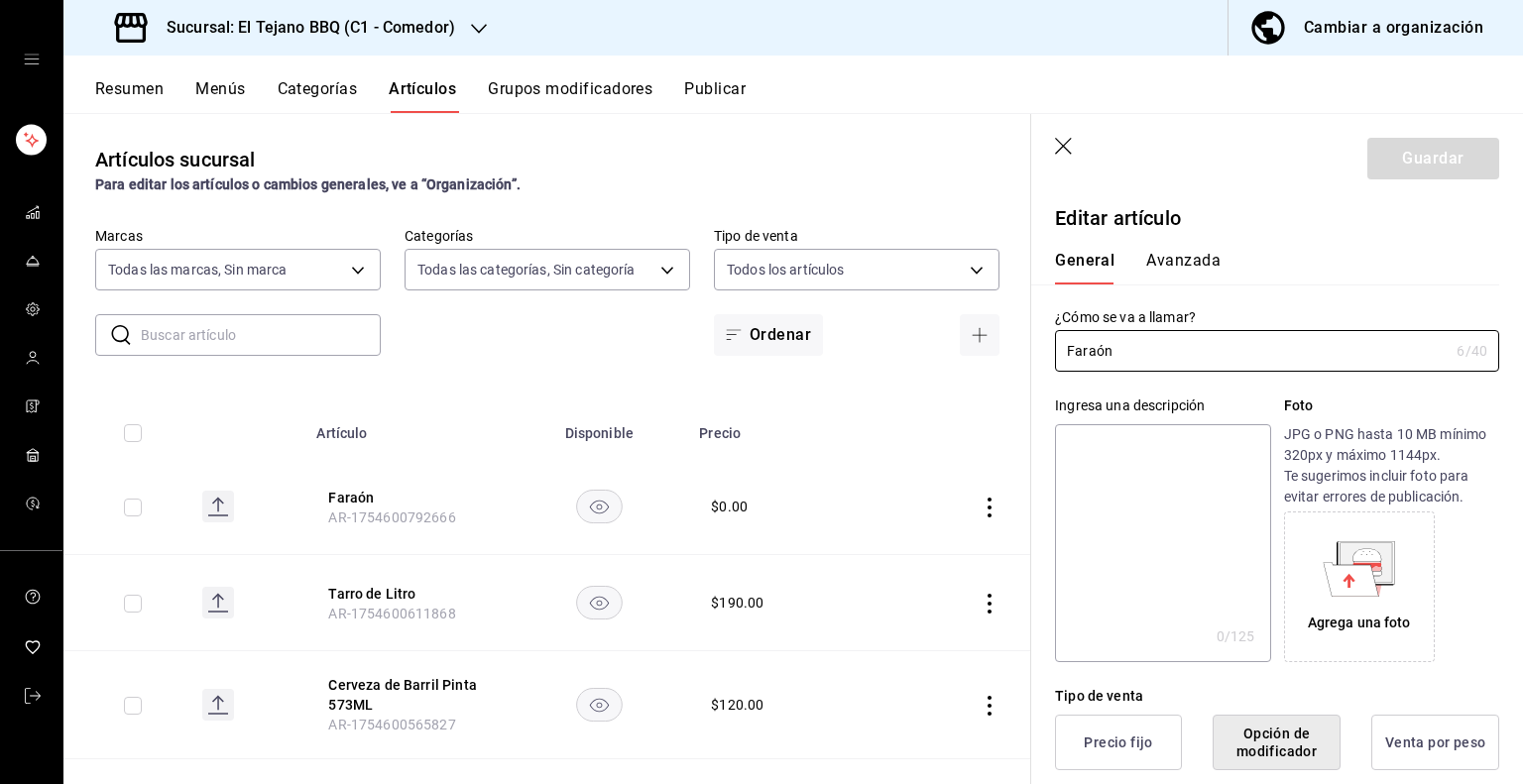 drag, startPoint x: 1165, startPoint y: 348, endPoint x: 1002, endPoint y: 348, distance: 163 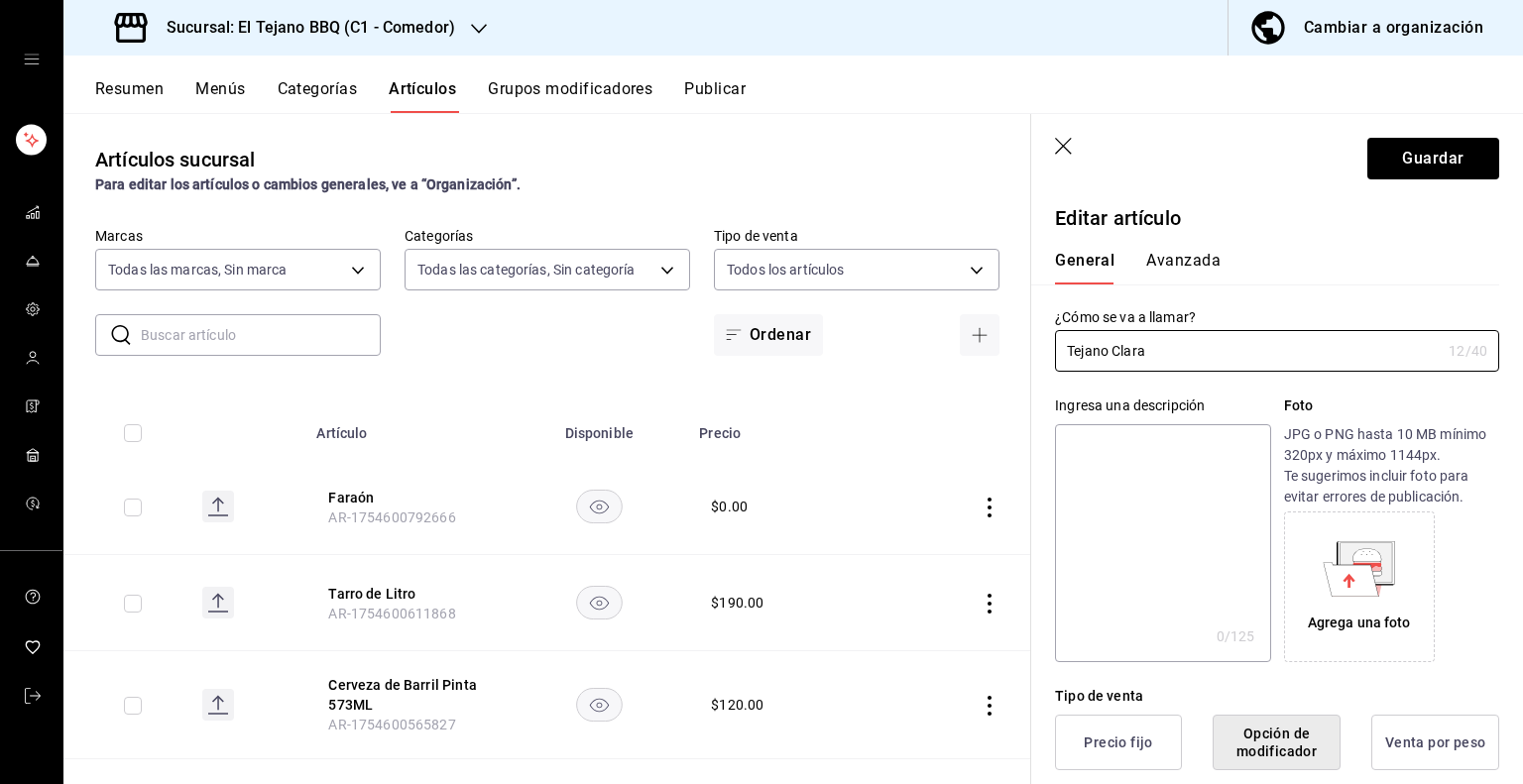 type on "Tejano Clara" 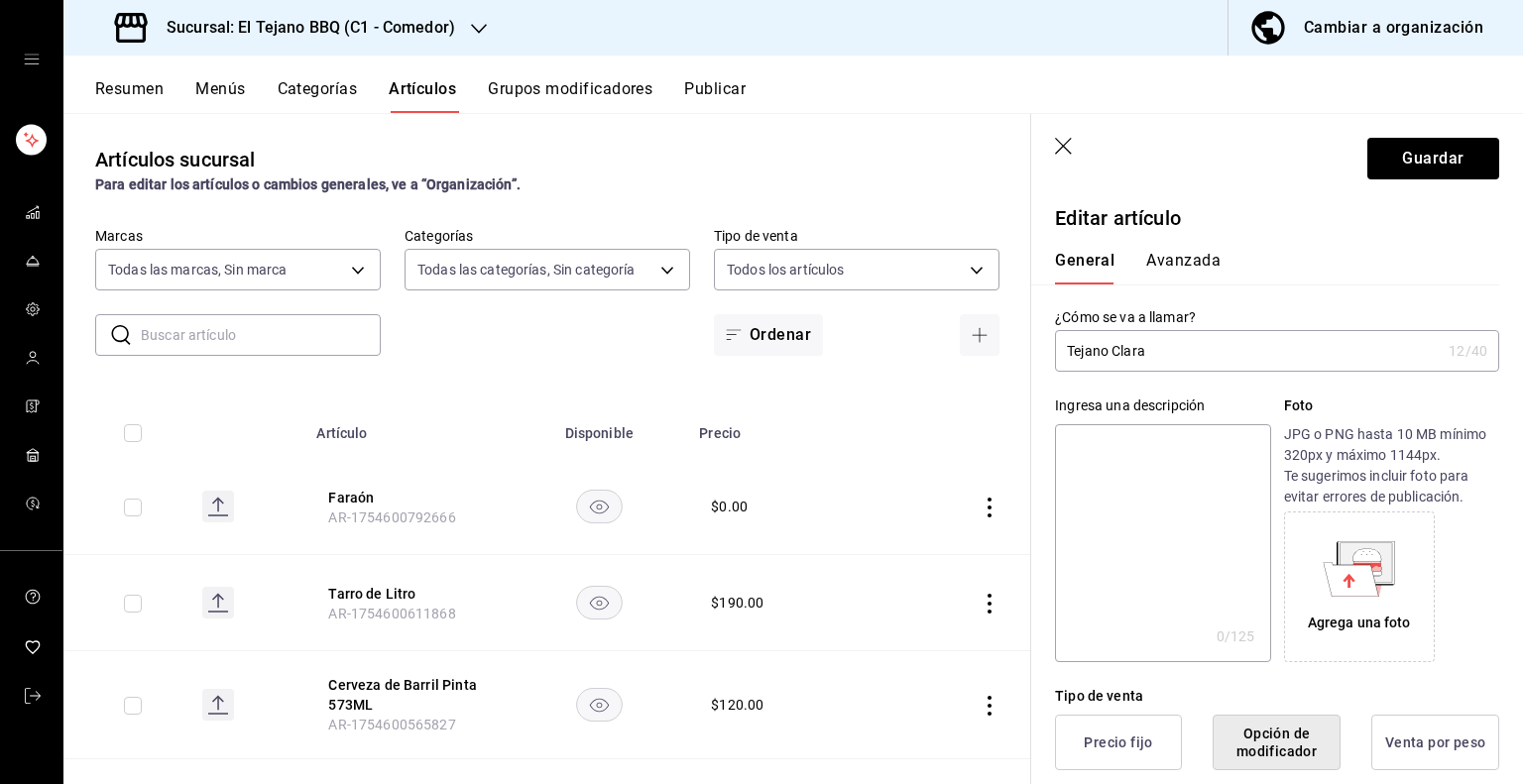 type on "F" 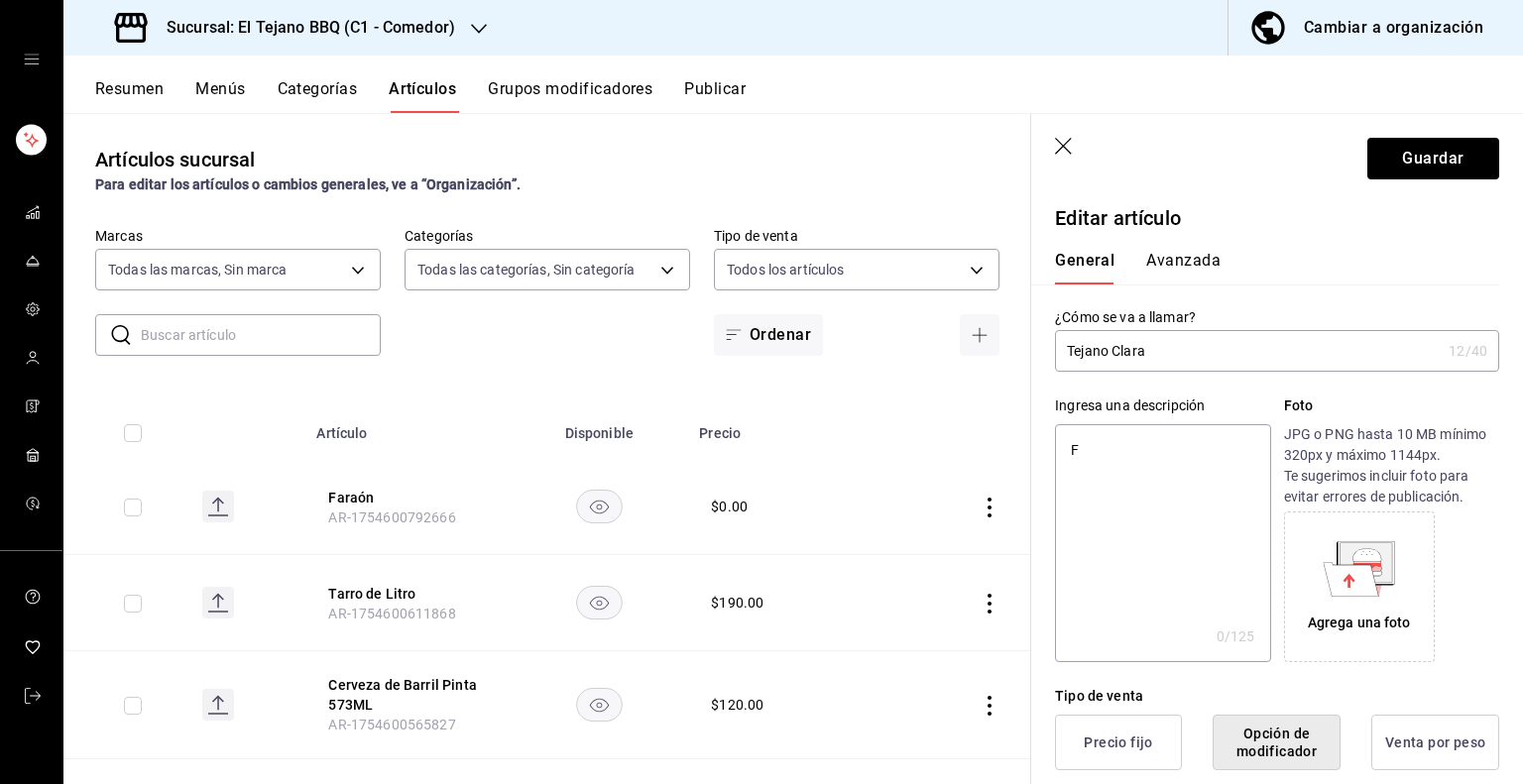 type on "x" 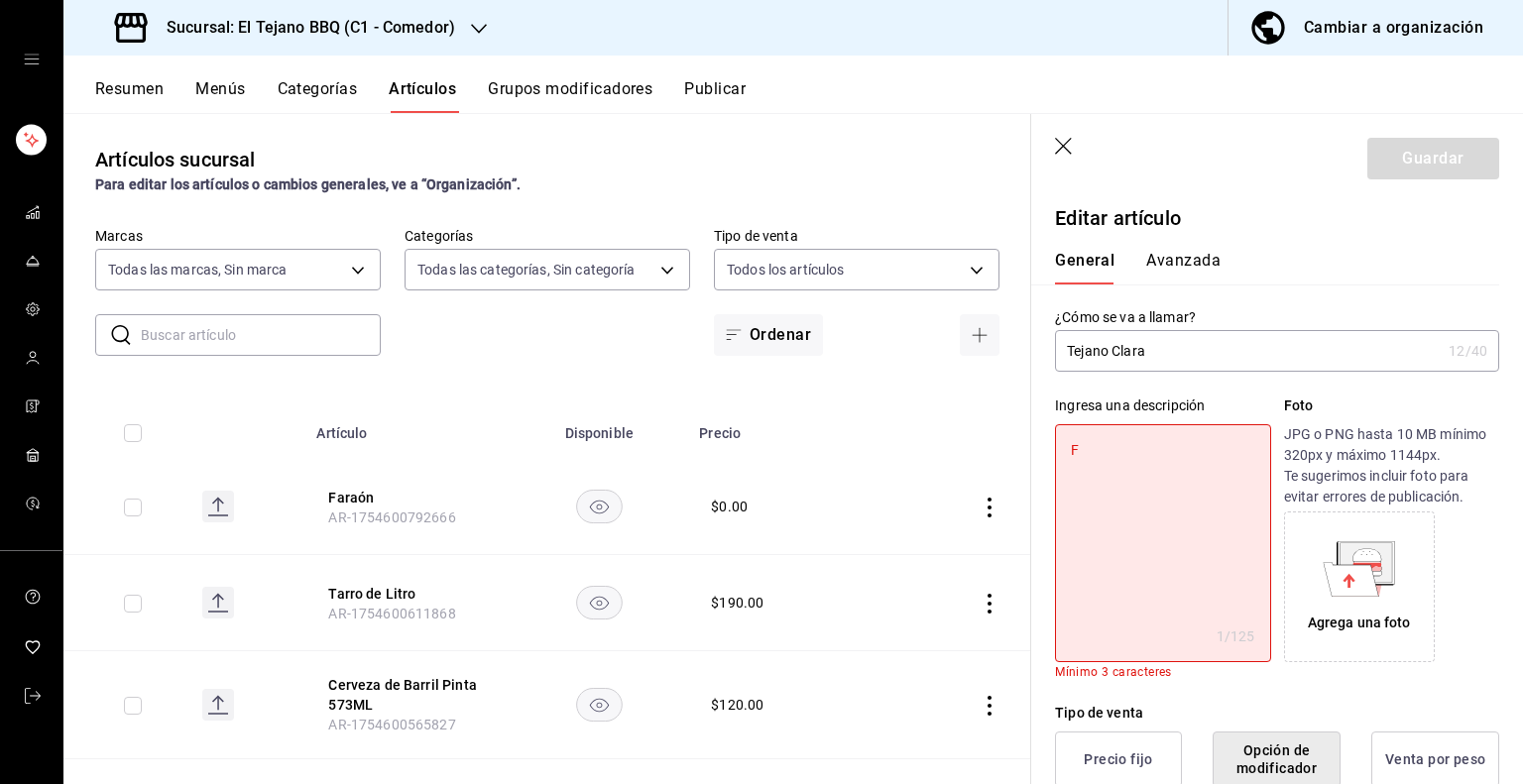 type on "Fr" 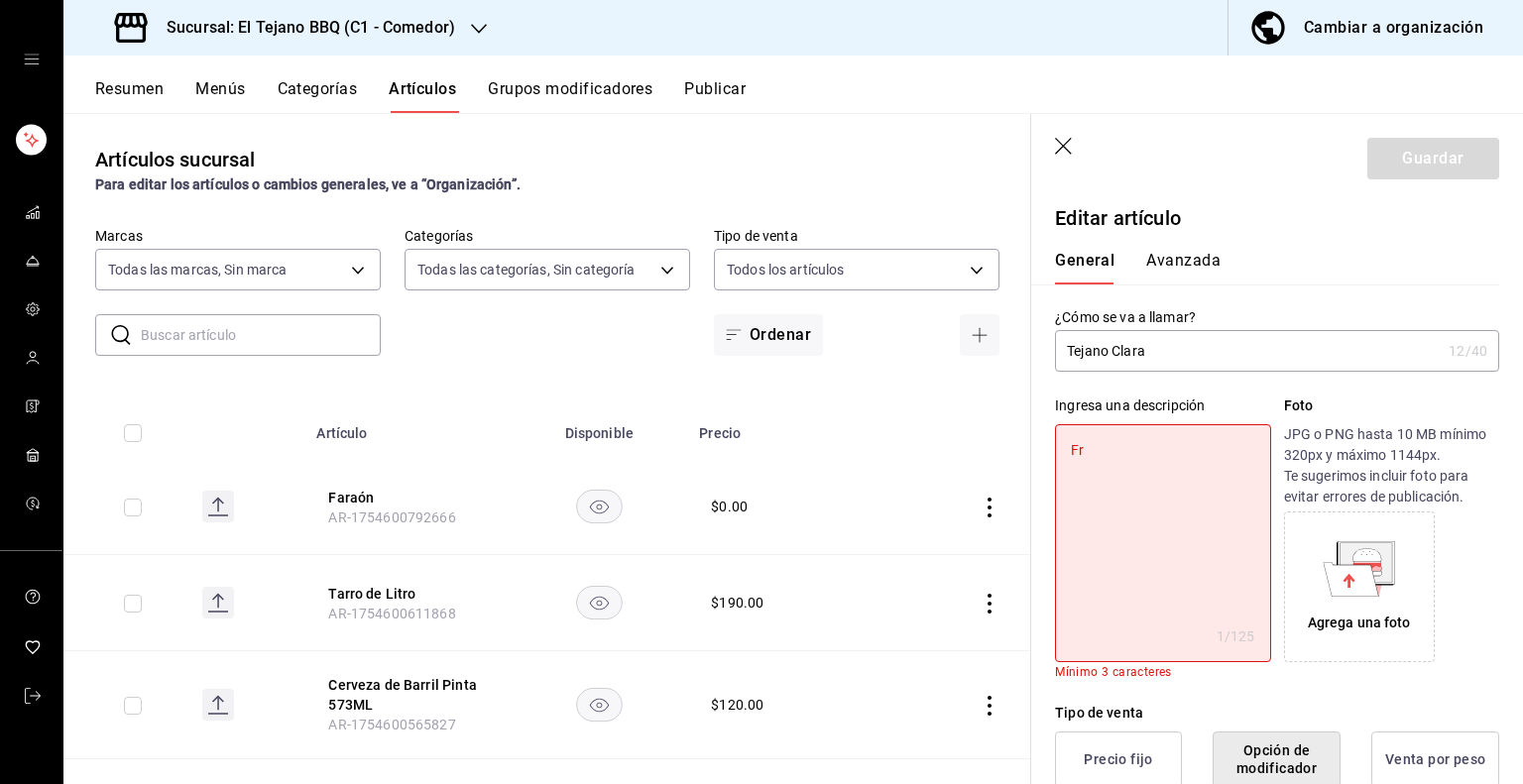 type on "x" 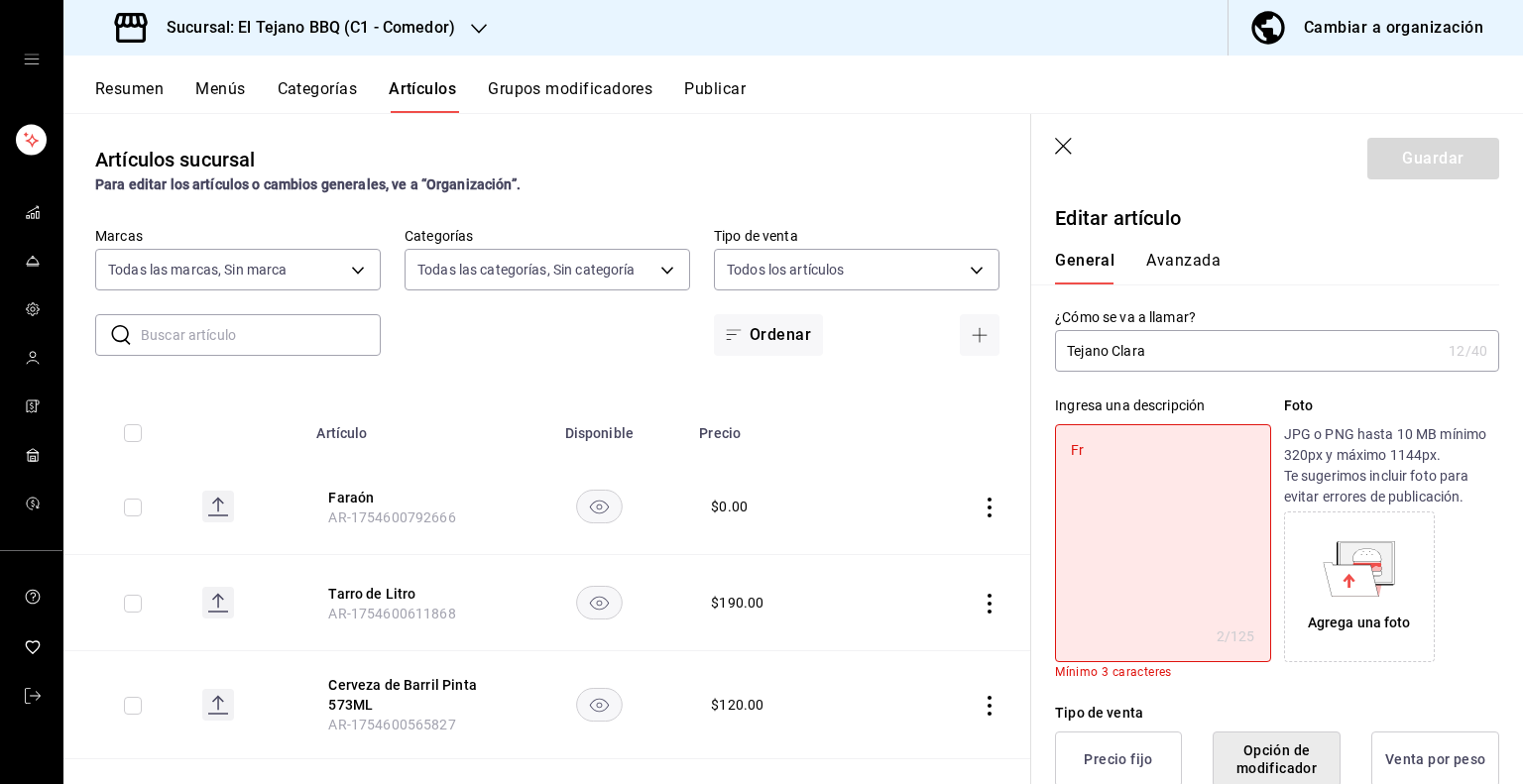 type on "F" 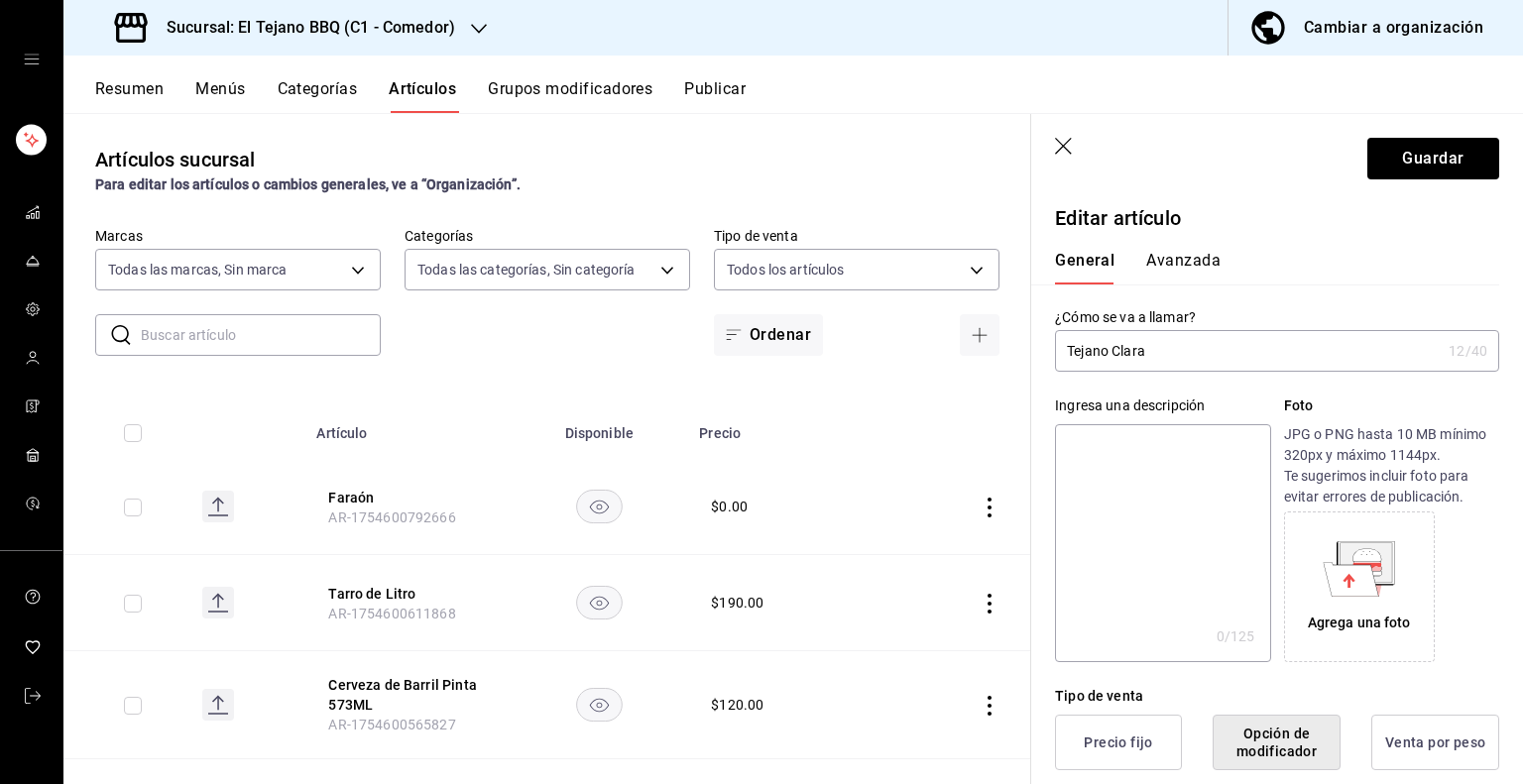 type on "F" 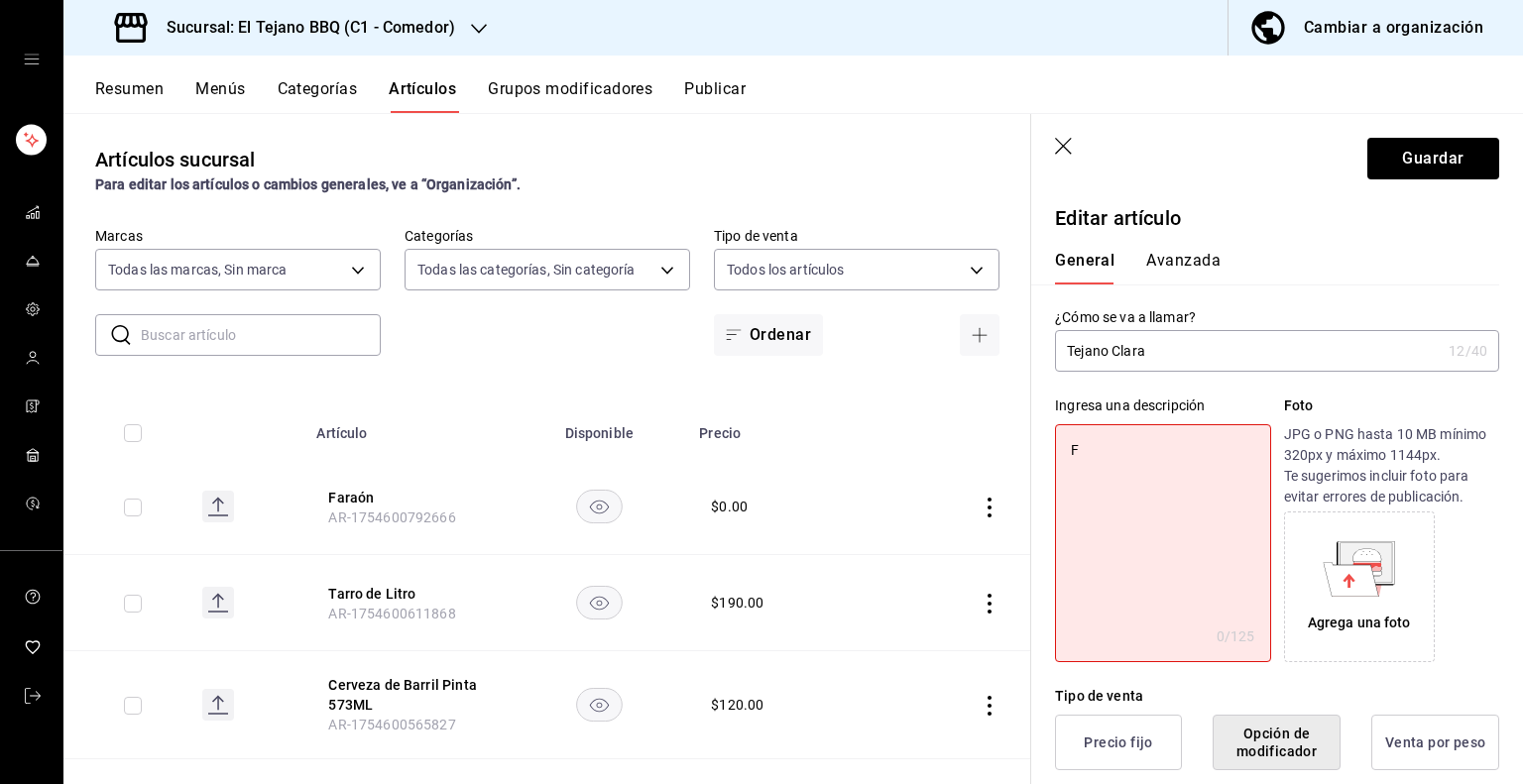 type on "Fr" 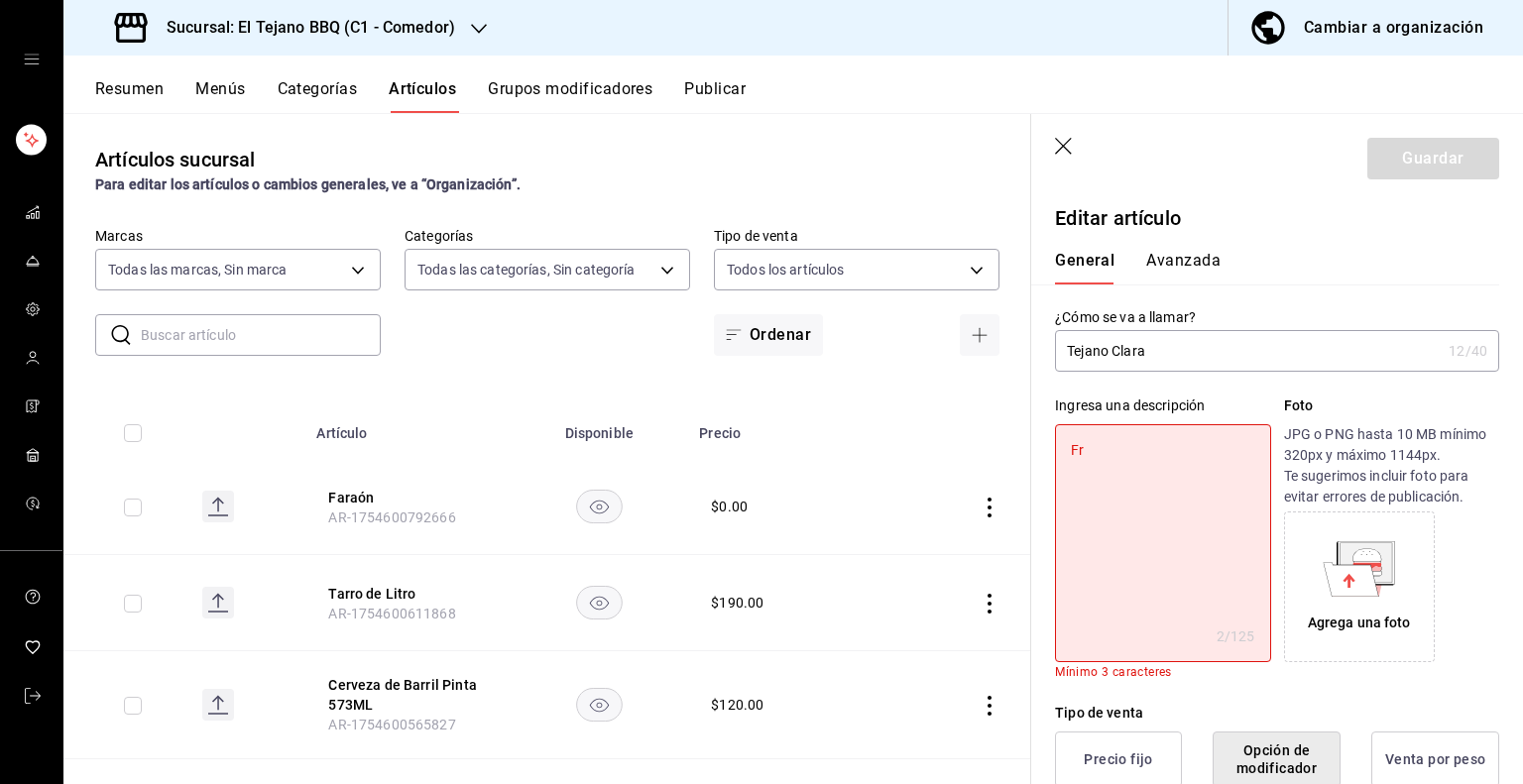 type on "Fra" 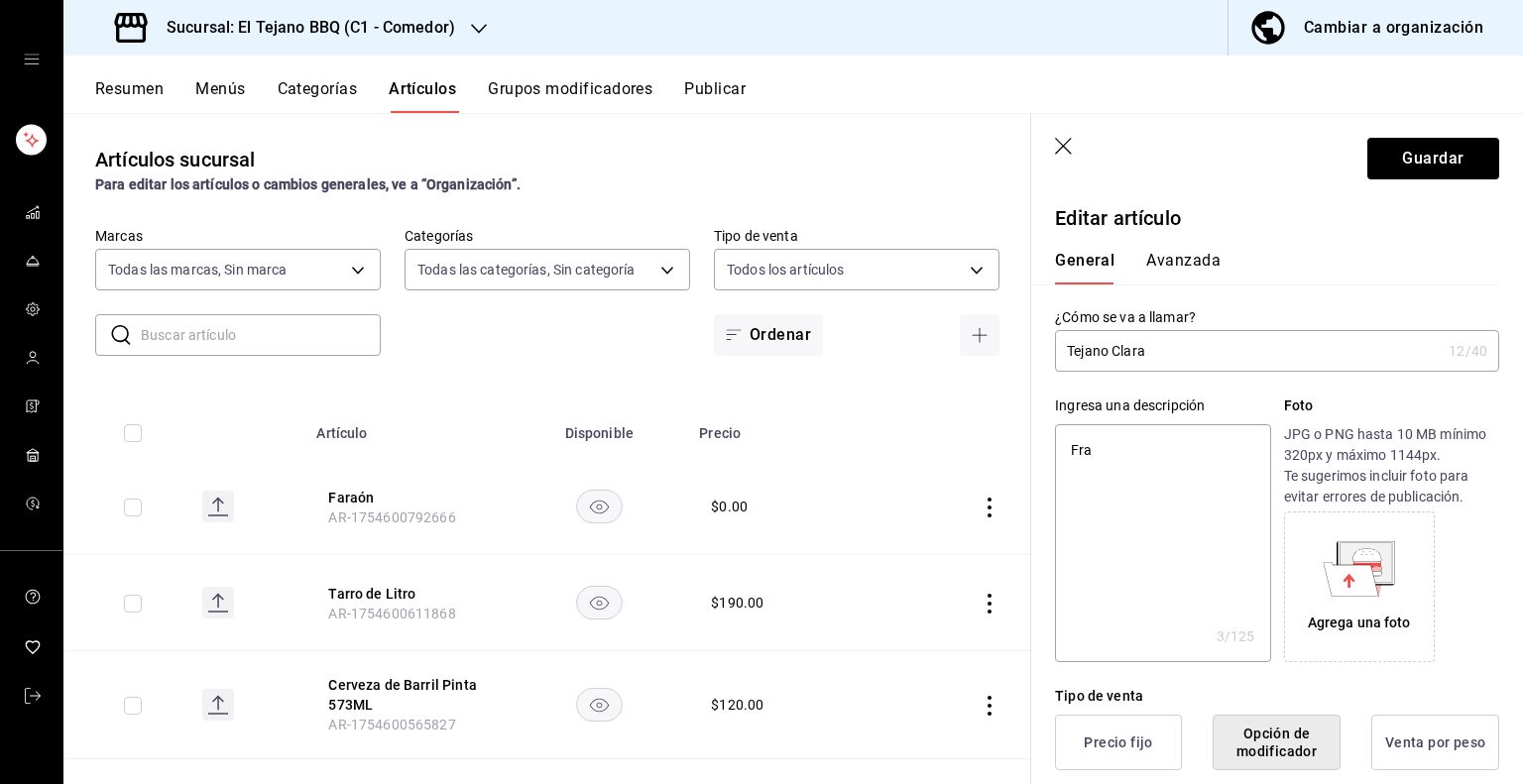 type on "Fr" 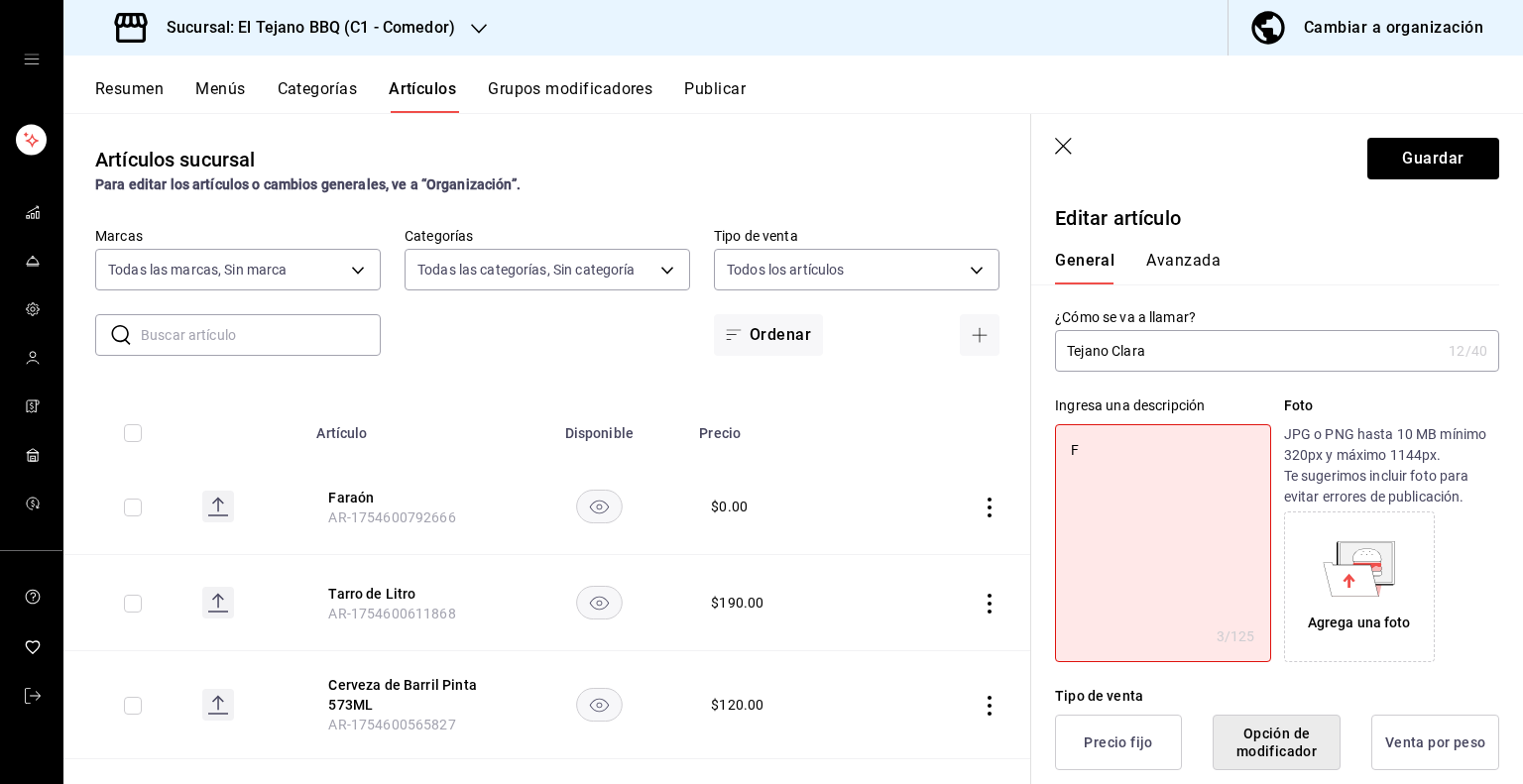 type on "Fa" 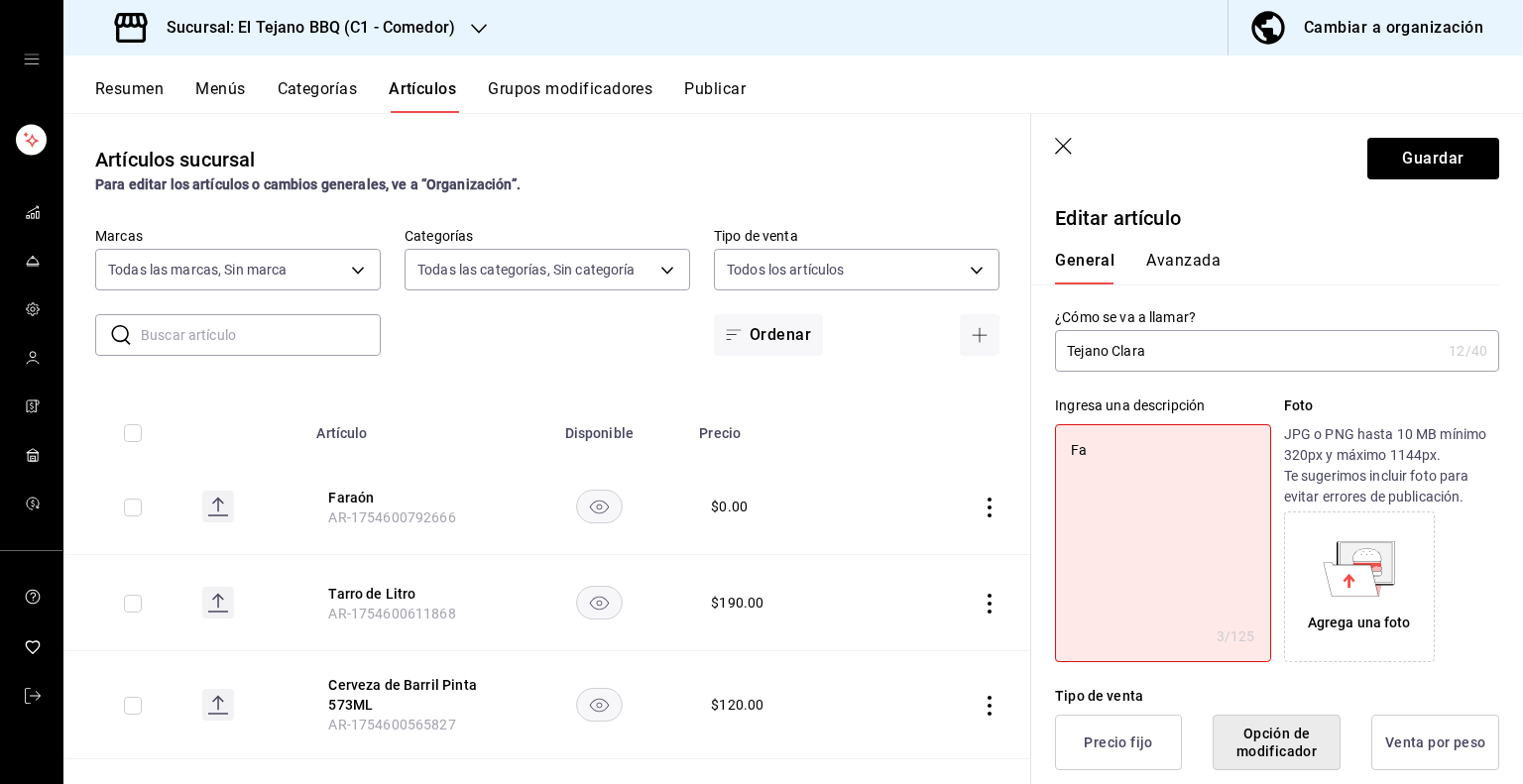 type on "x" 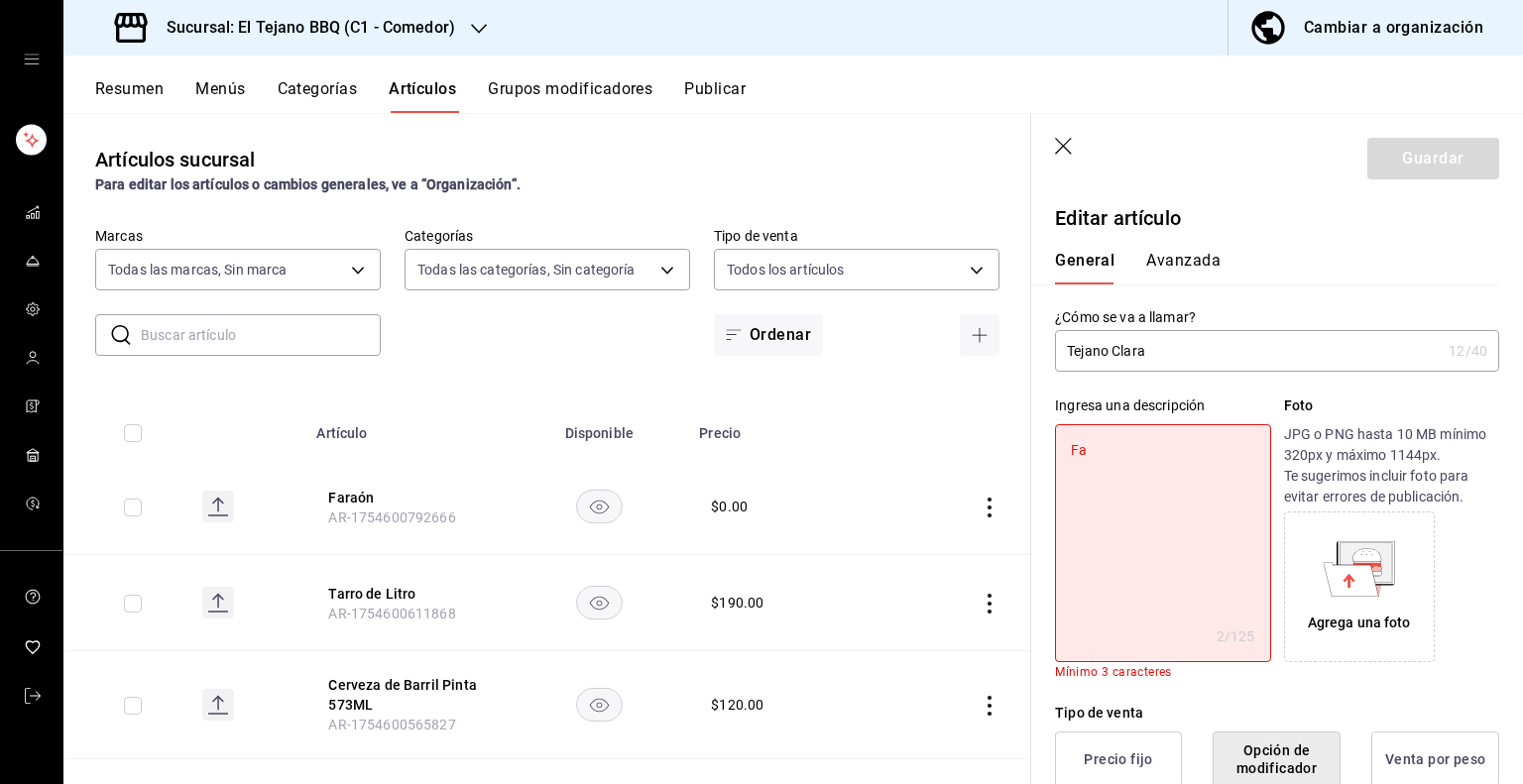 type on "Far" 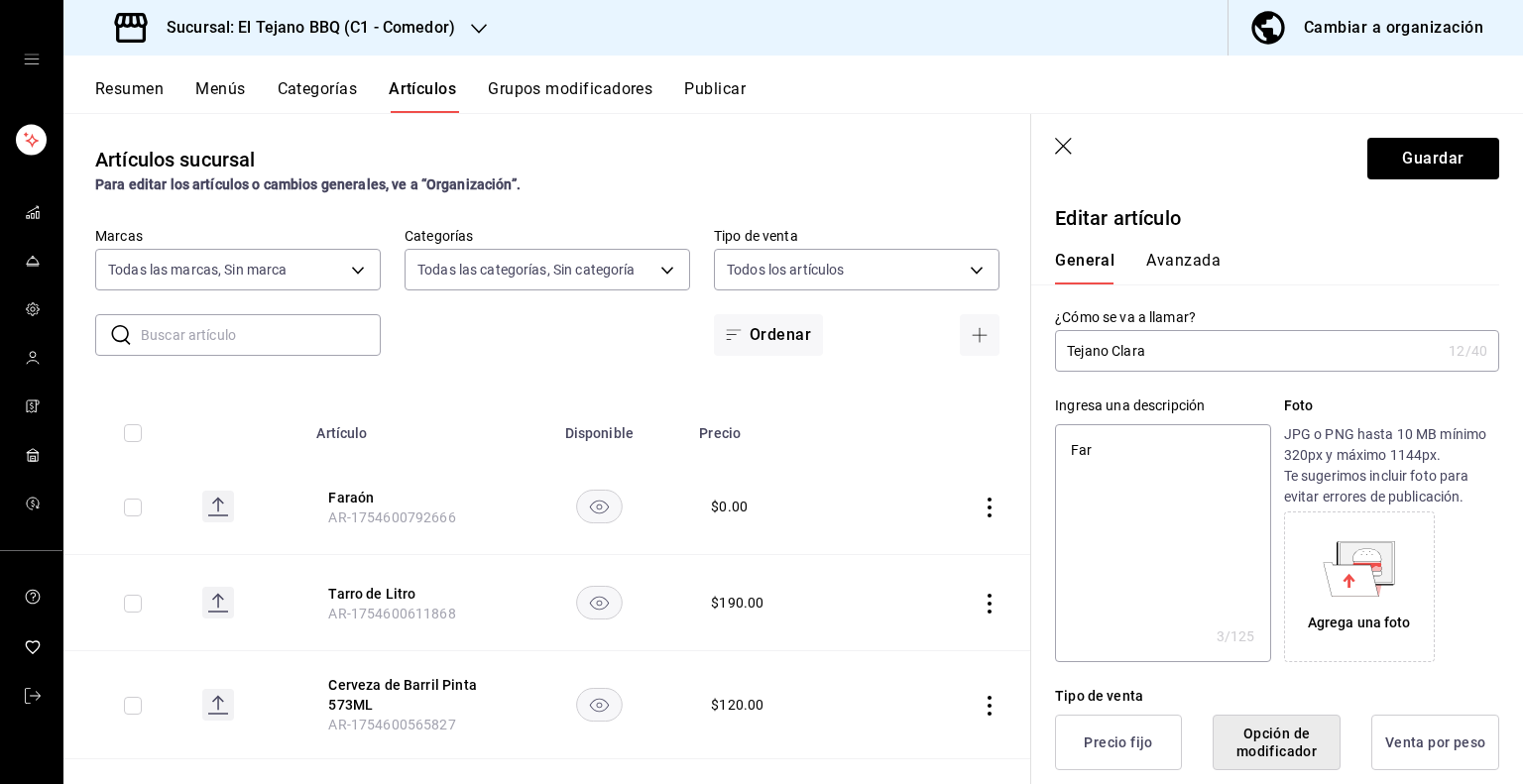 type on "Fara" 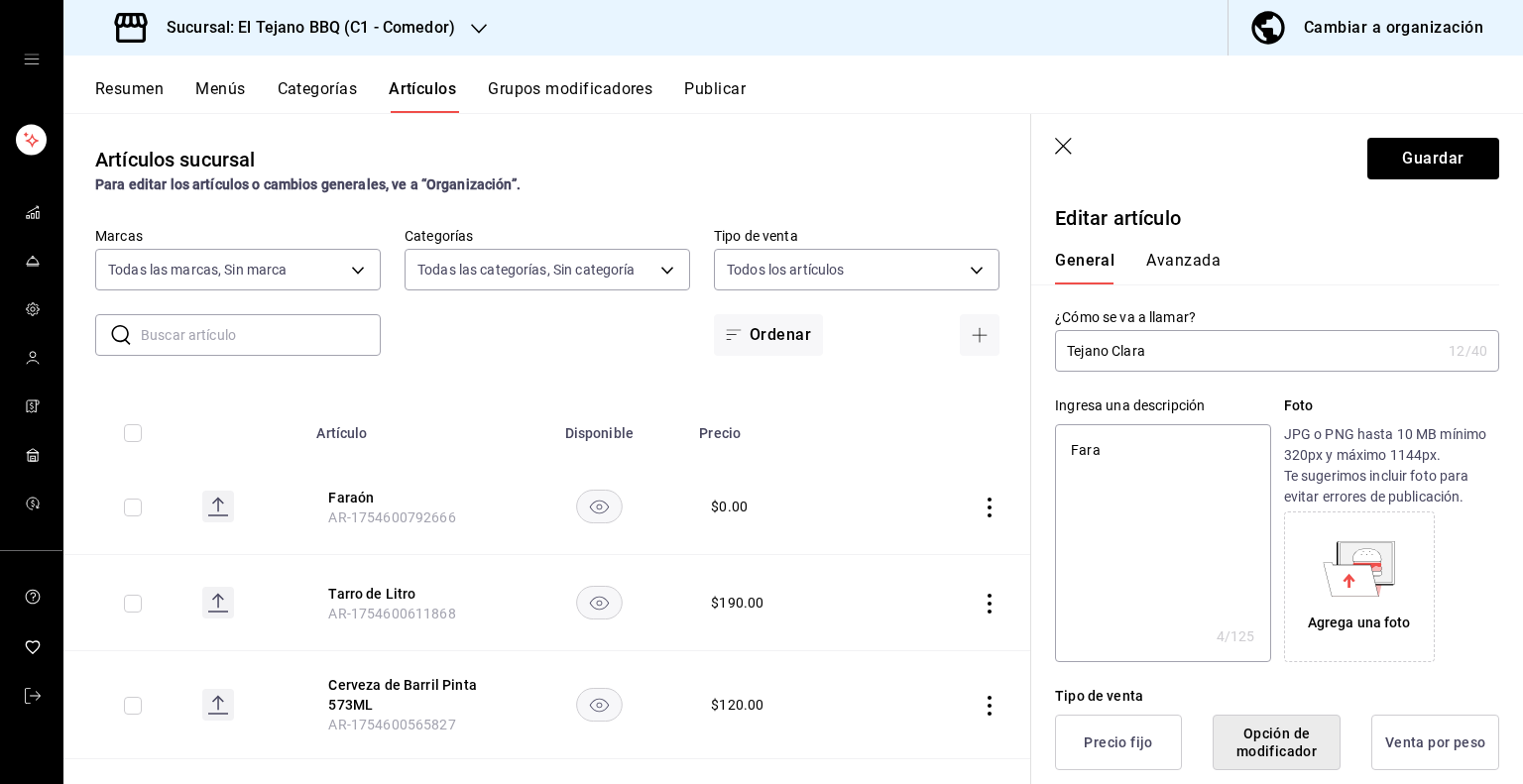 type on "Faraó" 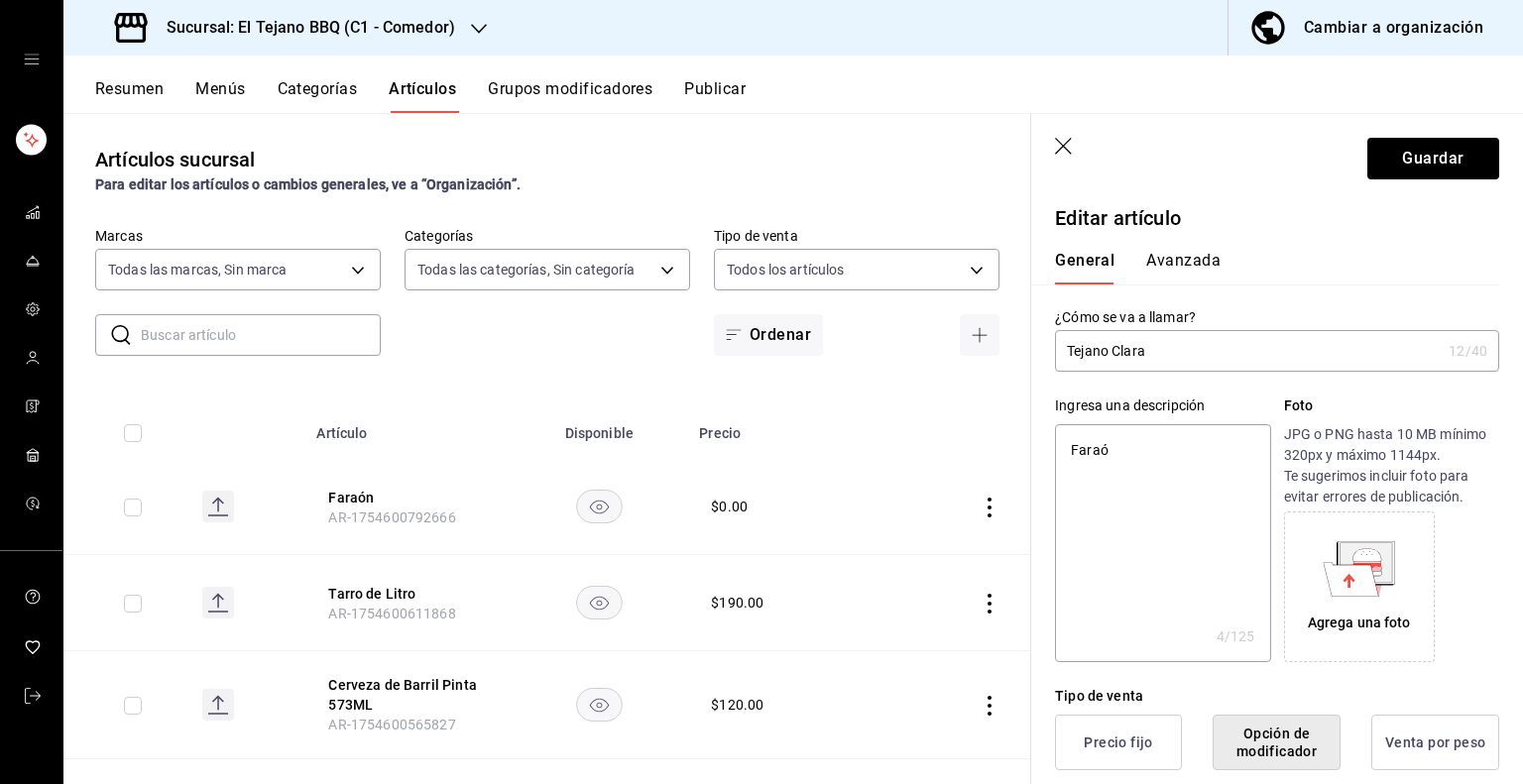 type on "Faraón" 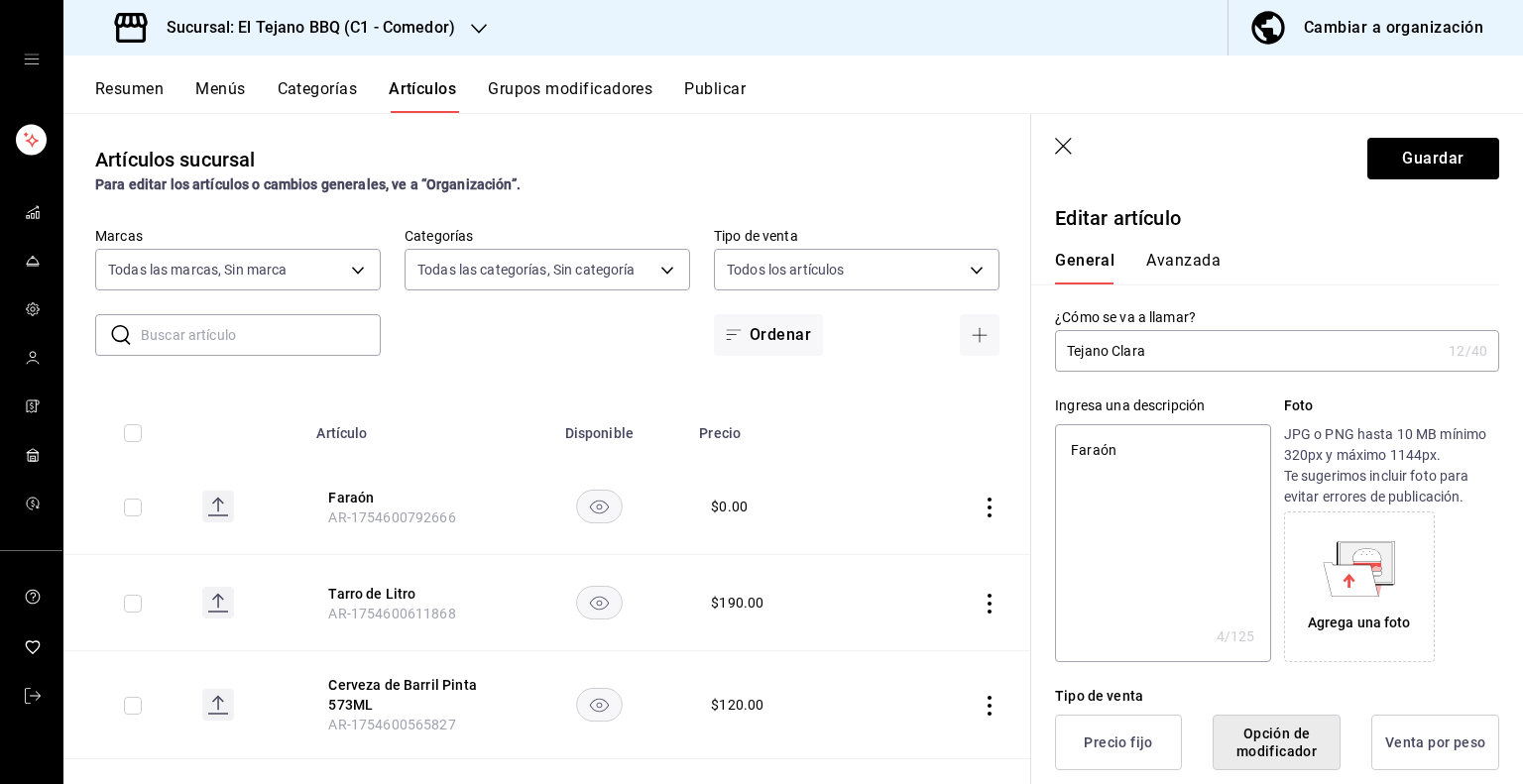 type on "x" 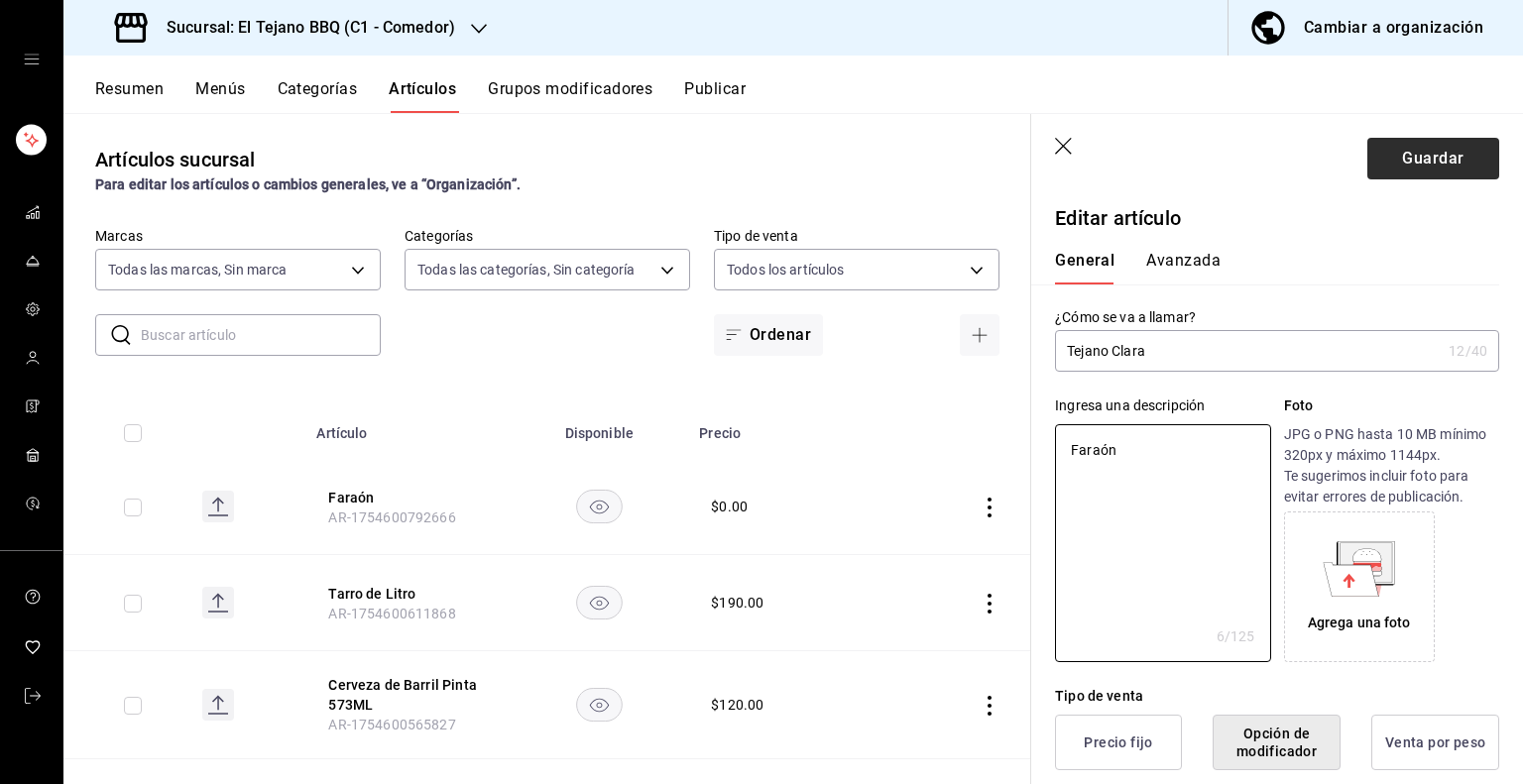 type on "Faraón" 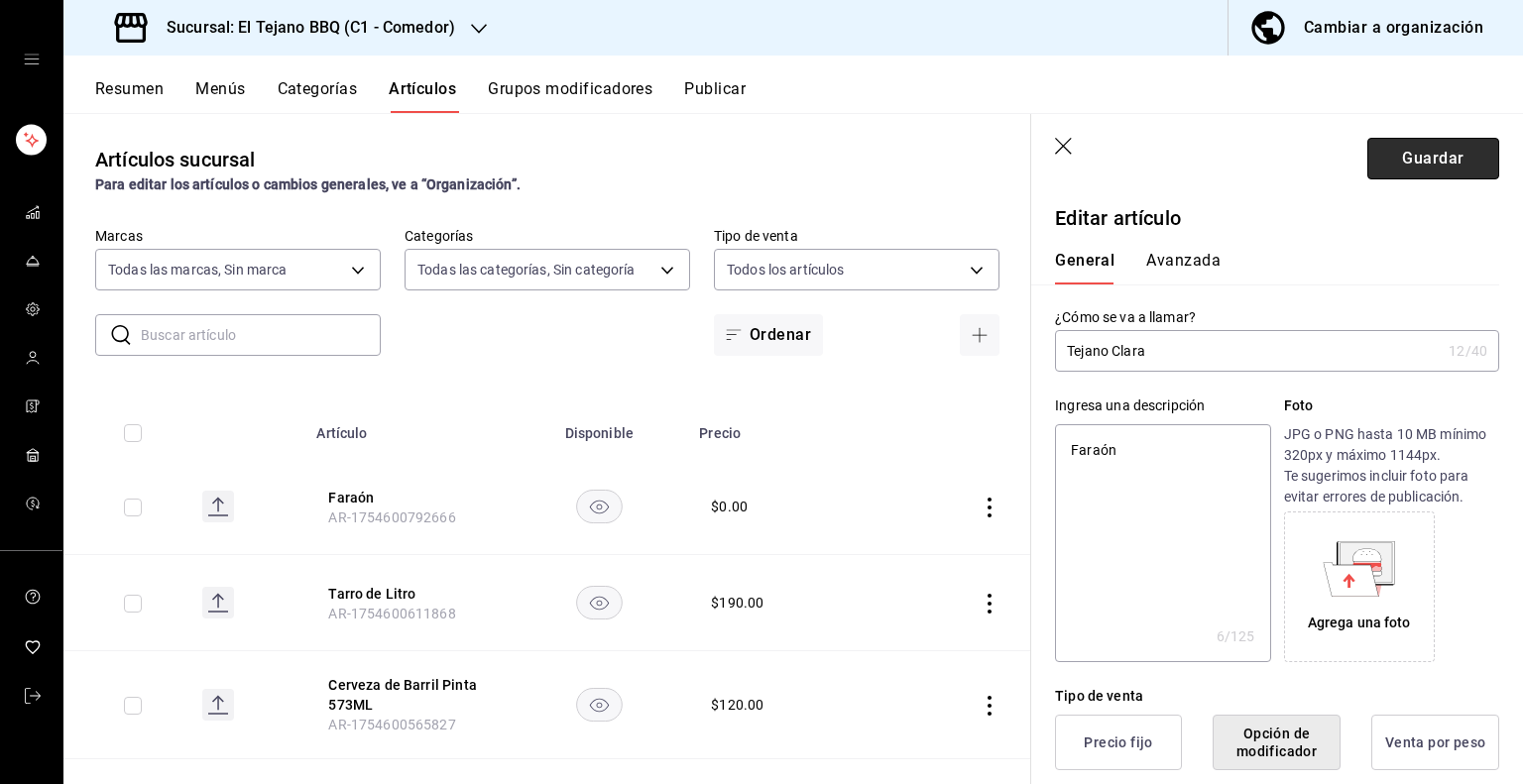 click on "Guardar" at bounding box center [1433, 159] 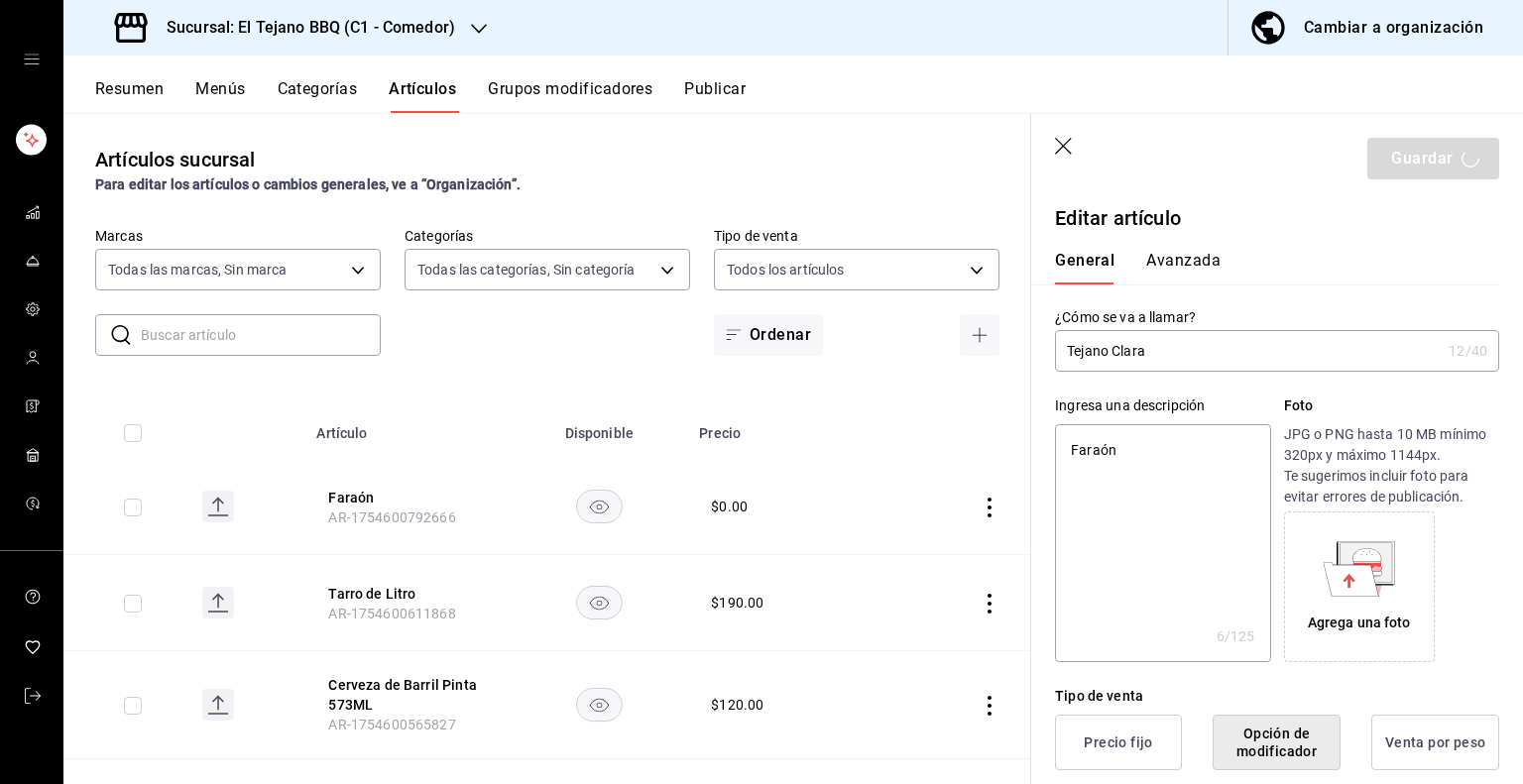 type on "x" 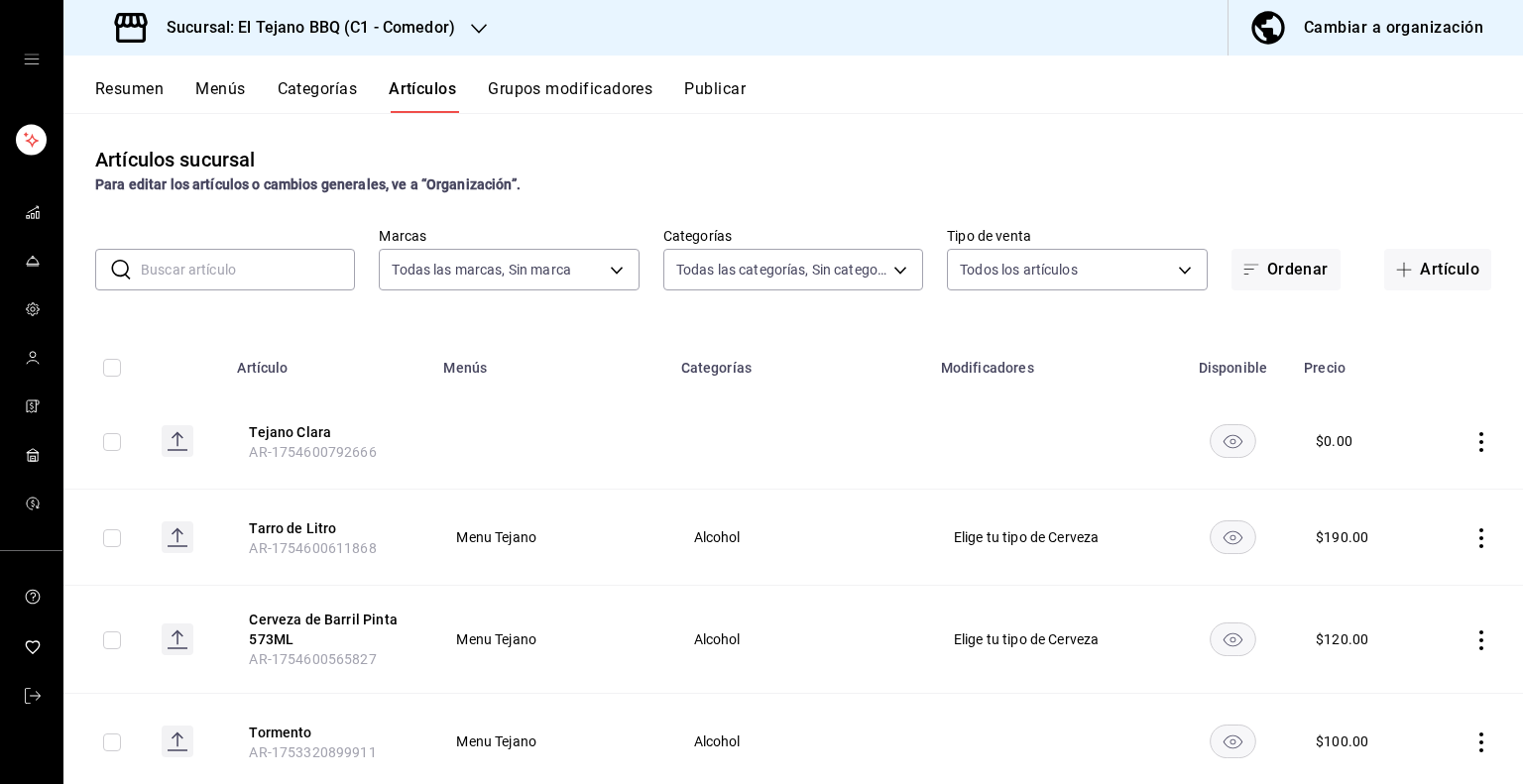 click on "Grupos modificadores" at bounding box center (570, 96) 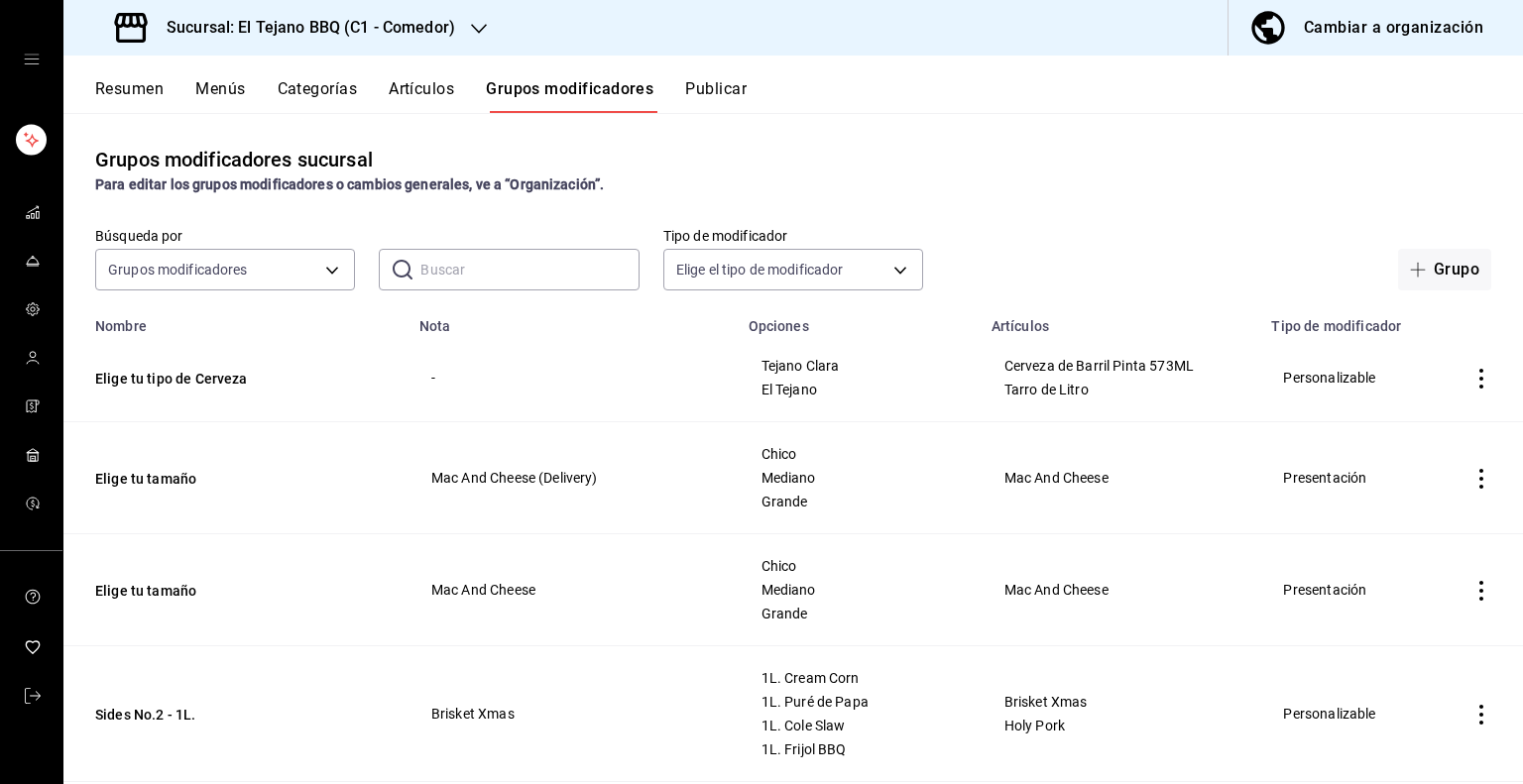 click on "Elige tu tipo de Cerveza" at bounding box center [235, 378] 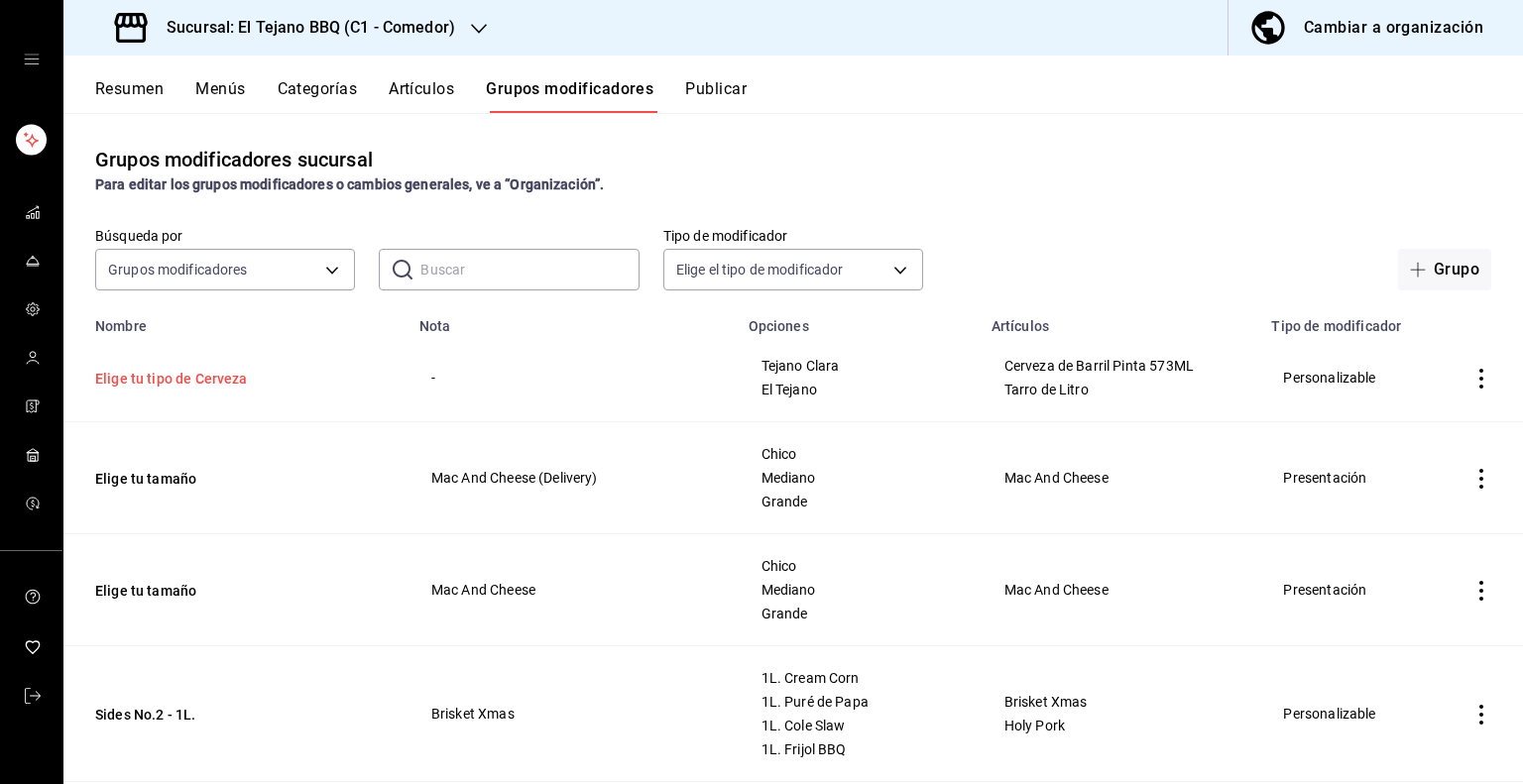 click on "Elige tu tipo de Cerveza" at bounding box center [214, 379] 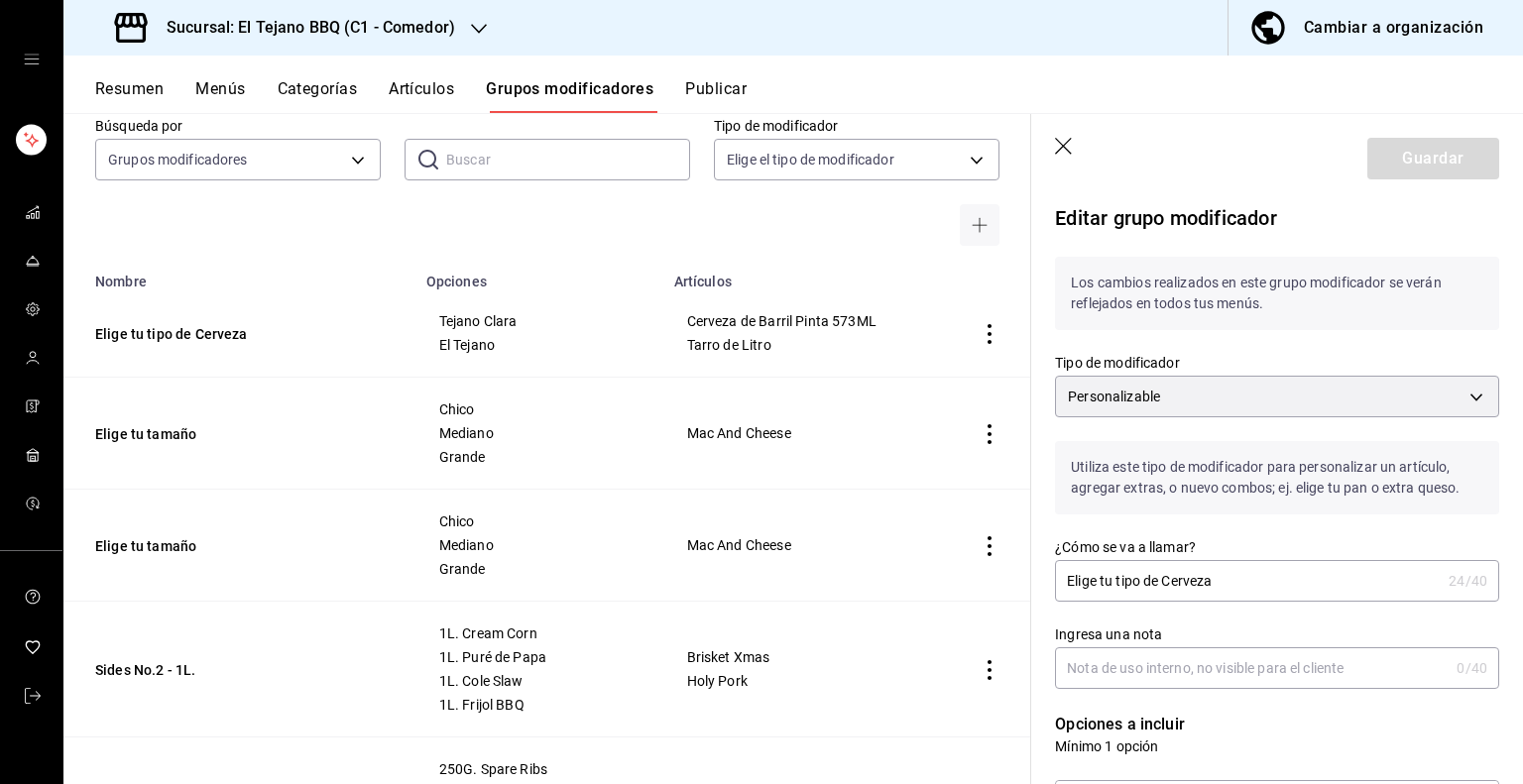 scroll, scrollTop: 0, scrollLeft: 0, axis: both 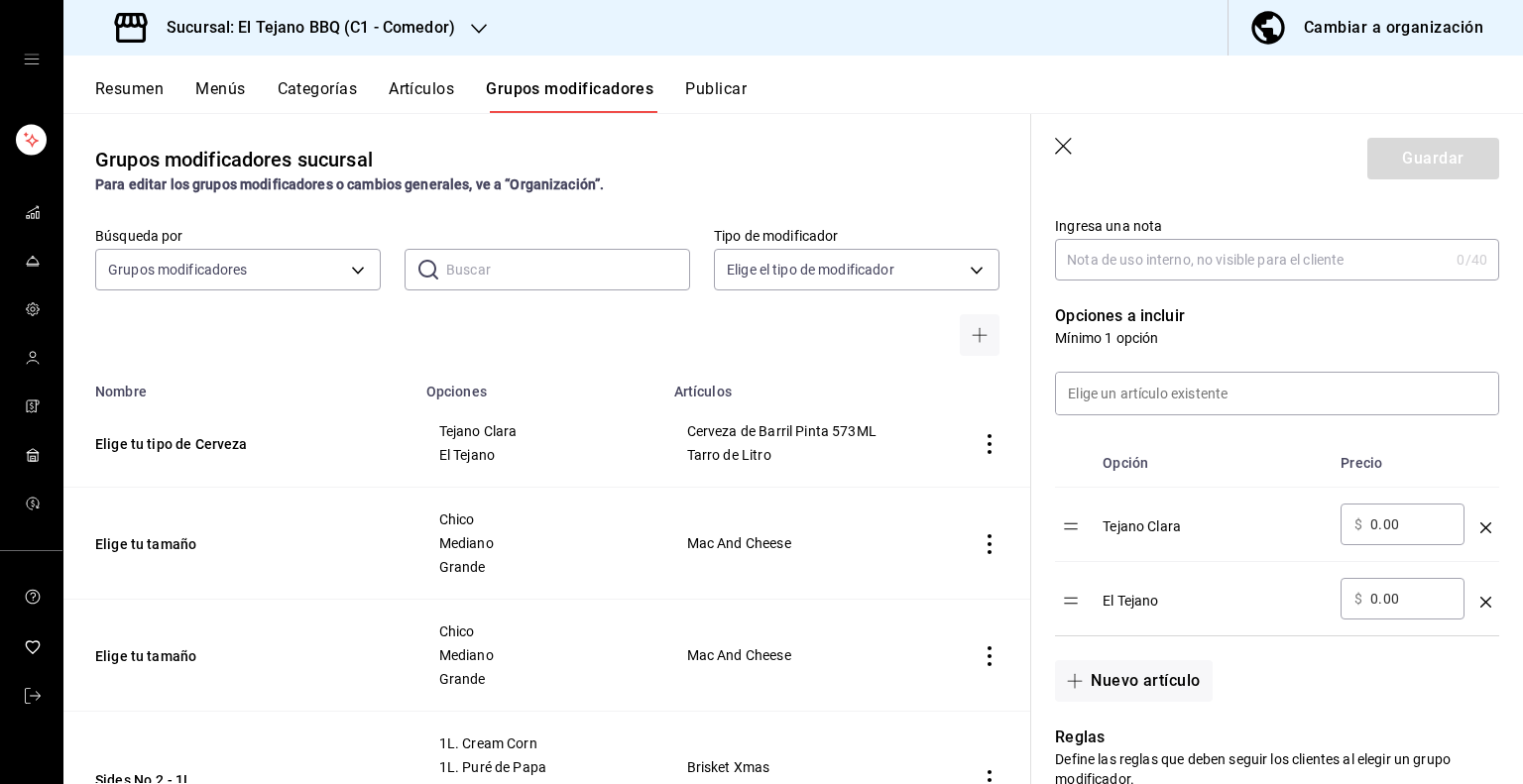 click 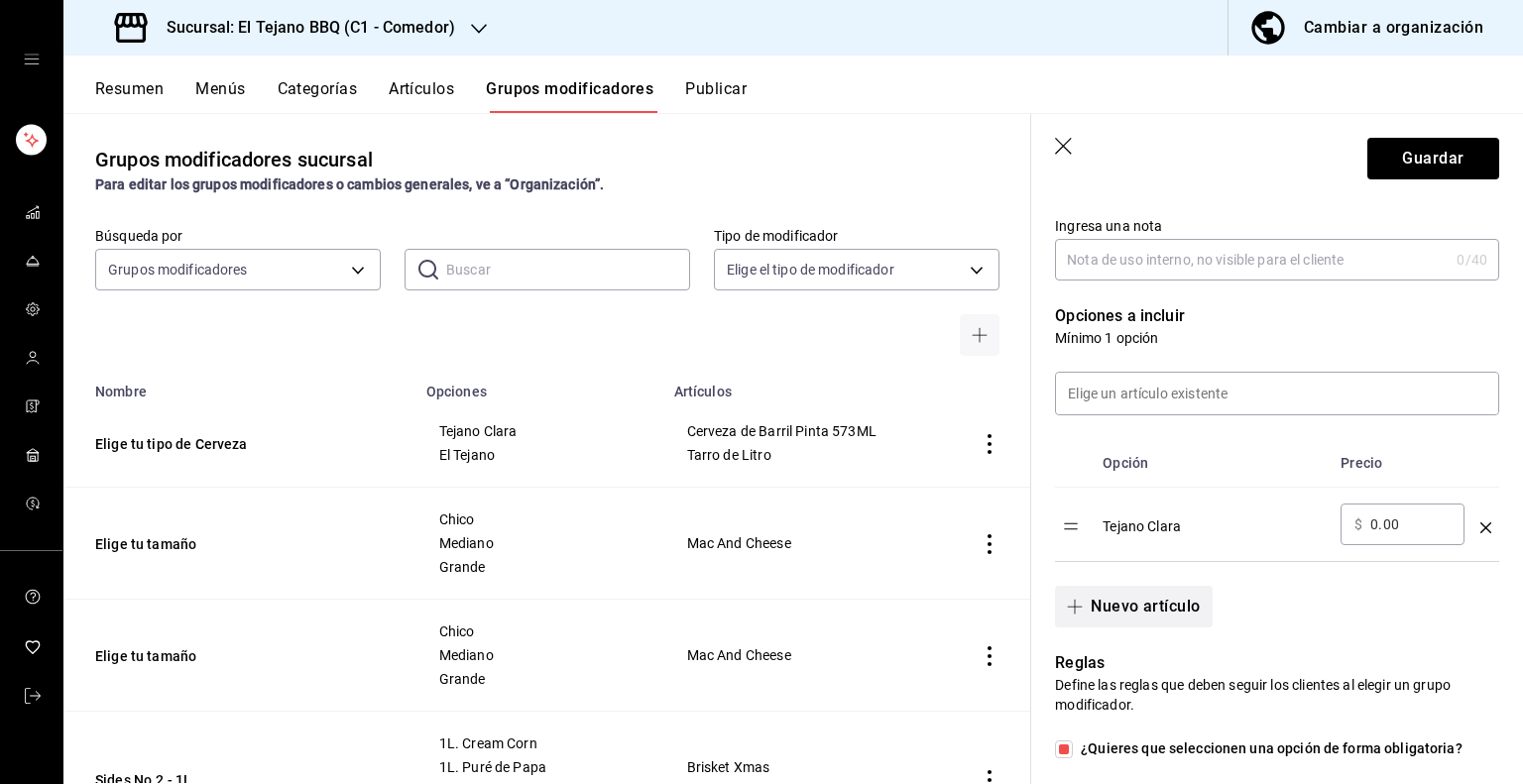 click on "Nuevo artículo" at bounding box center (1133, 607) 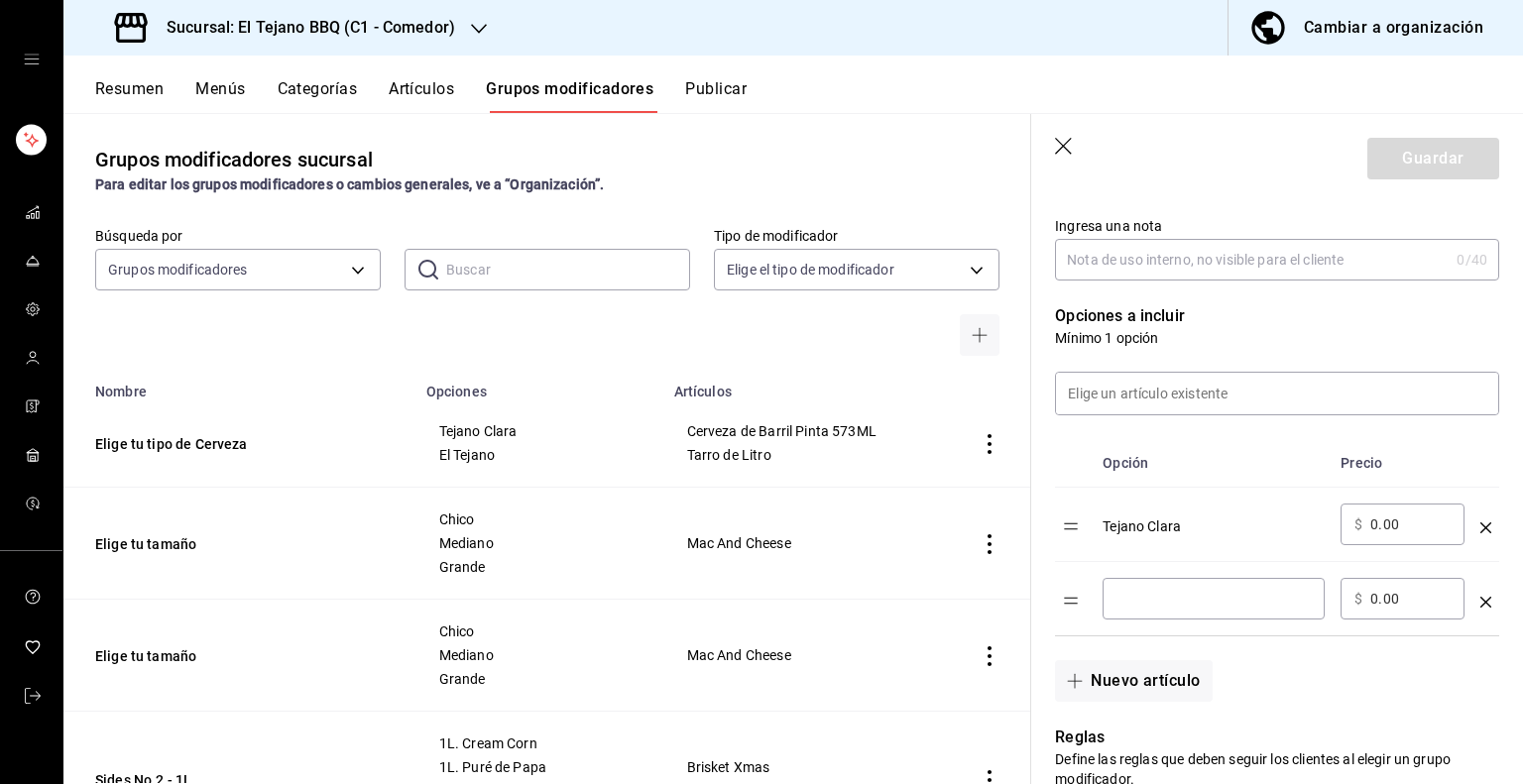click on "​" at bounding box center [1214, 599] 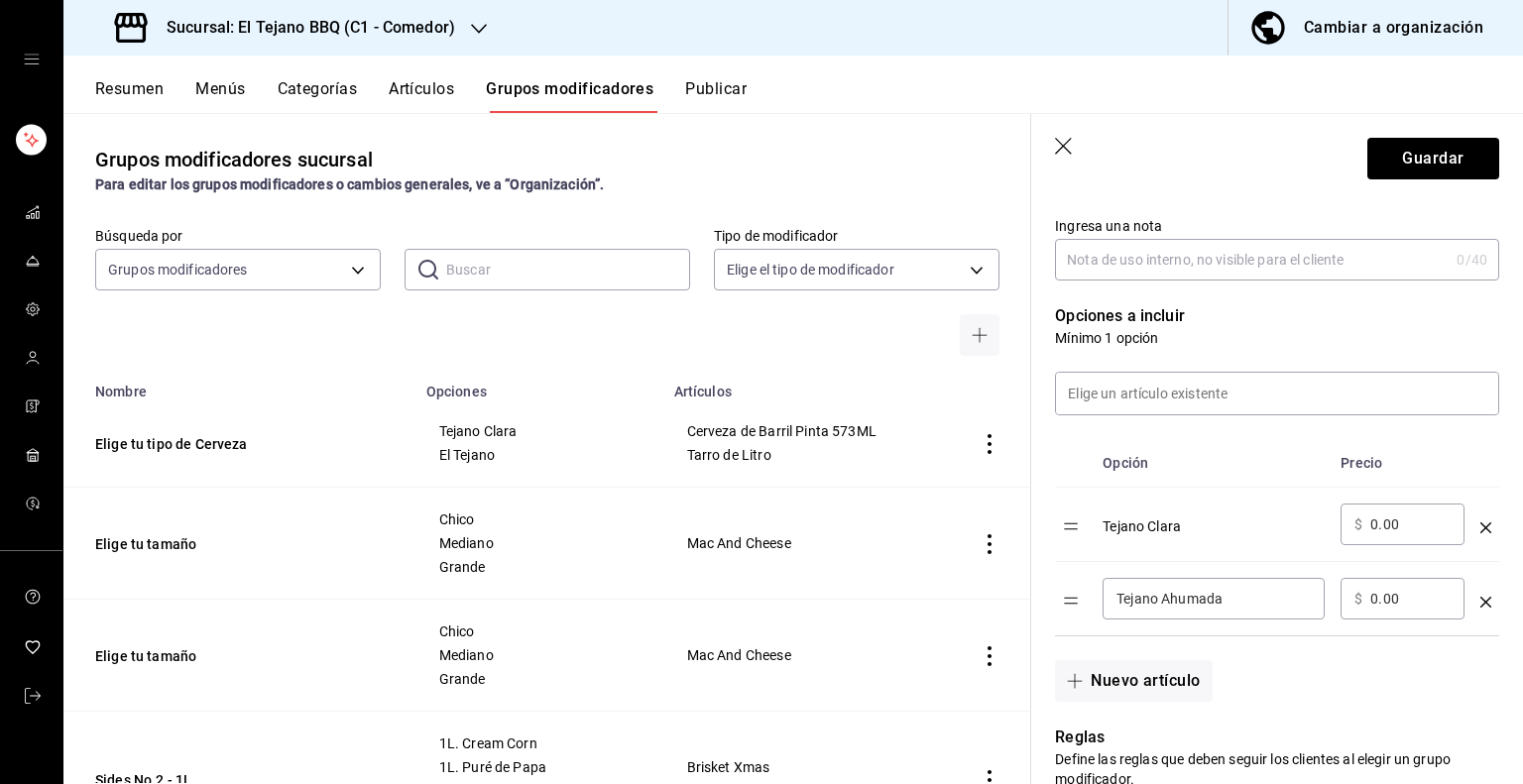 type on "Tejano Ahumada" 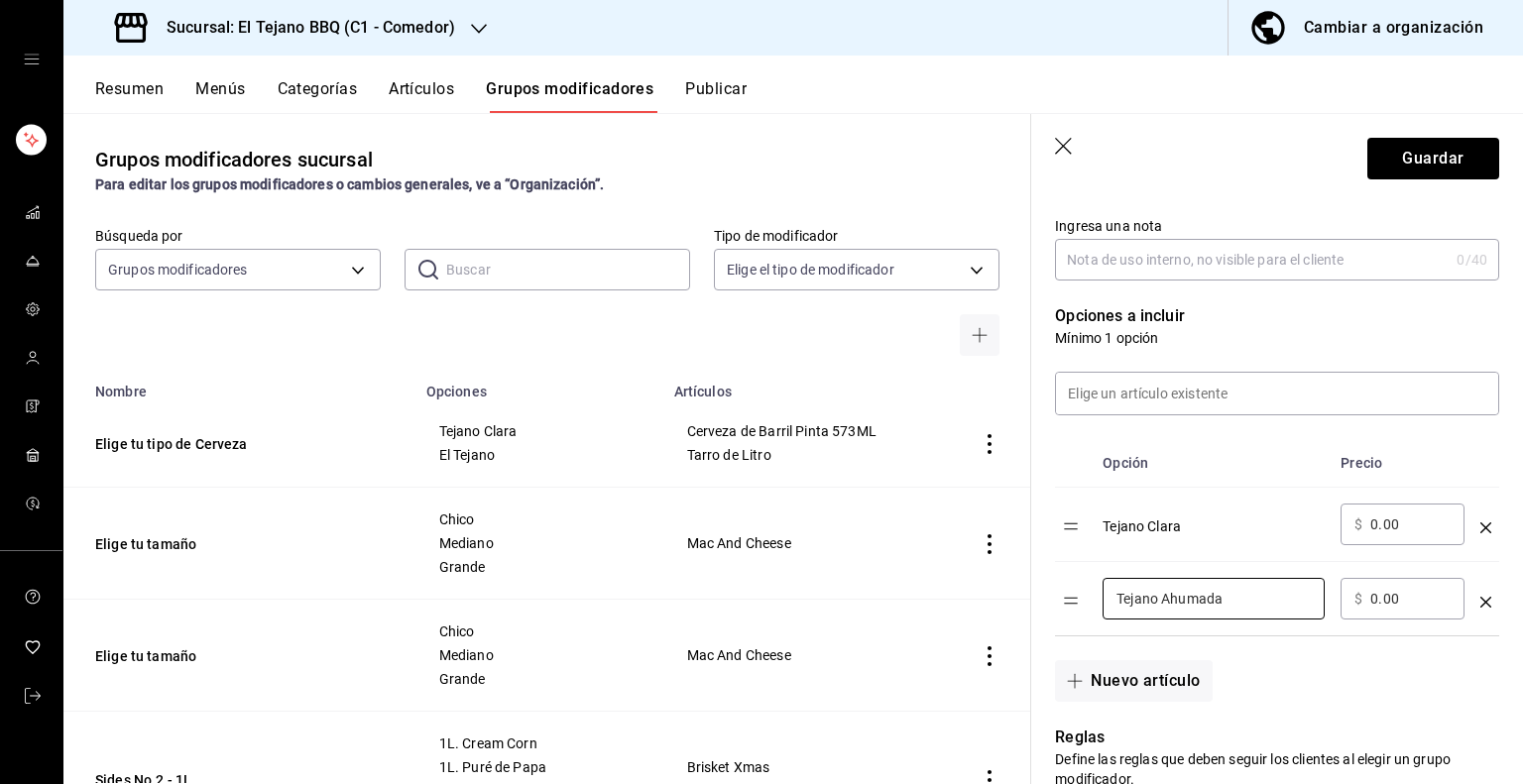 click on "Nuevo artículo" at bounding box center [1265, 669] 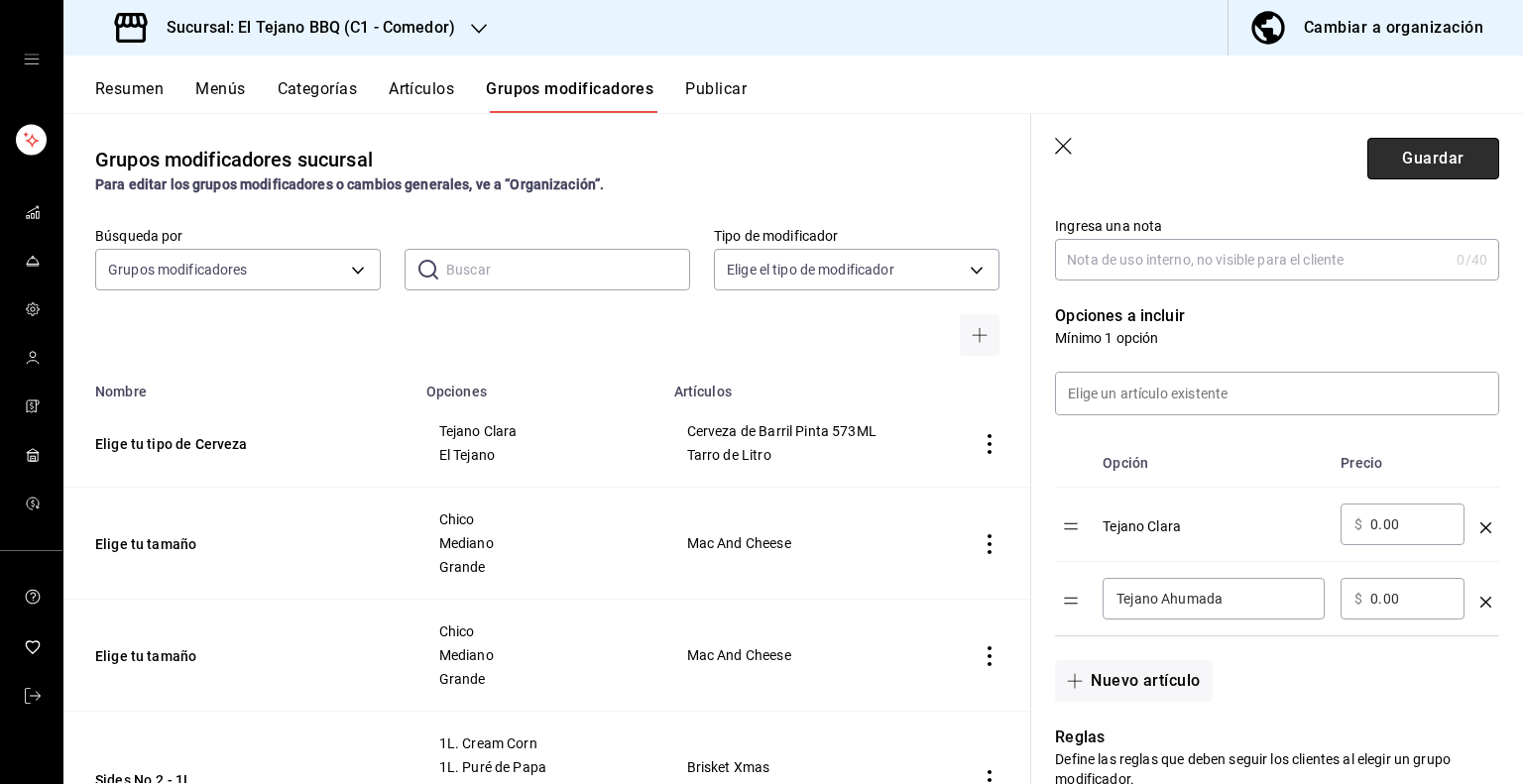 click on "Guardar" at bounding box center (1433, 159) 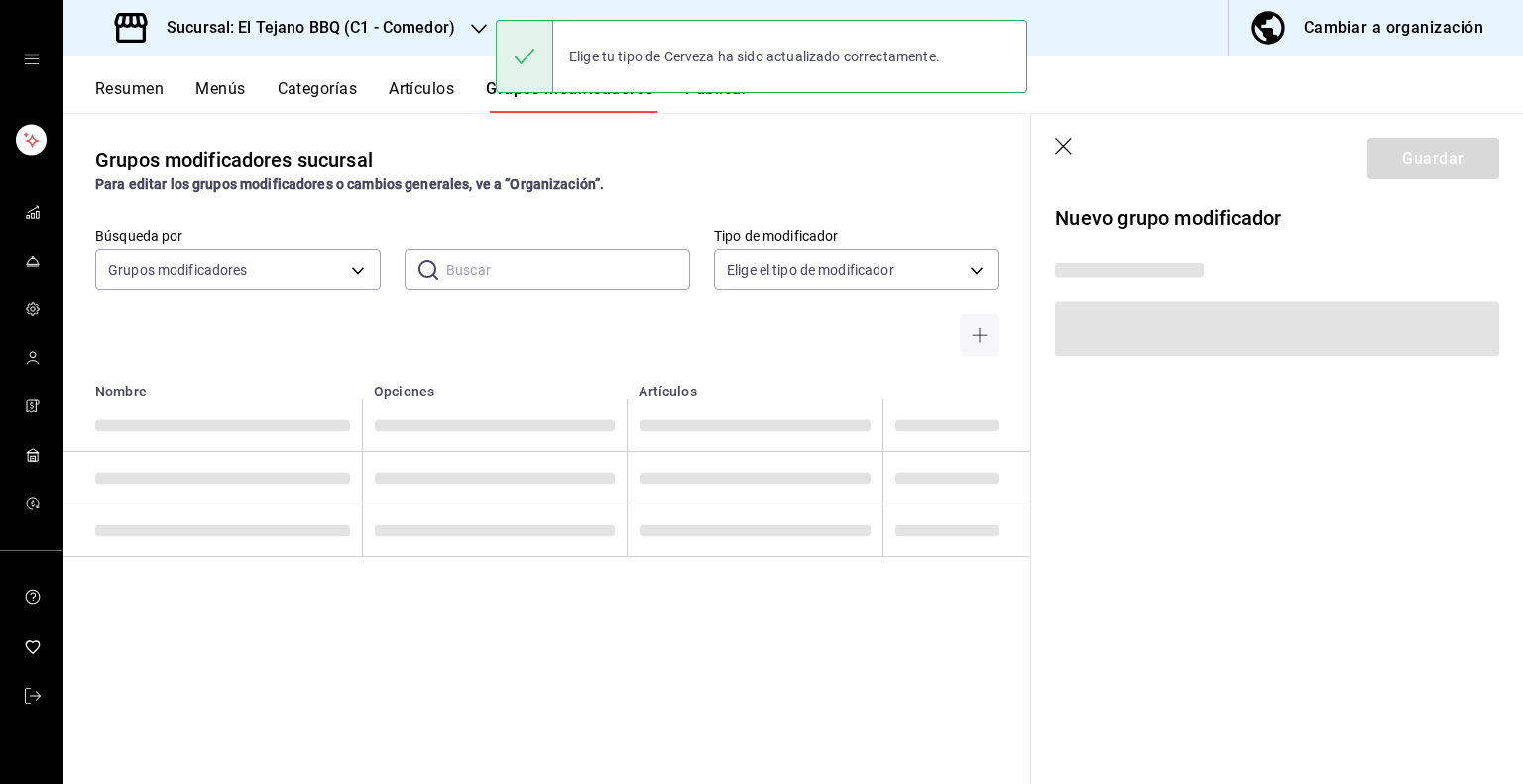 scroll, scrollTop: 0, scrollLeft: 0, axis: both 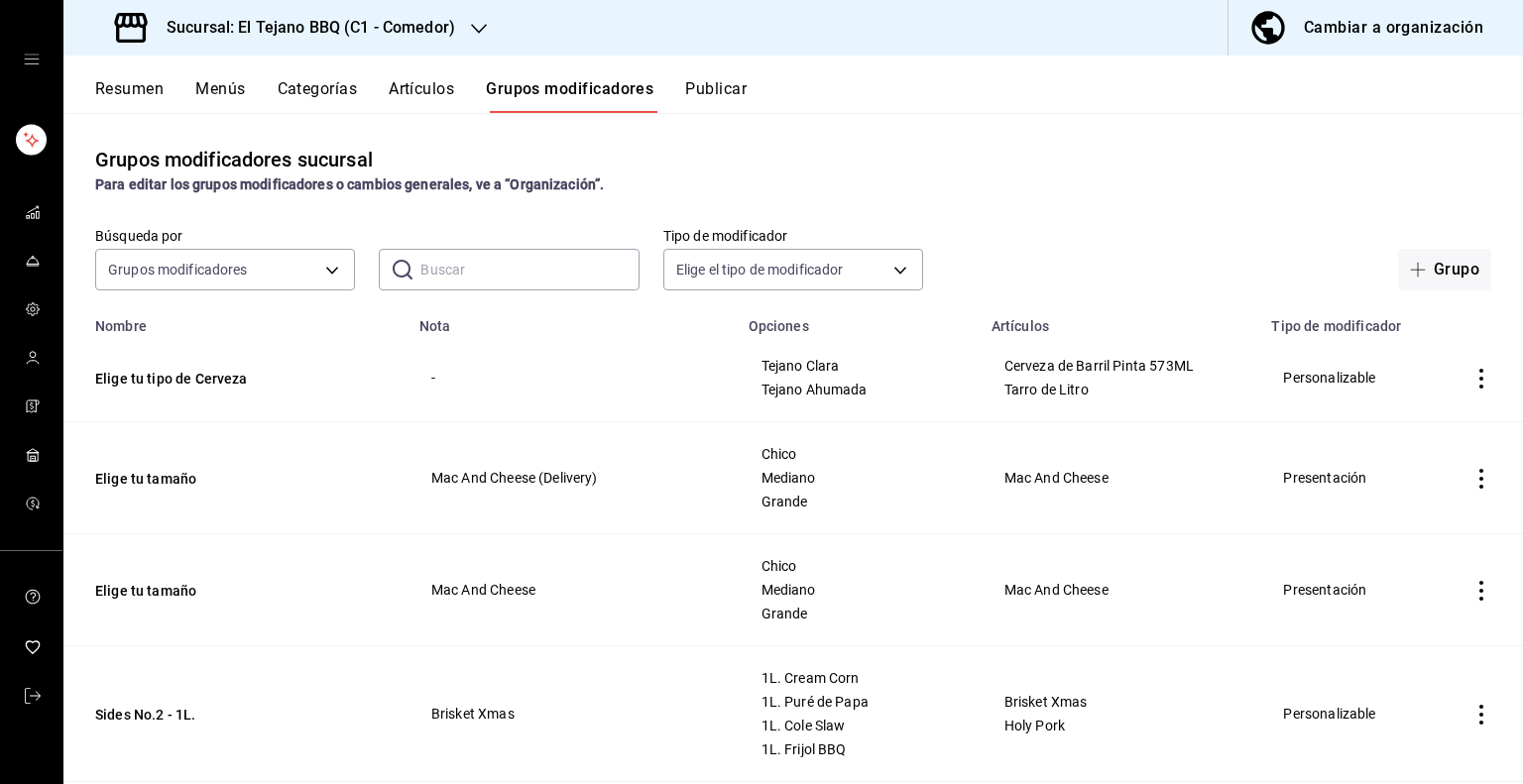 click on "Publicar" at bounding box center (716, 96) 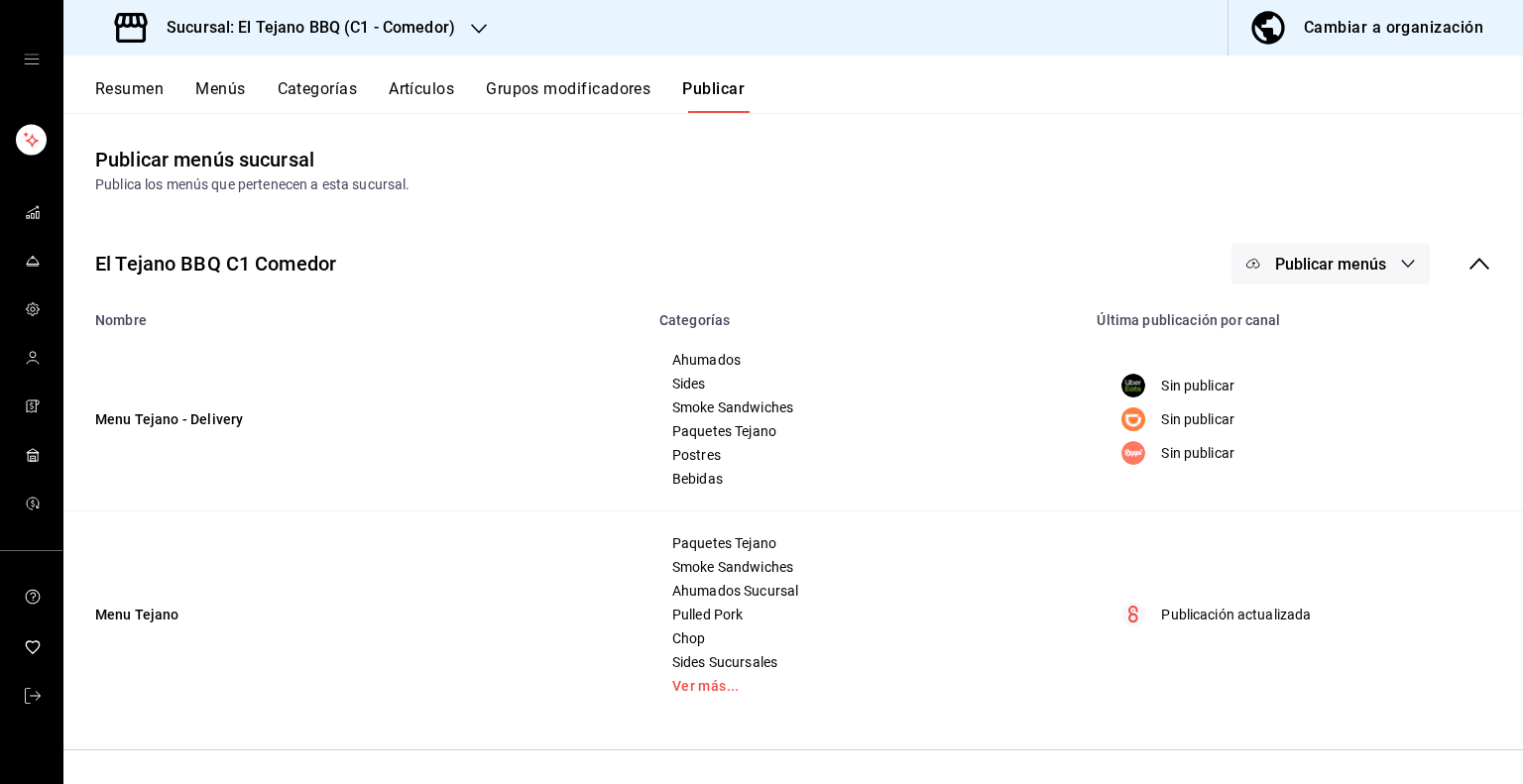 click on "Publicar menús" at bounding box center [1331, 264] 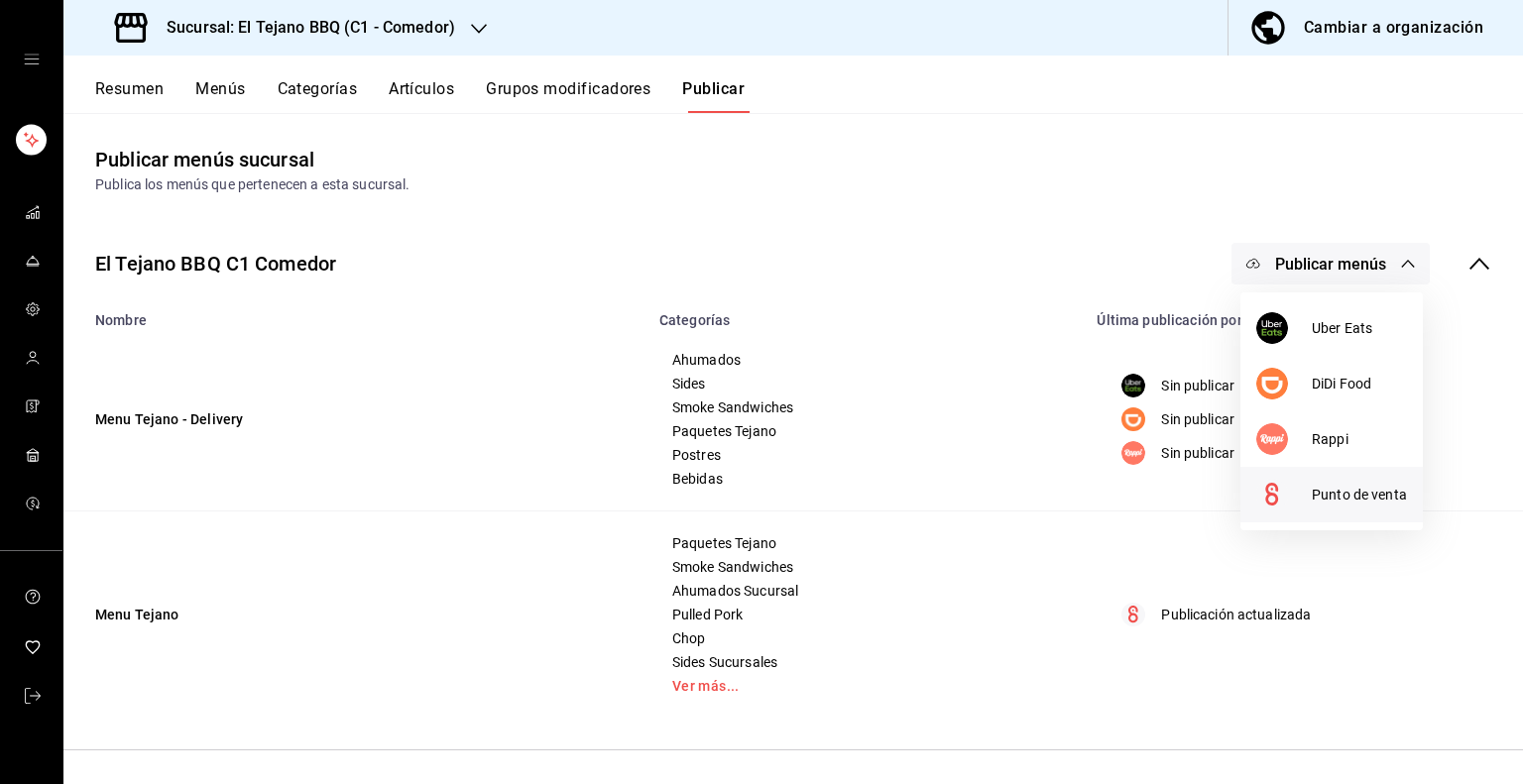 click at bounding box center (1284, 495) 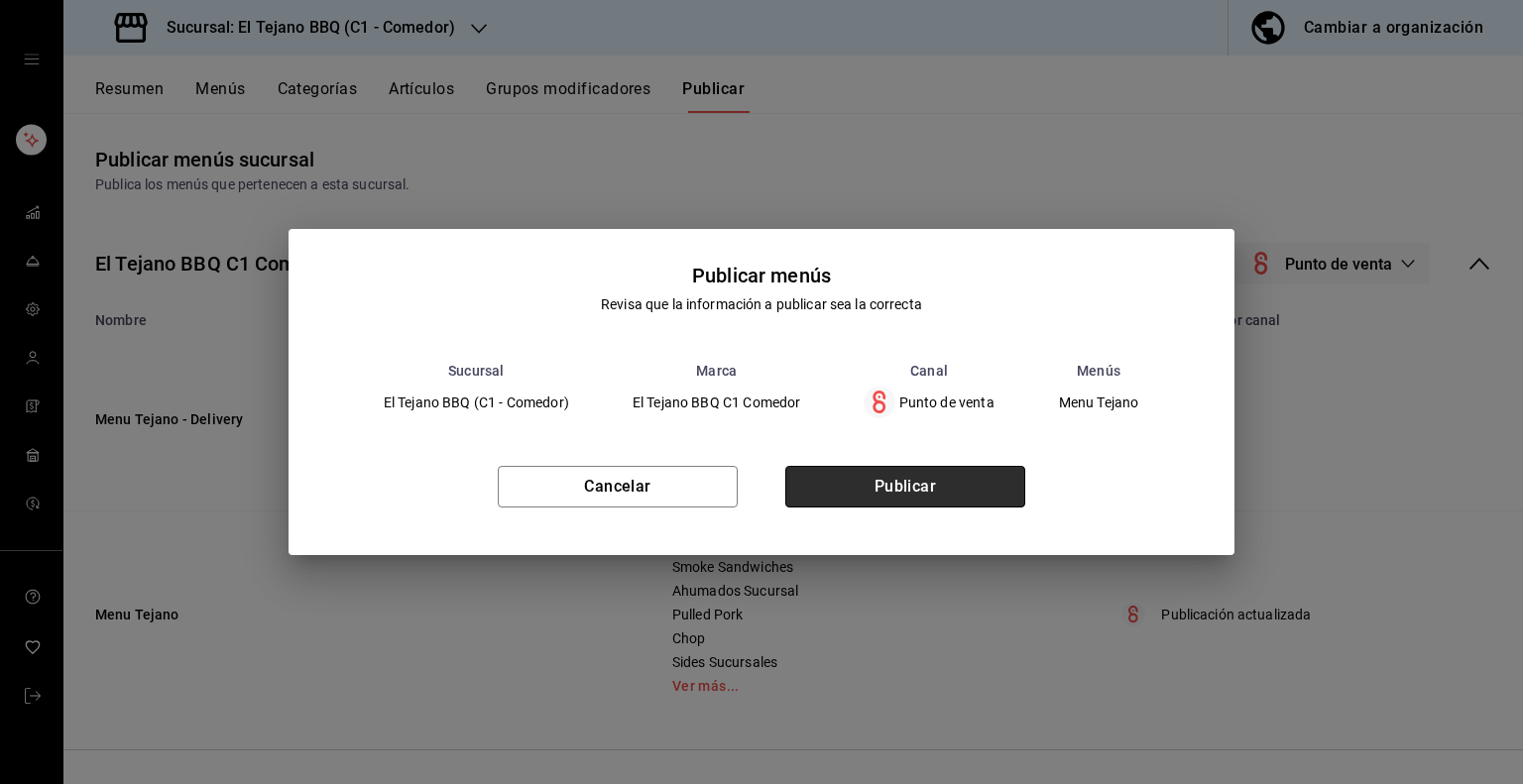 click on "Publicar" at bounding box center (905, 487) 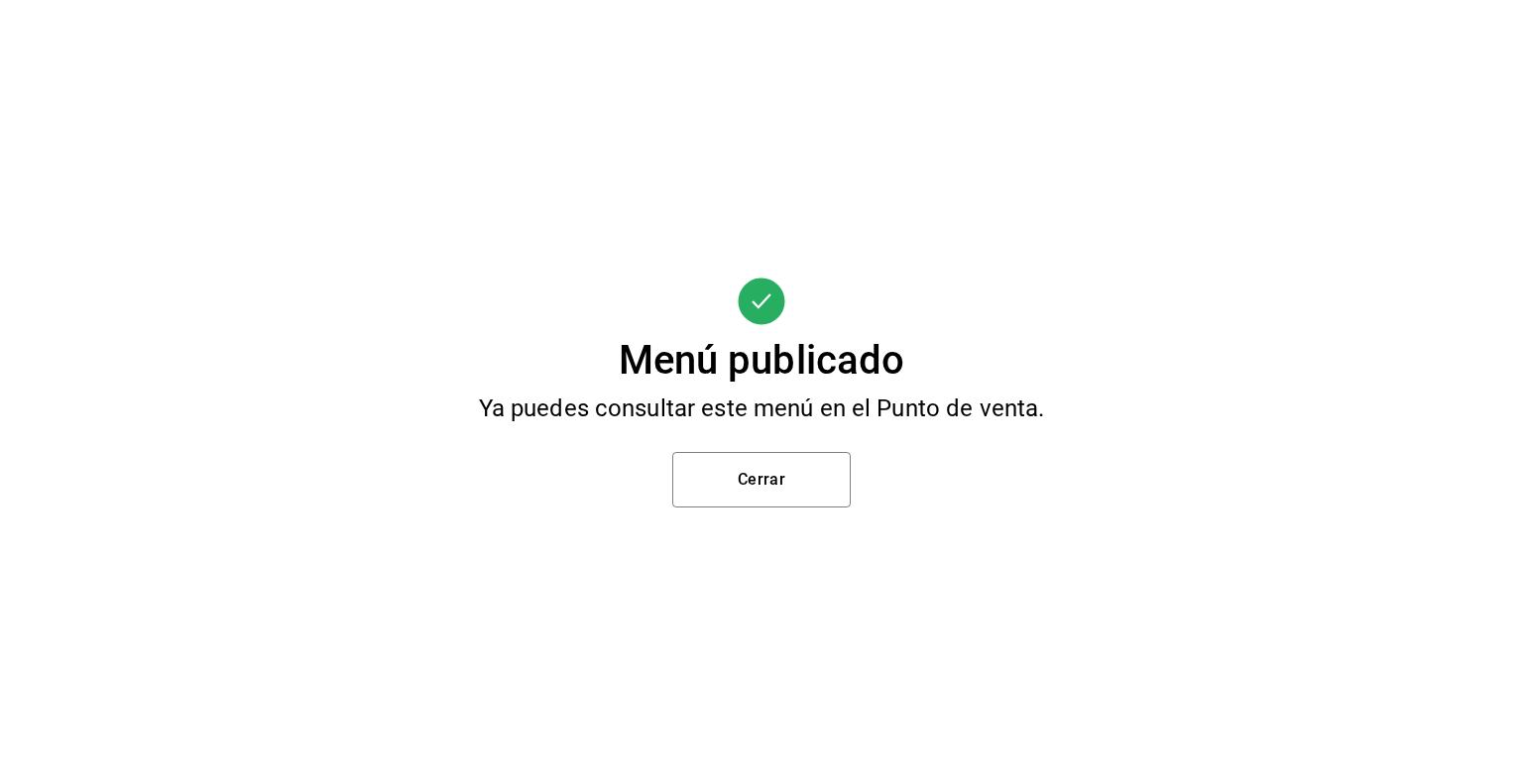 click on "Menú publicado Ya puedes consultar este menú en el Punto de venta. Cerrar" at bounding box center [762, 392] 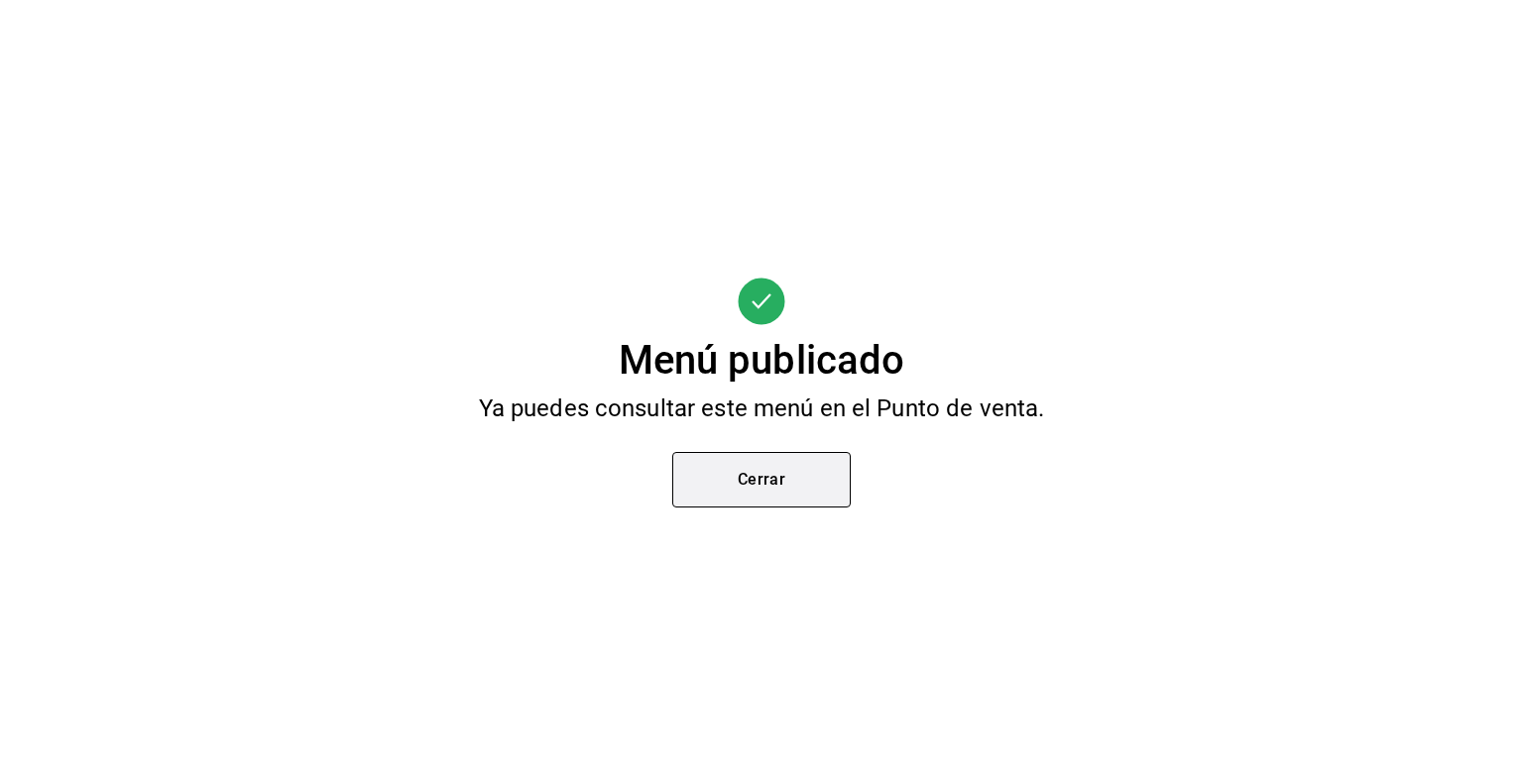 click on "Cerrar" at bounding box center [762, 480] 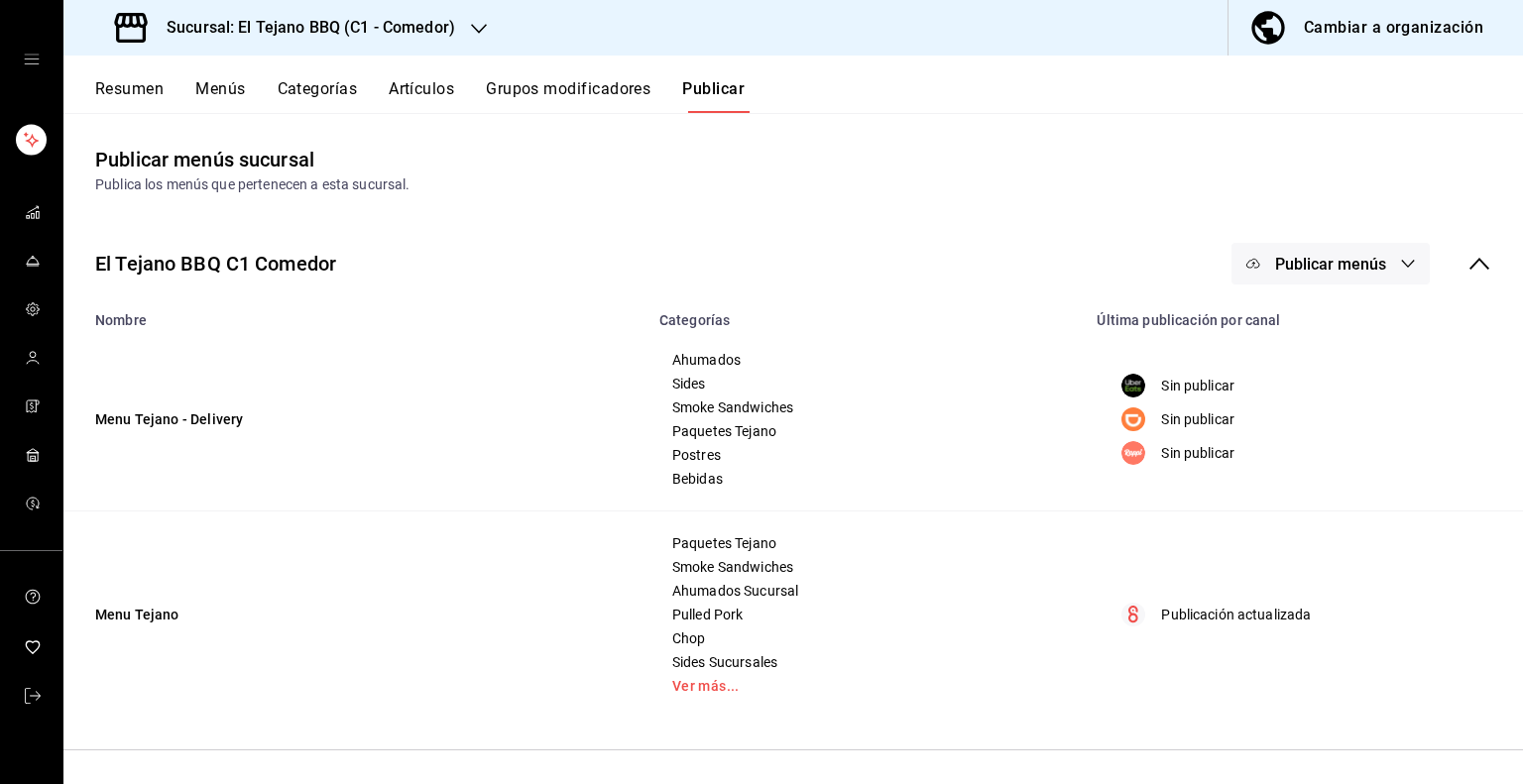click on "Sucursal: El Tejano BBQ (C1 - Comedor)" at bounding box center (302, 28) 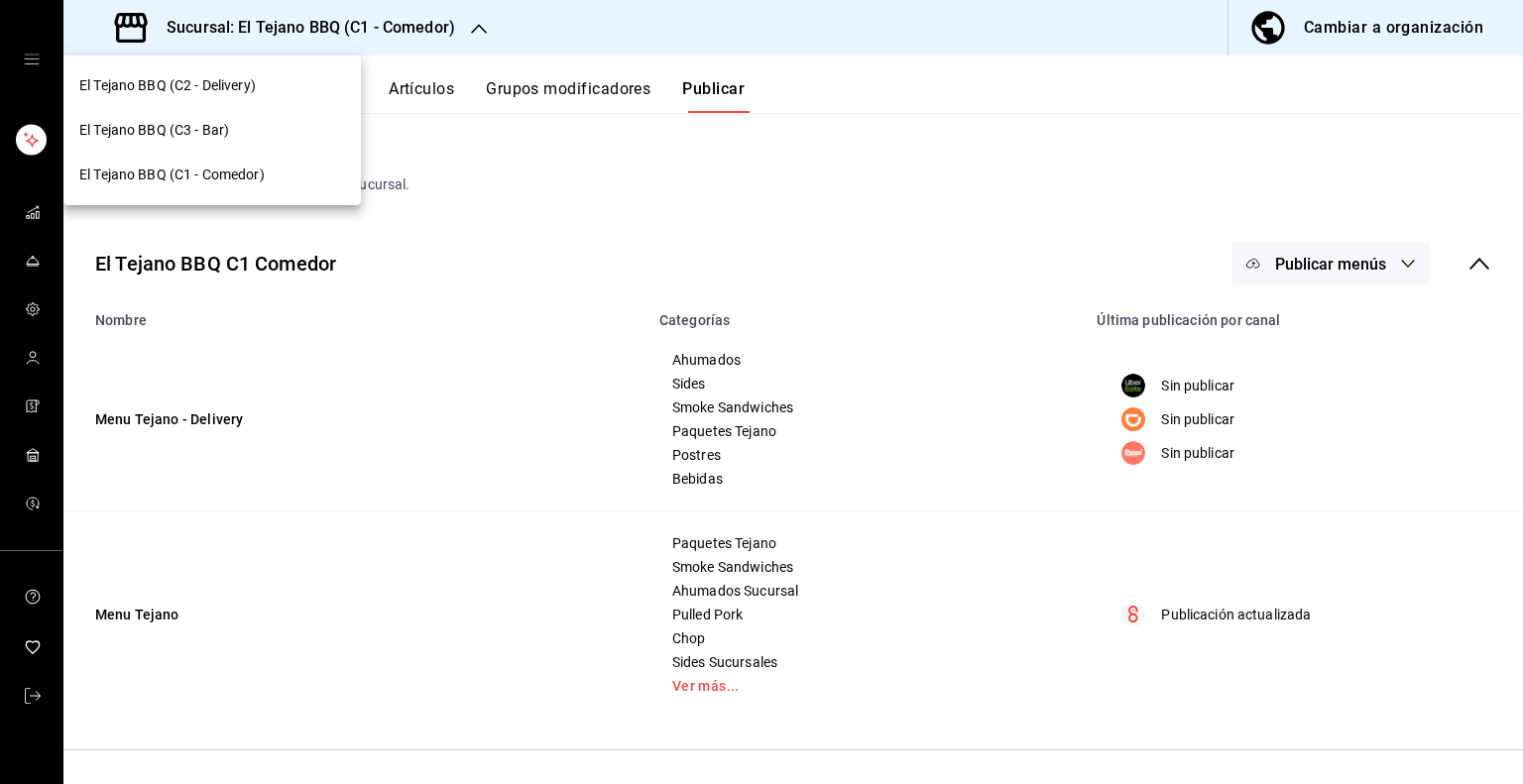 click on "El Tejano BBQ  (C3 - Bar)" at bounding box center [212, 130] 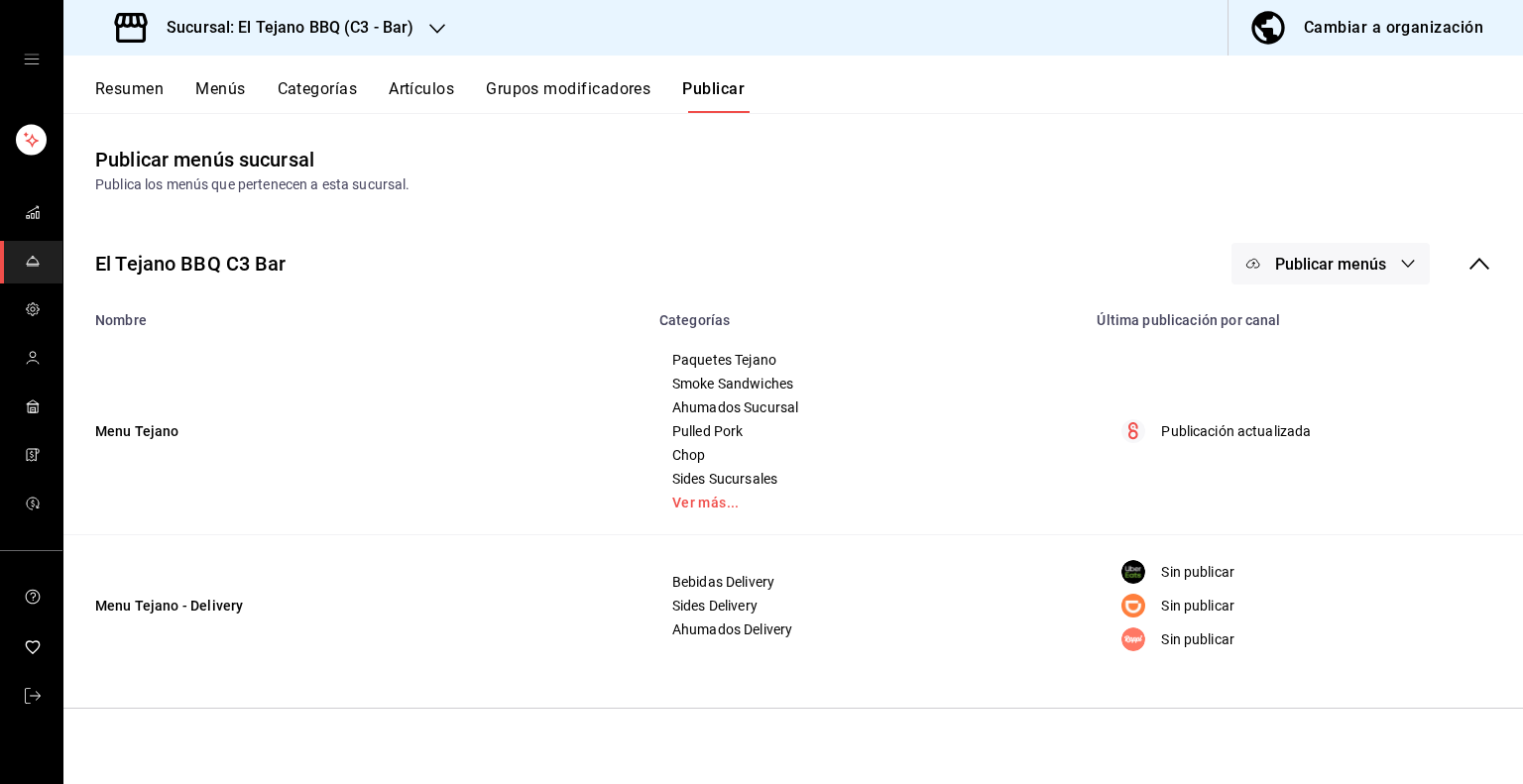 click on "Grupos modificadores" at bounding box center [568, 96] 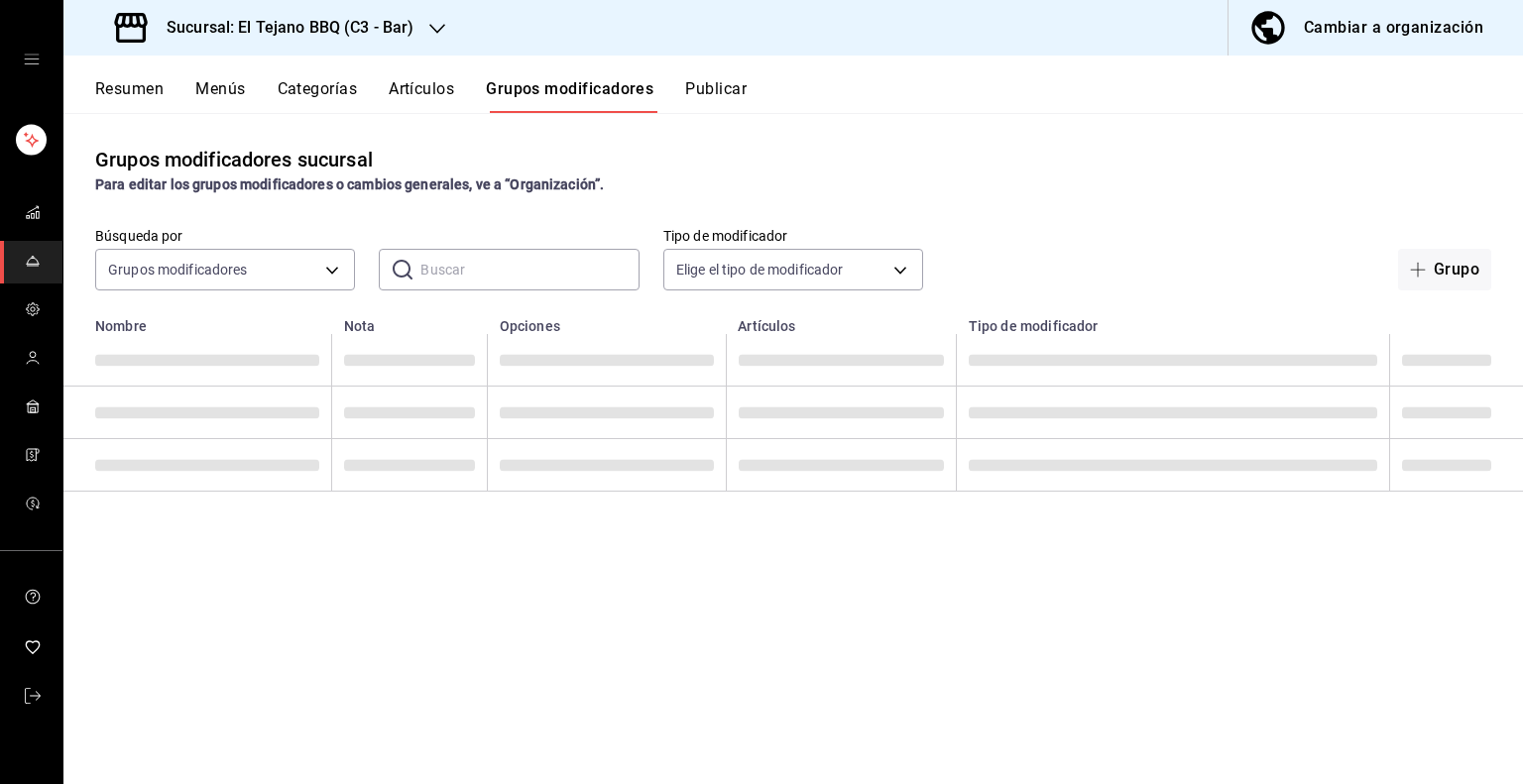 click on "Artículos" at bounding box center [421, 96] 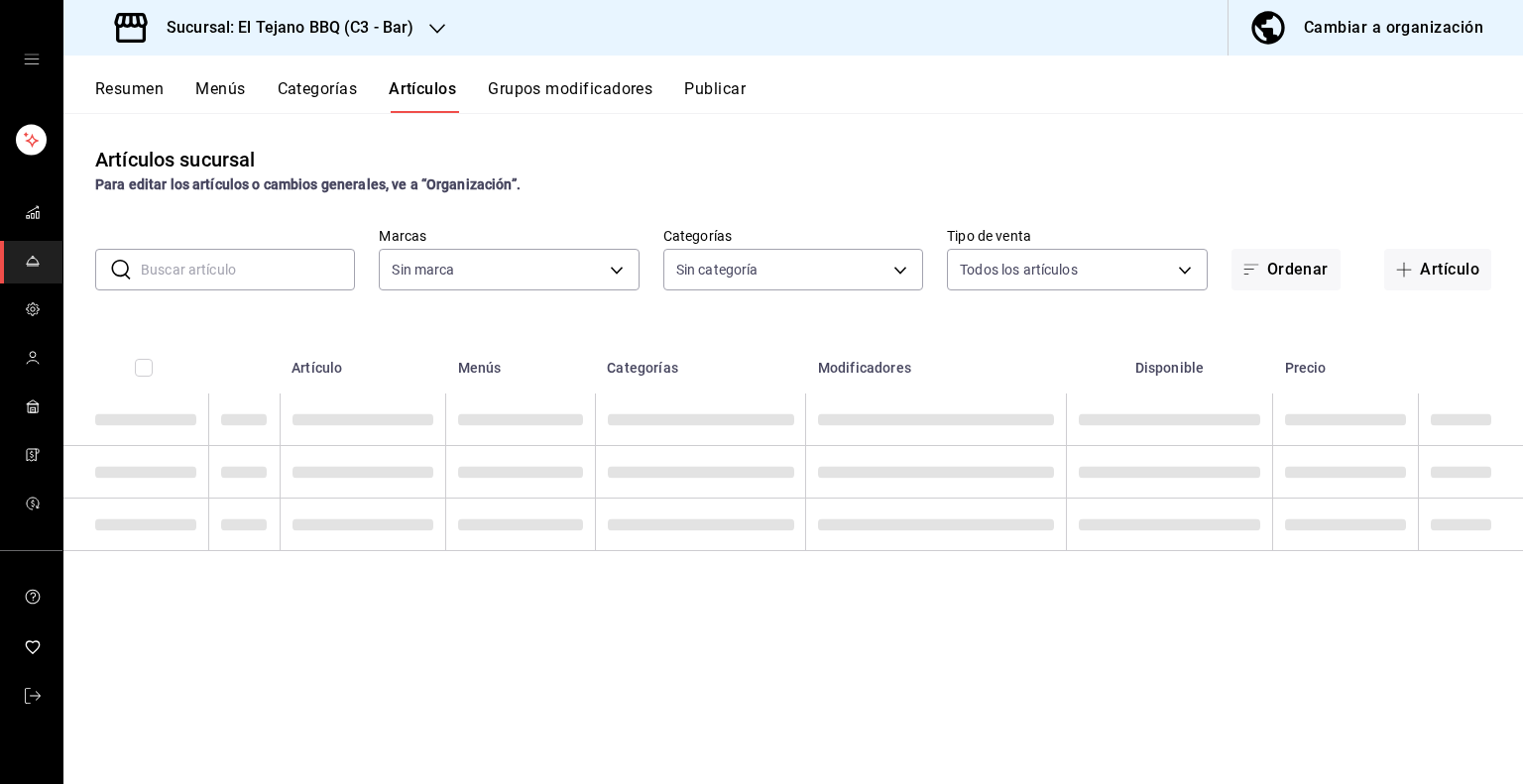 type on "b3459b1d-cf60-492a-a264-26ebffa1fd03" 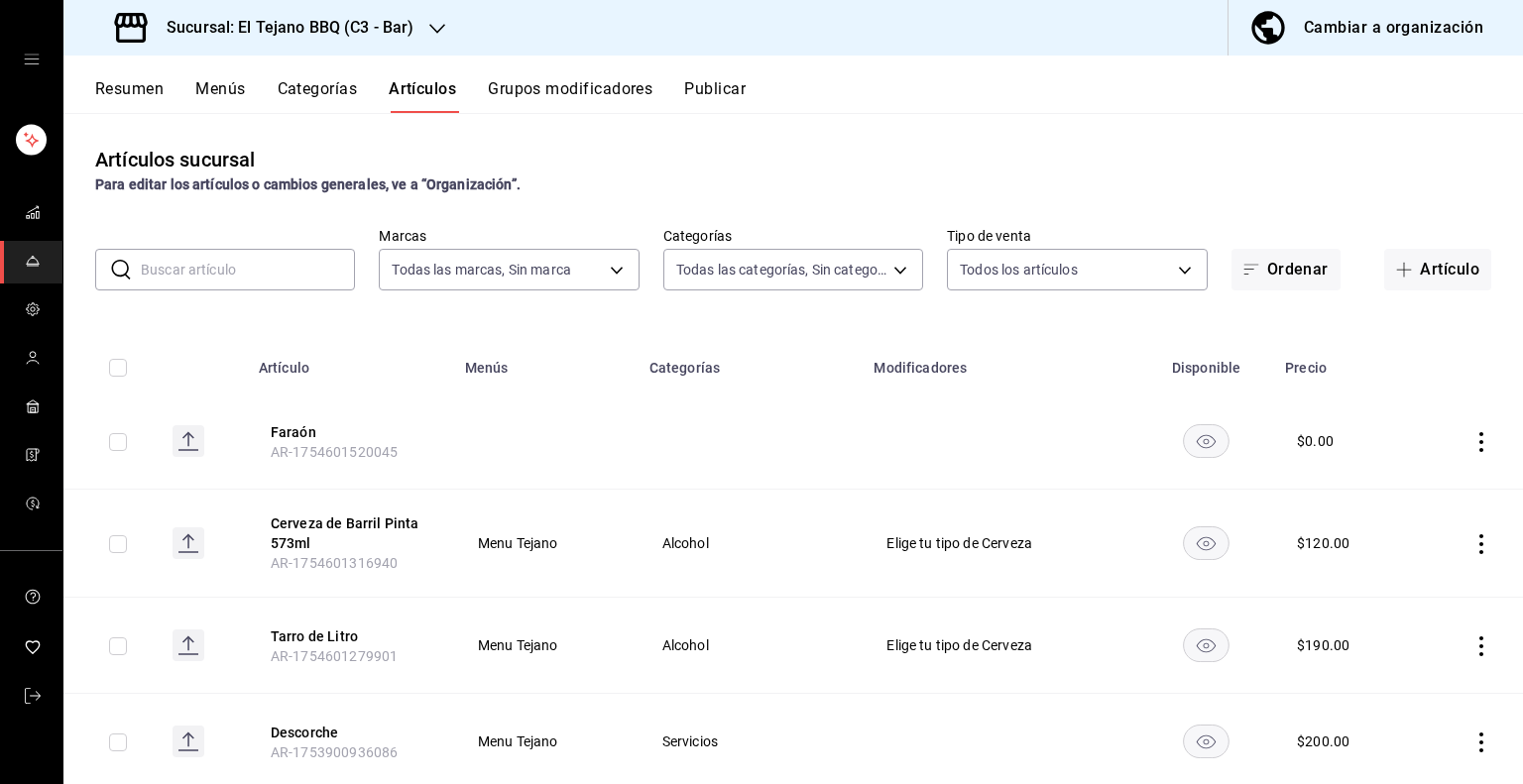 type on "020642eb-eddb-458c-a546-4a609bb86553,94ada44a-1425-428b-b1c8-5c3bed424744,352b95b5-cf8c-4f93-9af0-26275ee1ad50,7338a95a-2c05-48ce-9108-4634fd57e308,0ff029c6-7f65-42b6-af34-8fd59e0c1da6,687ef619-7e90-47f2-ba0a-10159ddeb76e,9f11bc7c-86a4-4921-b0cc-3c5d6ba3a121,96cdb97b-e74b-4825-a82a-cd95dca1f216,5cf4d64c-ce7e-4978-a5c2-f798af43de92,3b73ca80-9675-483c-836d-539cafe8f86d,c5c6c241-1b00-4857-8995-7a9d7fadaf95,efcc8bfc-8687-4907-93ad-1425f41f1156,44d2f88b-01bd-4c93-8bfd-e62c01b8224a,e1de4eed-6c80-4a6f-99eb-d84e9c602304" 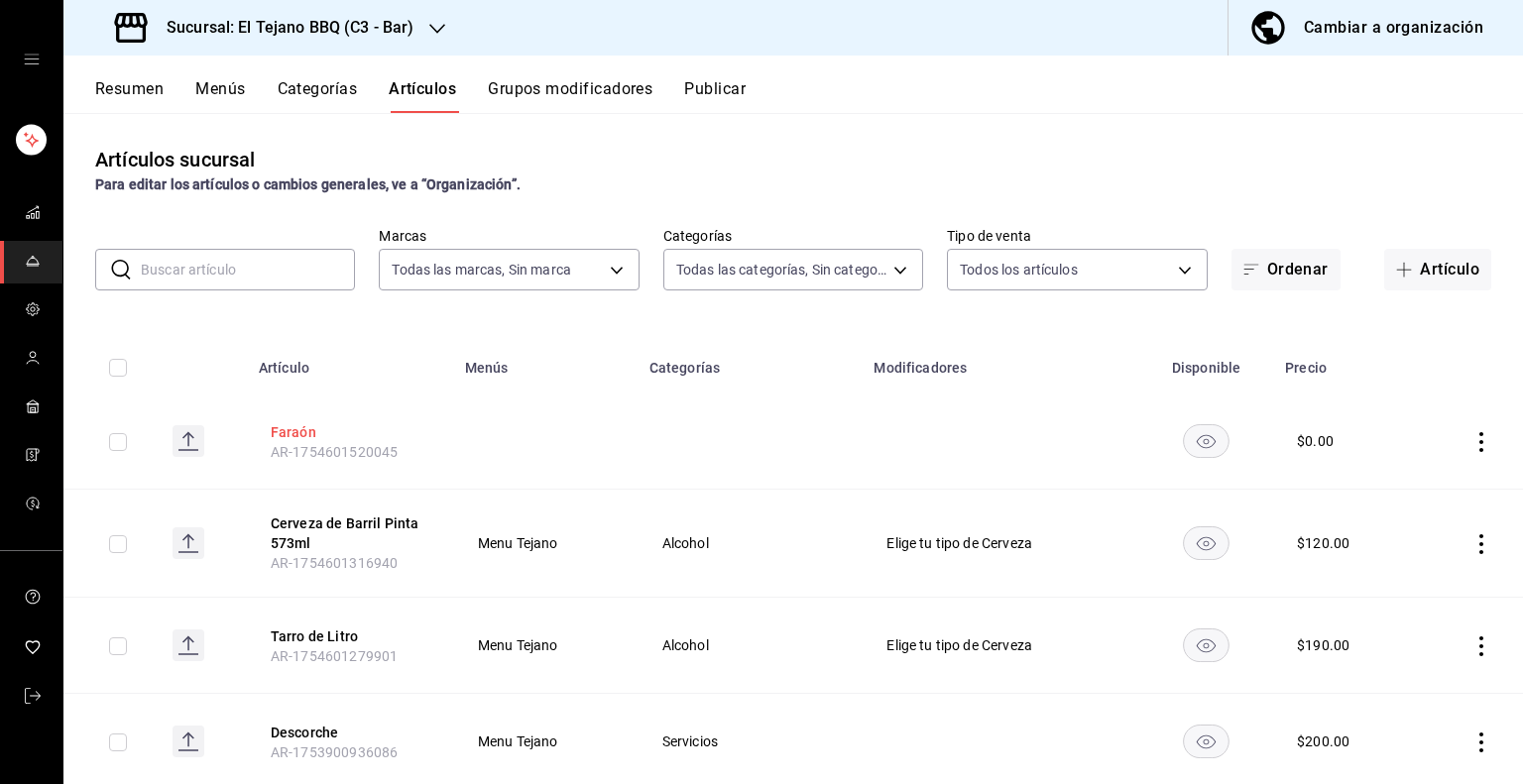 click on "Faraón" at bounding box center (350, 432) 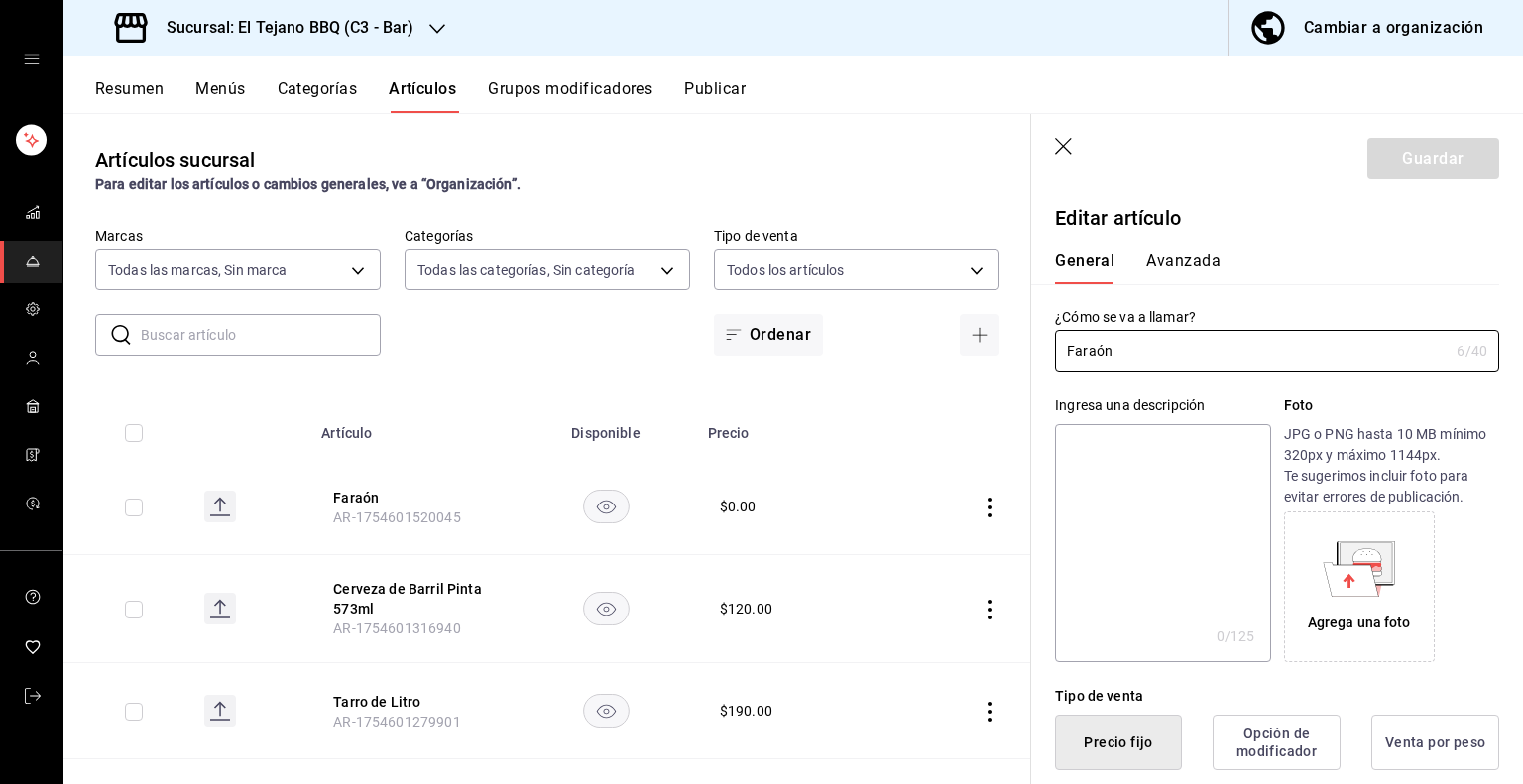type on "$0.00" 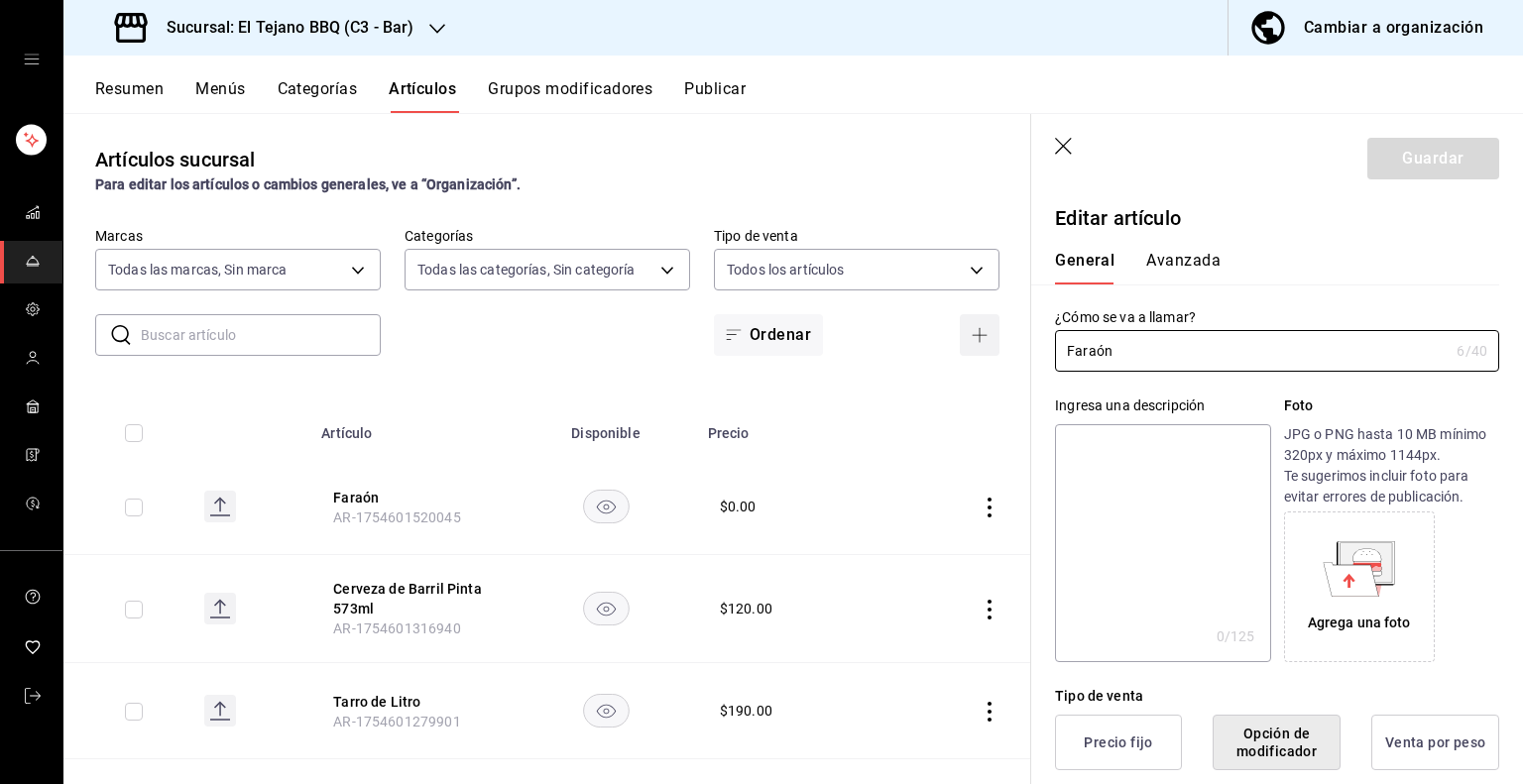drag, startPoint x: 1174, startPoint y: 349, endPoint x: 976, endPoint y: 343, distance: 198.09089 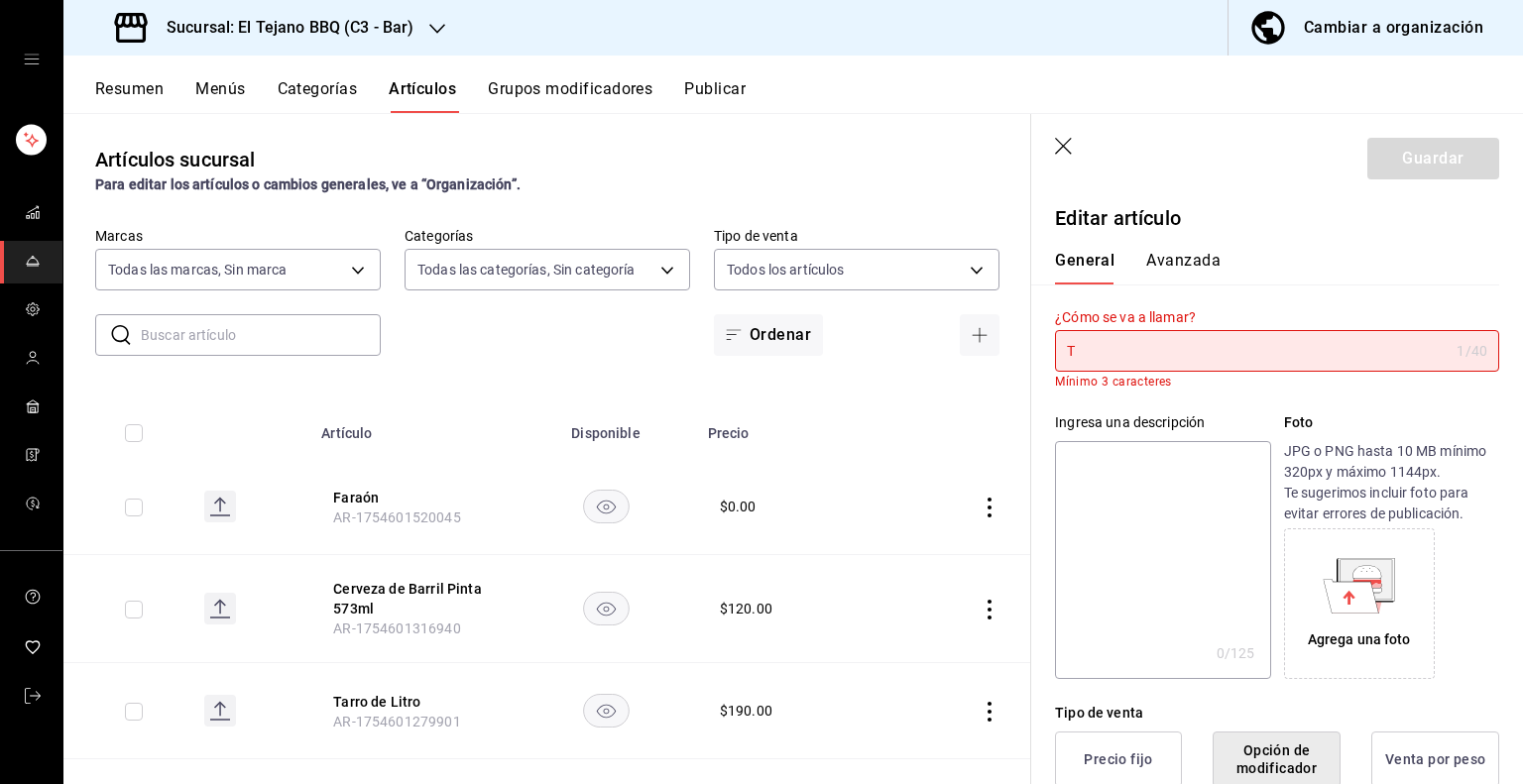 scroll, scrollTop: 0, scrollLeft: 0, axis: both 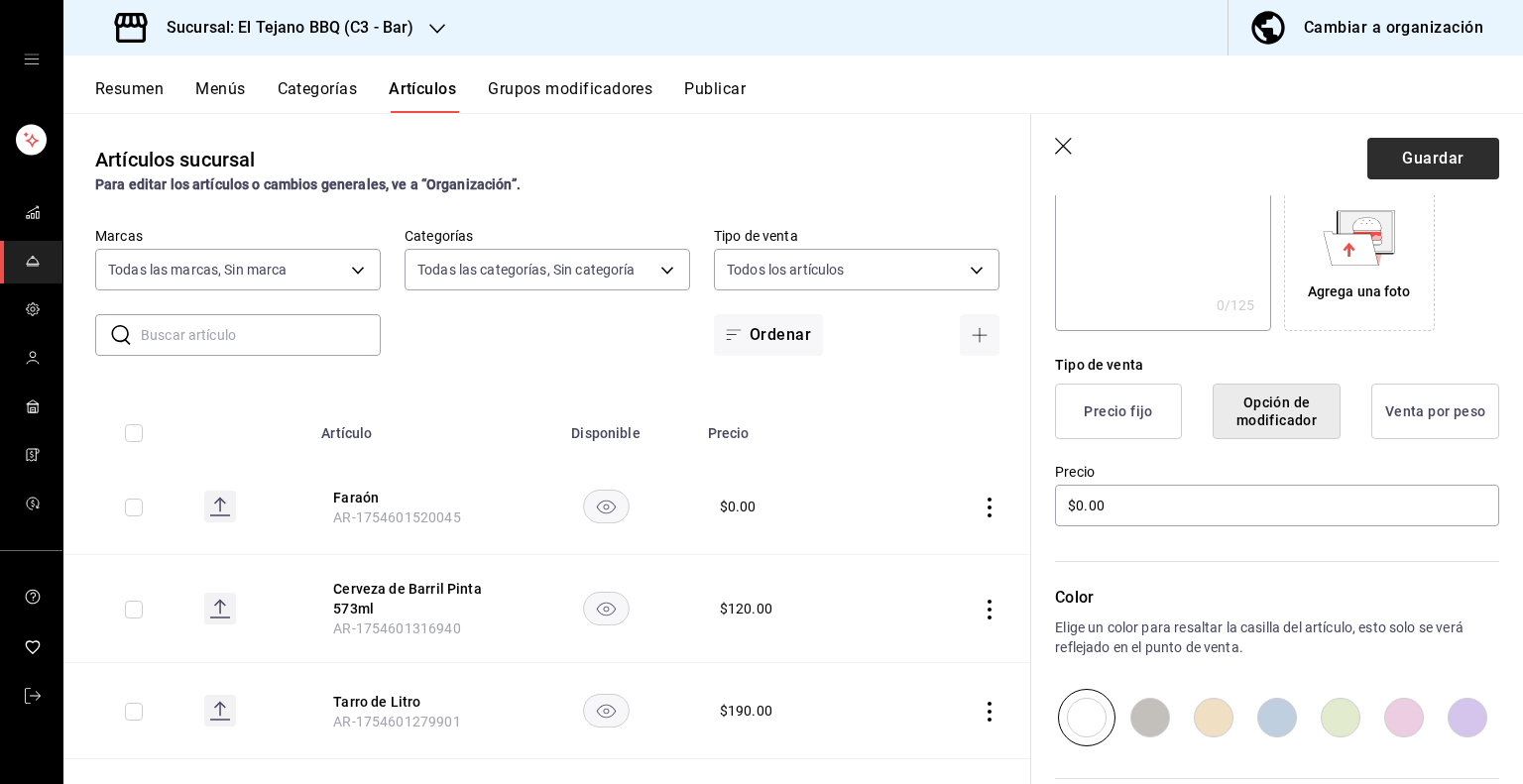 type on "Tejano Clara" 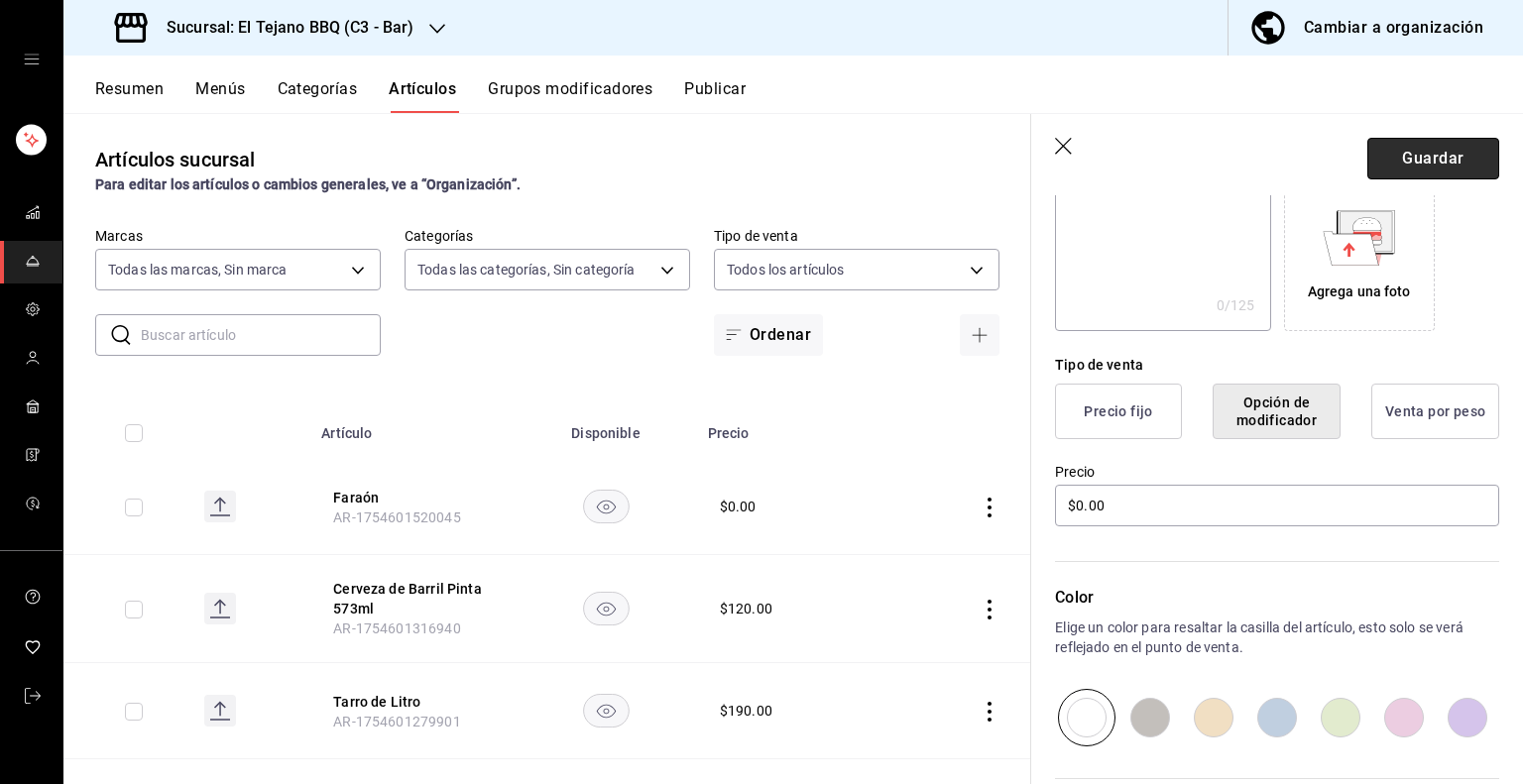click on "Guardar" at bounding box center (1433, 159) 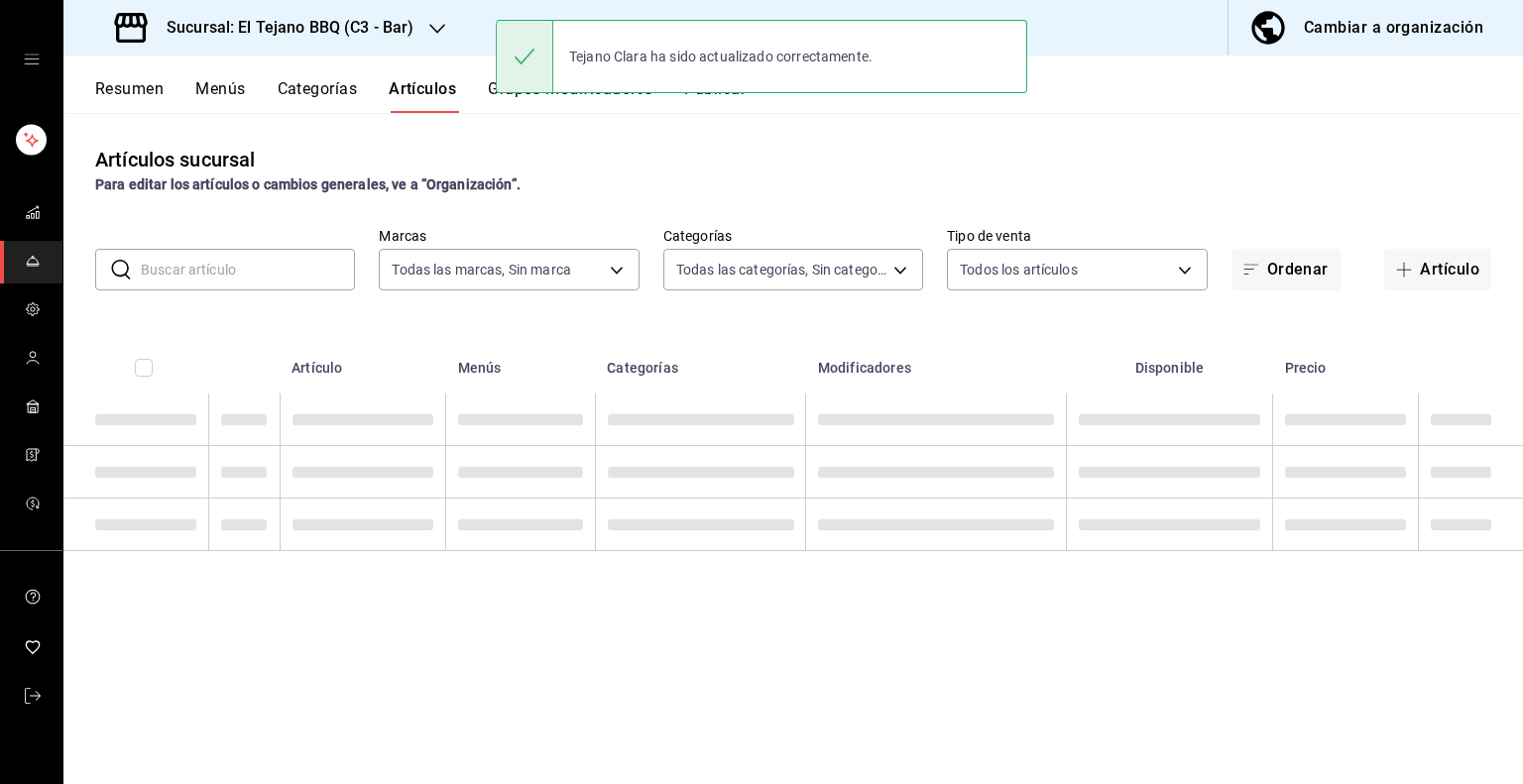 scroll, scrollTop: 0, scrollLeft: 0, axis: both 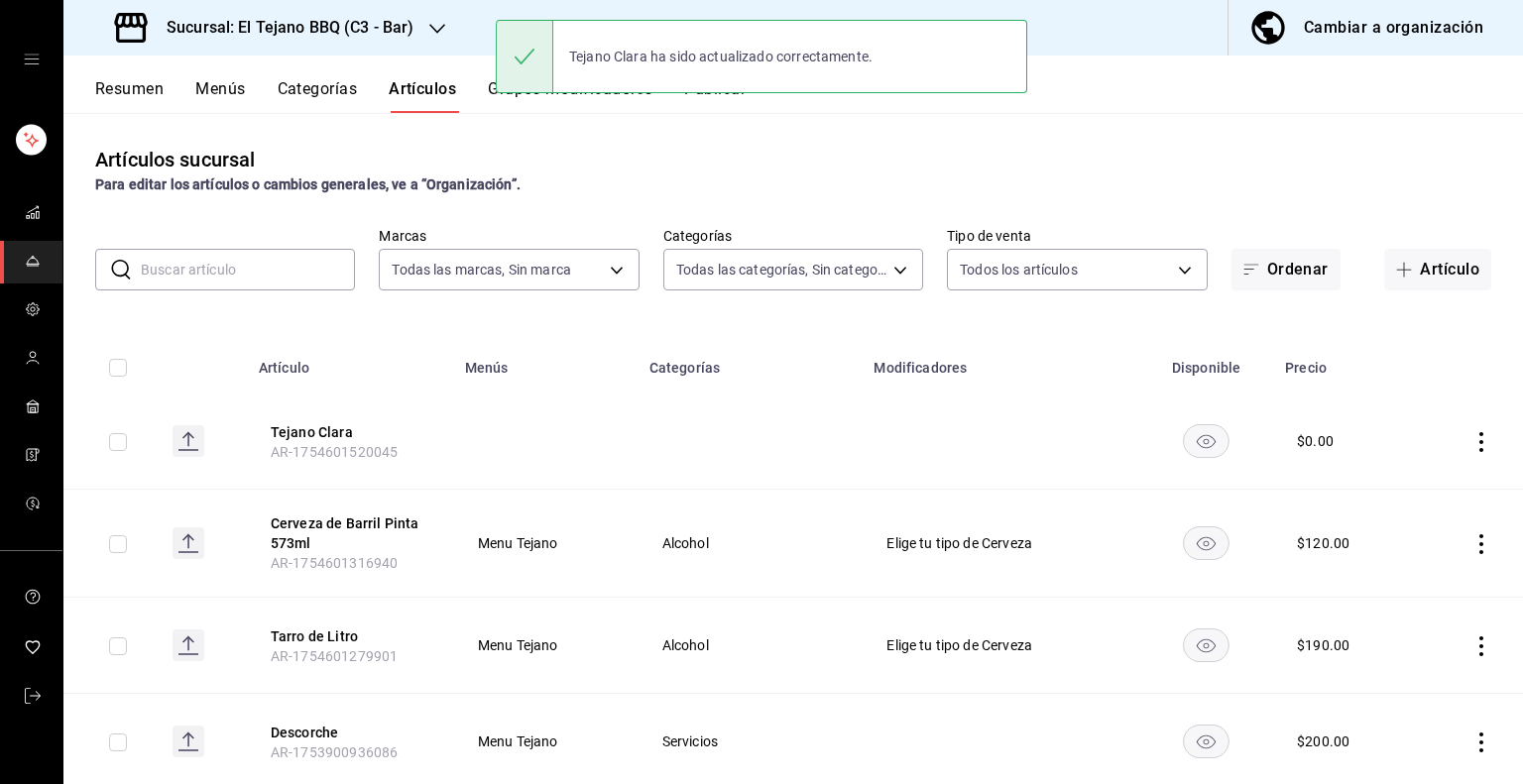 click on "Grupos modificadores" at bounding box center (570, 96) 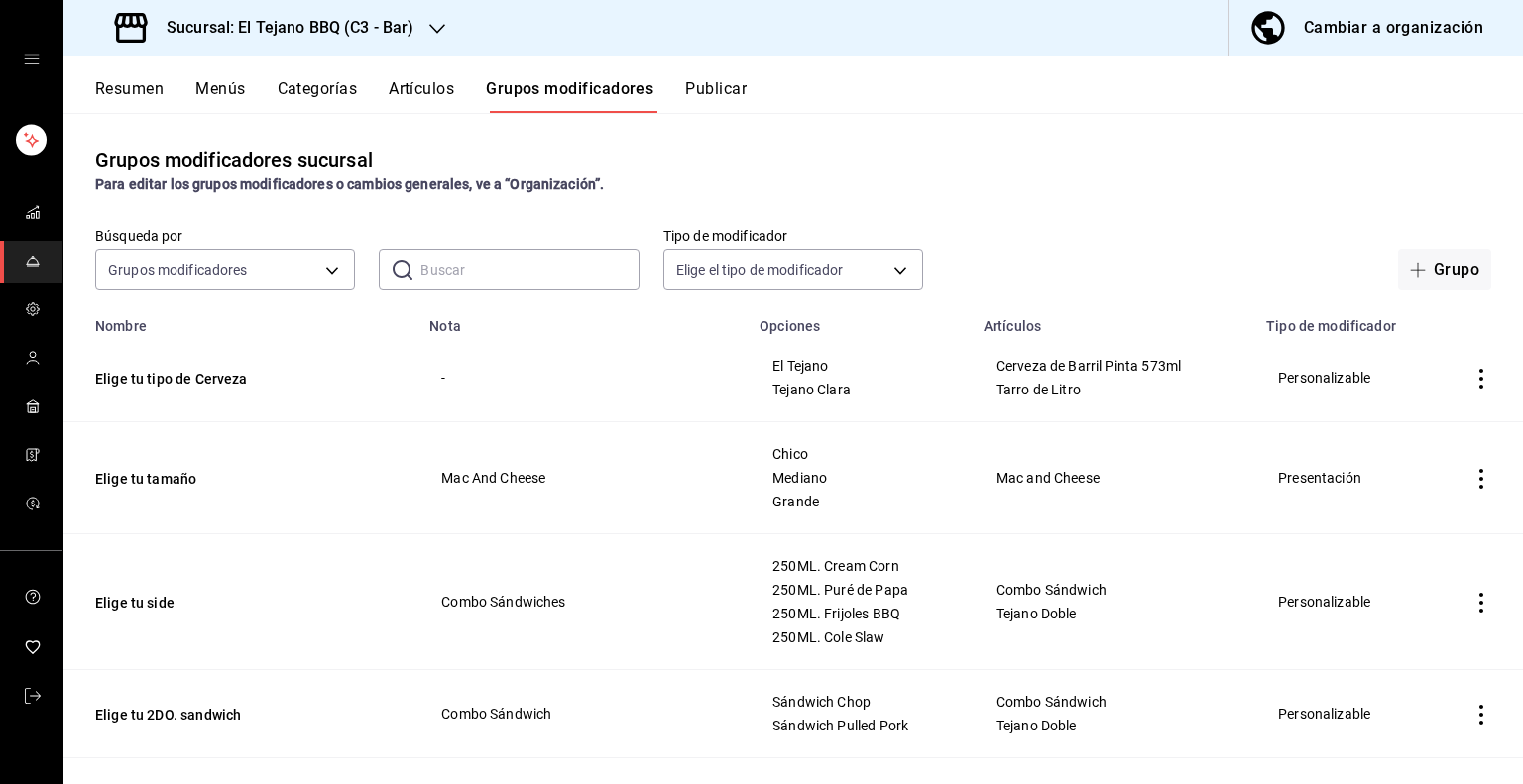 click on "Elige tu tipo de Cerveza" at bounding box center (240, 378) 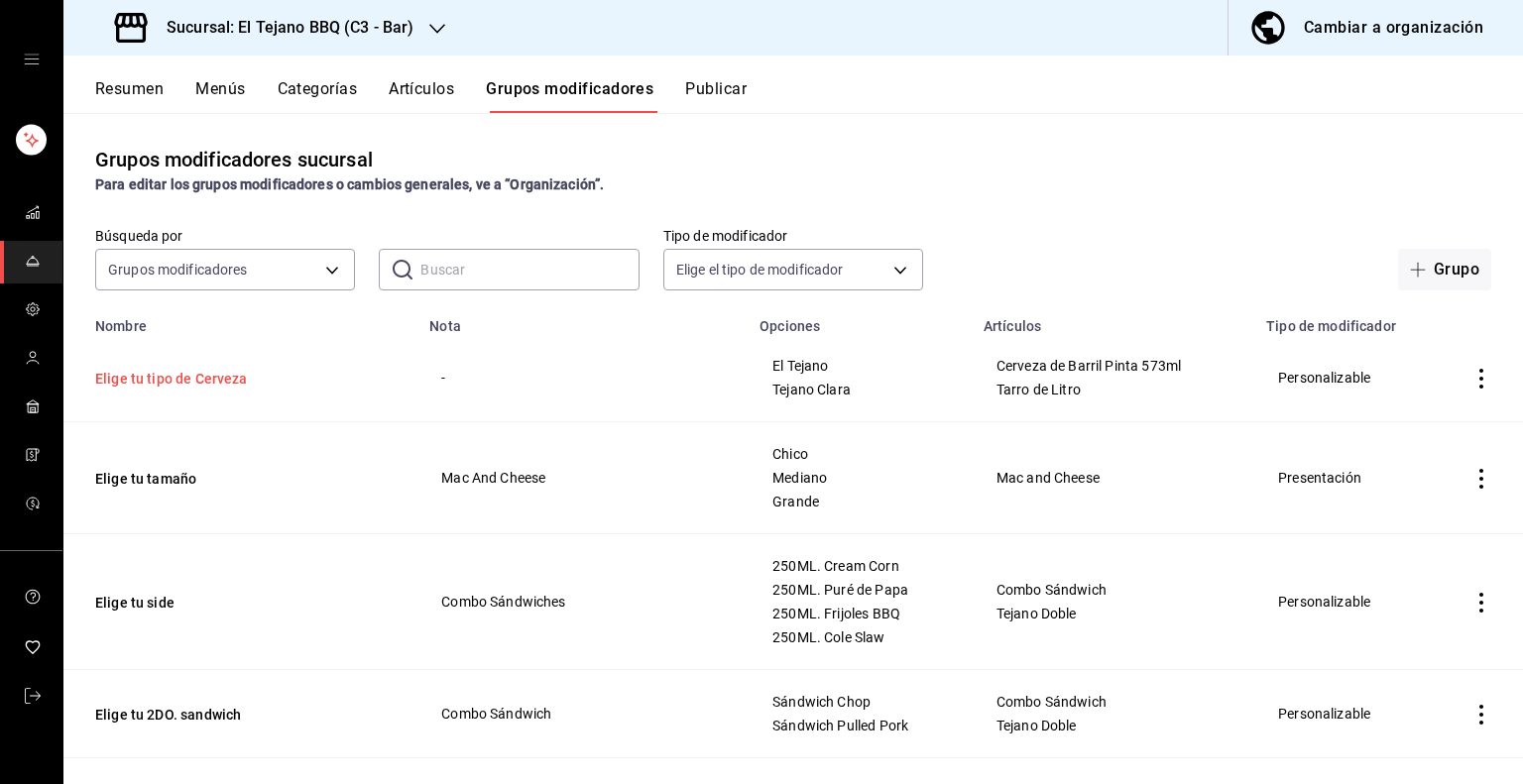 click on "Elige tu tipo de Cerveza" at bounding box center (214, 379) 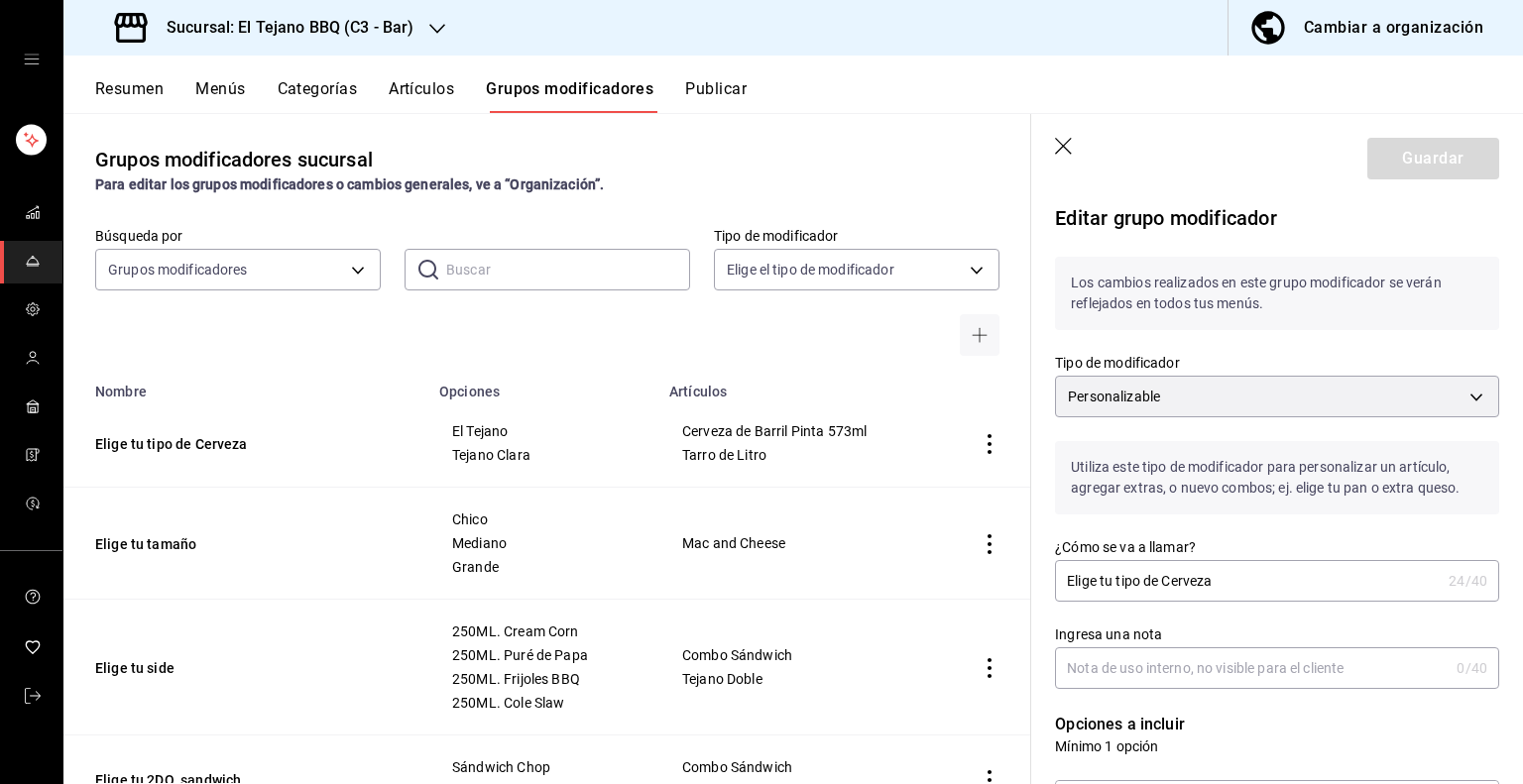 scroll, scrollTop: 396, scrollLeft: 0, axis: vertical 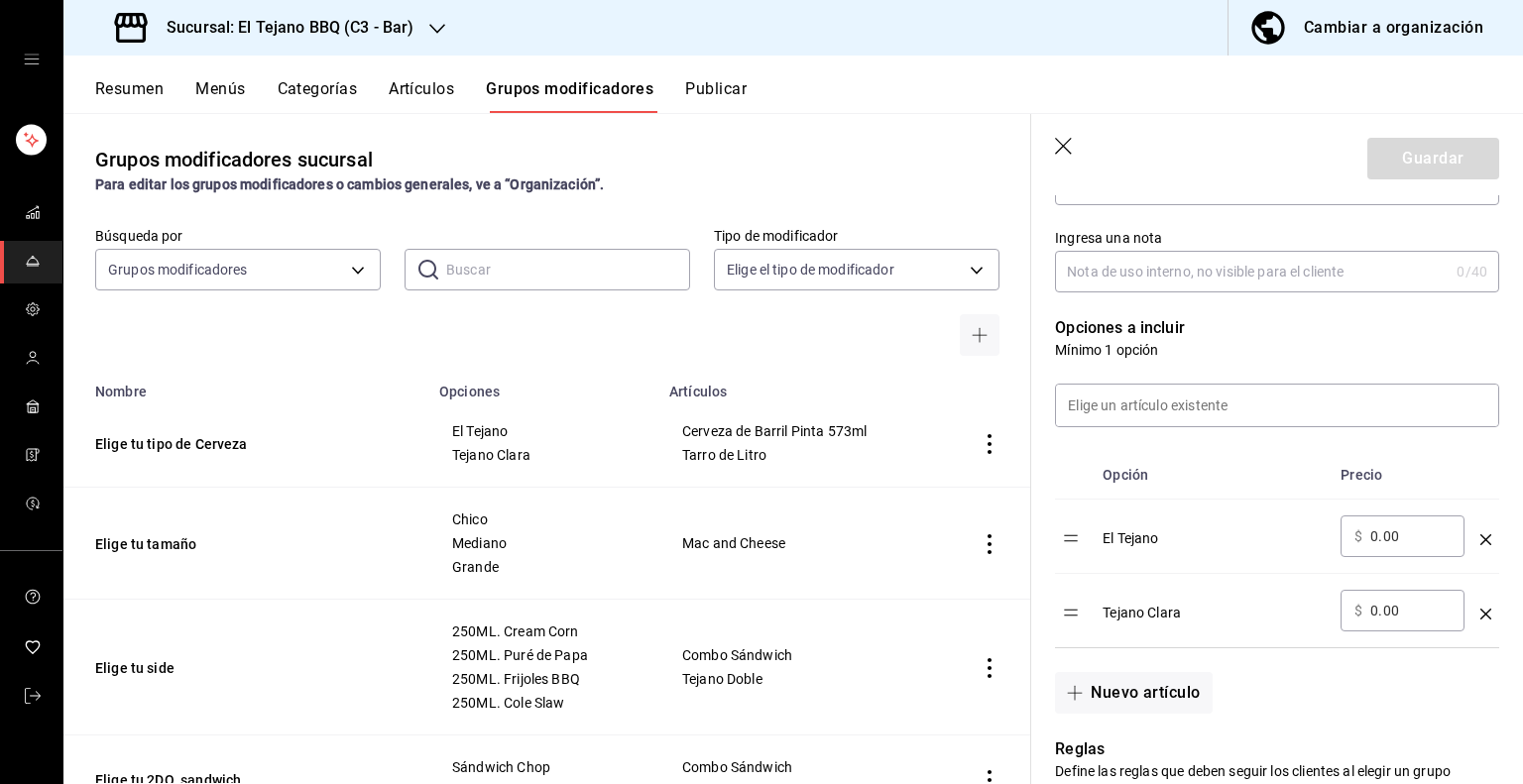 click on "​ $ 0.00 ​" at bounding box center [1402, 536] 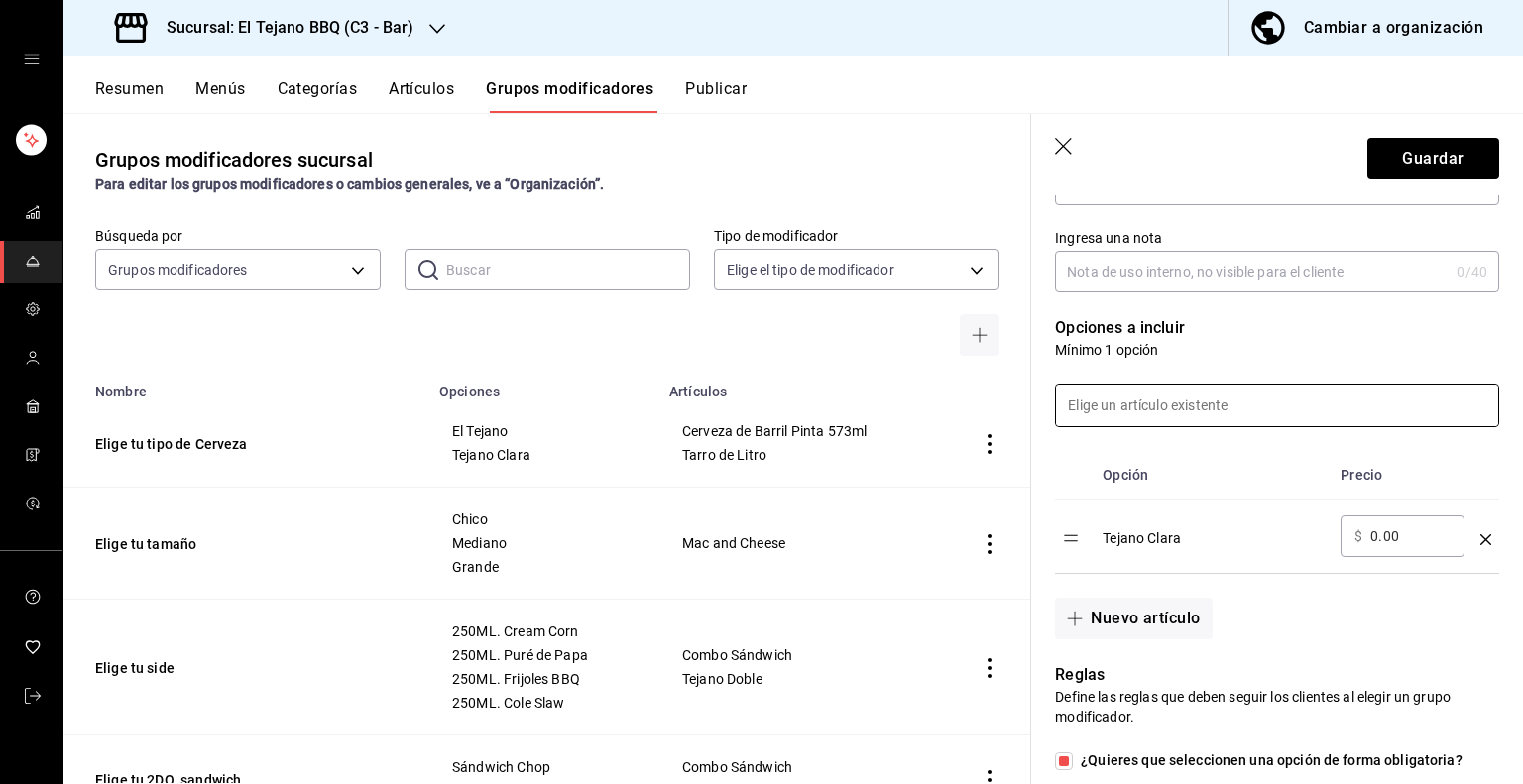 click at bounding box center [1277, 405] 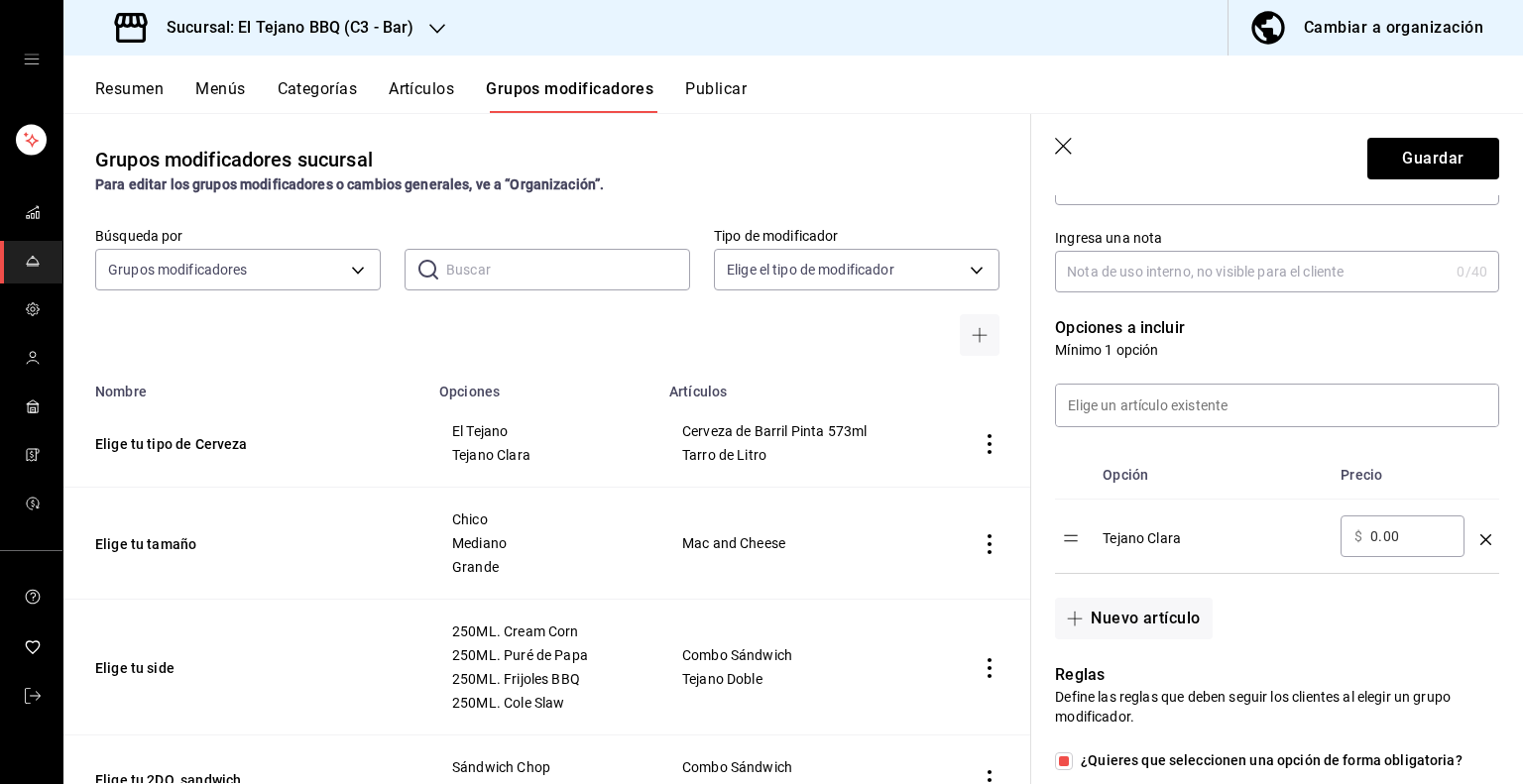 click on "Opciones a incluir" at bounding box center [1277, 328] 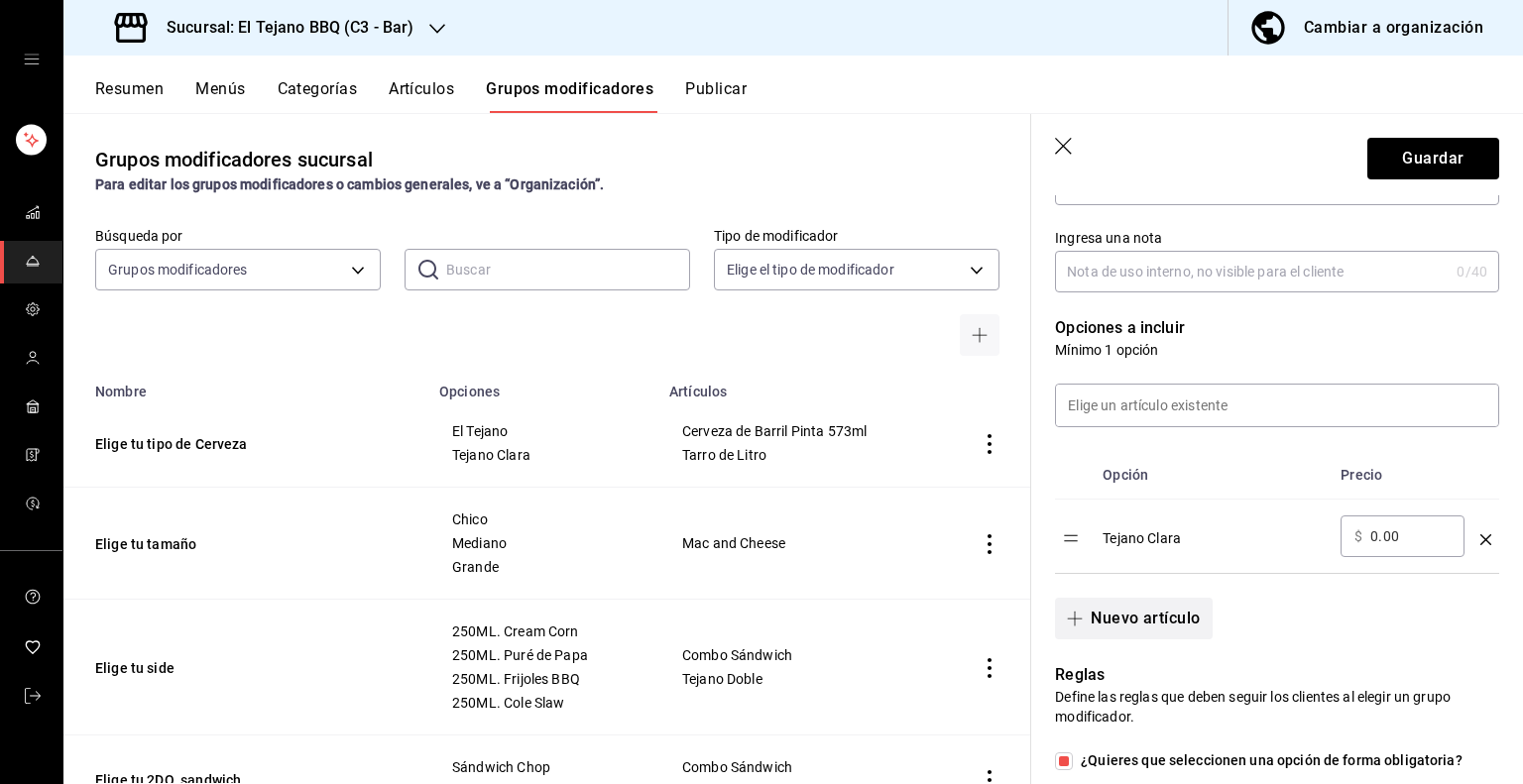 click on "Nuevo artículo" at bounding box center (1133, 618) 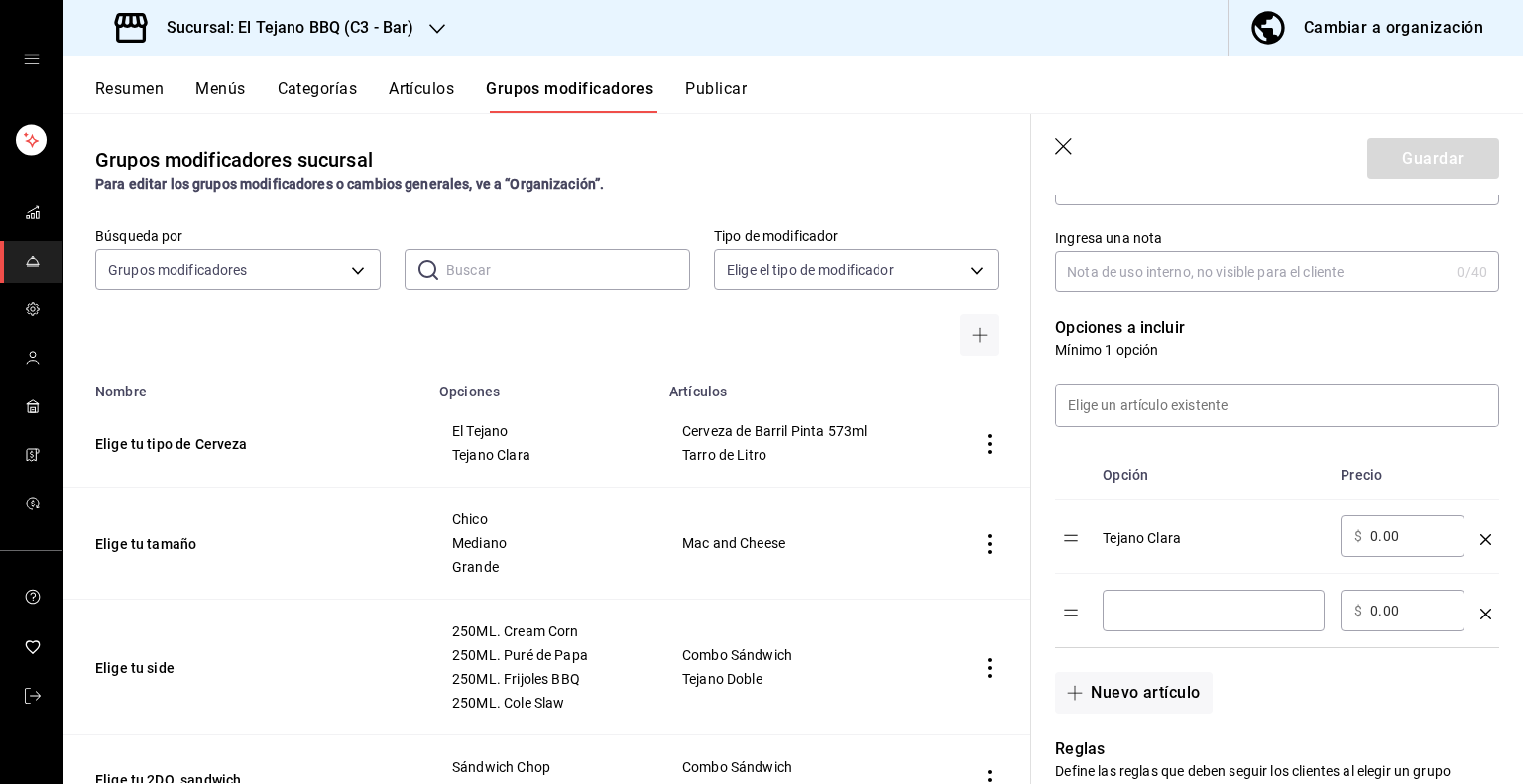 click on "​" at bounding box center [1214, 611] 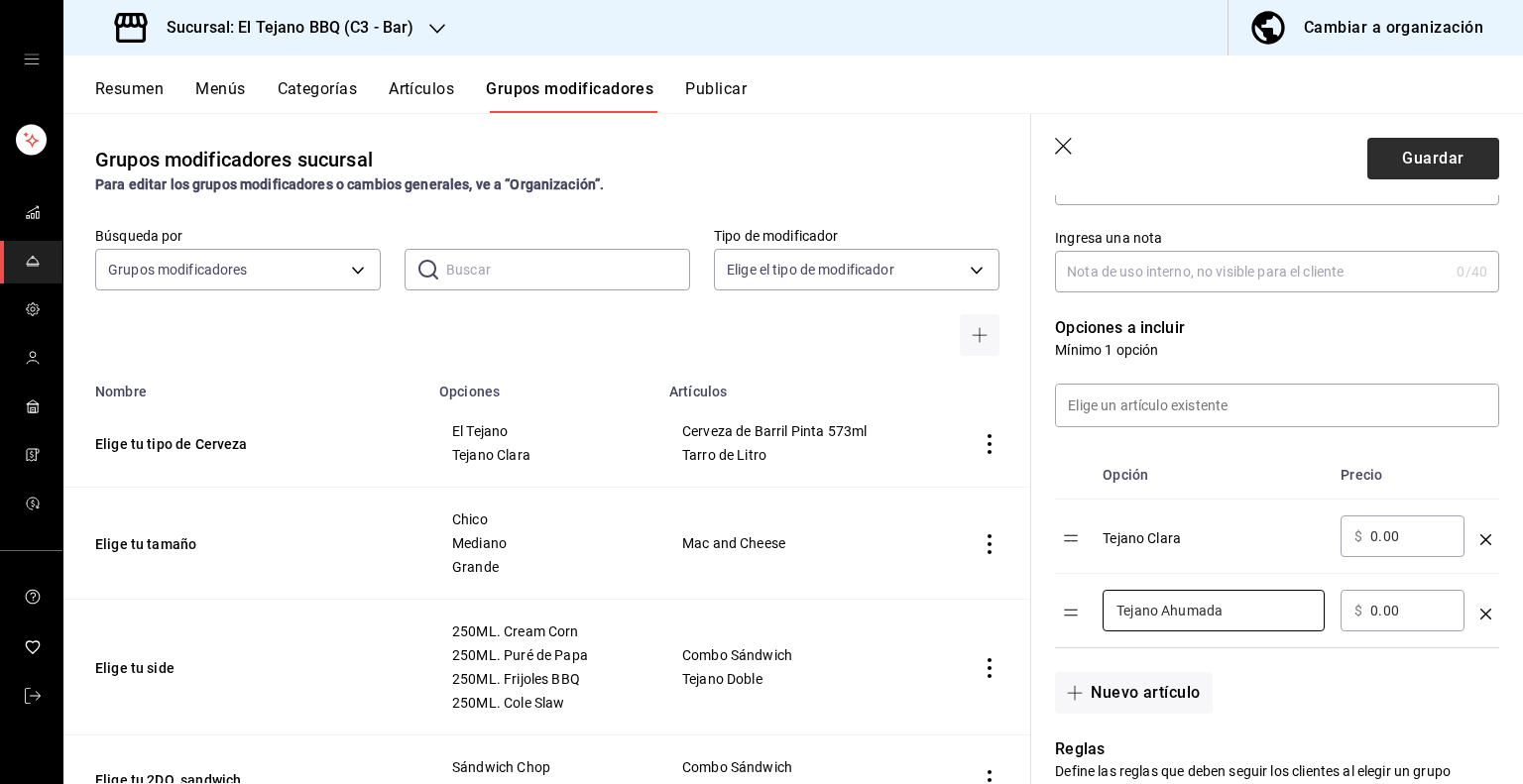 type on "Tejano Ahumada" 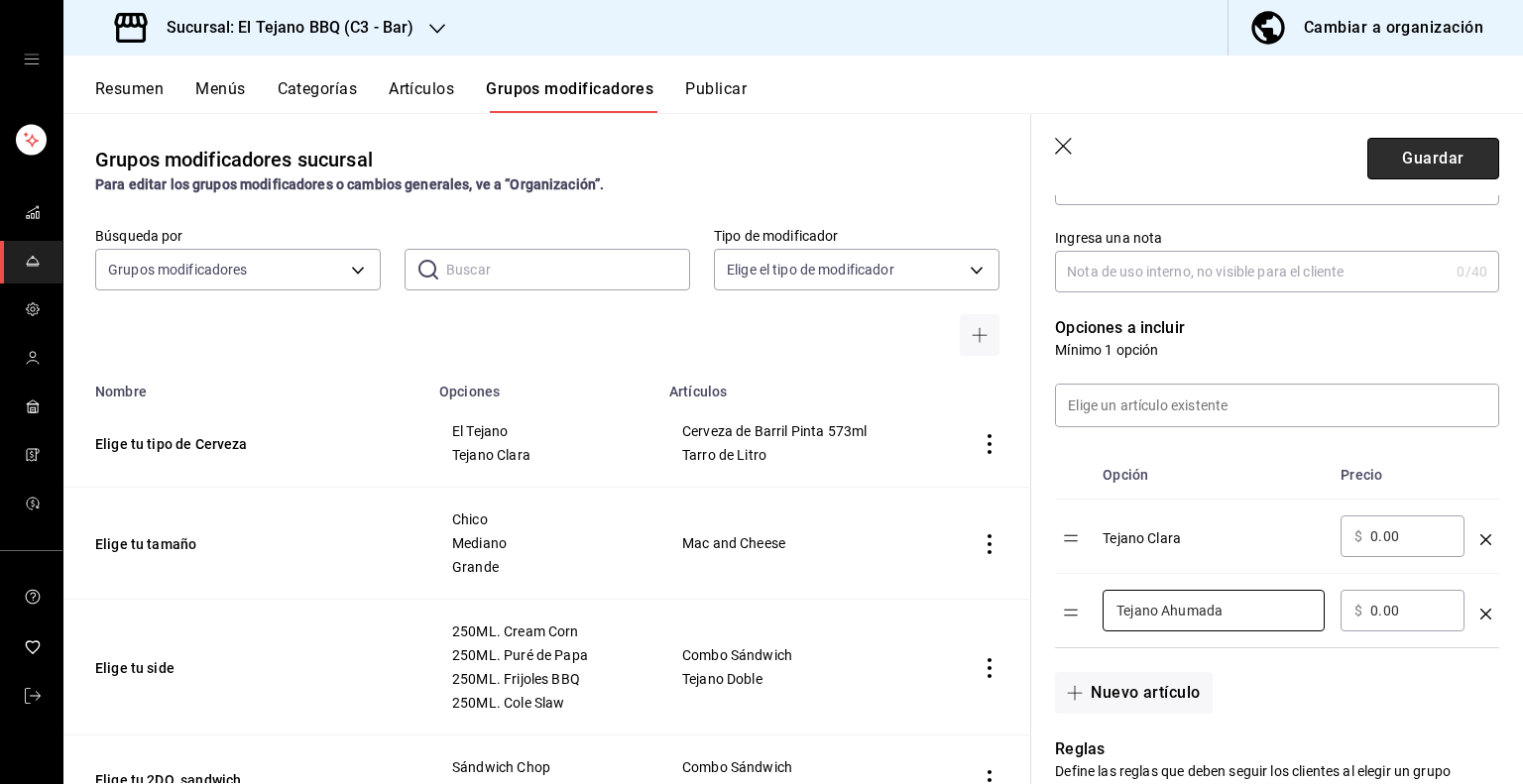 click on "Guardar" at bounding box center [1433, 159] 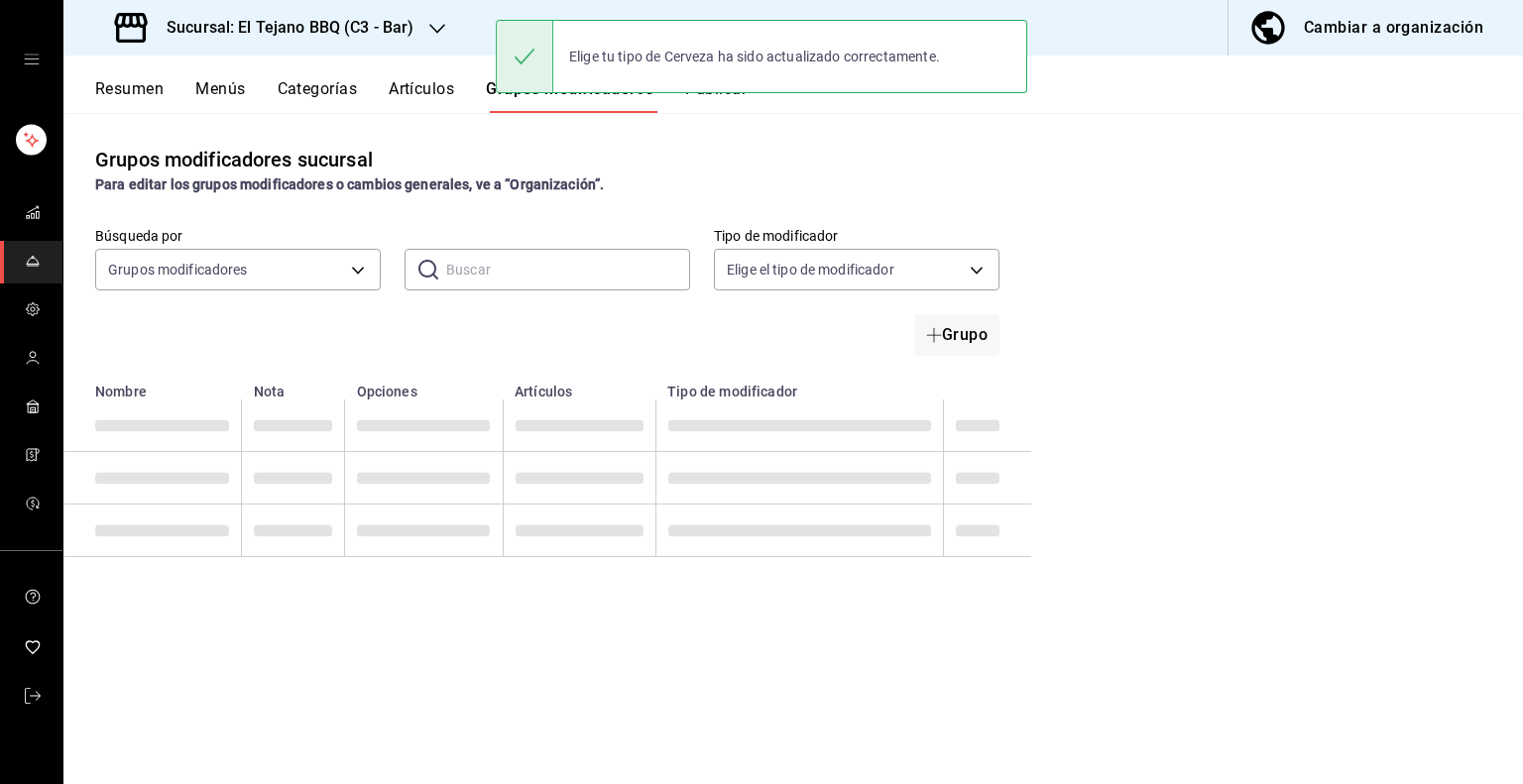 scroll, scrollTop: 0, scrollLeft: 0, axis: both 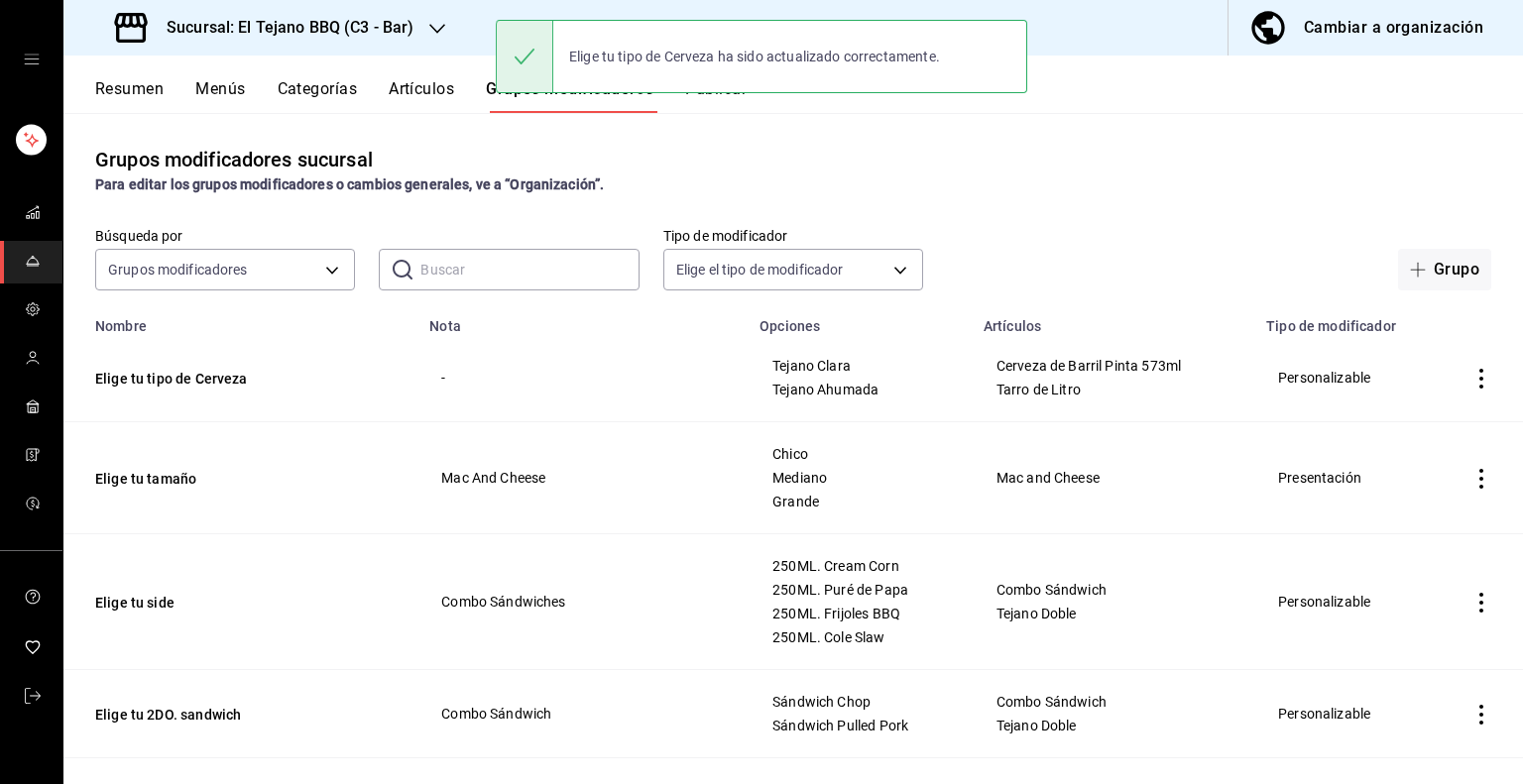 click on "Publicar" at bounding box center [716, 96] 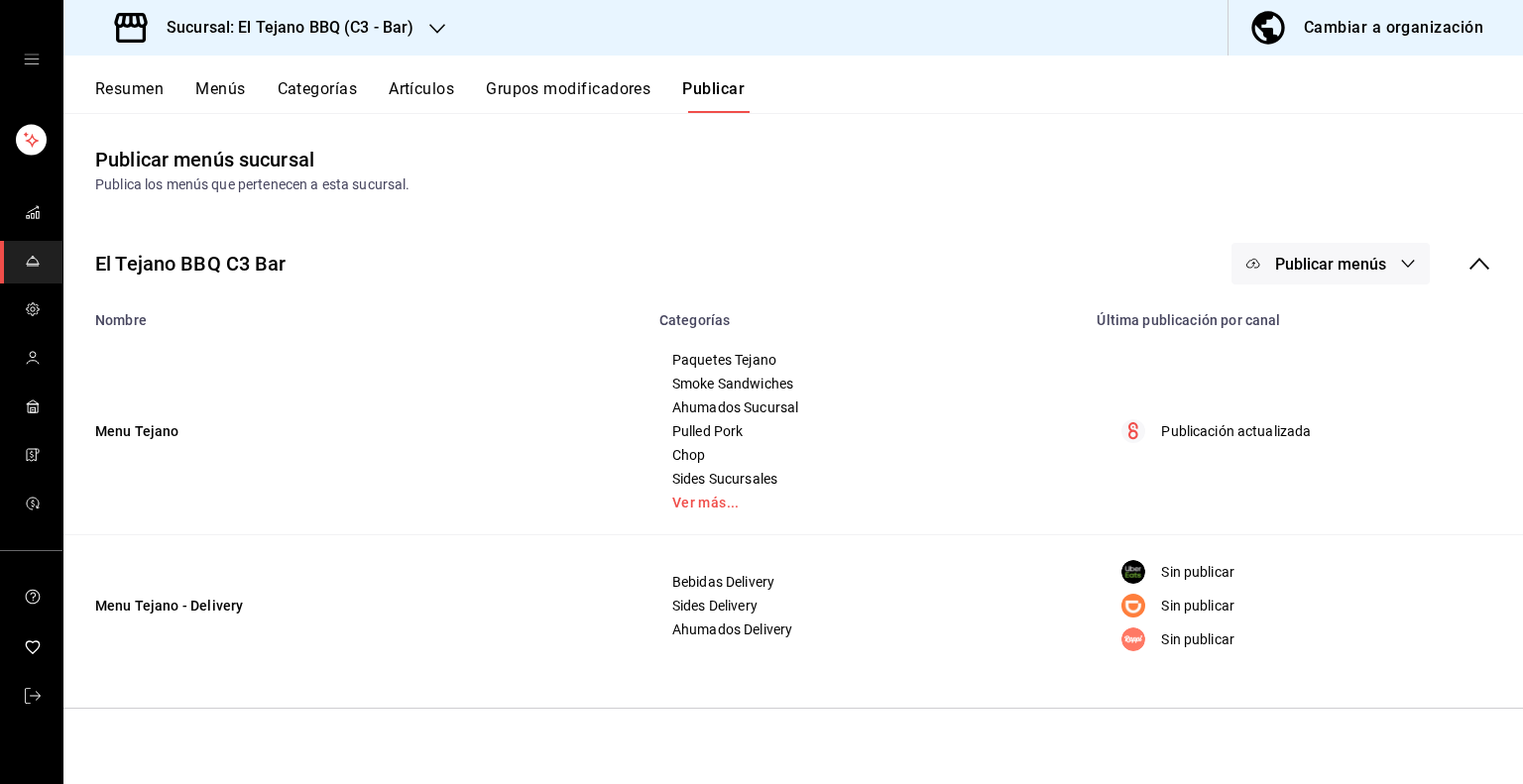 click on "Publicar menús" at bounding box center (1331, 264) 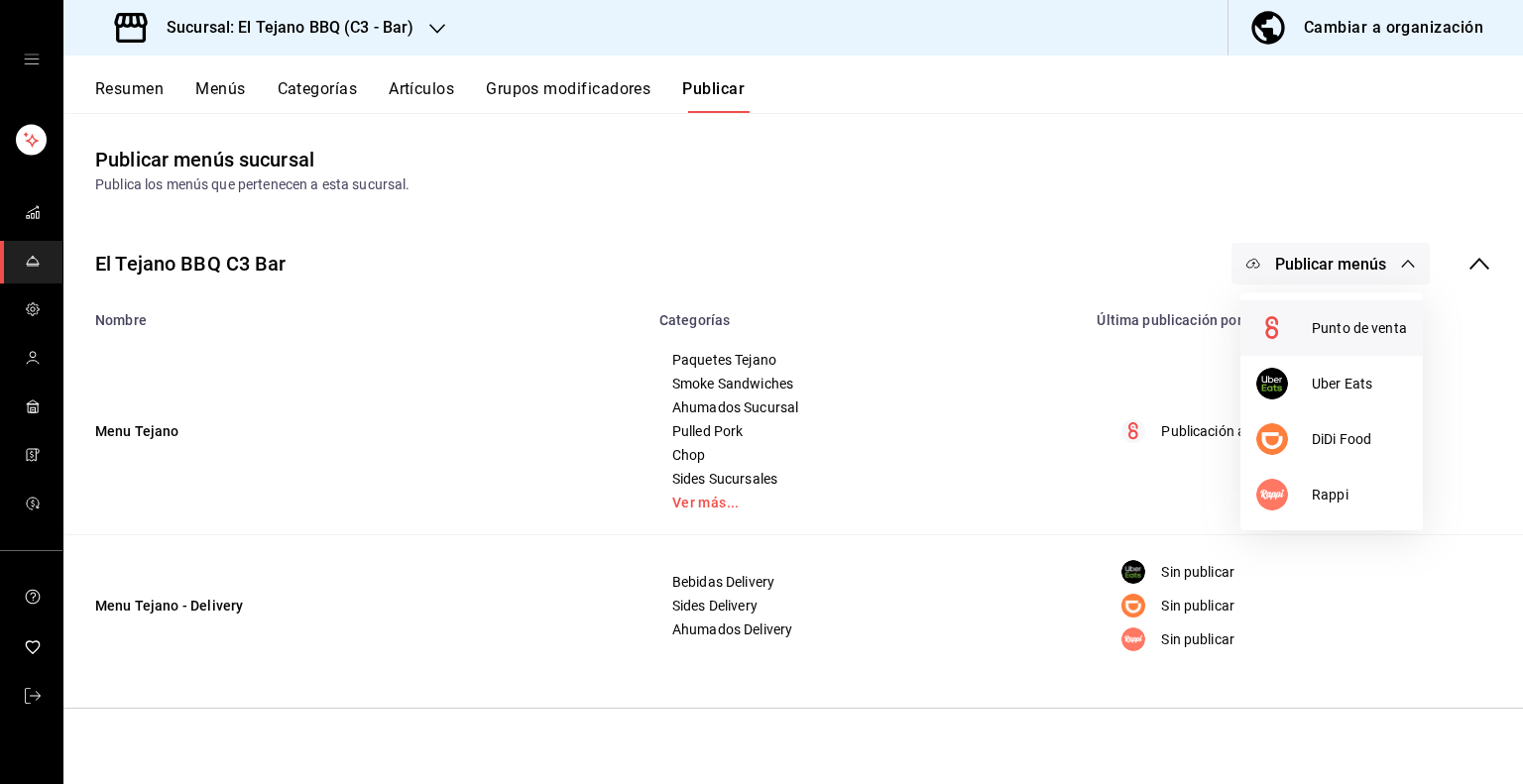 click at bounding box center [1284, 328] 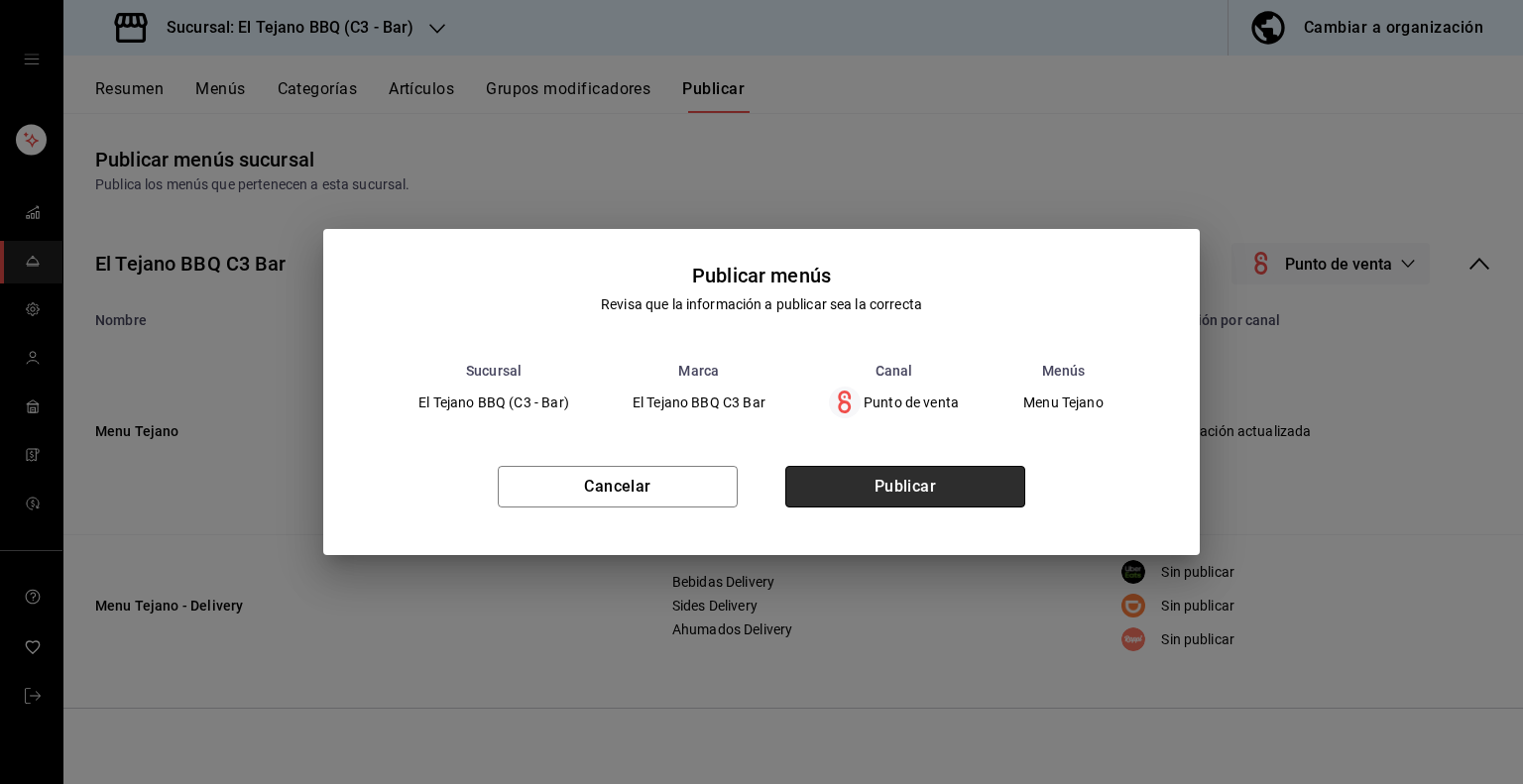 click on "Publicar" at bounding box center (905, 487) 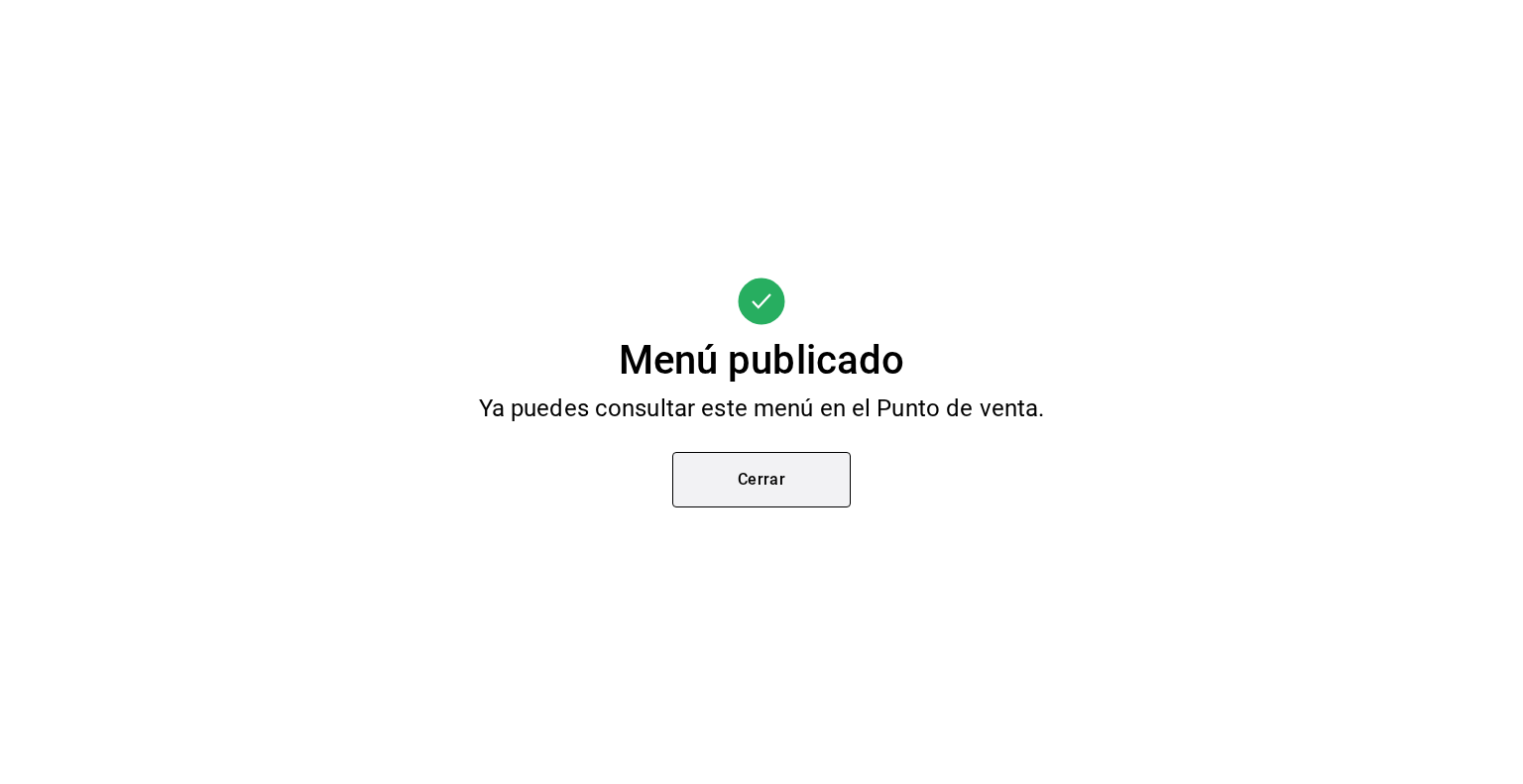 click on "Cerrar" at bounding box center (762, 480) 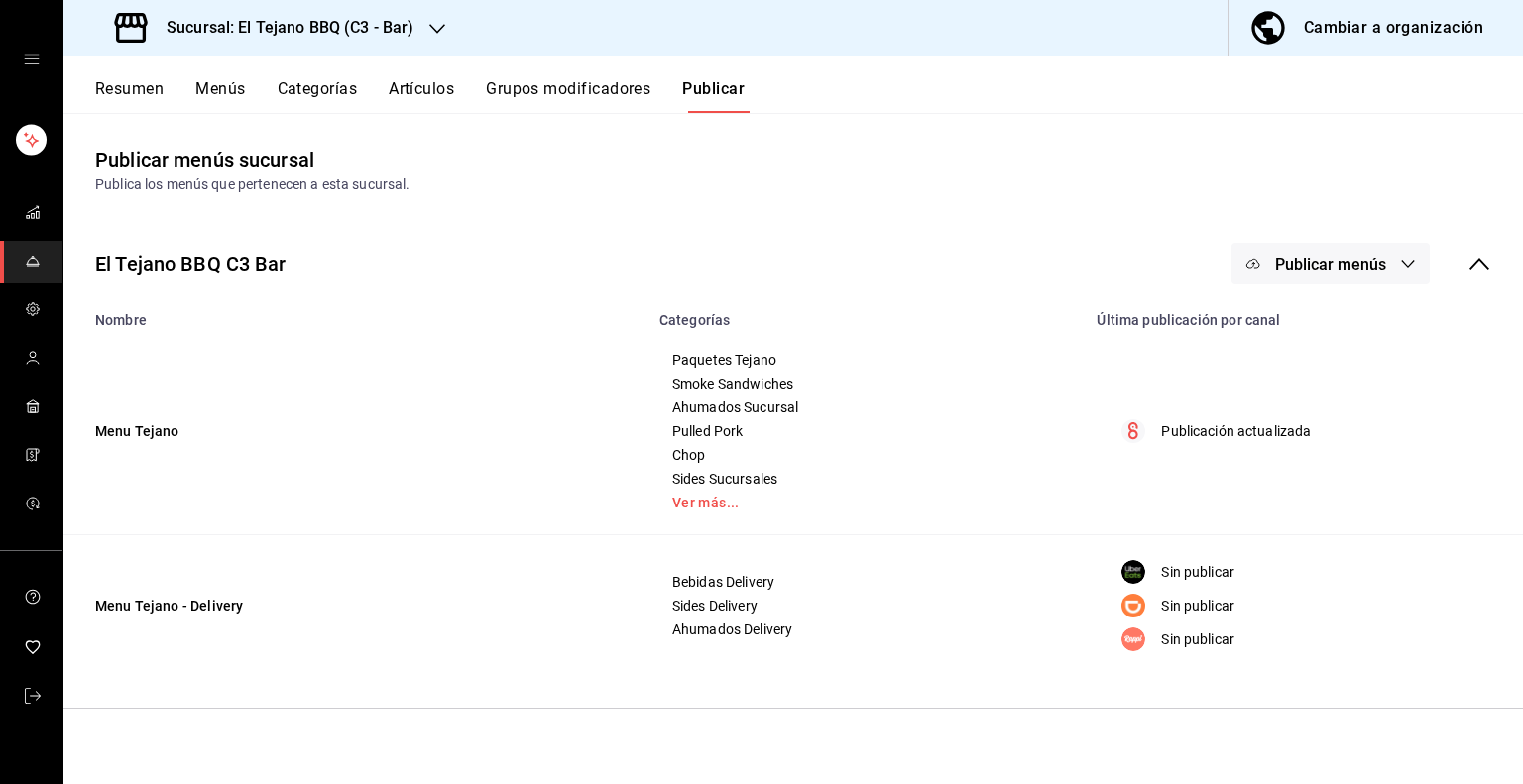 click on "Artículos" at bounding box center [421, 96] 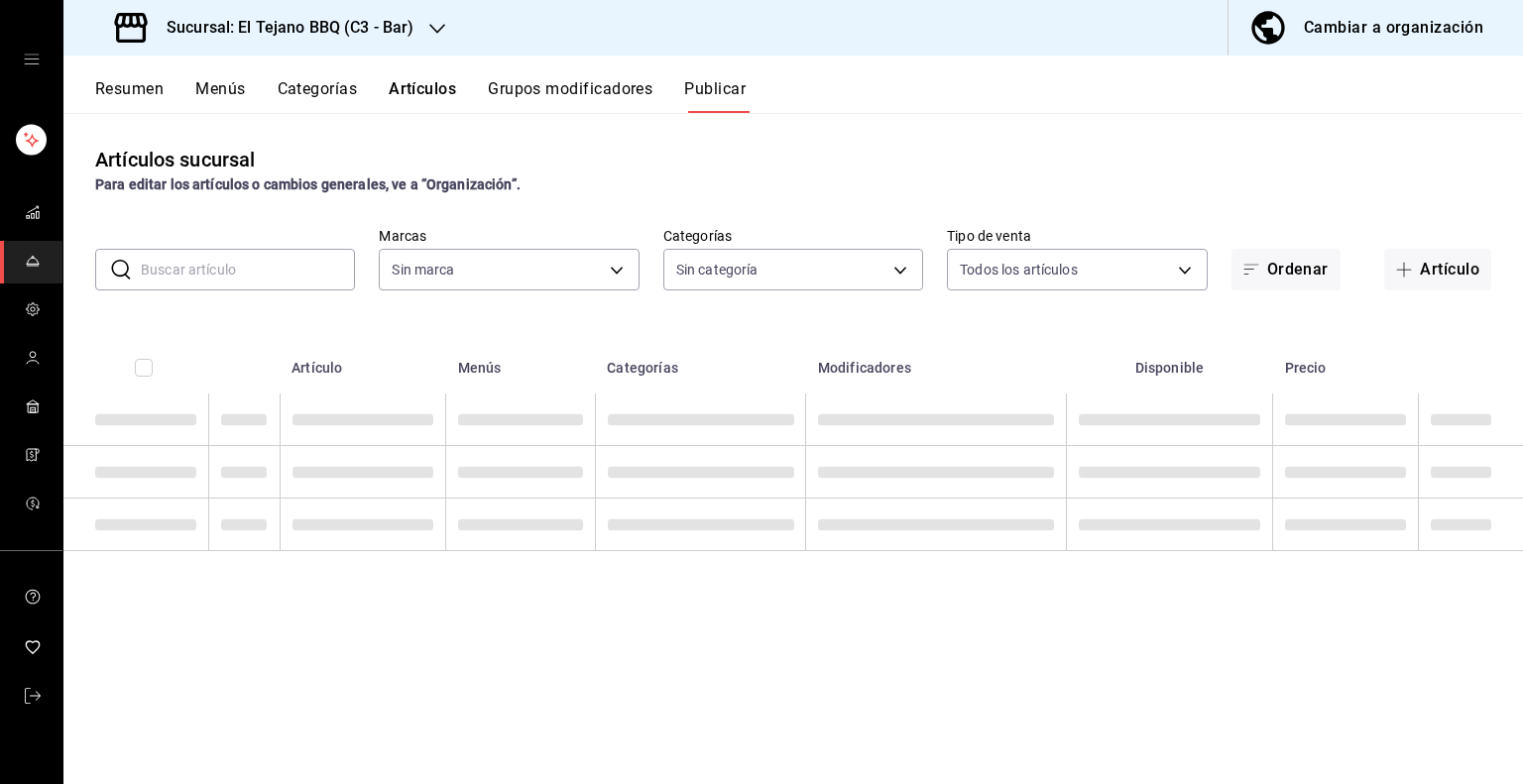 type on "b3459b1d-cf60-492a-a264-26ebffa1fd03" 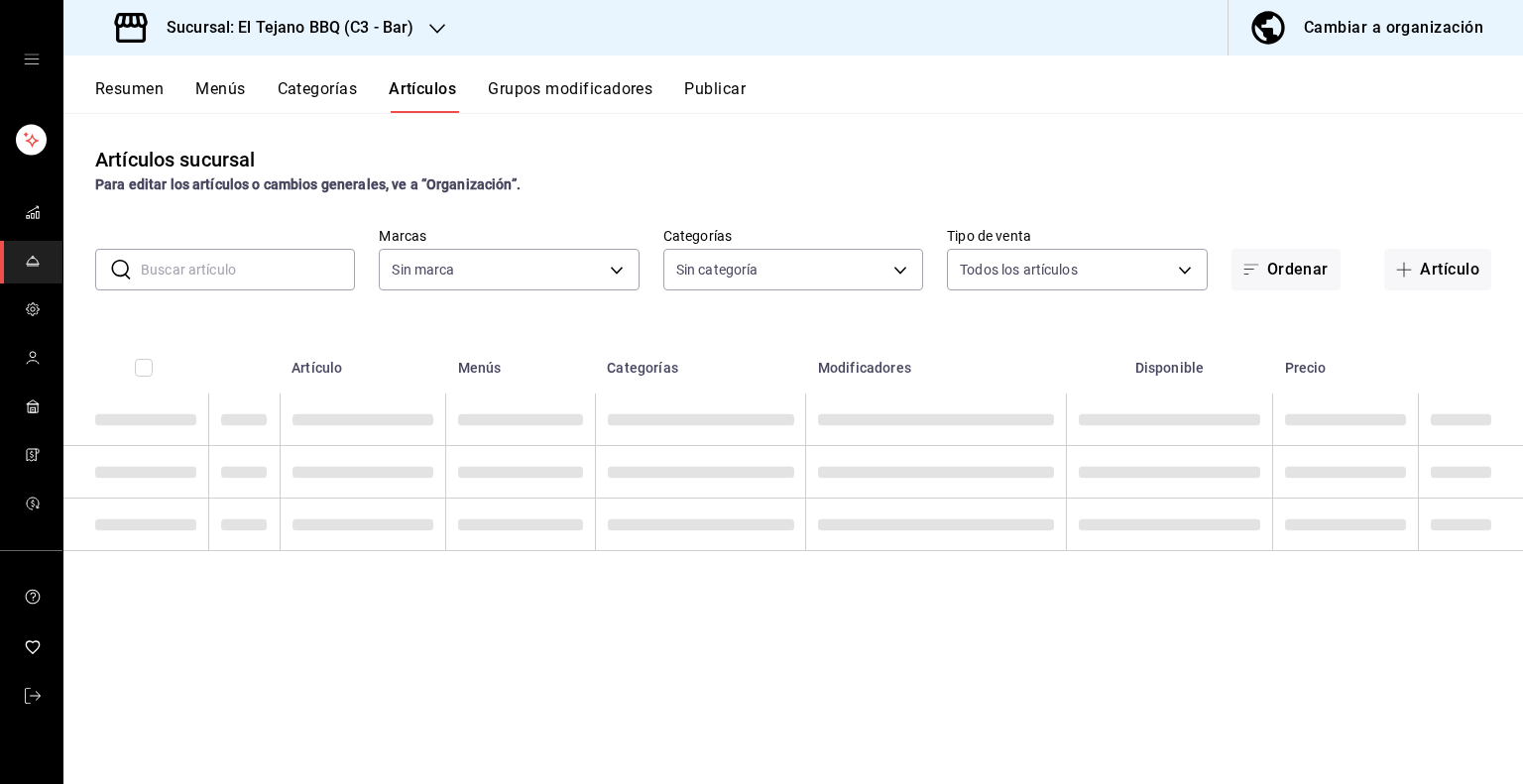 type on "b3459b1d-cf60-492a-a264-26ebffa1fd03" 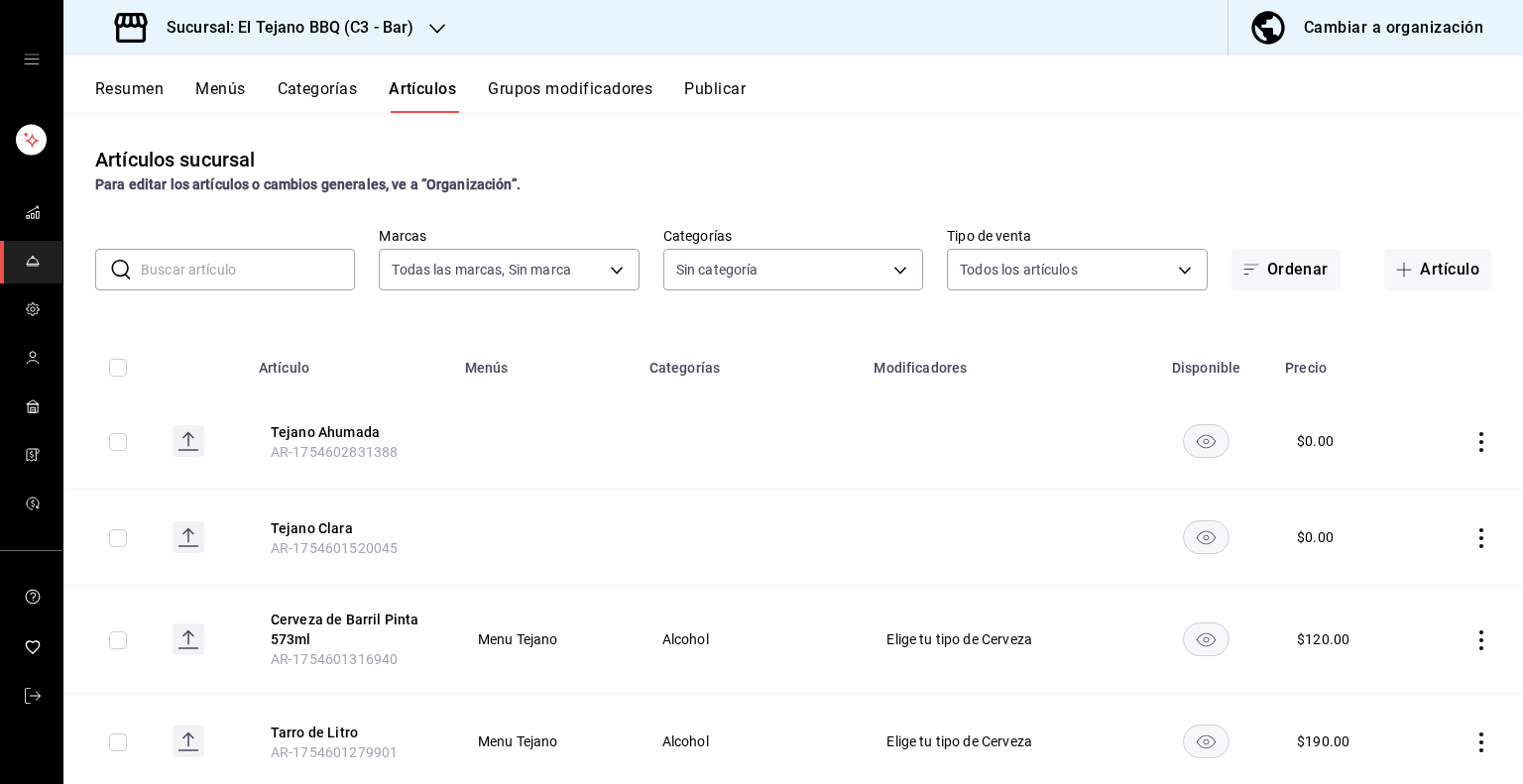 type on "020642eb-eddb-458c-a546-4a609bb86553,94ada44a-1425-428b-b1c8-5c3bed424744,352b95b5-cf8c-4f93-9af0-26275ee1ad50,7338a95a-2c05-48ce-9108-4634fd57e308,0ff029c6-7f65-42b6-af34-8fd59e0c1da6,687ef619-7e90-47f2-ba0a-10159ddeb76e,9f11bc7c-86a4-4921-b0cc-3c5d6ba3a121,96cdb97b-e74b-4825-a82a-cd95dca1f216,5cf4d64c-ce7e-4978-a5c2-f798af43de92,3b73ca80-9675-483c-836d-539cafe8f86d,c5c6c241-1b00-4857-8995-7a9d7fadaf95,efcc8bfc-8687-4907-93ad-1425f41f1156,44d2f88b-01bd-4c93-8bfd-e62c01b8224a,e1de4eed-6c80-4a6f-99eb-d84e9c602304" 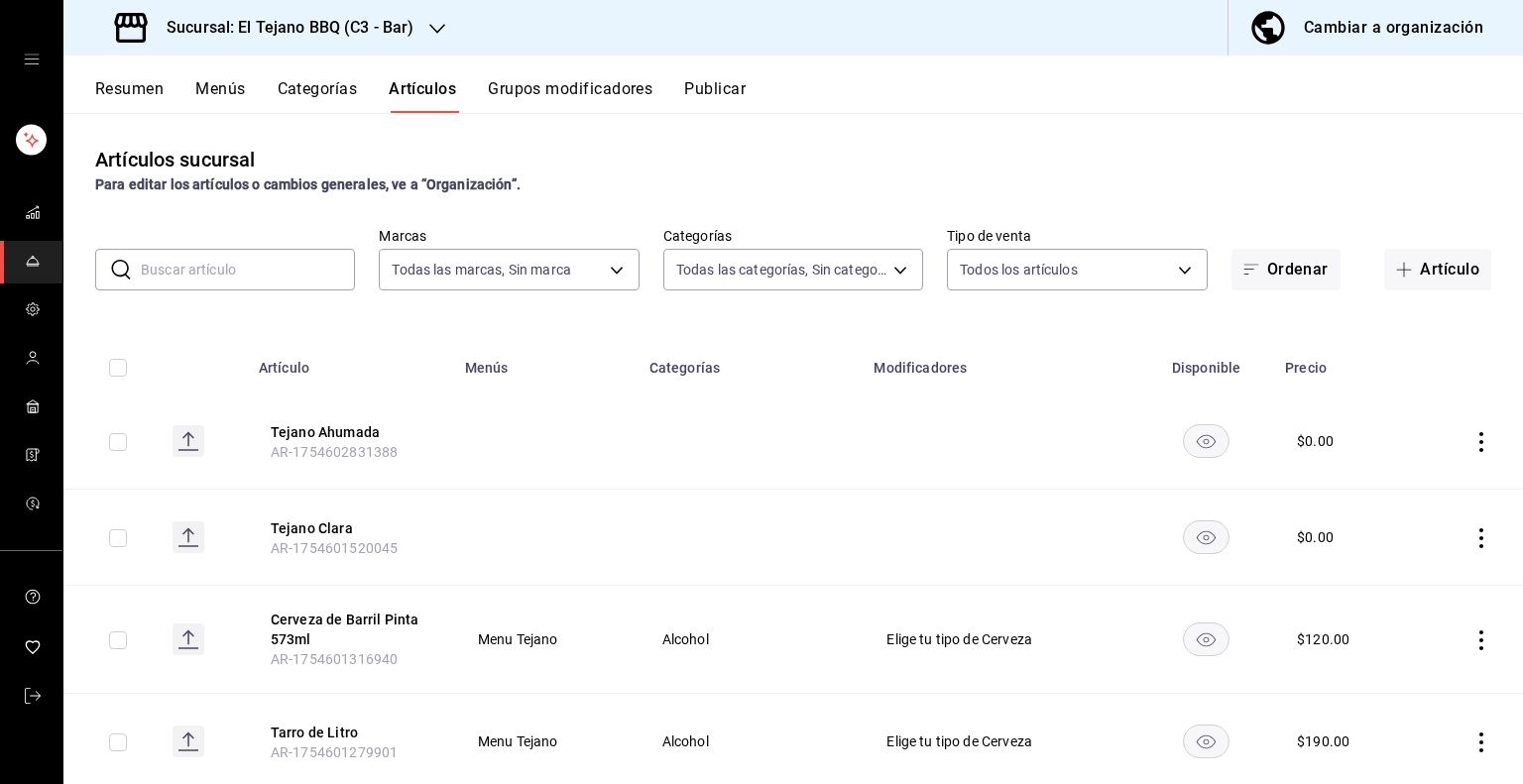 click 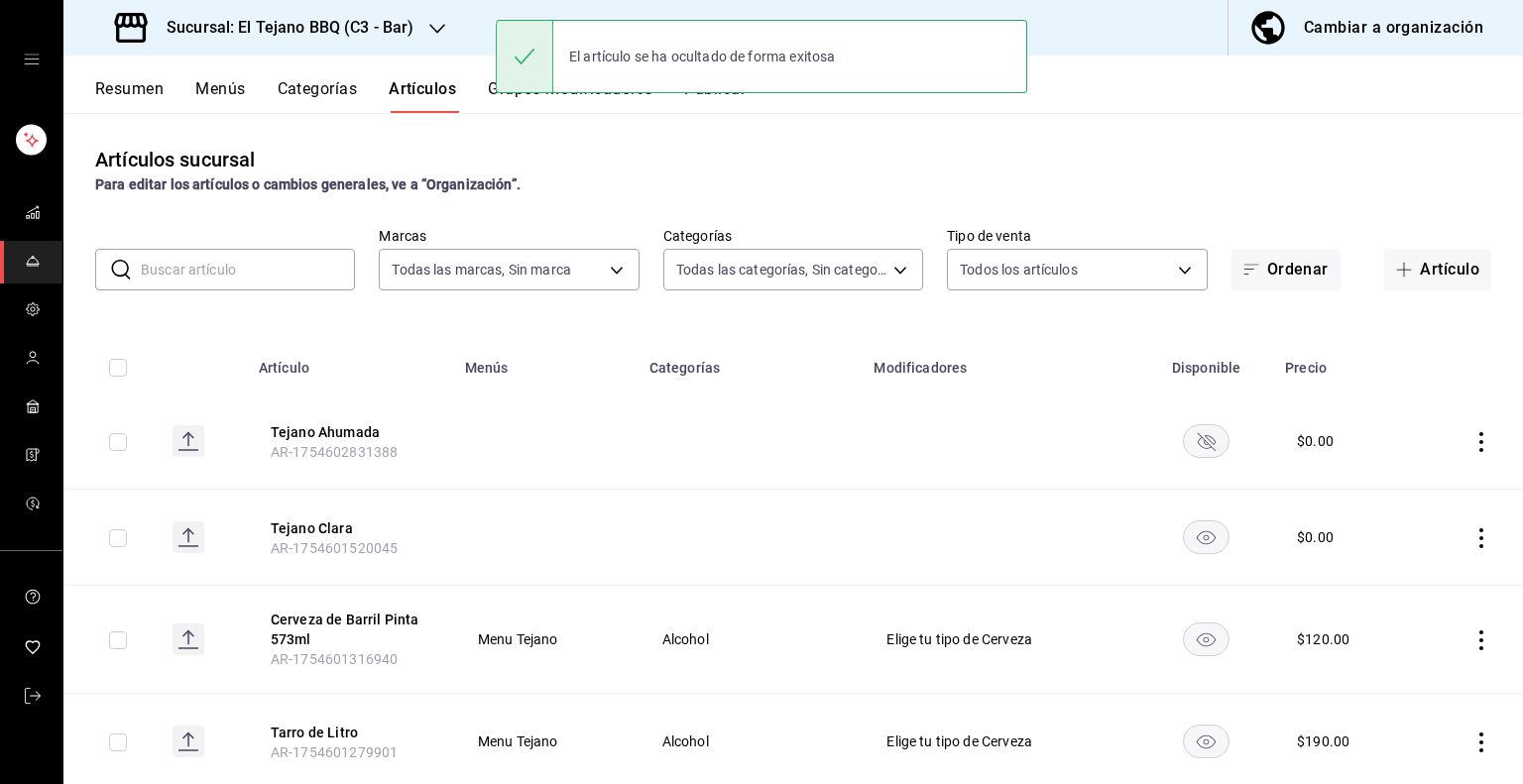 click on "Publicar" at bounding box center [715, 96] 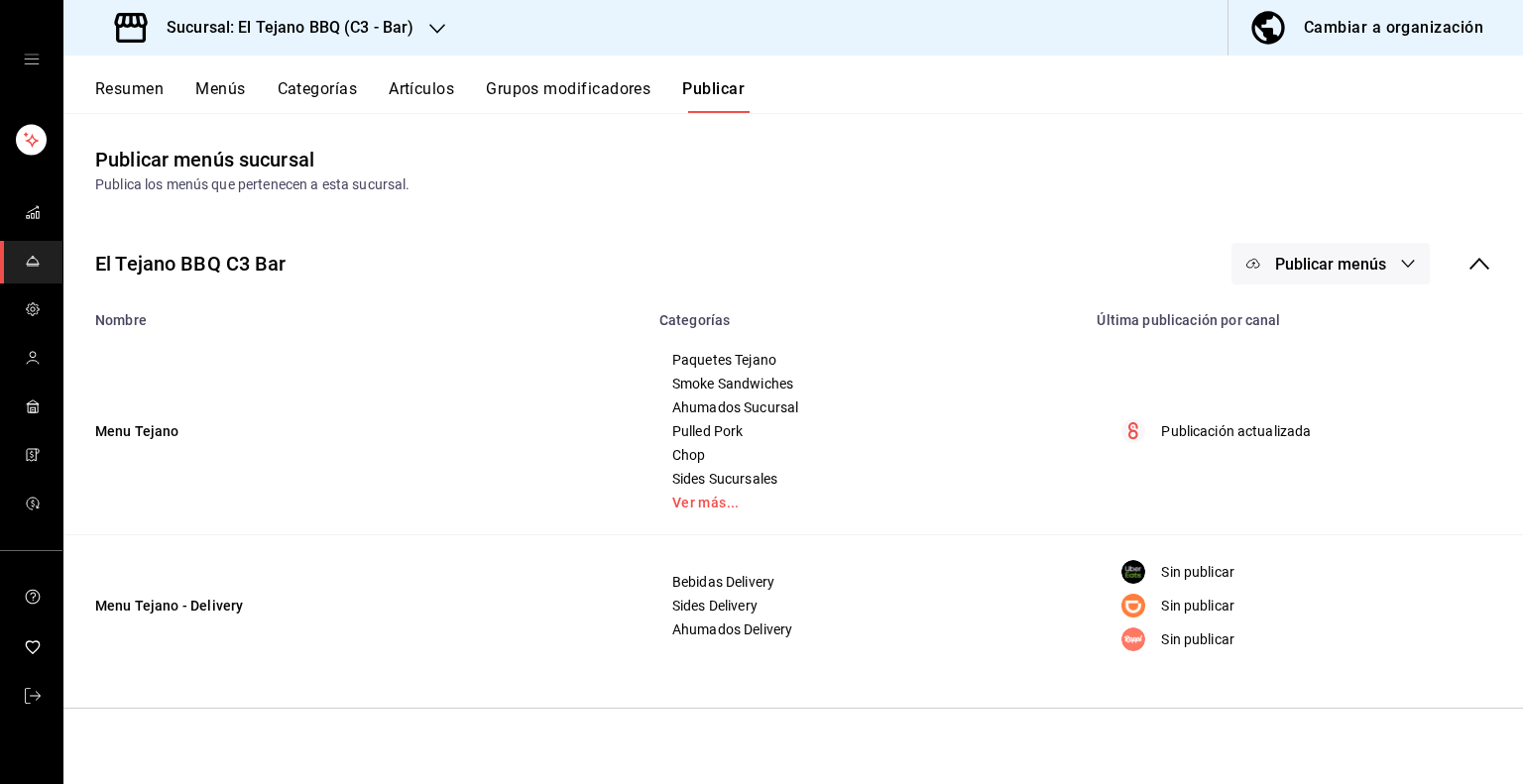 click on "Publicar menús" at bounding box center (1331, 264) 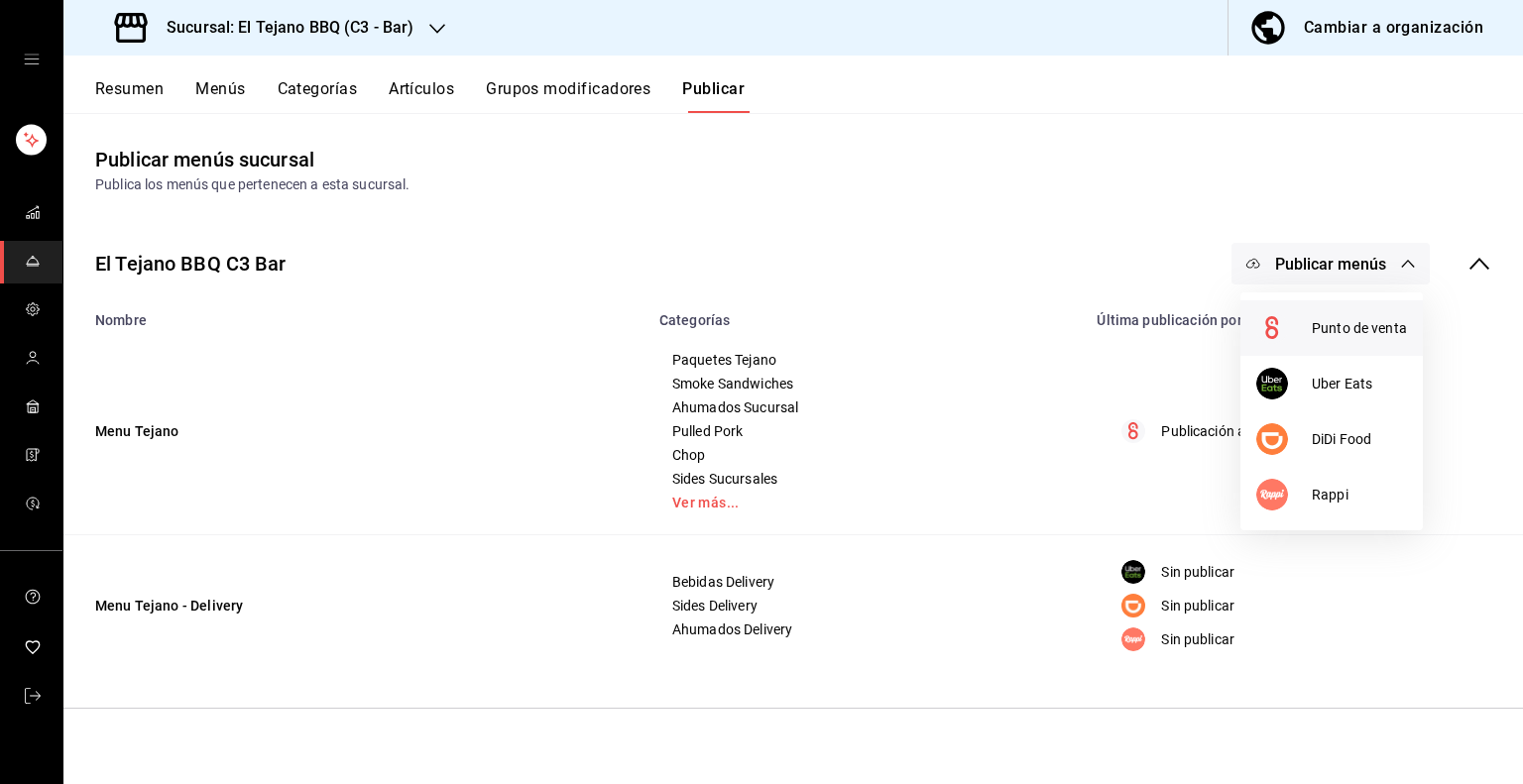 click 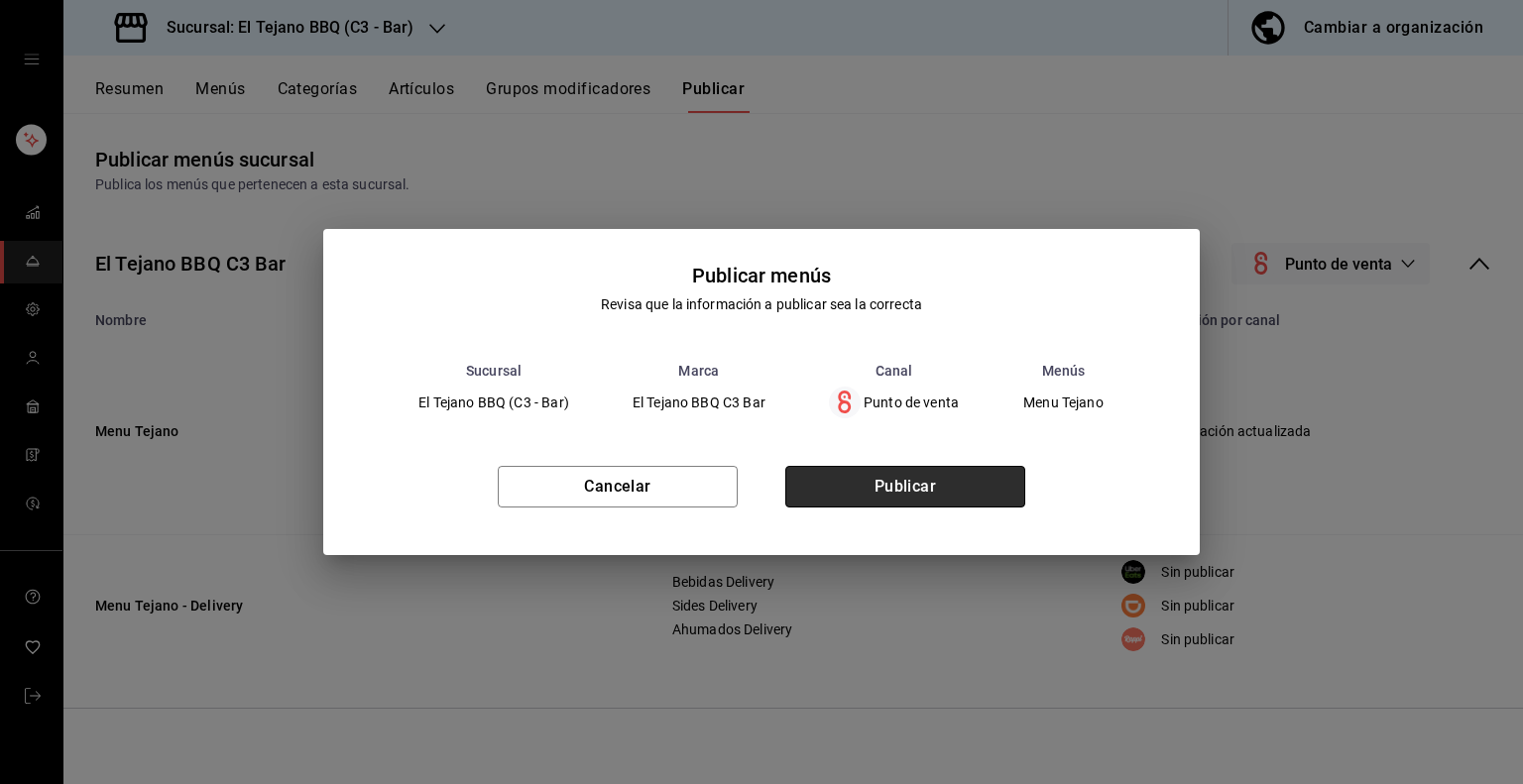 click on "Publicar" at bounding box center [905, 487] 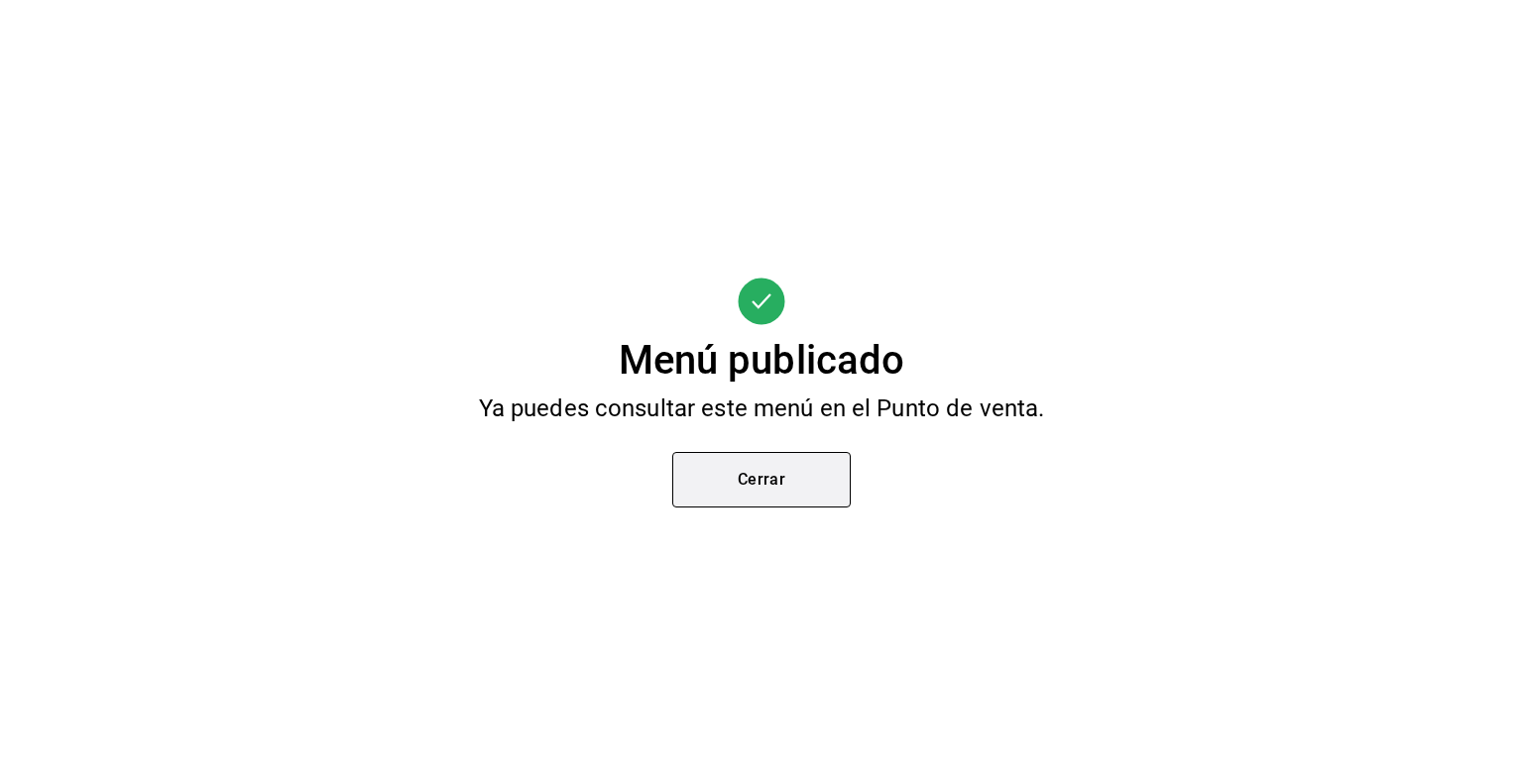 click on "Cerrar" at bounding box center [762, 480] 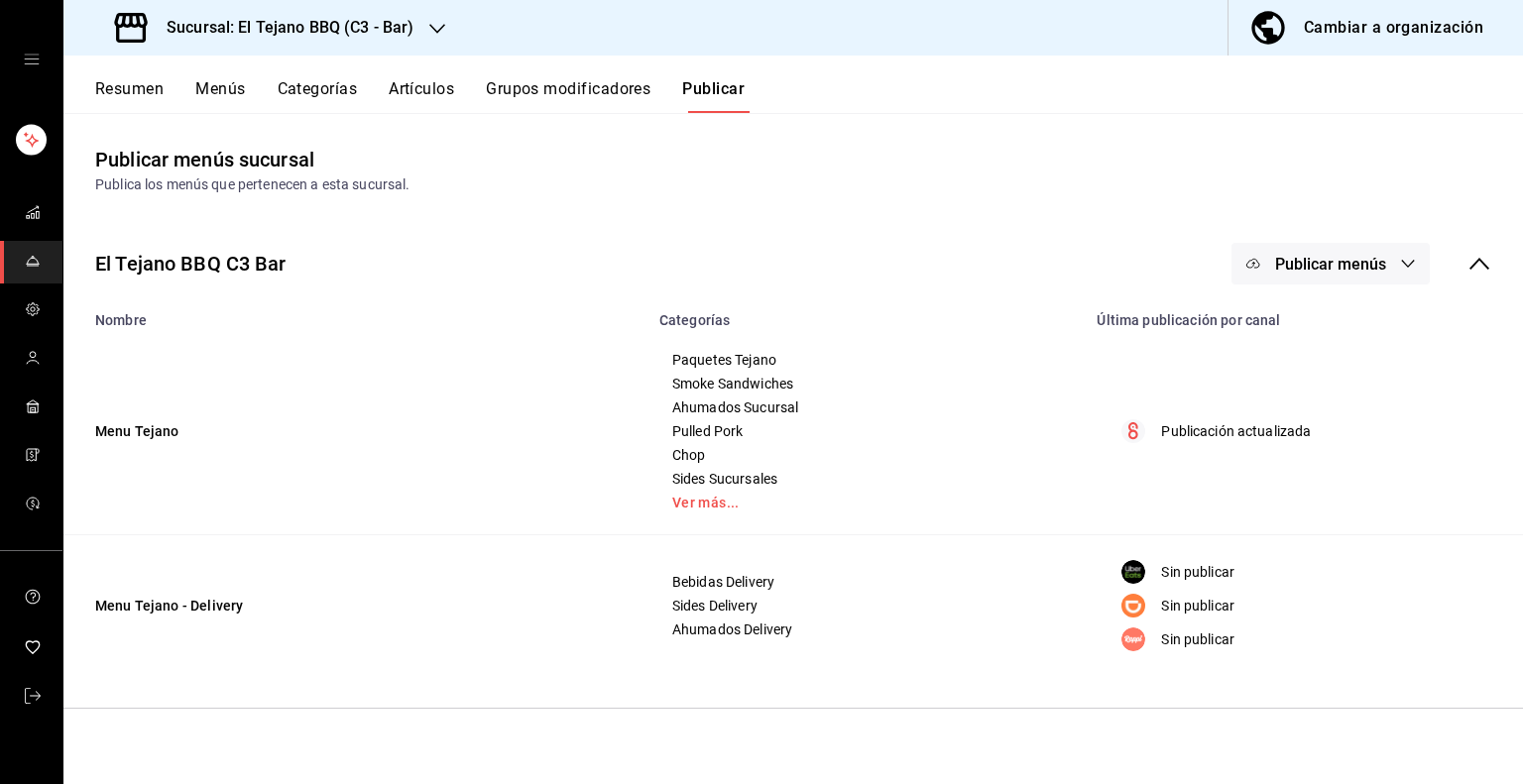 click on "Sucursal: El Tejano BBQ  (C3 - Bar)" at bounding box center (282, 28) 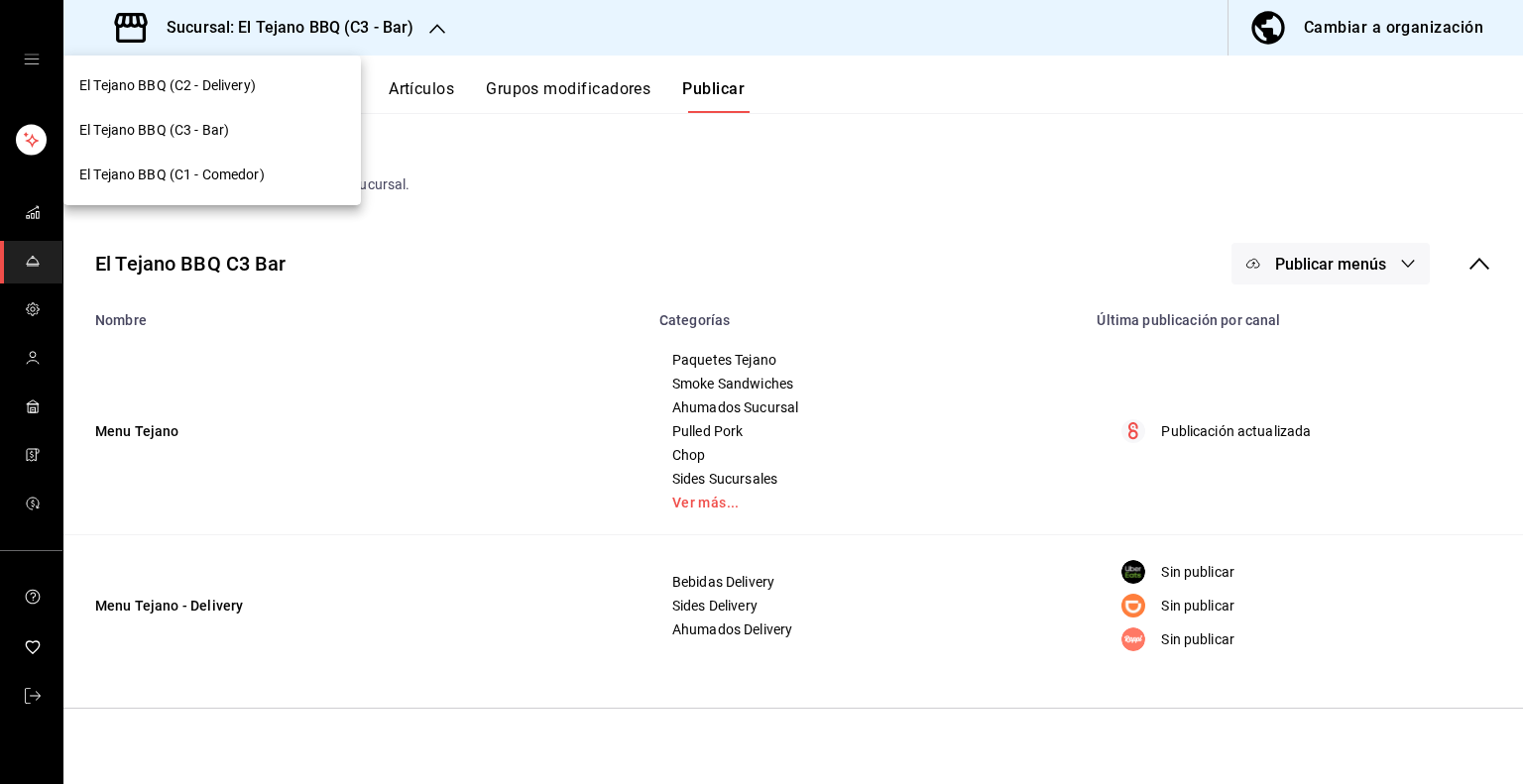 click on "El Tejano BBQ (C1 - Comedor)" at bounding box center (212, 174) 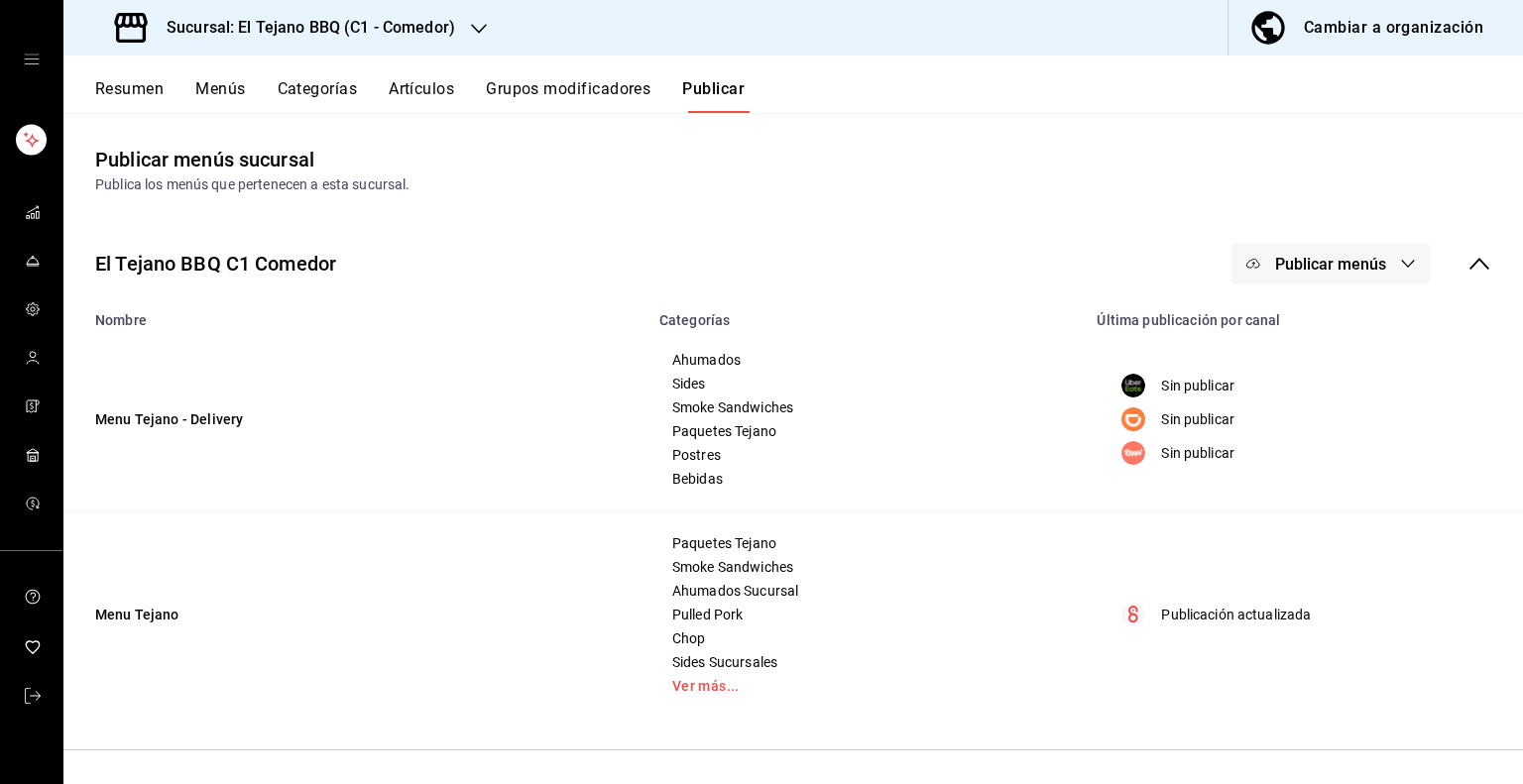 click on "Artículos" at bounding box center [421, 96] 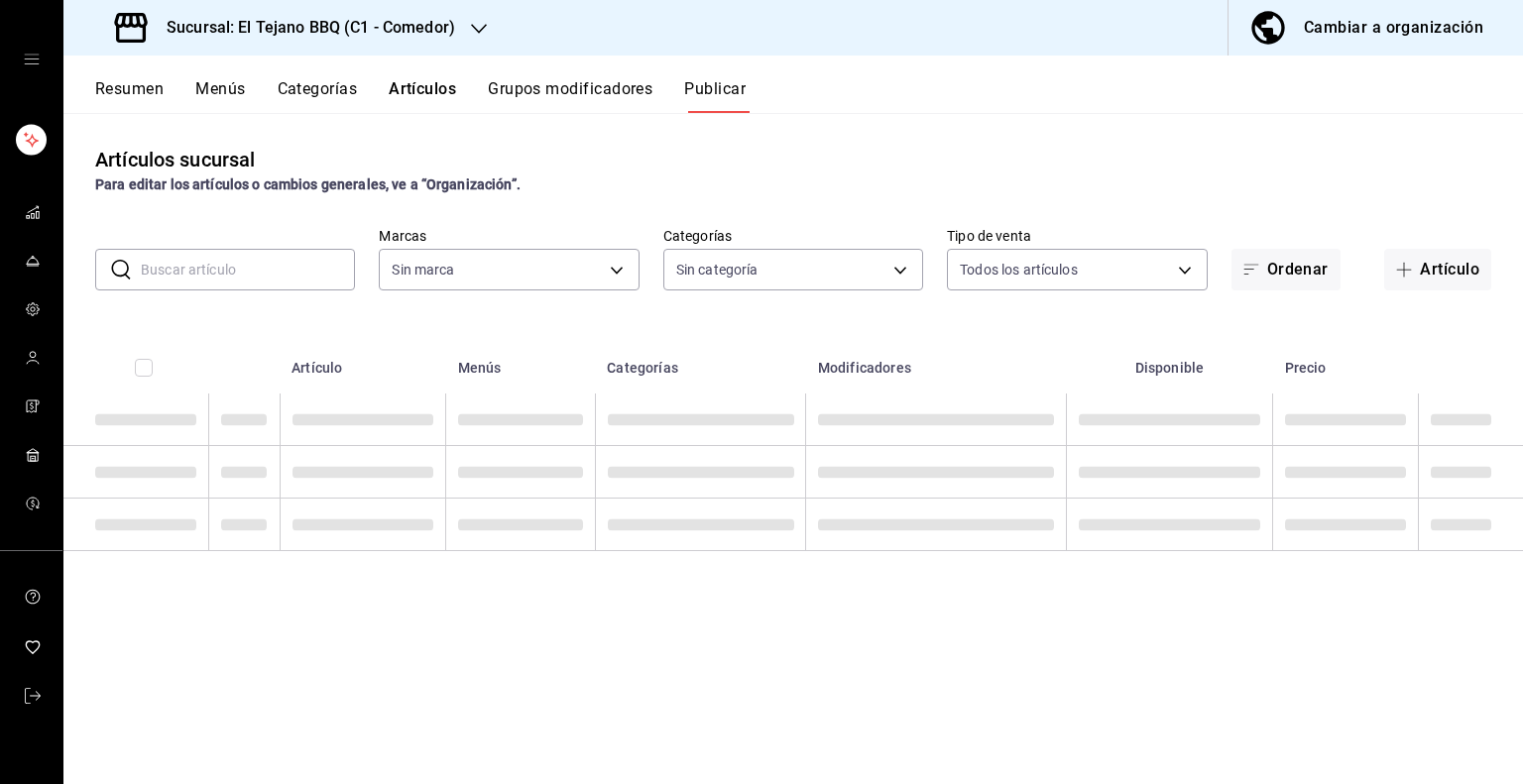 type on "c94772c4-3311-41c2-8861-4f79a687b49f" 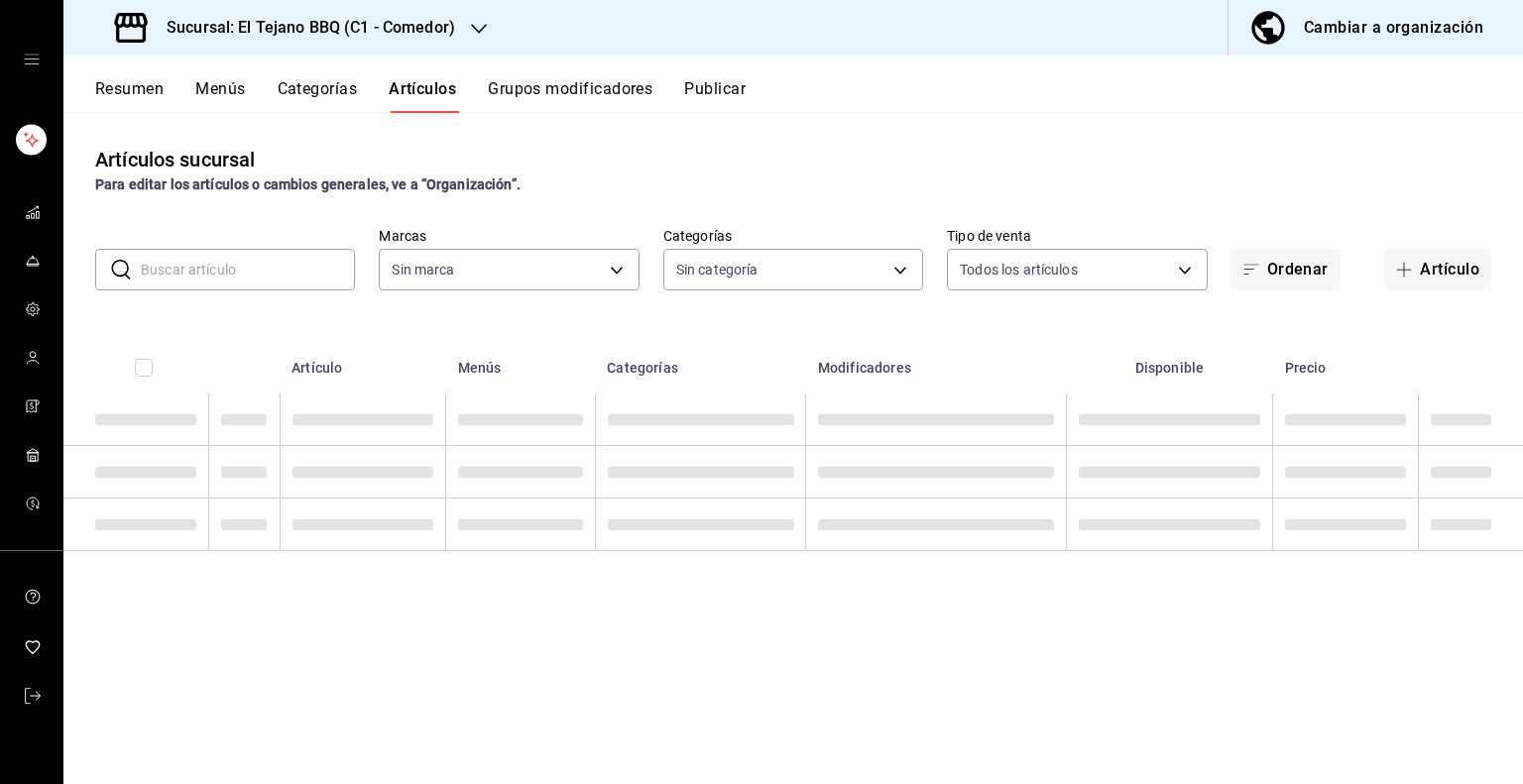 type 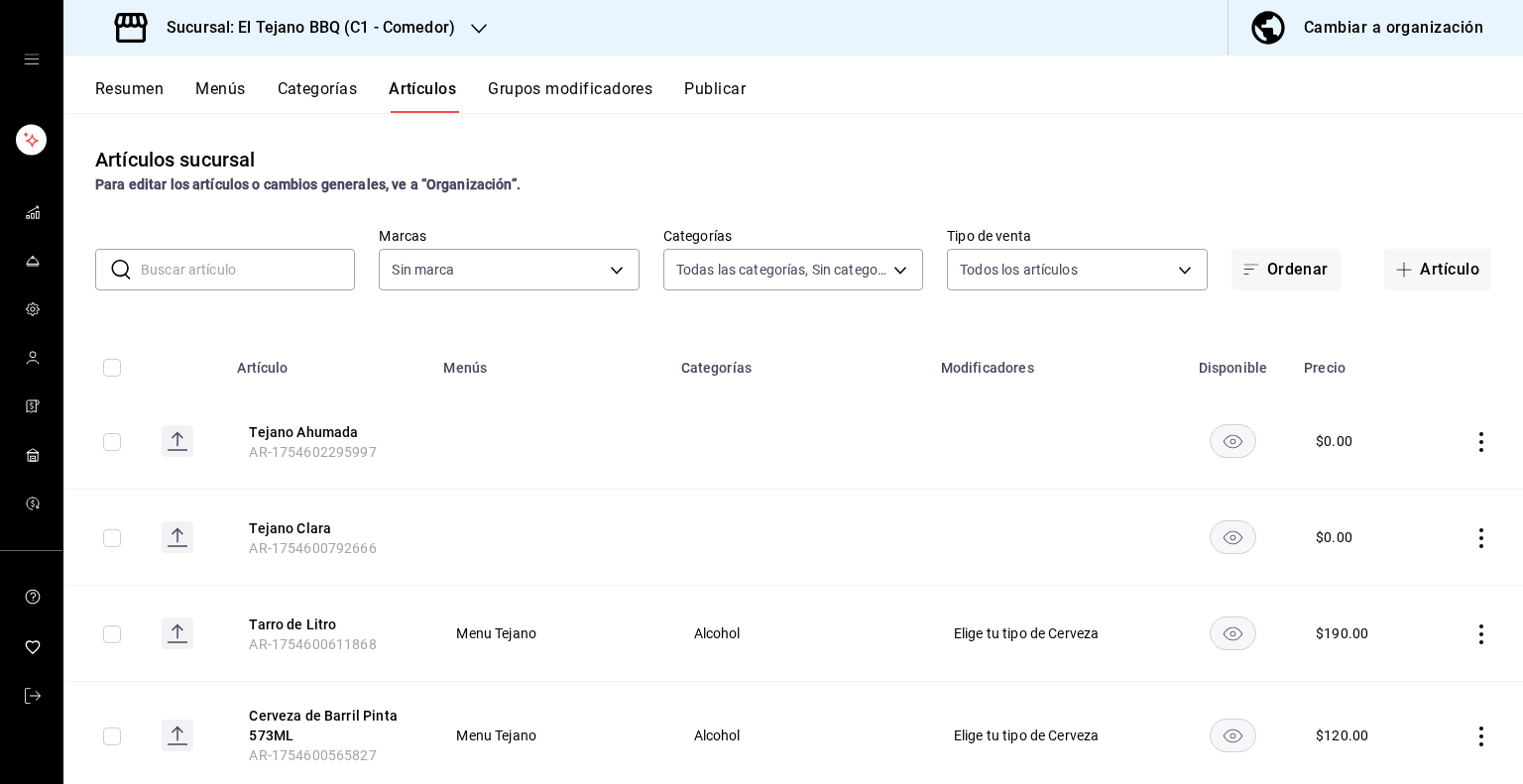 type on "c94772c4-3311-41c2-8861-4f79a687b49f" 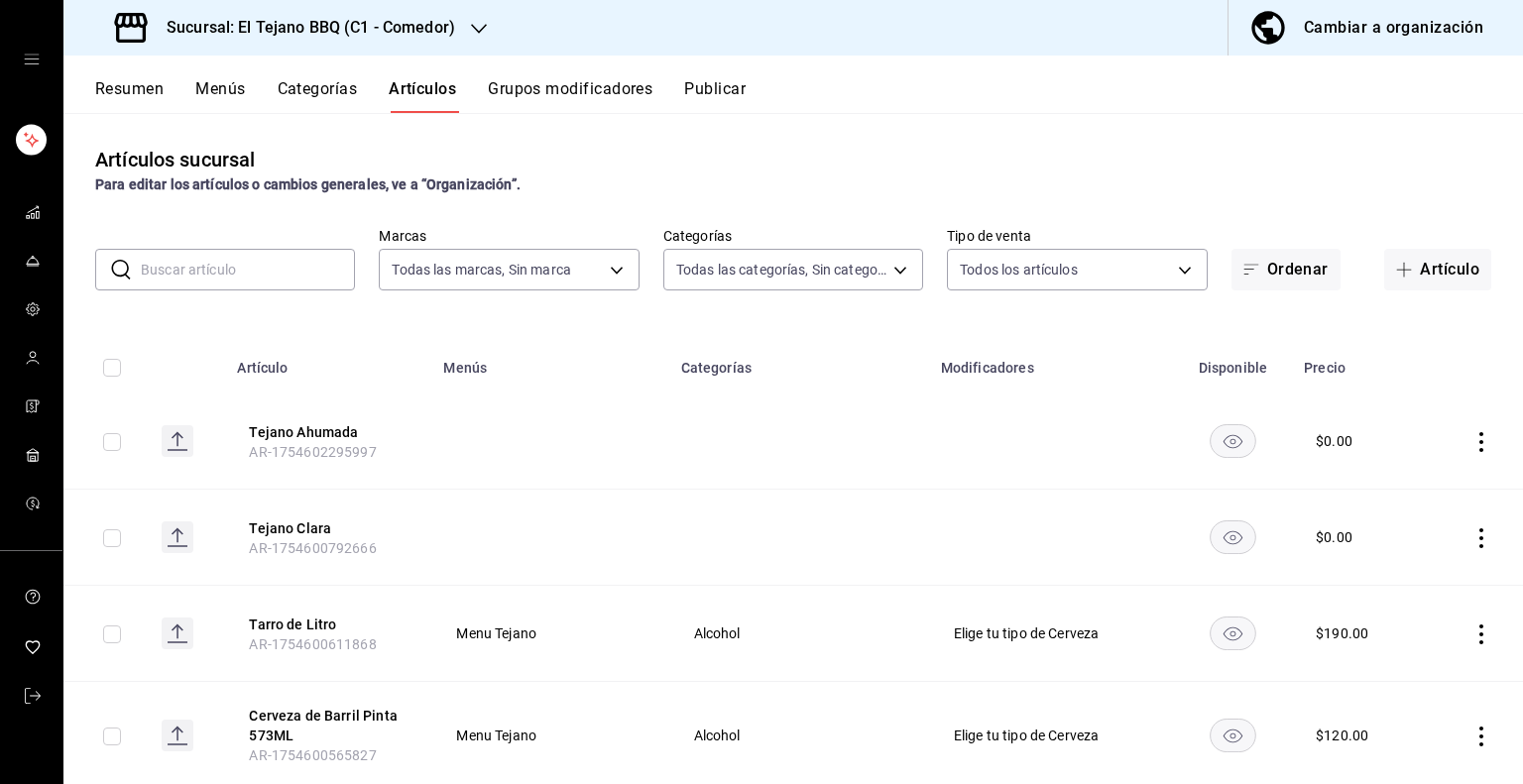 click 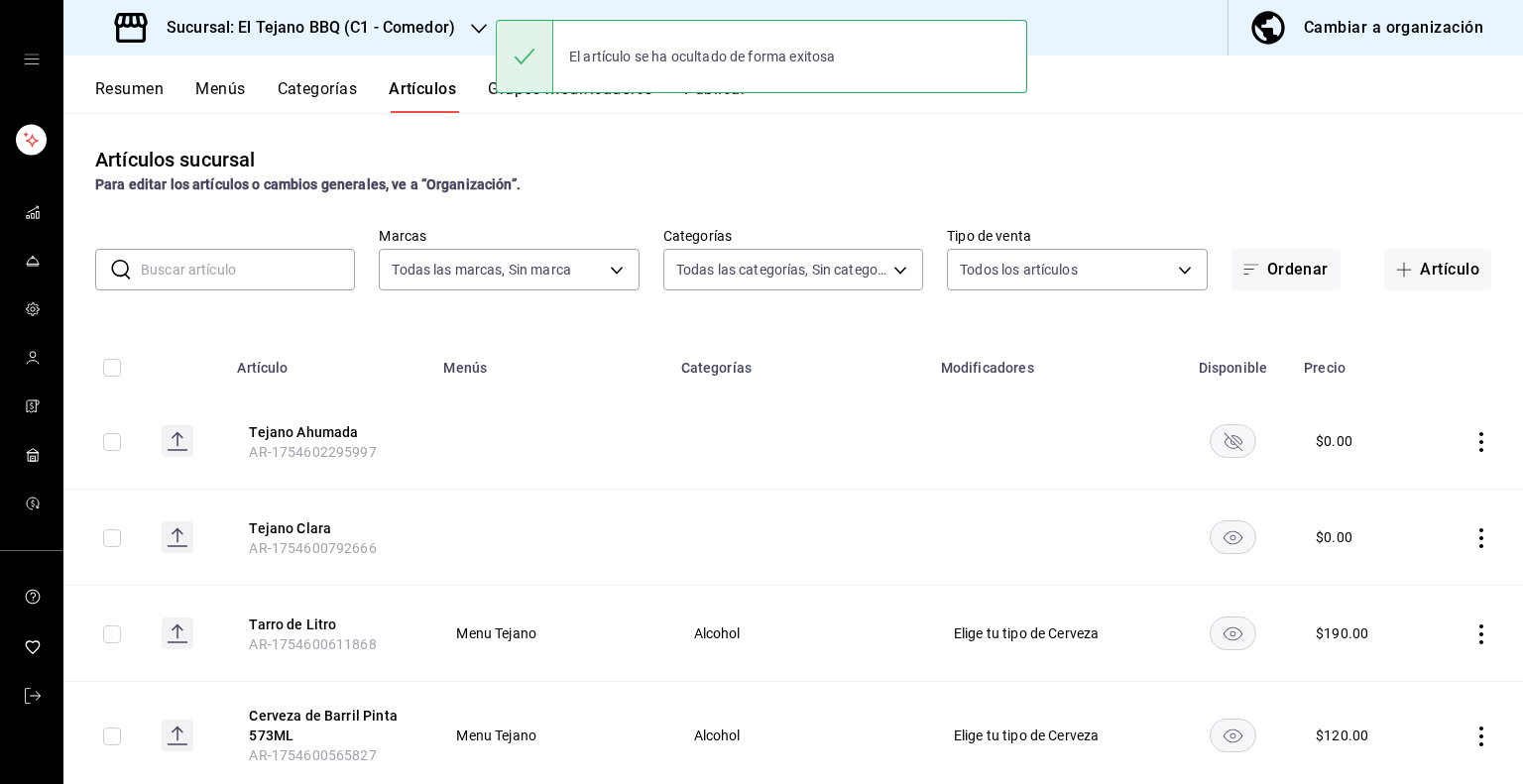 click on "Publicar" at bounding box center [715, 96] 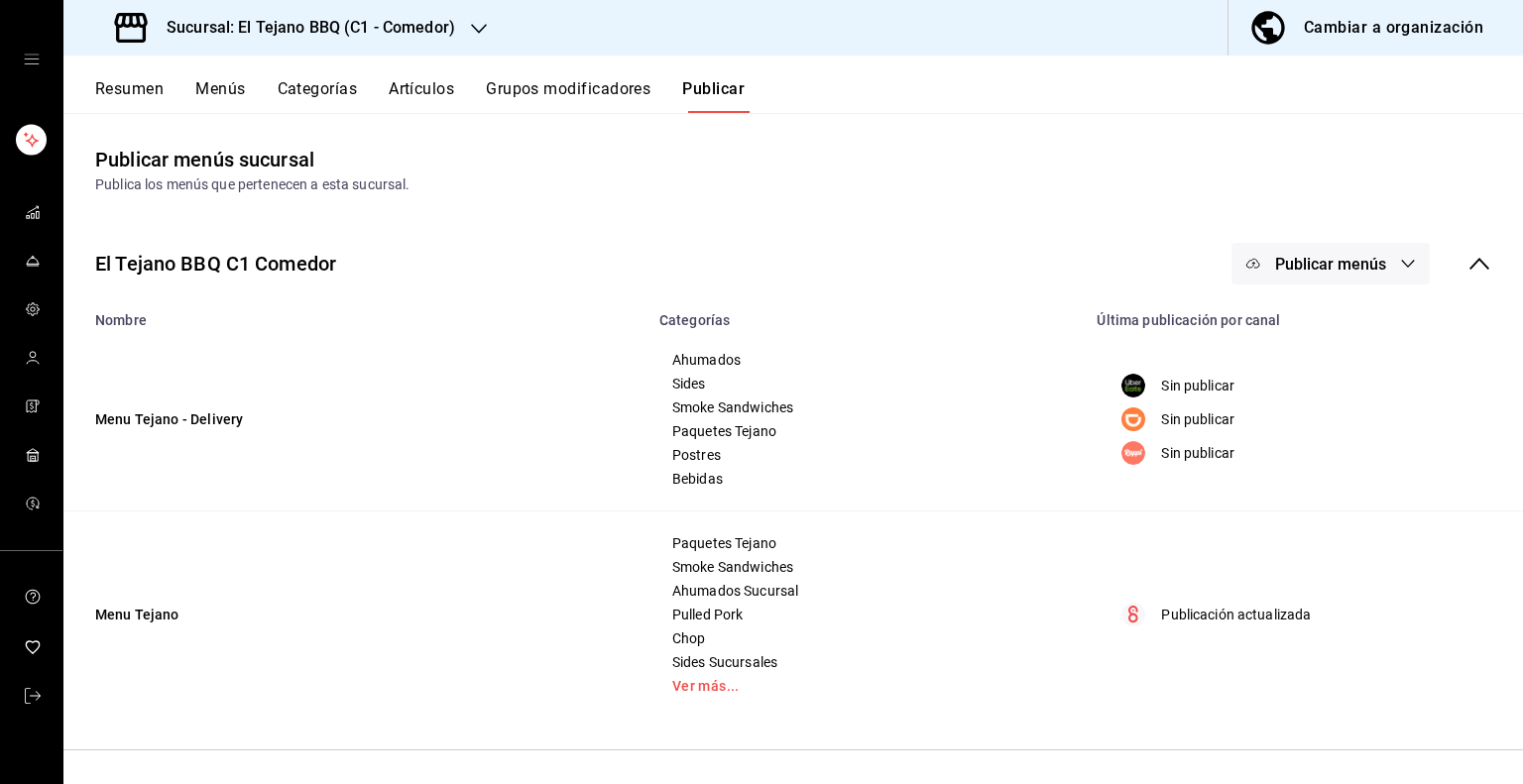 click on "Publicar menús" at bounding box center (1331, 264) 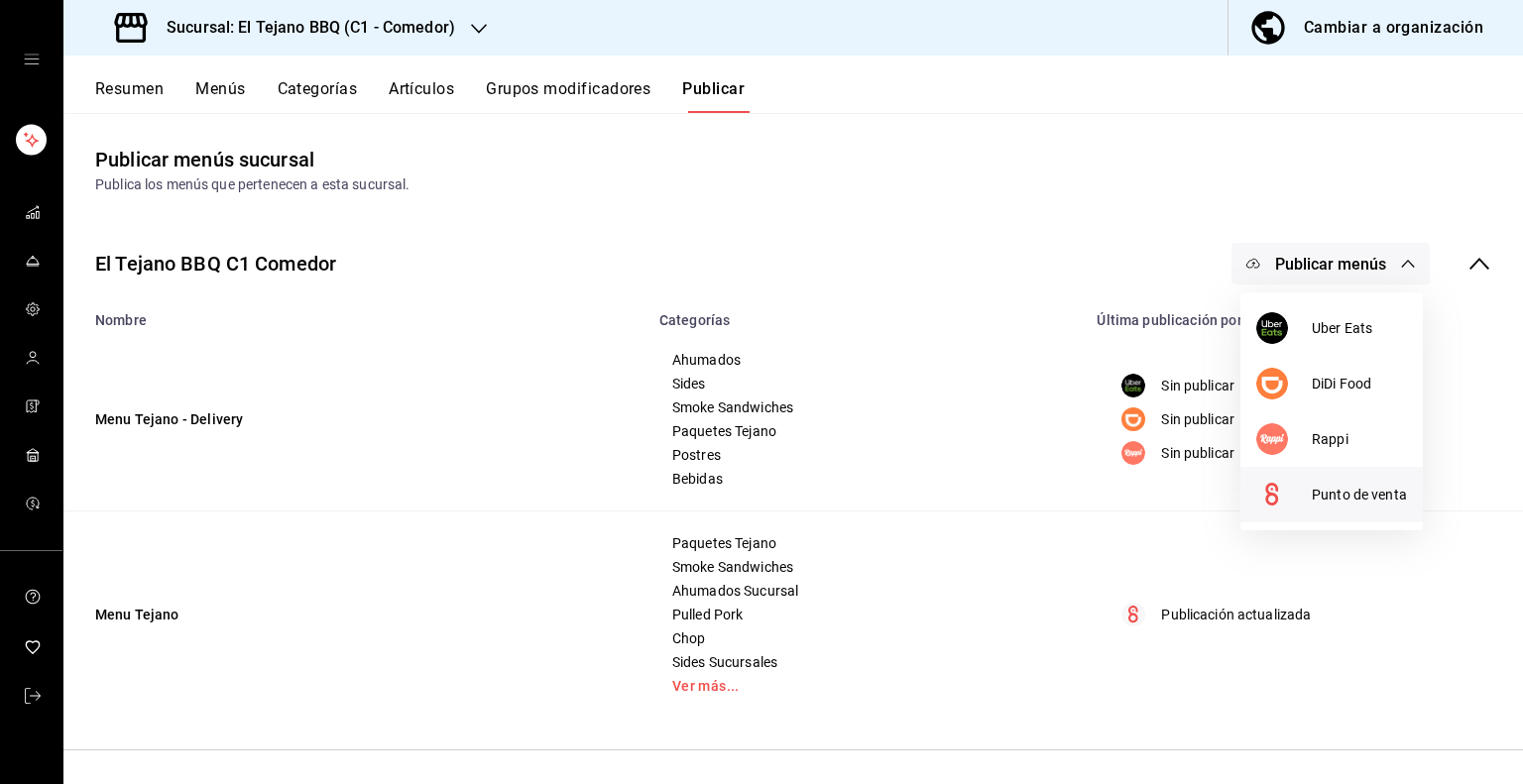click on "Punto de venta" at bounding box center [1332, 495] 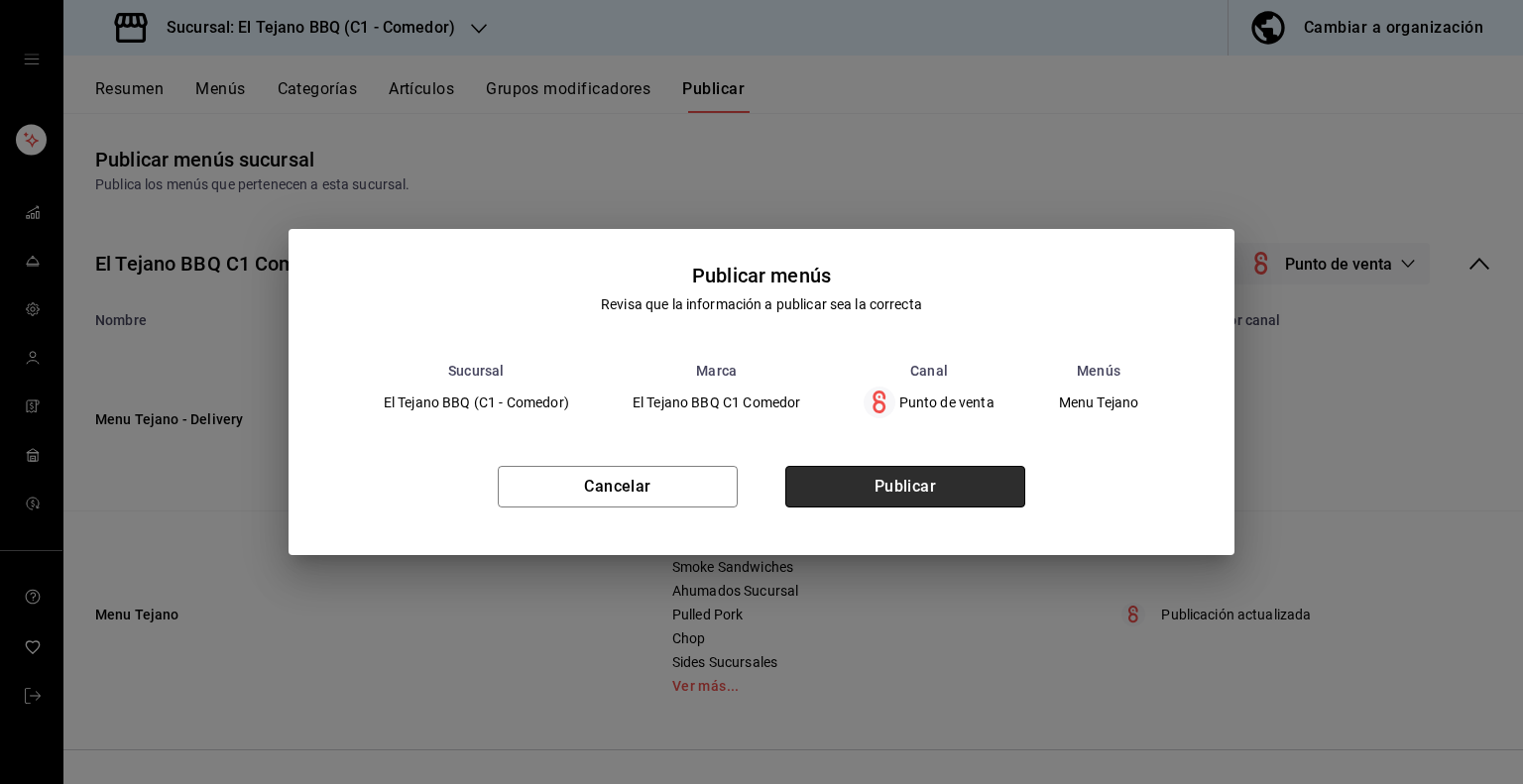 click on "Publicar" at bounding box center (905, 487) 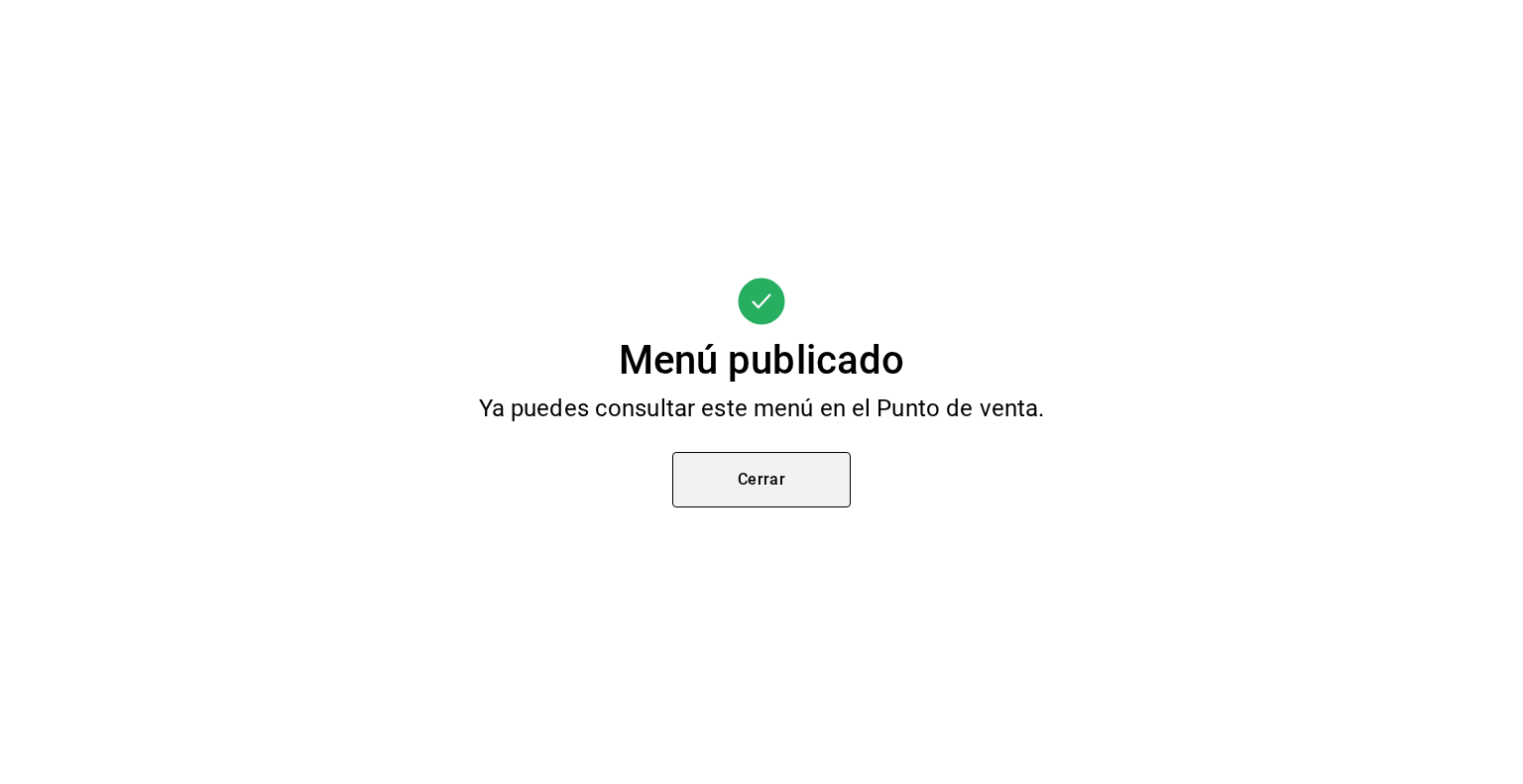 click on "Cerrar" at bounding box center (762, 480) 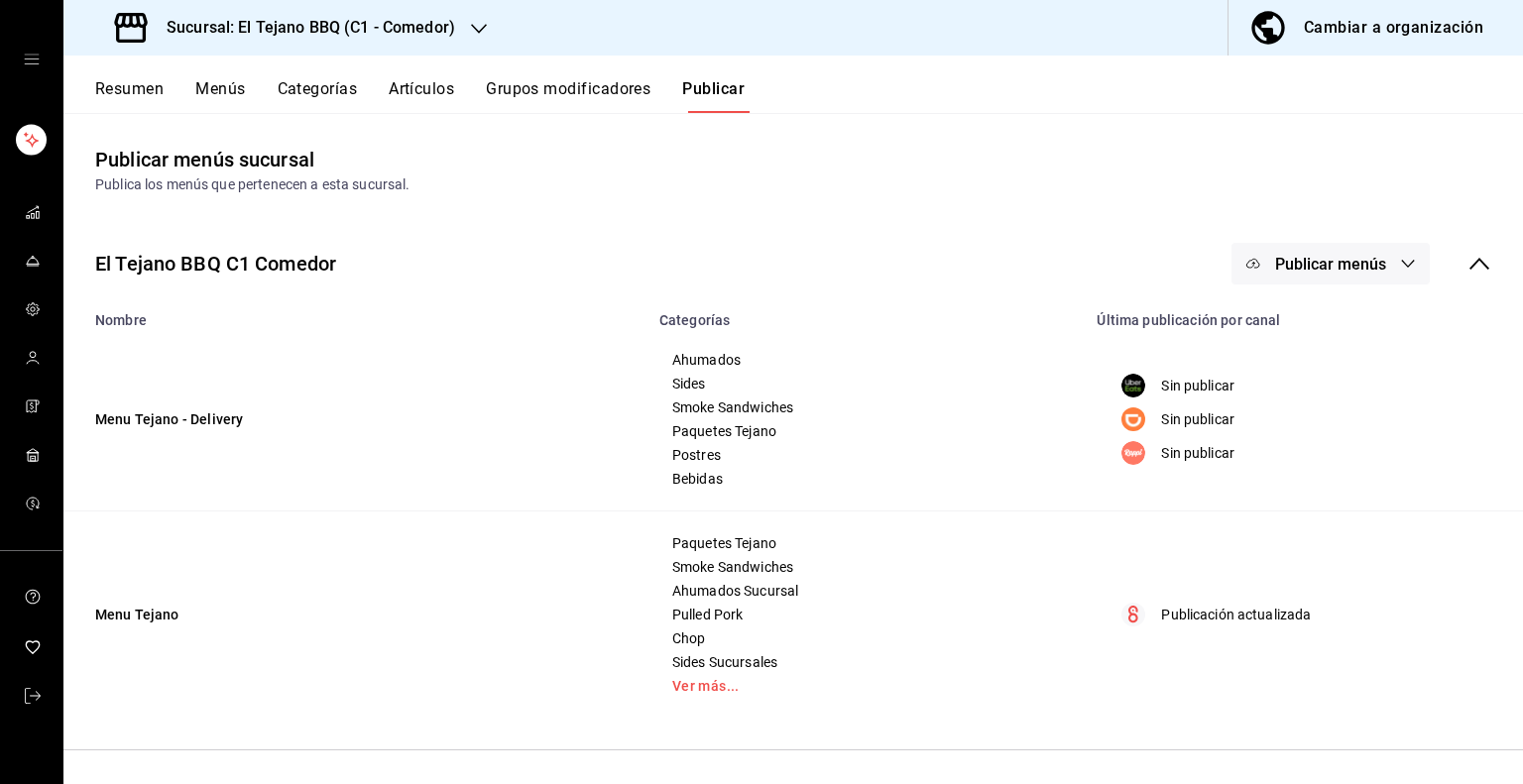 click on "Grupos modificadores" at bounding box center [568, 96] 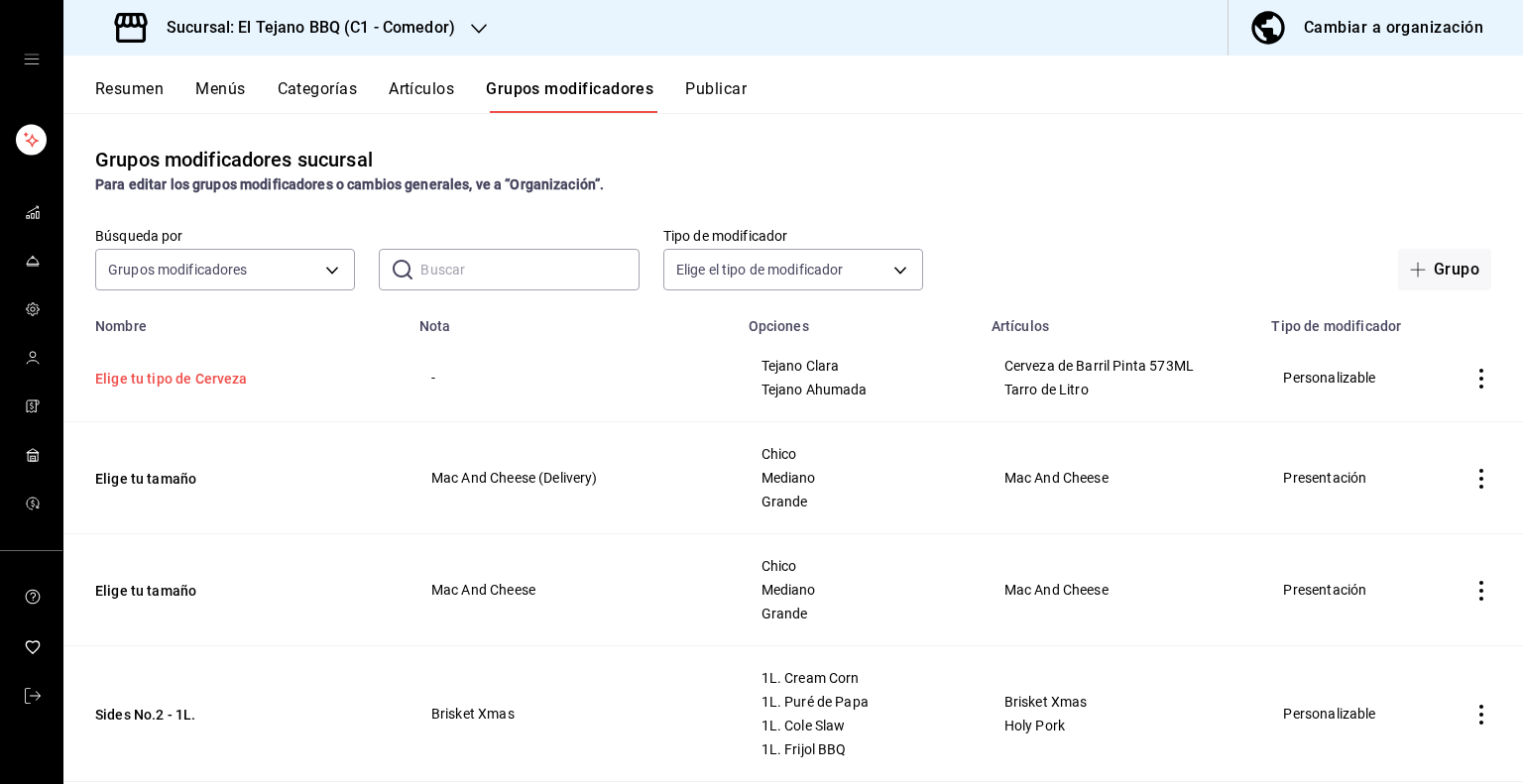 click on "Elige tu tipo de Cerveza" at bounding box center [214, 379] 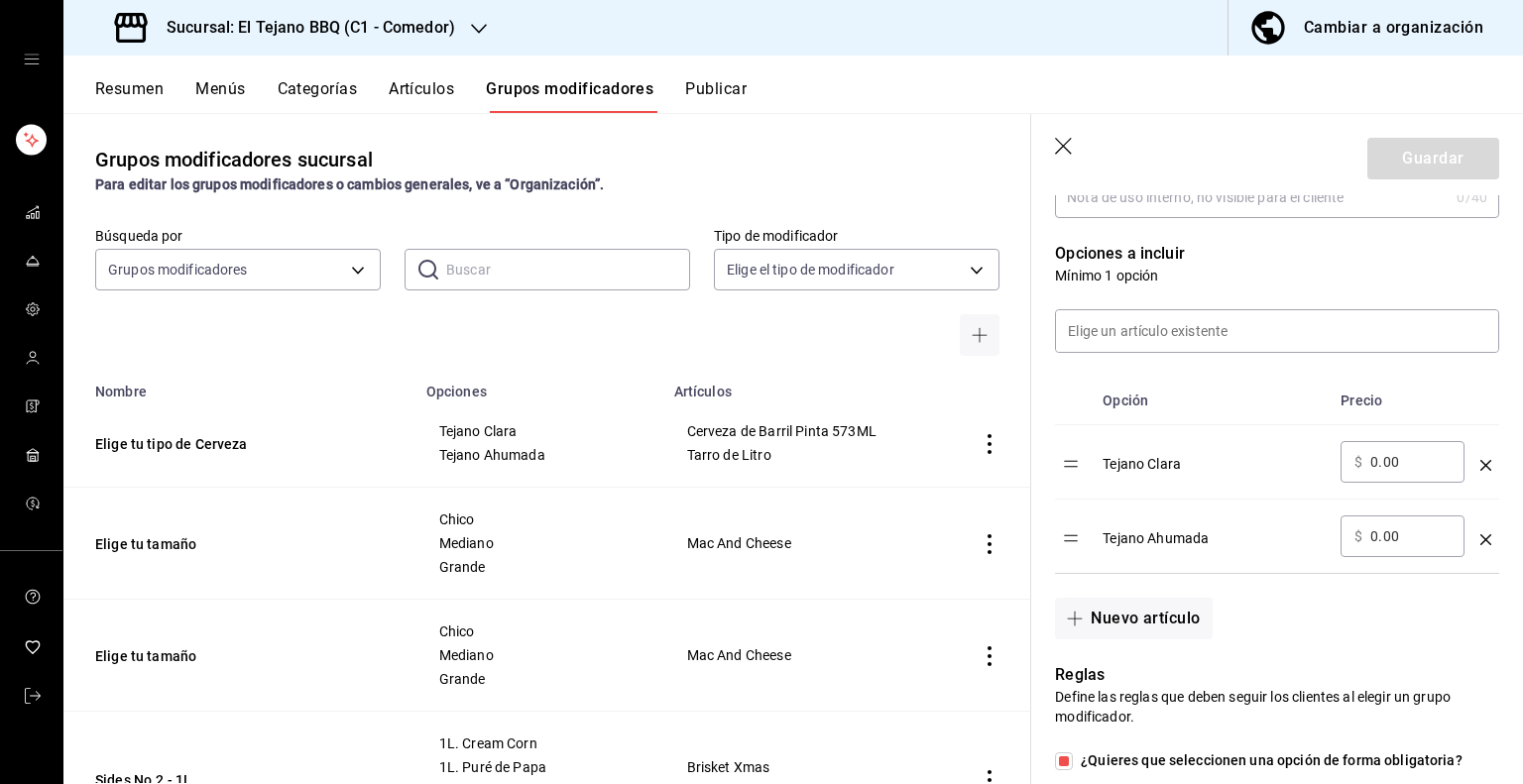 scroll, scrollTop: 472, scrollLeft: 0, axis: vertical 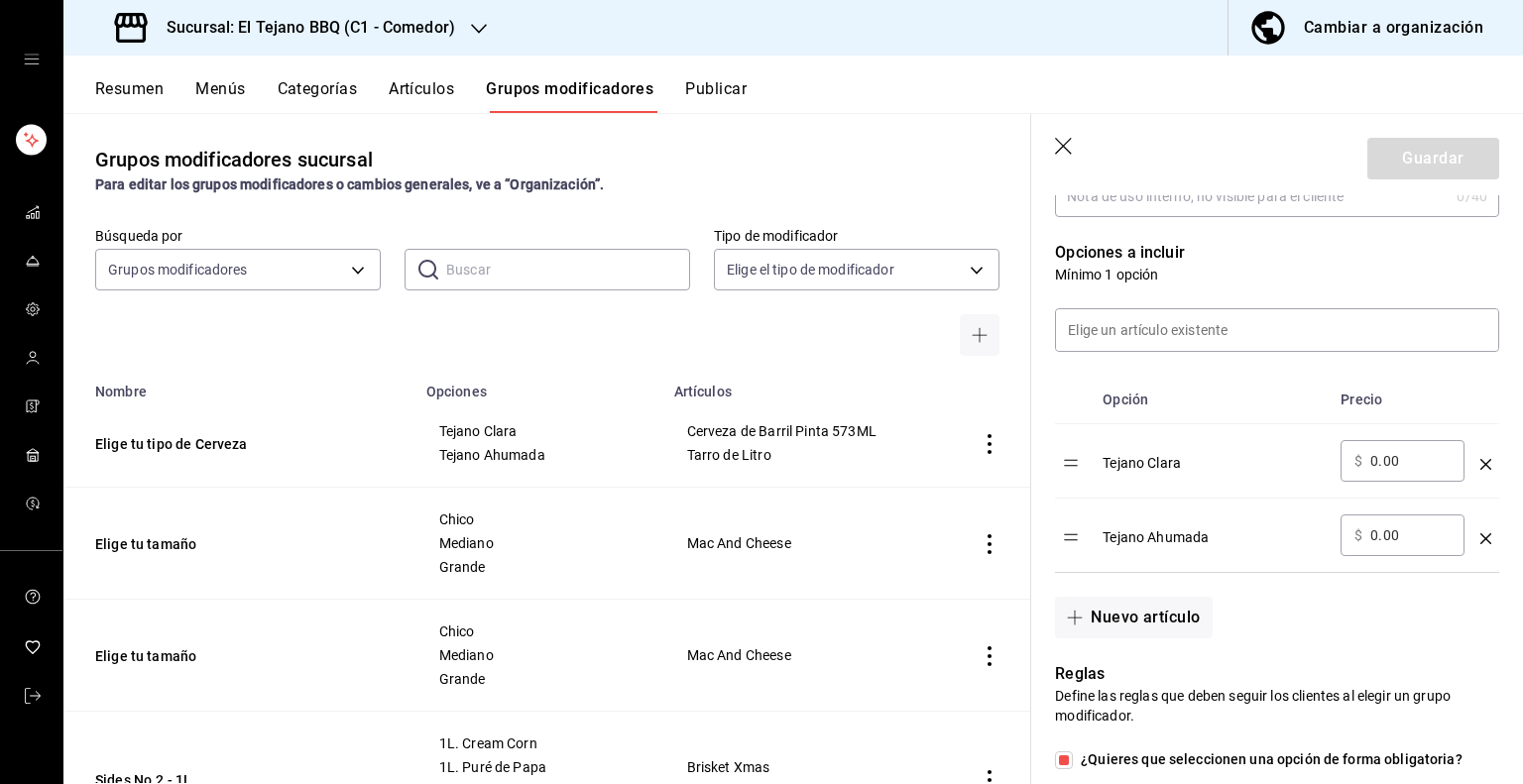 click 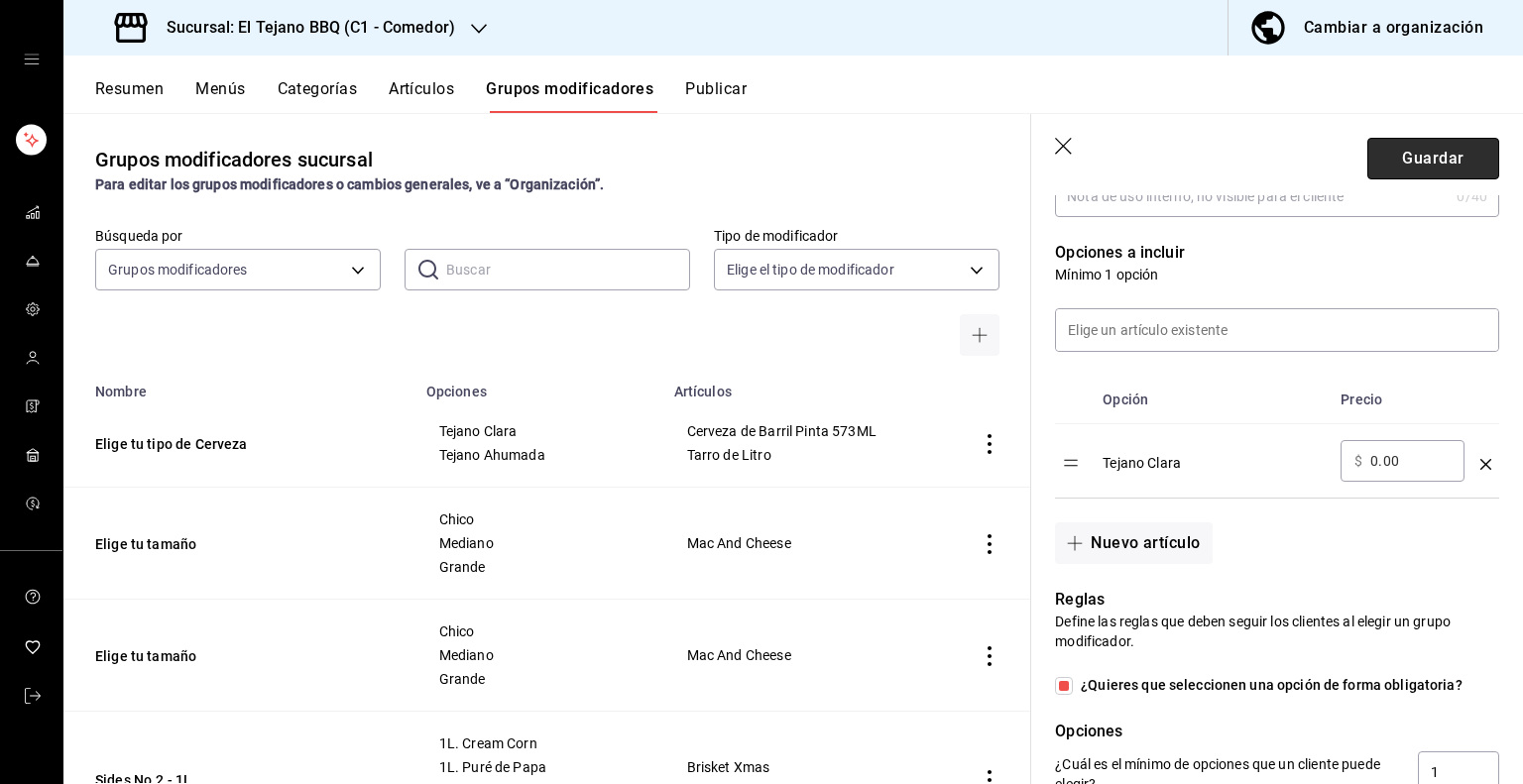 click on "Guardar" at bounding box center [1433, 159] 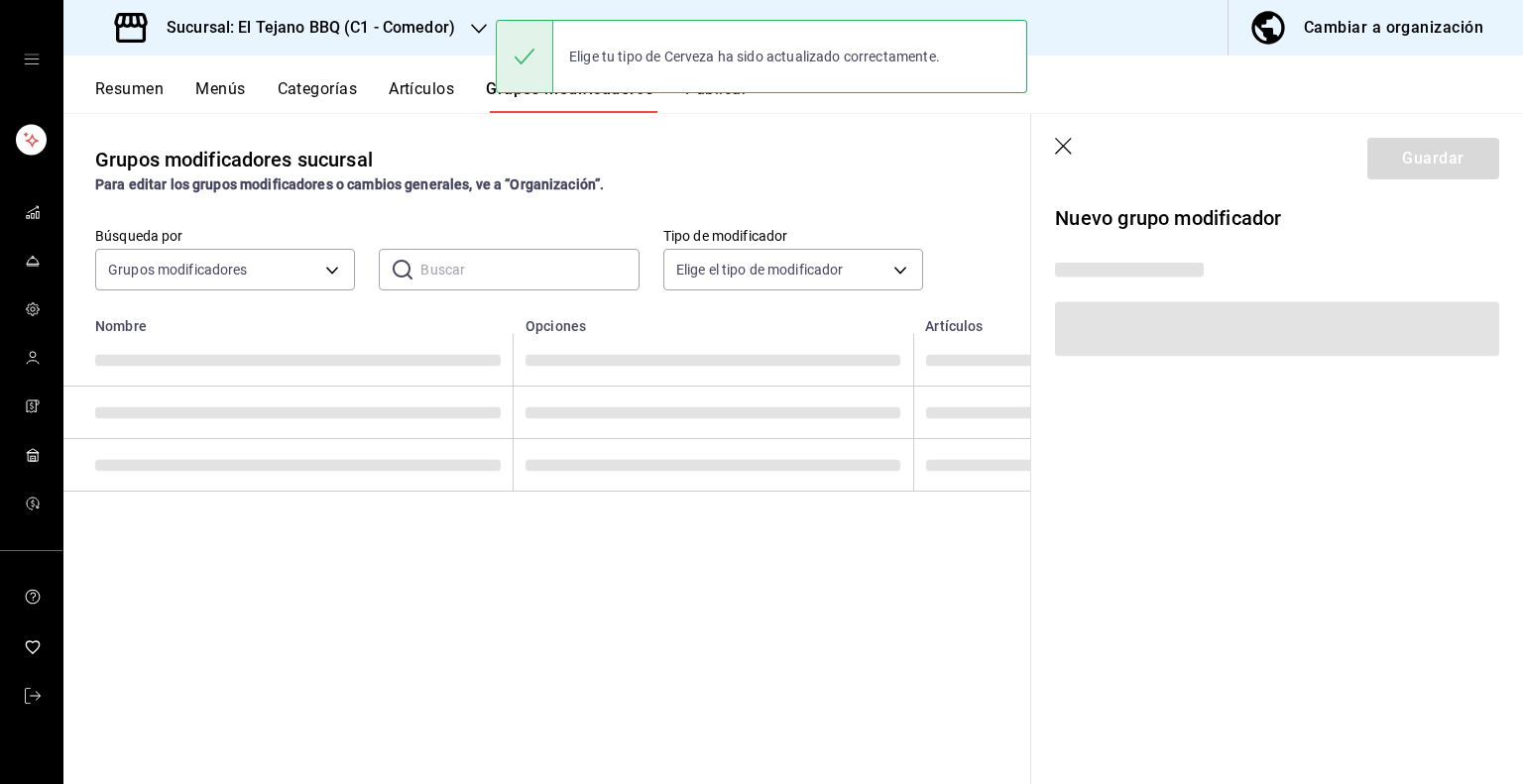scroll, scrollTop: 0, scrollLeft: 0, axis: both 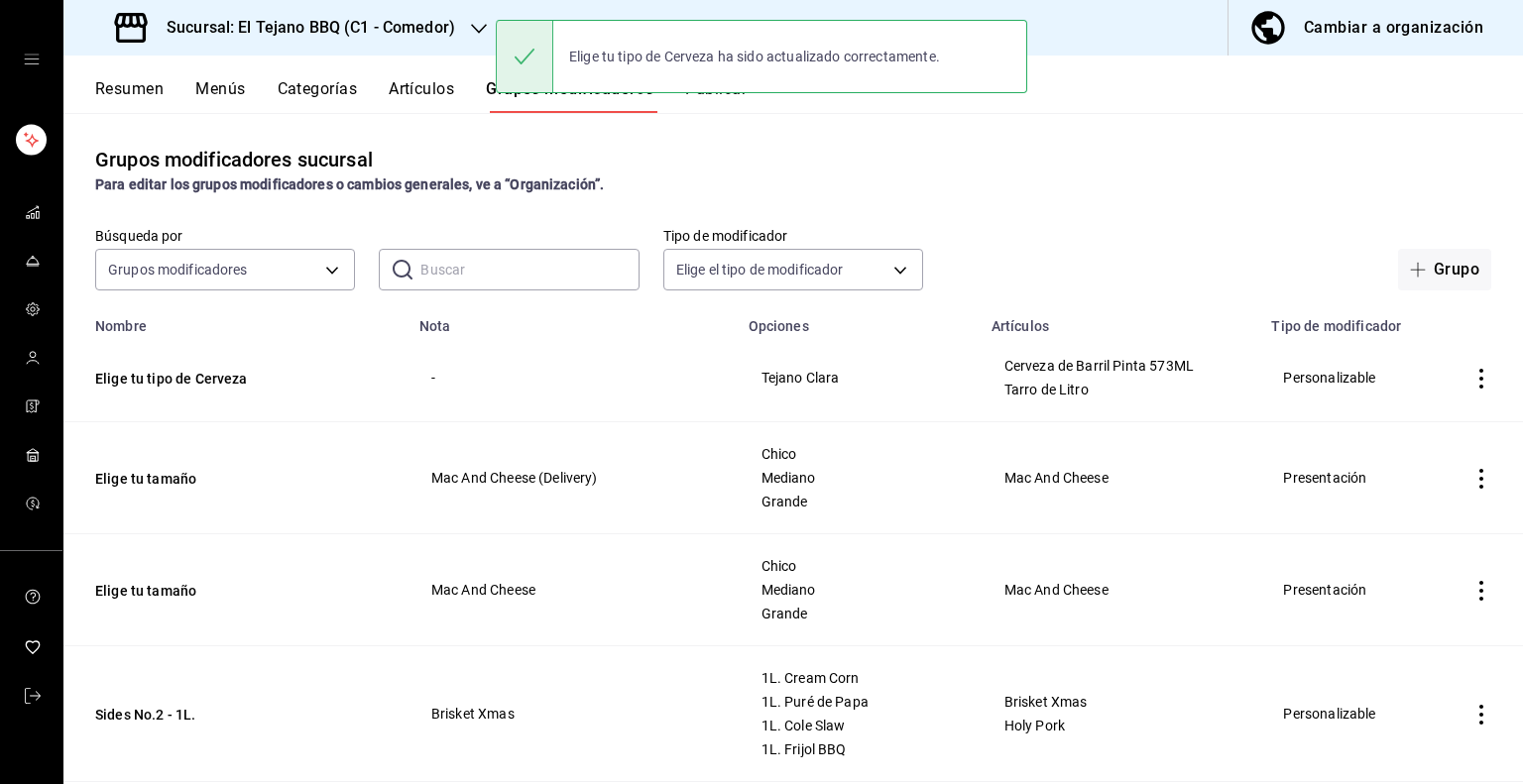 click on "Publicar" at bounding box center (716, 96) 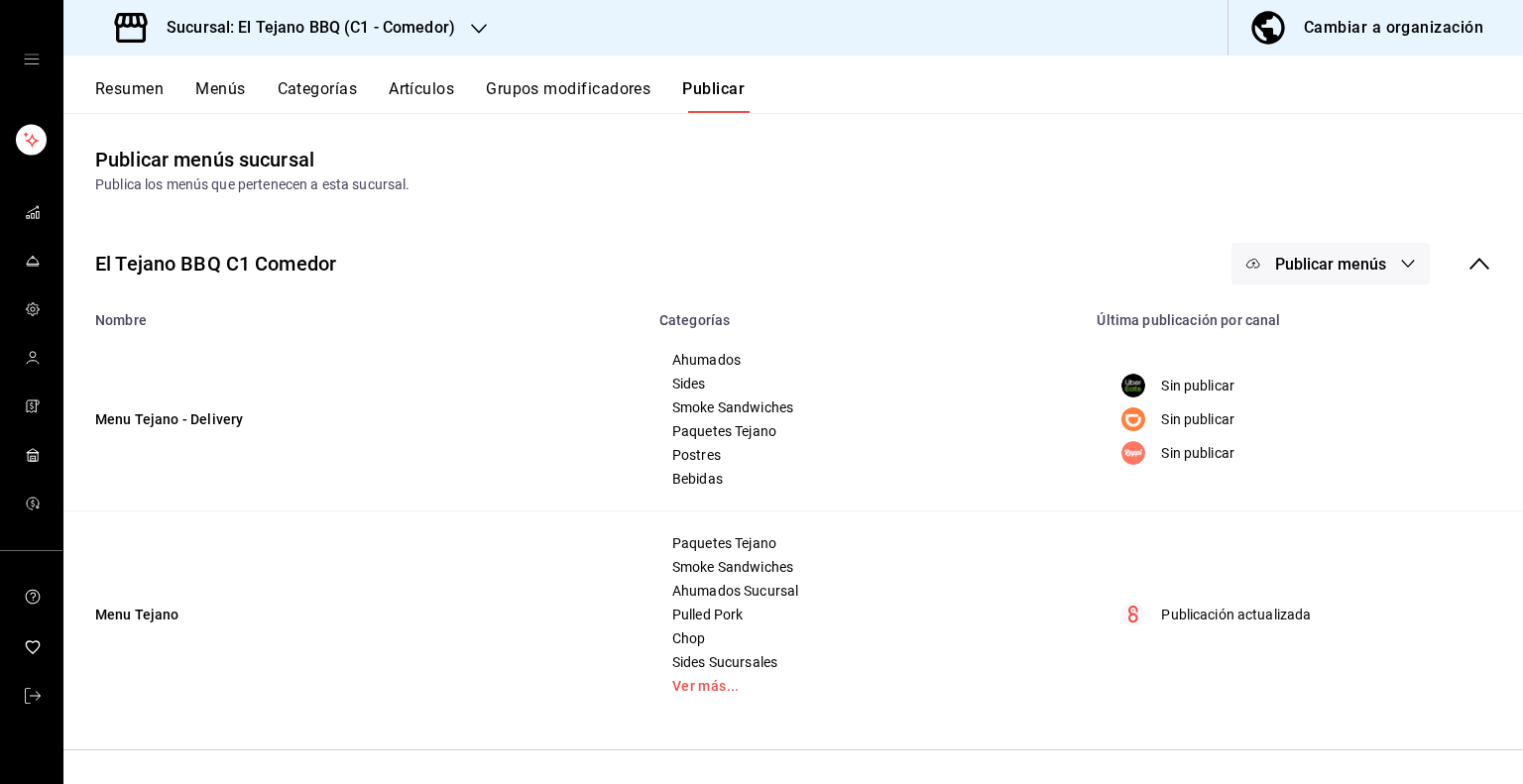 click on "Publicar menús" at bounding box center [1331, 264] 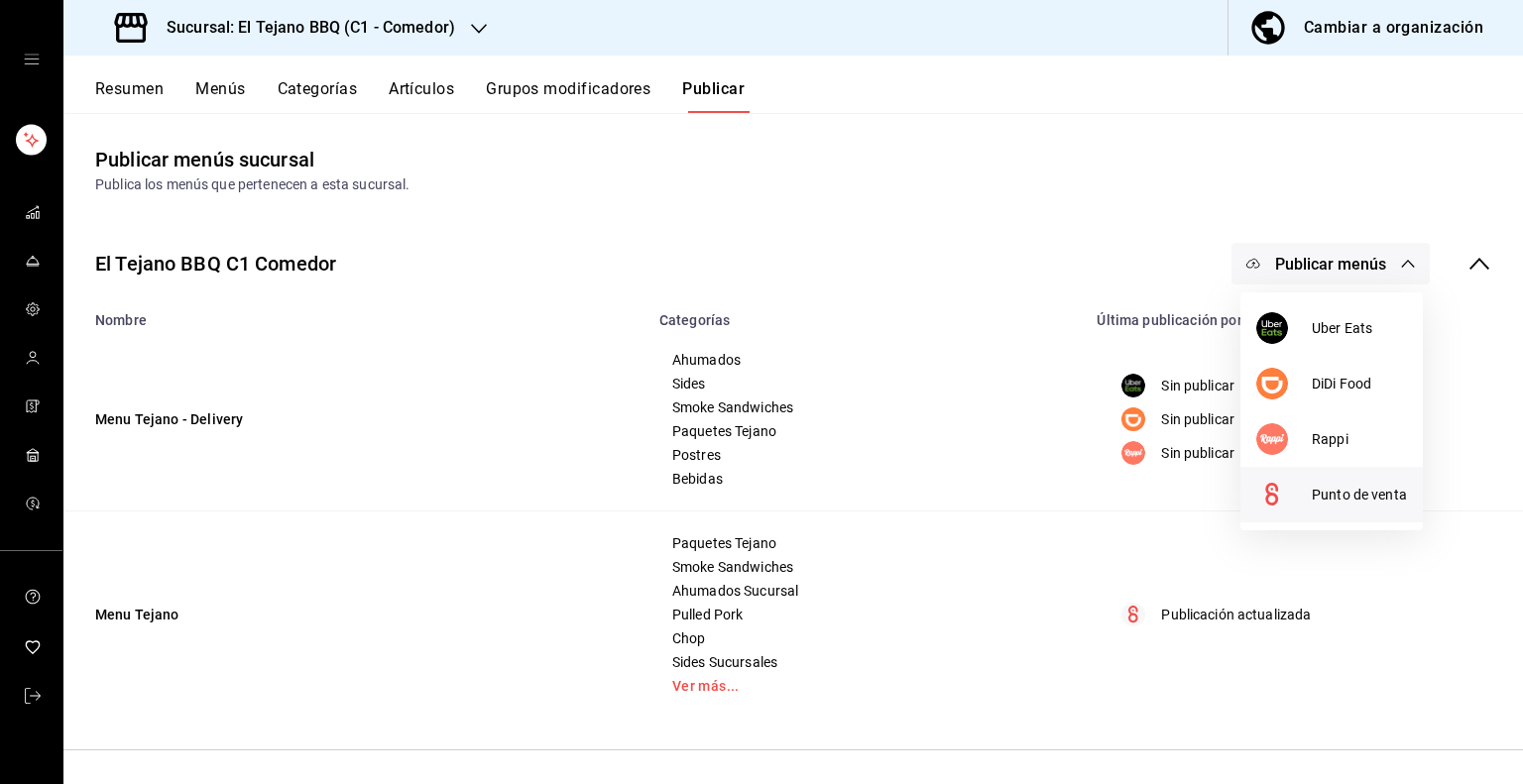 click at bounding box center [1284, 495] 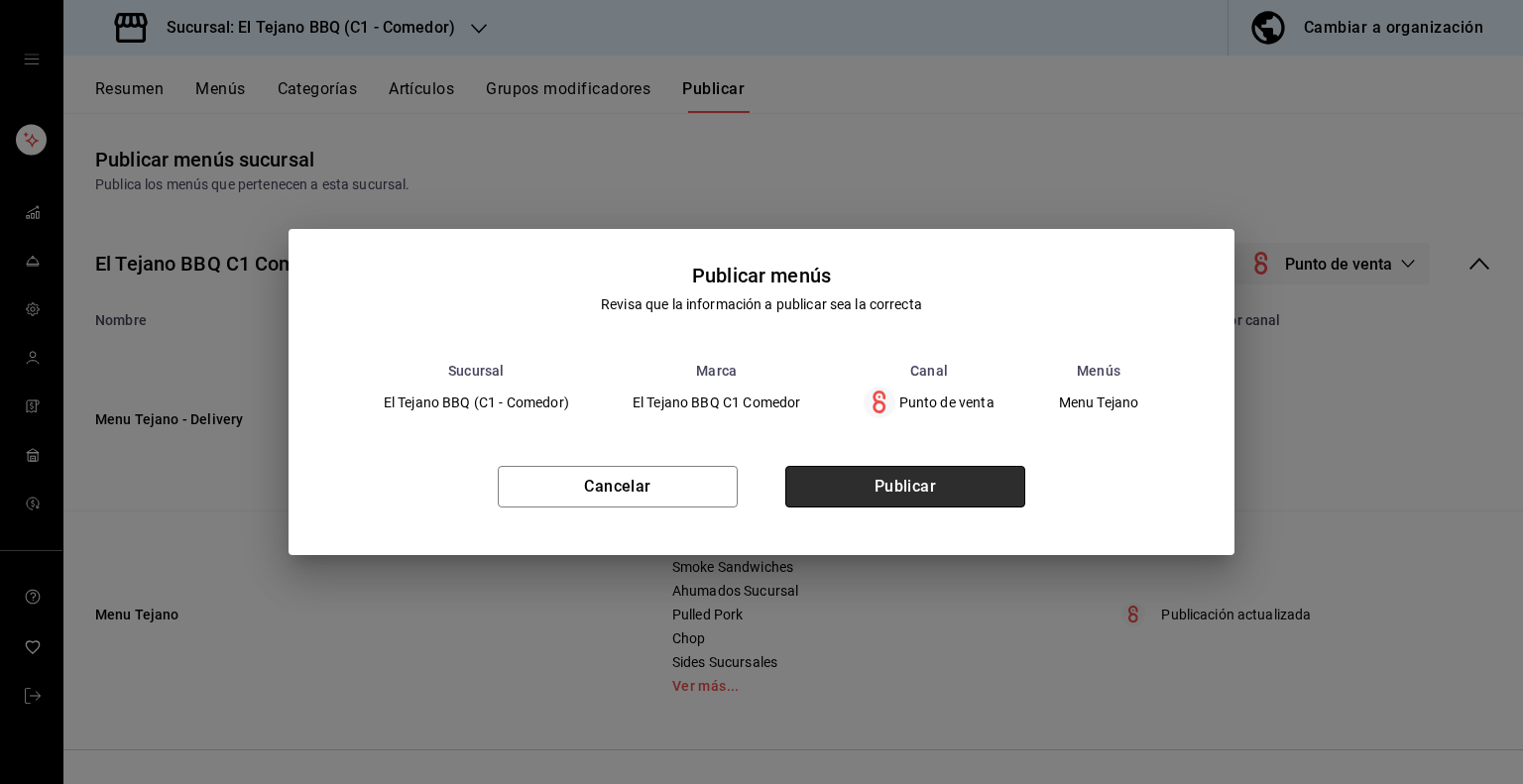 click on "Publicar" at bounding box center (905, 487) 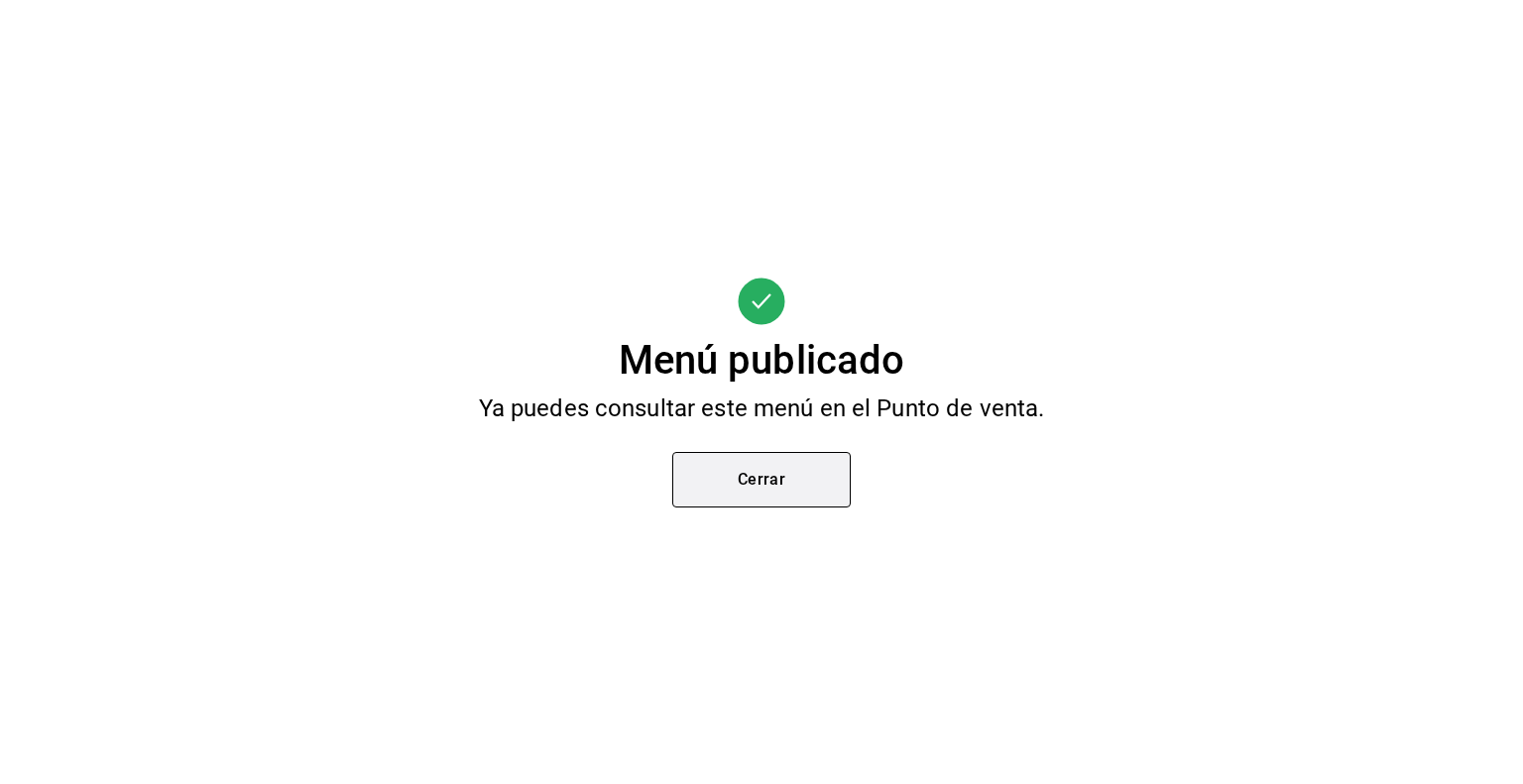 click on "Cerrar" at bounding box center (762, 480) 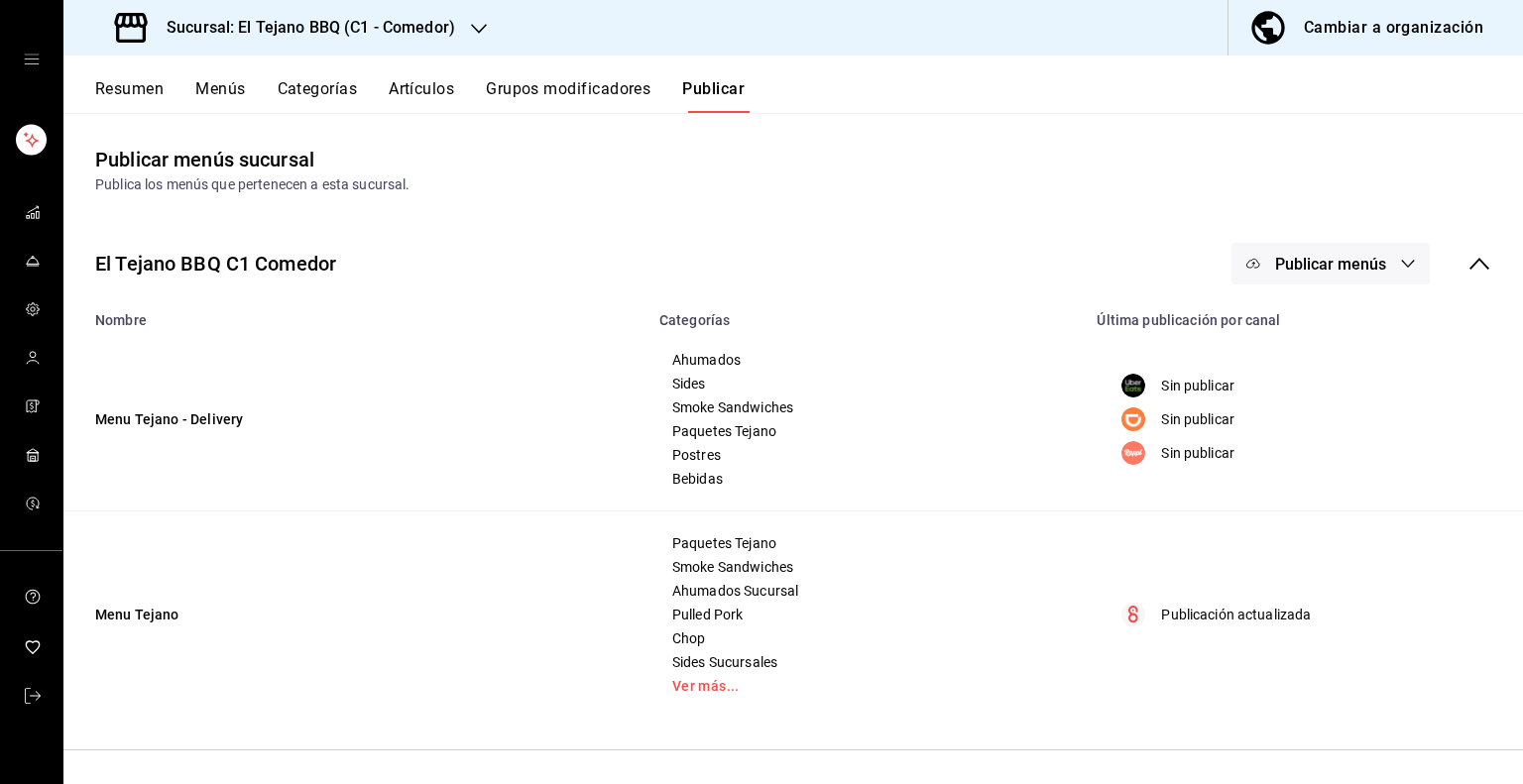 click on "Artículos" at bounding box center [421, 96] 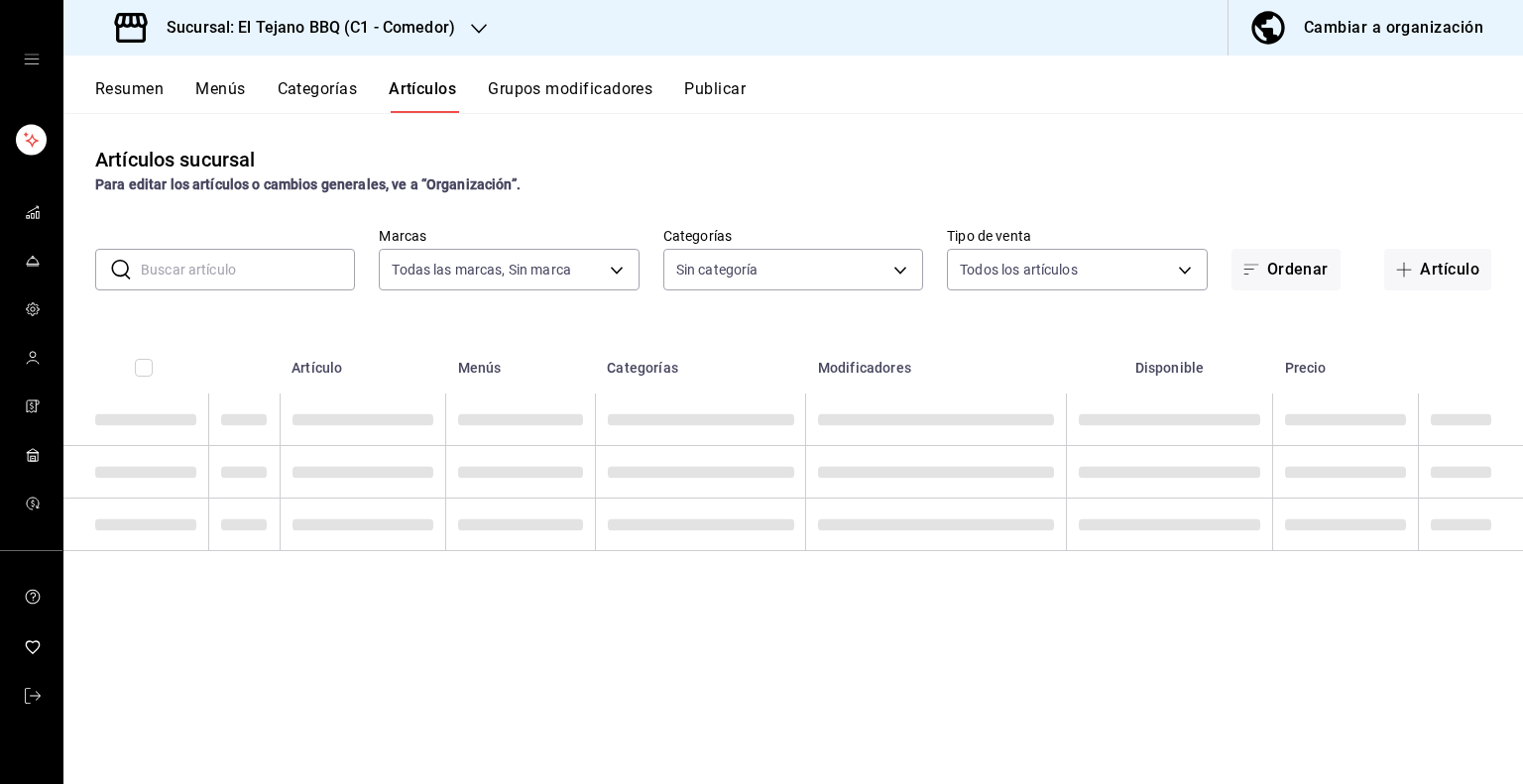 type on "c94772c4-3311-41c2-8861-4f79a687b49f" 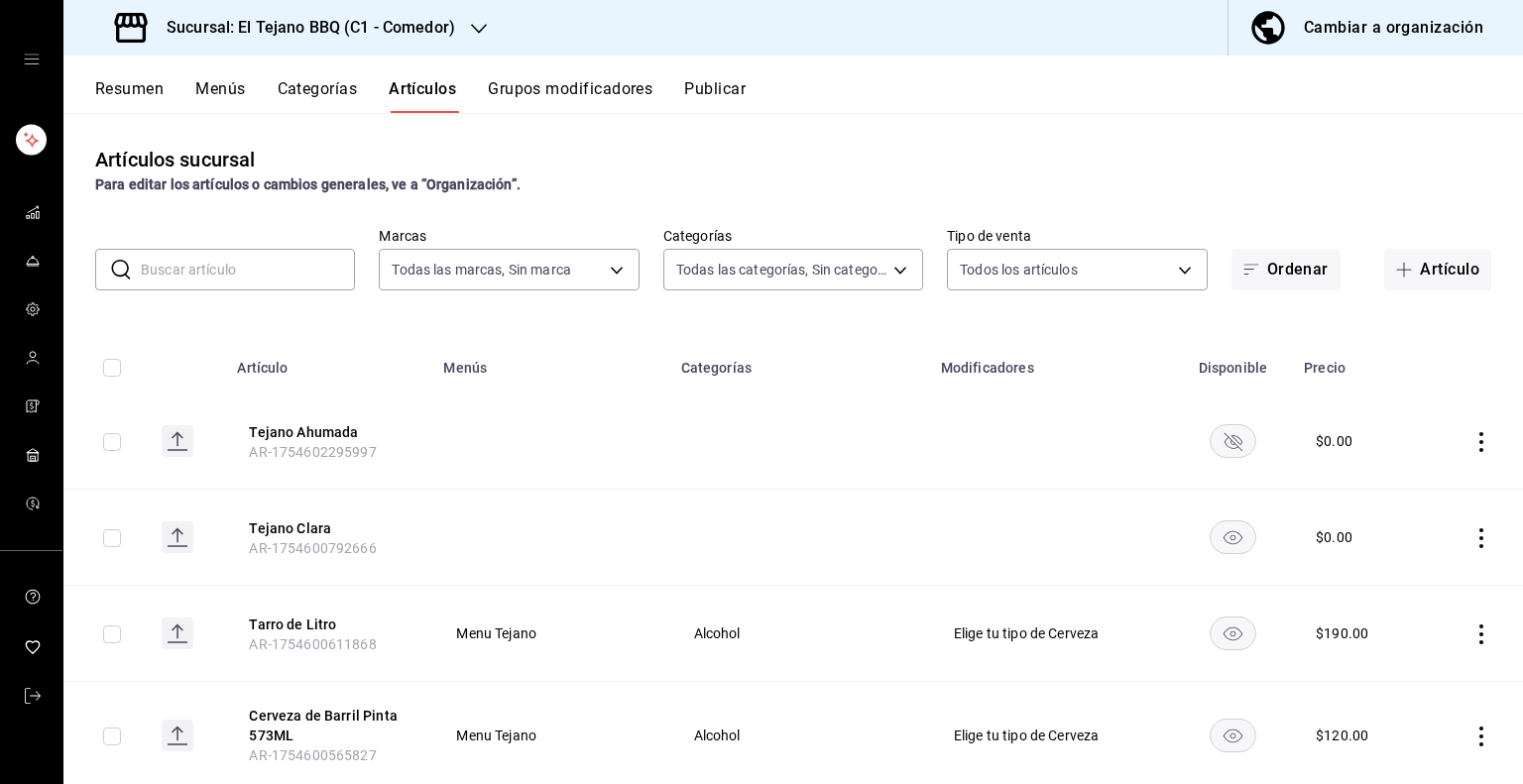 type on "57af246e-de73-4128-948d-d050dc8ab7ac,04c6f4db-21e5-4a41-a56a-df7f17e7c8b2,ed55ad21-fe16-4c7e-915d-f5deb9c85d83,a518b7fe-21b2-4cae-9ad2-2b7546b053b1,b0a32b83-47fa-4219-9f04-3efca590e476,5edd833b-177b-48b5-9b9f-fe90ebe69895,84290aed-c11f-4079-81fa-3fad344d300e,20fc63ba-f04d-4f68-bd7f-7e9bac27aaad,cb877825-eaff-4720-bf9a-6cb3a689421e,99cfa90e-c047-4fbf-9c20-87386596034a,add4832a-0bdc-440e-98d7-f8b102f80cf4,164def70-678b-4d40-8540-8c06281170e6,8e530fe0-aab5-4d39-ad05-75068d145a8c,60d55e4d-6119-4f1b-aaac-2c941a247372,69bd5906-138e-4467-9876-5c2401f788c7,80e777c8-4e60-4cd4-a81a-414c9994be80,80a810fb-c654-4b92-a9ae-a2d27d1a039d,e027d490-e430-4506-acba-7e9d83af3346,b0825c0a-fa73-4f21-8ab3-73242087def1,fa19c768-6d02-4adb-8a92-ad7b9897fea4,03ffaaf6-a15e-45a2-ac26-b642c6e8bb21,42e0cec6-bfef-4e6c-baba-68dc9881f450,f371df40-6c00-427c-b864-0fff015467bc,f9a8cc8a-1d10-4c1e-b748-017f86da3d22,f954f000-2528-4c25-908c-d9c881a5a71d,7b3ea972-2f43-4a28-89bd-e52e01dc9baa" 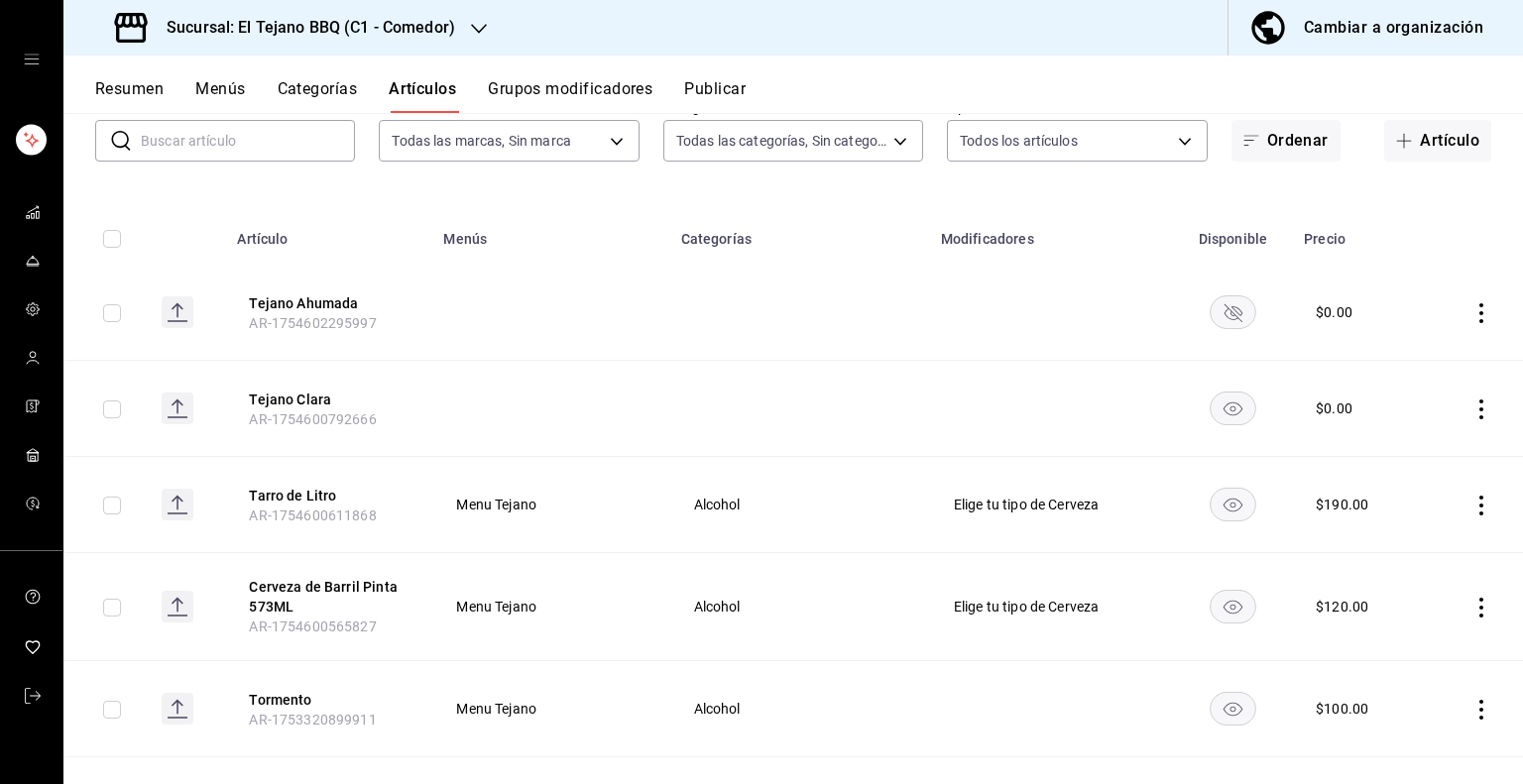 scroll, scrollTop: 130, scrollLeft: 0, axis: vertical 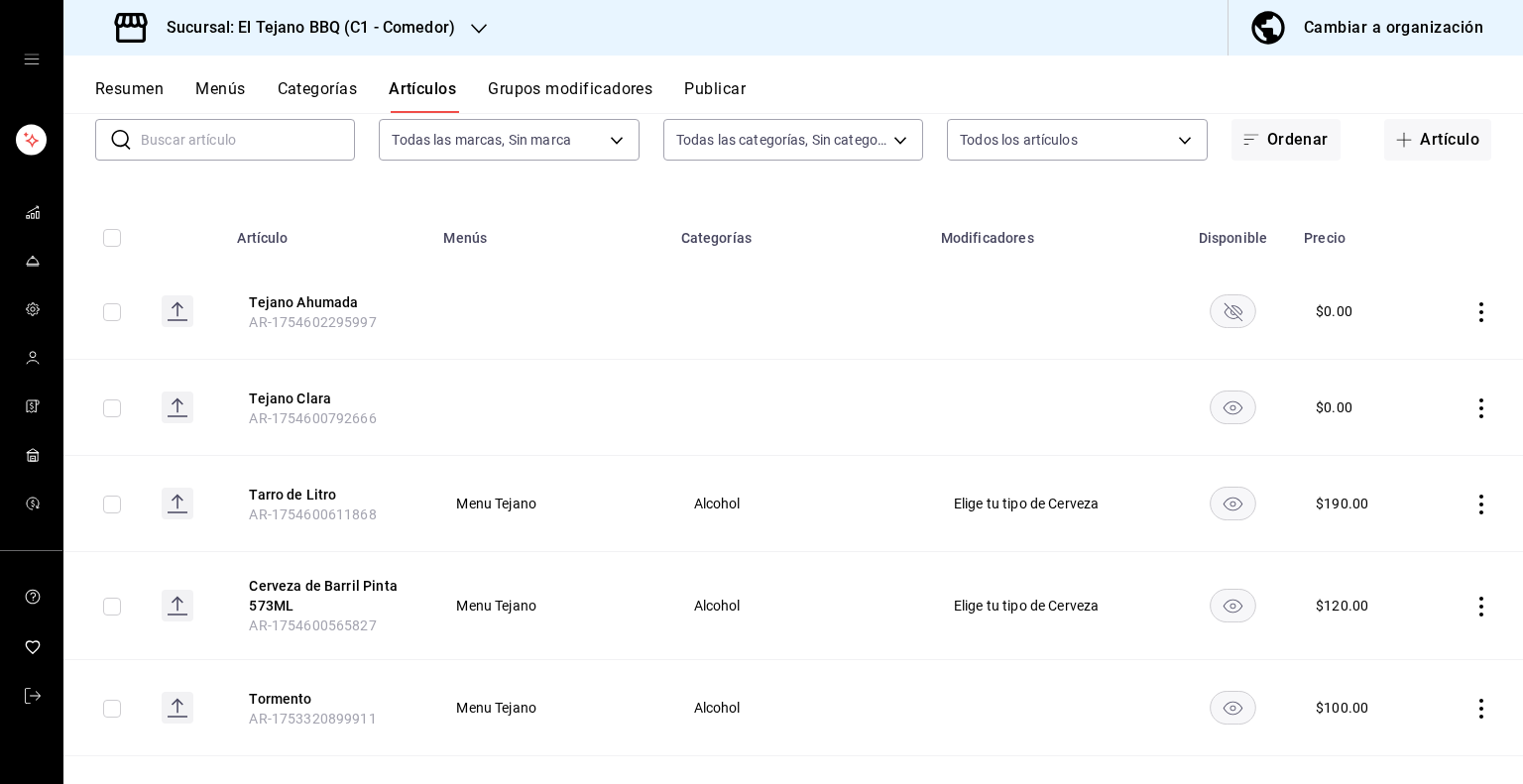 click on "Tarro de Litro AR-1754600611868" at bounding box center (328, 504) 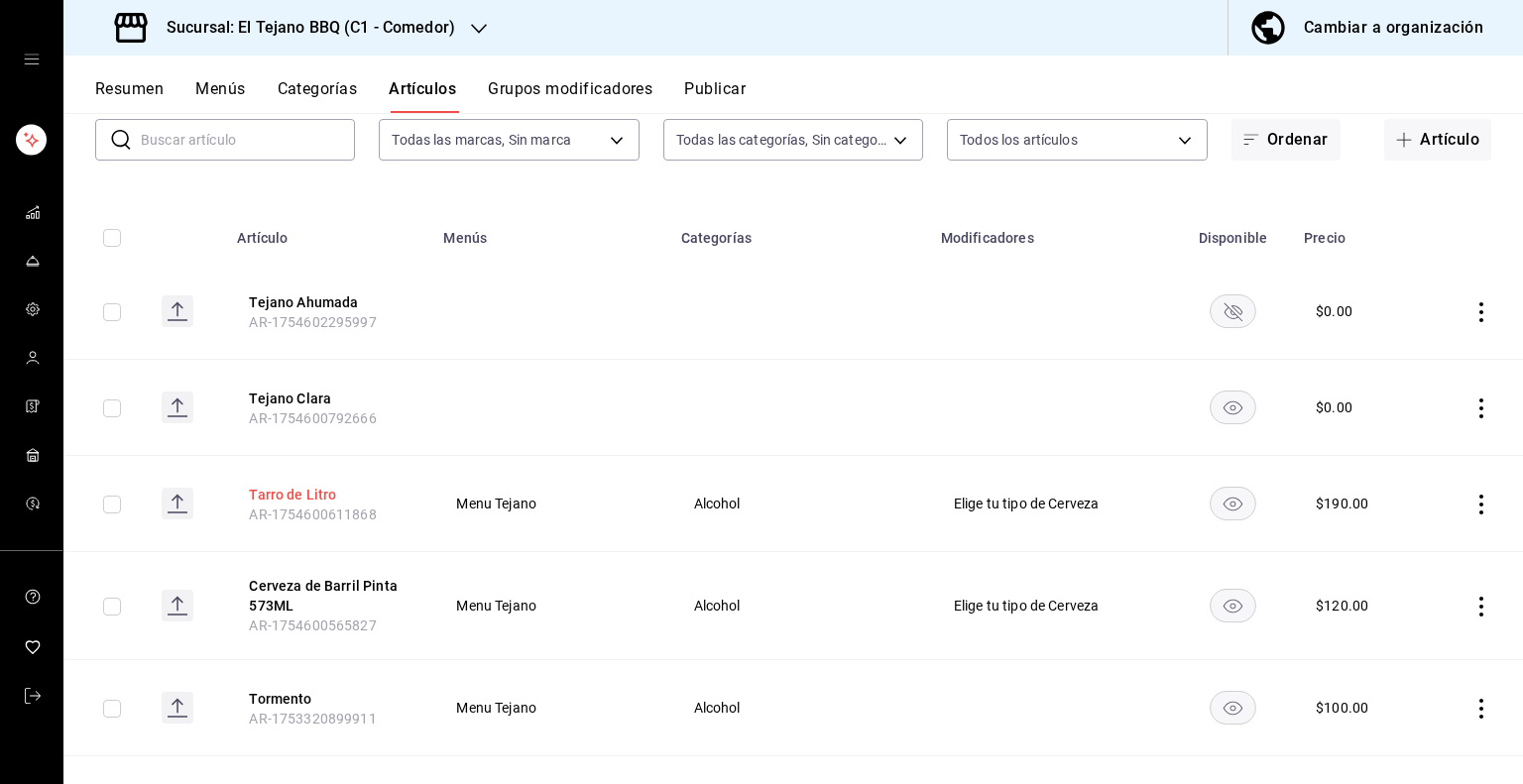click on "Tarro de Litro" at bounding box center [328, 495] 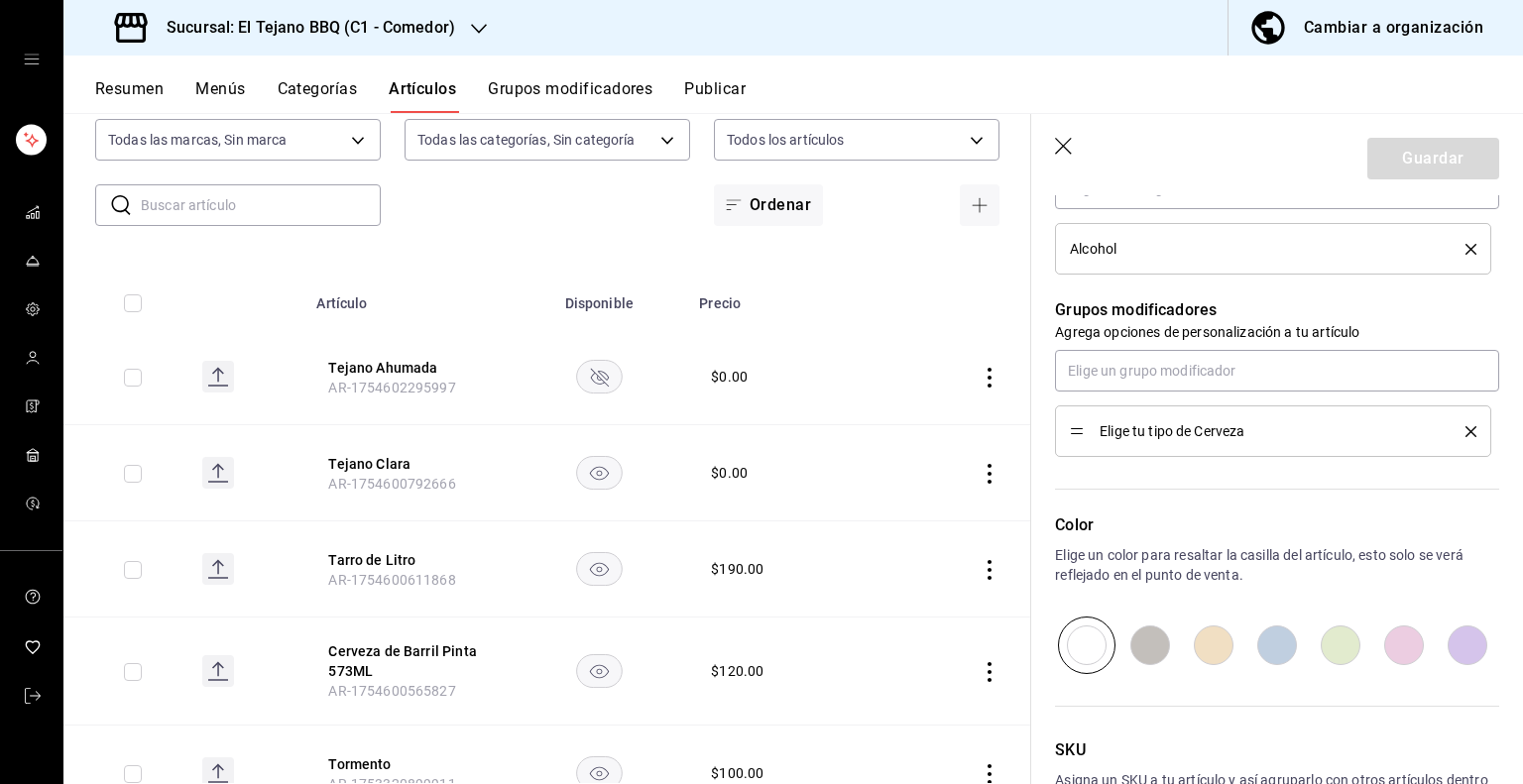 scroll, scrollTop: 601, scrollLeft: 0, axis: vertical 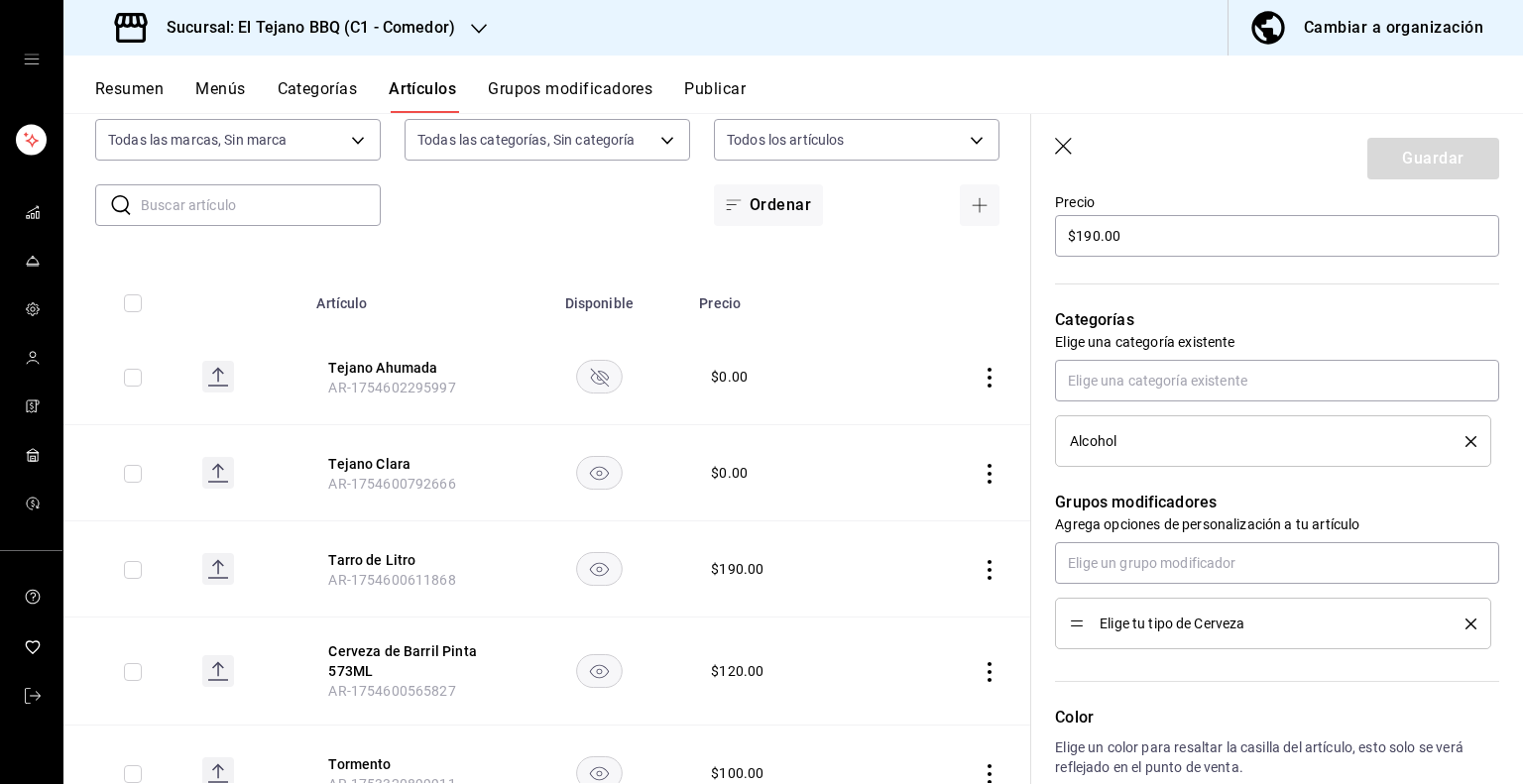 click on "$ 0.00" at bounding box center (788, 473) 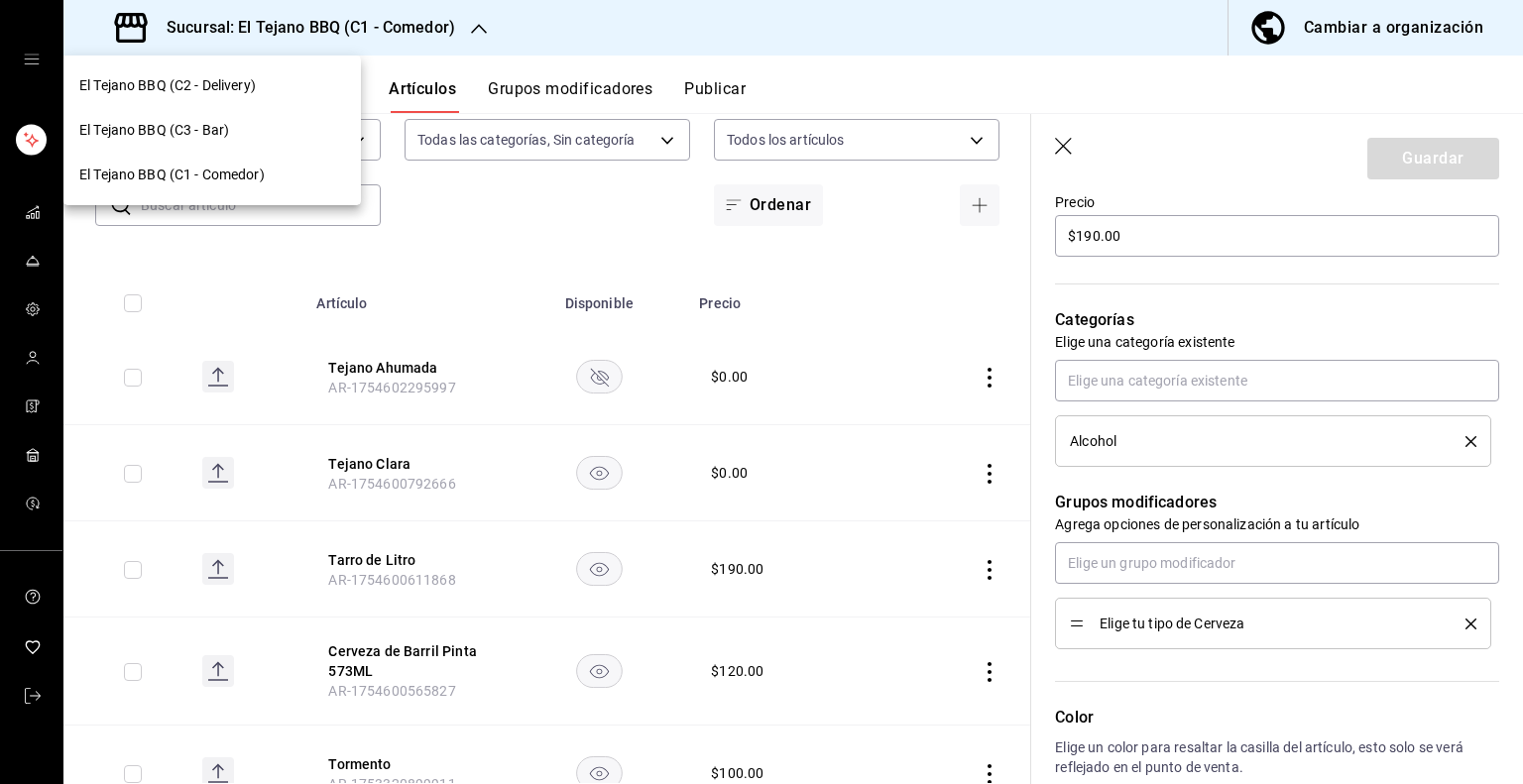 click on "El Tejano BBQ  (C3 - Bar)" at bounding box center [212, 130] 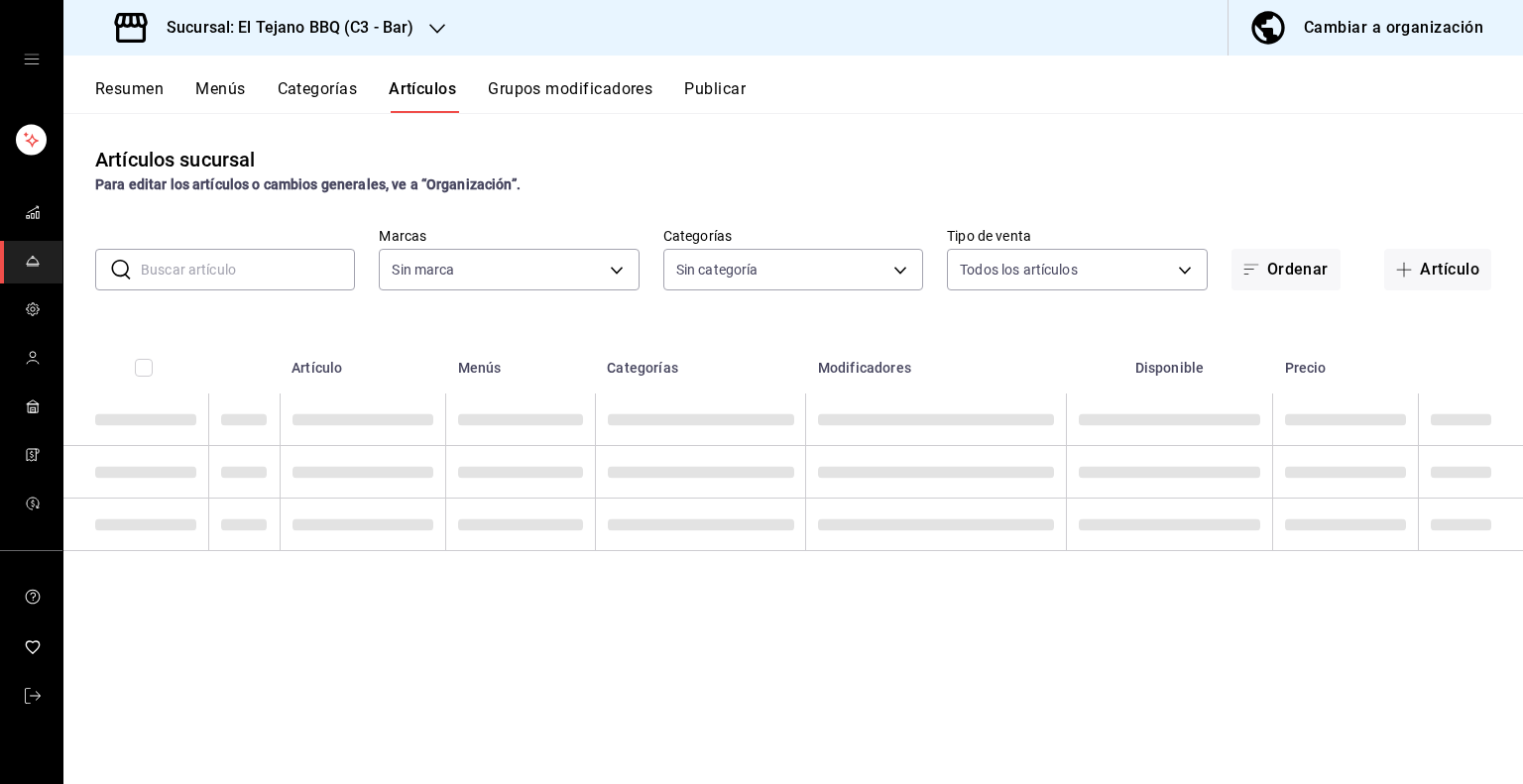 type on "020642eb-eddb-458c-a546-4a609bb86553,94ada44a-1425-428b-b1c8-5c3bed424744,352b95b5-cf8c-4f93-9af0-26275ee1ad50,7338a95a-2c05-48ce-9108-4634fd57e308,0ff029c6-7f65-42b6-af34-8fd59e0c1da6,687ef619-7e90-47f2-ba0a-10159ddeb76e,9f11bc7c-86a4-4921-b0cc-3c5d6ba3a121,96cdb97b-e74b-4825-a82a-cd95dca1f216,5cf4d64c-ce7e-4978-a5c2-f798af43de92,3b73ca80-9675-483c-836d-539cafe8f86d,c5c6c241-1b00-4857-8995-7a9d7fadaf95,efcc8bfc-8687-4907-93ad-1425f41f1156,44d2f88b-01bd-4c93-8bfd-e62c01b8224a,e1de4eed-6c80-4a6f-99eb-d84e9c602304" 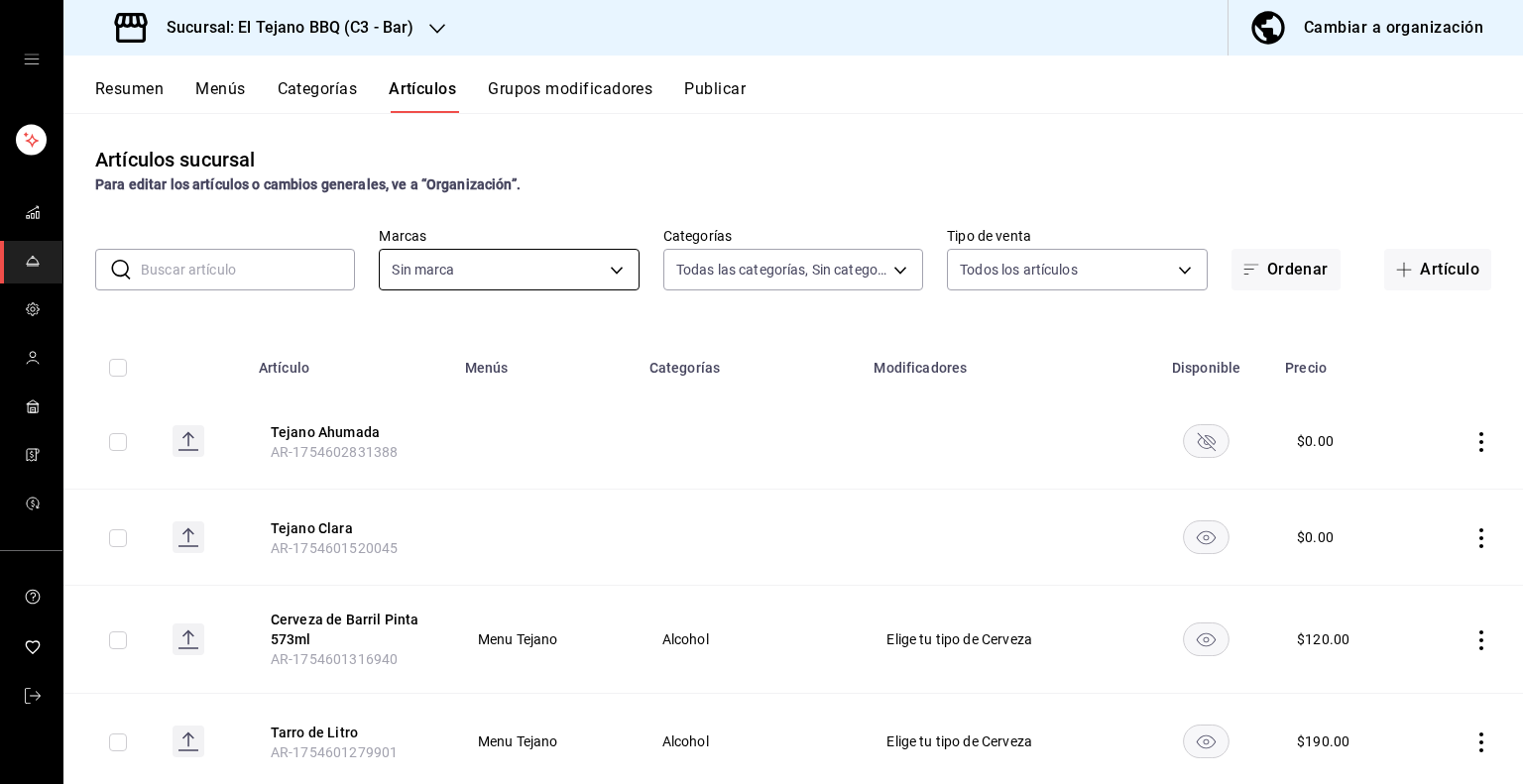 type on "b3459b1d-cf60-492a-a264-26ebffa1fd03" 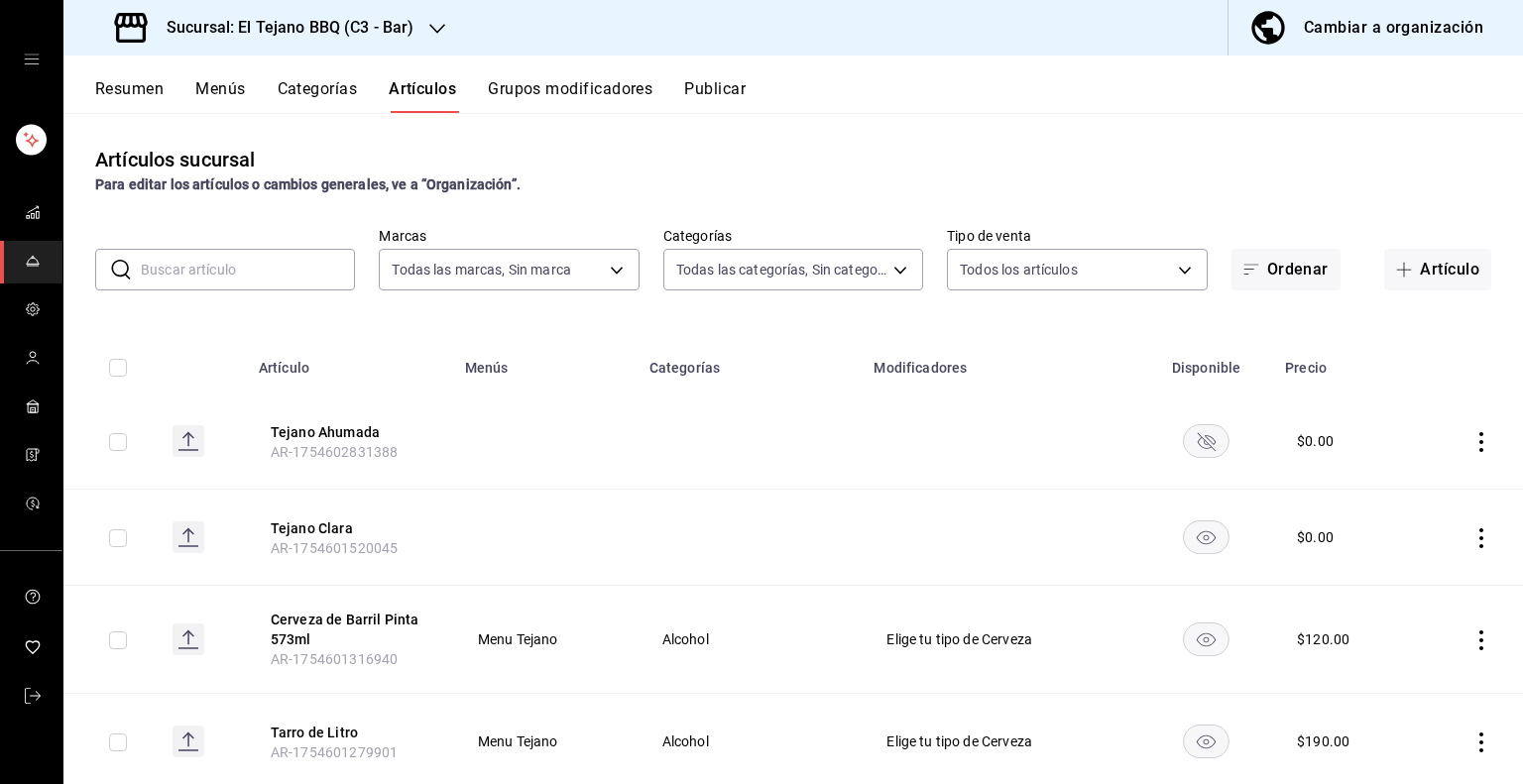 click on "Resumen Menús Categorías Artículos Grupos modificadores Publicar" at bounding box center (793, 84) 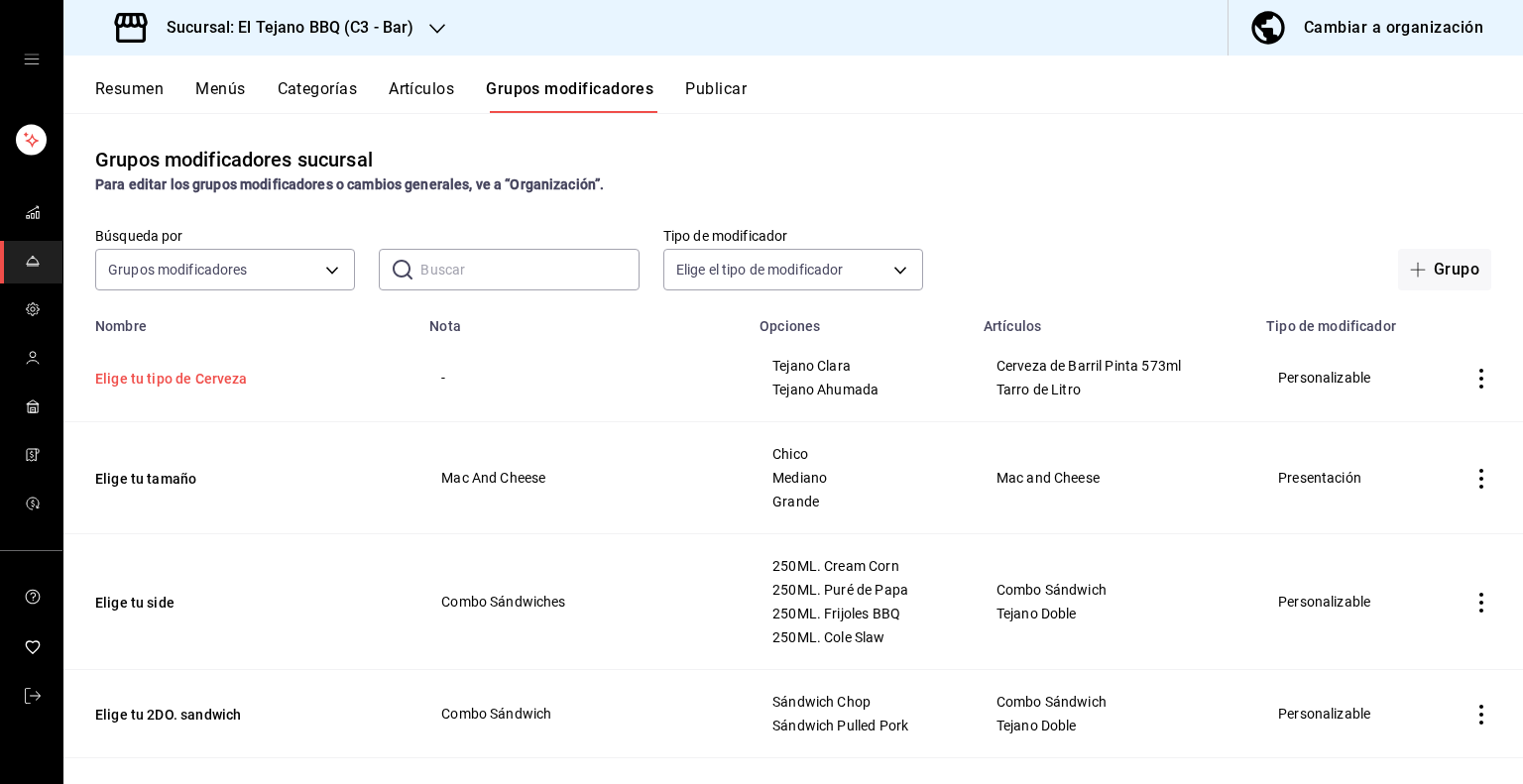 click on "Elige tu tipo de Cerveza" at bounding box center (214, 379) 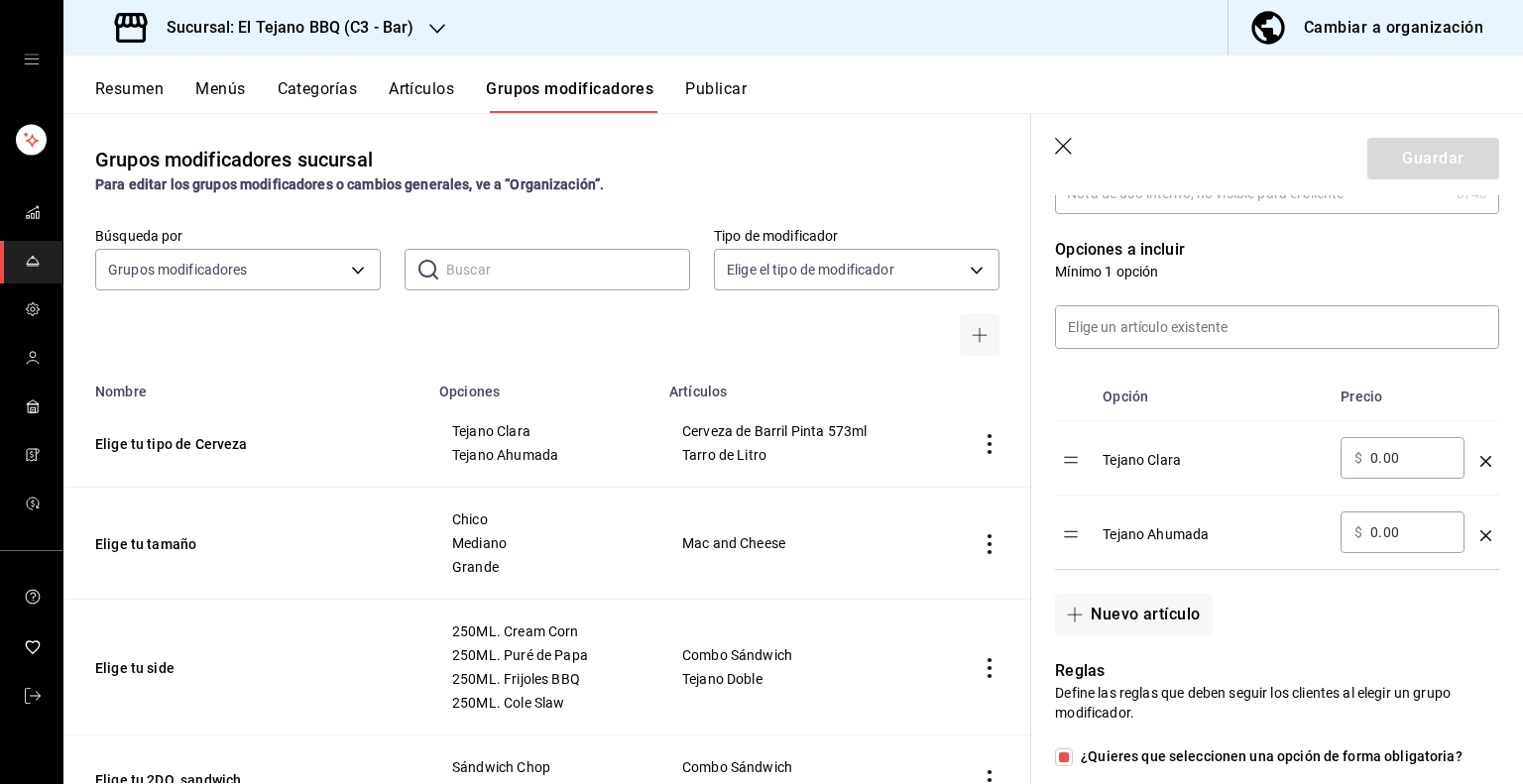 scroll, scrollTop: 476, scrollLeft: 0, axis: vertical 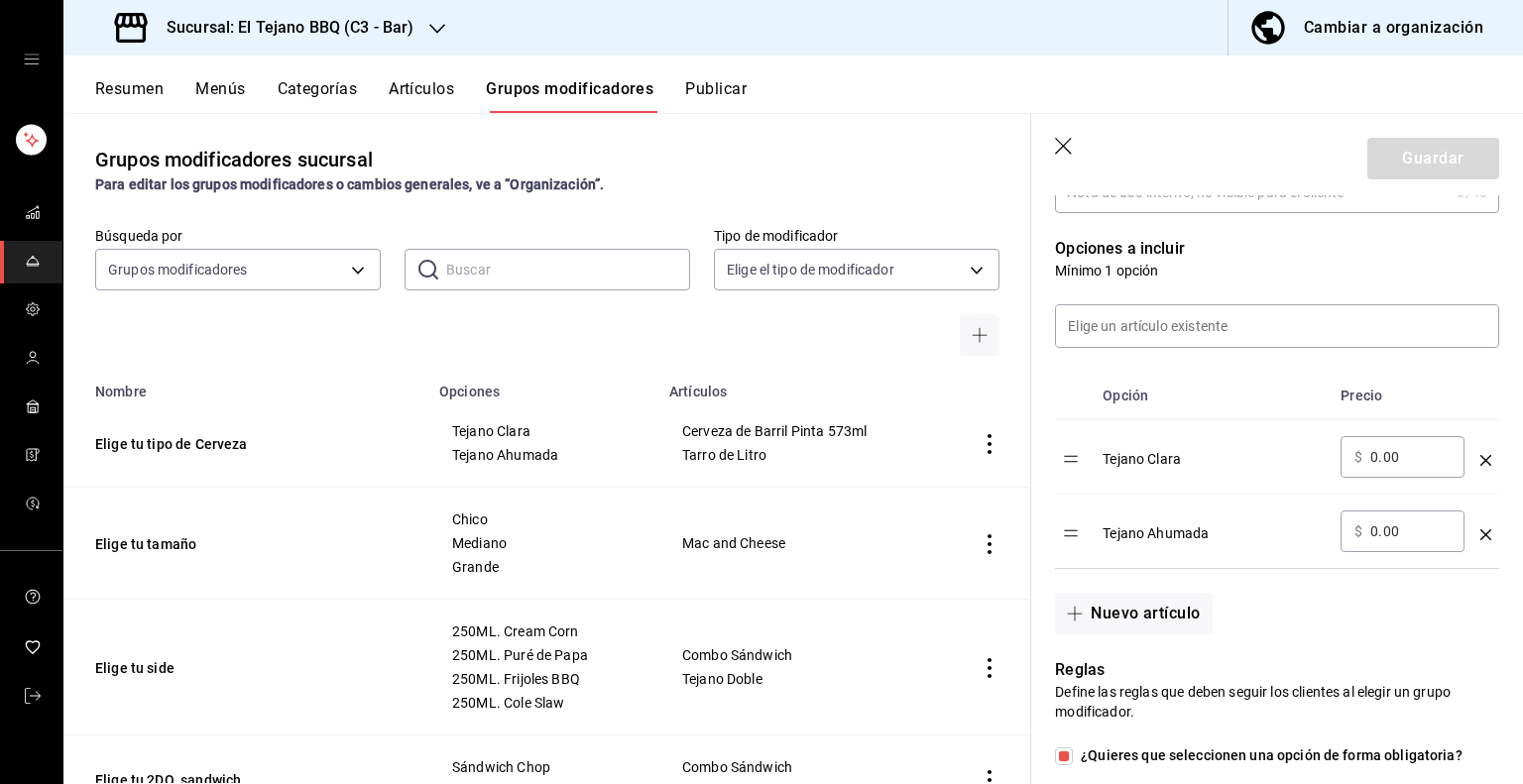 click 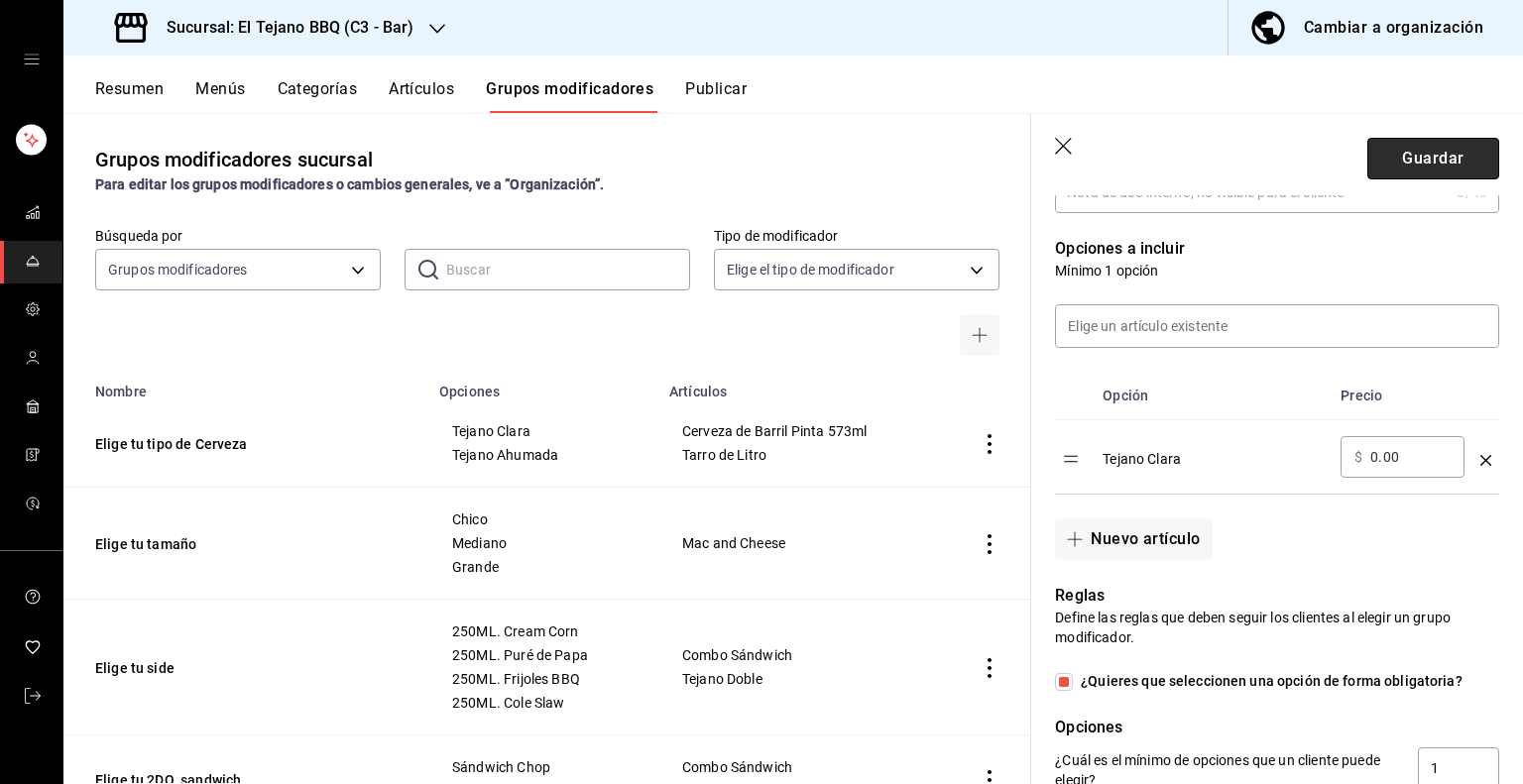 click on "Guardar" at bounding box center [1433, 159] 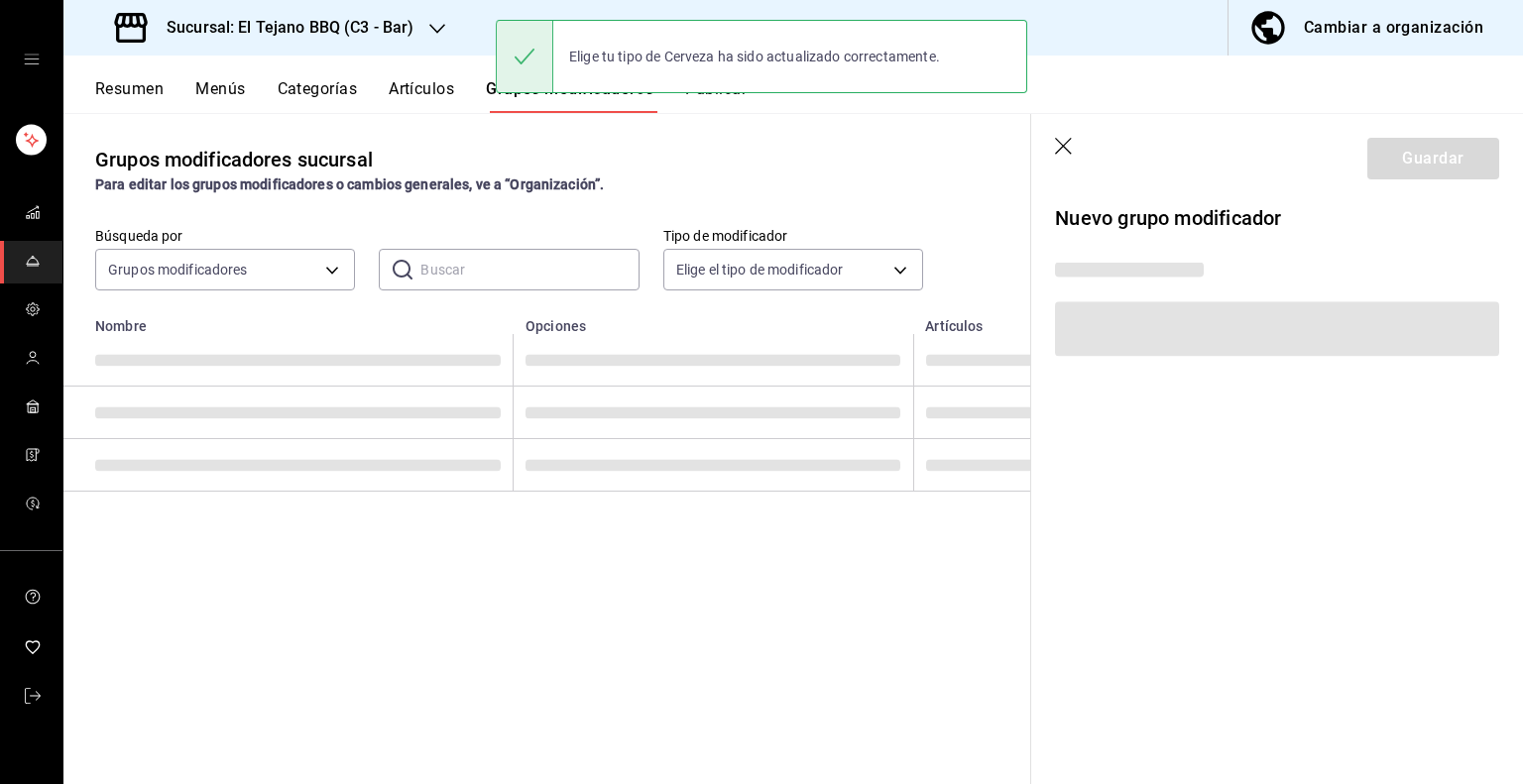 scroll, scrollTop: 0, scrollLeft: 0, axis: both 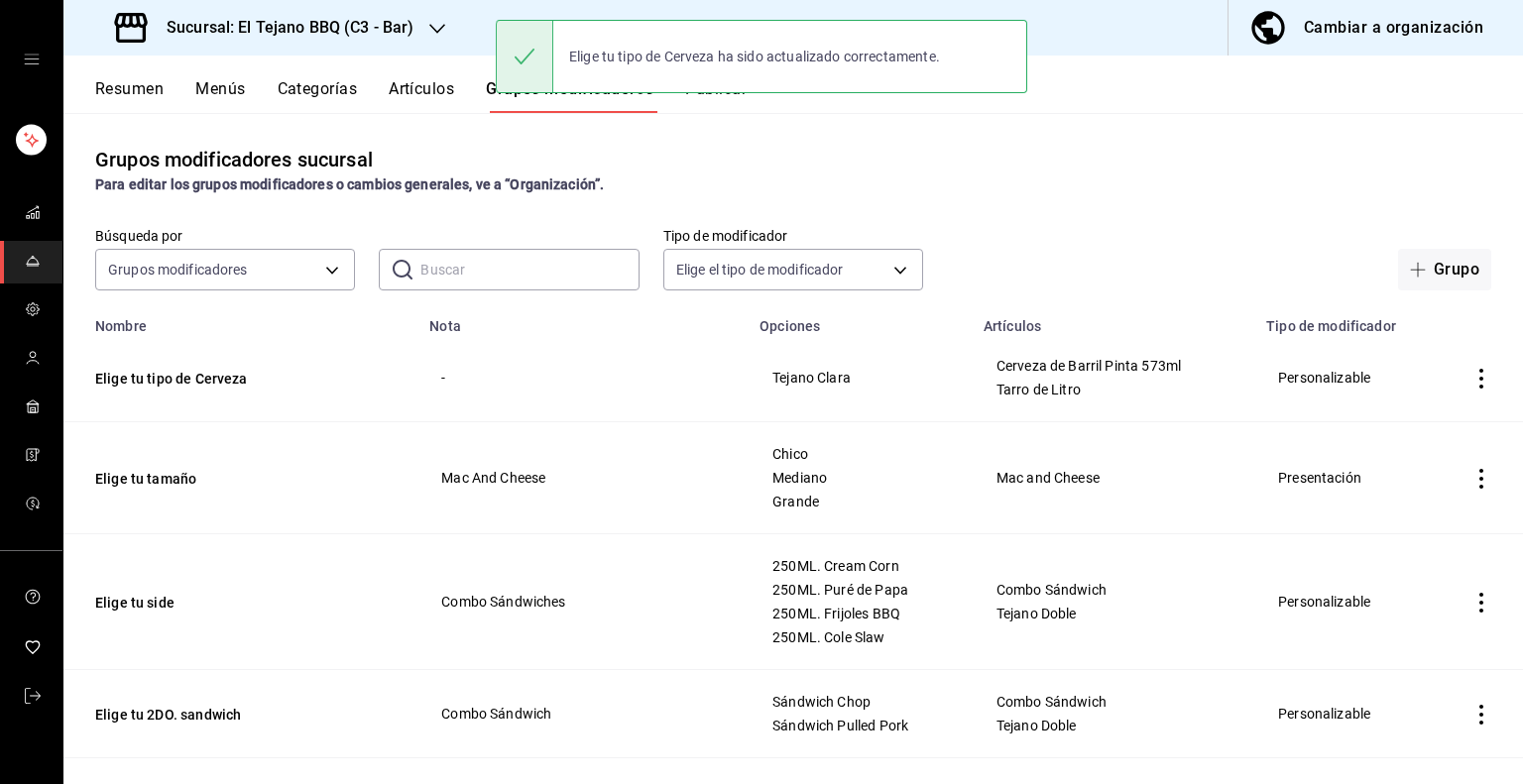 click on "Publicar" at bounding box center (716, 96) 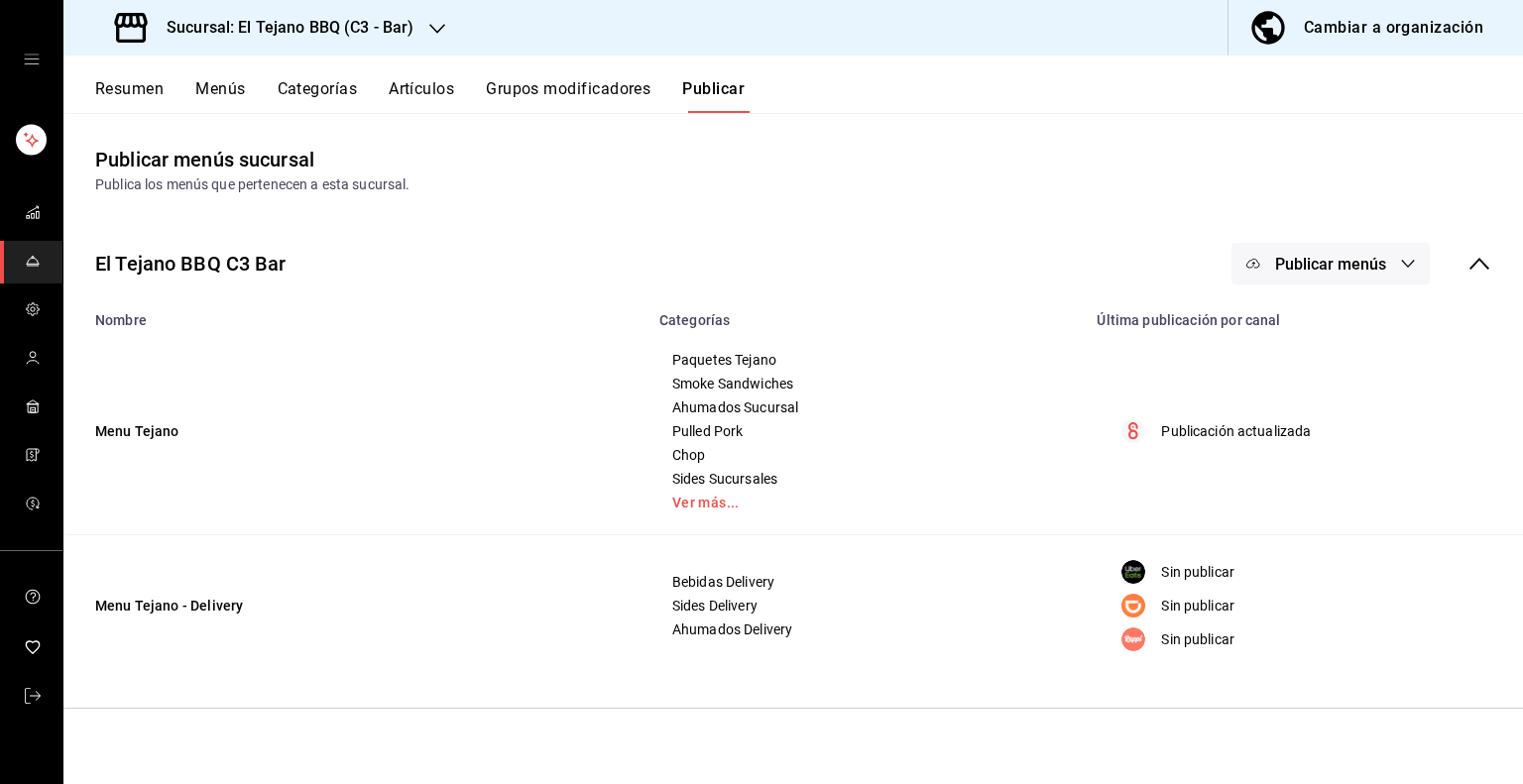 click on "Publicar menús" at bounding box center [1331, 264] 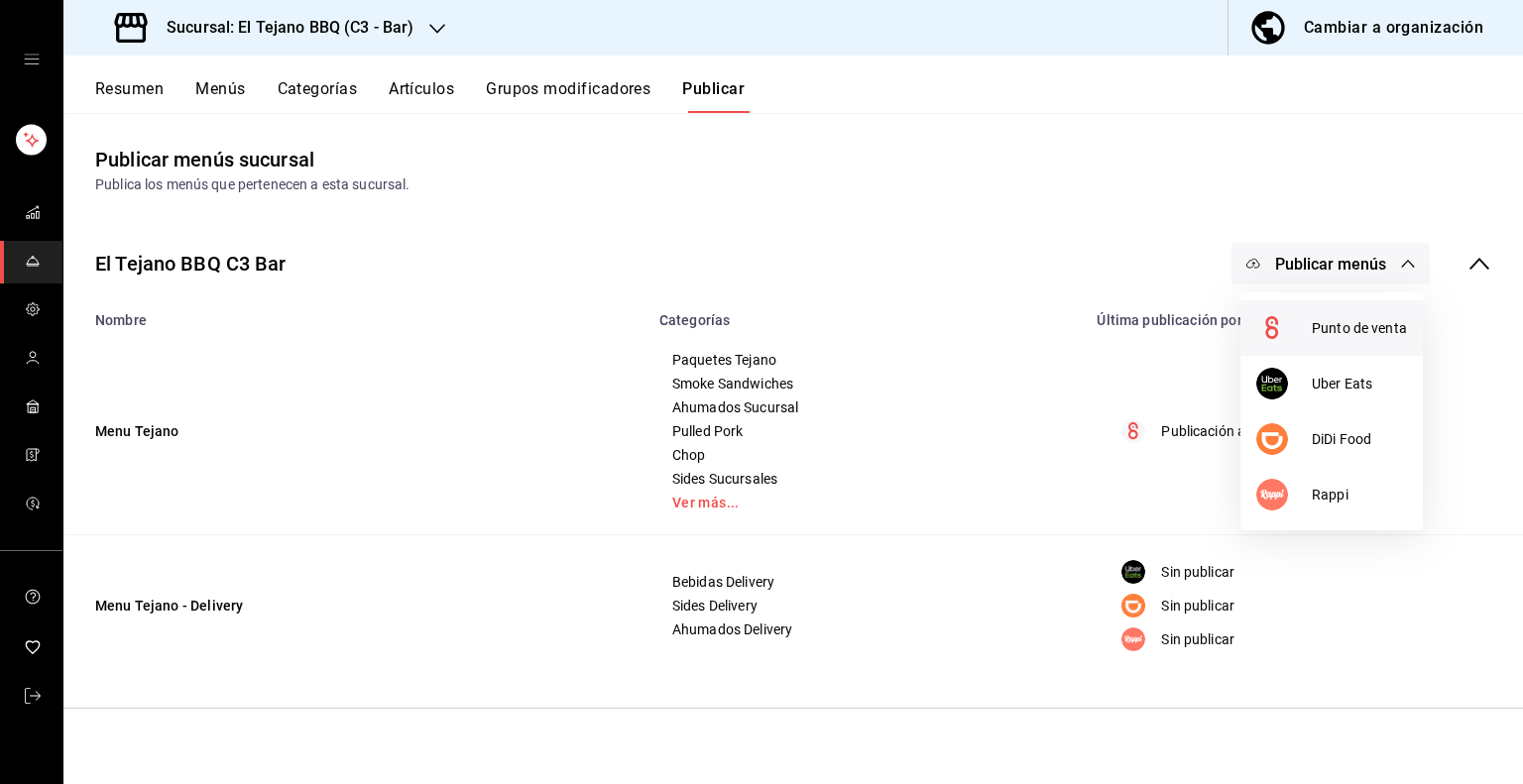 click at bounding box center [1284, 328] 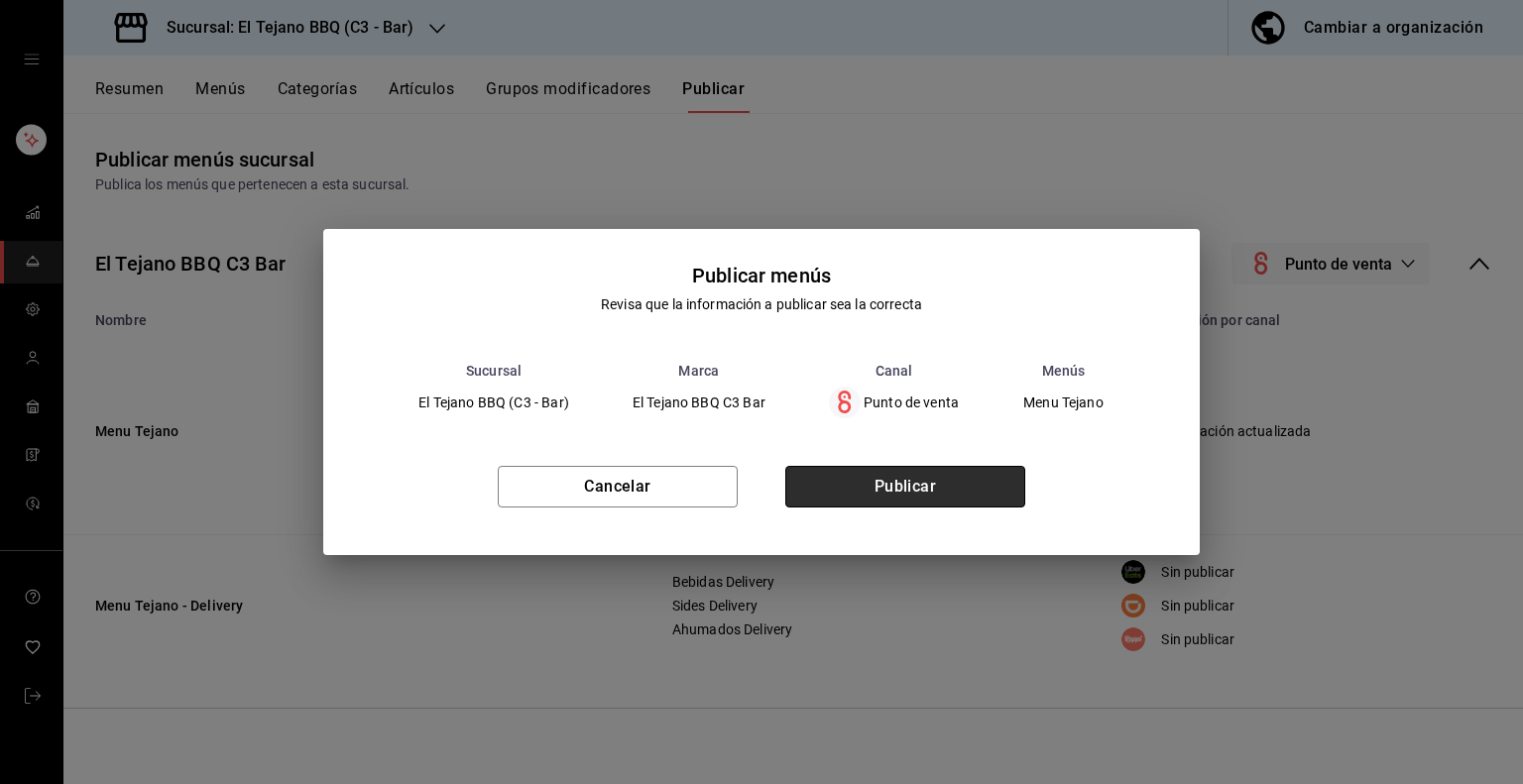 click on "Publicar" at bounding box center (905, 487) 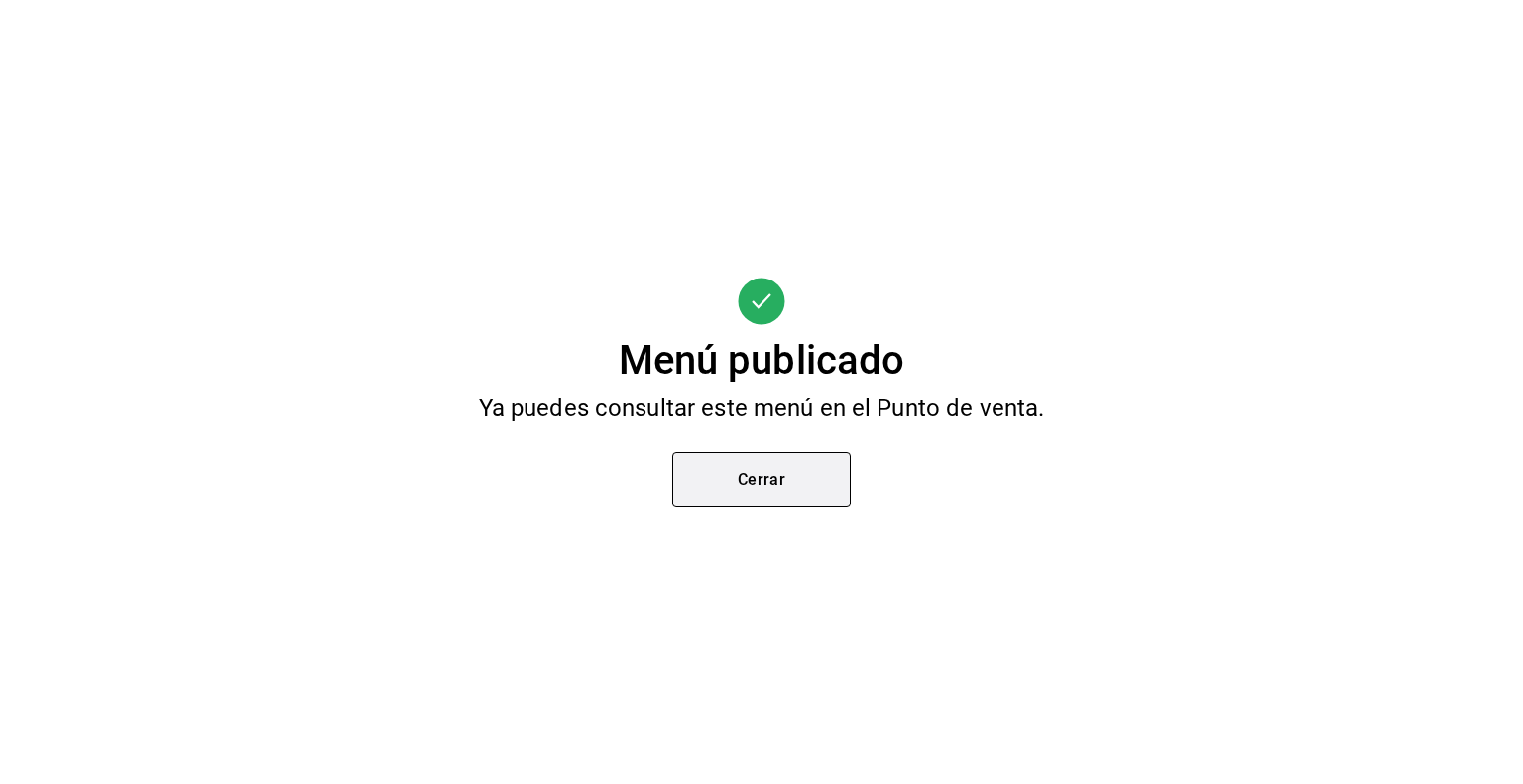 click on "Cerrar" at bounding box center [762, 480] 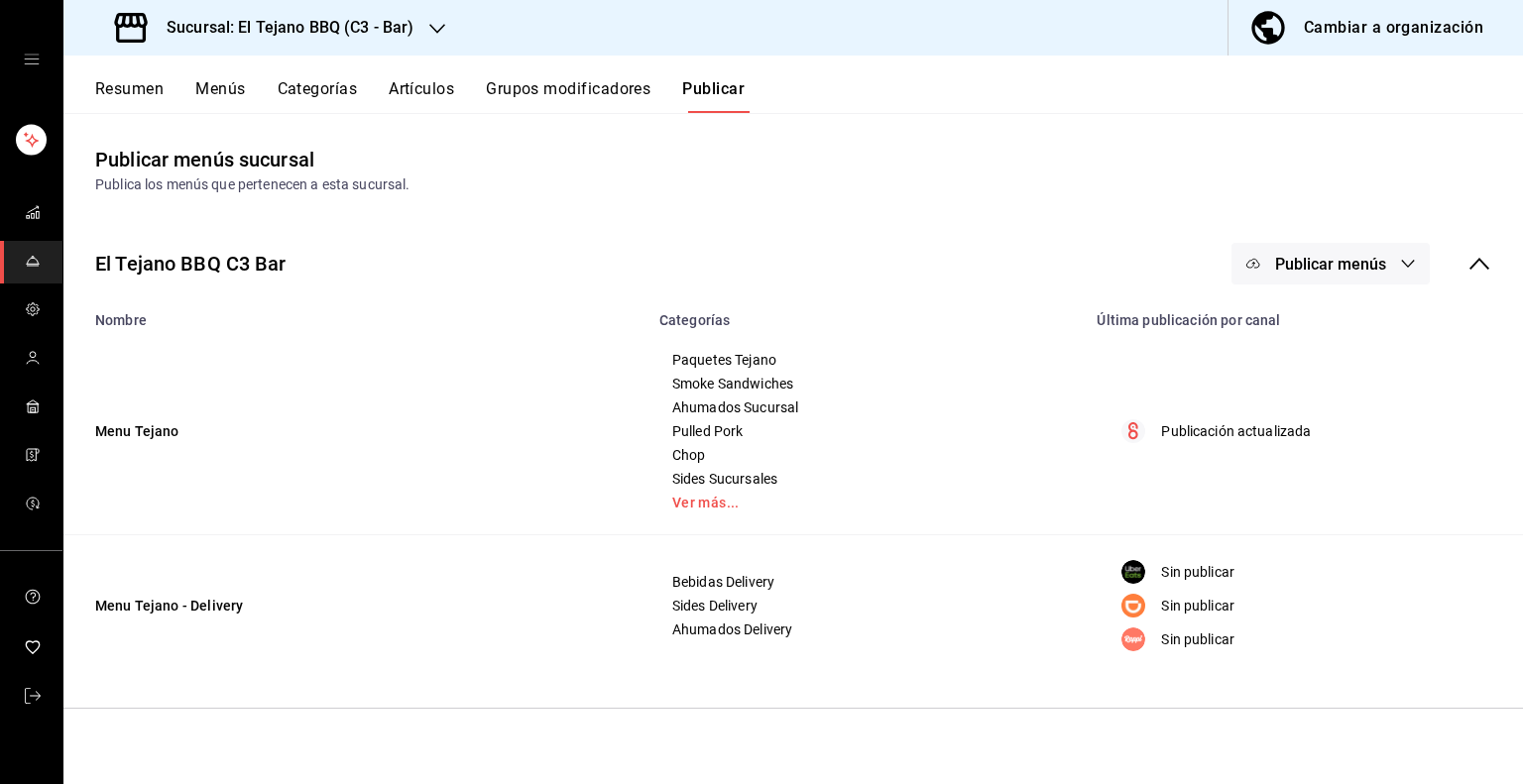 click on "Artículos" at bounding box center [421, 96] 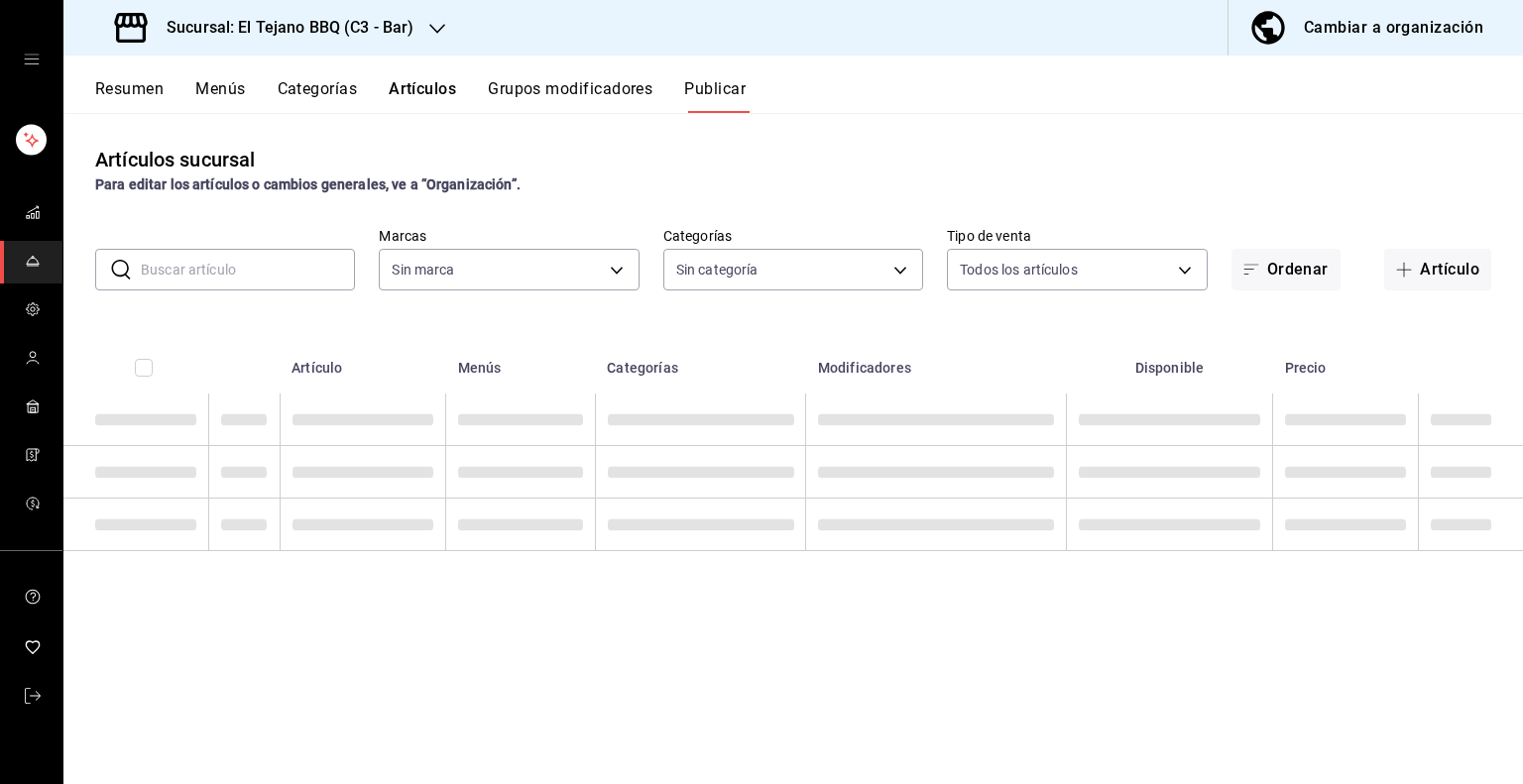 type on "b3459b1d-cf60-492a-a264-26ebffa1fd03" 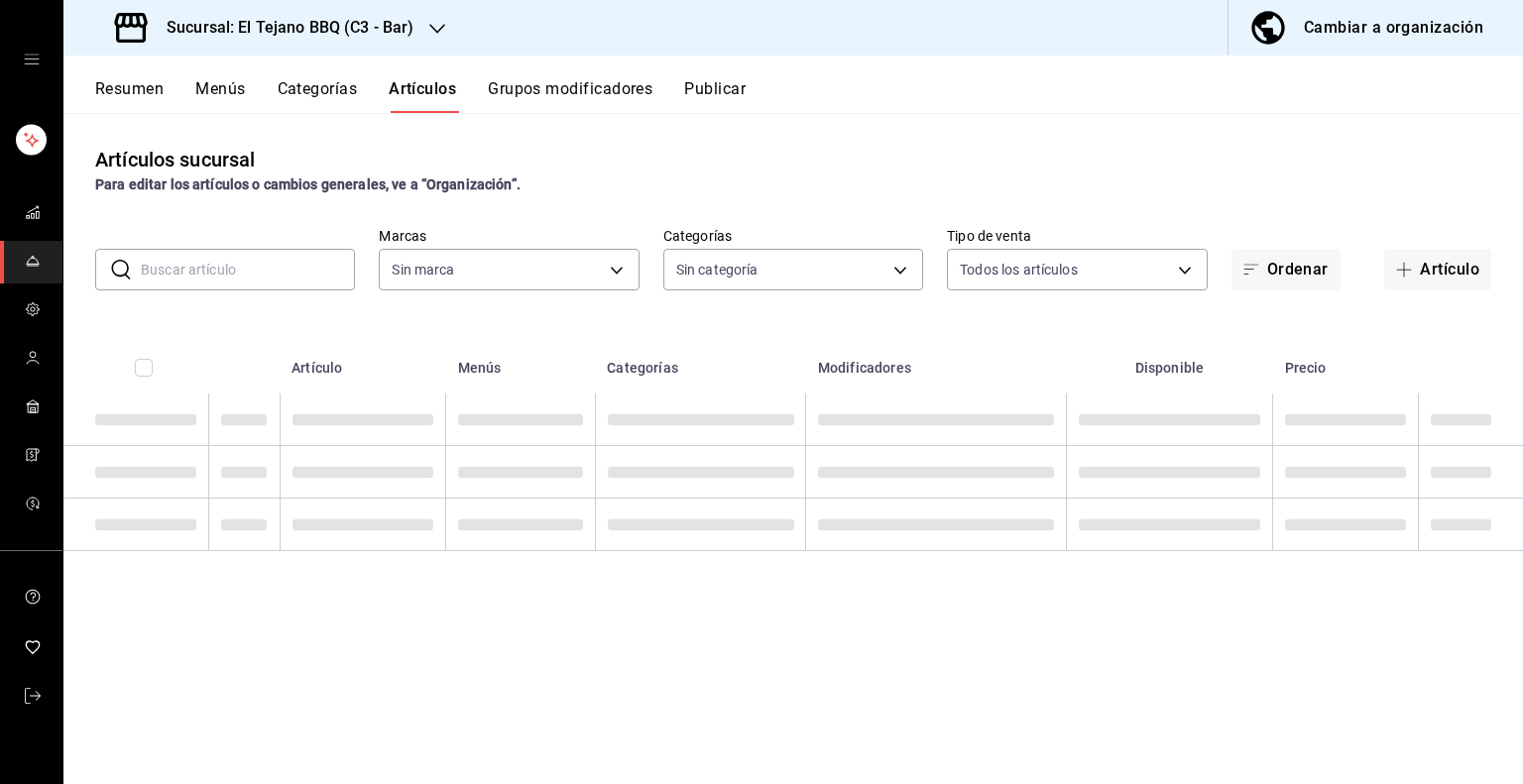 type 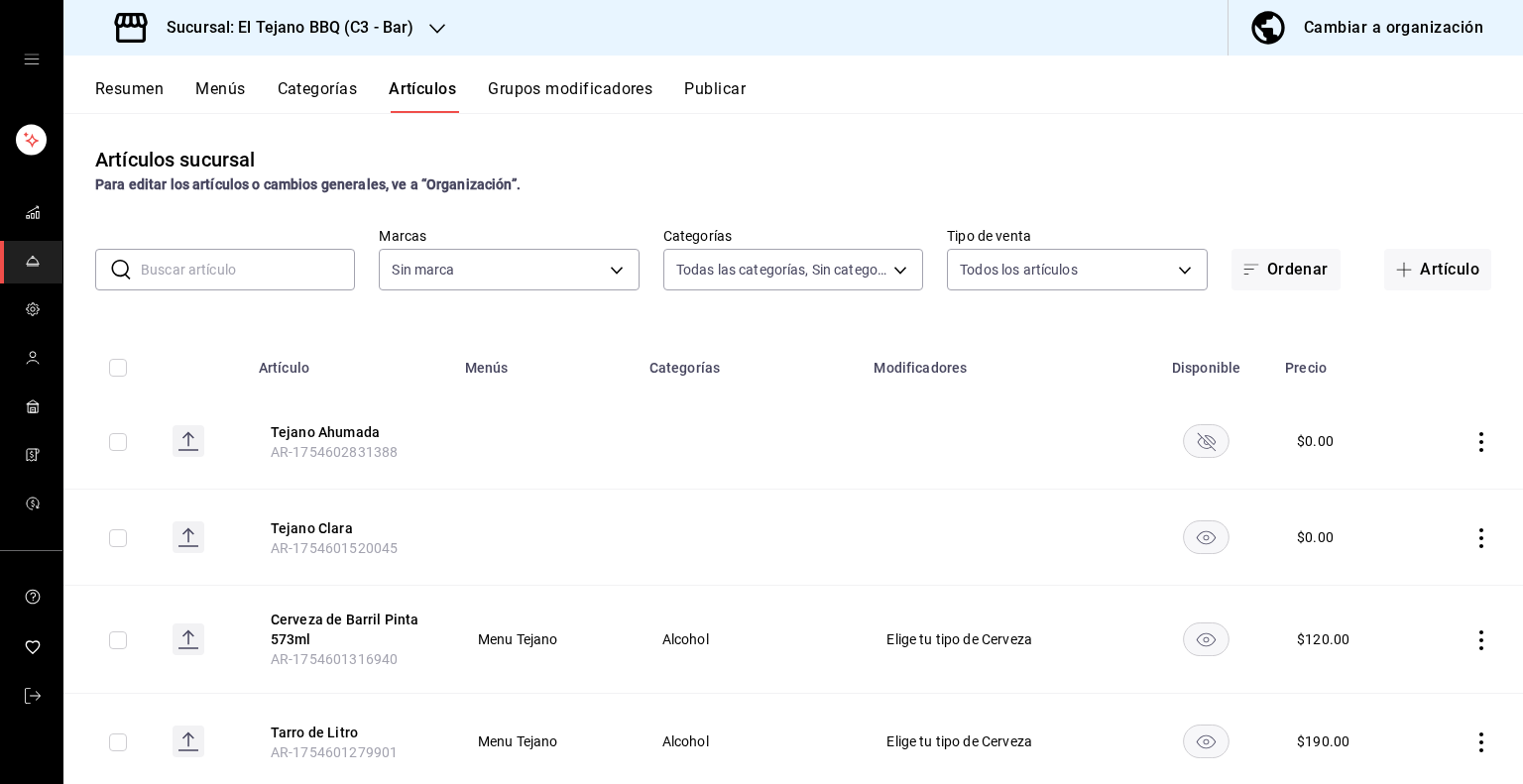type on "020642eb-eddb-458c-a546-4a609bb86553,94ada44a-1425-428b-b1c8-5c3bed424744,352b95b5-cf8c-4f93-9af0-26275ee1ad50,7338a95a-2c05-48ce-9108-4634fd57e308,0ff029c6-7f65-42b6-af34-8fd59e0c1da6,687ef619-7e90-47f2-ba0a-10159ddeb76e,9f11bc7c-86a4-4921-b0cc-3c5d6ba3a121,96cdb97b-e74b-4825-a82a-cd95dca1f216,5cf4d64c-ce7e-4978-a5c2-f798af43de92,3b73ca80-9675-483c-836d-539cafe8f86d,c5c6c241-1b00-4857-8995-7a9d7fadaf95,efcc8bfc-8687-4907-93ad-1425f41f1156,44d2f88b-01bd-4c93-8bfd-e62c01b8224a,e1de4eed-6c80-4a6f-99eb-d84e9c602304" 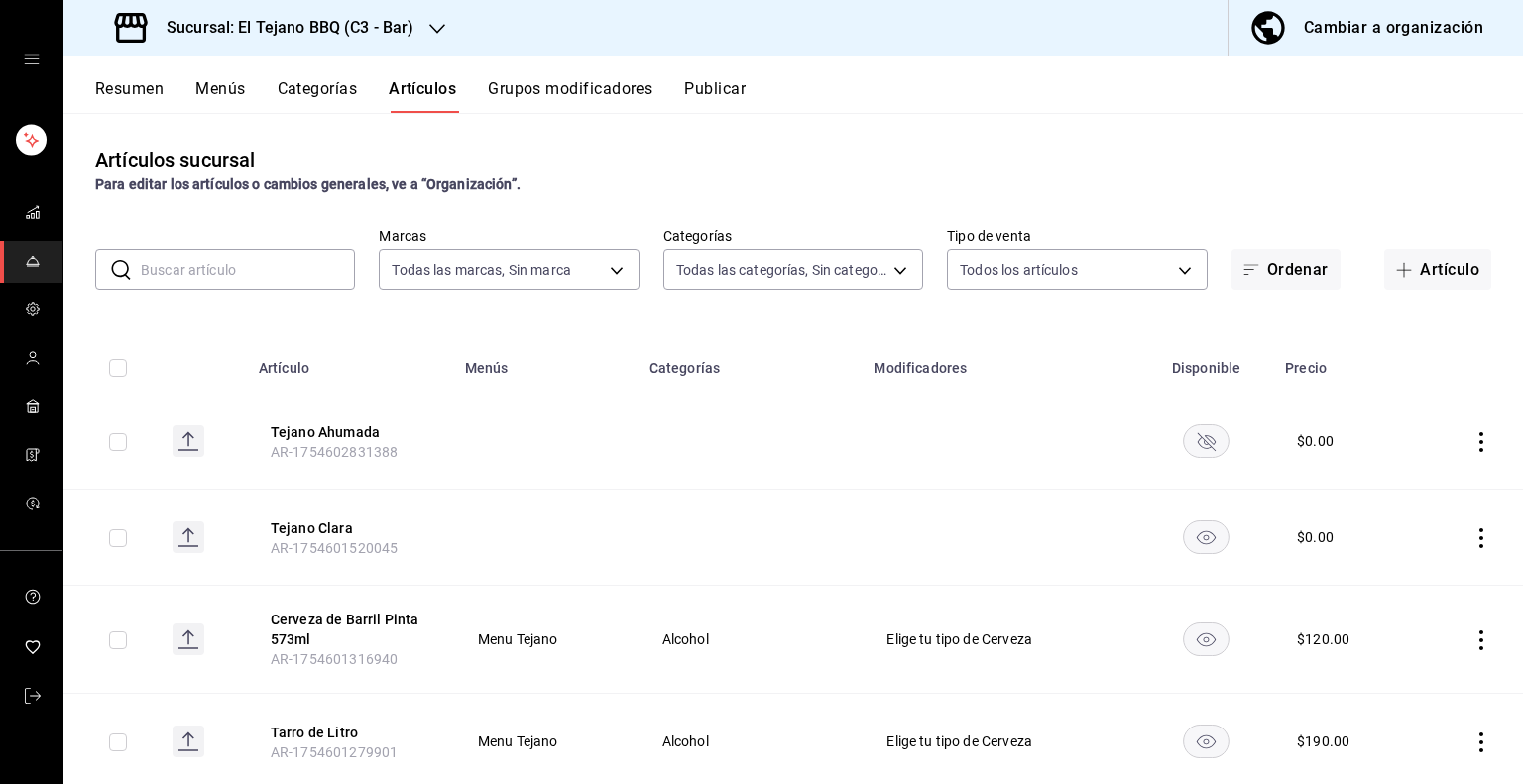 type on "b3459b1d-cf60-492a-a264-26ebffa1fd03" 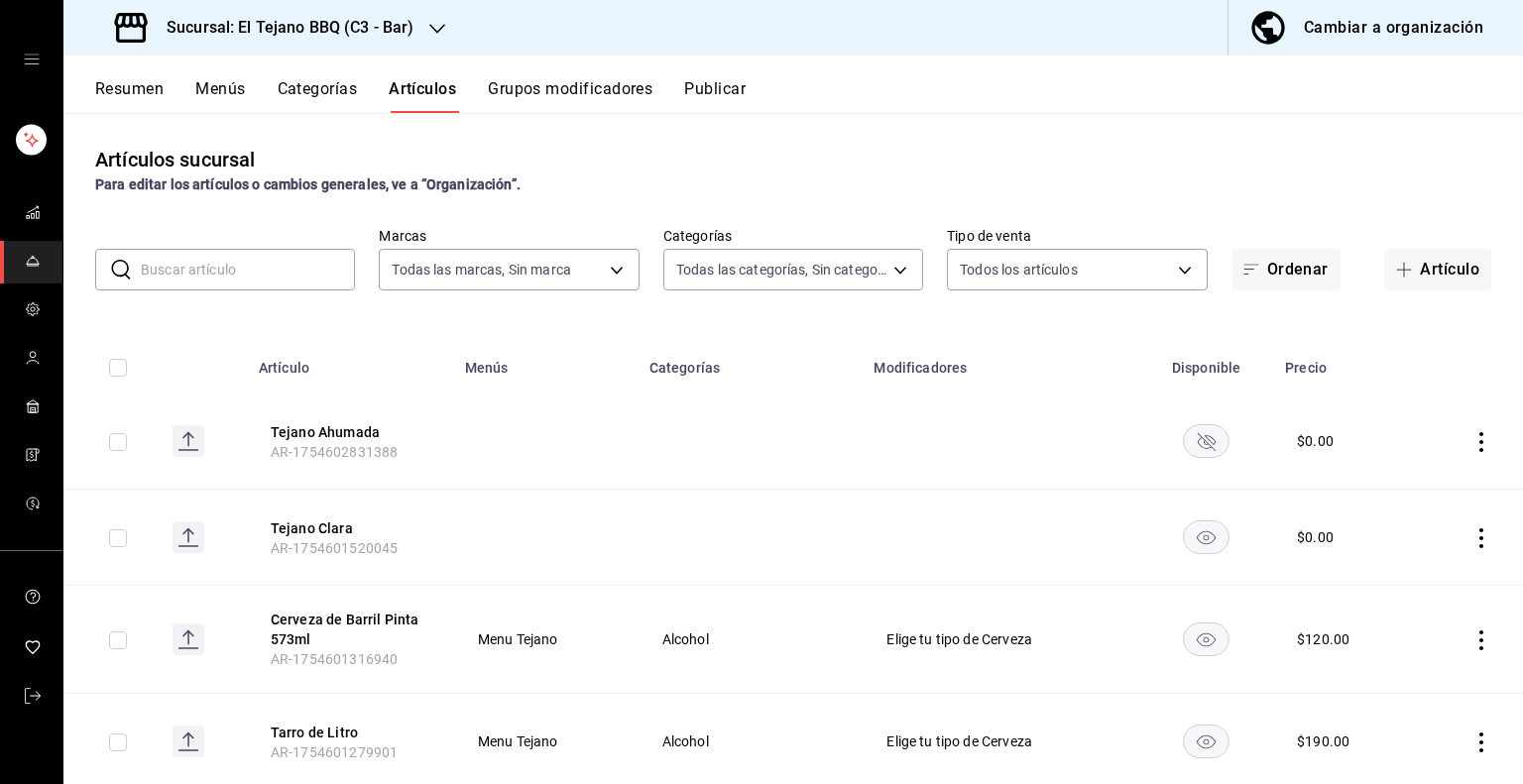click on "Grupos modificadores" at bounding box center [570, 96] 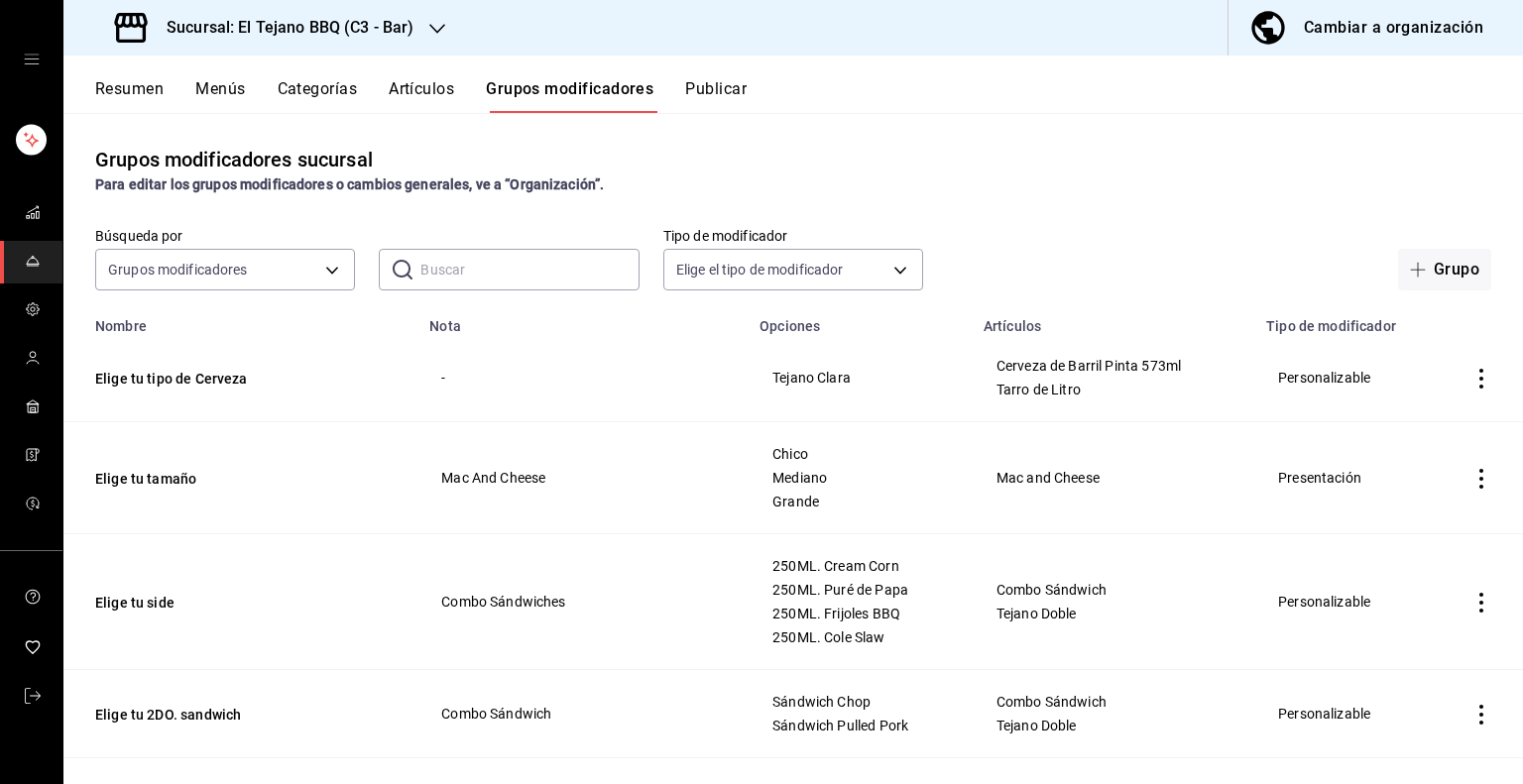 click on "Menús" at bounding box center [220, 96] 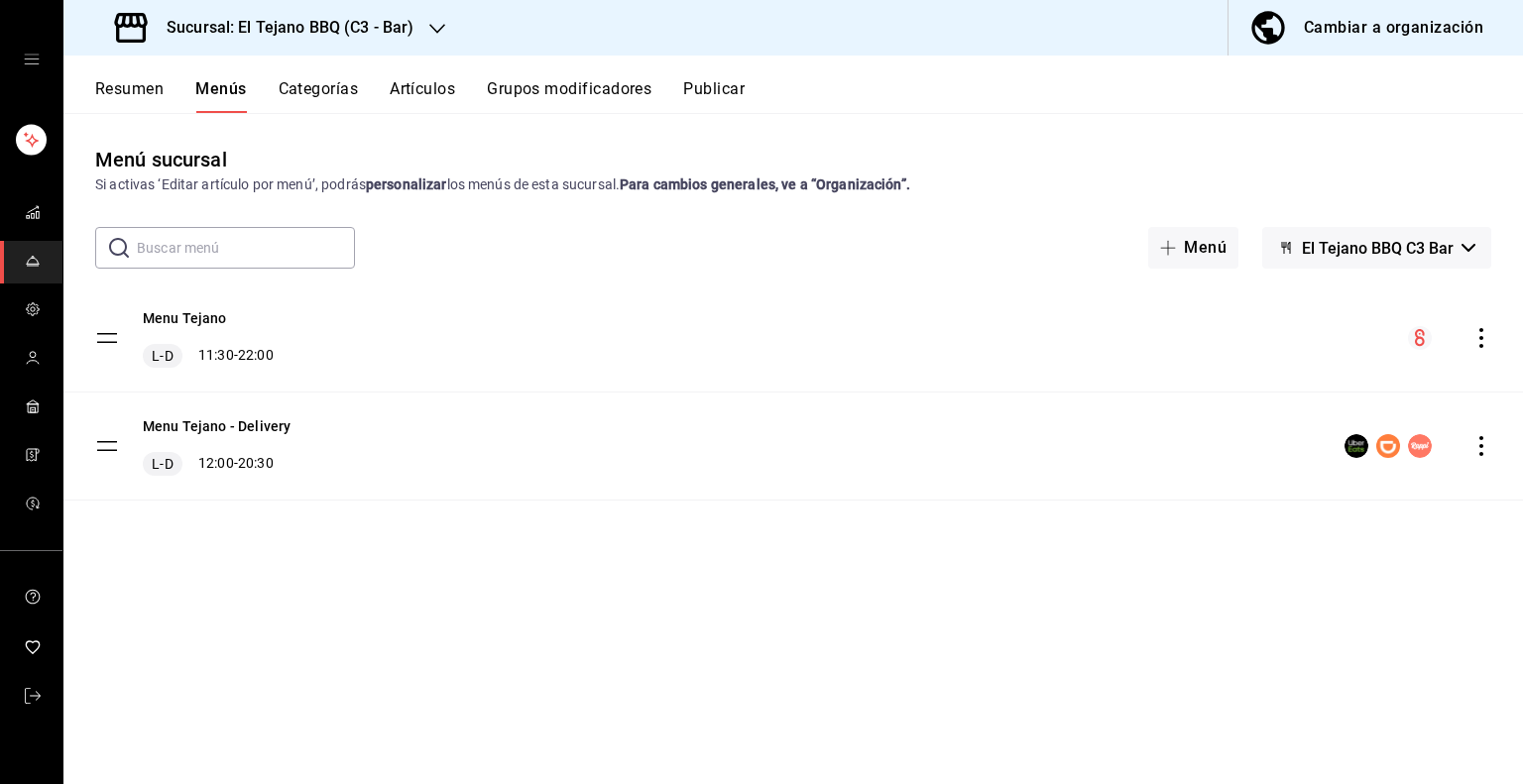 click on "Menu Tejano L-D 11:30  -  22:00 Menu Tejano - Delivery L-D 12:00  -  20:30" at bounding box center (793, 420) 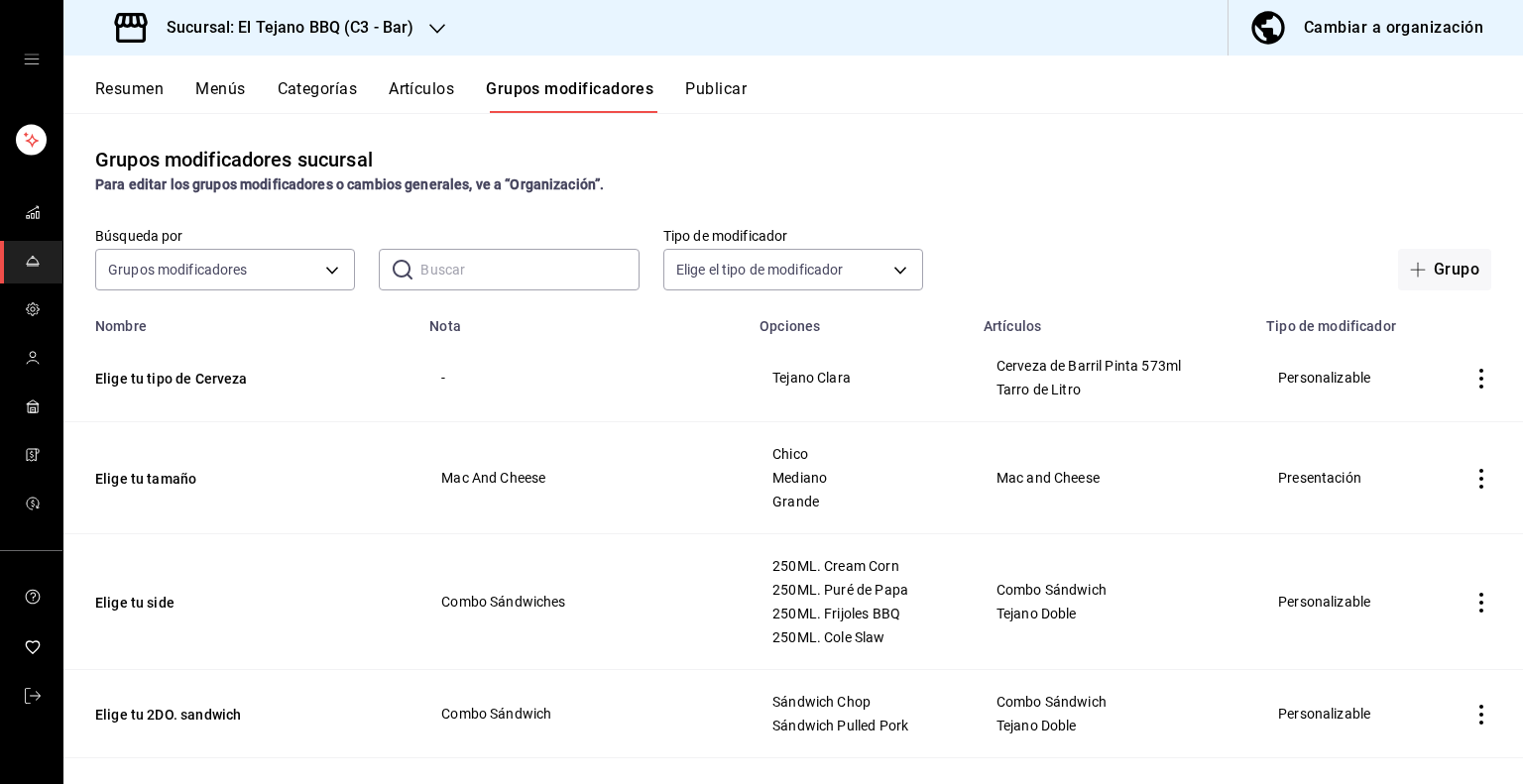 click on "Artículos" at bounding box center [421, 96] 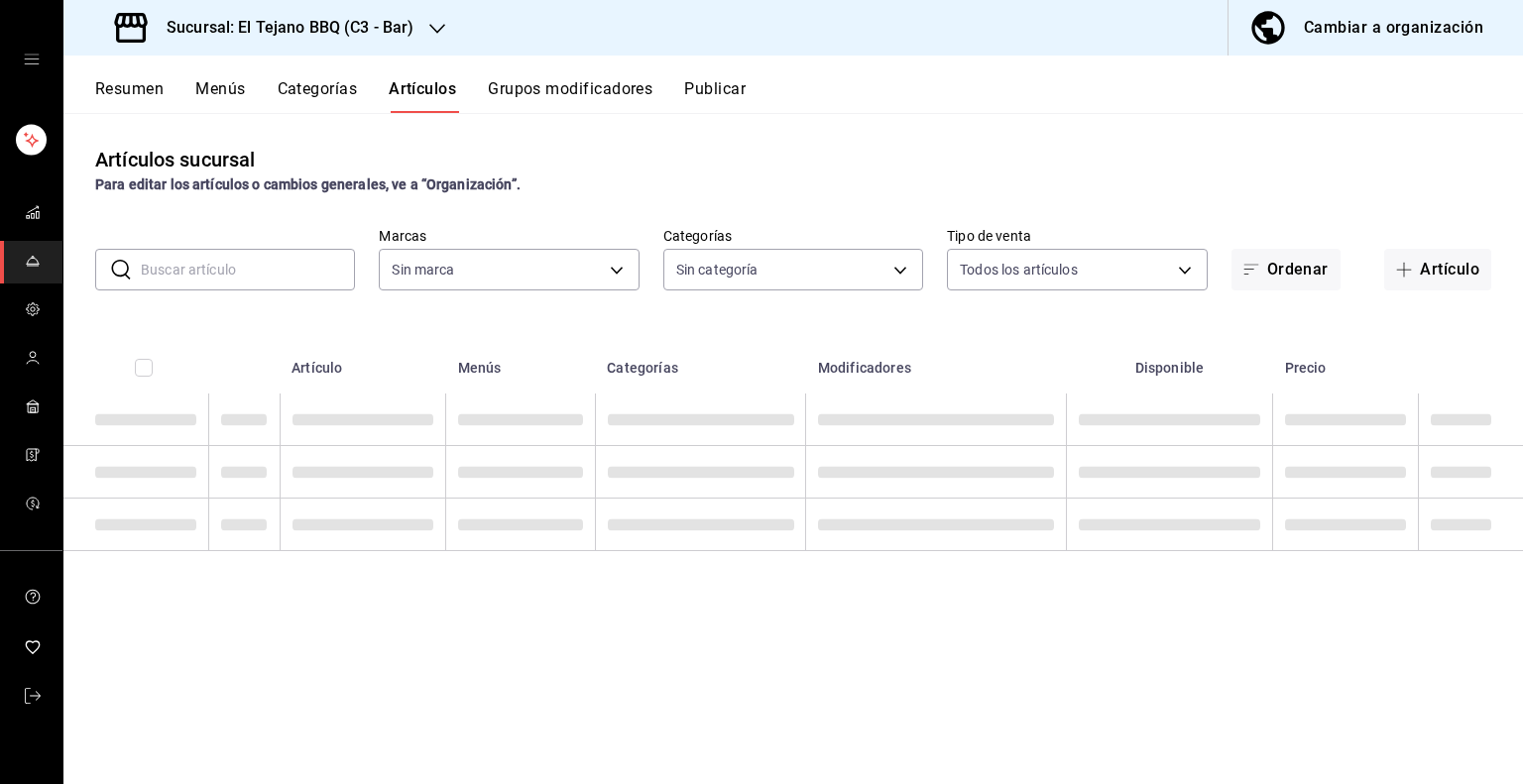 click on "Categorías" at bounding box center (317, 96) 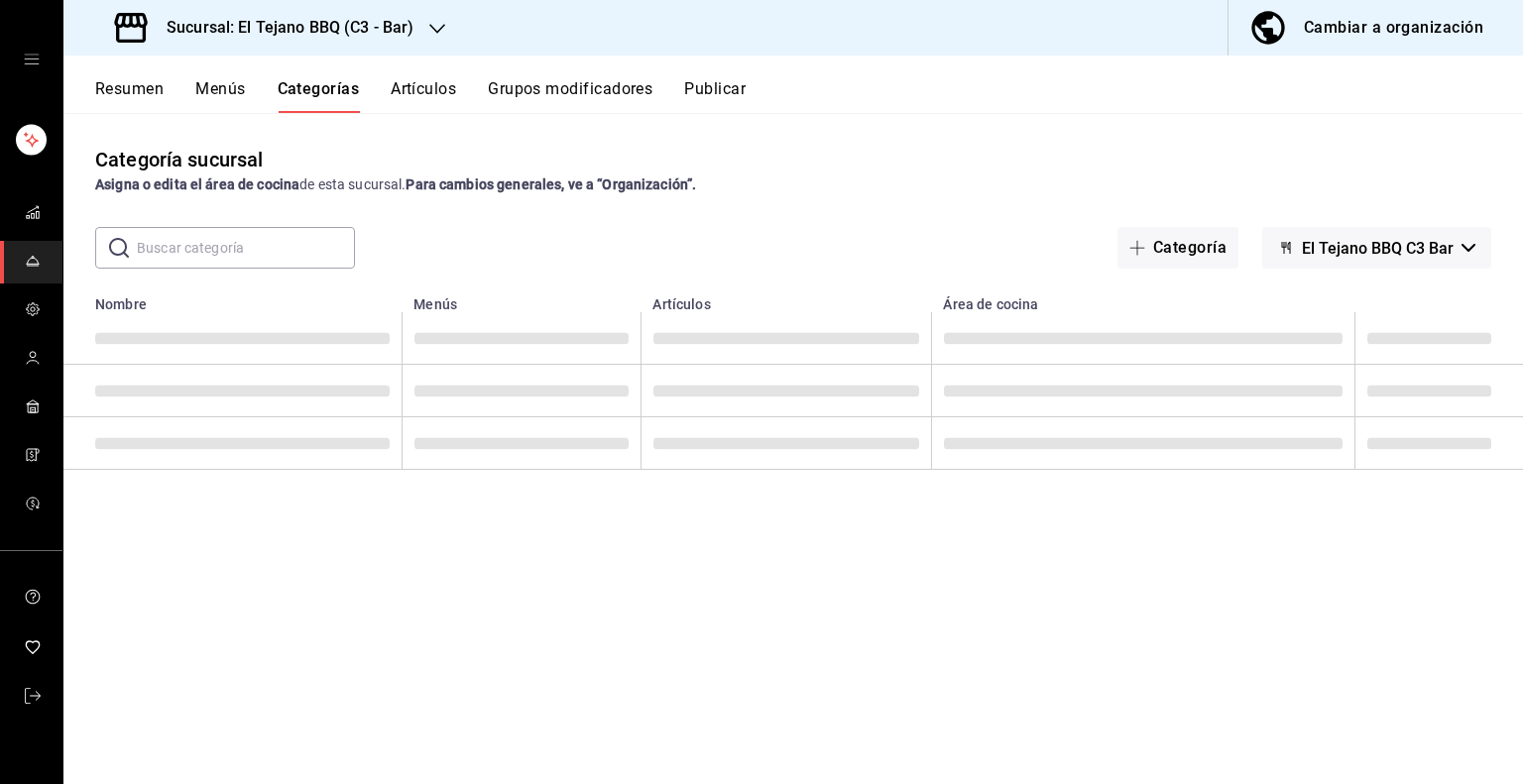 click on "Artículos" at bounding box center (423, 96) 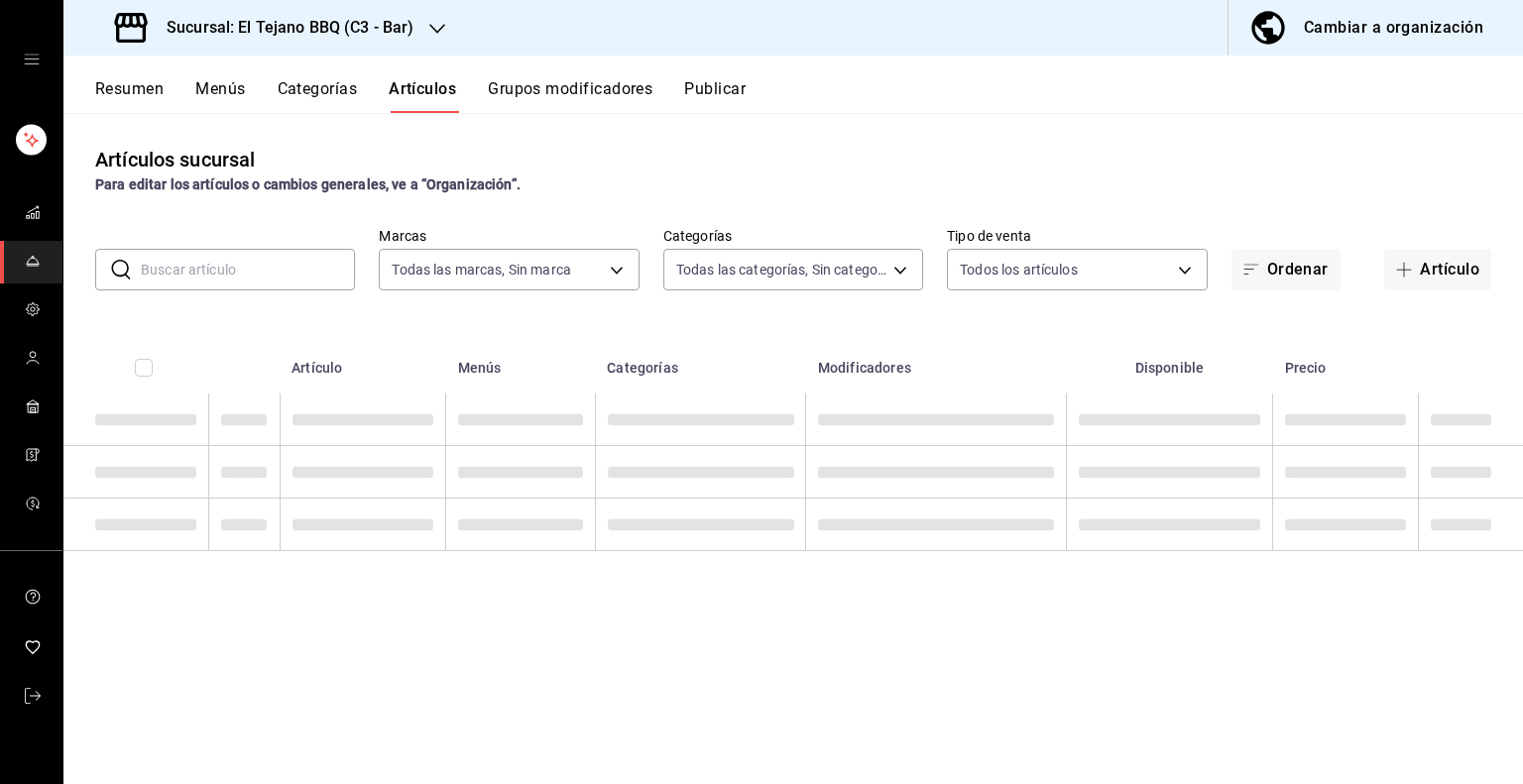 type on "b3459b1d-cf60-492a-a264-26ebffa1fd03" 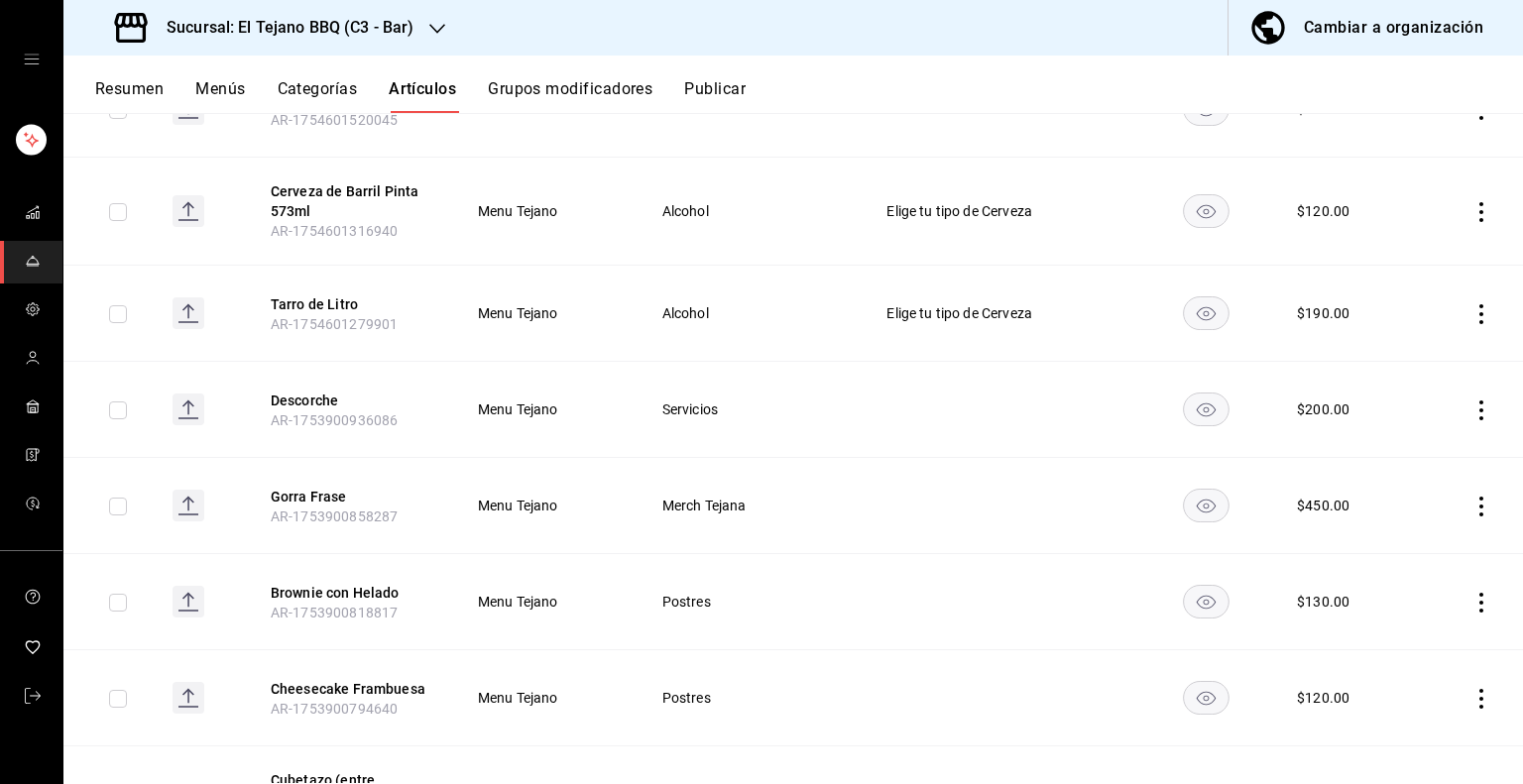 scroll, scrollTop: 430, scrollLeft: 0, axis: vertical 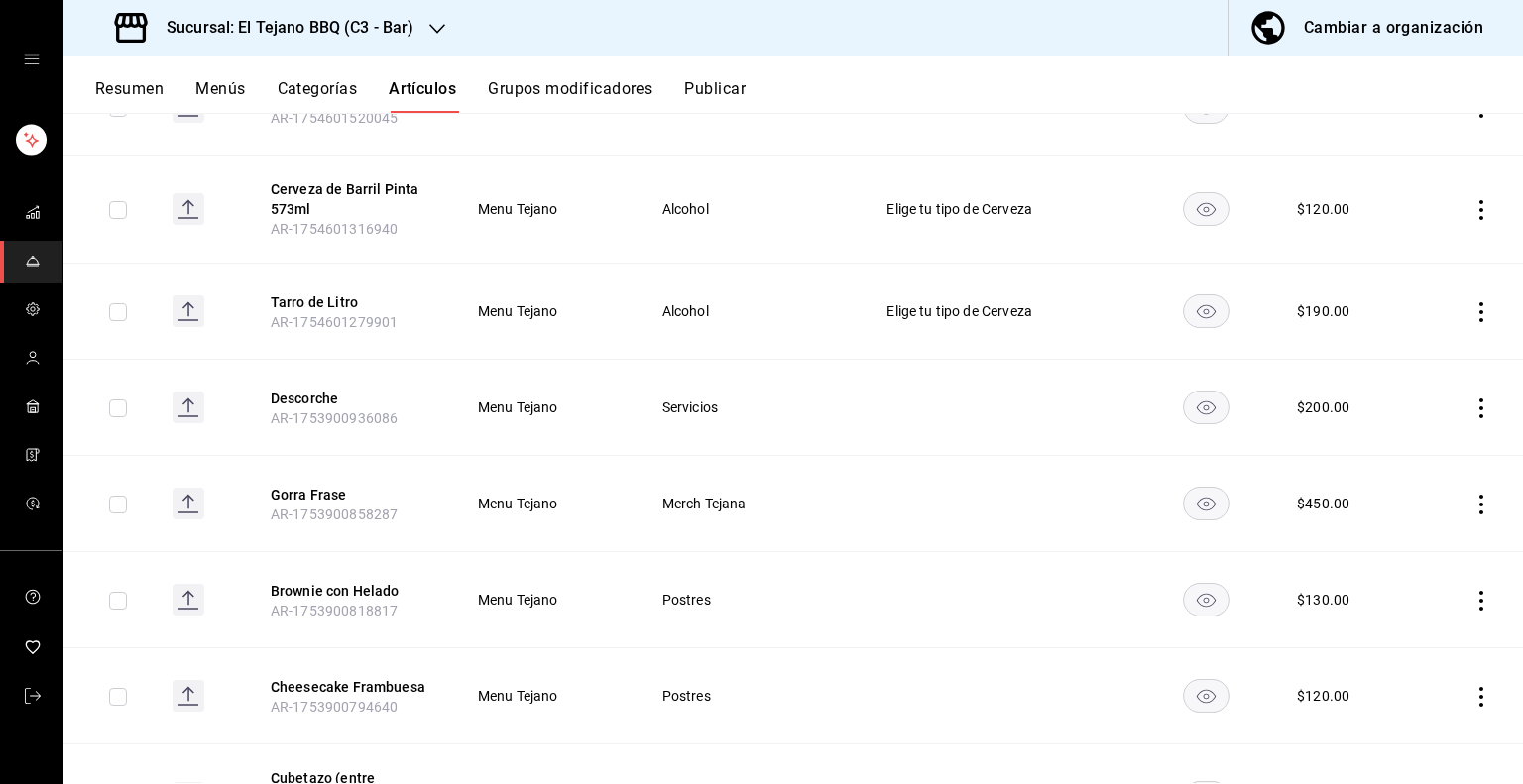 click on "Resumen" at bounding box center (129, 96) 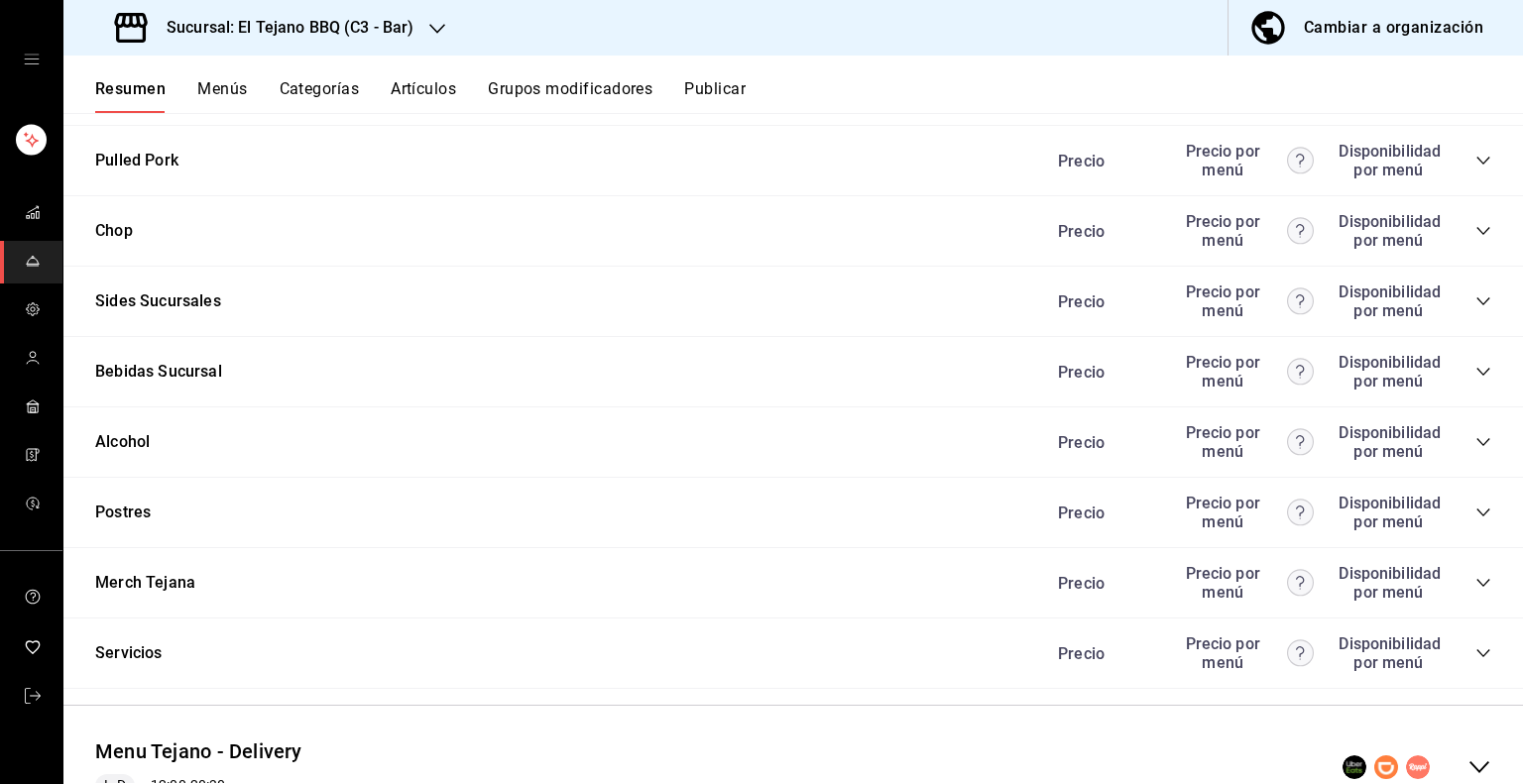 scroll, scrollTop: 1613, scrollLeft: 0, axis: vertical 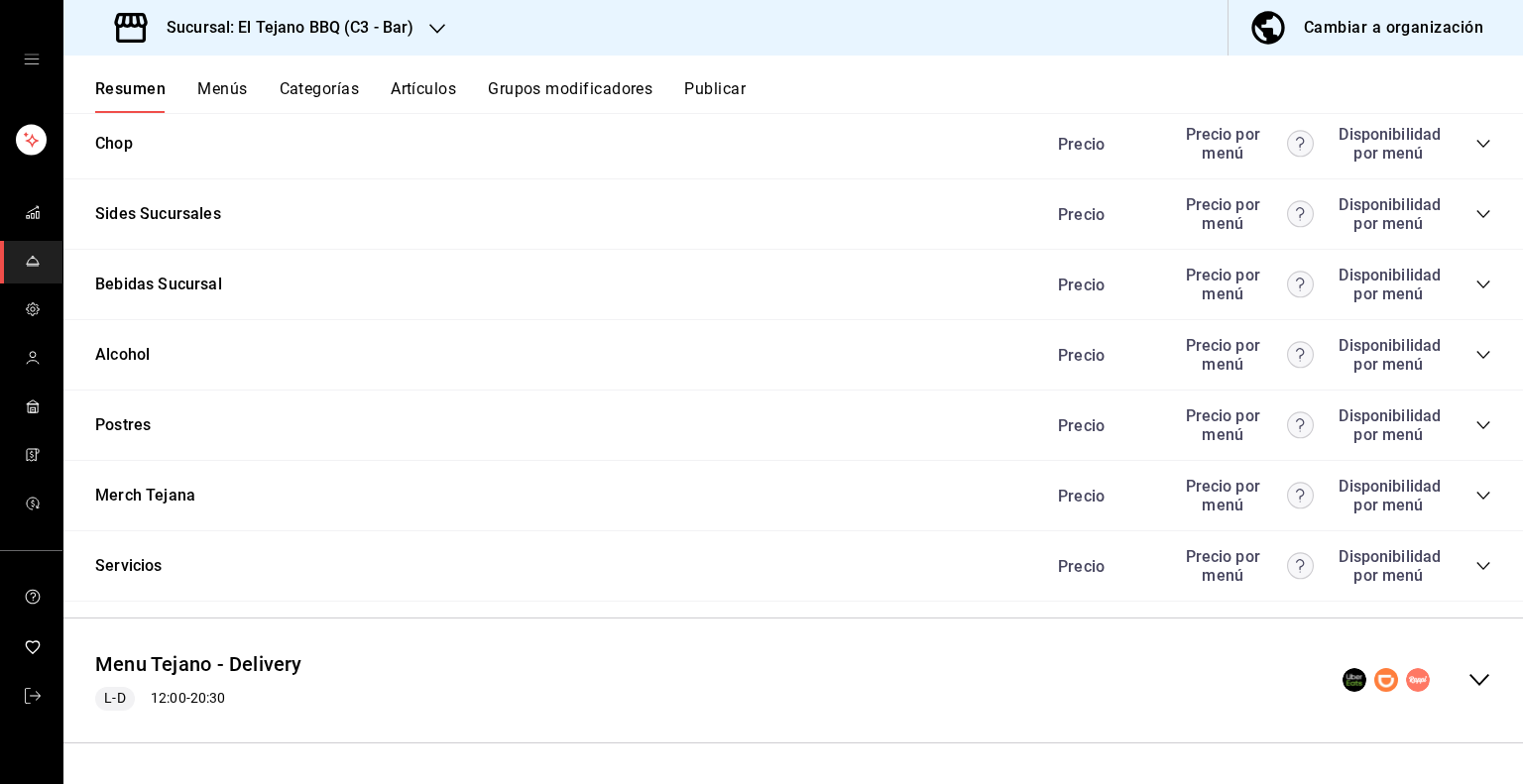 click 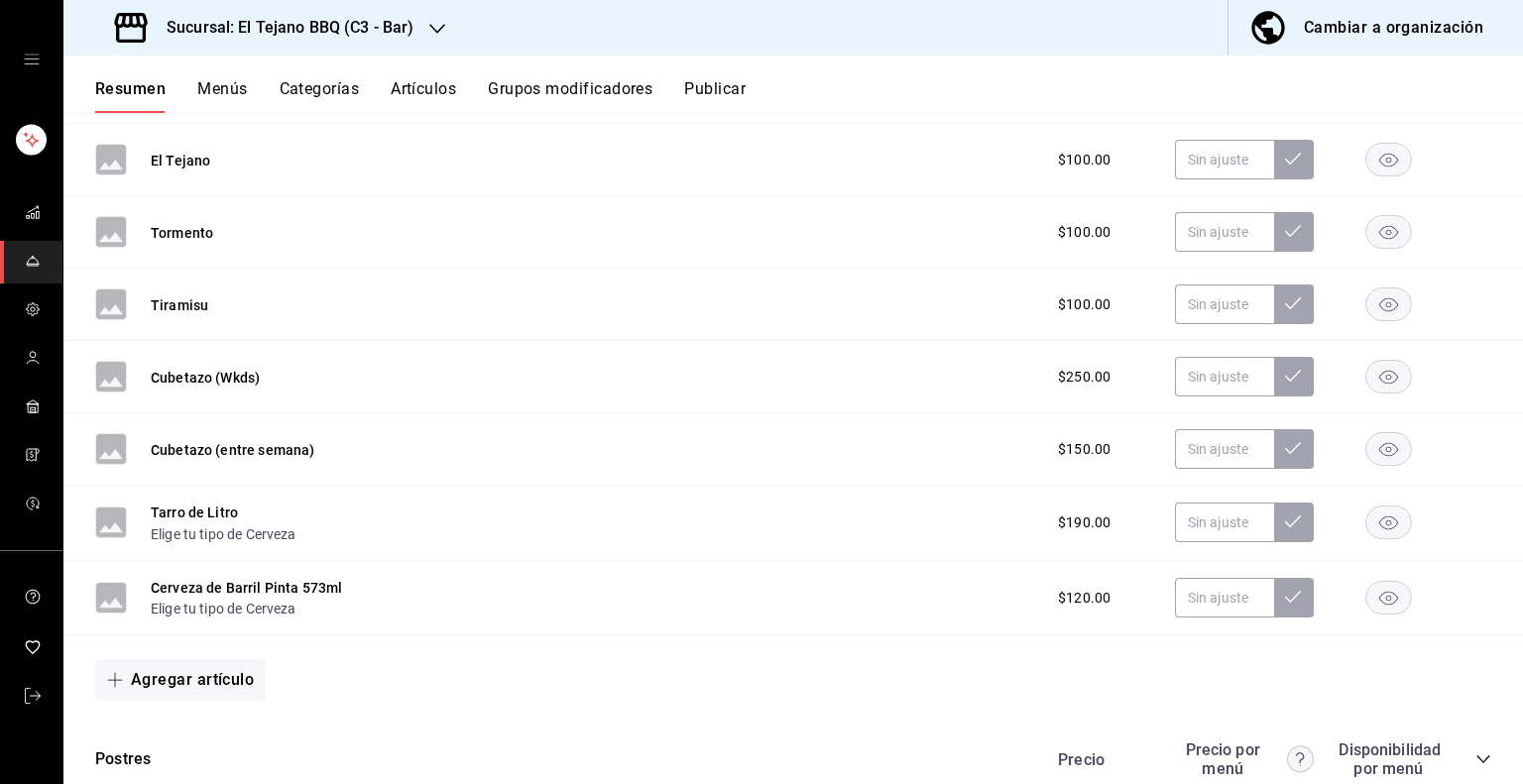 scroll, scrollTop: 2273, scrollLeft: 0, axis: vertical 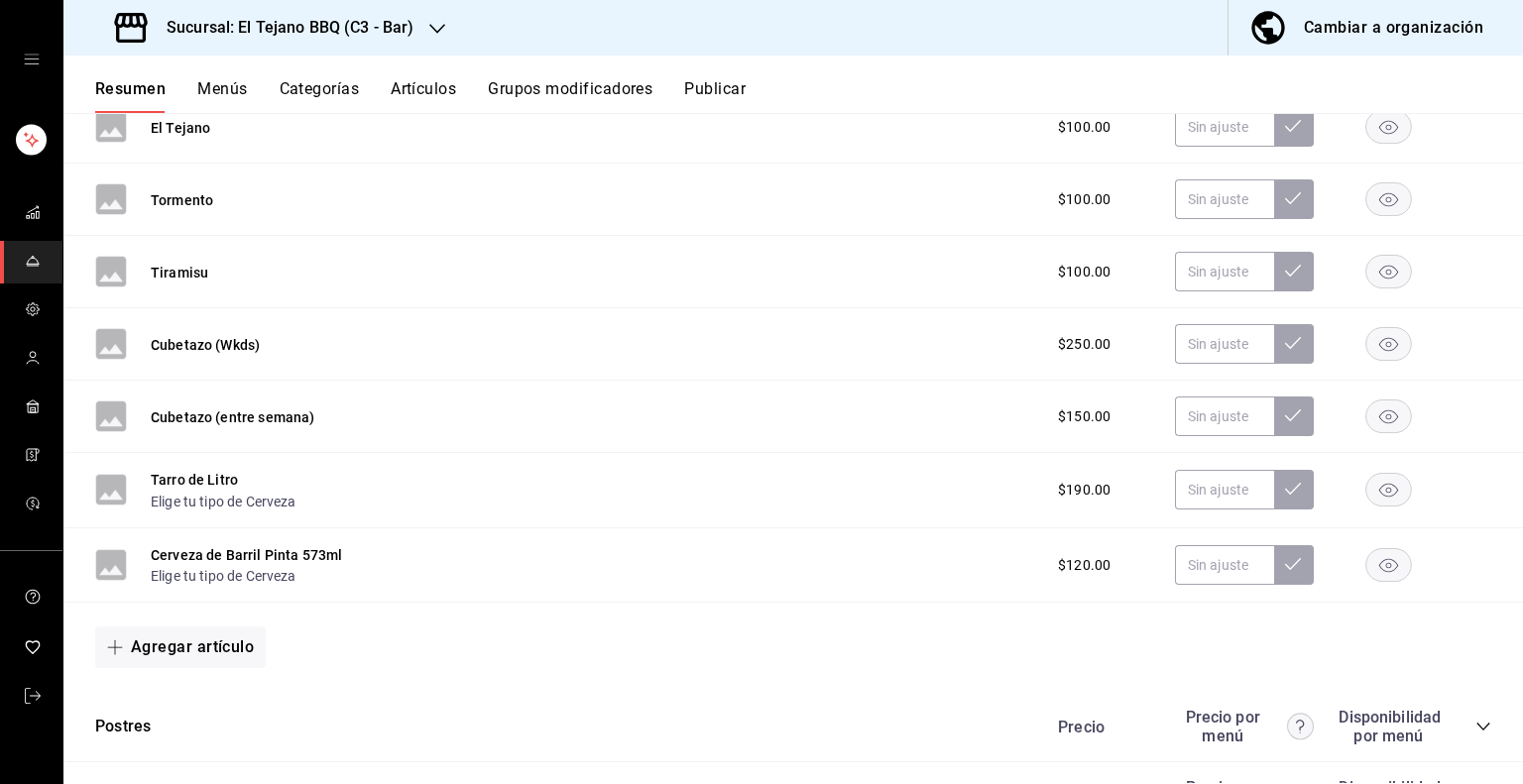 click 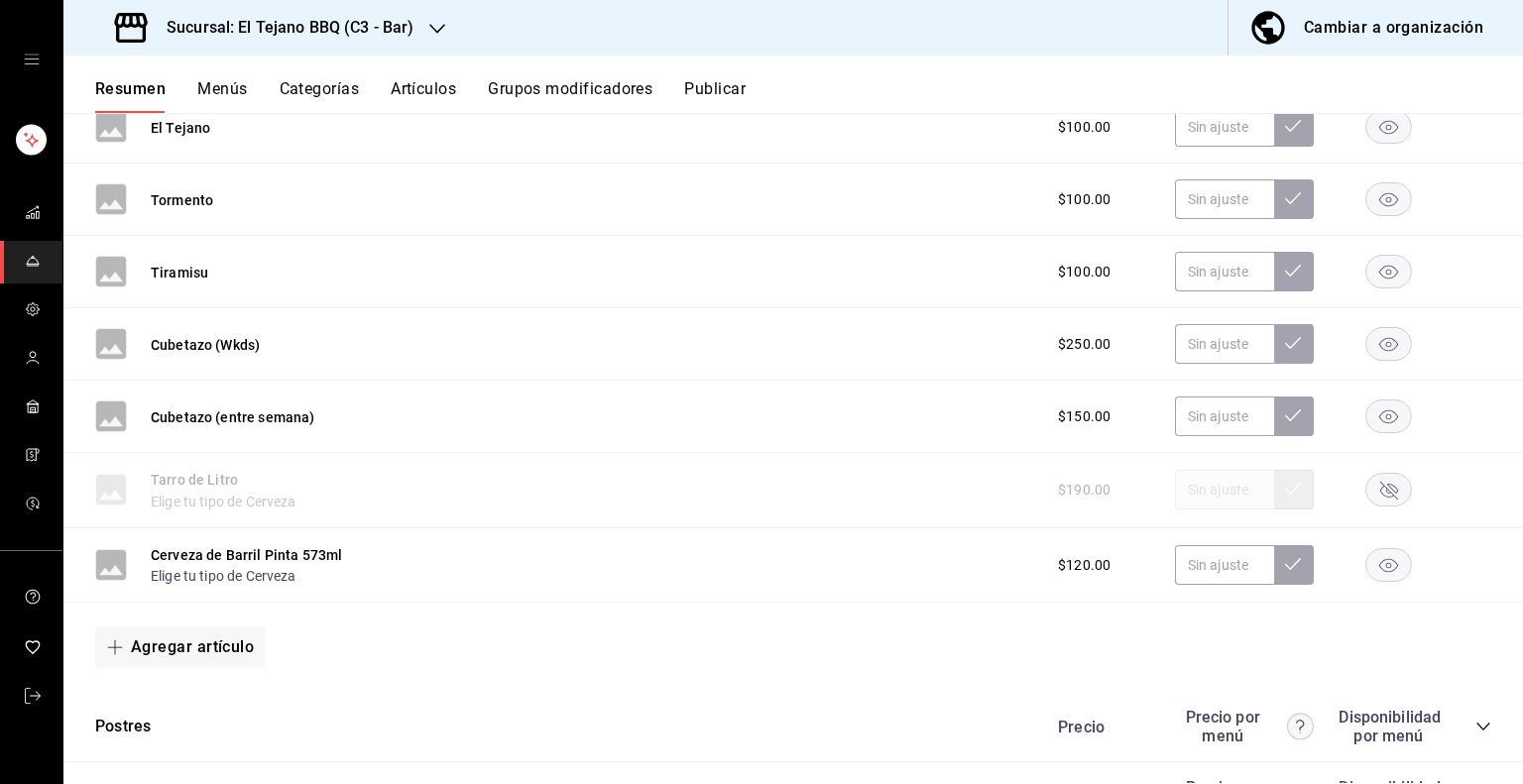 click on "Agregar artículo" at bounding box center [793, 647] 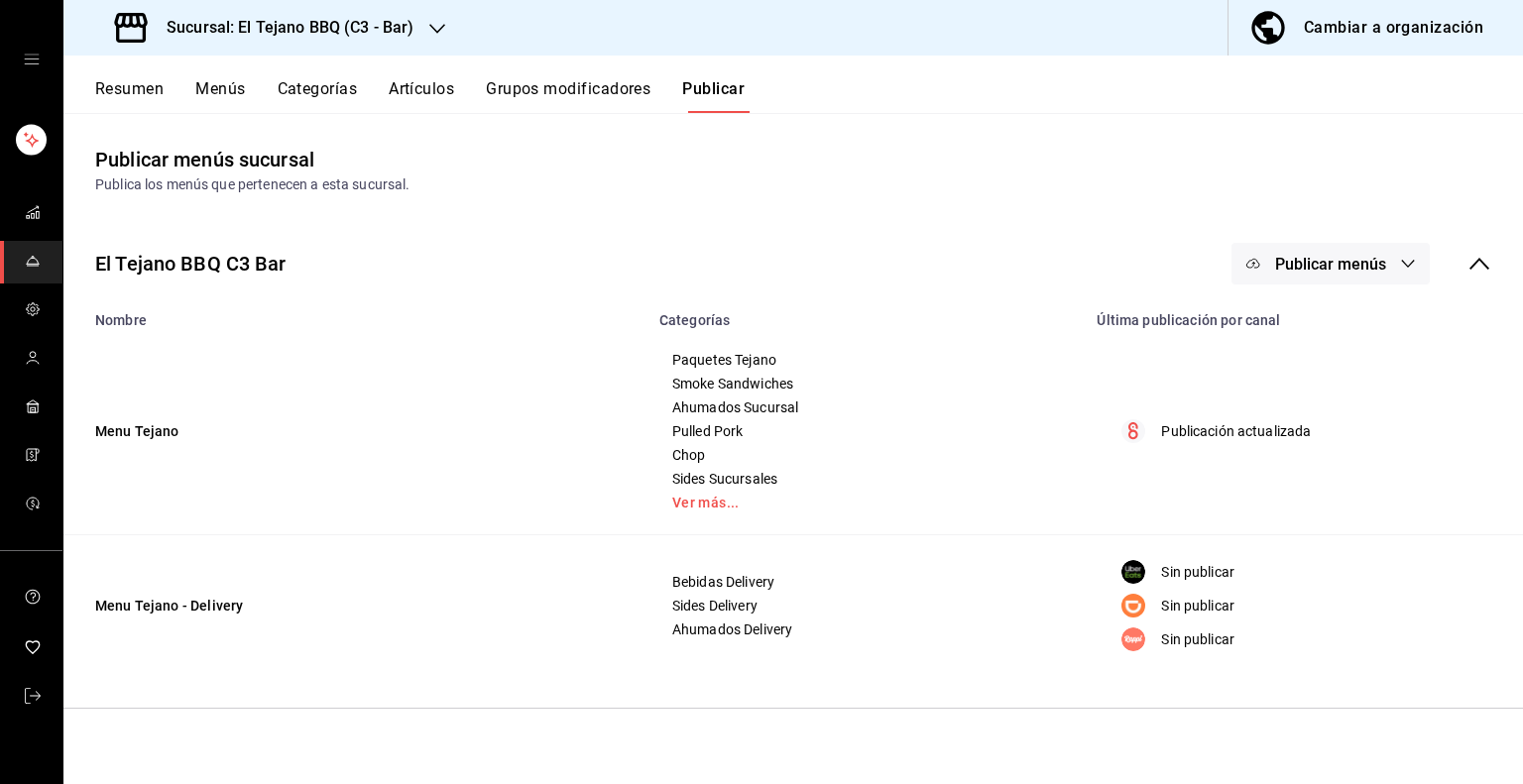 click on "Publicar menús" at bounding box center (1331, 264) 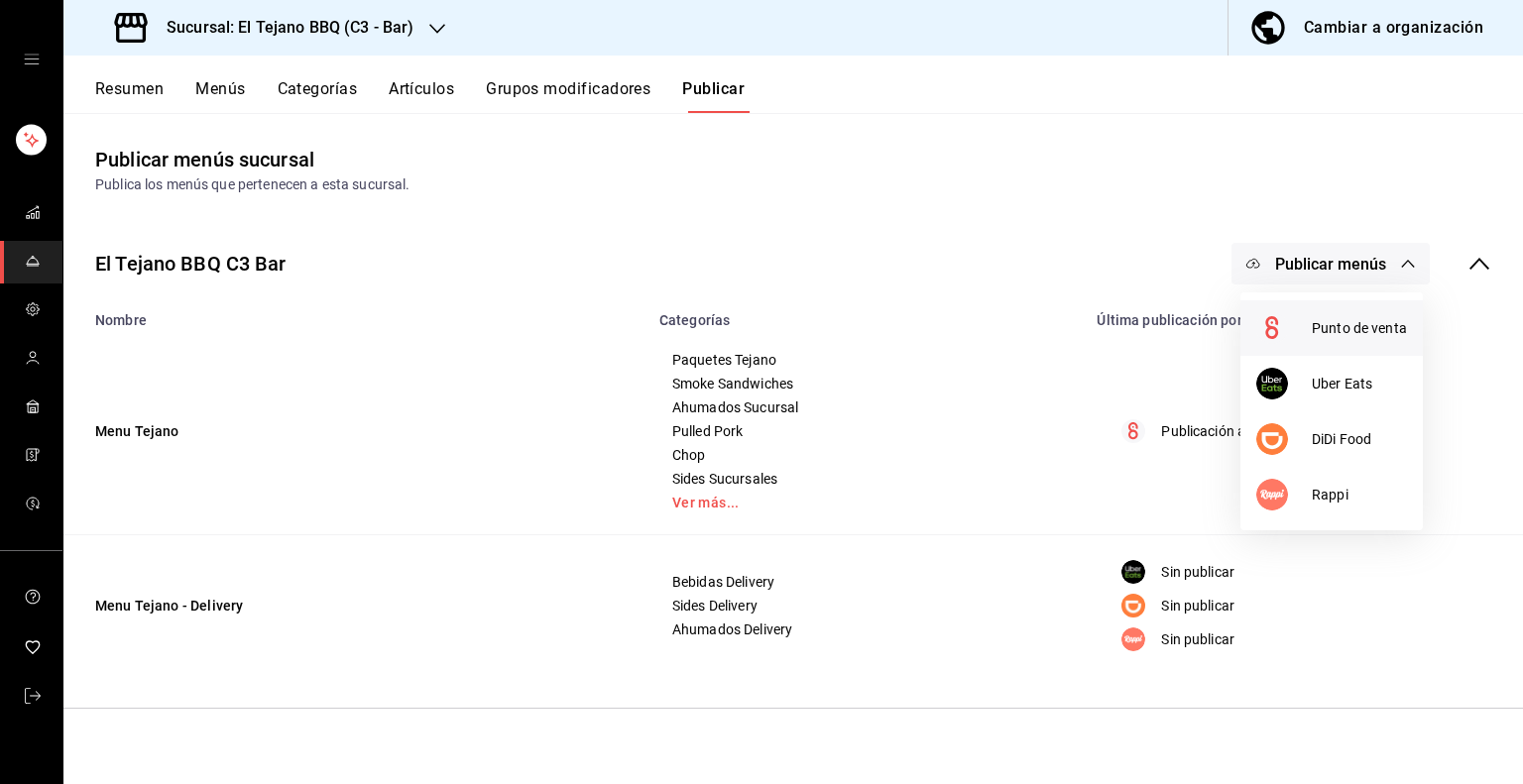 click 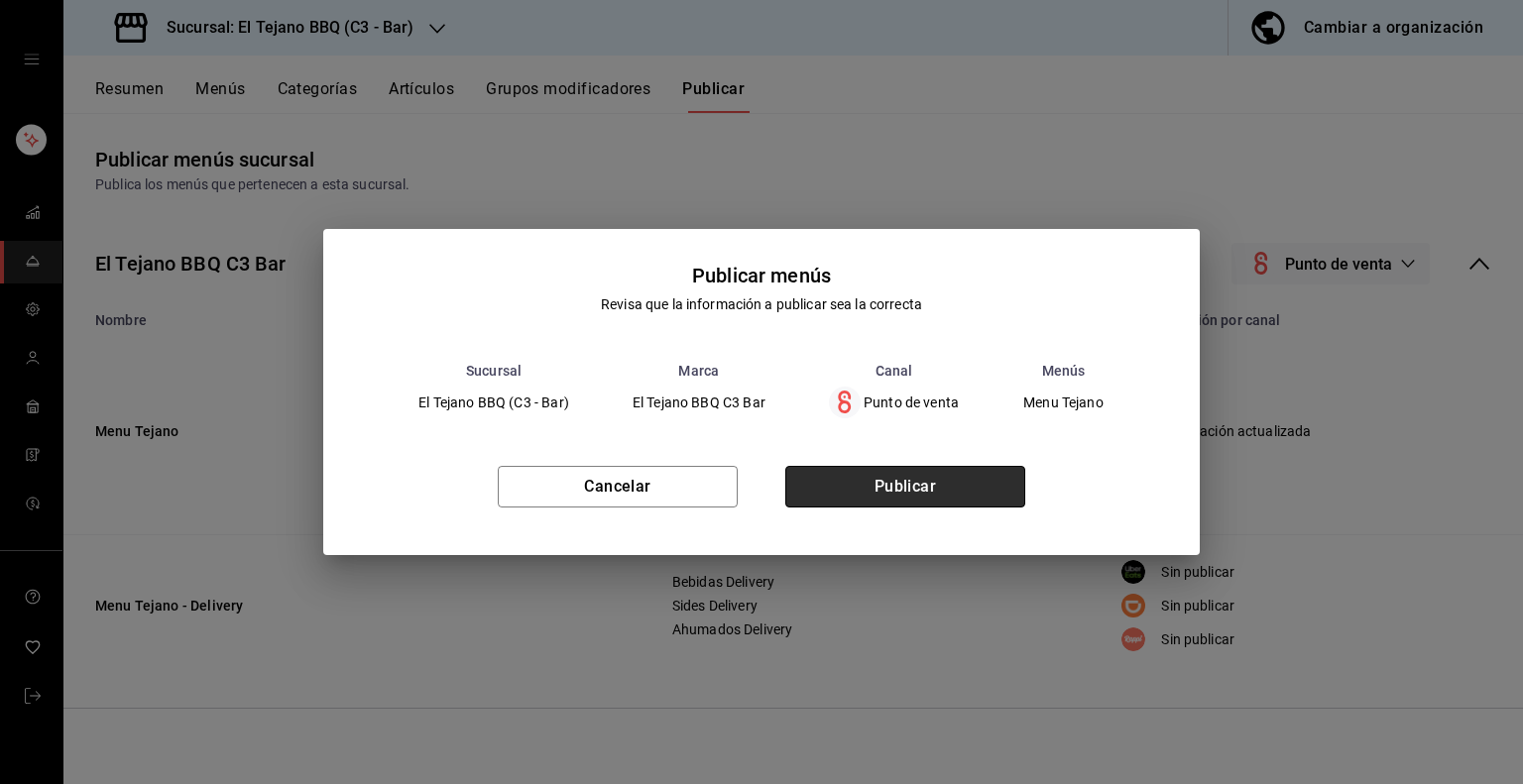 click on "Publicar" at bounding box center (905, 487) 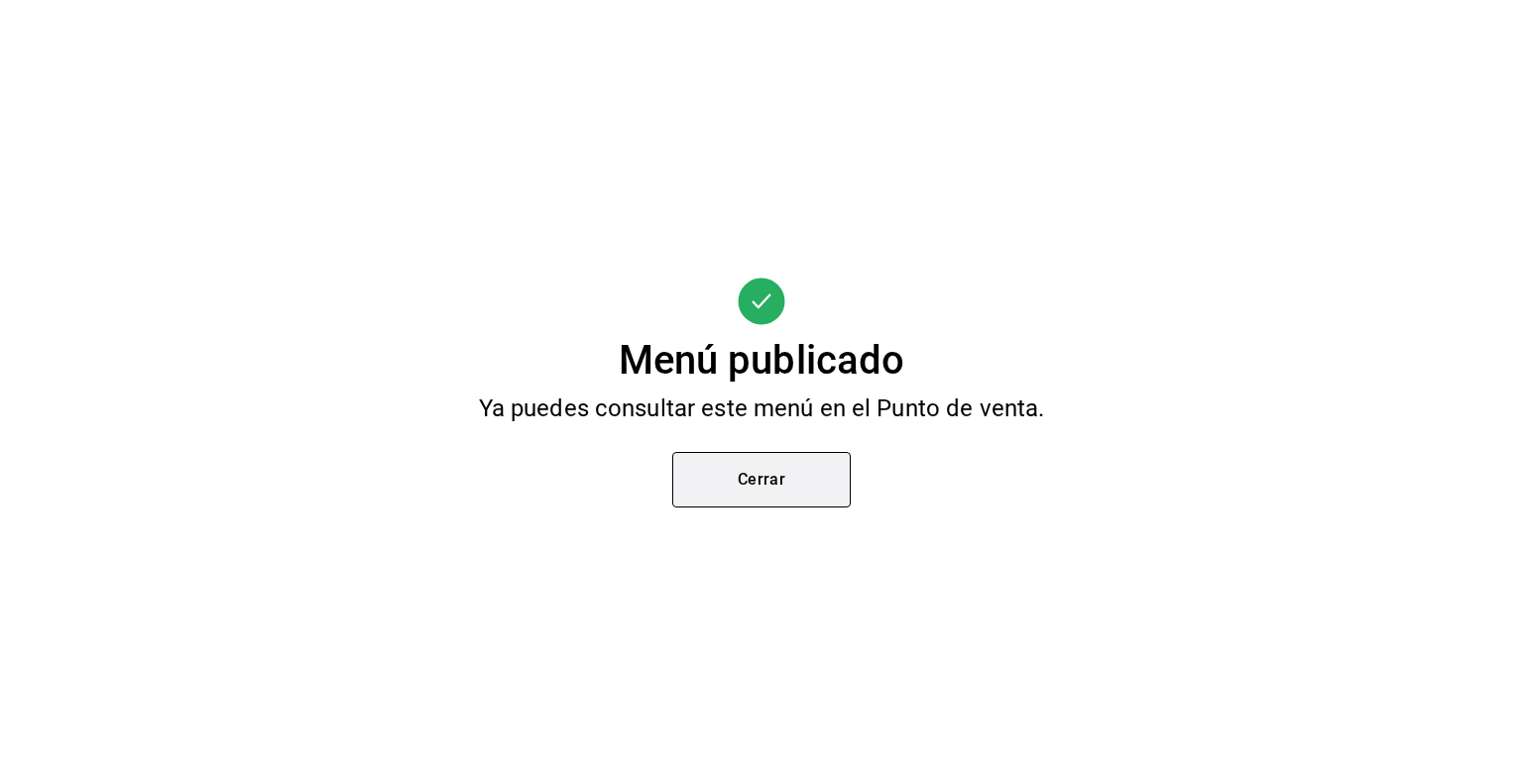 click on "Cerrar" at bounding box center (762, 480) 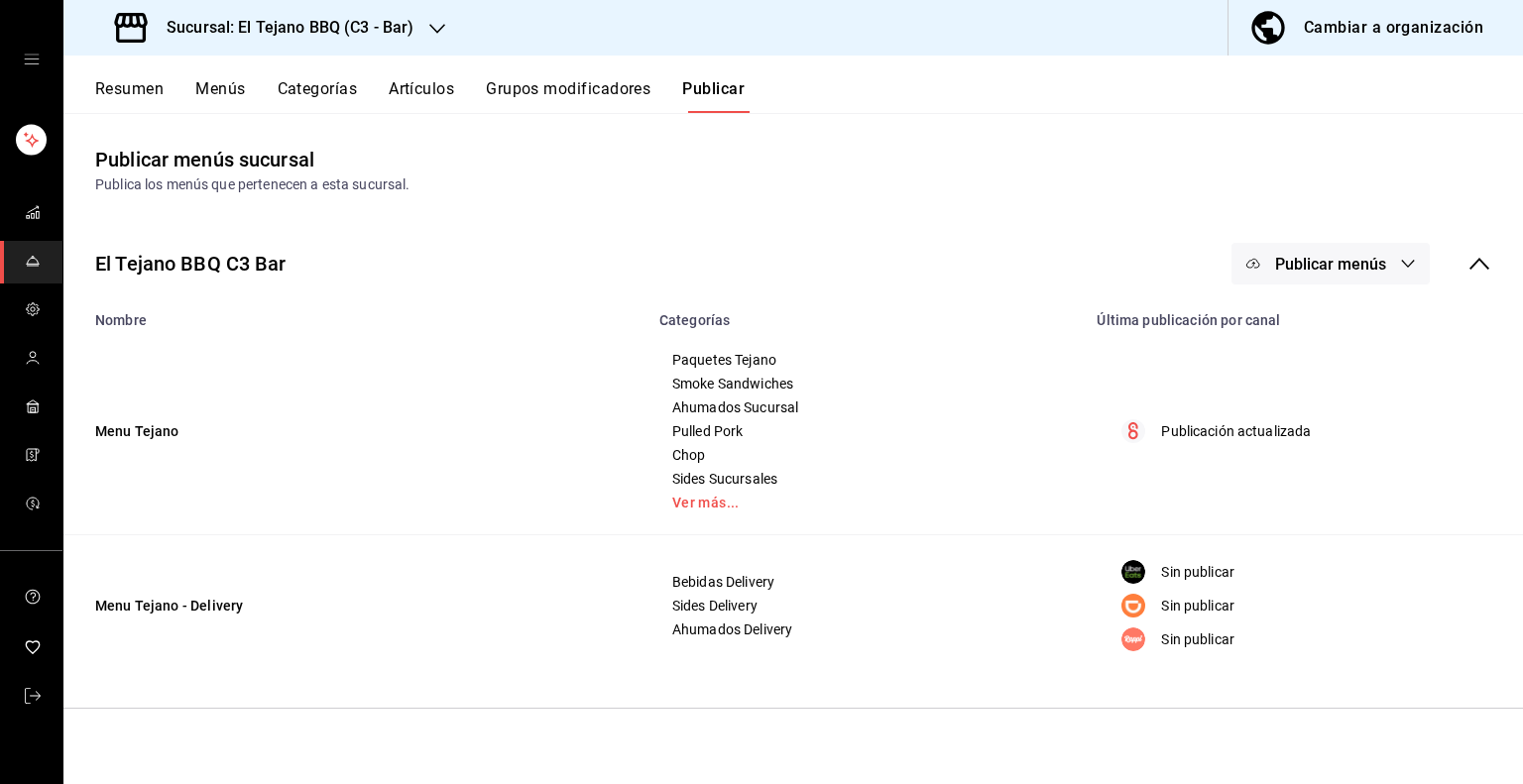 click on "Sucursal: El Tejano BBQ  (C3 - Bar)" at bounding box center (282, 28) 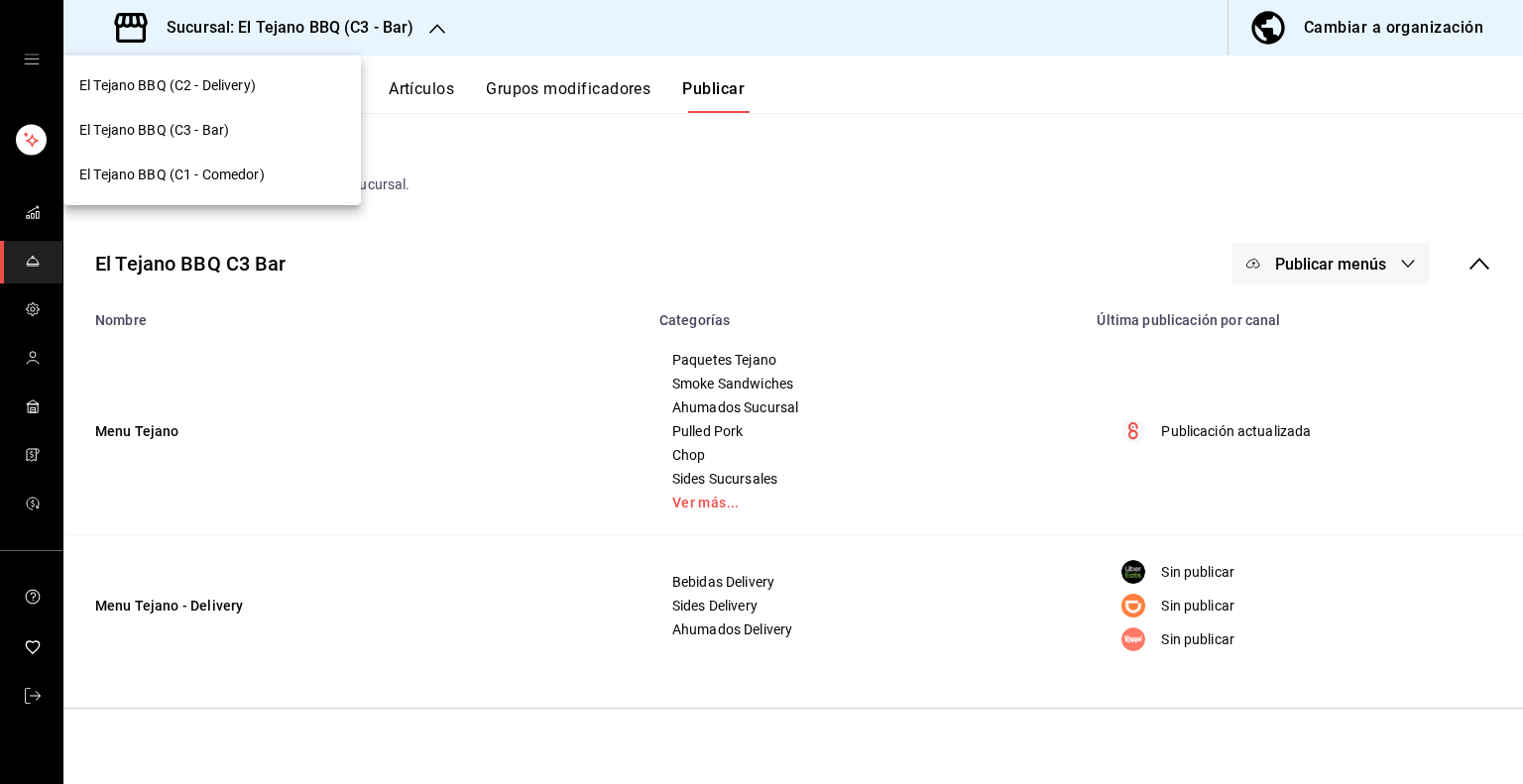click on "El Tejano BBQ (C2 - Delivery)" at bounding box center [168, 85] 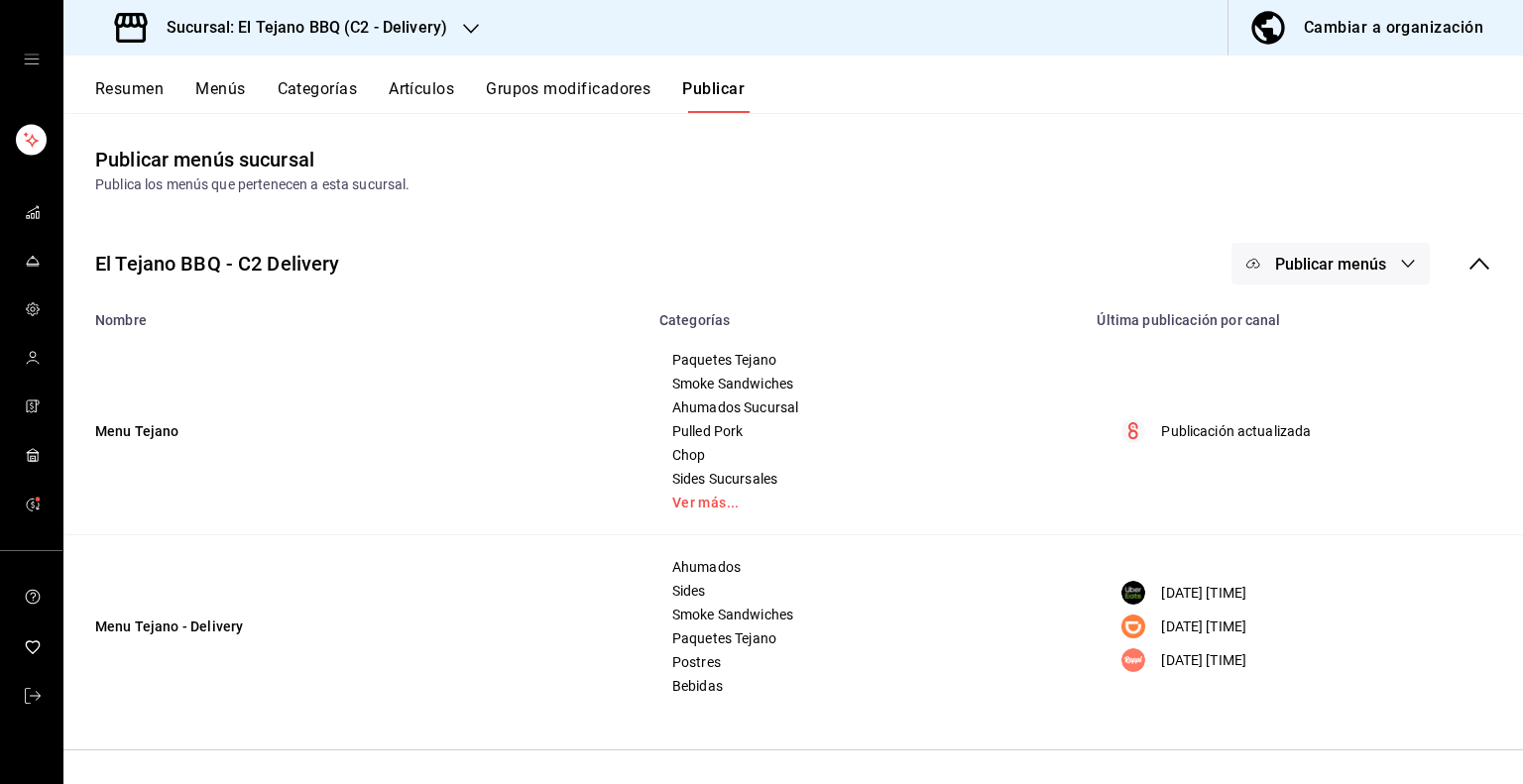click on "Resumen" at bounding box center (129, 96) 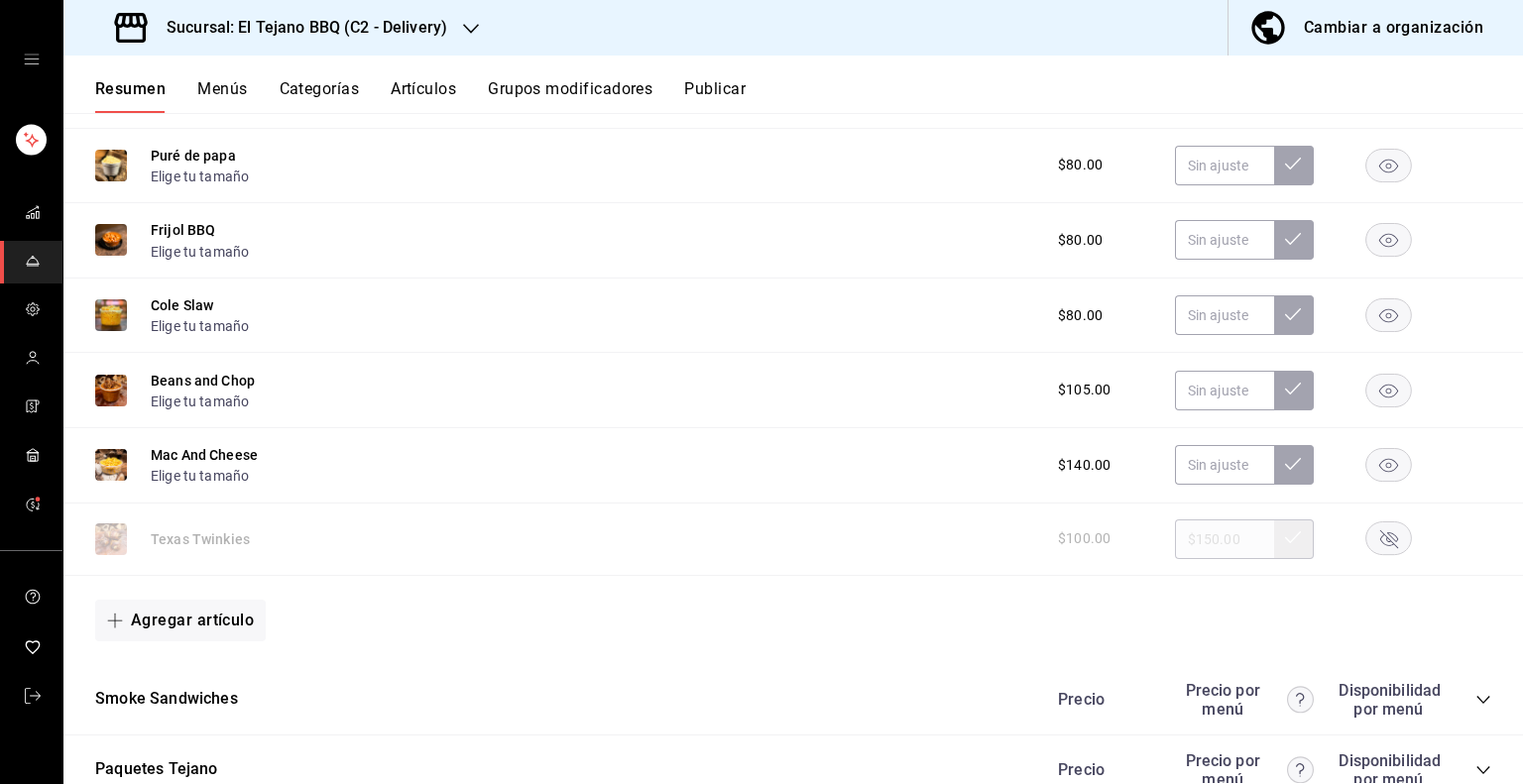 scroll, scrollTop: 1365, scrollLeft: 0, axis: vertical 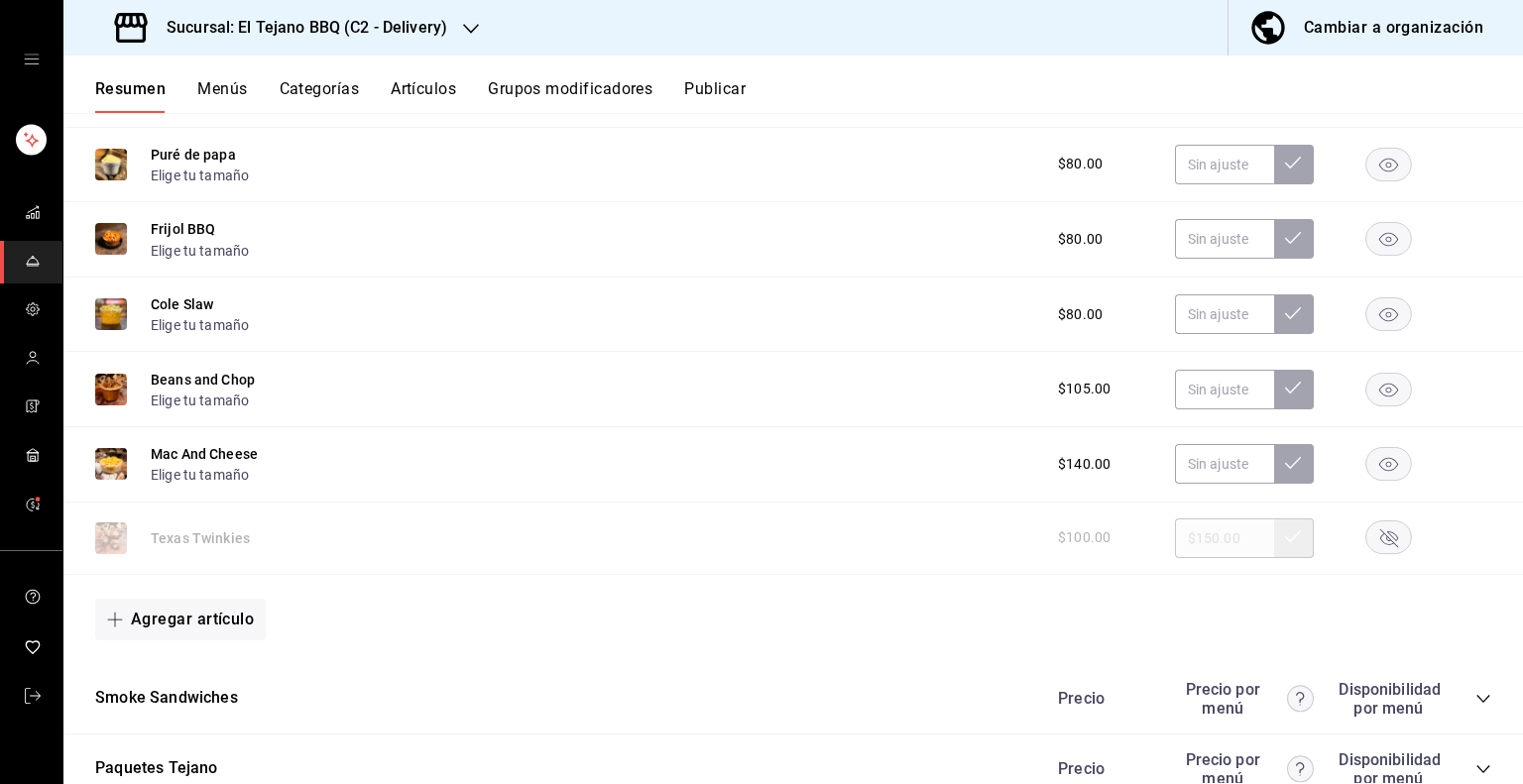 click 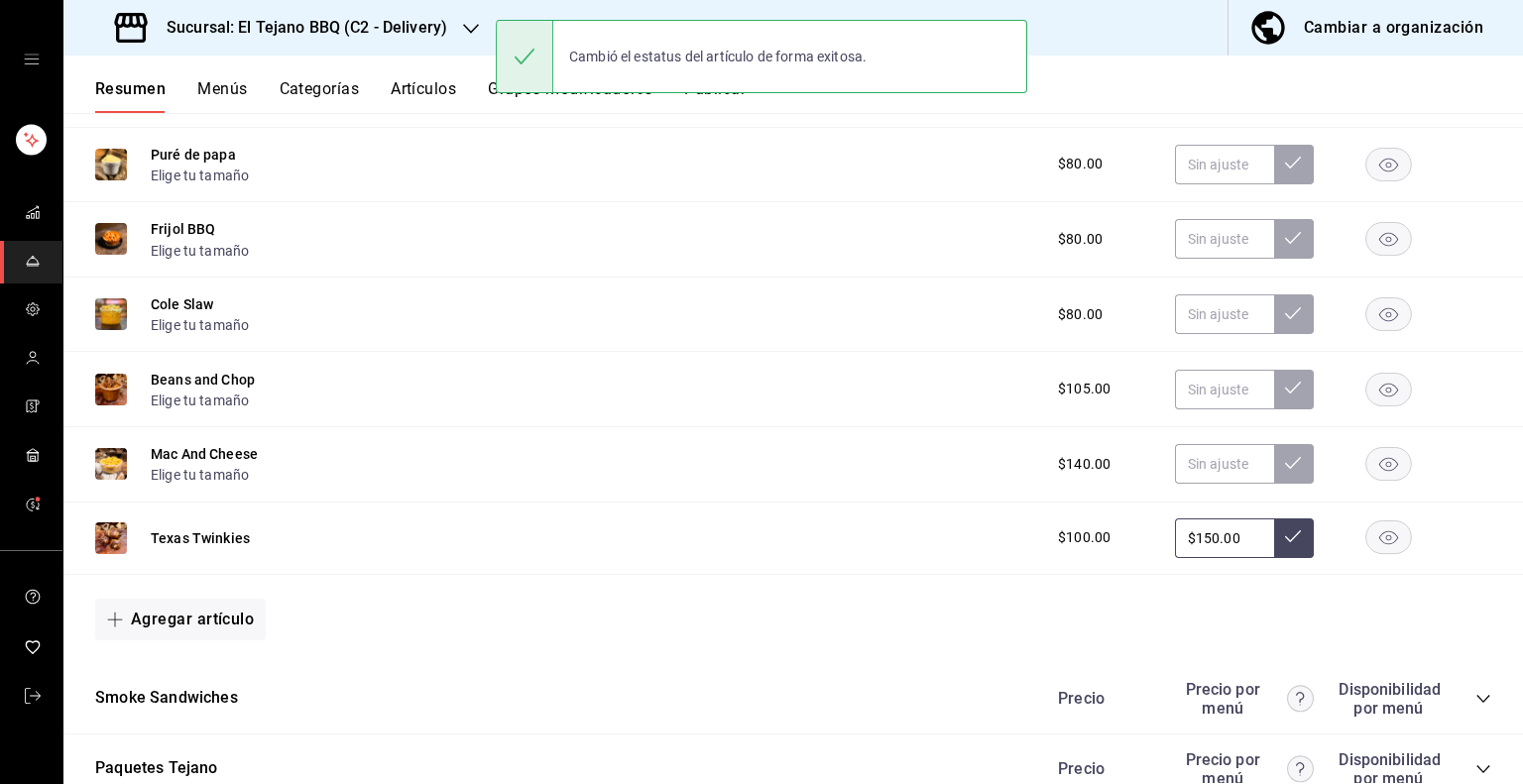 click on "Publicar" at bounding box center [715, 96] 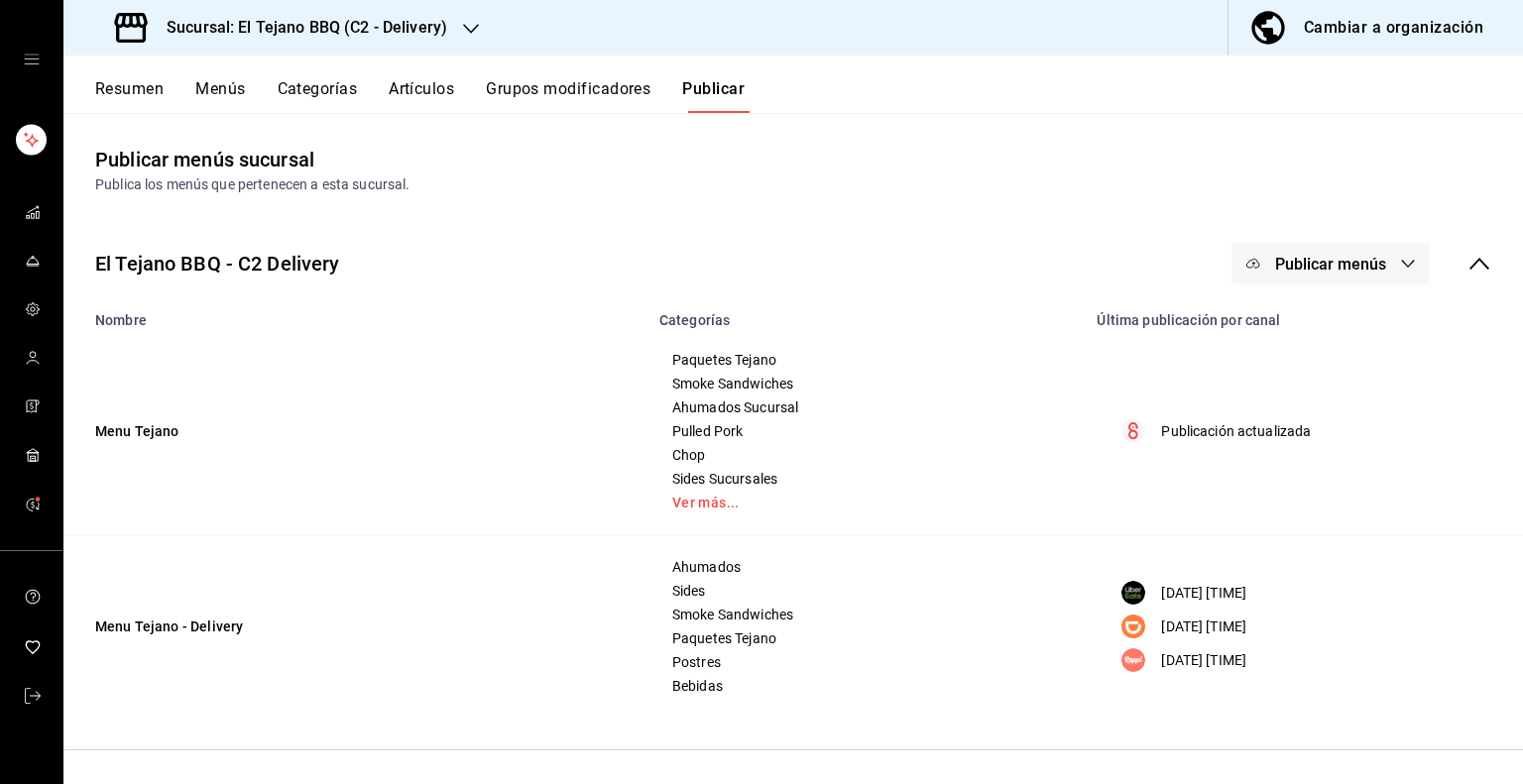 click on "Publicar menús" at bounding box center [1331, 264] 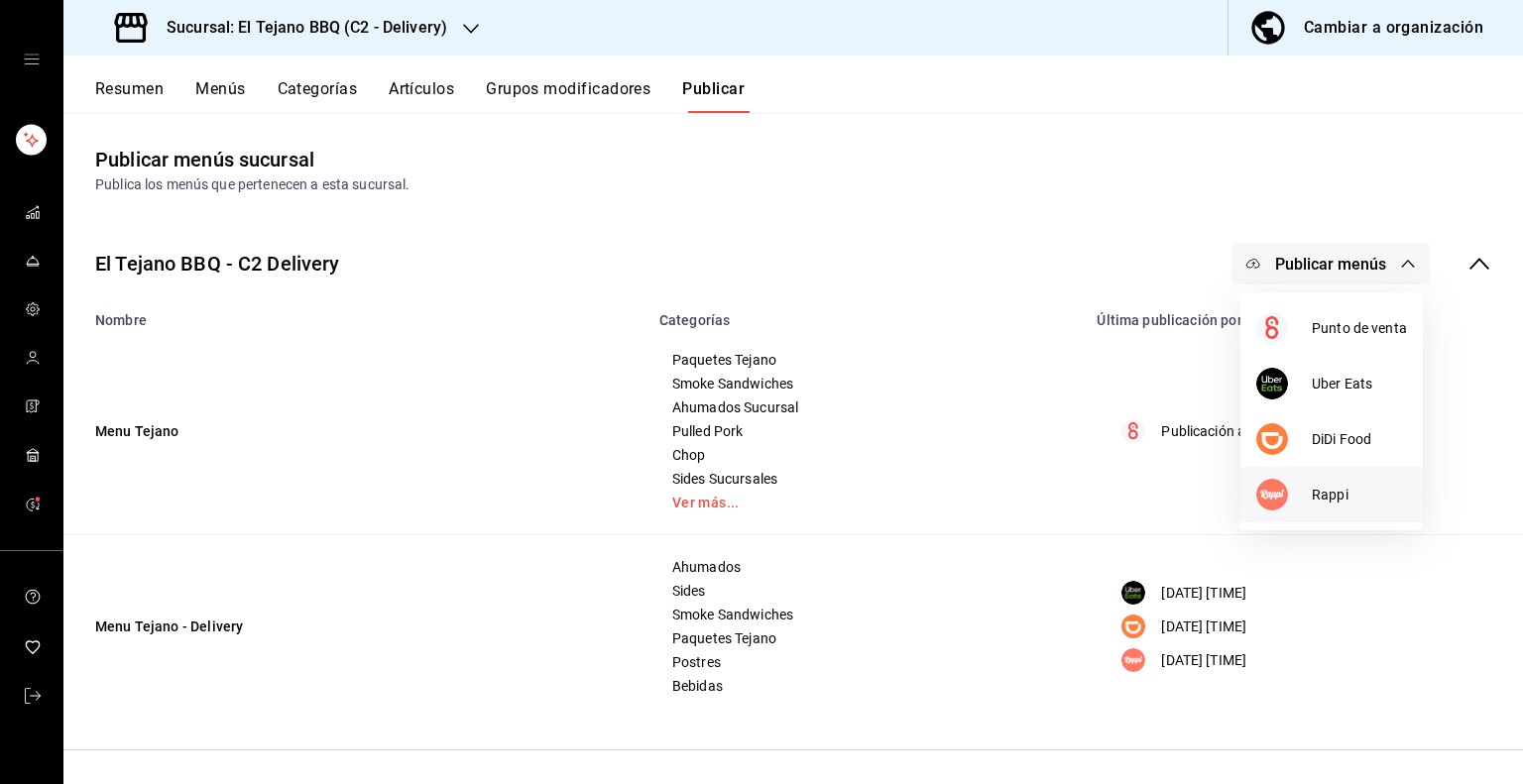 click on "Rappi" at bounding box center [1359, 495] 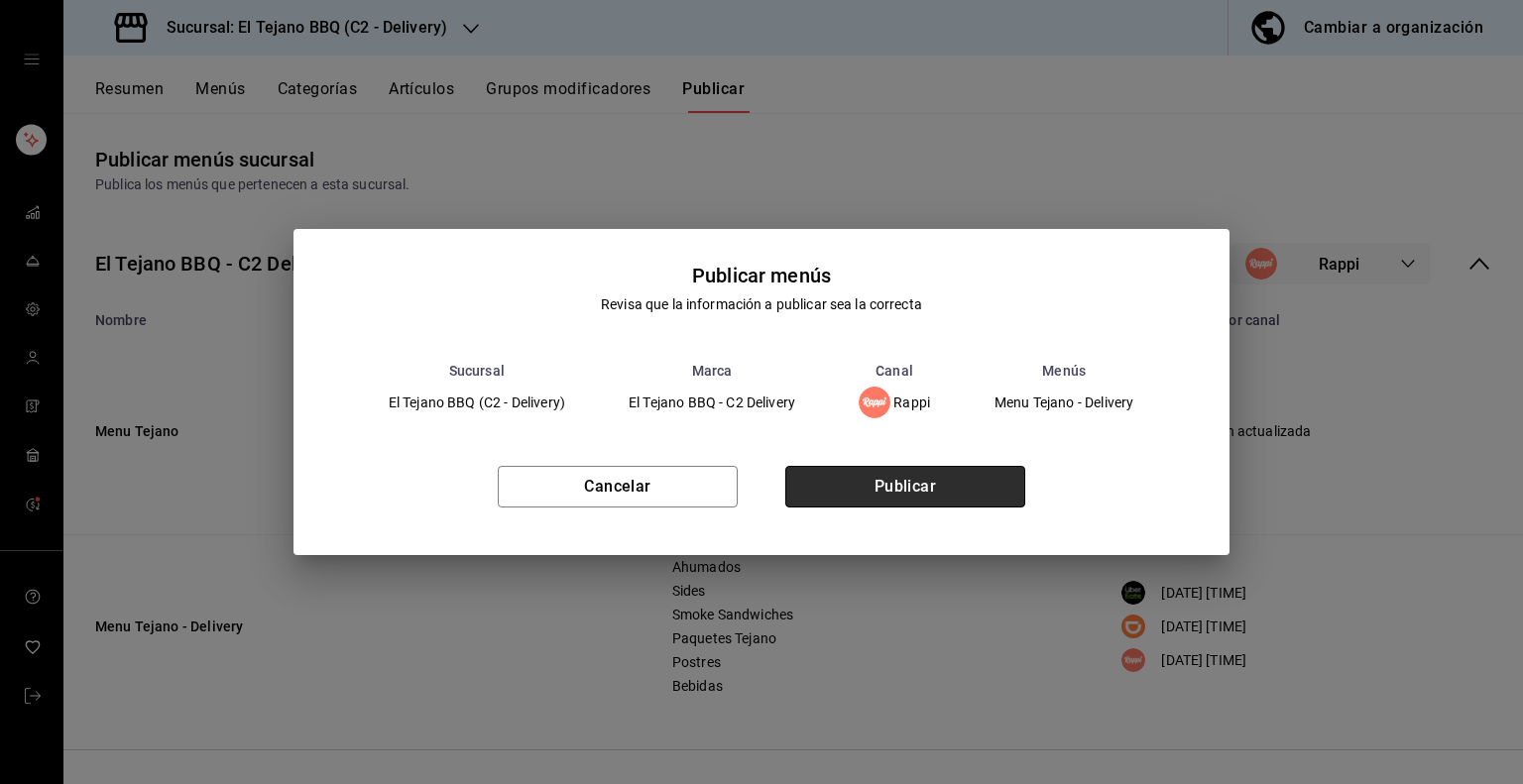 click on "Publicar" at bounding box center [905, 487] 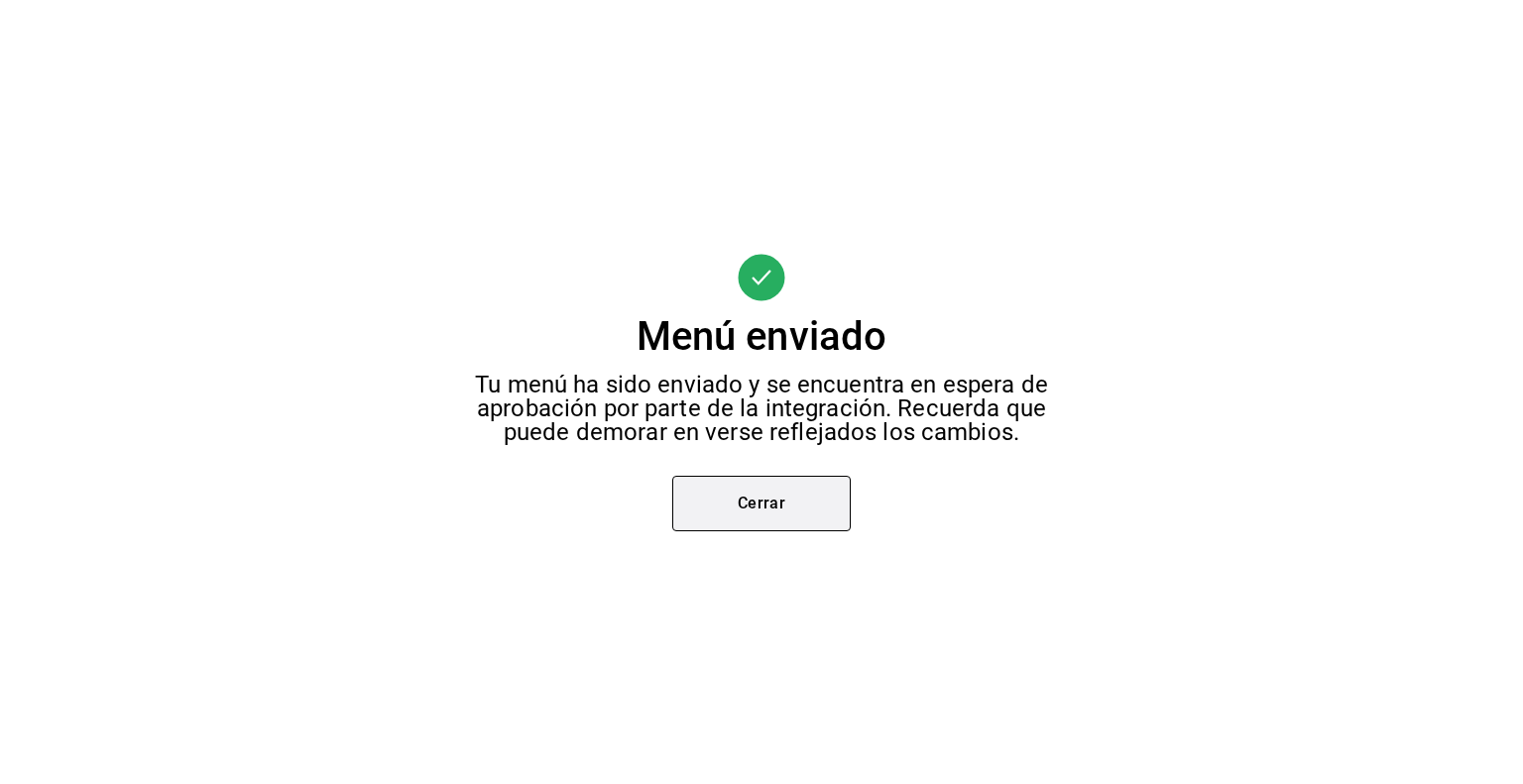 click on "Cerrar" at bounding box center (762, 504) 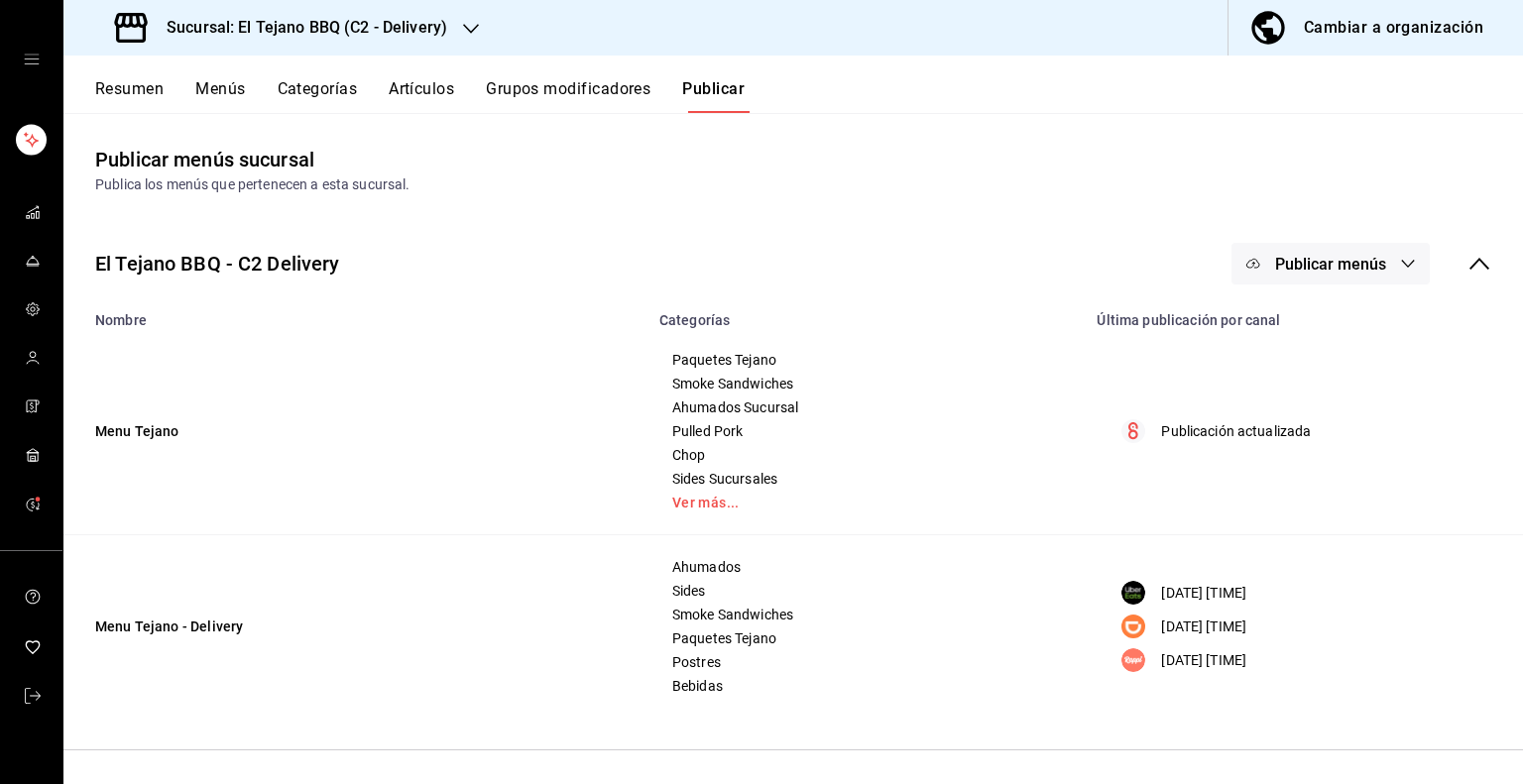 click on "Publicar menús" at bounding box center (1331, 264) 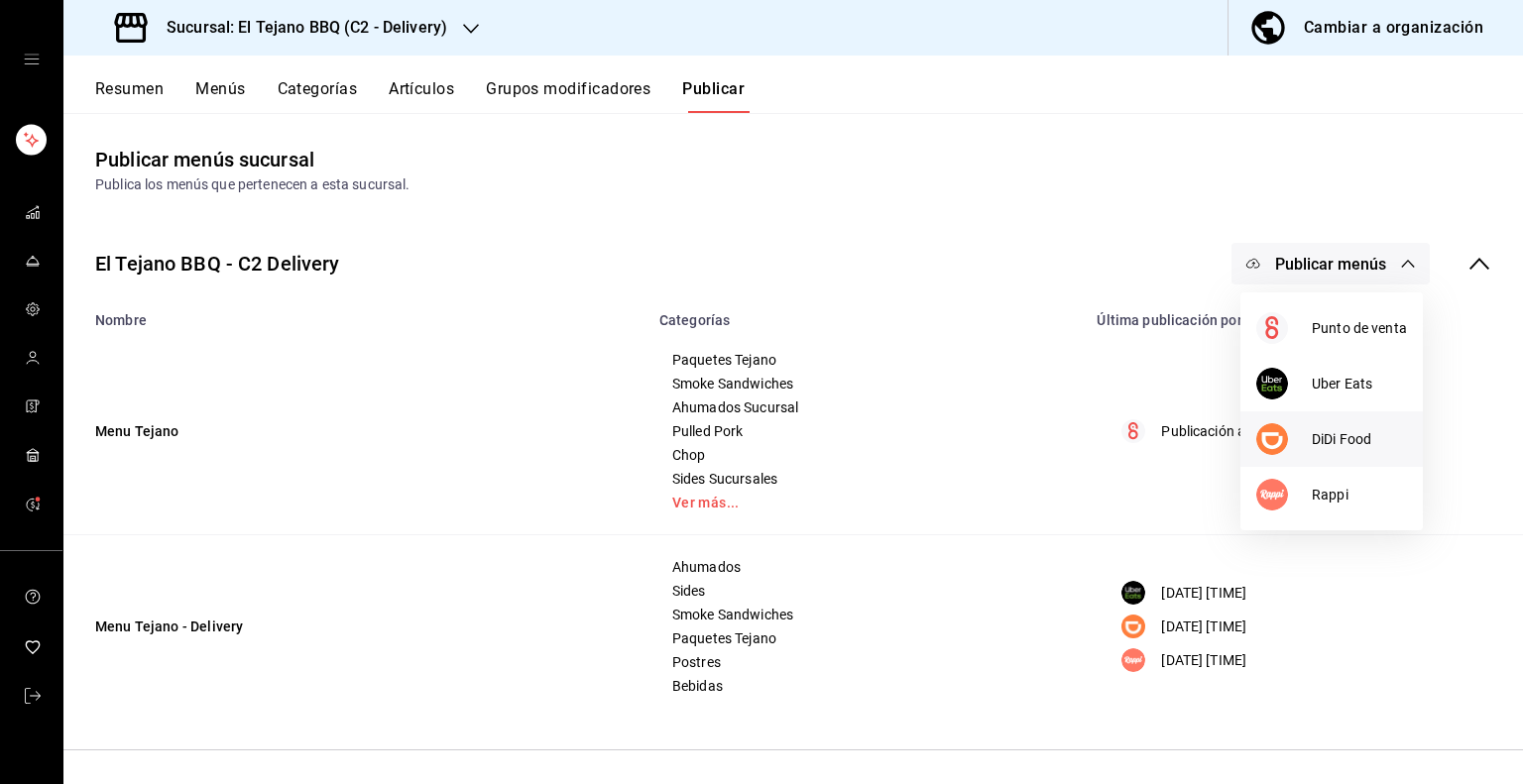 click on "DiDi Food" at bounding box center (1359, 439) 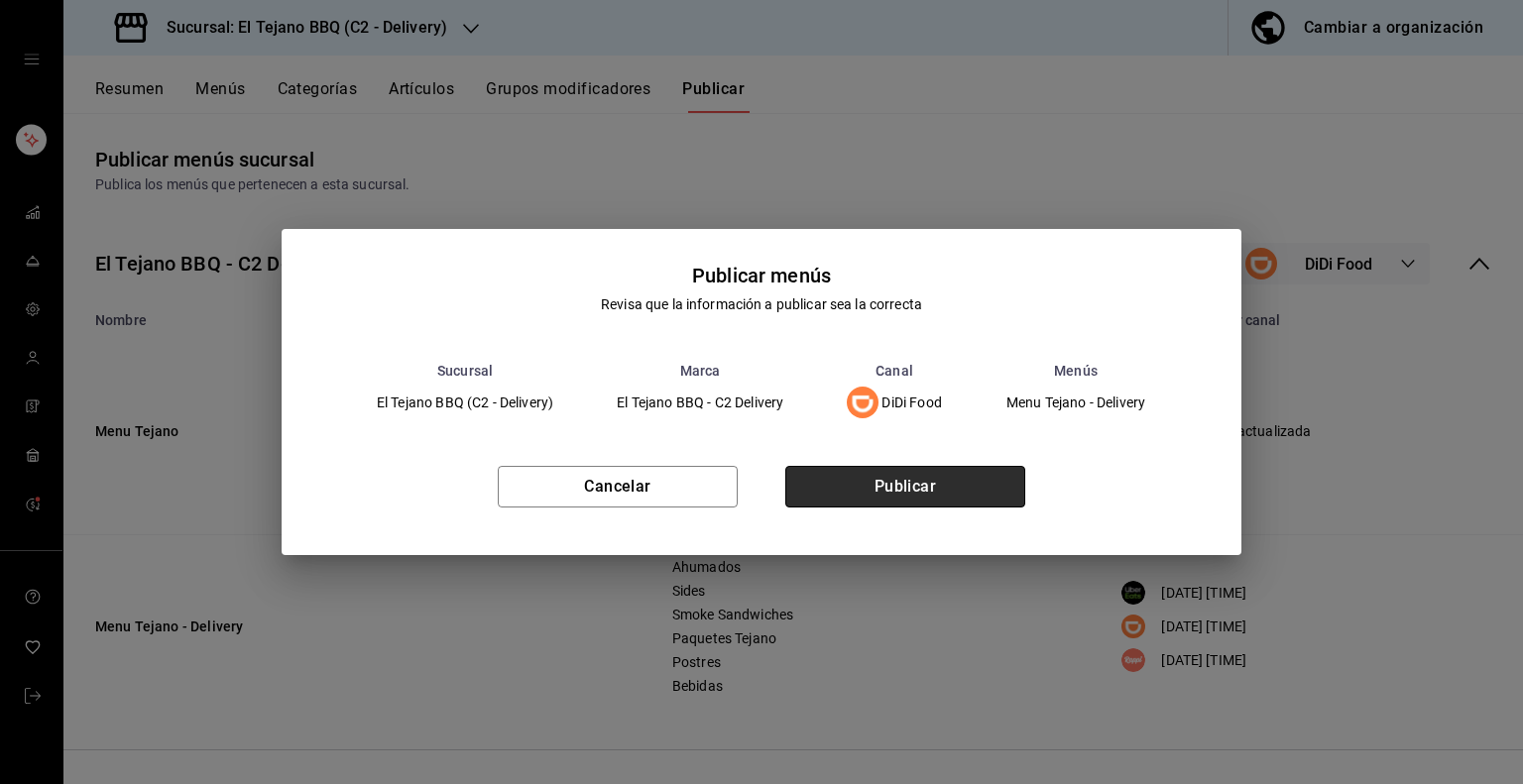 click on "Publicar" at bounding box center [905, 487] 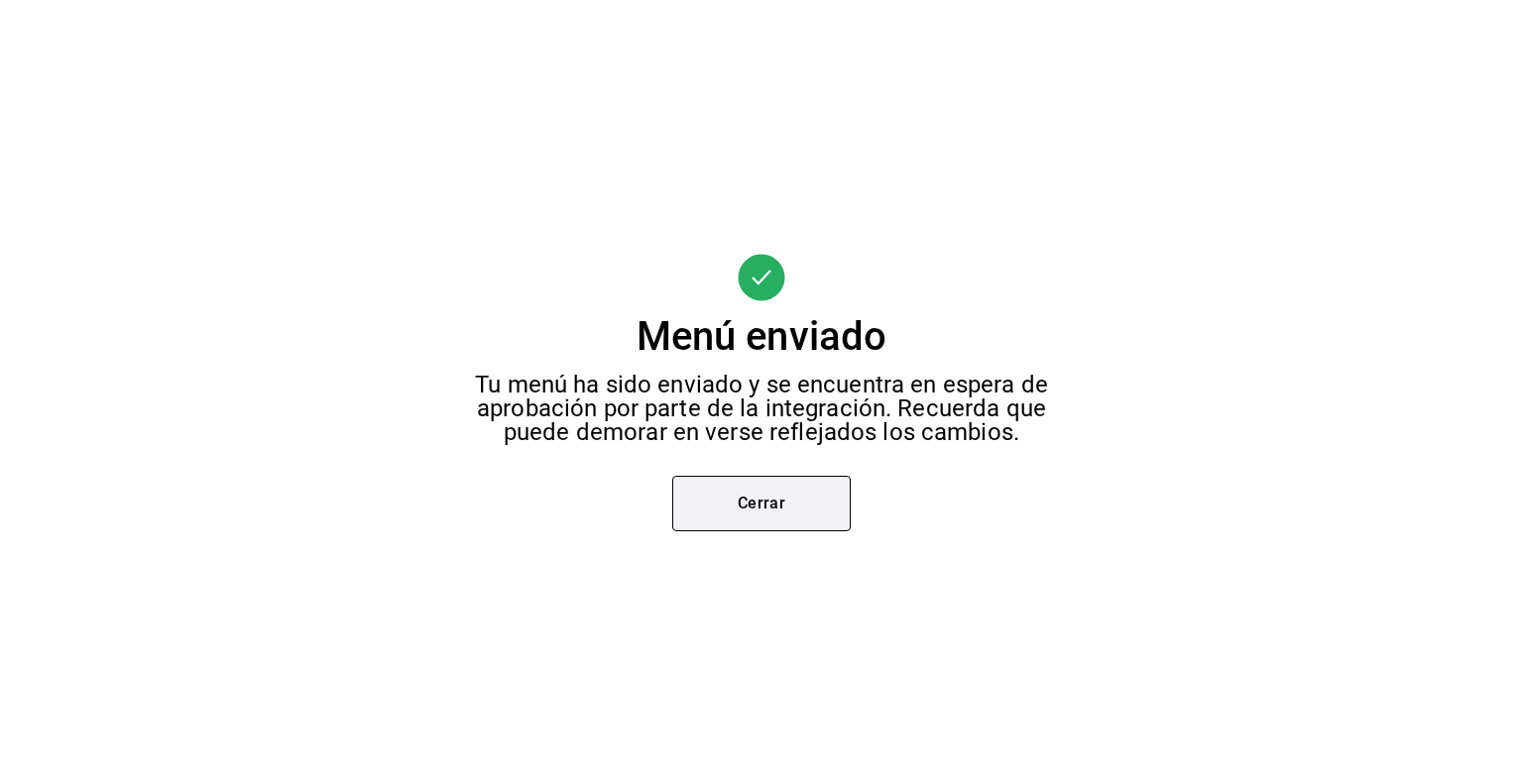 click on "Cerrar" at bounding box center (762, 504) 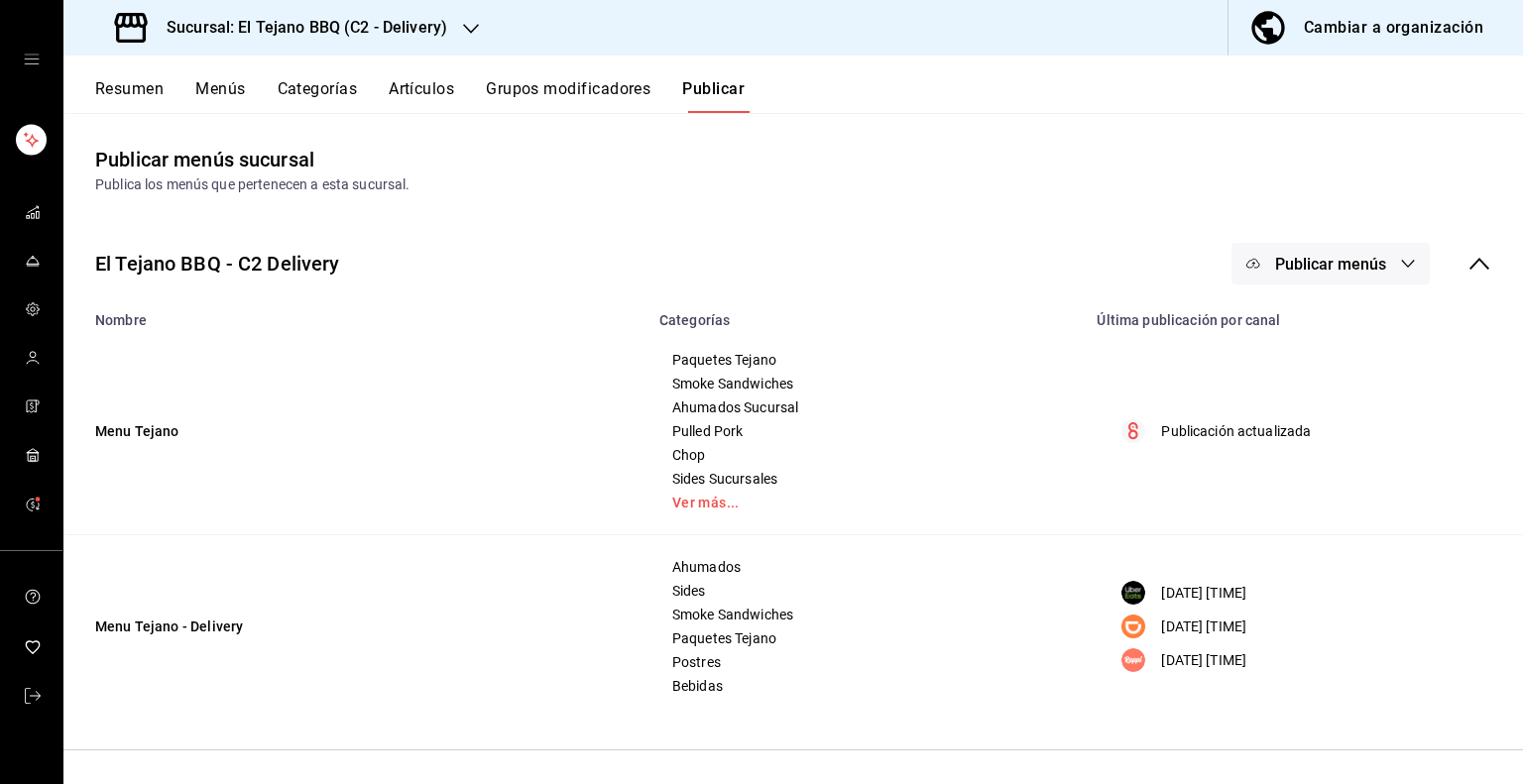 click on "Publicar menús" at bounding box center [1331, 264] 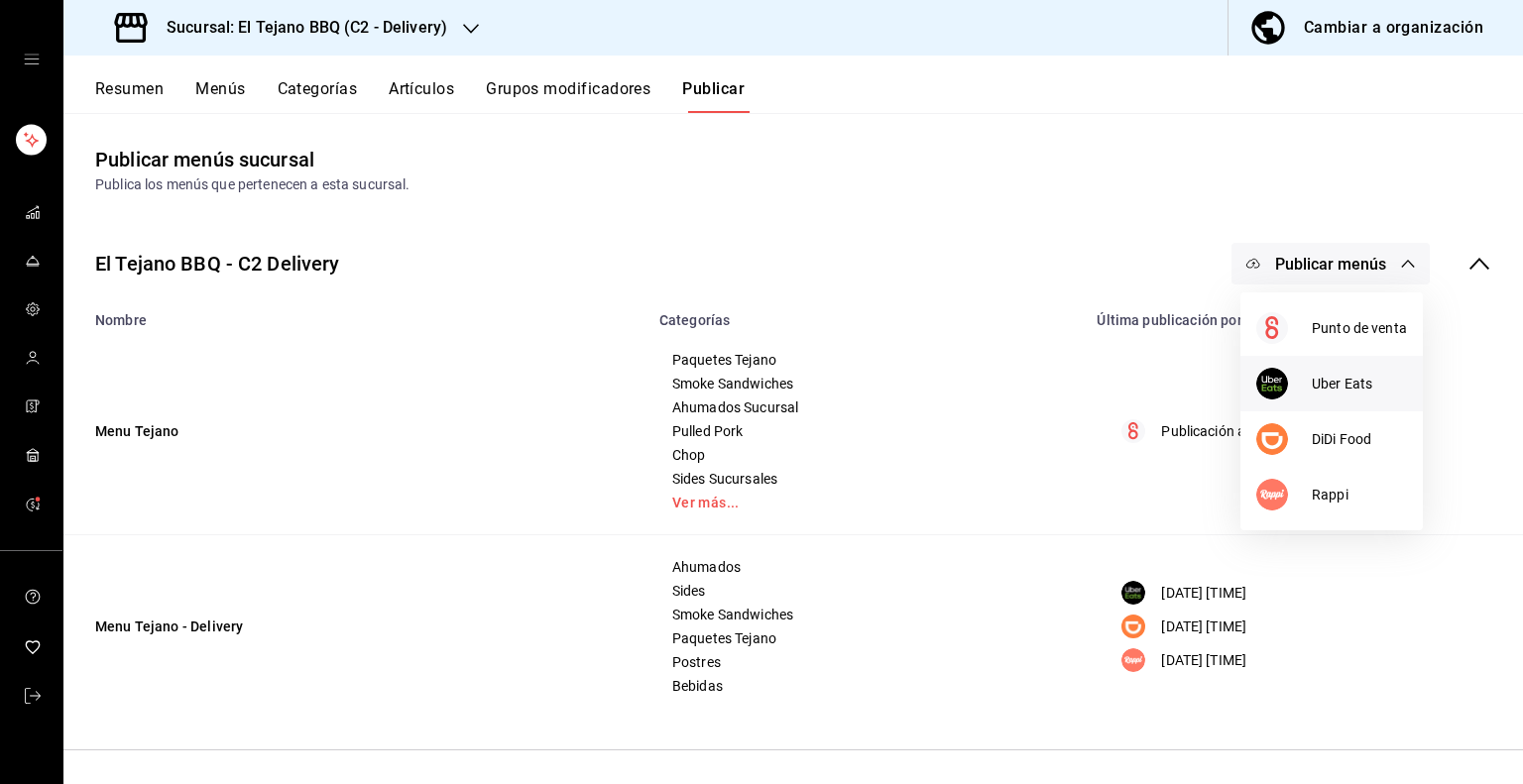 click on "Uber Eats" at bounding box center [1332, 384] 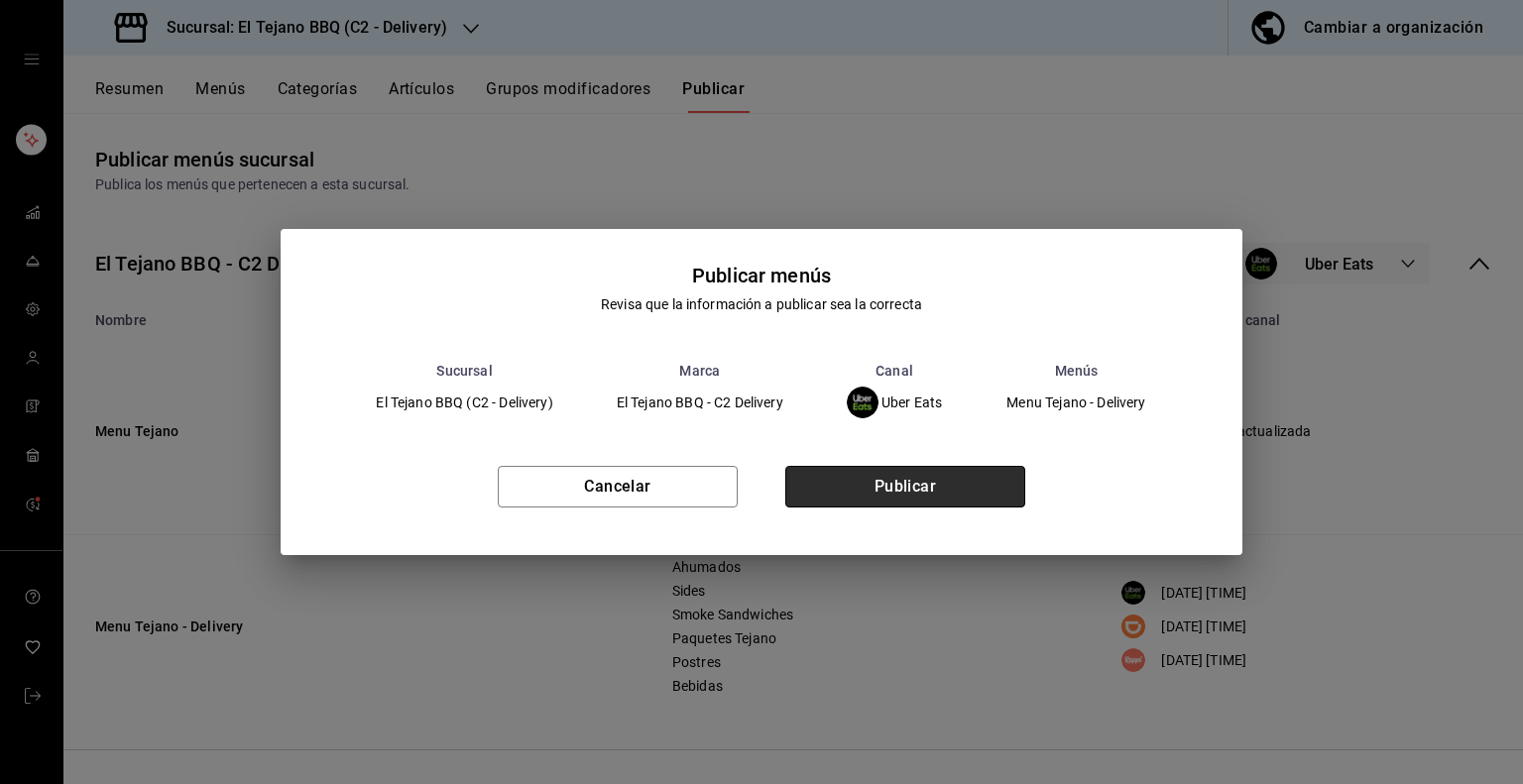 click on "Publicar" at bounding box center [905, 487] 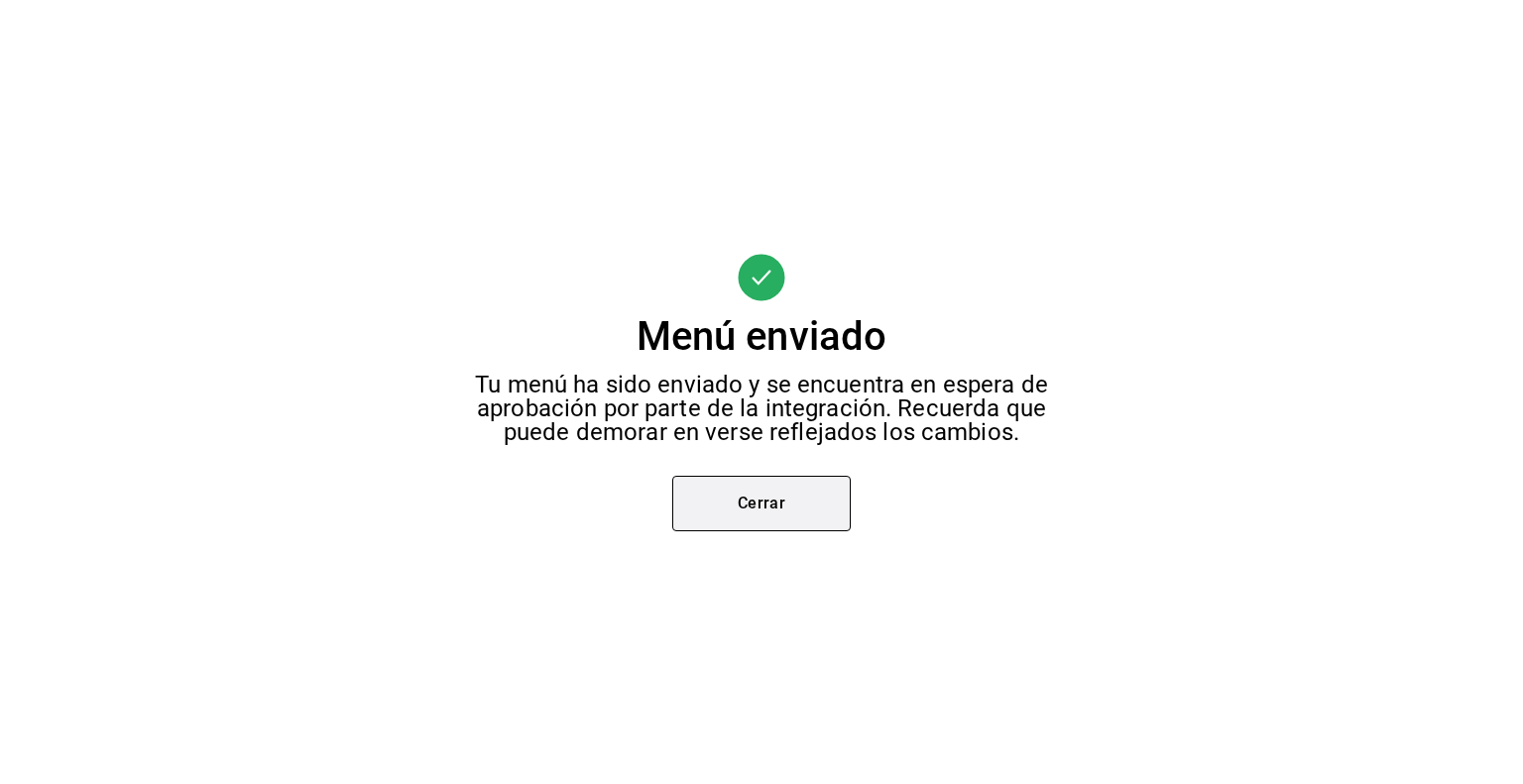 click on "Cerrar" at bounding box center (762, 504) 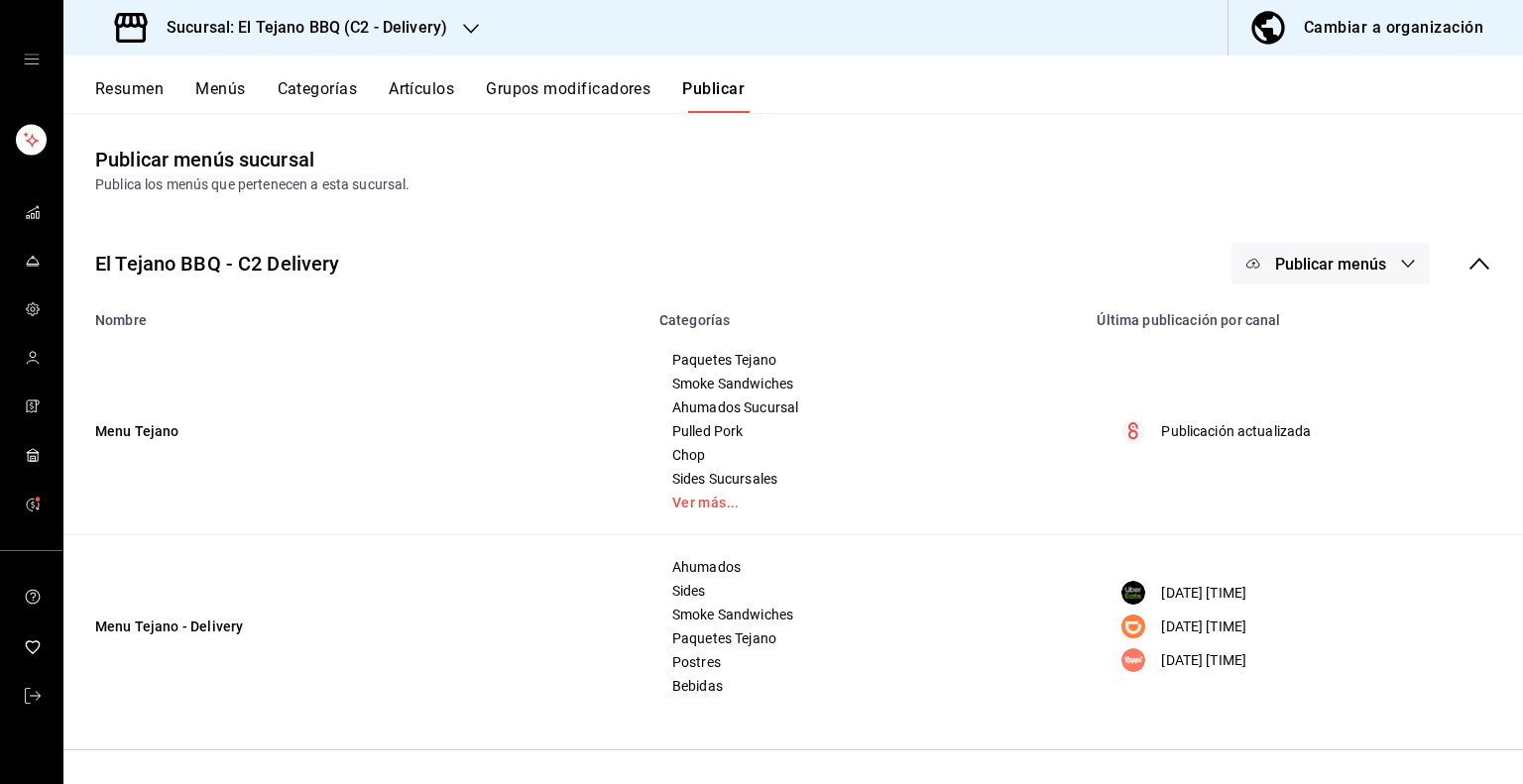 click on "Sucursal: El Tejano BBQ (C2 - Delivery)" at bounding box center (298, 28) 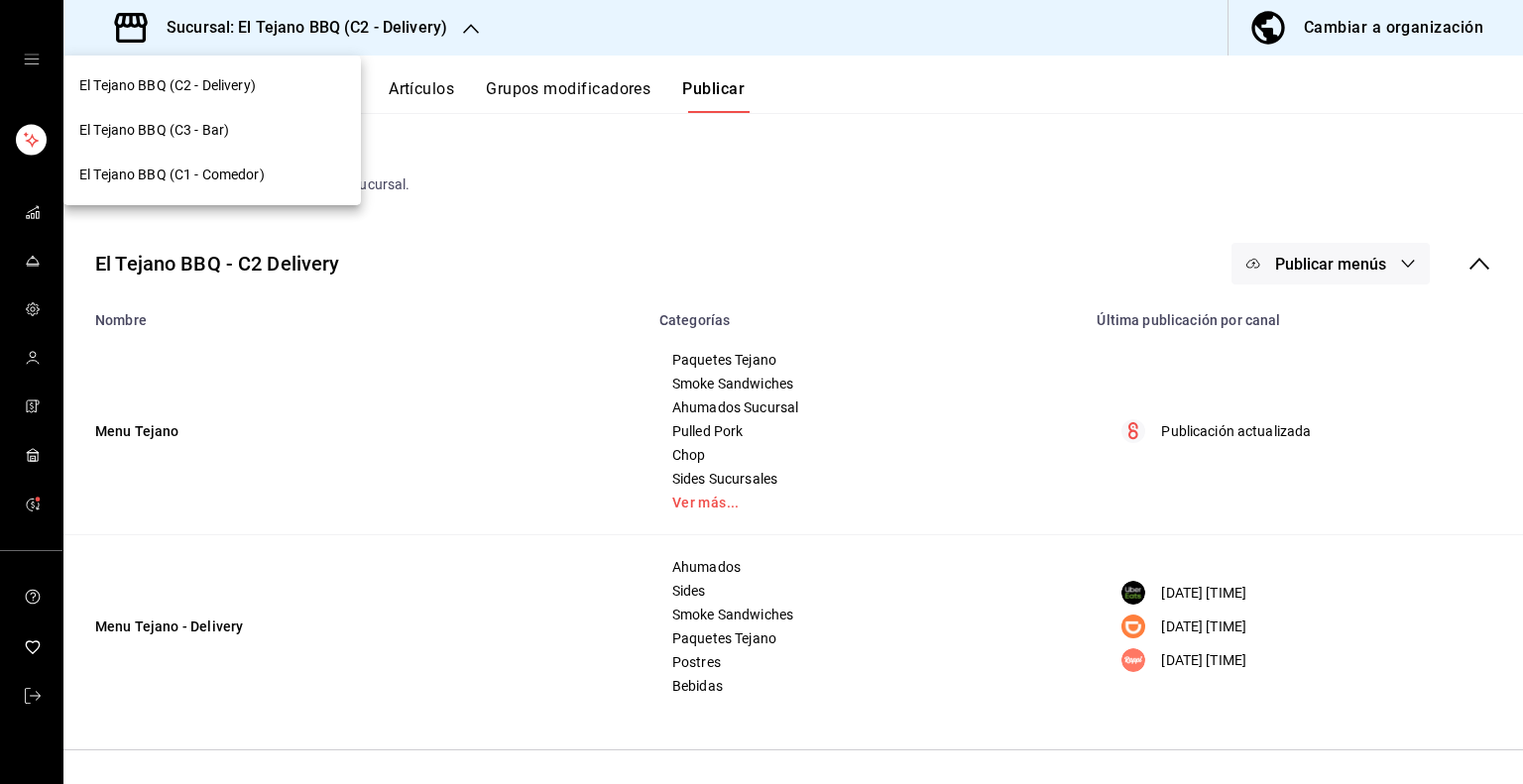 drag, startPoint x: 287, startPoint y: 103, endPoint x: 275, endPoint y: 177, distance: 74.96666 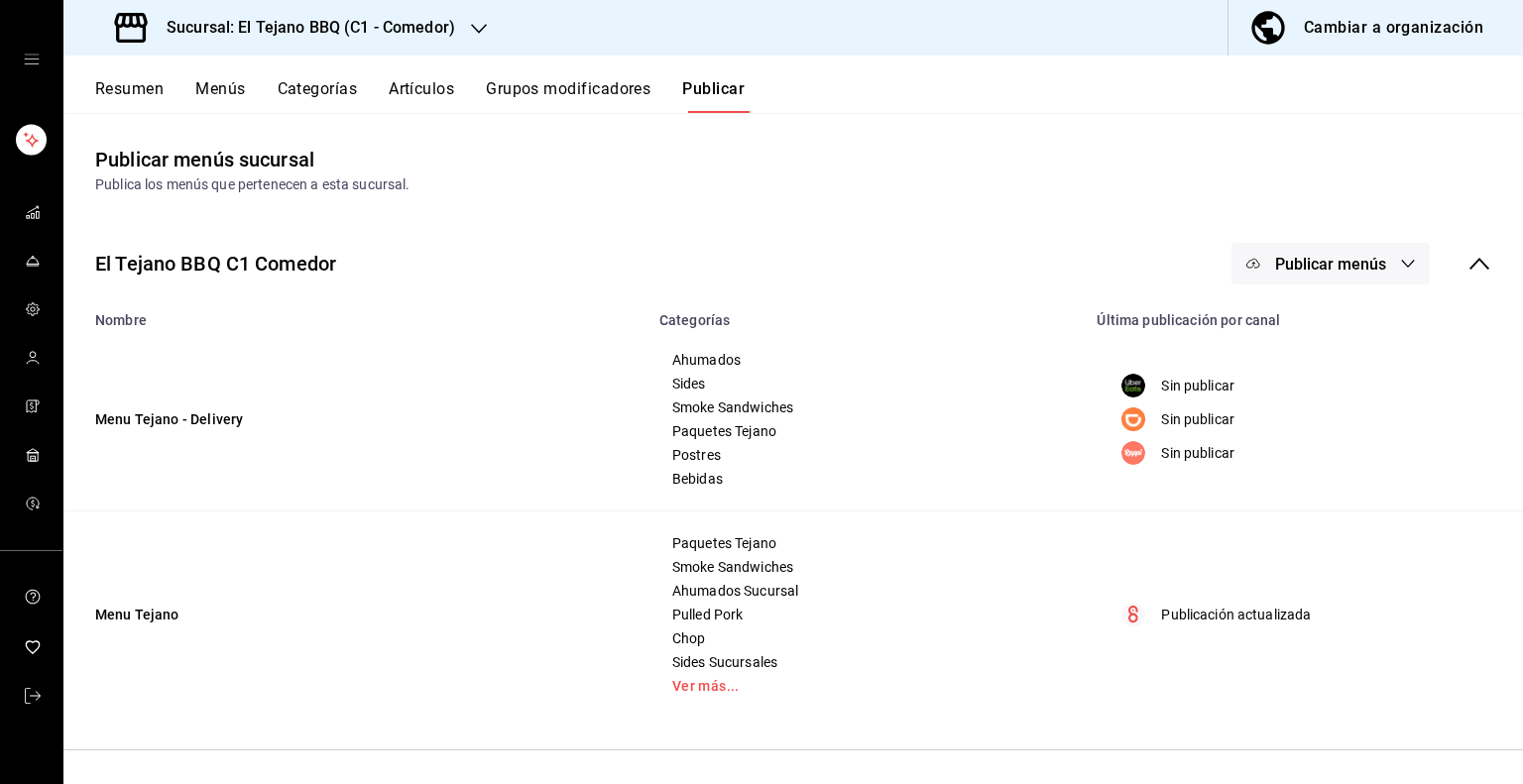 click on "Publicación actualizada" at bounding box center (1304, 615) 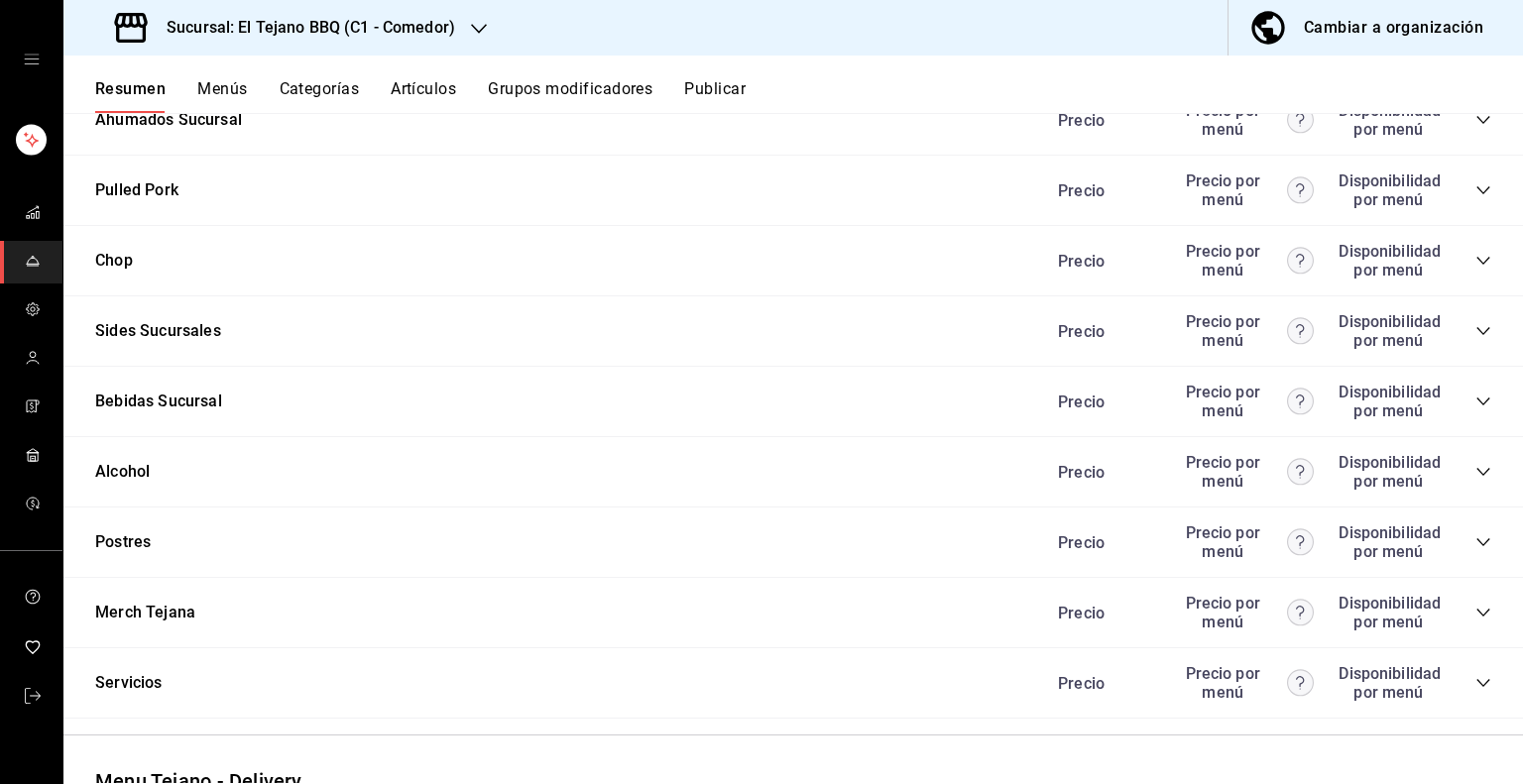 scroll, scrollTop: 1613, scrollLeft: 0, axis: vertical 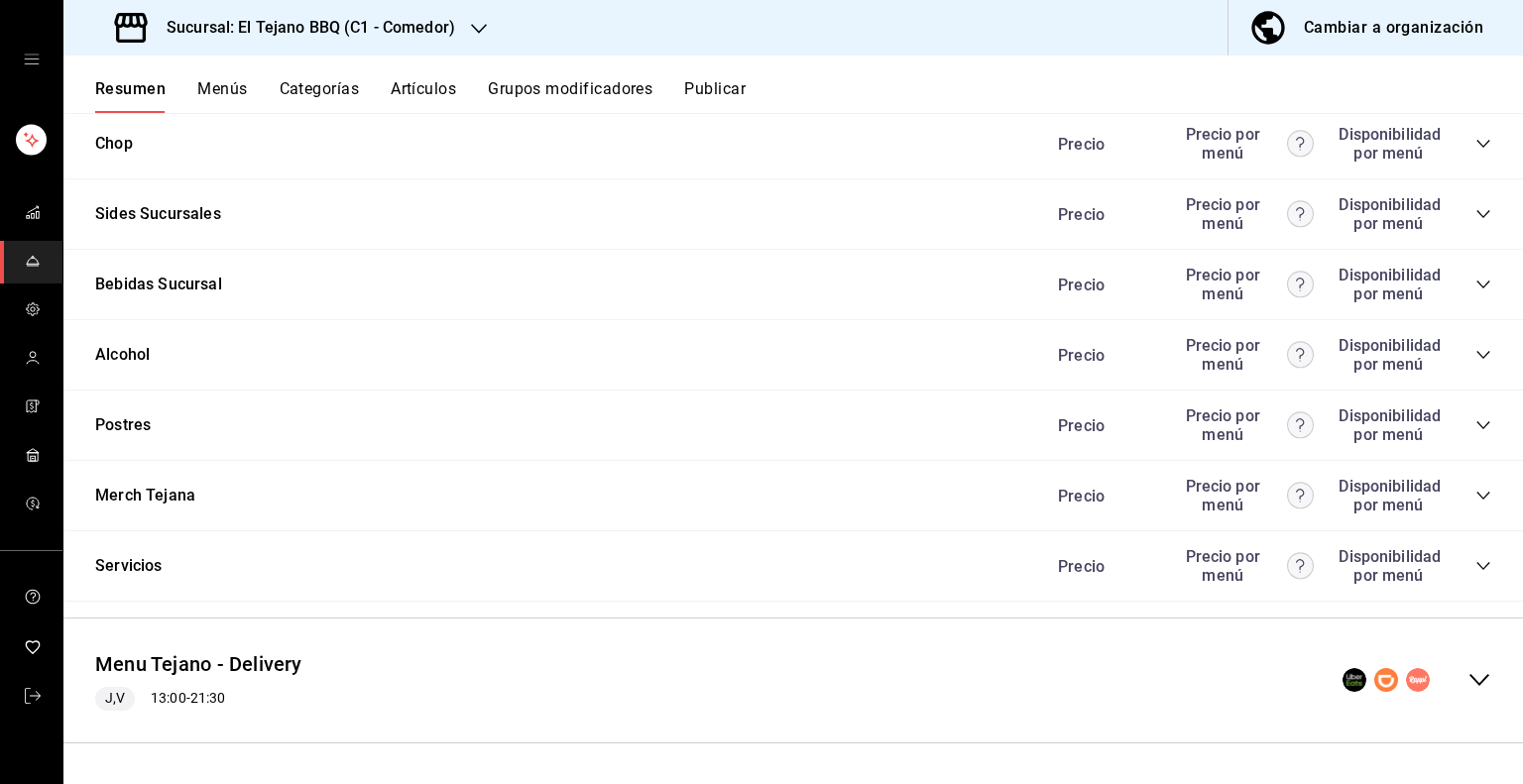 click on "Bebidas Sucursal Precio Precio por menú   Disponibilidad por menú" at bounding box center [793, 284] 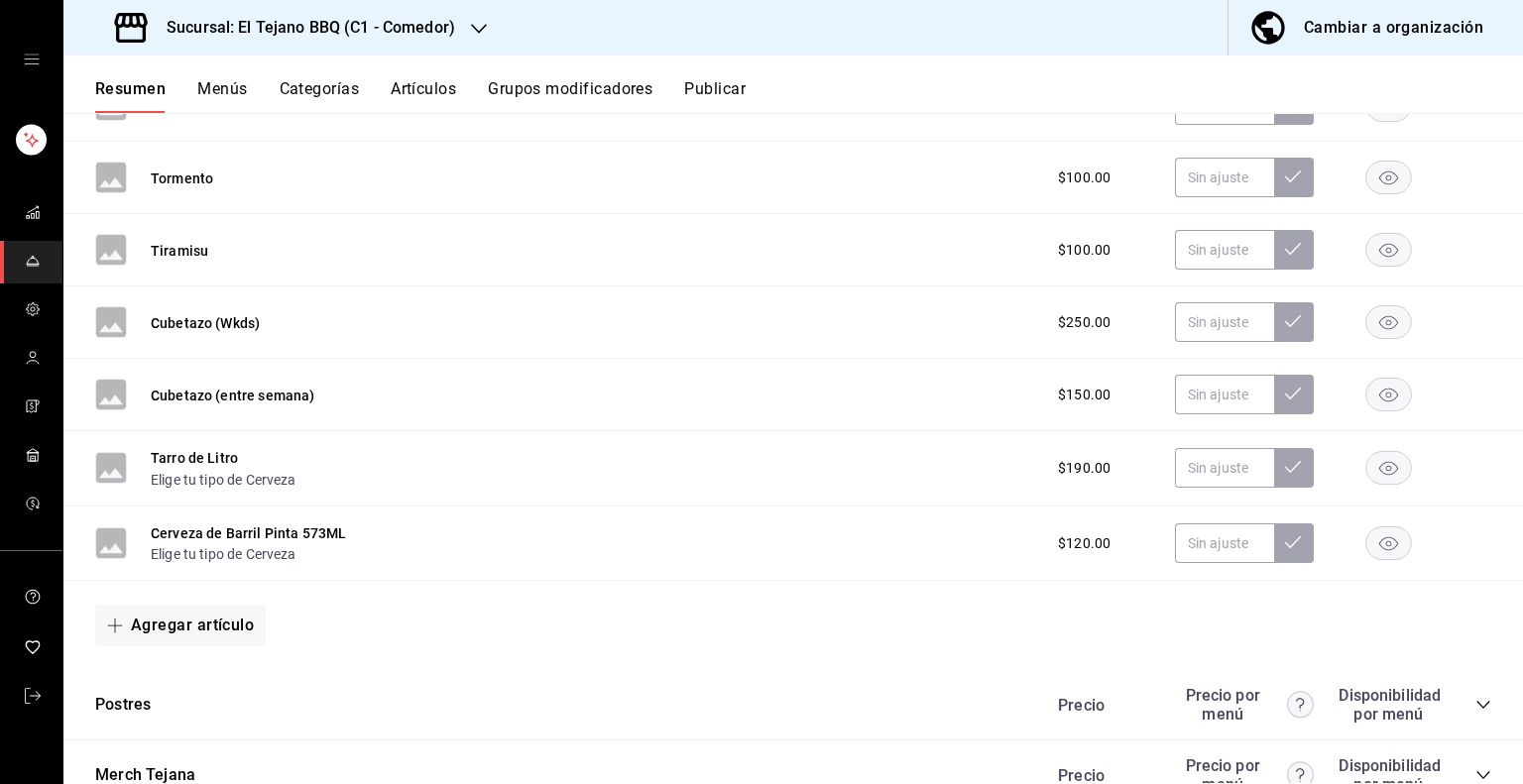 scroll, scrollTop: 2296, scrollLeft: 0, axis: vertical 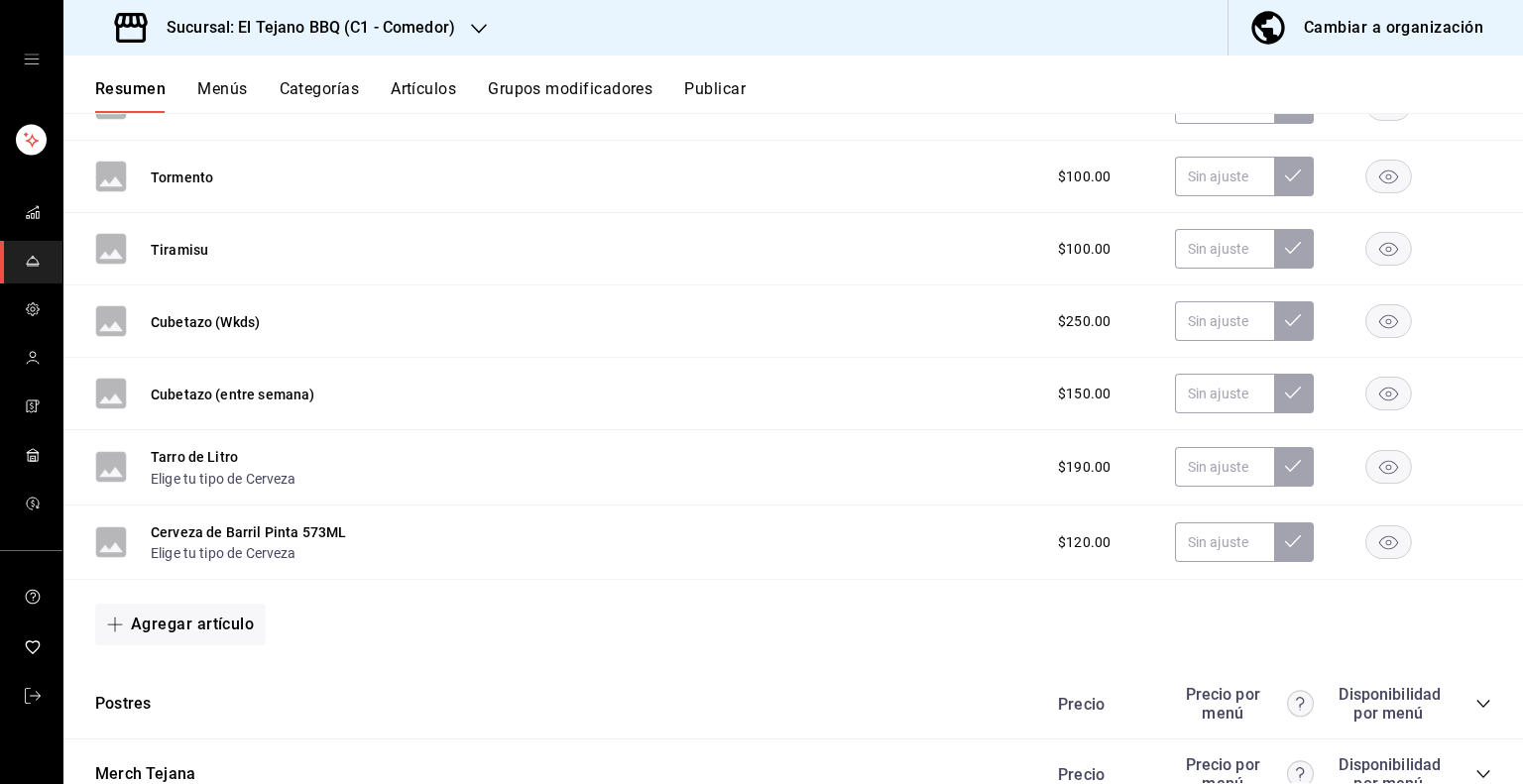 click 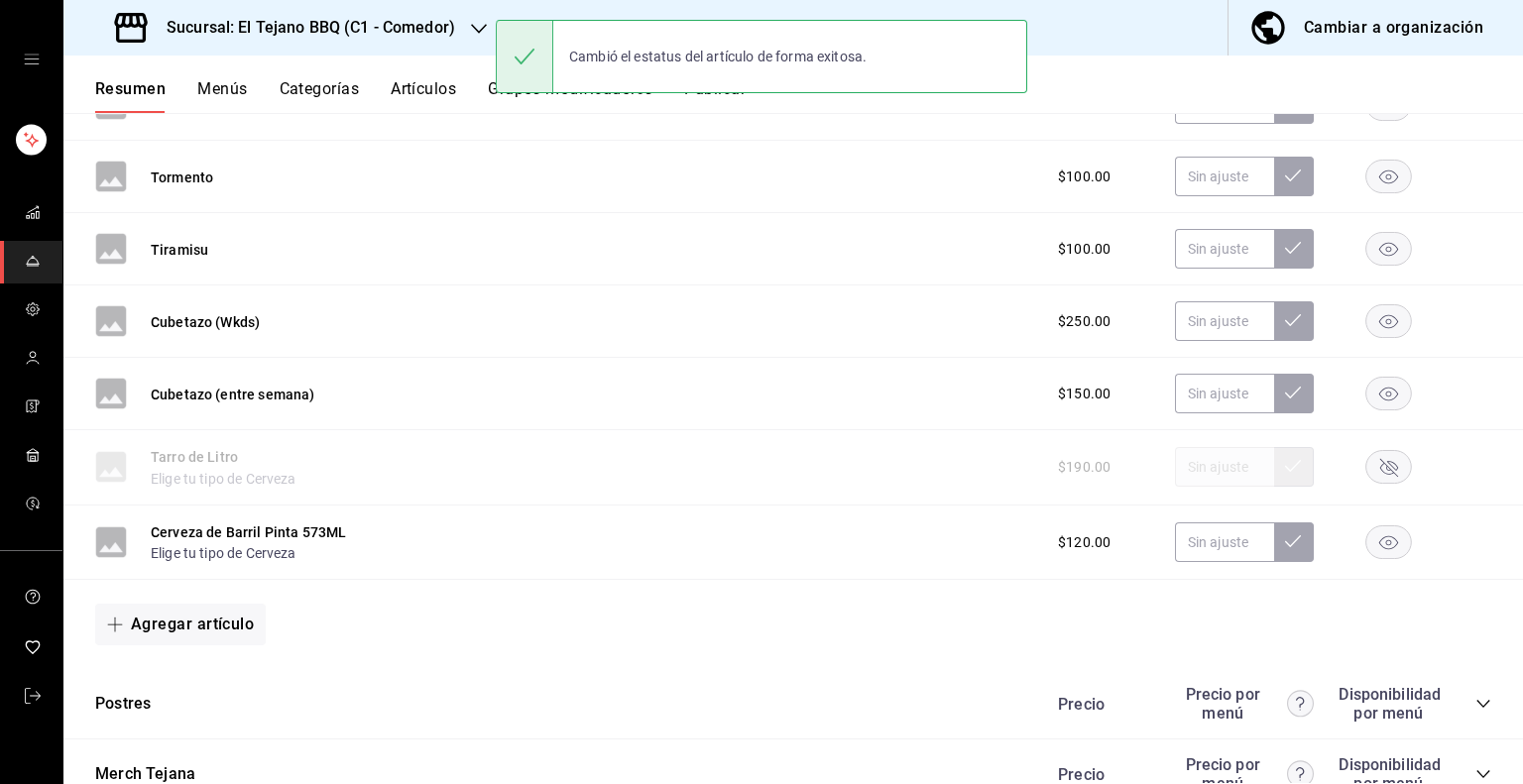 click on "Publicar" at bounding box center [715, 96] 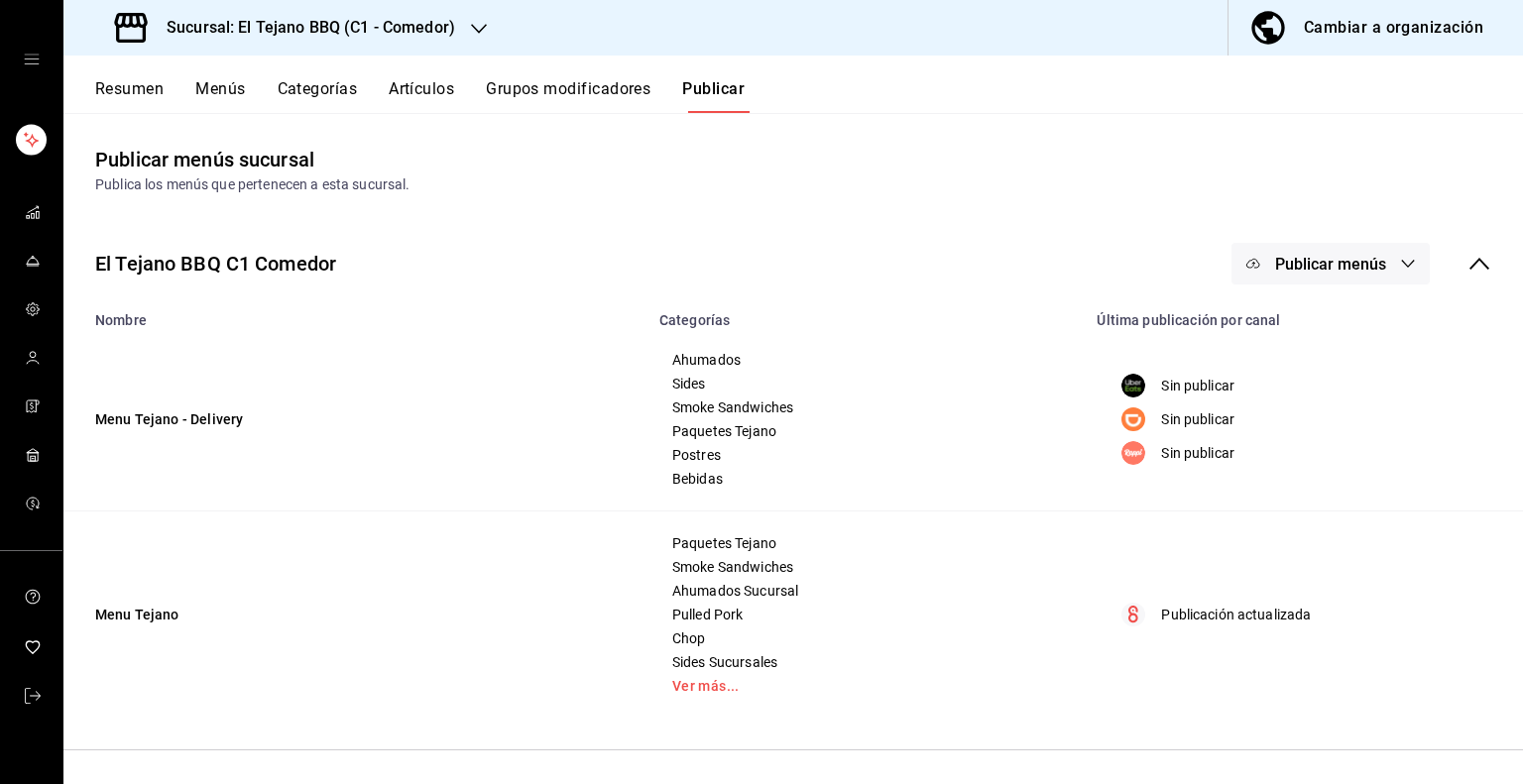 click on "Publicar menús" at bounding box center [1331, 264] 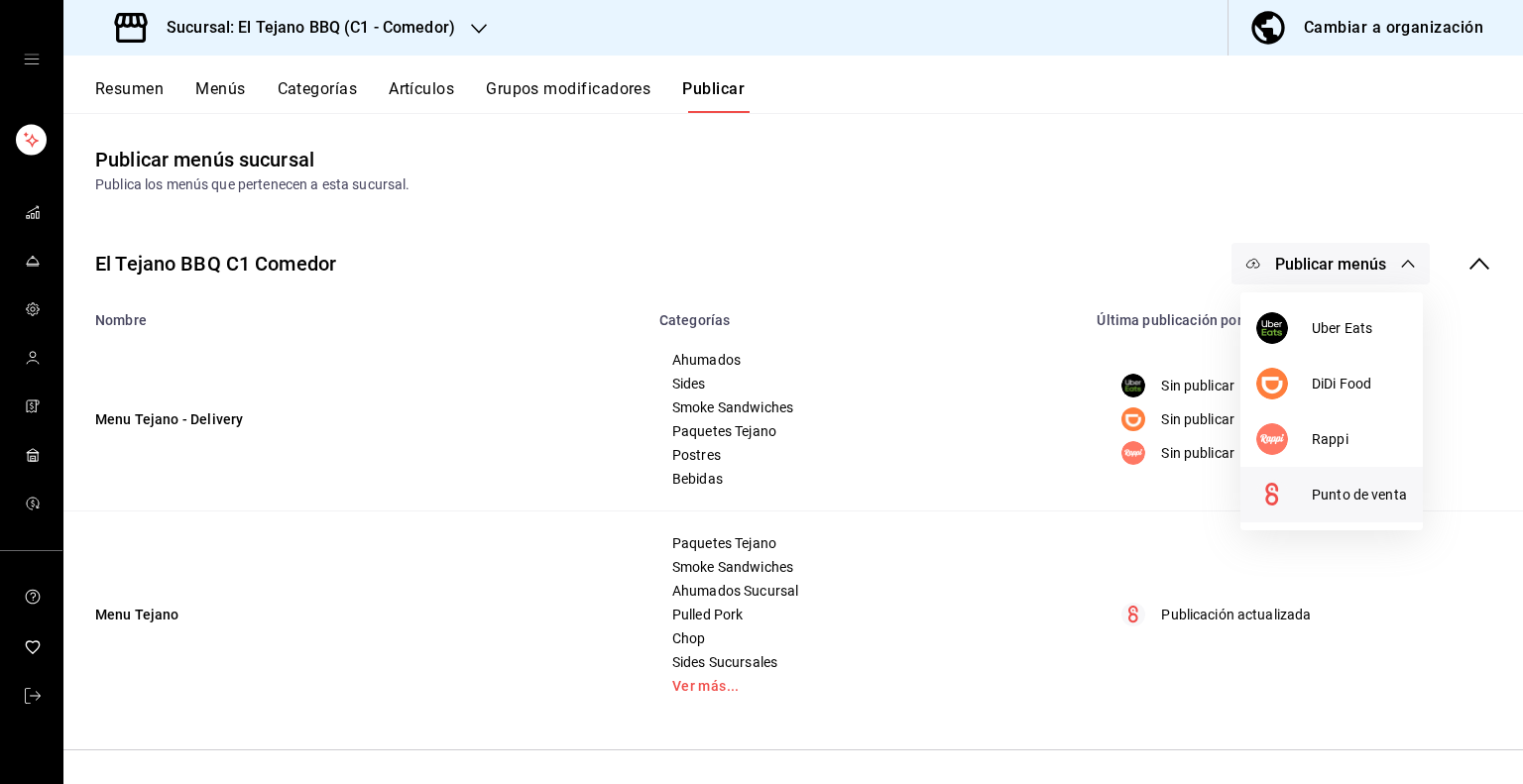 scroll, scrollTop: 0, scrollLeft: 0, axis: both 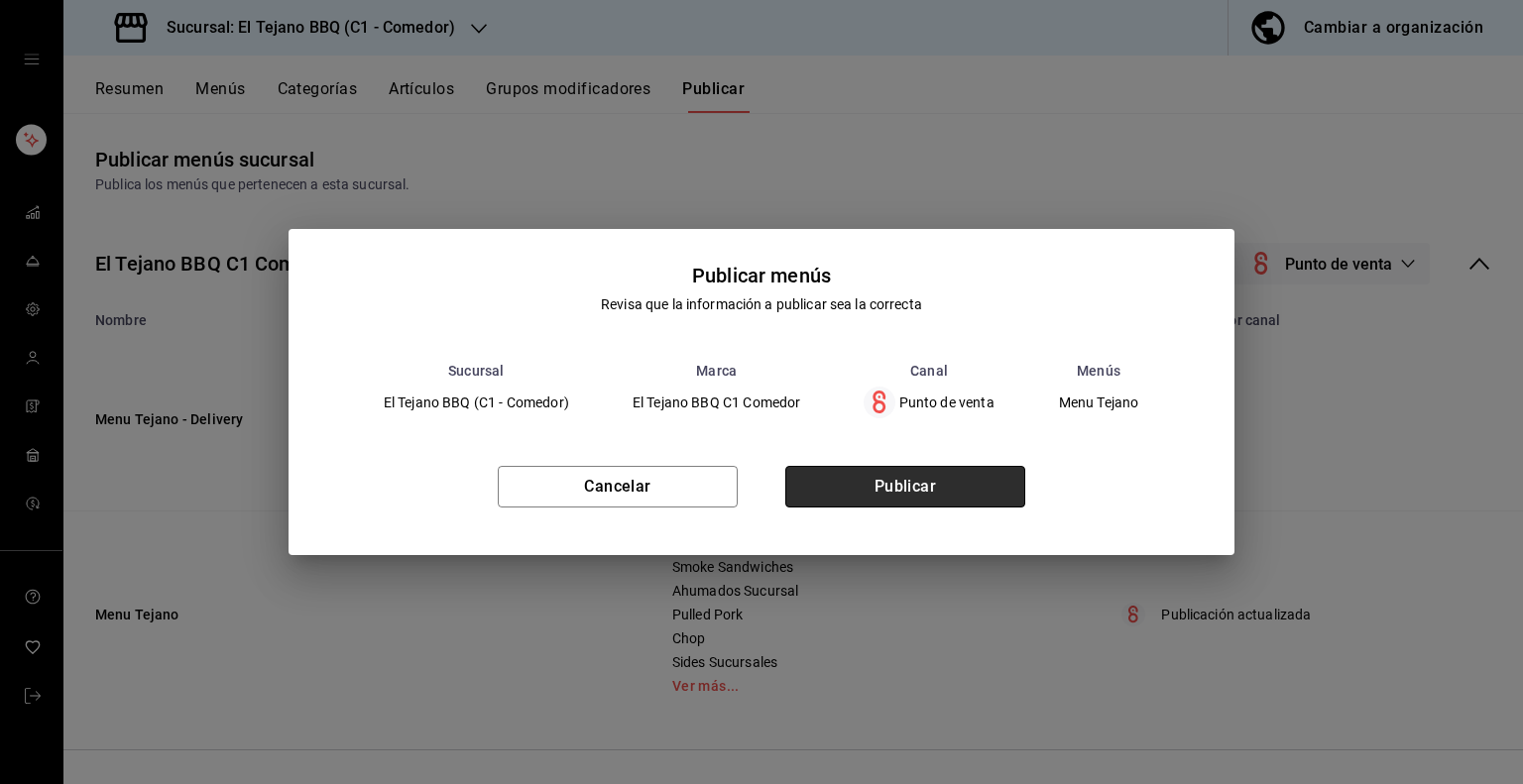 click on "Publicar" at bounding box center (905, 487) 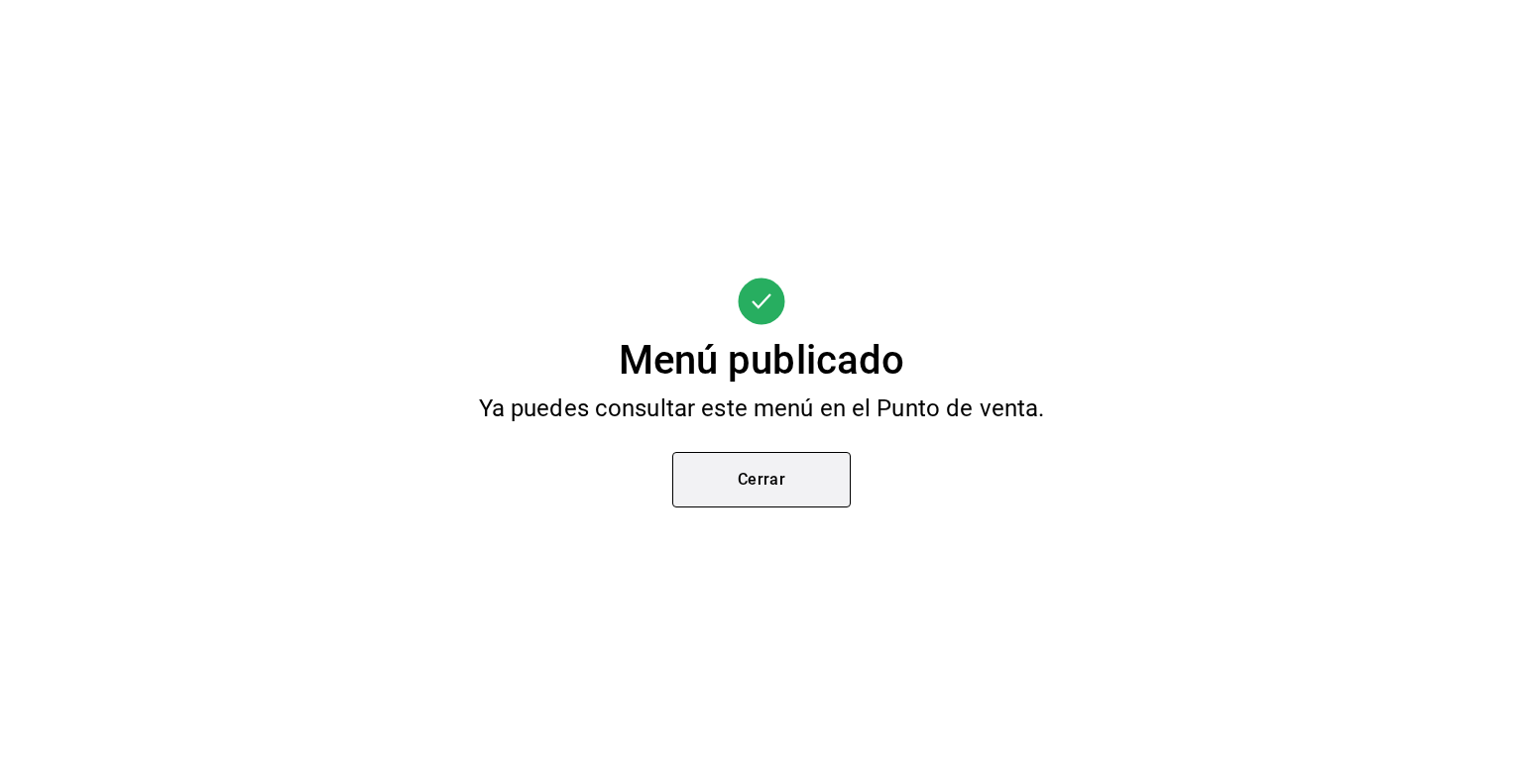 click on "Cerrar" at bounding box center (762, 480) 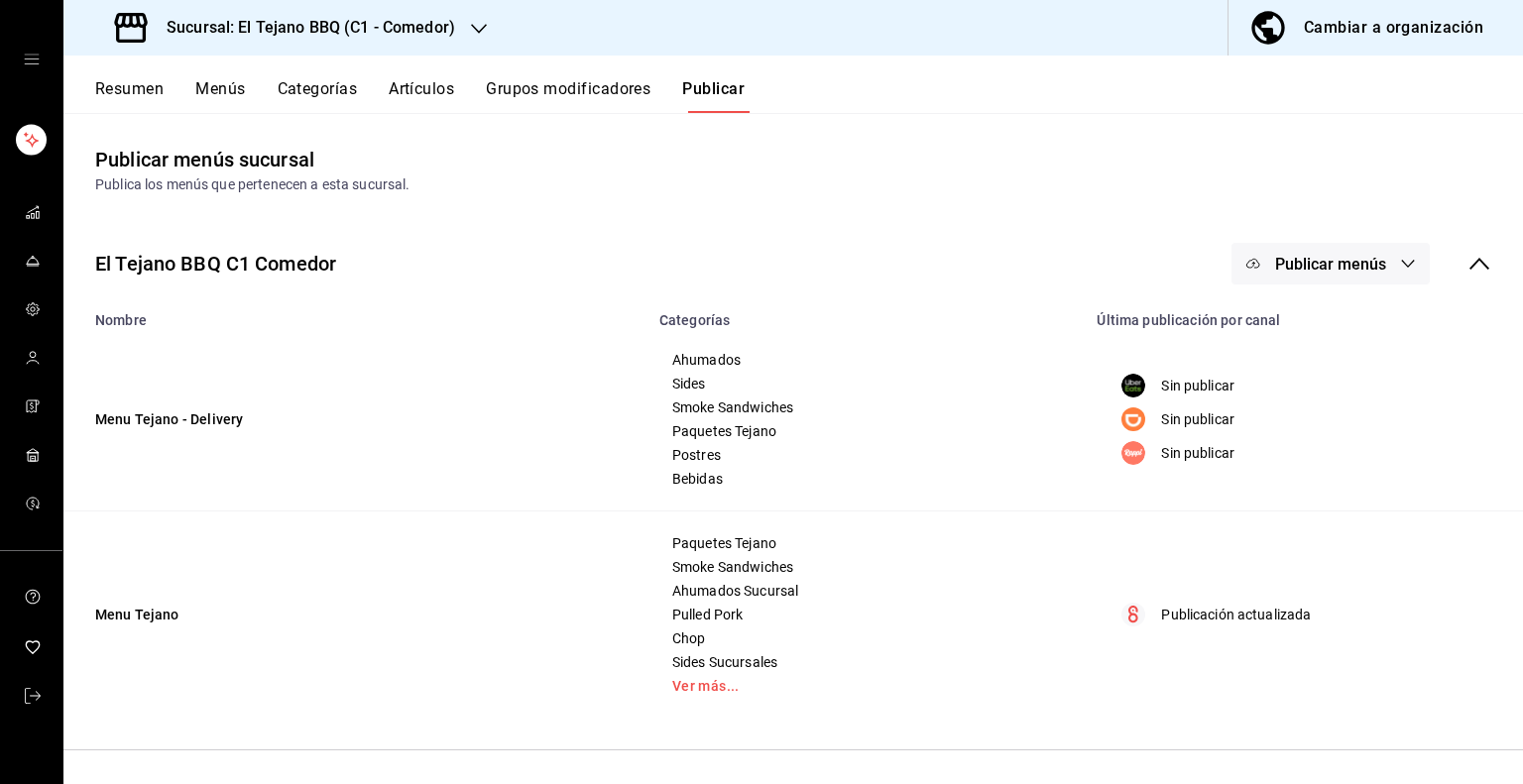 click on "Ahumados Sides Smoke Sandwiches Paquetes Tejano Postres Bebidas" at bounding box center (867, 419) 